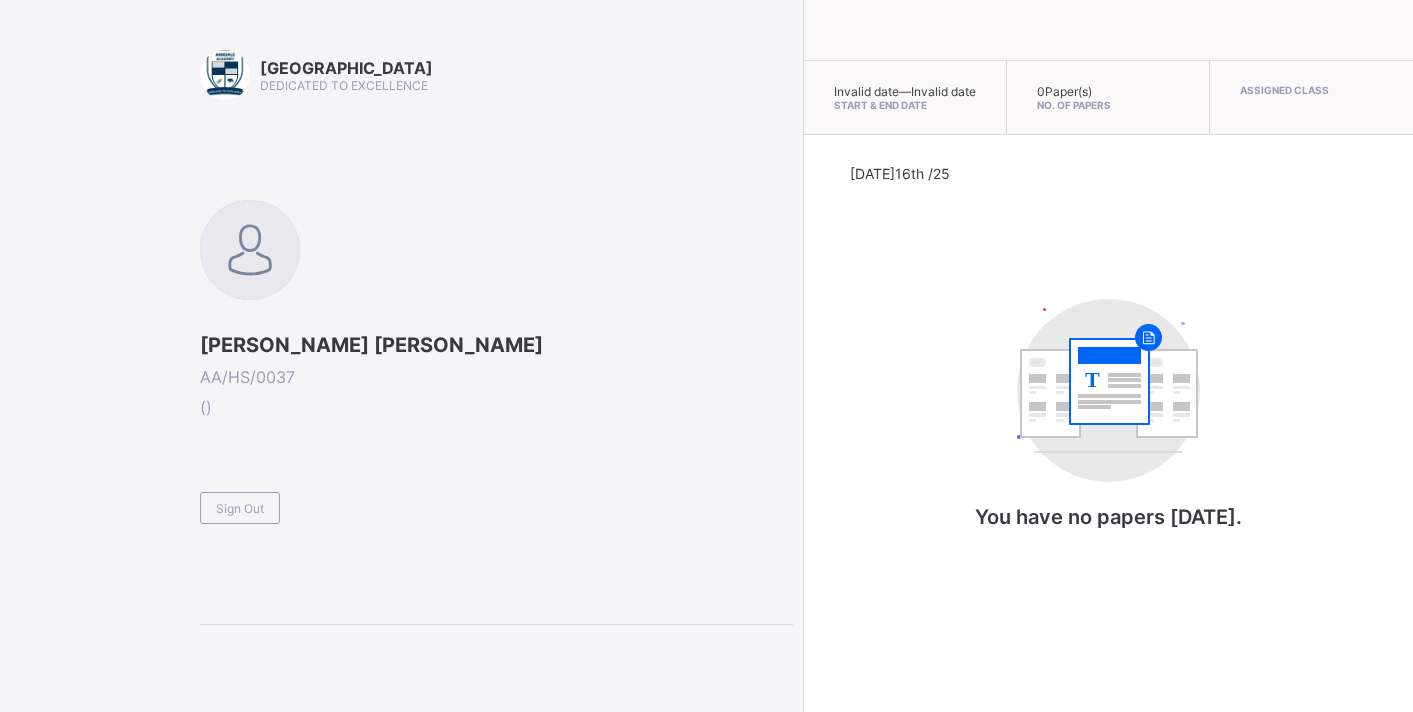 scroll, scrollTop: 0, scrollLeft: 0, axis: both 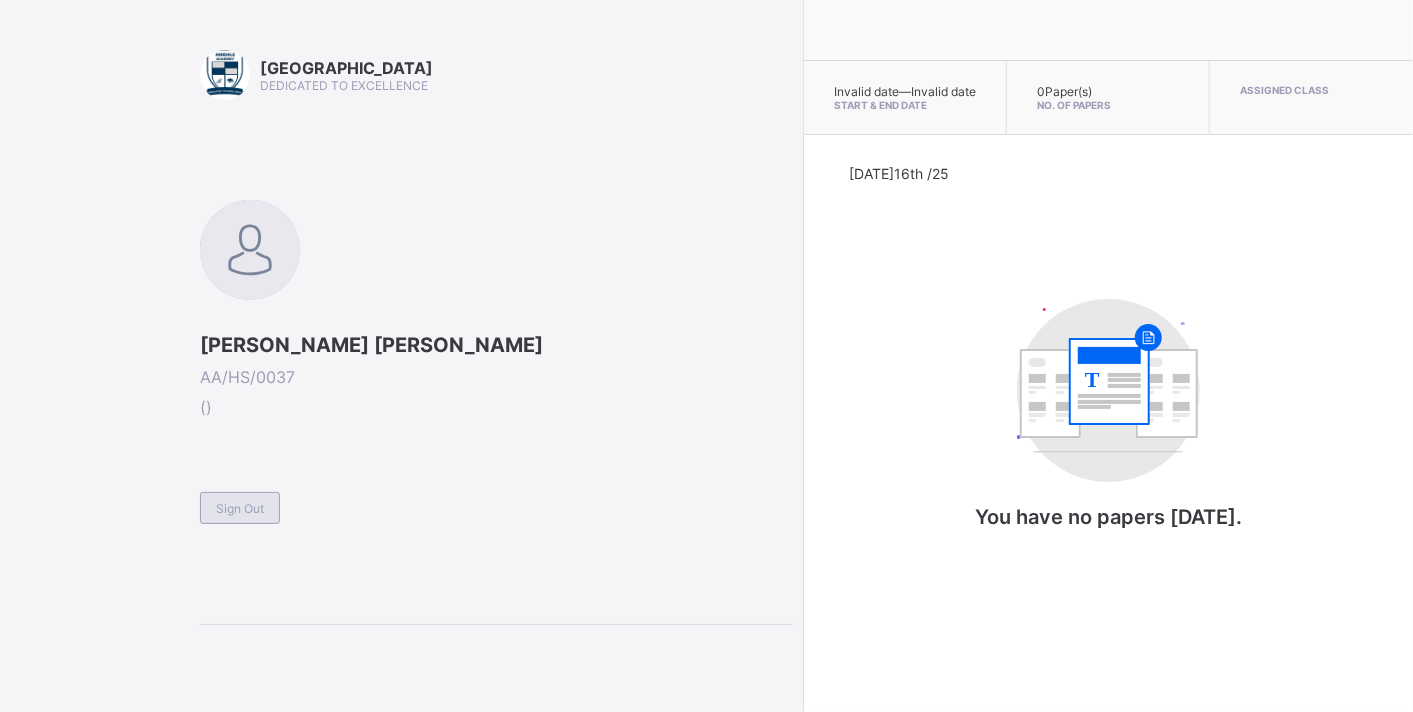 click on "Sign Out" at bounding box center [240, 508] 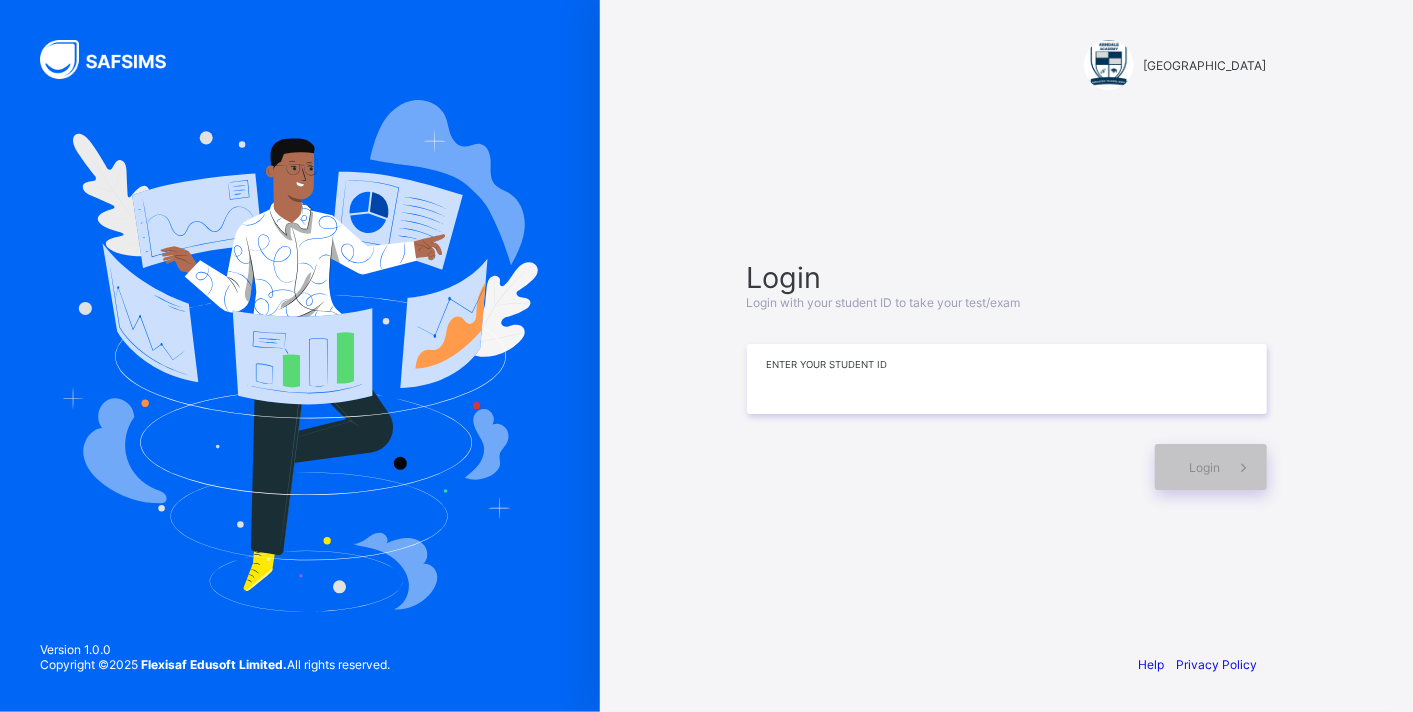 click at bounding box center (1007, 379) 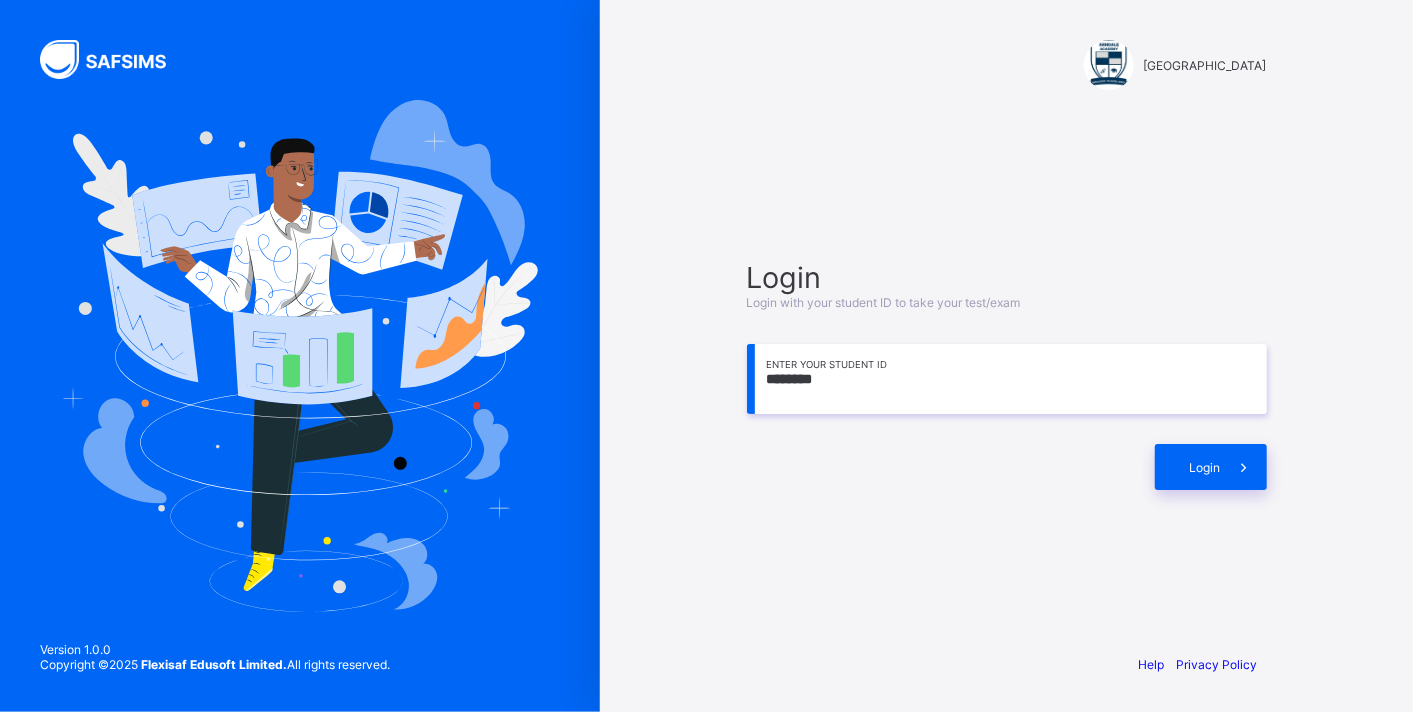 click on "Login" at bounding box center [1007, 457] 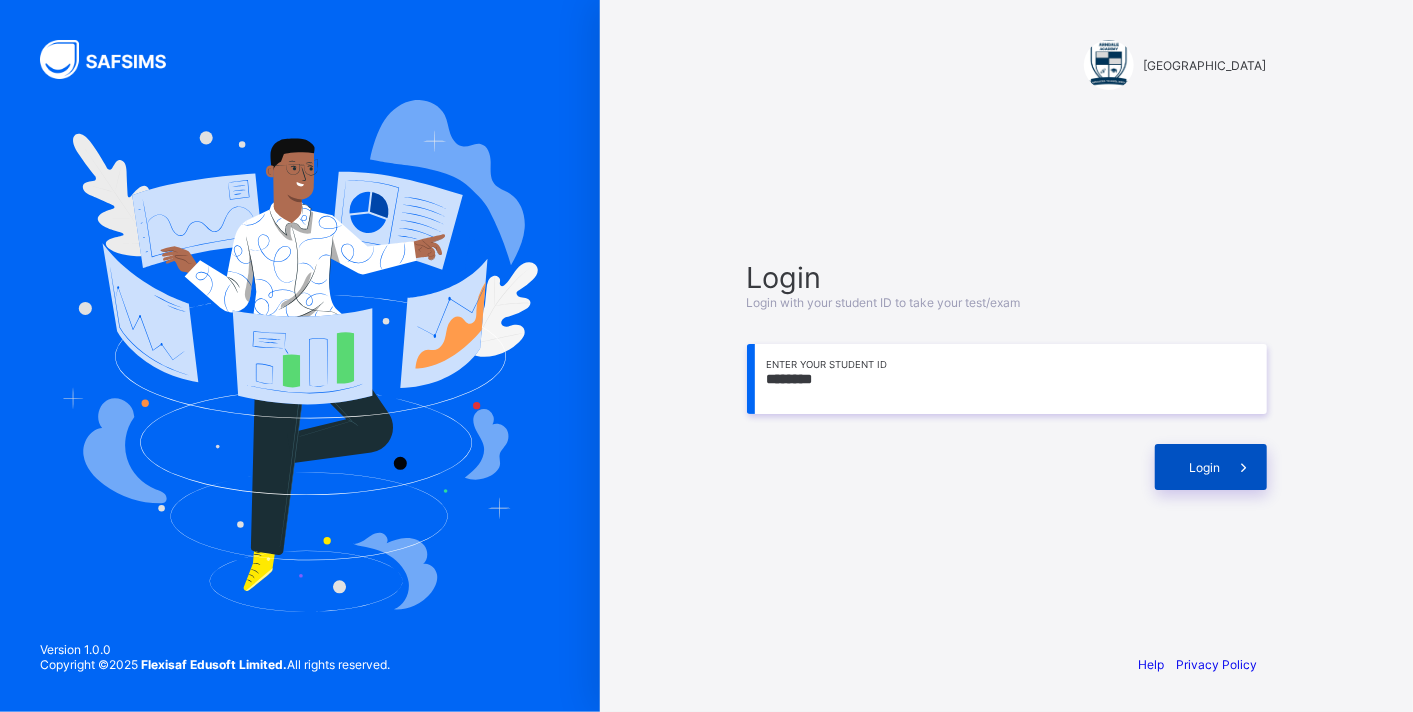 click on "Login" at bounding box center (1211, 467) 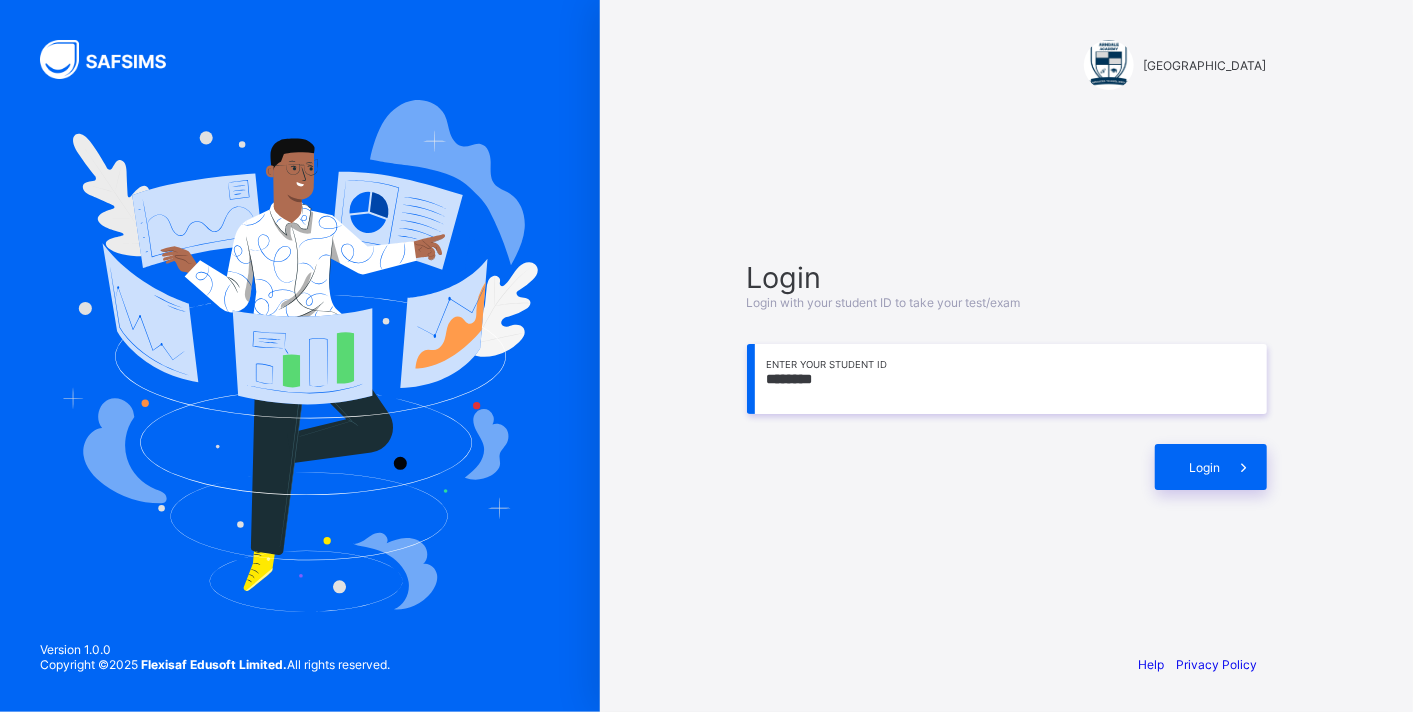 click on "********" at bounding box center [1007, 379] 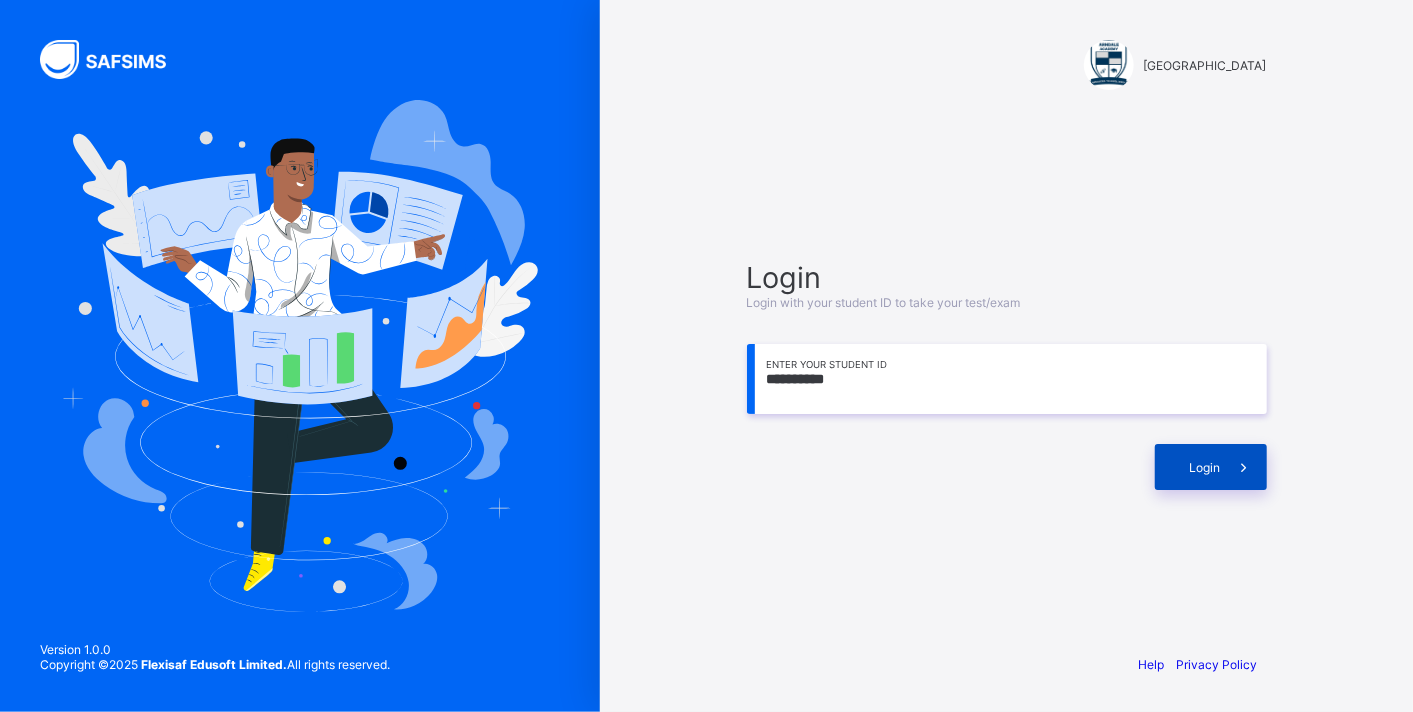 click on "Login" at bounding box center [1211, 467] 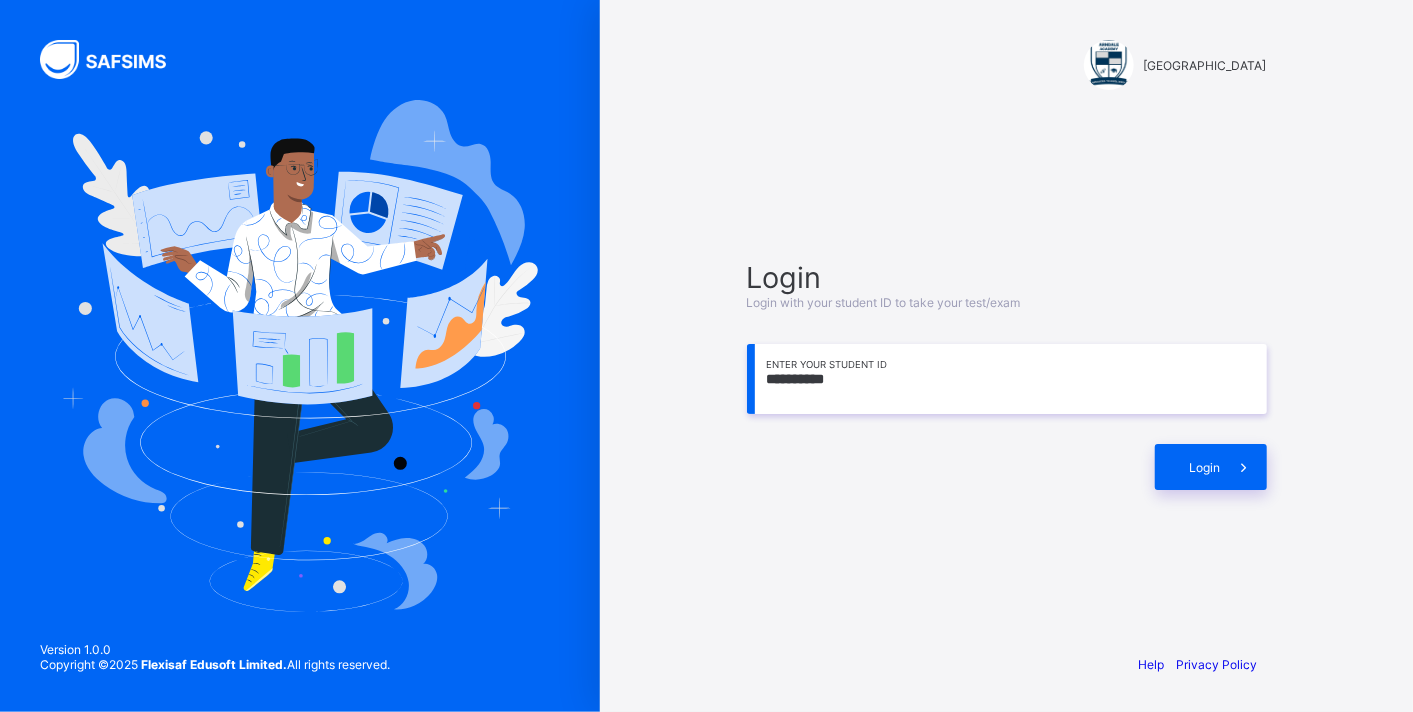 click on "**********" at bounding box center (1007, 379) 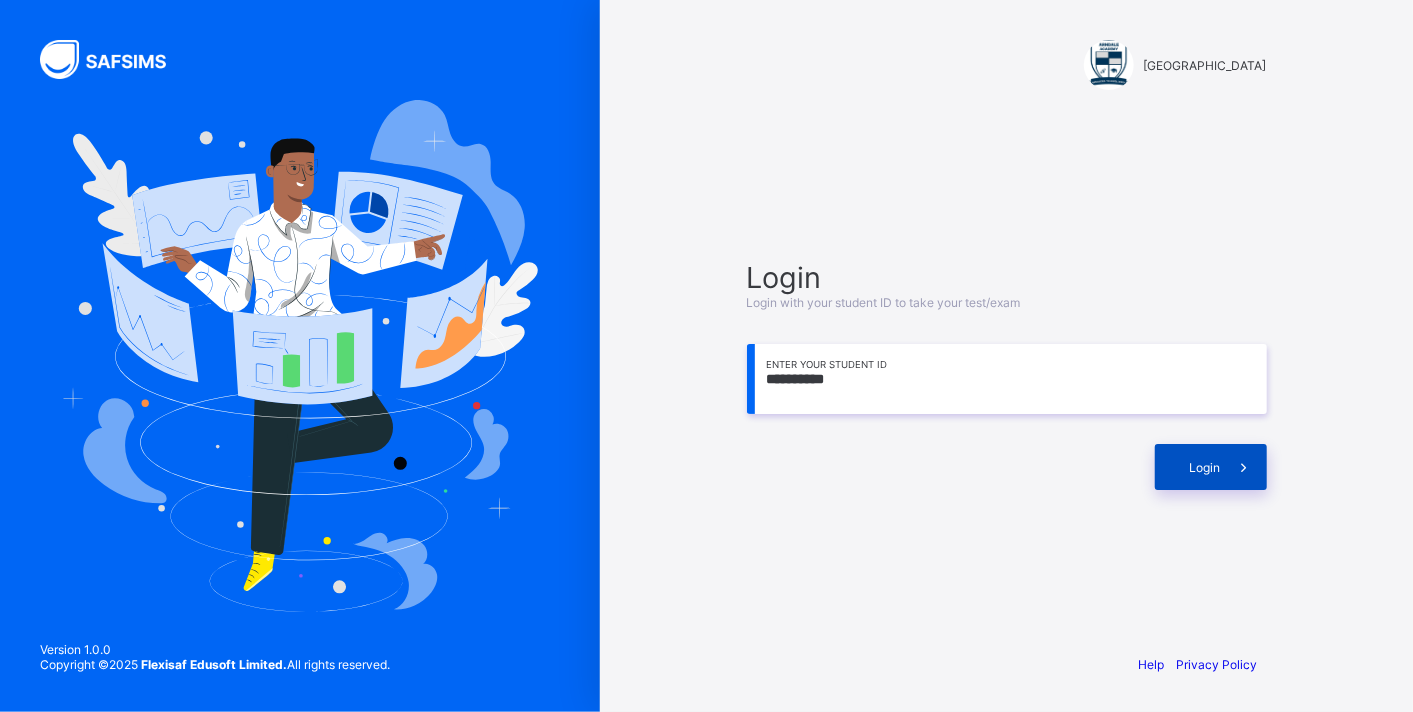 type on "**********" 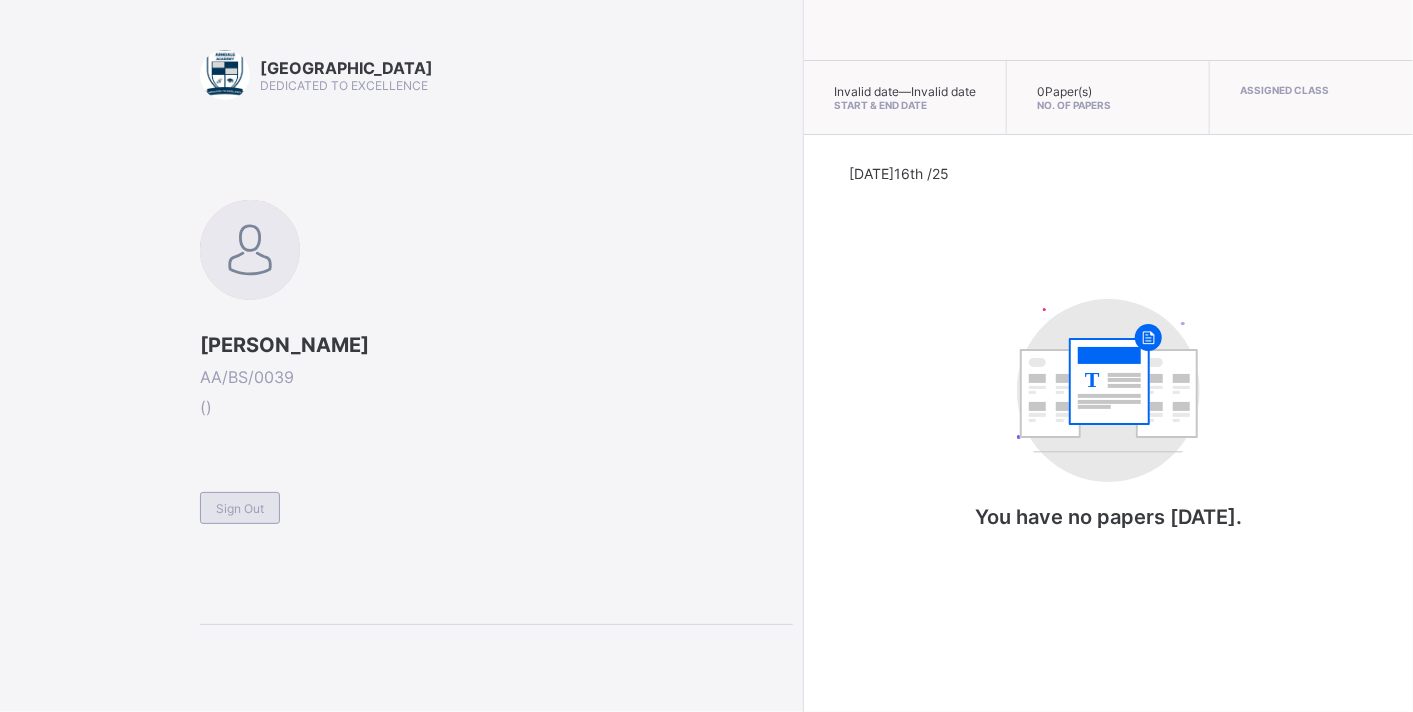 click on "Sign Out" at bounding box center [240, 508] 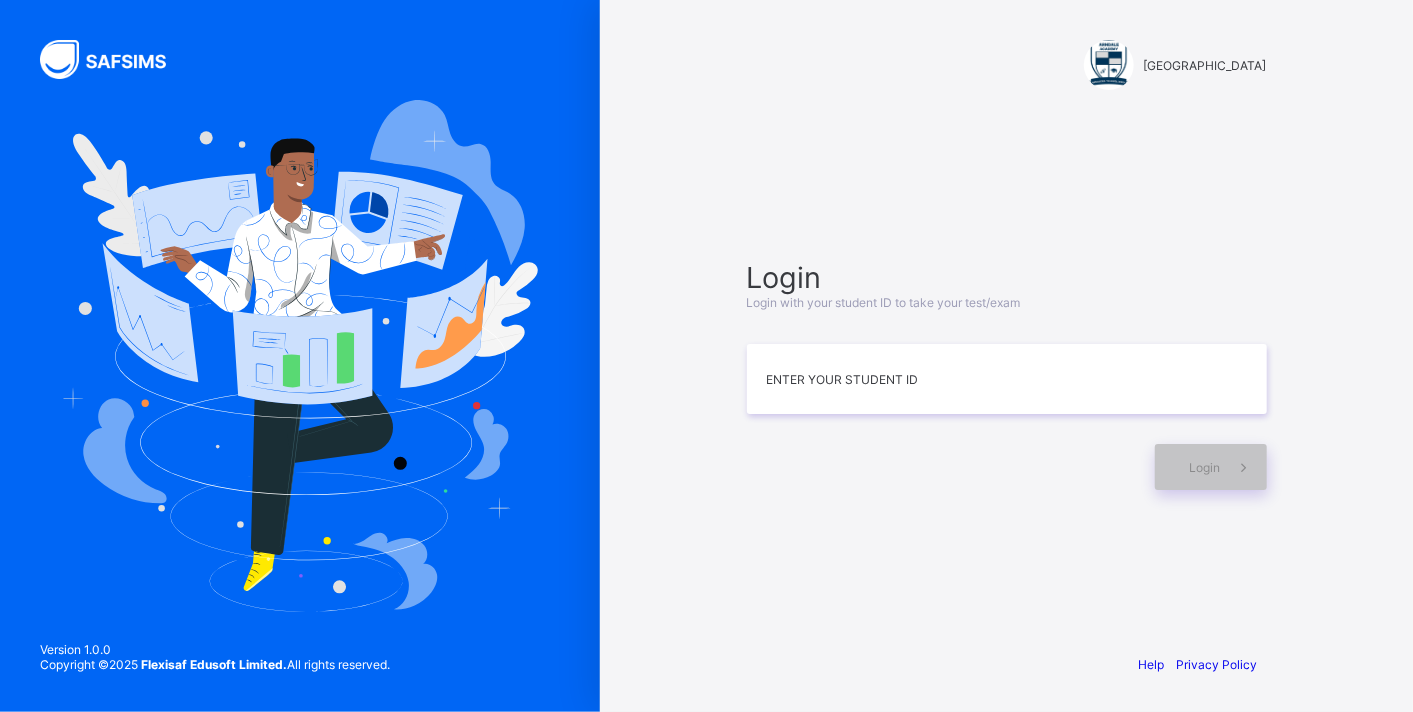 click on "Arndale Academy Login Login with your student ID to take your test/exam Enter your Student ID Login   Help       Privacy Policy" at bounding box center (1007, 356) 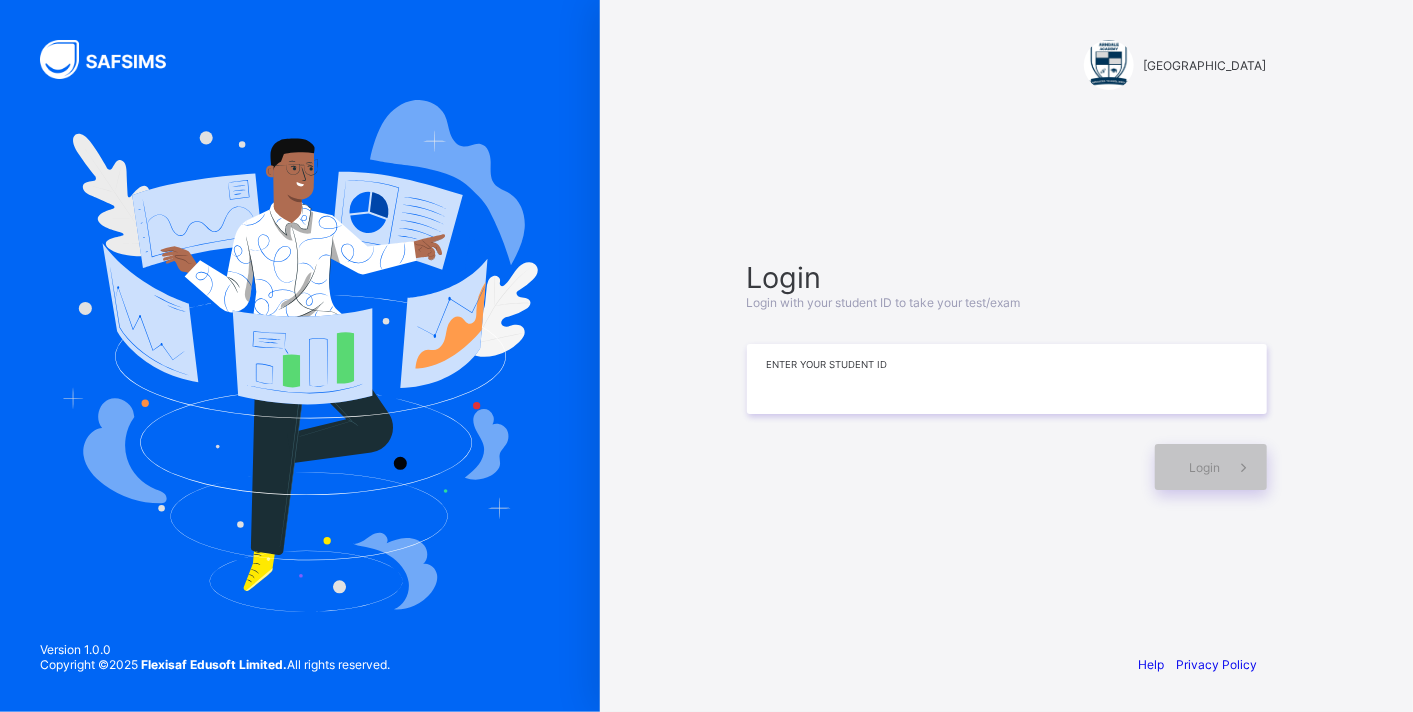 click at bounding box center [1007, 379] 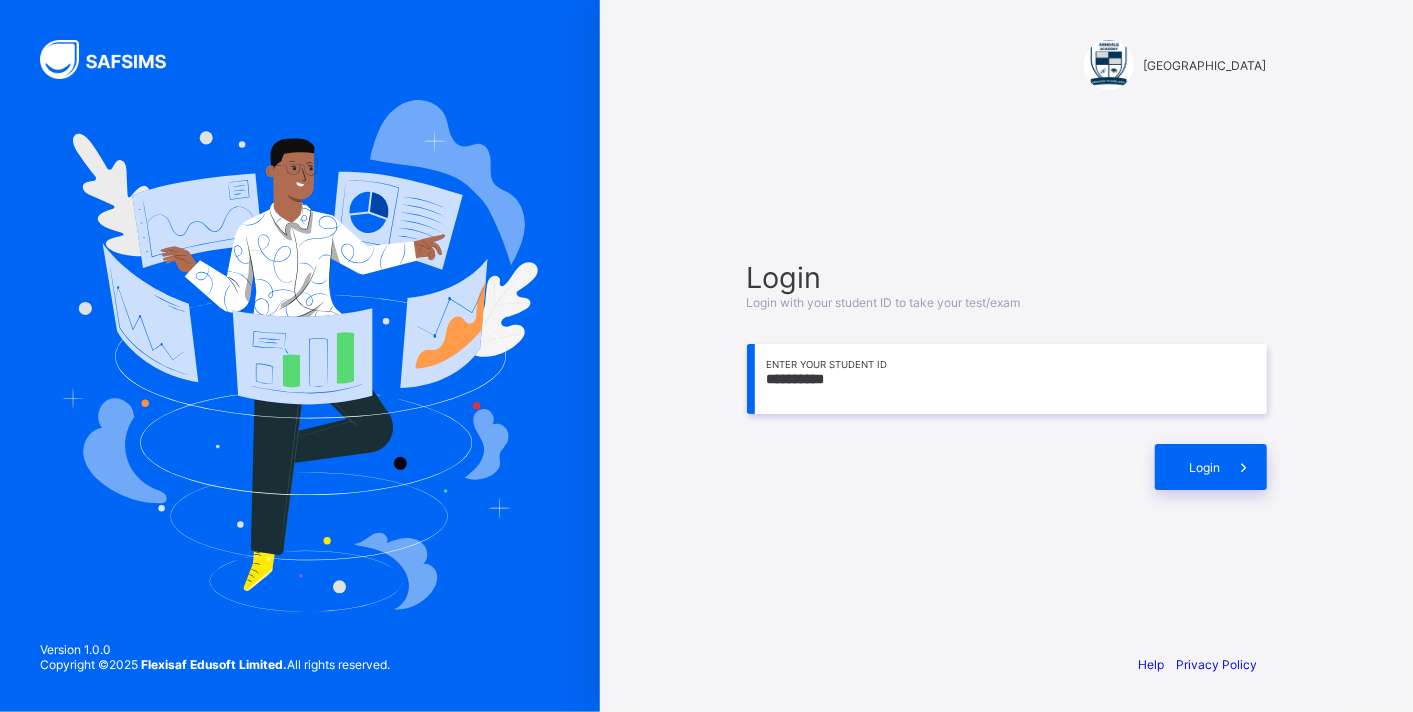 click on "**********" at bounding box center [1007, 379] 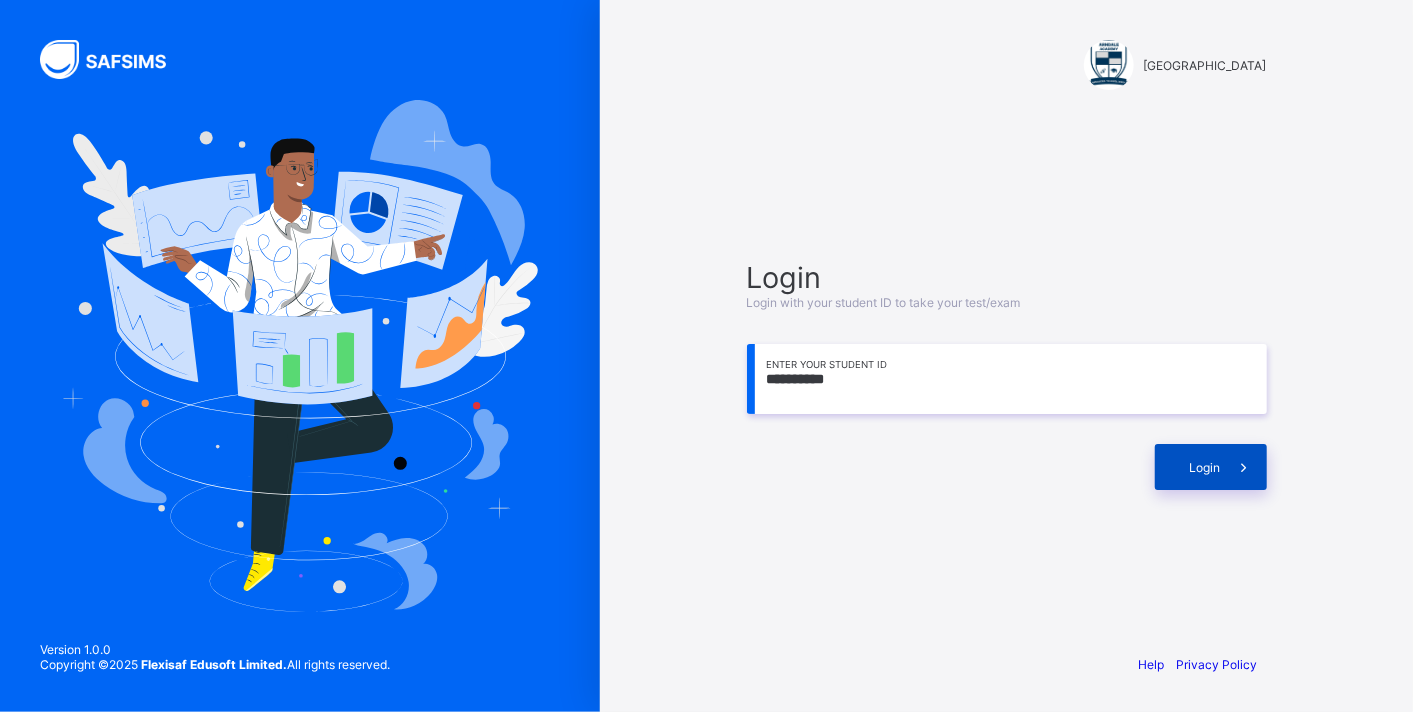 click on "Login" at bounding box center (1205, 467) 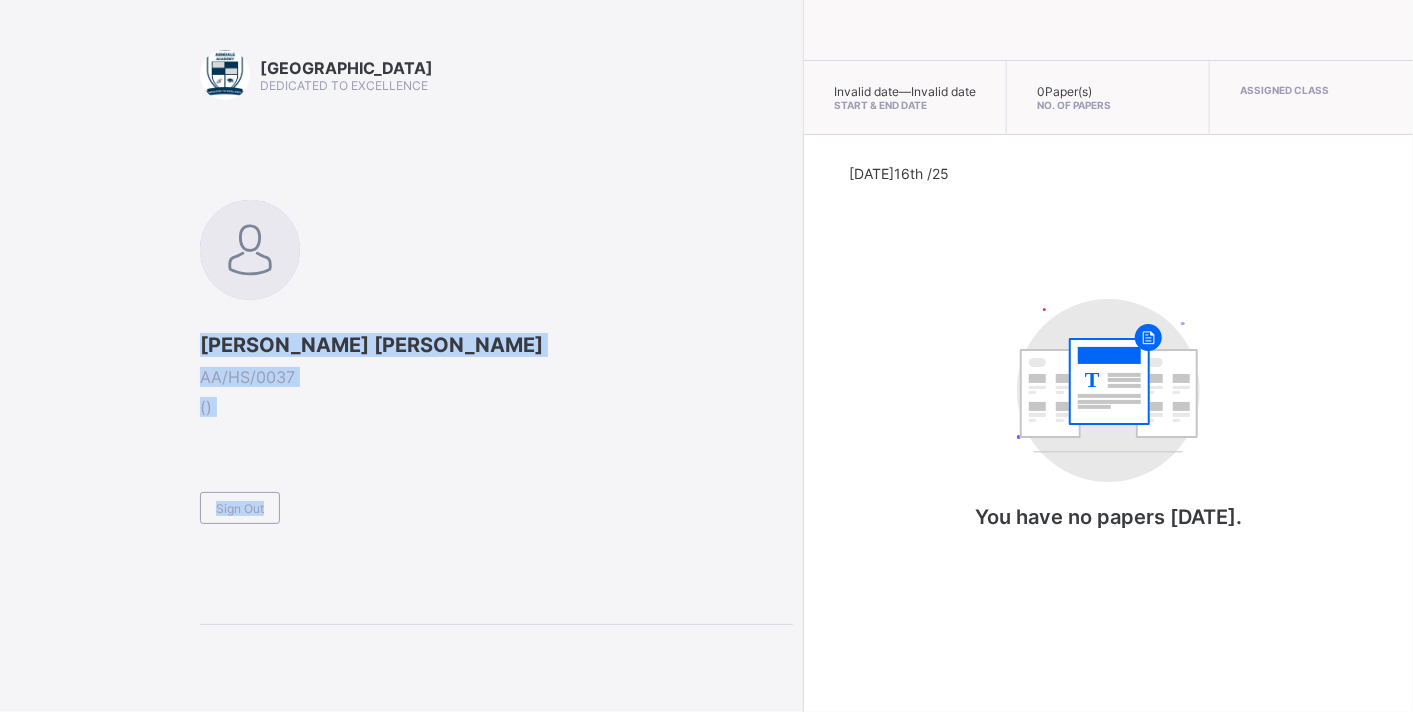 click on "Arndale Academy   DEDICATED TO EXCELLENCE JEREMY XAVIER BISHEN AA/HS/0037  ( )  Sign Out  Invalid date  —  Invalid date Start & End Date   0  Paper(s)  No. of Papers     Assigned Class Today  16th /25 T You have no papers today." at bounding box center [706, 356] 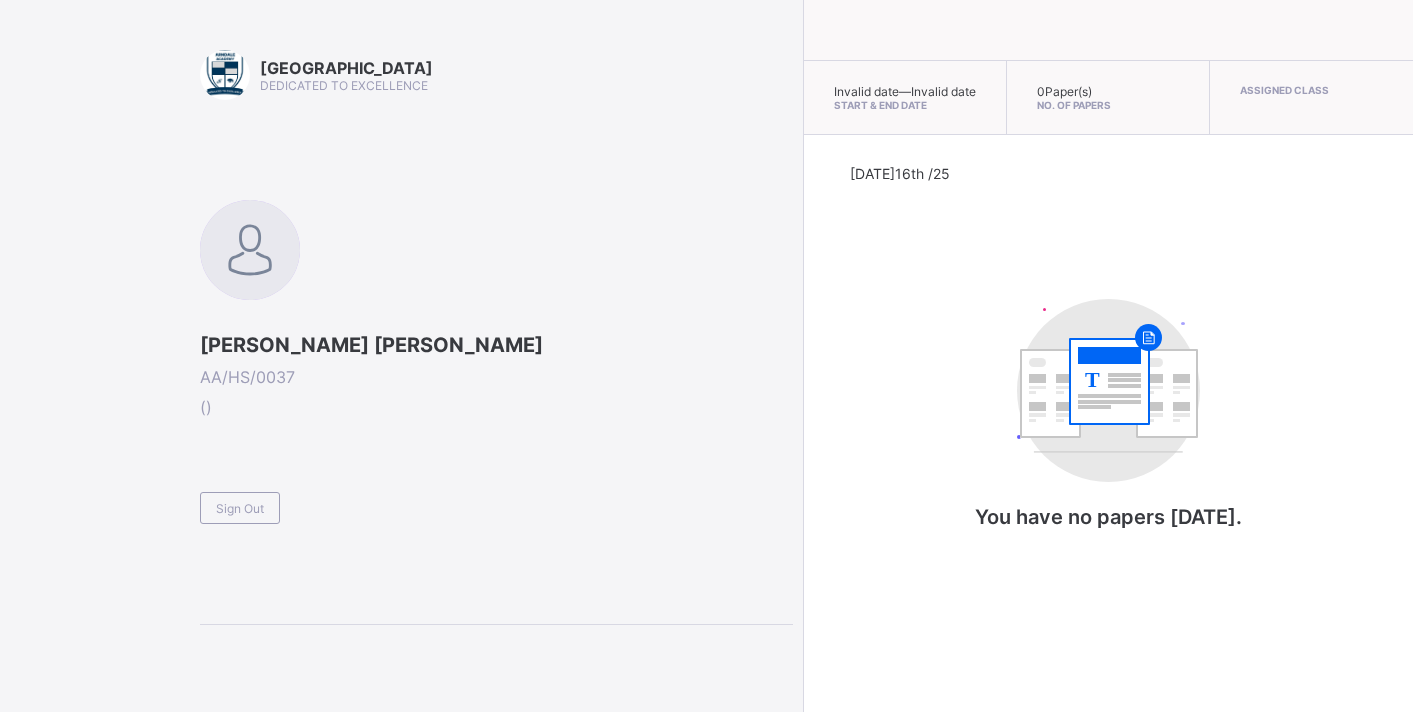 scroll, scrollTop: 0, scrollLeft: 0, axis: both 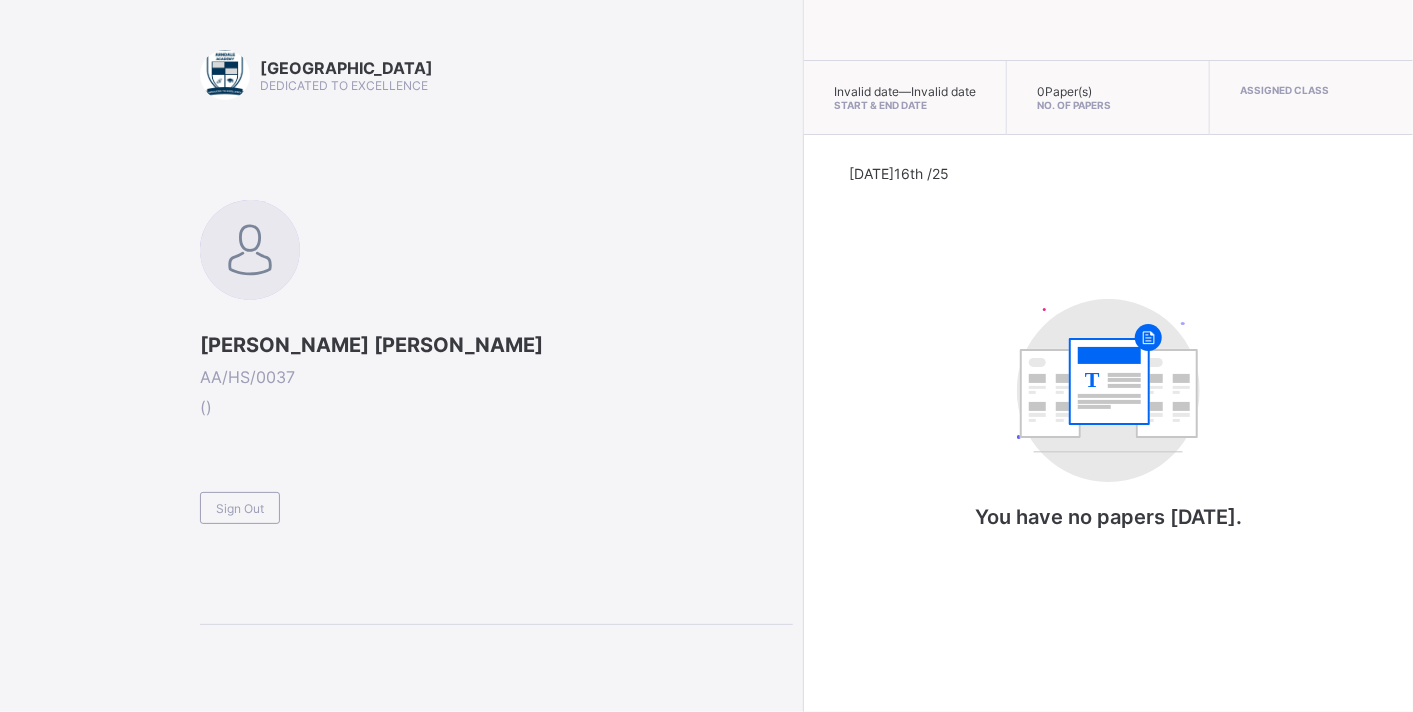 click on "[DATE]  16th /25 T You have no papers [DATE]." at bounding box center [1109, 367] 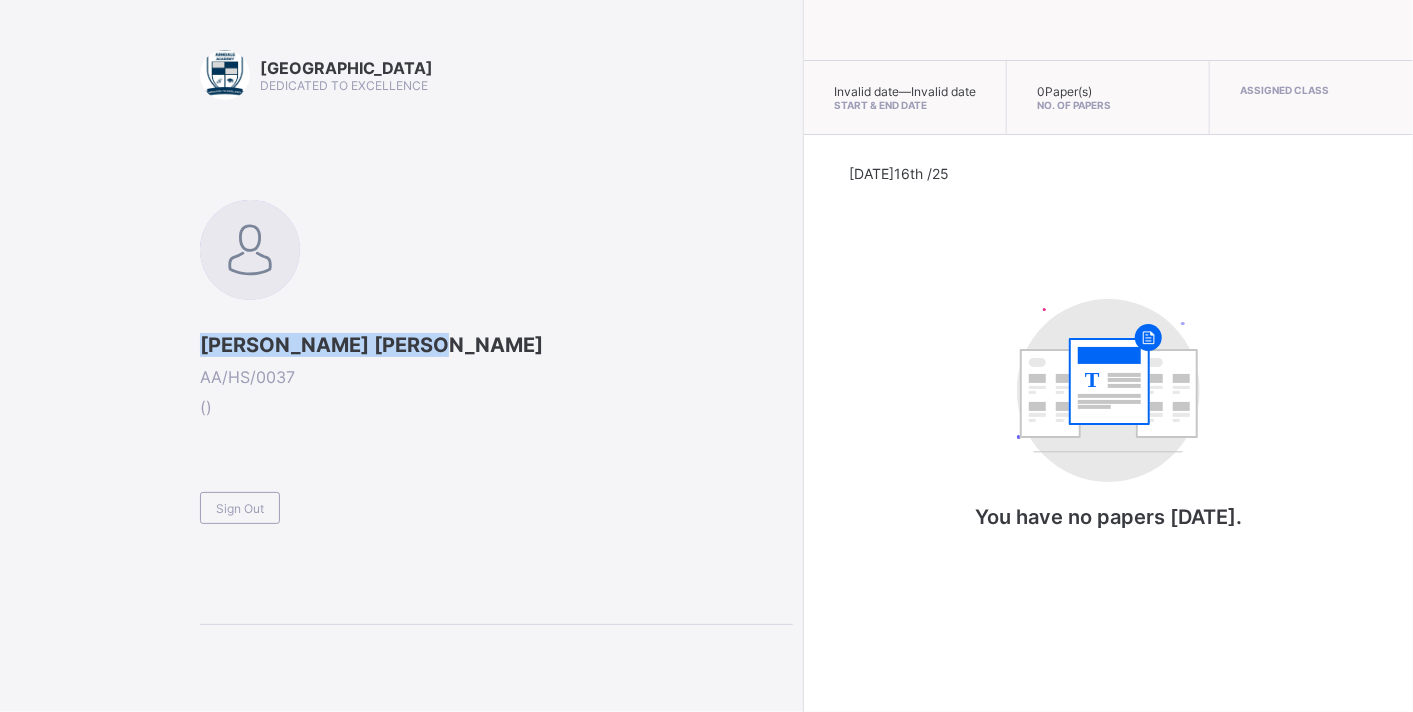 click on "JEREMY XAVIER BISHEN AA/HS/0037  ( )  Sign Out" at bounding box center (496, 362) 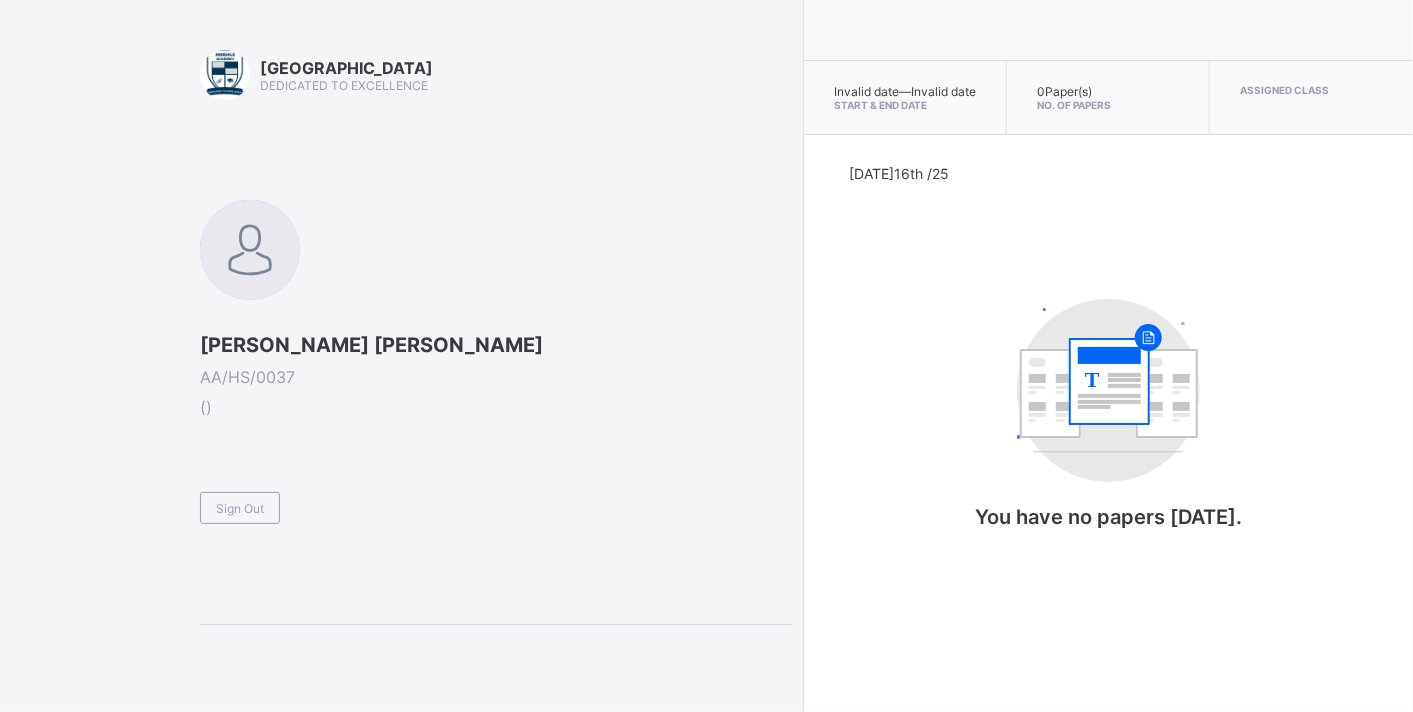 click on "JEREMY XAVIER BISHEN AA/HS/0037  ( )  Sign Out" at bounding box center (496, 362) 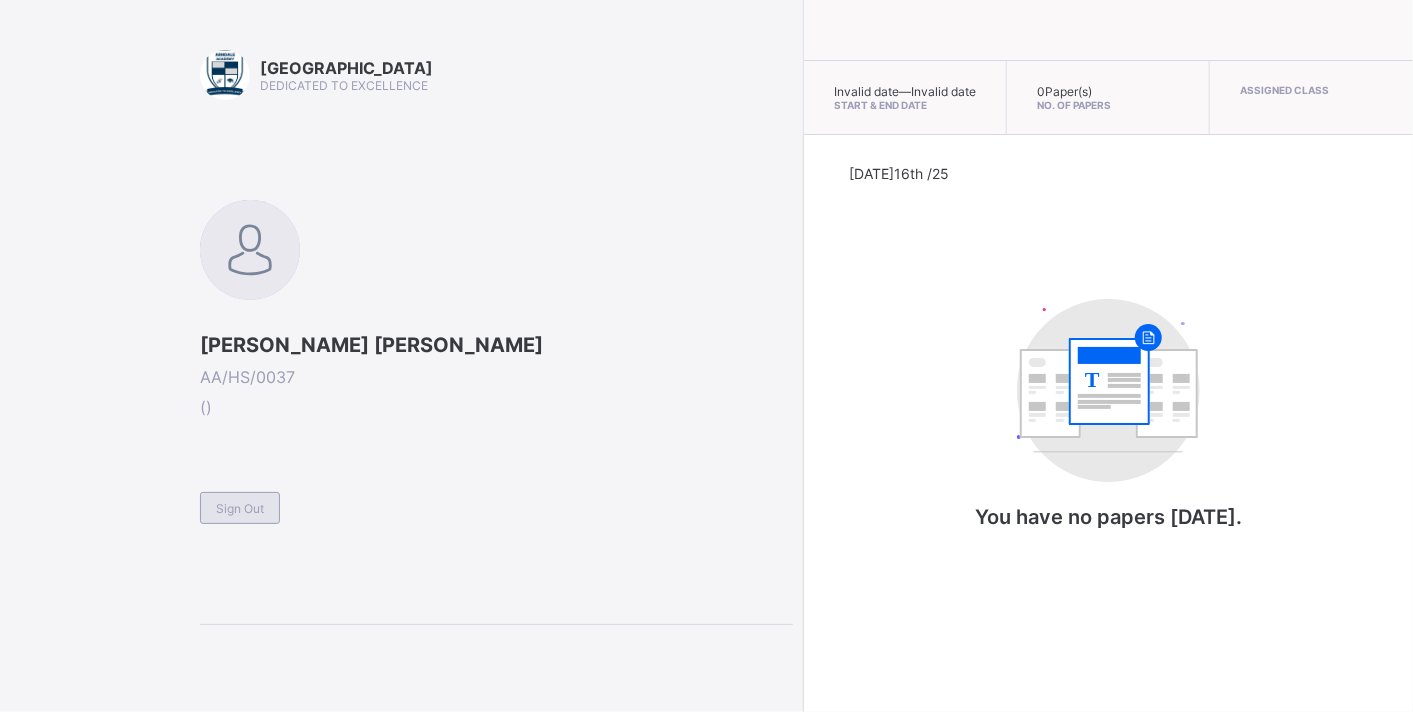 click on "Sign Out" at bounding box center (240, 508) 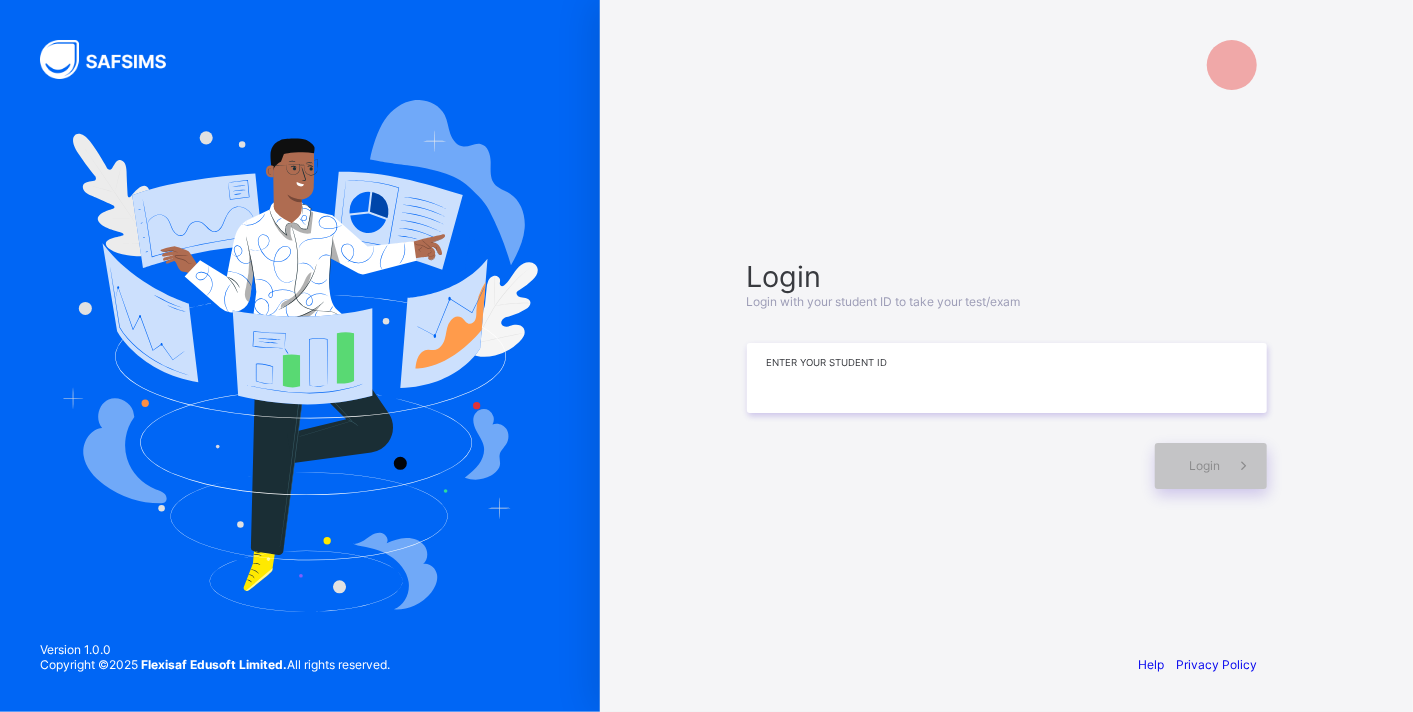 click at bounding box center [1007, 378] 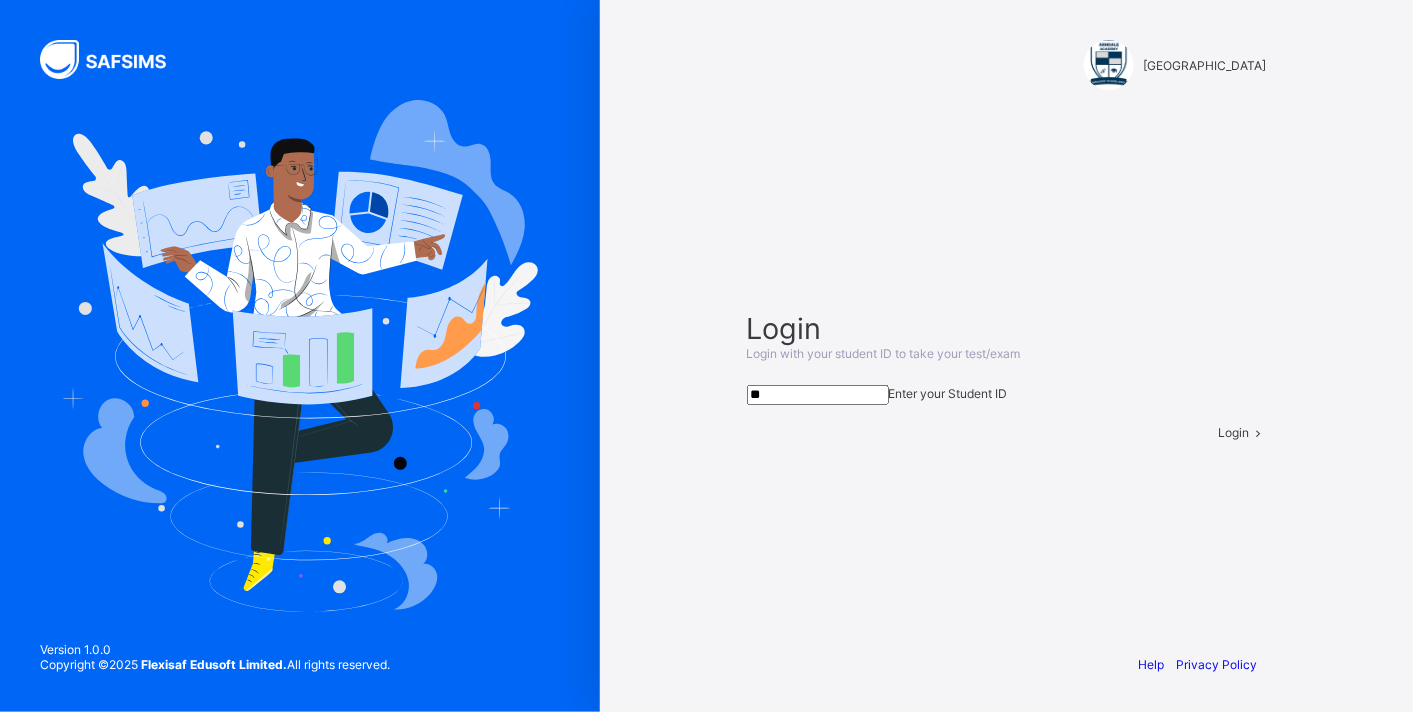 type on "*" 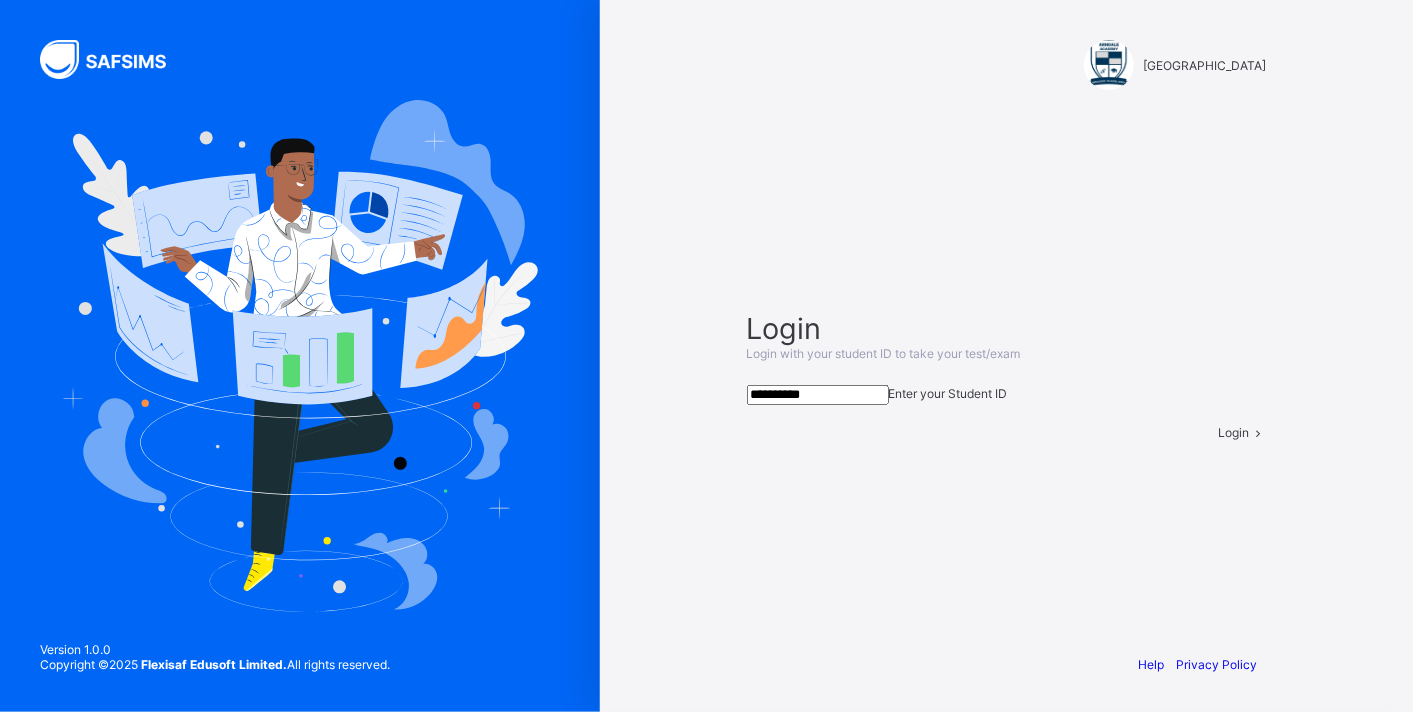 type on "**********" 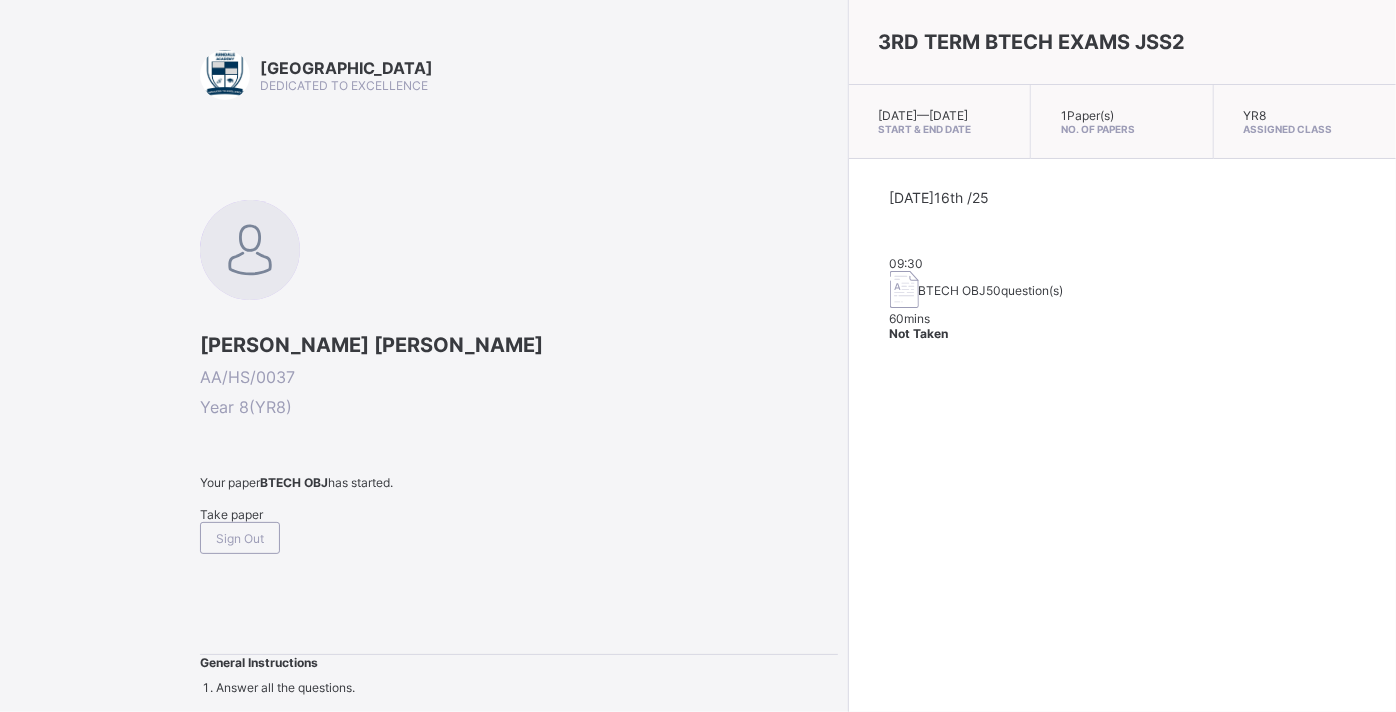 click on "Take paper" at bounding box center (231, 514) 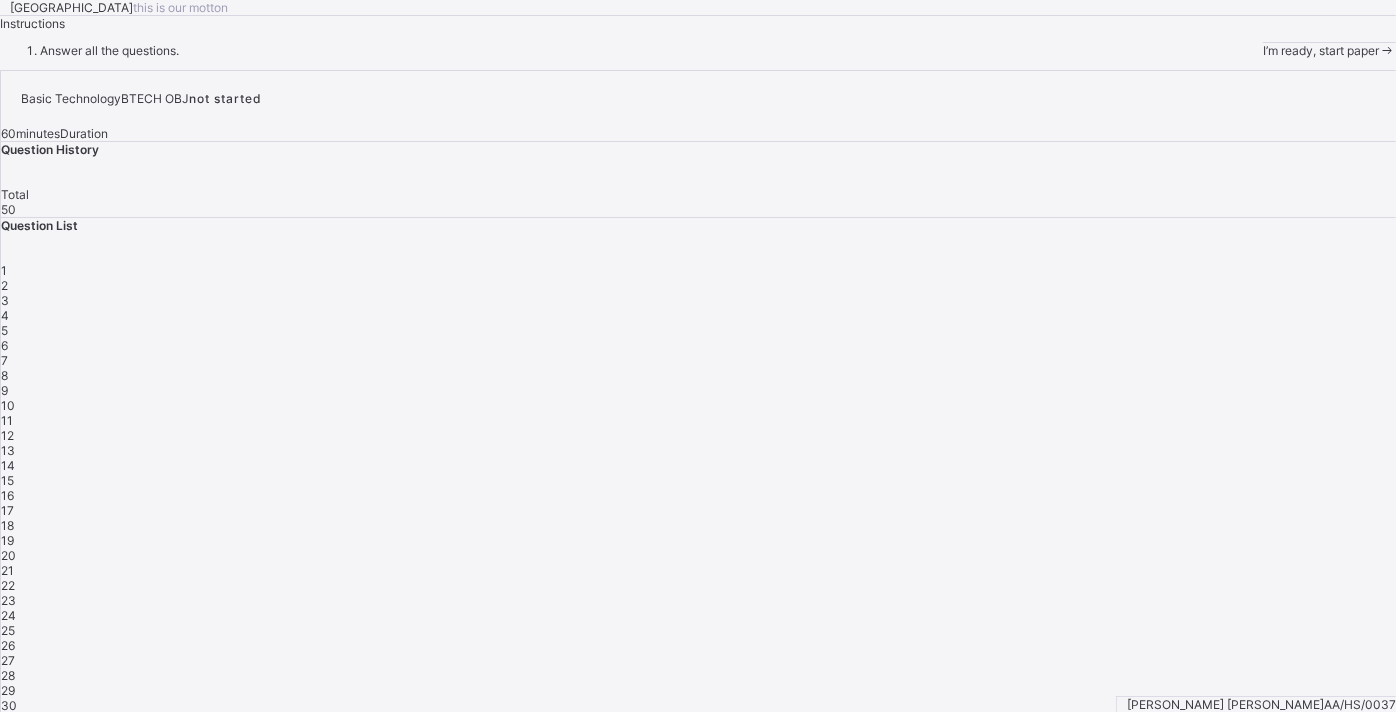 click on "1" at bounding box center [698, 270] 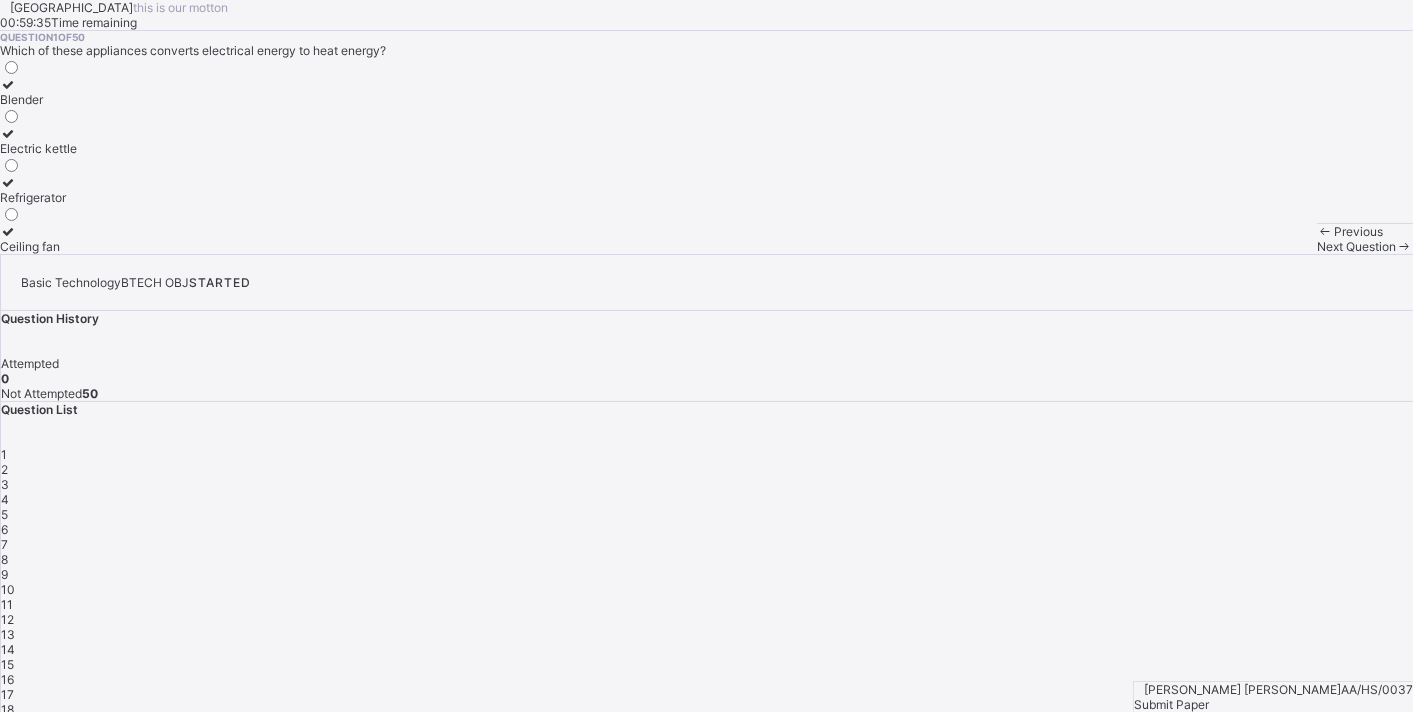 click on "Electric kettle" at bounding box center [38, 141] 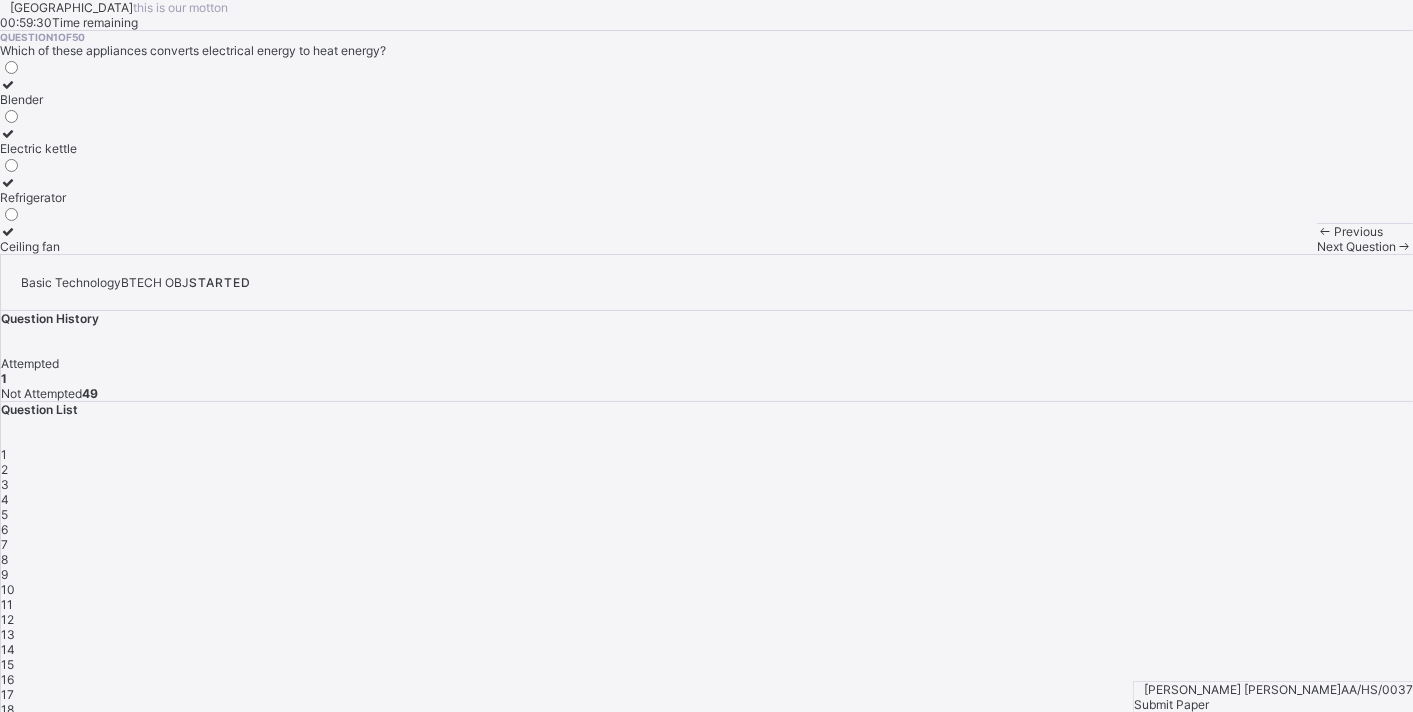 click on "Next Question" at bounding box center [1356, 246] 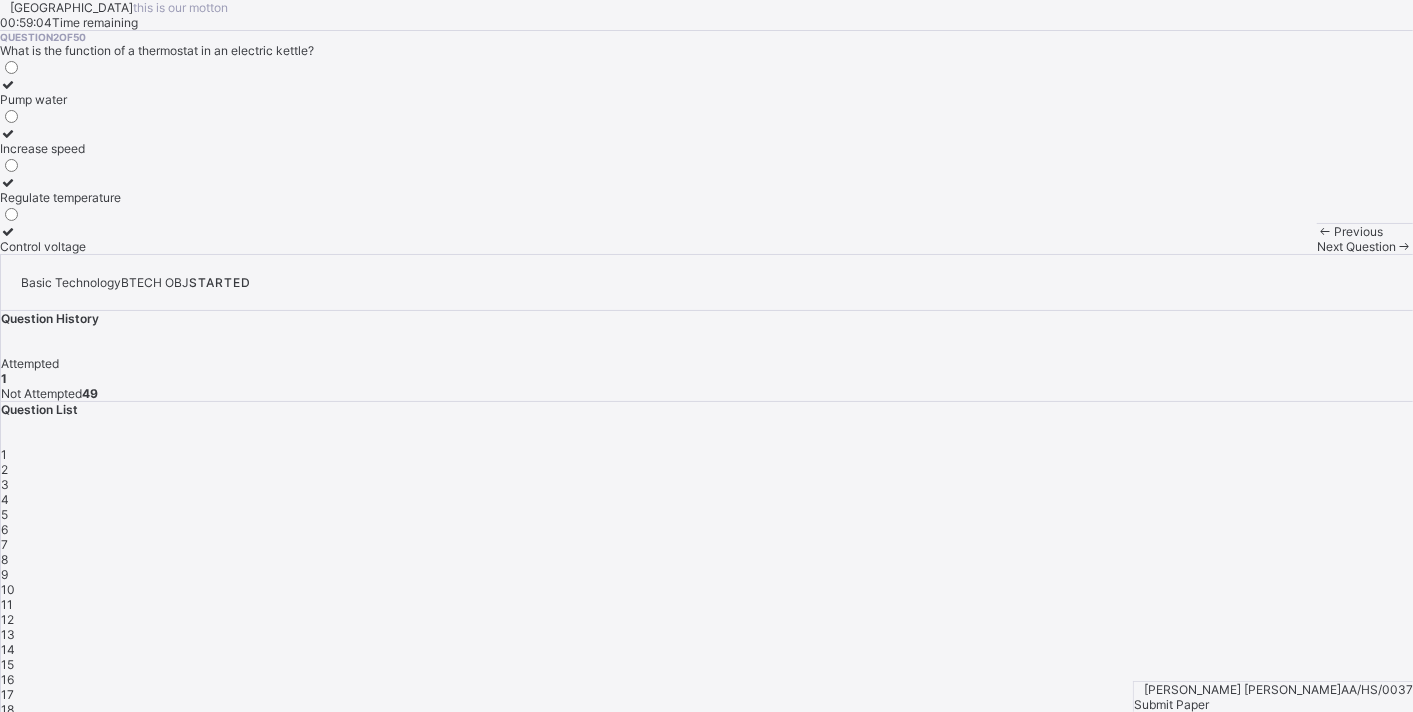 click on "Pump water" at bounding box center [60, 99] 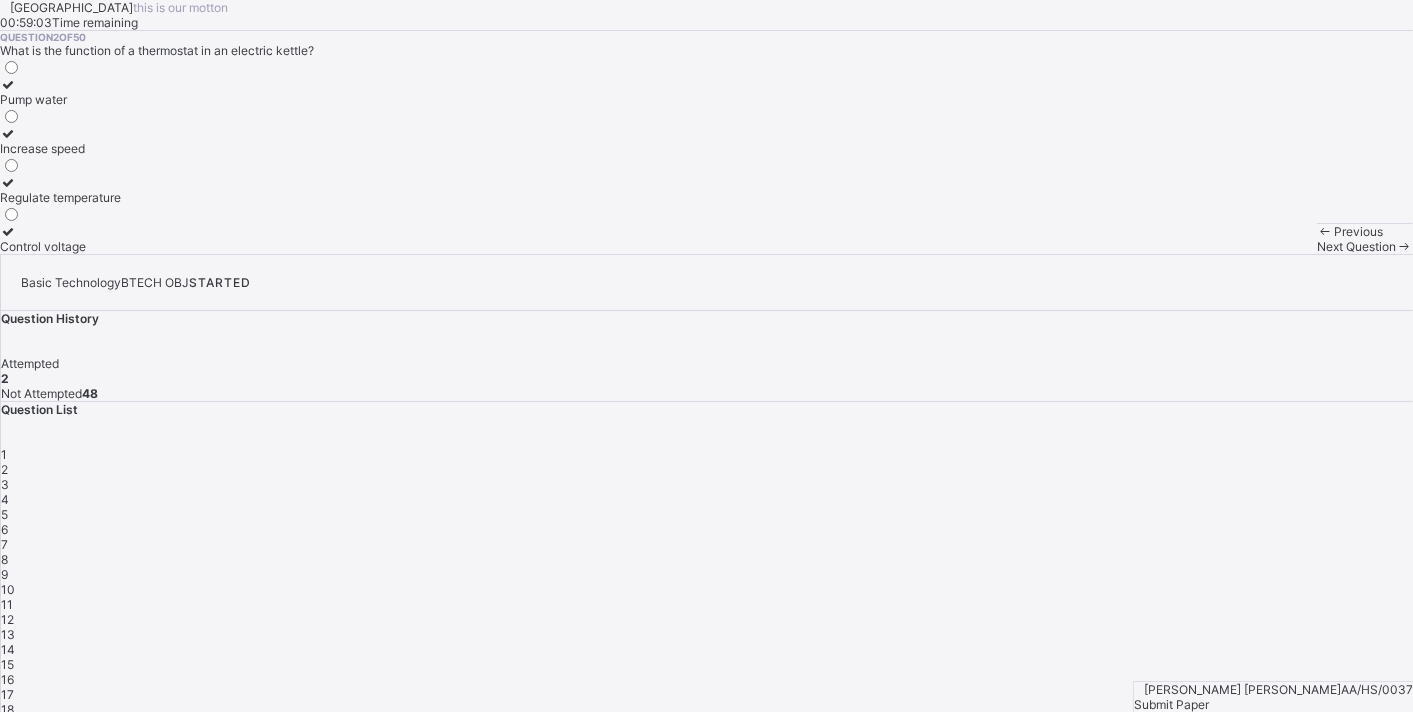 click on "Regulate temperature" at bounding box center (60, 190) 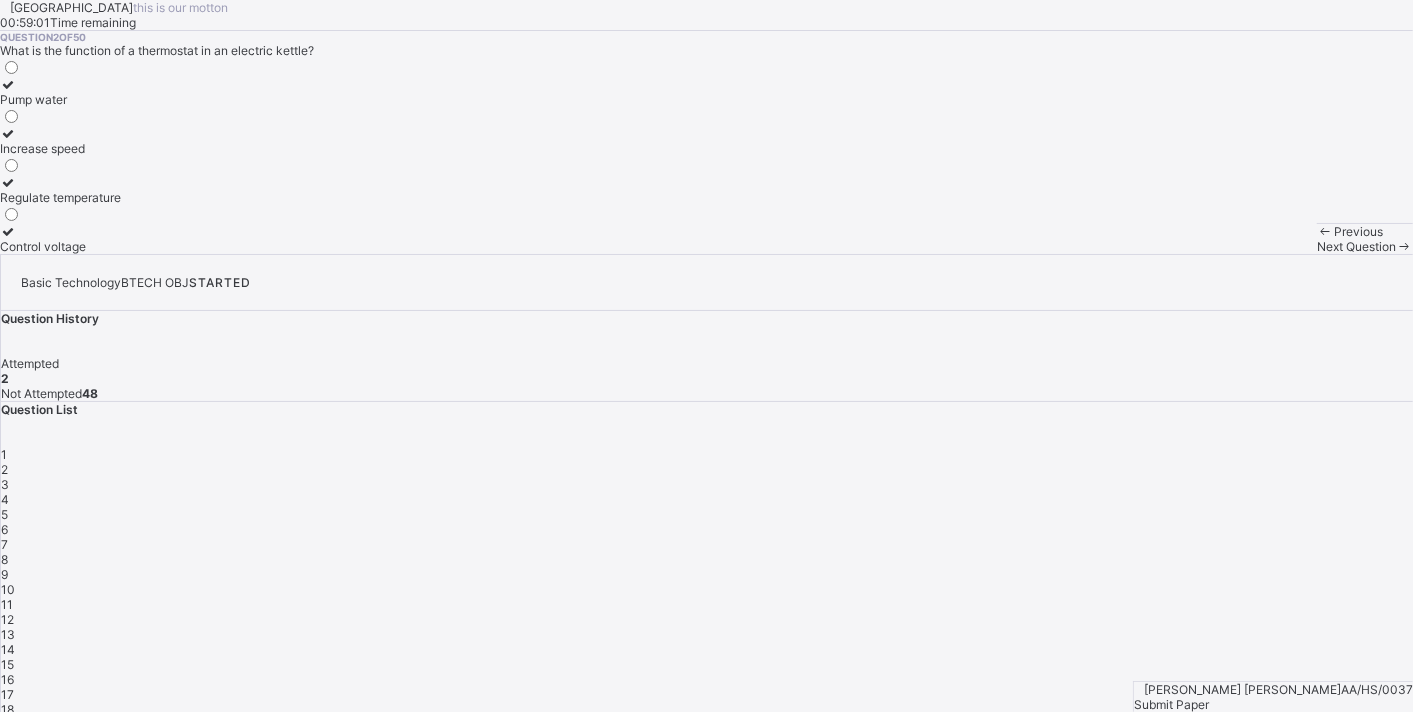 click on "Next Question" at bounding box center (1356, 246) 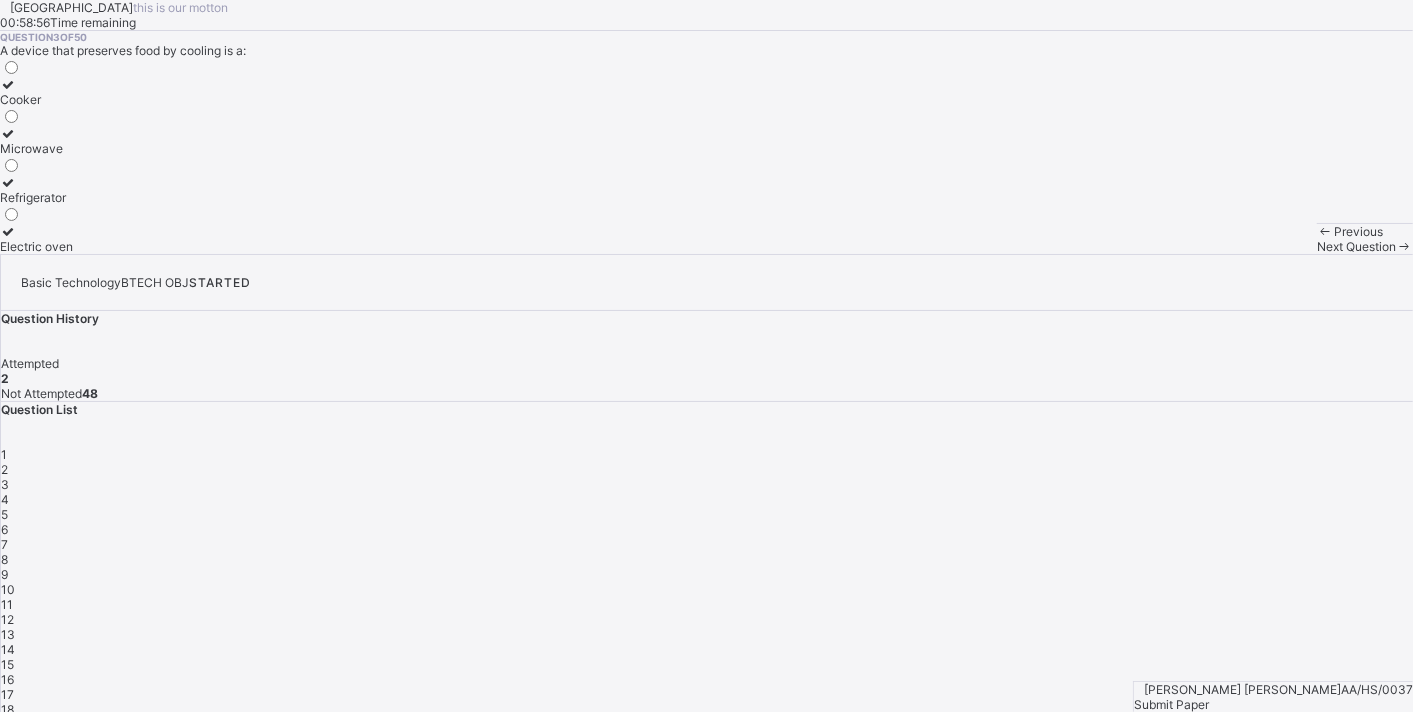 click on "Refrigerator" at bounding box center [36, 190] 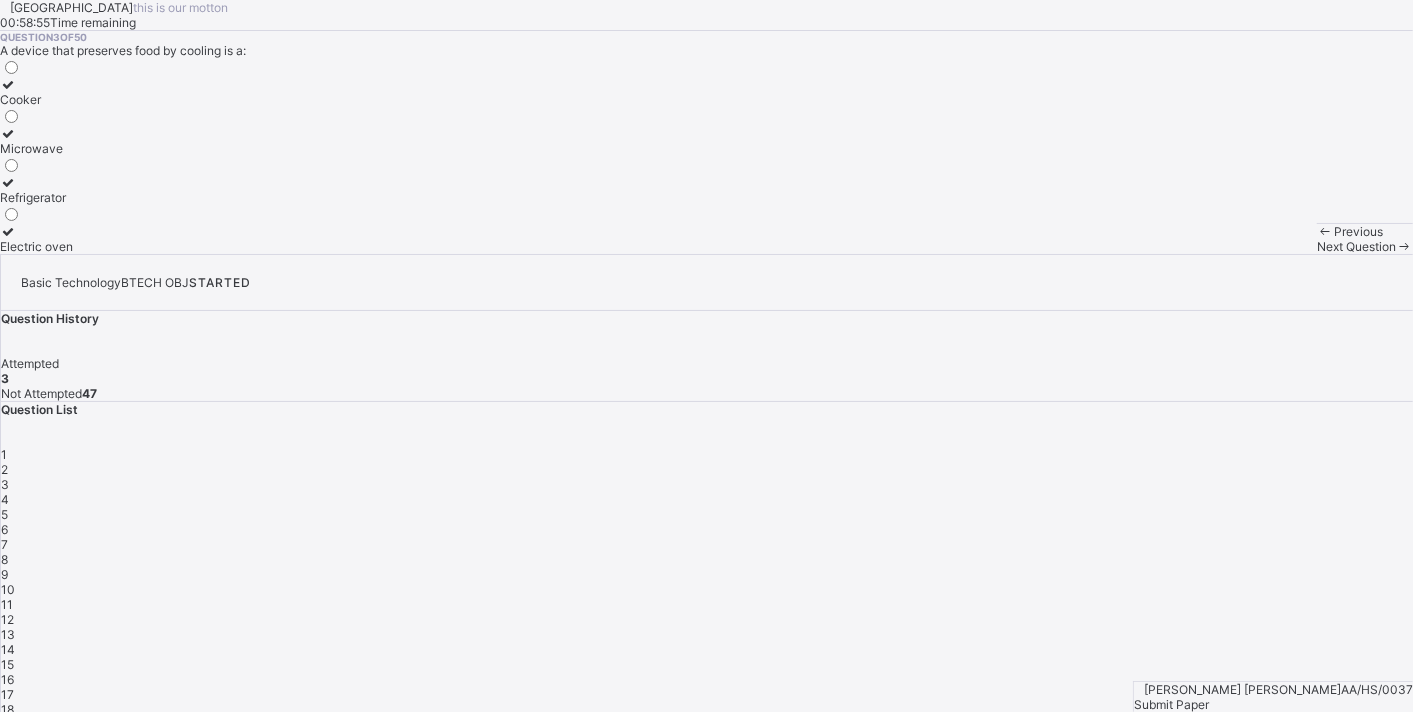 click on "Next Question" at bounding box center [1365, 246] 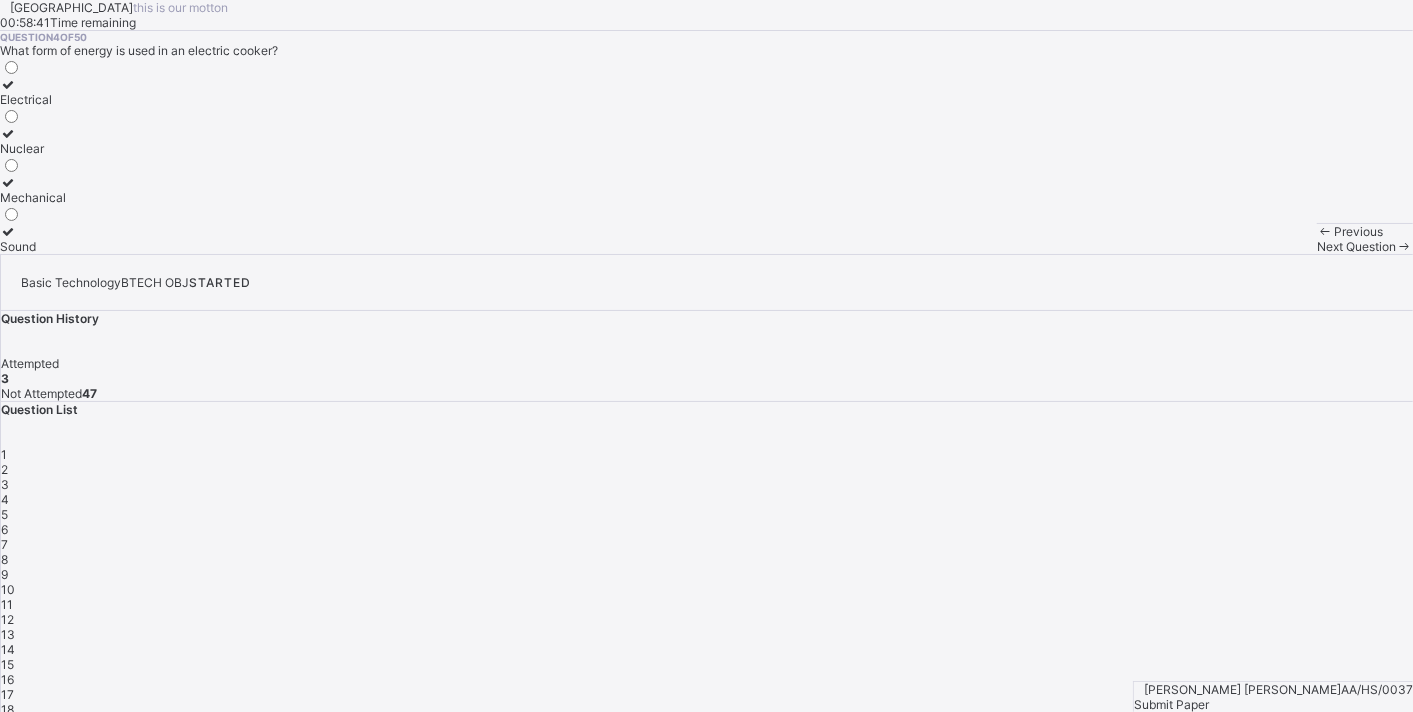 click on "Electrical" at bounding box center (33, 99) 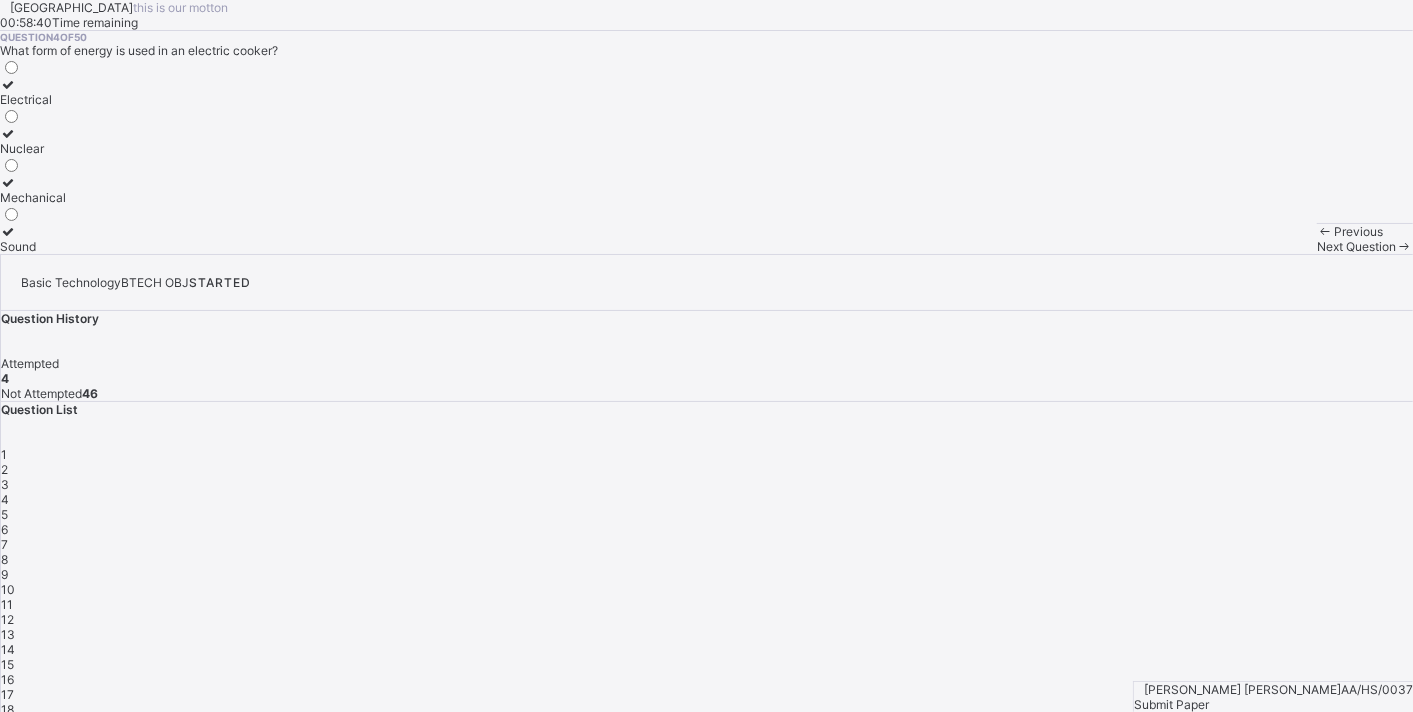 click on "Next Question" at bounding box center (1365, 246) 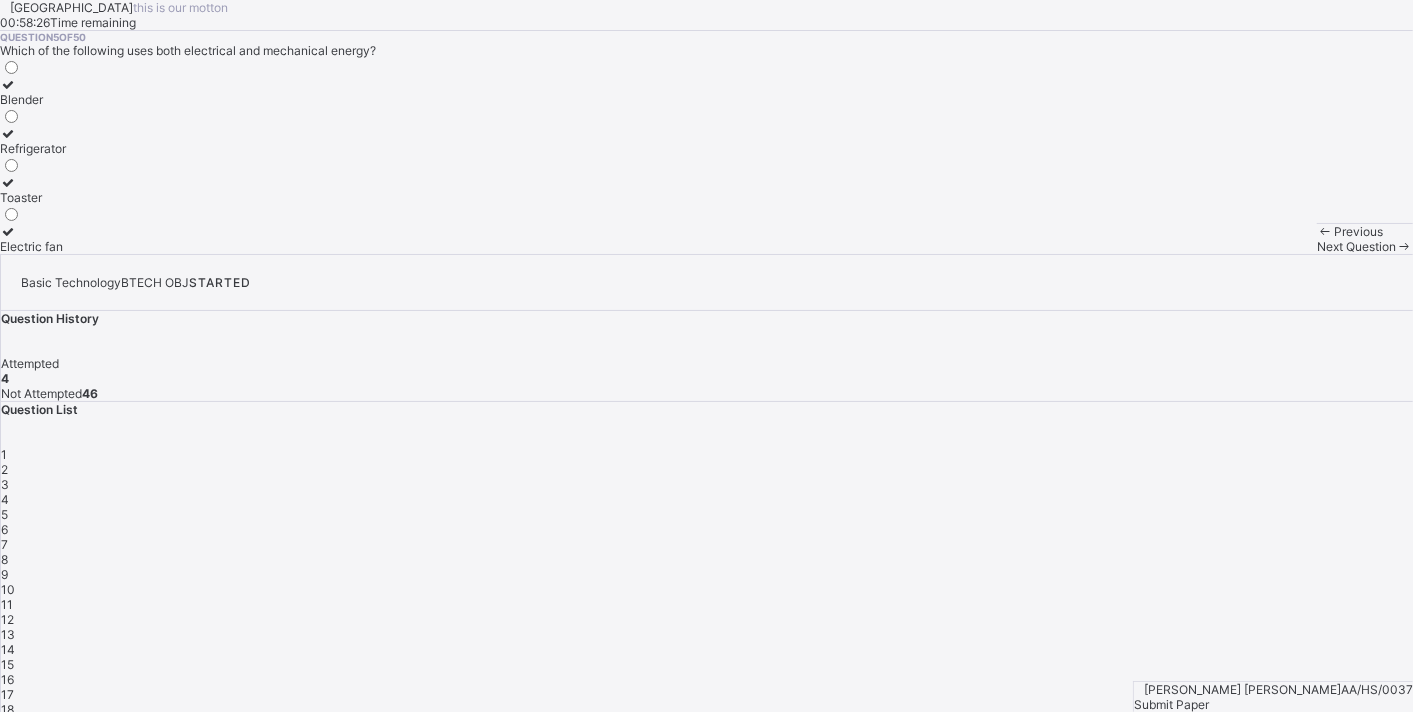 click on "Blender" at bounding box center (33, 99) 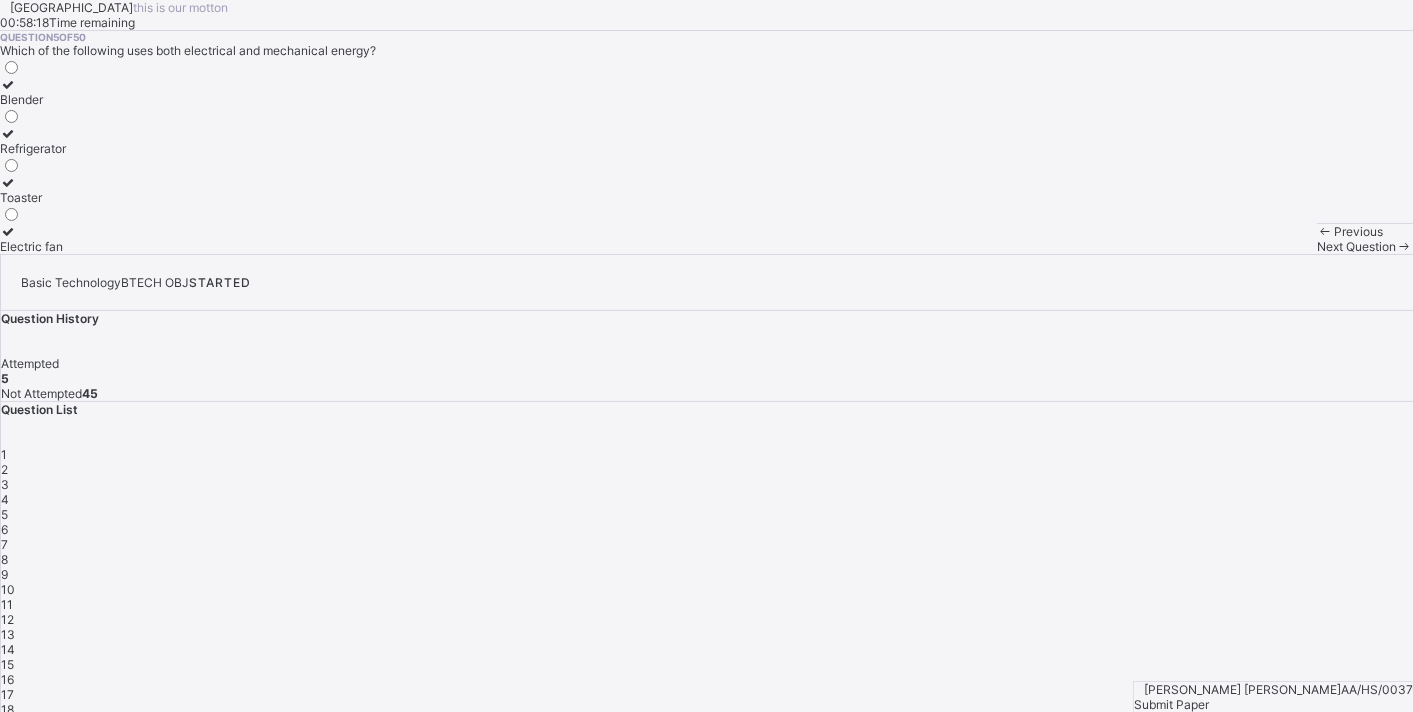 click on "Next Question" at bounding box center (1356, 246) 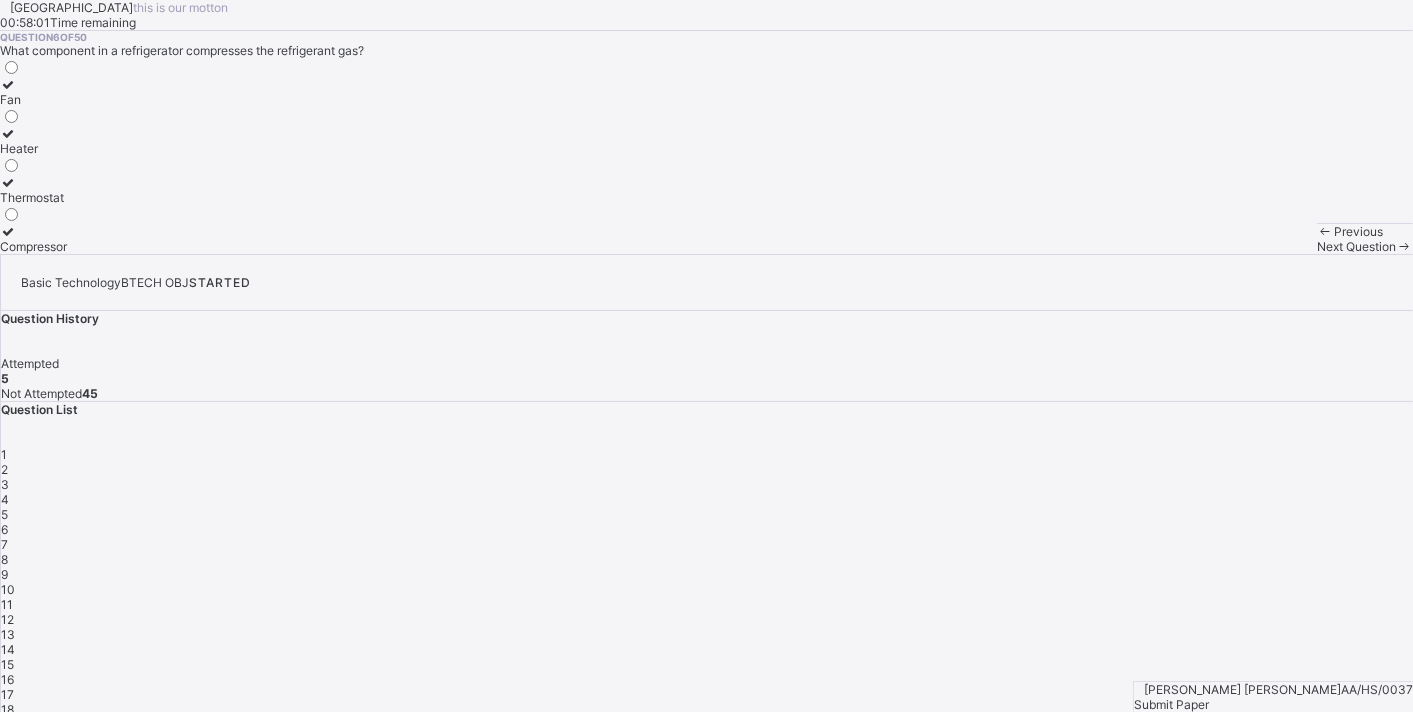 click on "Heater" at bounding box center [33, 141] 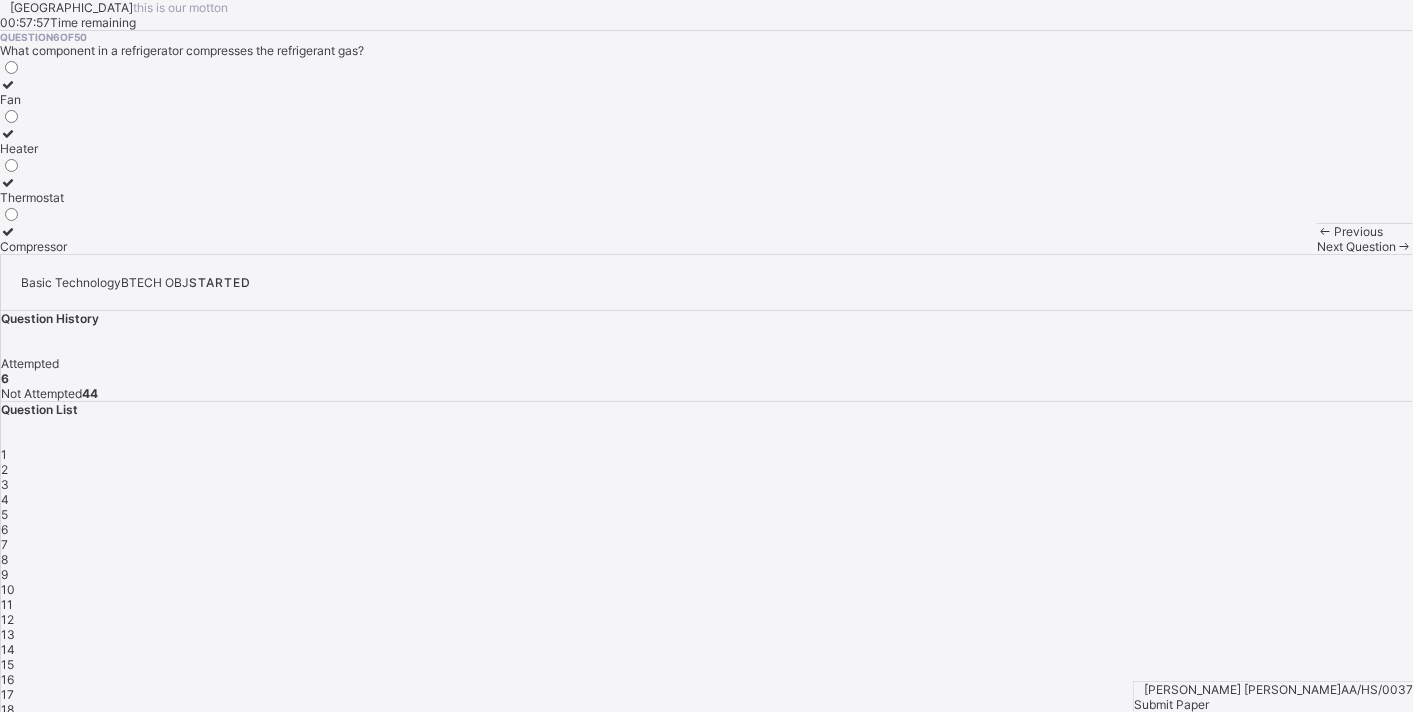 click on "Next Question" at bounding box center (1356, 246) 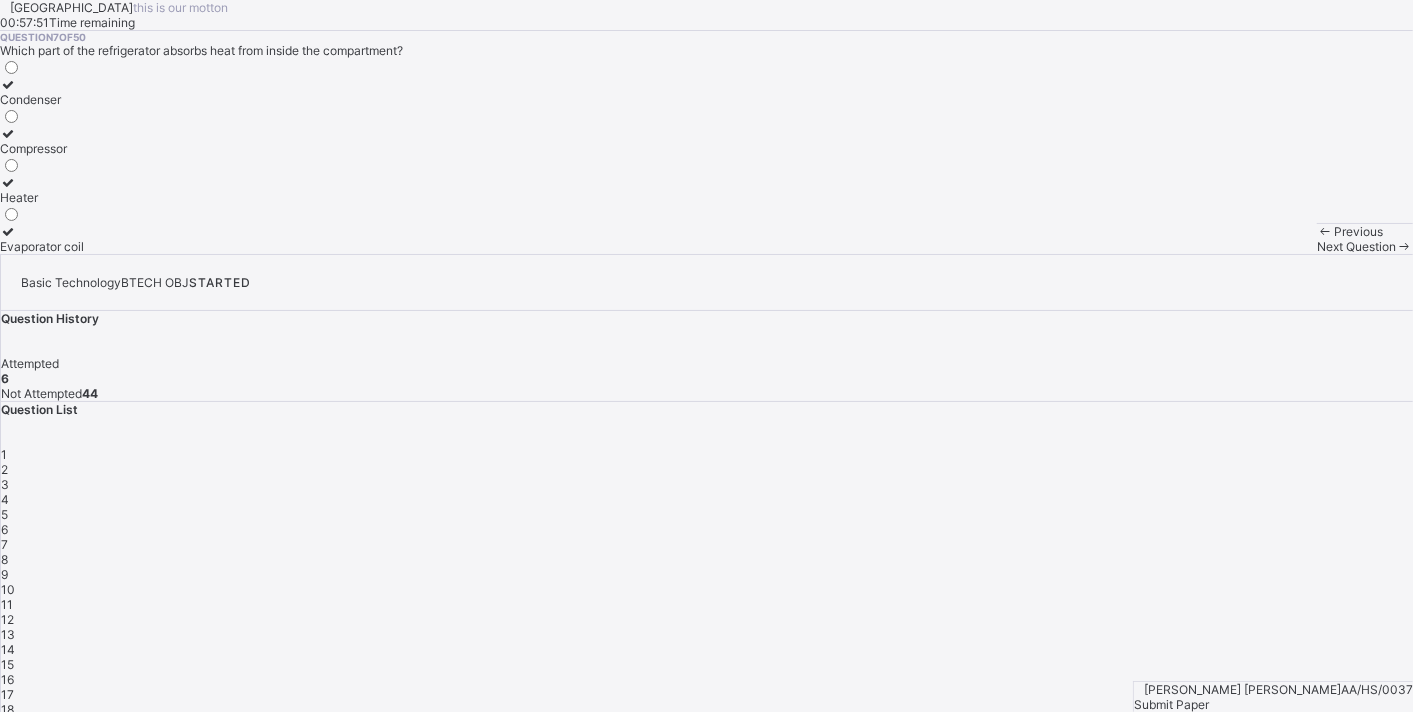 click on "Compressor" at bounding box center (42, 148) 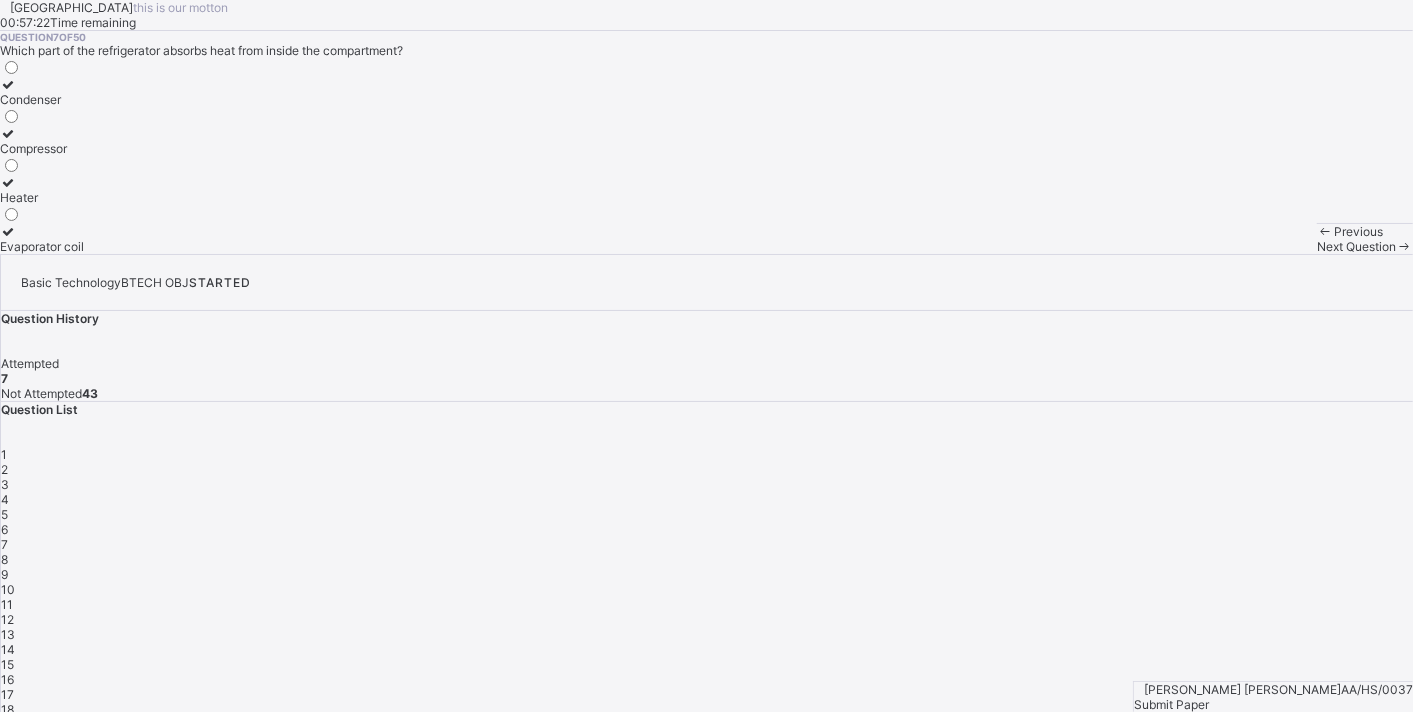 click on "Question  7  of  50 Which part of the refrigerator absorbs heat from inside the compartment? Condenser Compressor Heater Evaporator coil" at bounding box center (706, 142) 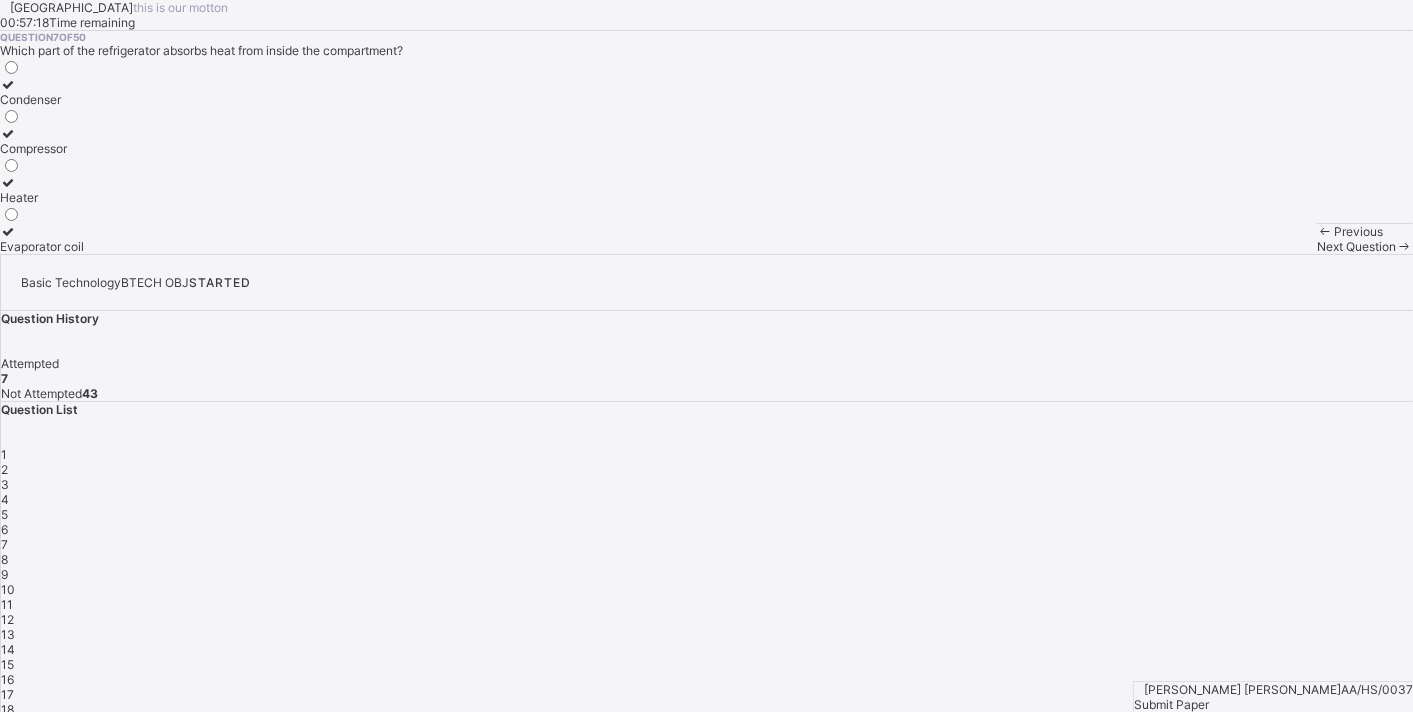 click on "8" at bounding box center [707, 559] 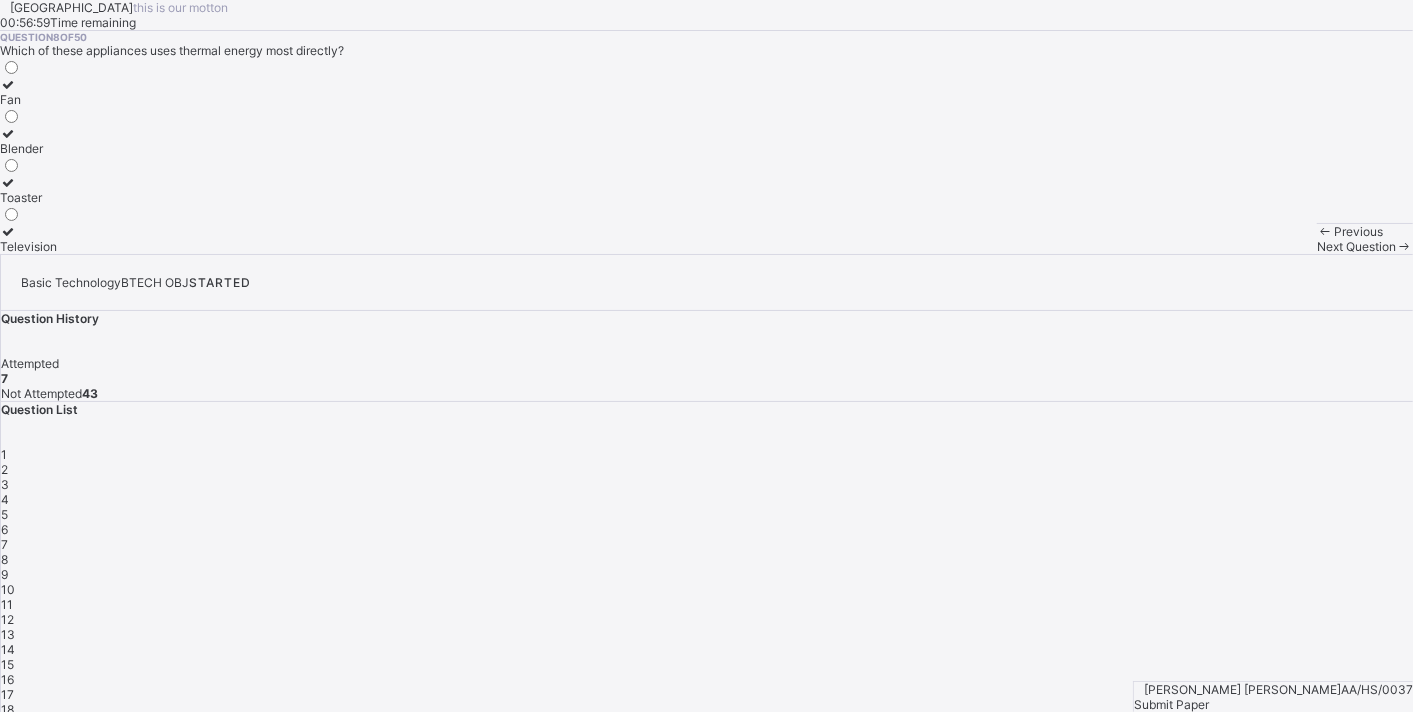 click on "Blender" at bounding box center [28, 148] 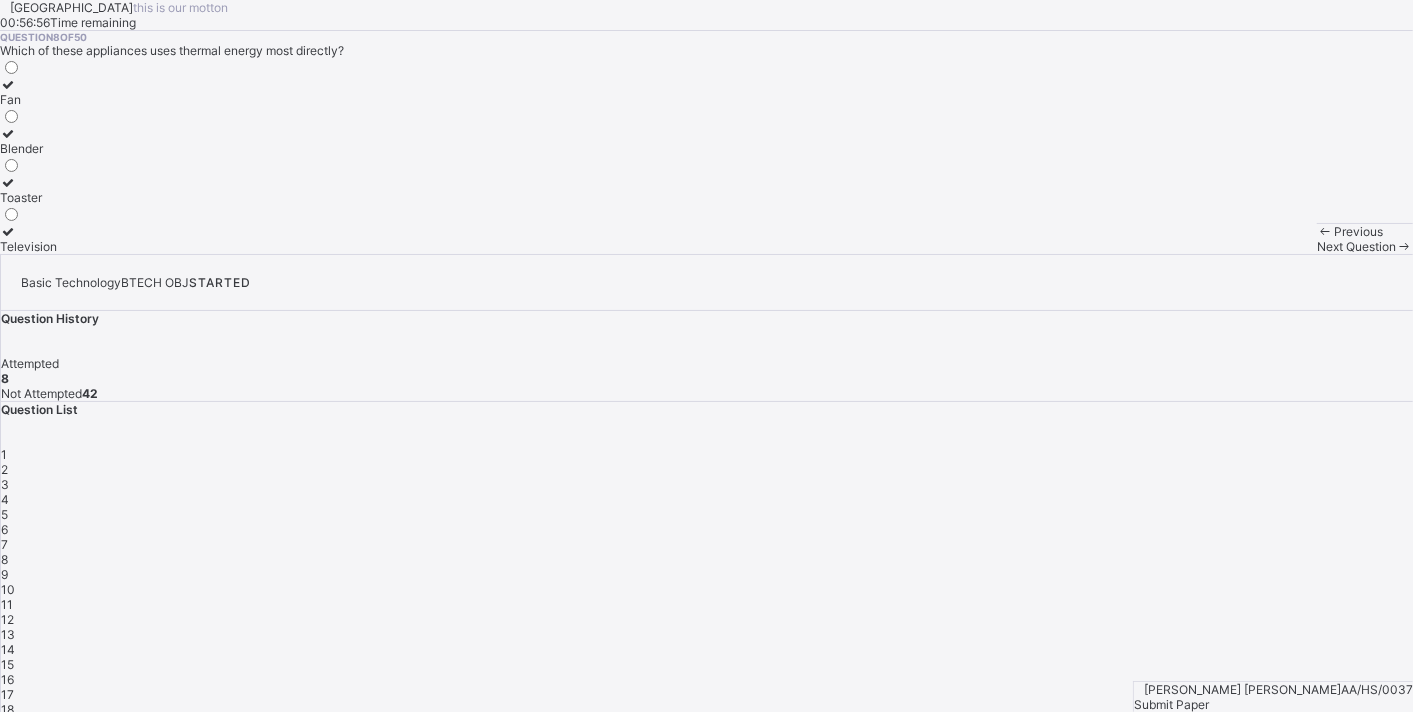click on "9" at bounding box center (707, 574) 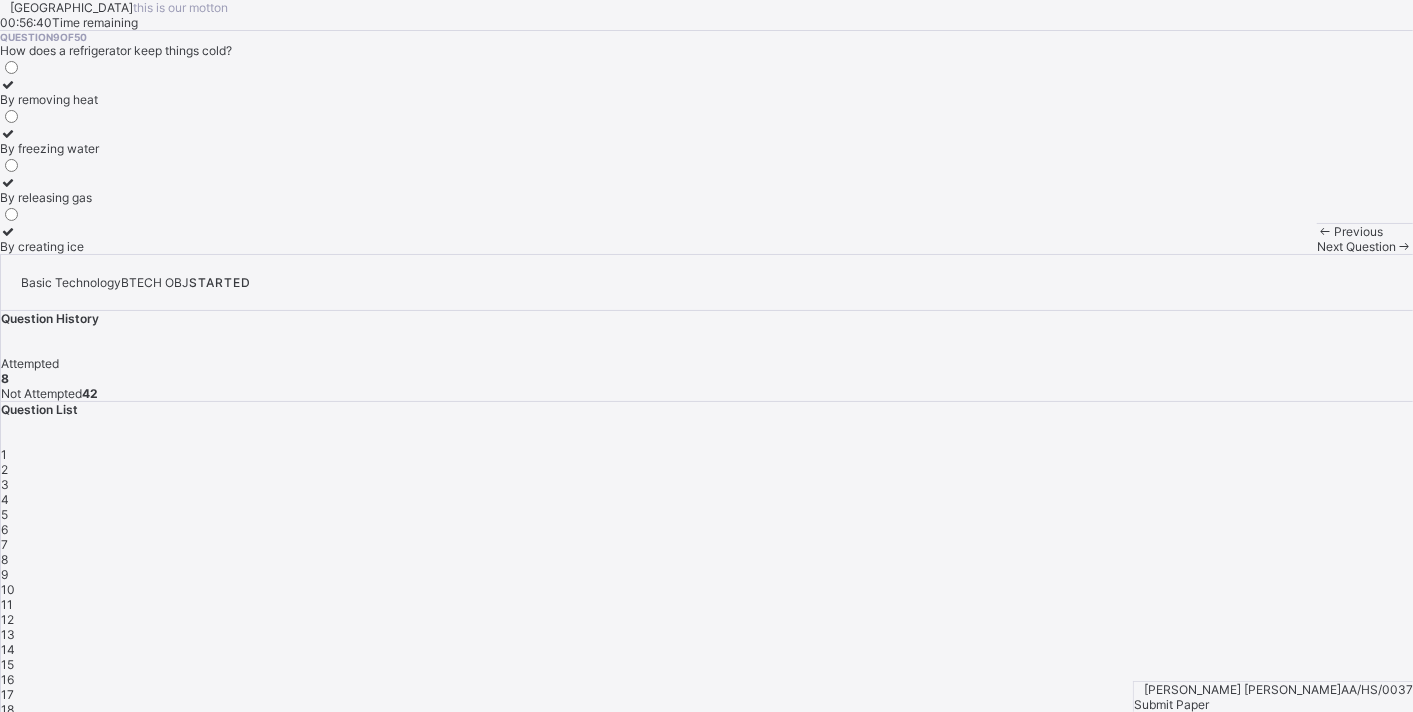 click on "By freezing water" at bounding box center (49, 141) 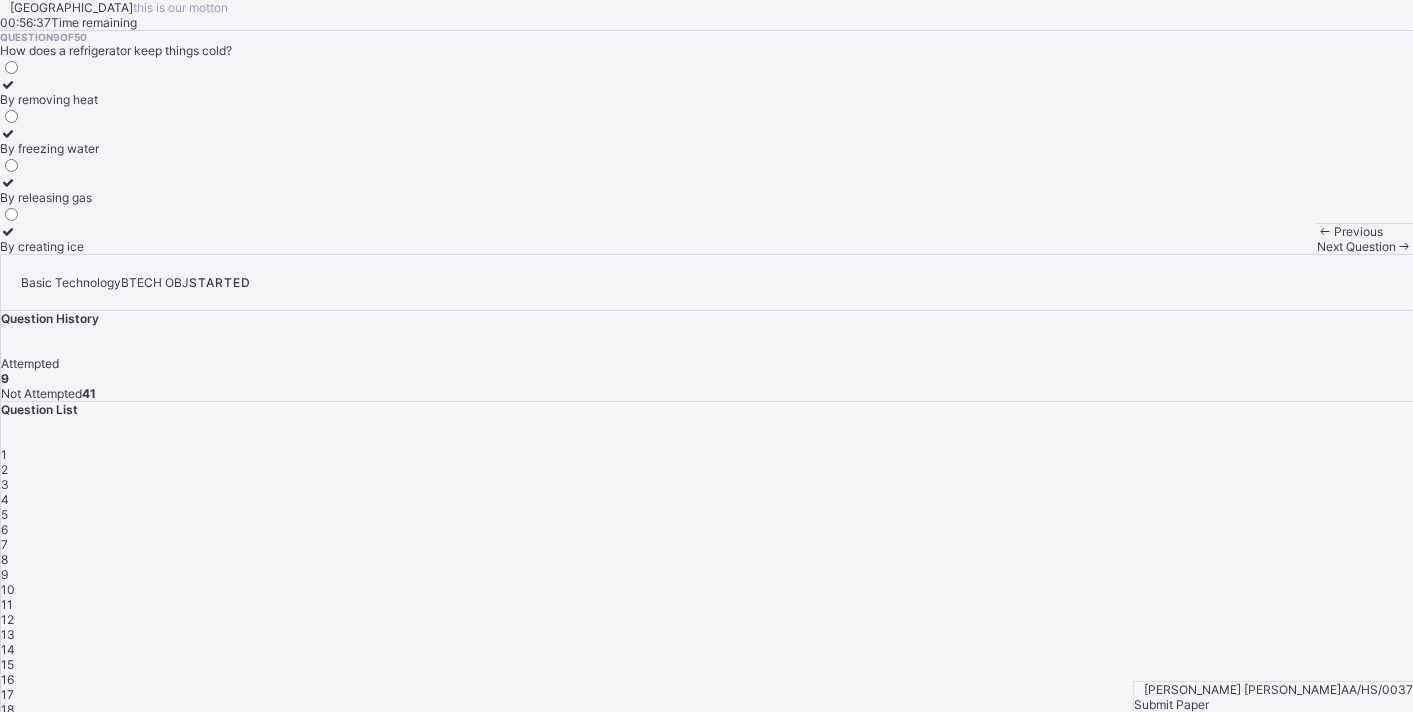 click on "By creating ice" at bounding box center (49, 246) 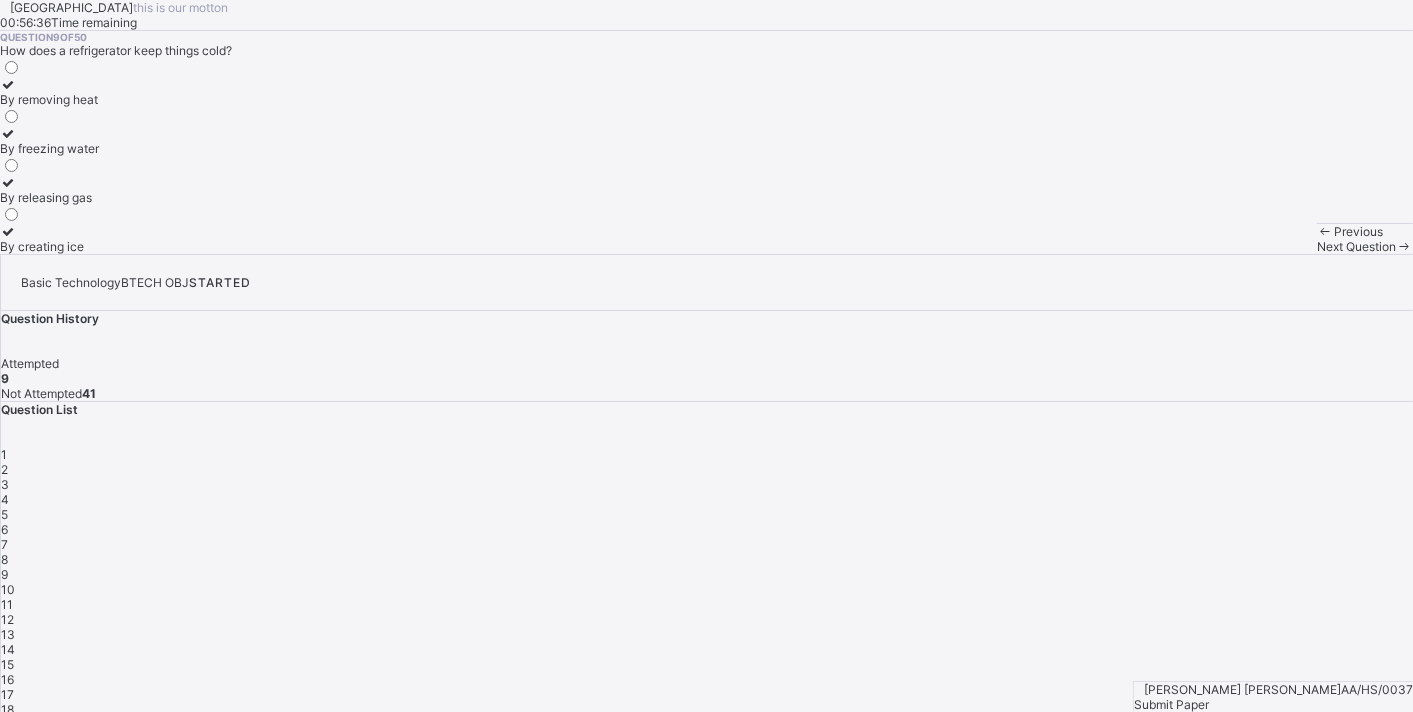 click on "By removing heat" at bounding box center [49, 92] 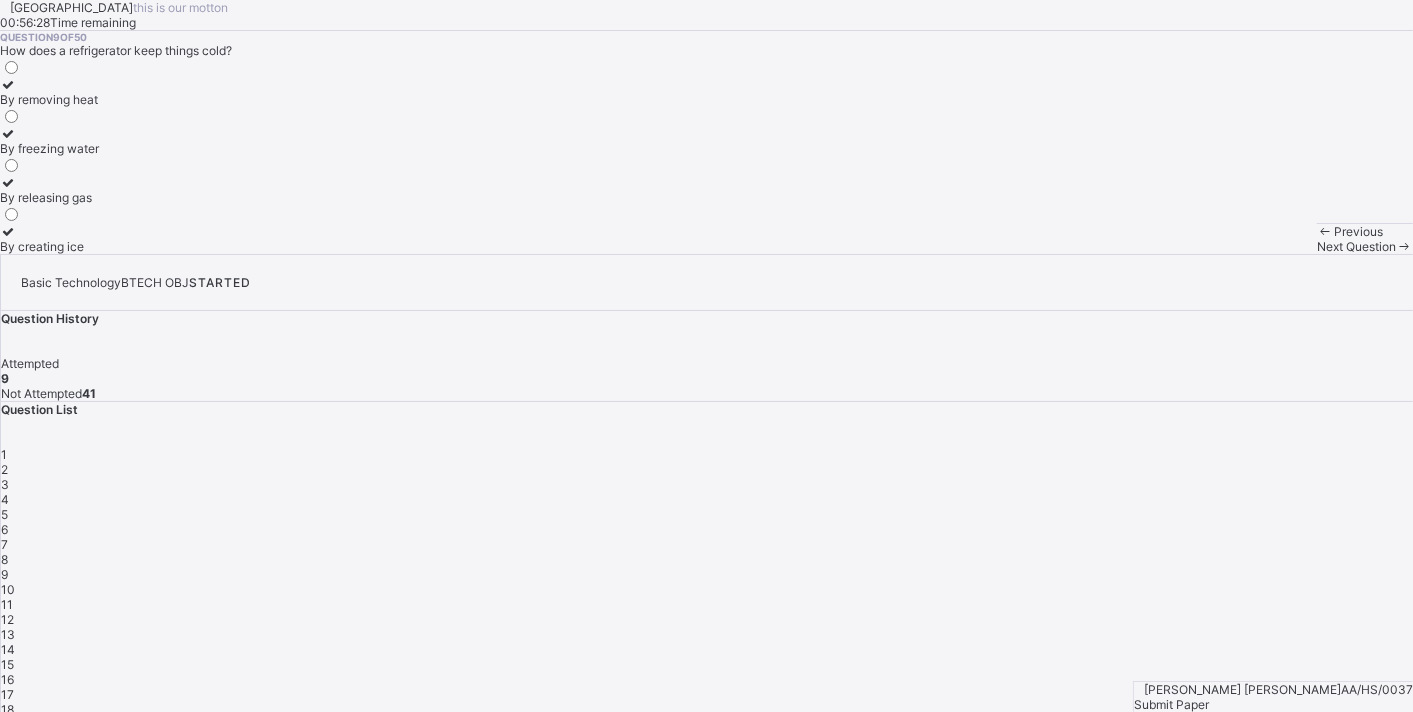 click on "10" at bounding box center [707, 589] 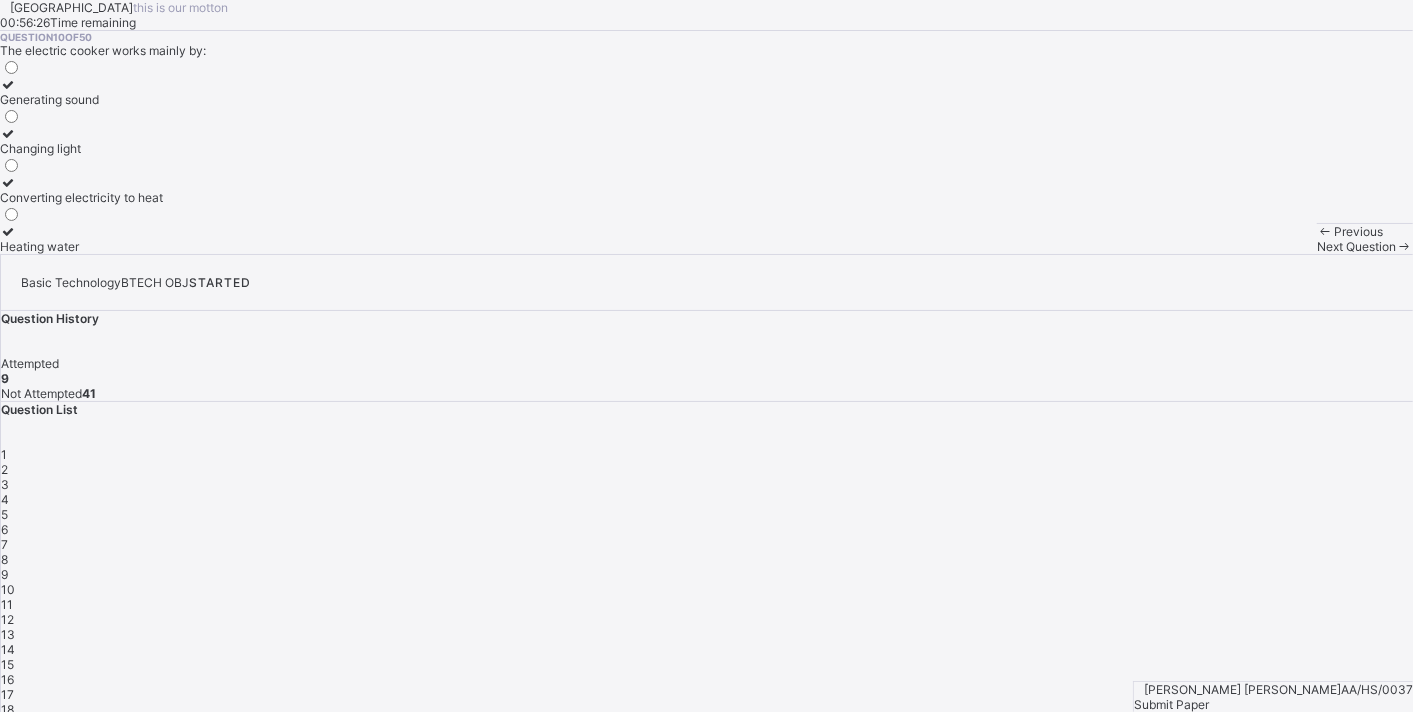 click on "Next Question" at bounding box center [1365, 246] 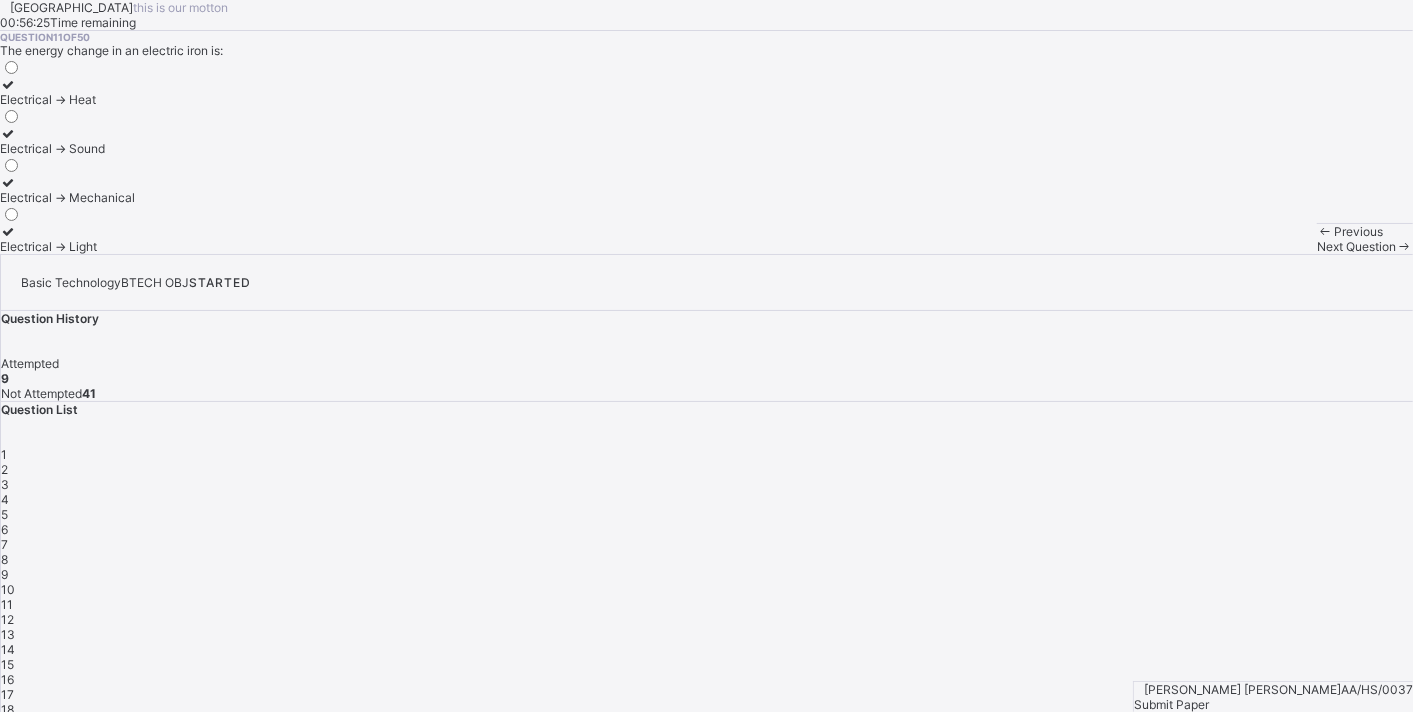 click on "1 2 3 4 5 6 7 8 9 10 11 12 13 14 15 16 17 18 19 20 21 22 23 24 25 26 27 28 29 30 31 32 33 34 35 36 37 38 39 40 41 42 43 44 45 46 47 48 49 50" at bounding box center [707, 822] 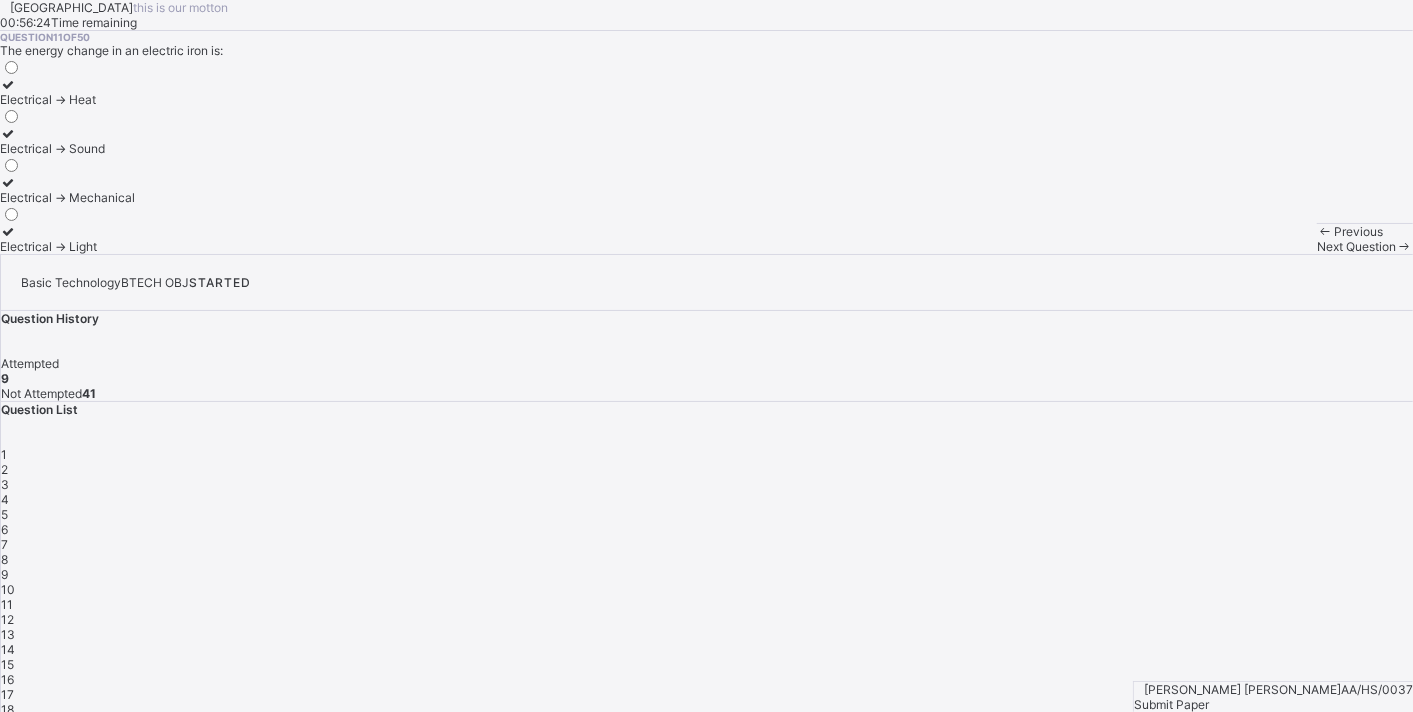 click on "10" at bounding box center [707, 589] 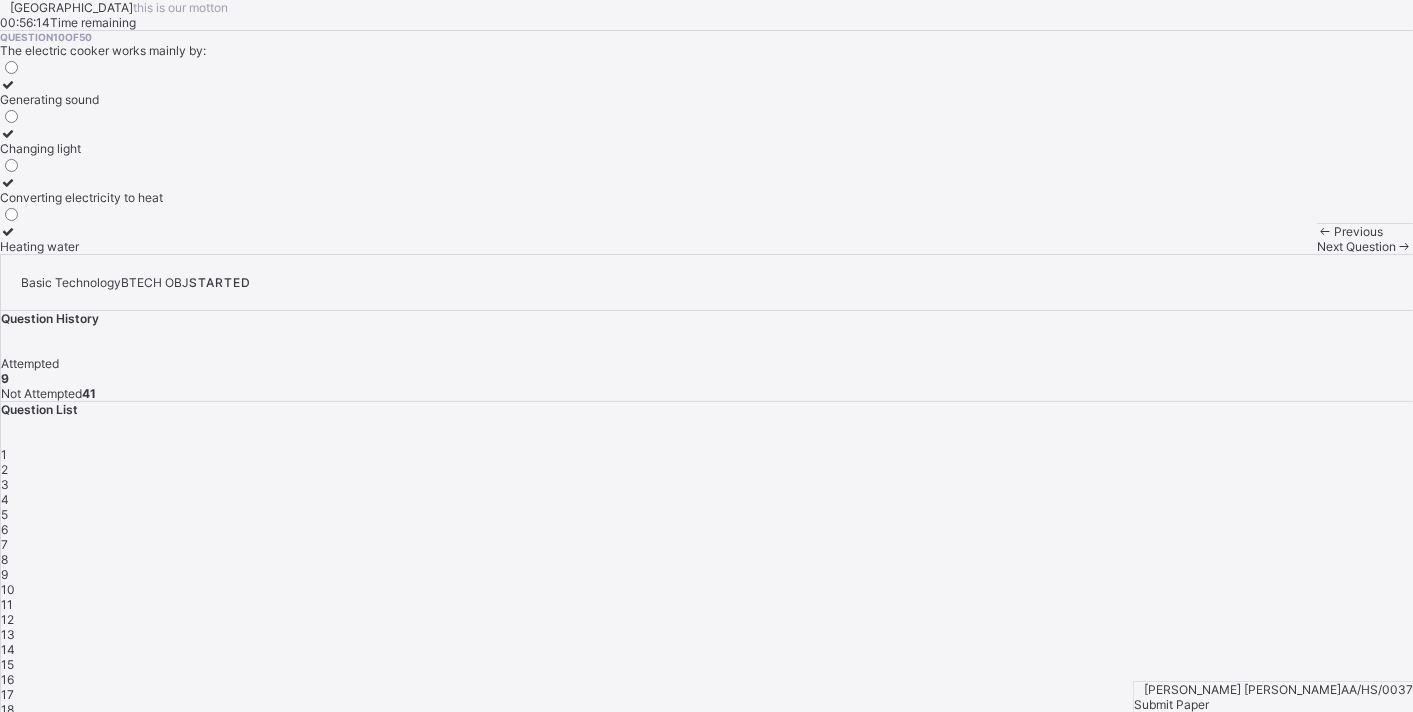 click on "Changing light" at bounding box center (81, 141) 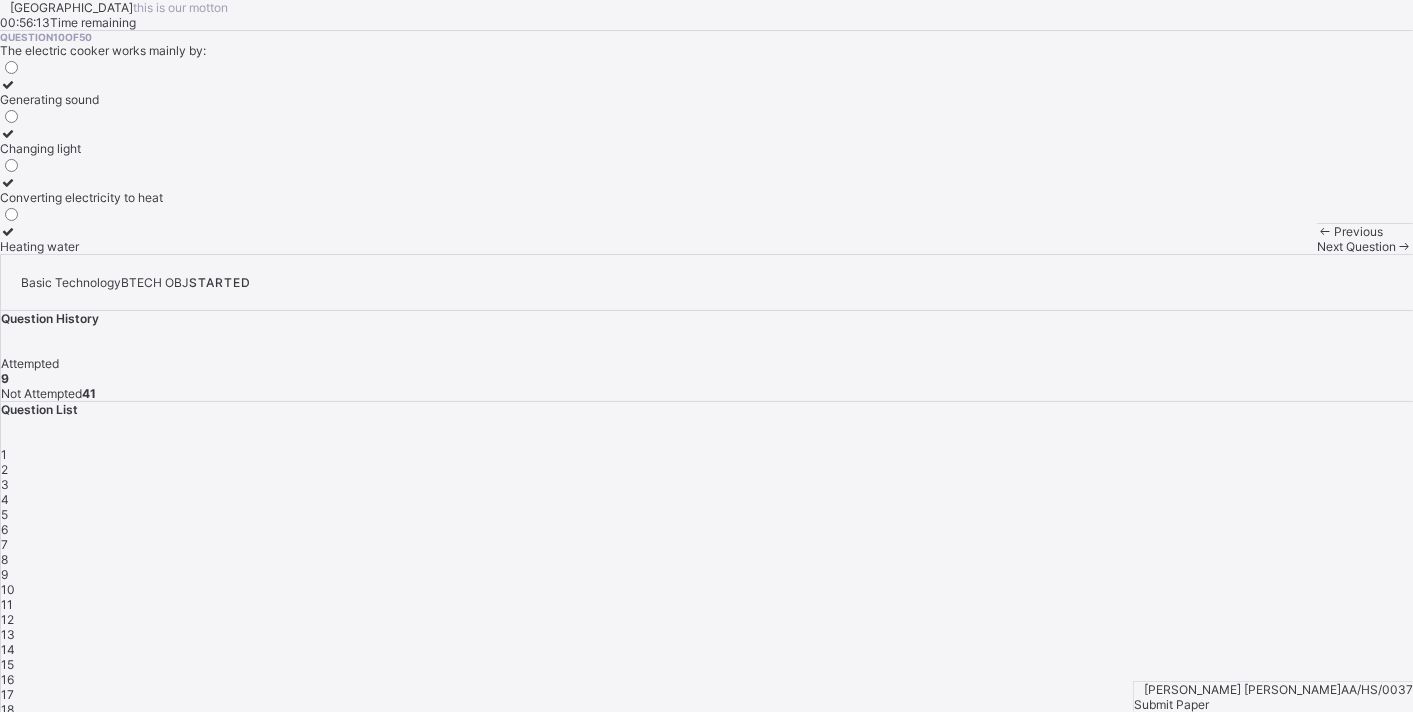 click on "Converting electricity to heat" at bounding box center (81, 190) 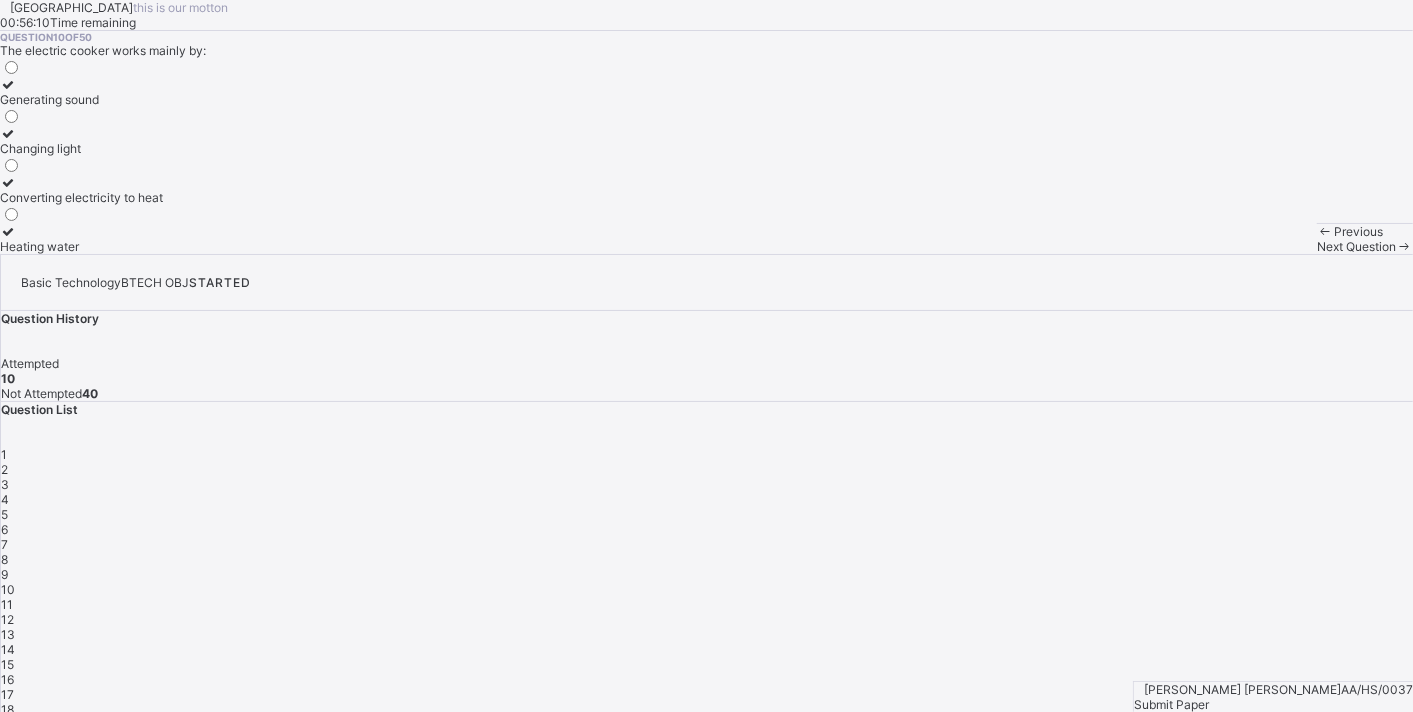 click on "11" at bounding box center [7, 604] 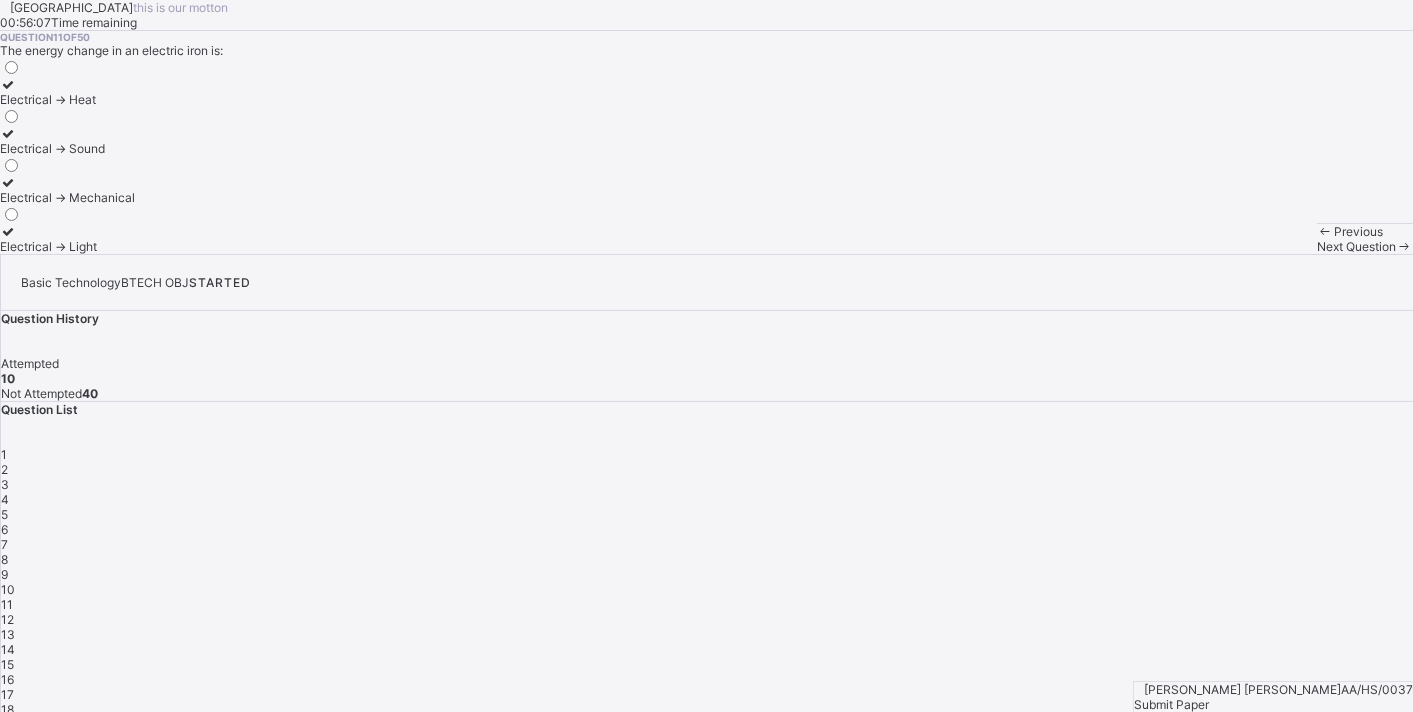 click on "10" at bounding box center [707, 589] 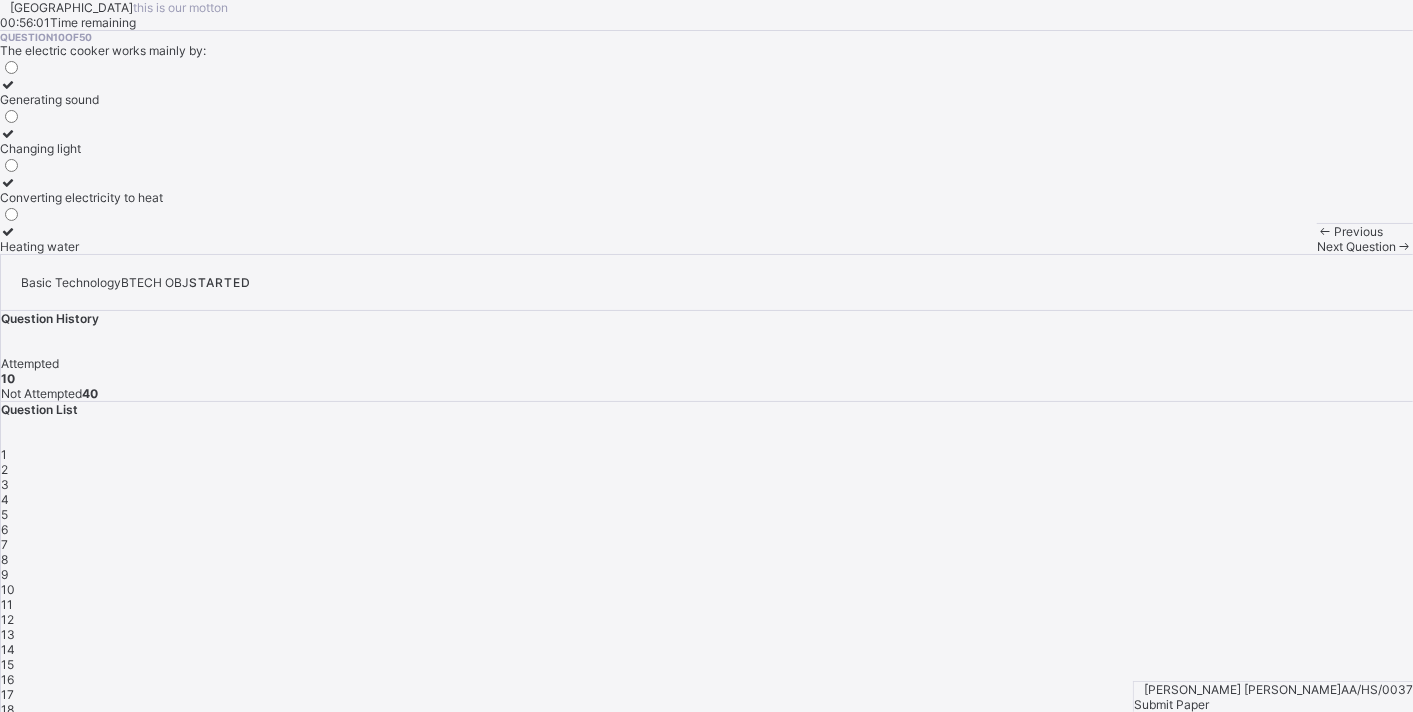 click on "11" at bounding box center (707, 604) 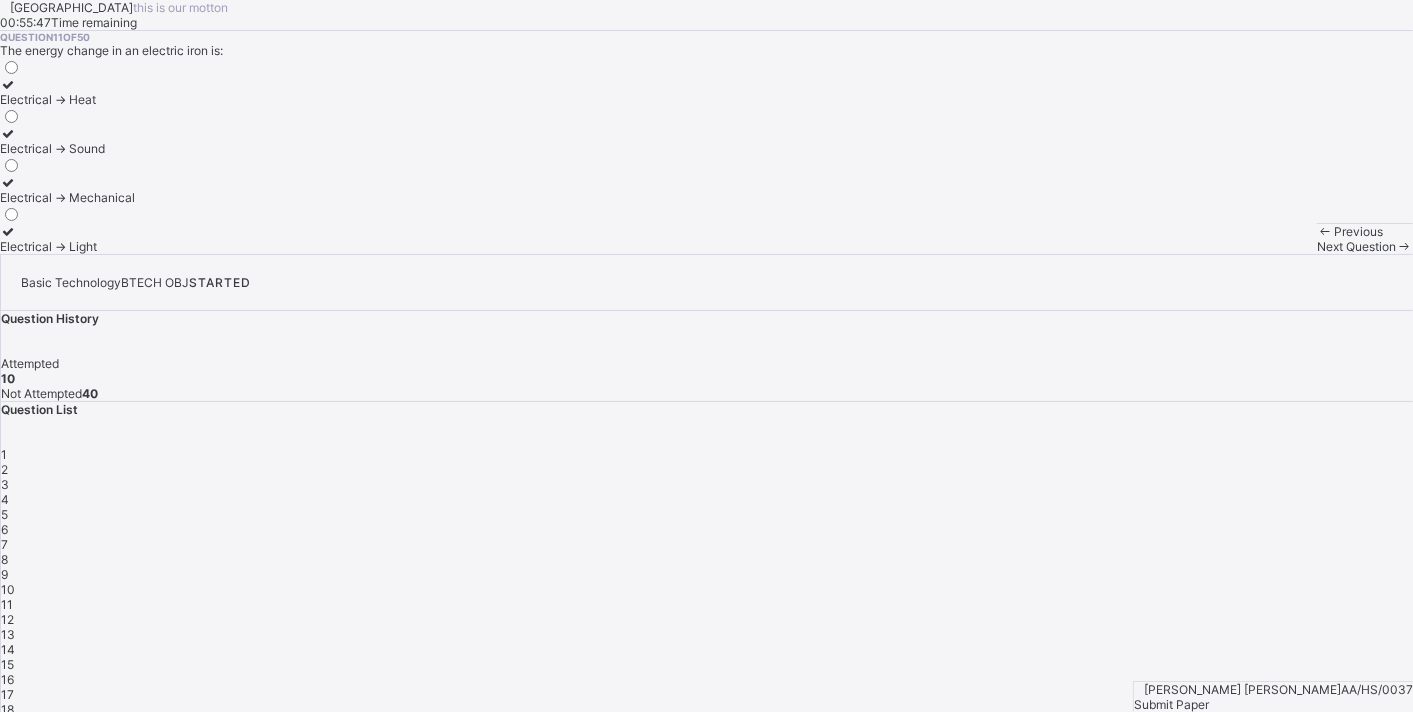 click on "Electrical → Heat" at bounding box center [67, 99] 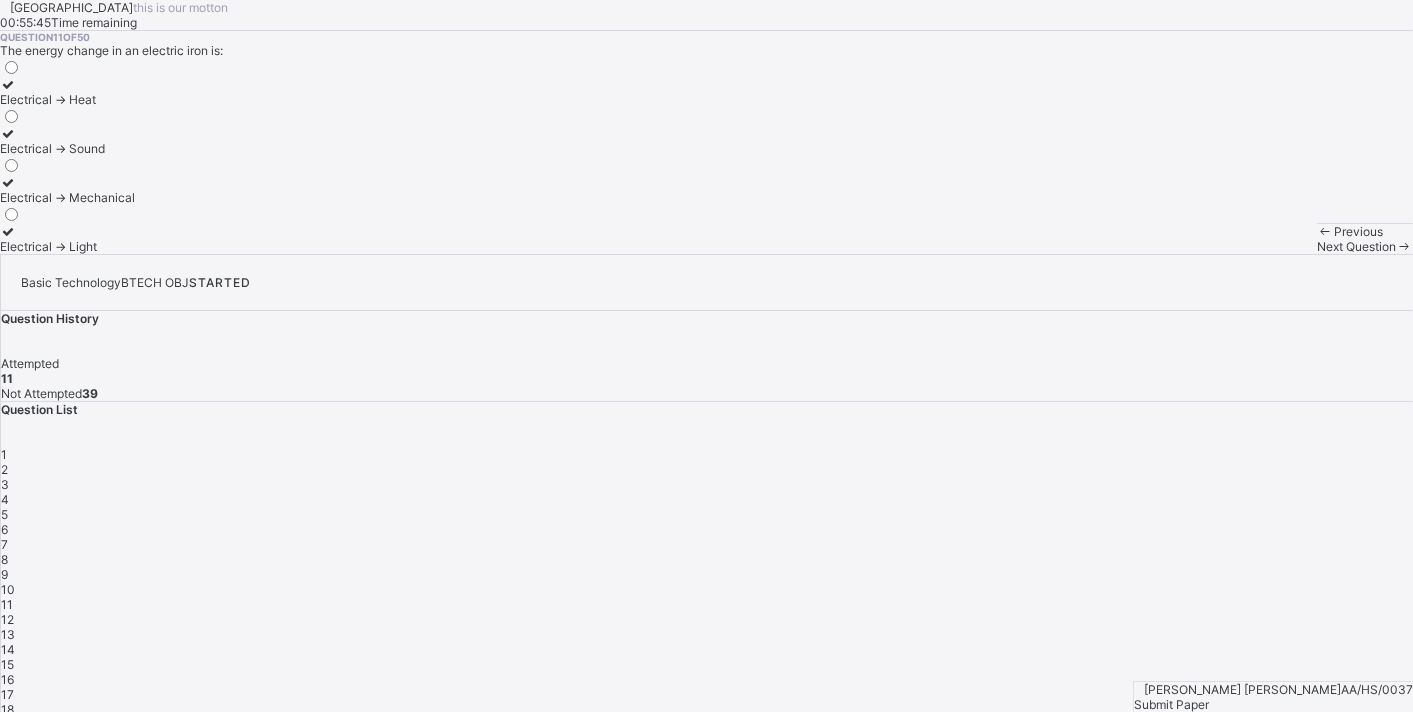 click on "12" at bounding box center [707, 619] 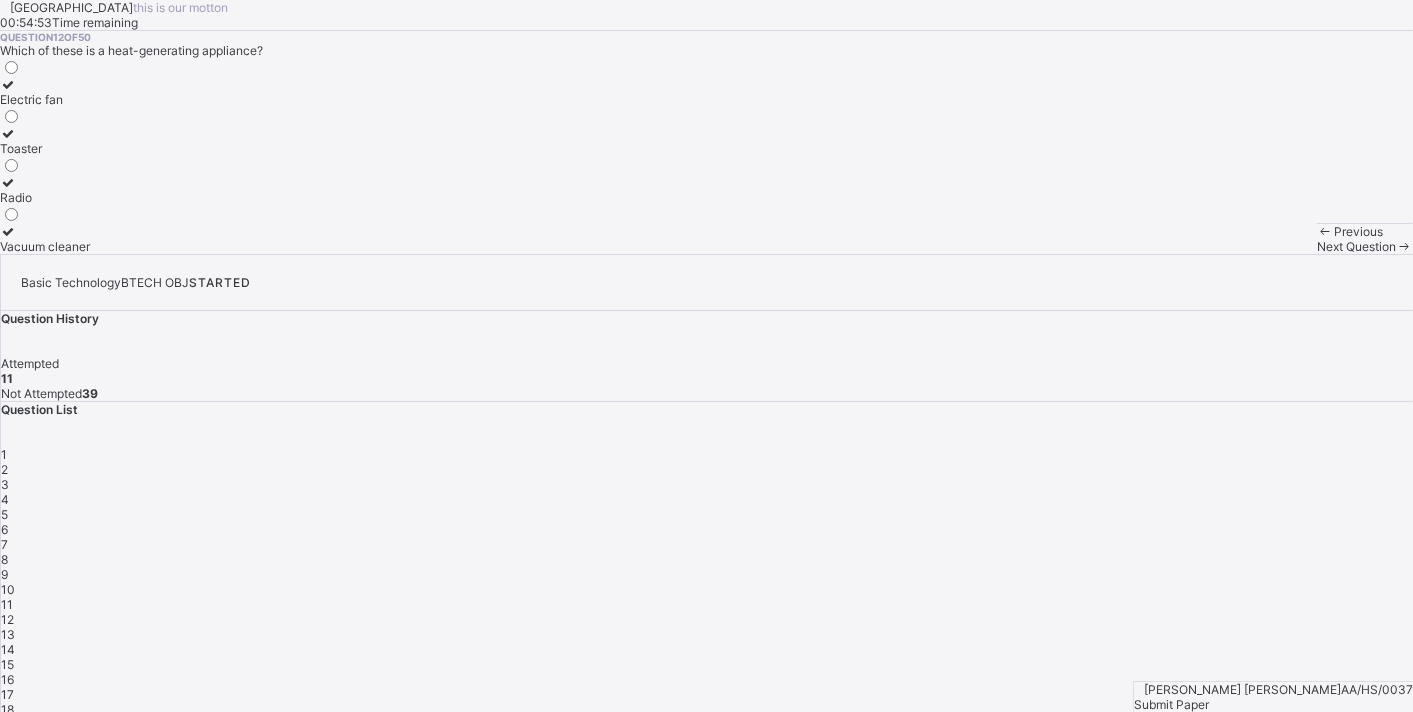 click on "Electric fan" at bounding box center (45, 99) 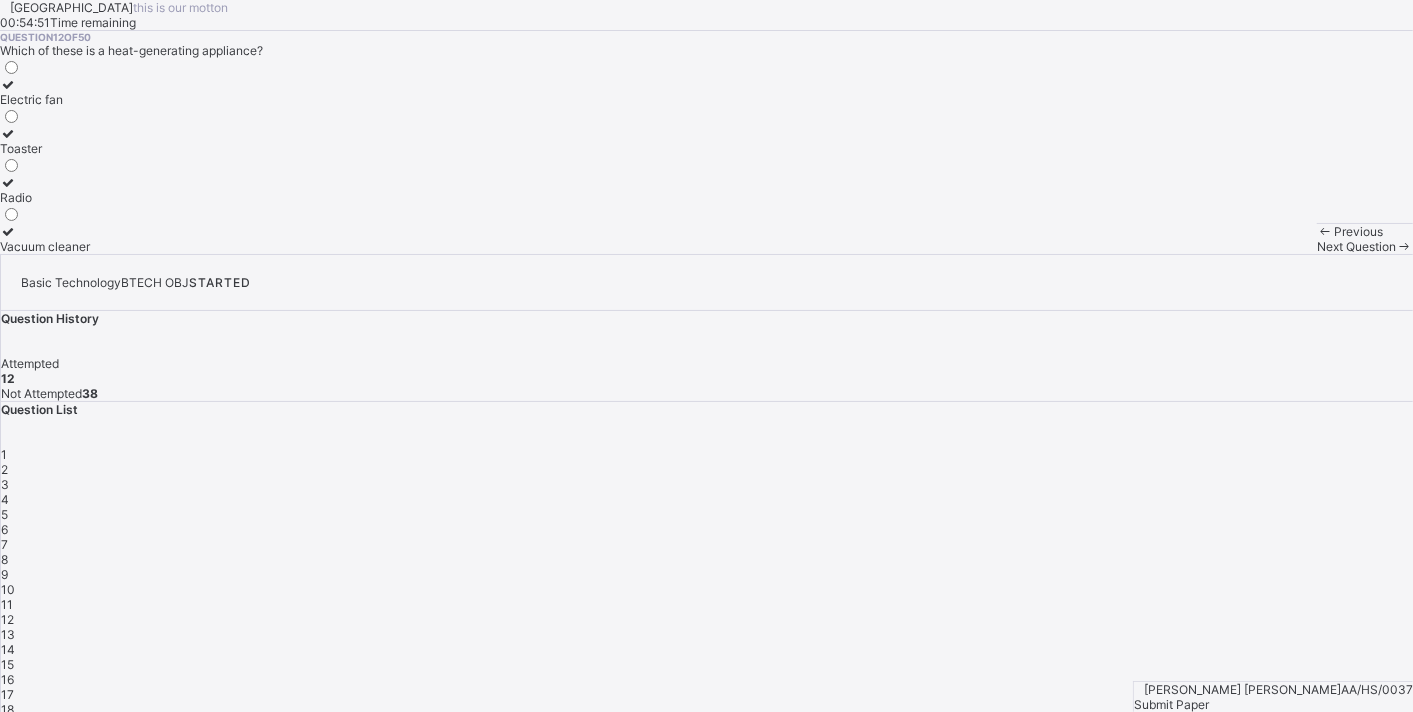 click on "Toaster" at bounding box center (45, 148) 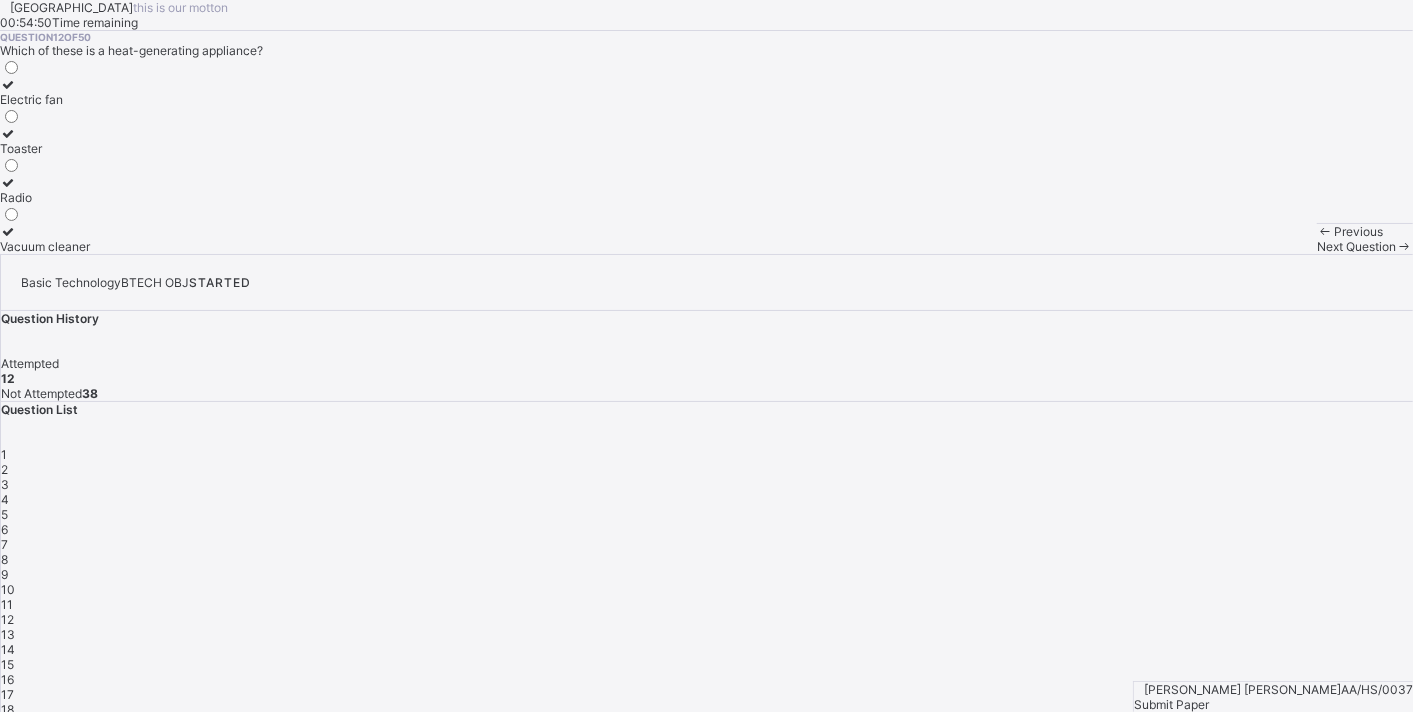 click on "Question  12  of  50 Which of these is a heat-generating appliance? Electric fan Toaster Radio Vacuum cleaner" at bounding box center [706, 142] 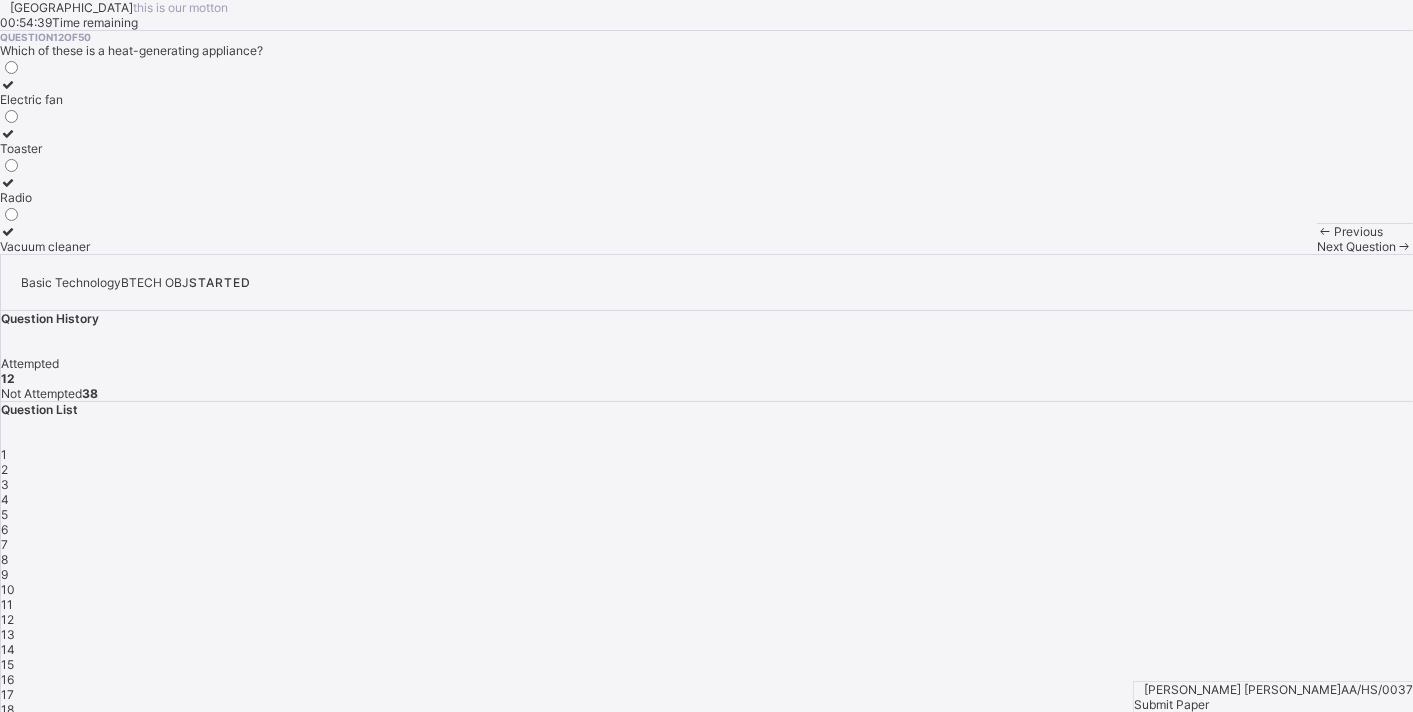 click on "Next Question" at bounding box center [1356, 246] 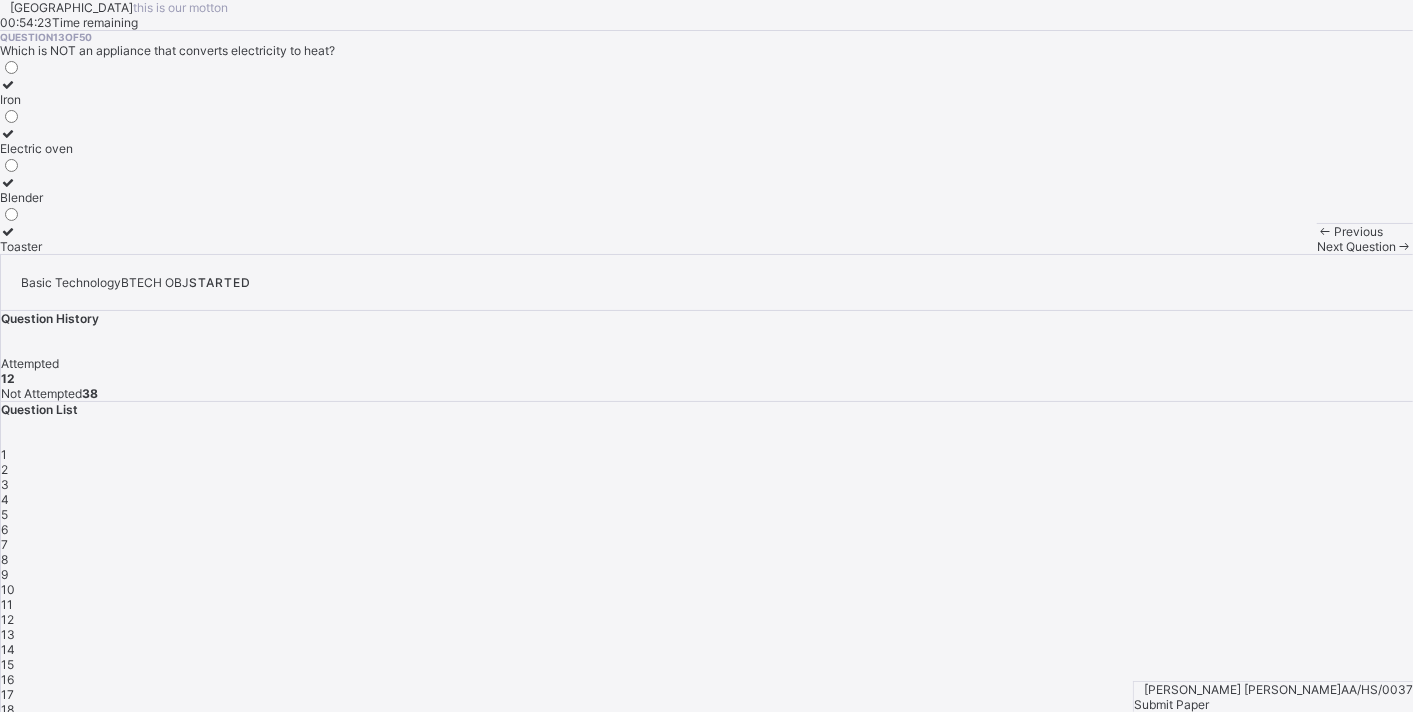 click on "Blender" at bounding box center [36, 197] 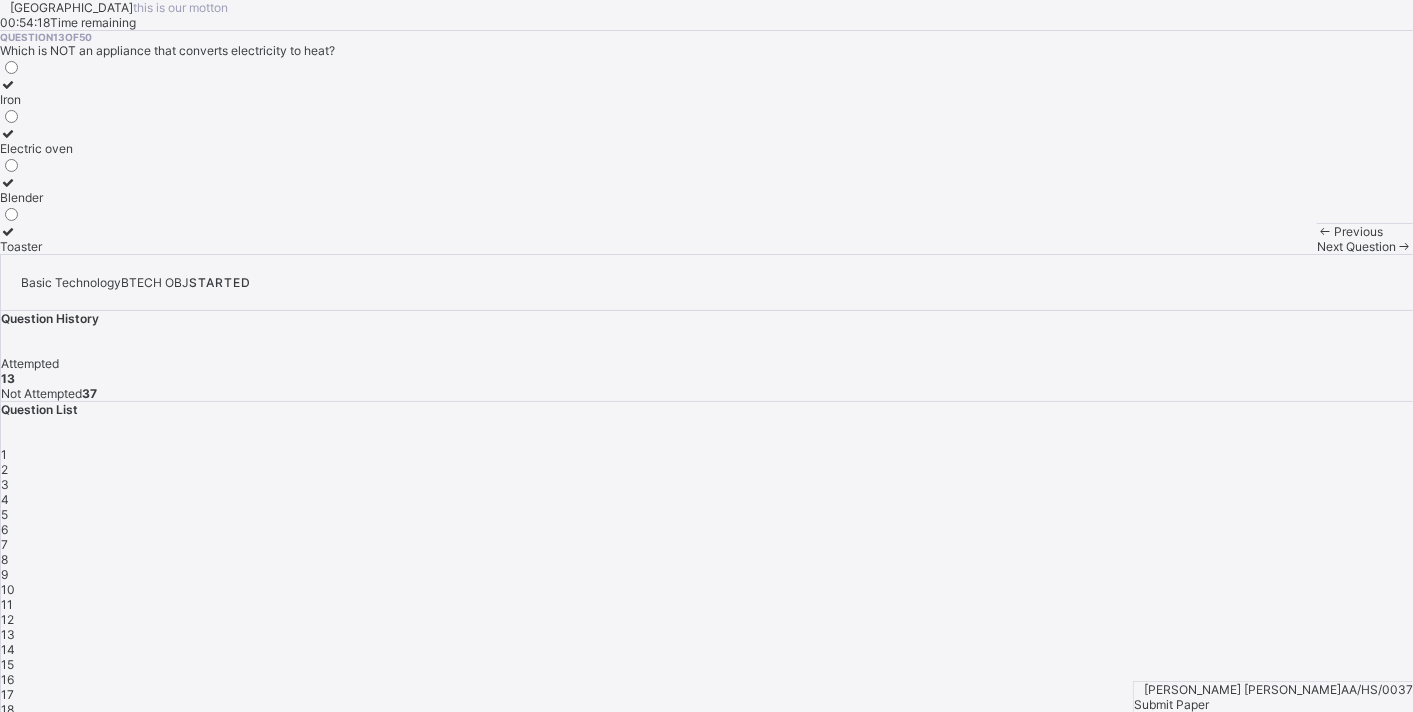 click on "Next Question" at bounding box center [1356, 246] 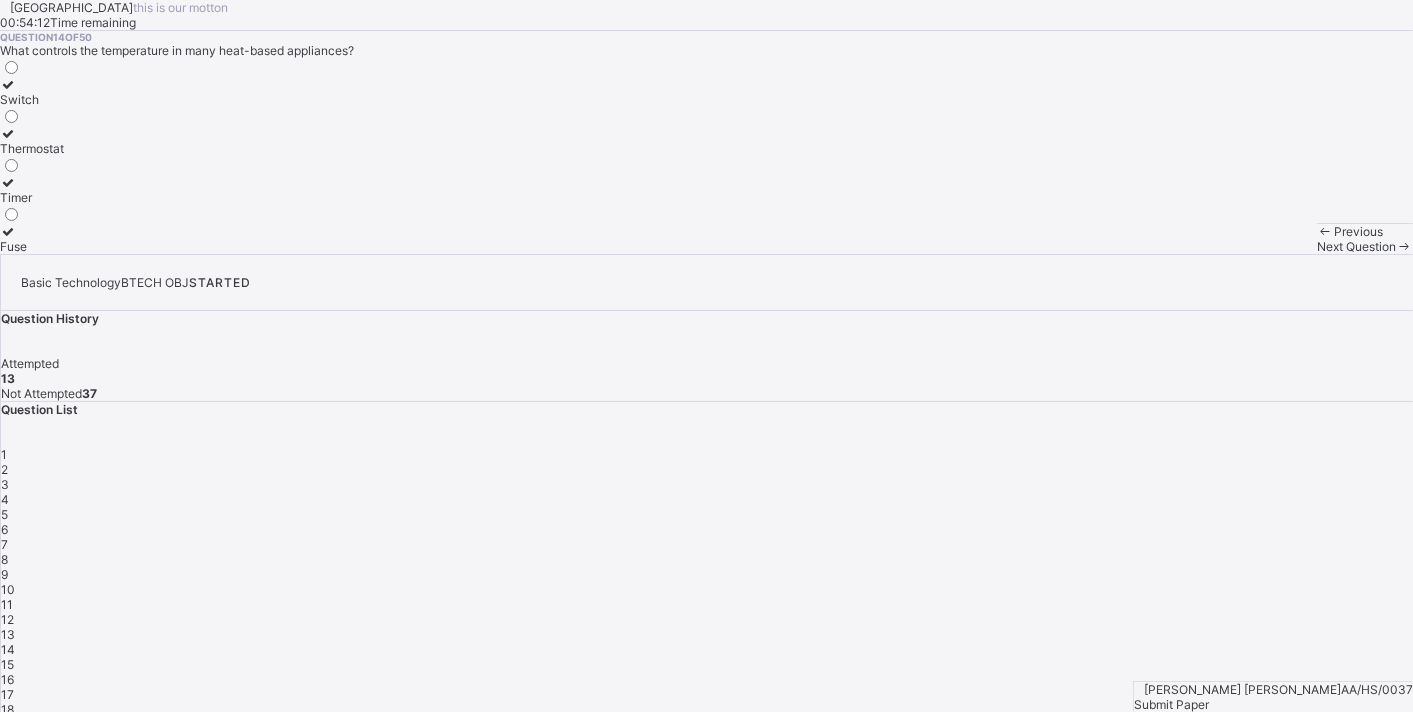 click on "Thermostat" at bounding box center (32, 148) 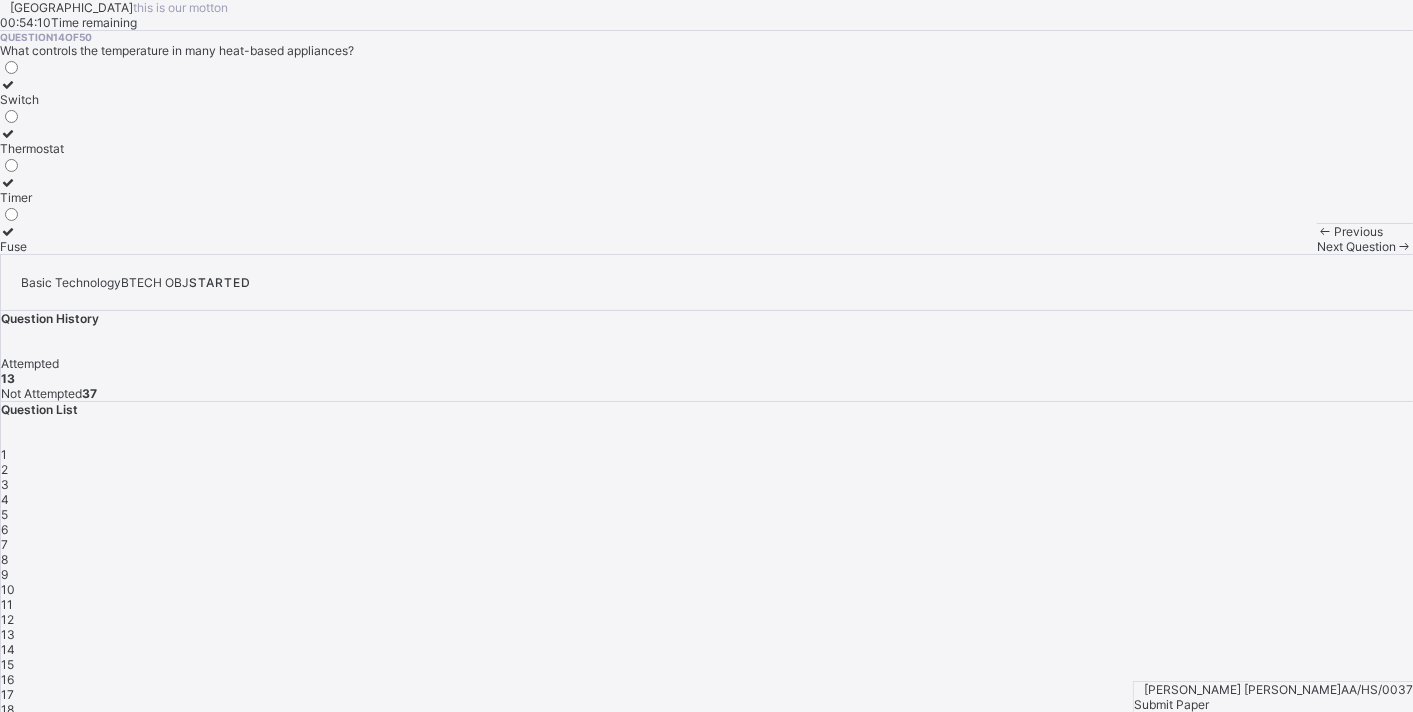 click on "Next Question" at bounding box center [1356, 246] 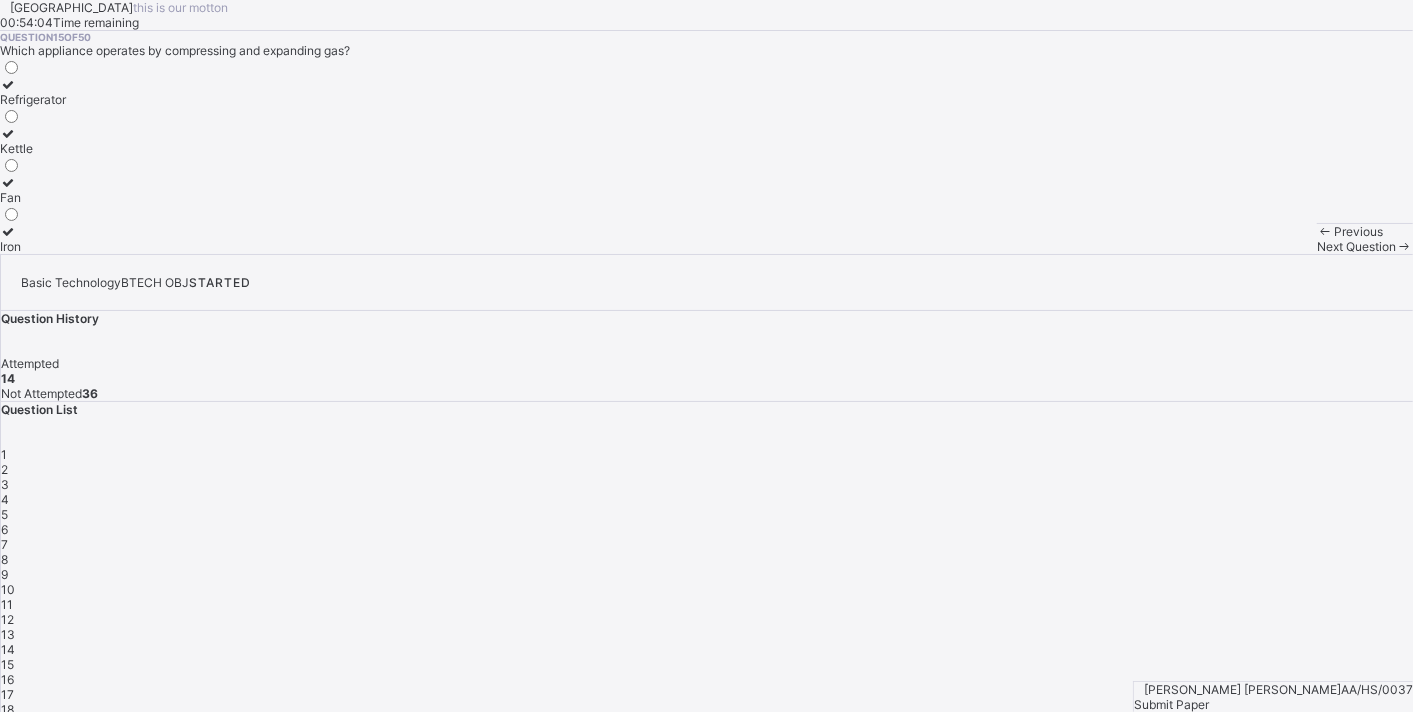 click on "Refrigerator" at bounding box center (33, 99) 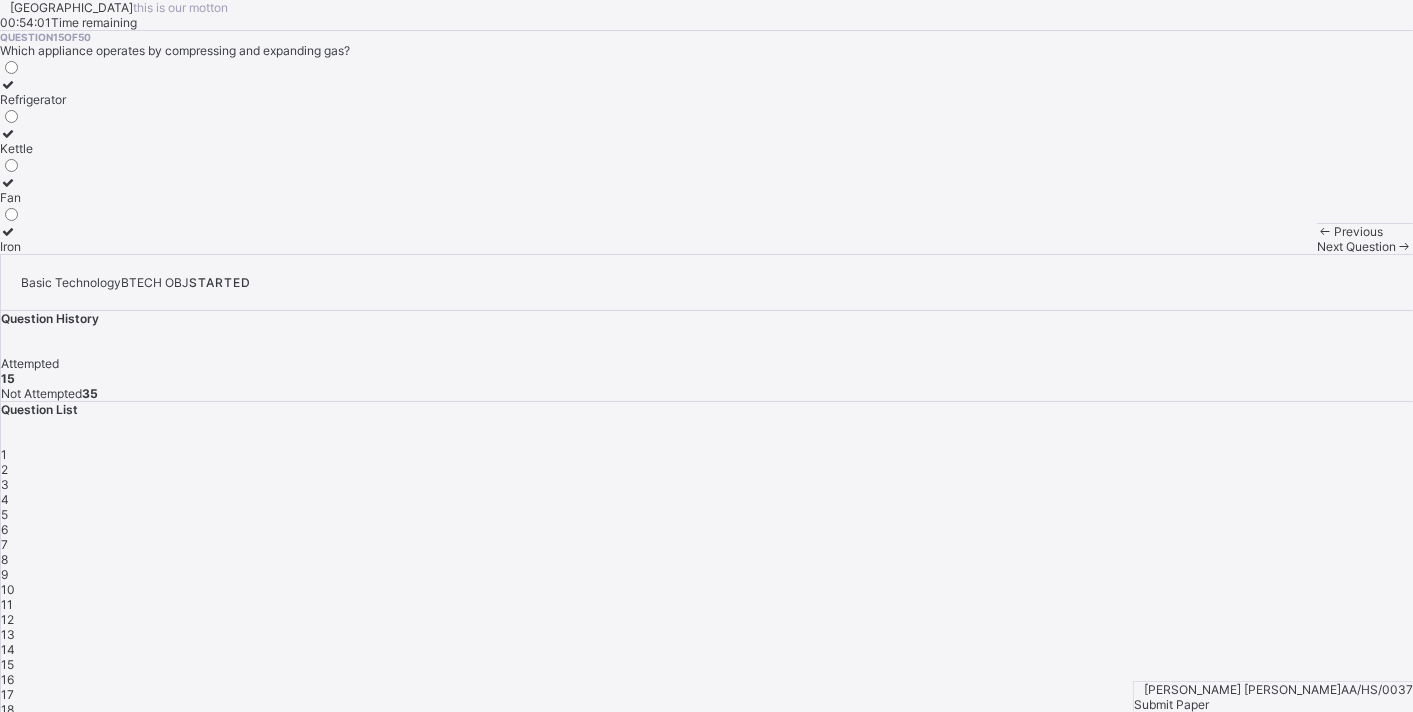 click on "Fan" at bounding box center [33, 197] 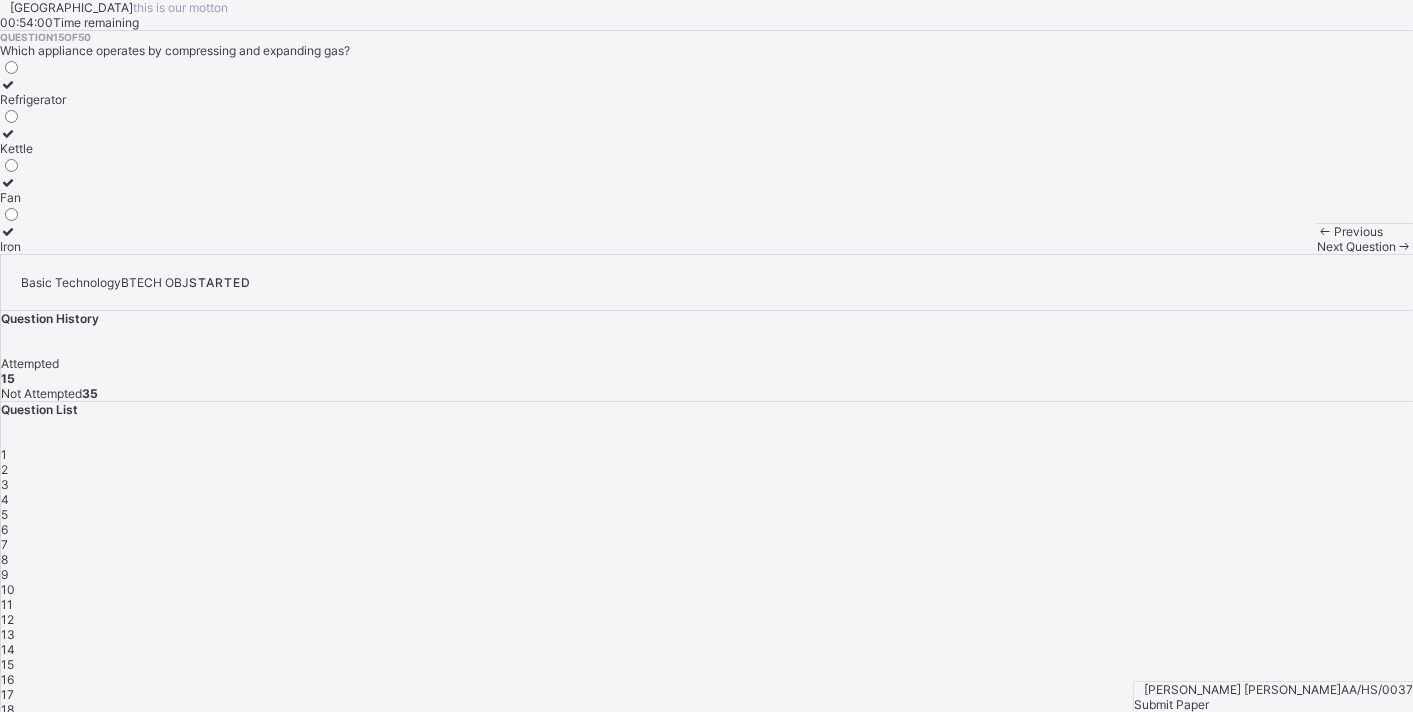 click on "Kettle" at bounding box center (33, 148) 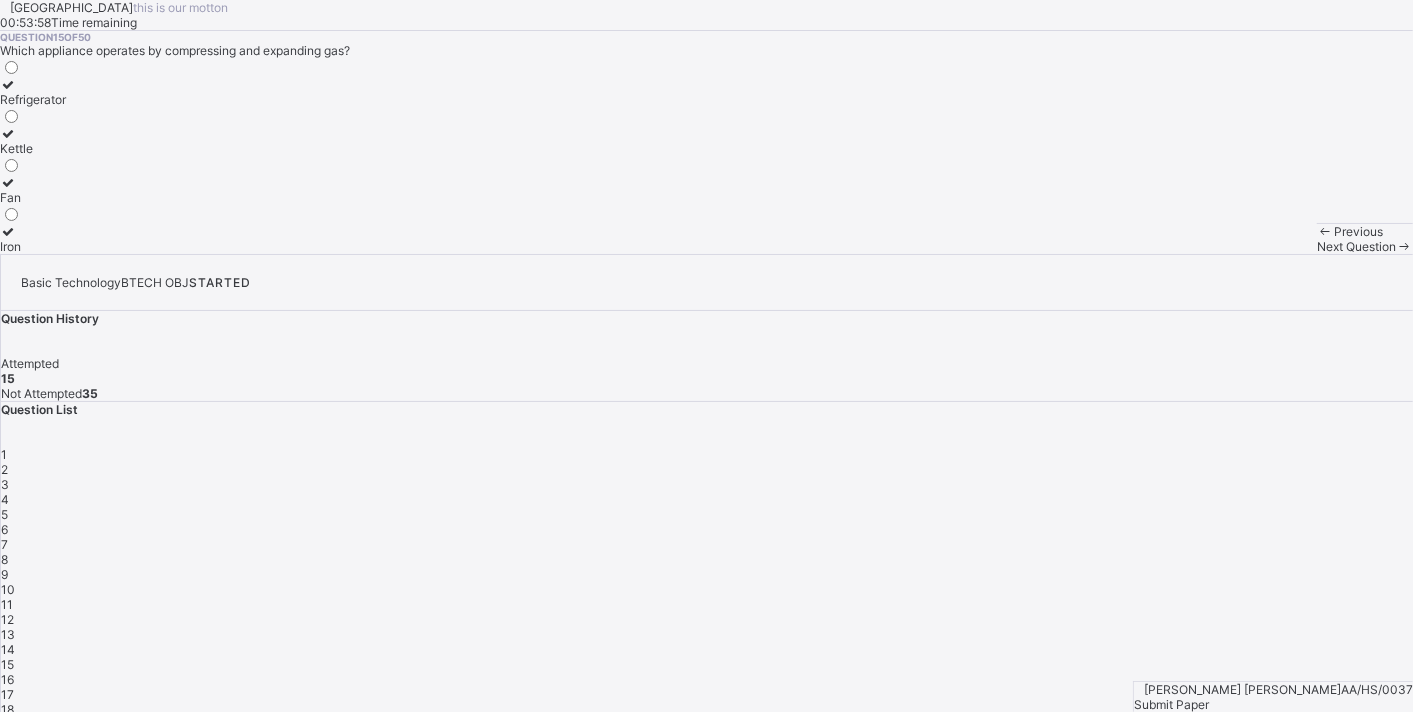 click on "Next Question" at bounding box center (1356, 246) 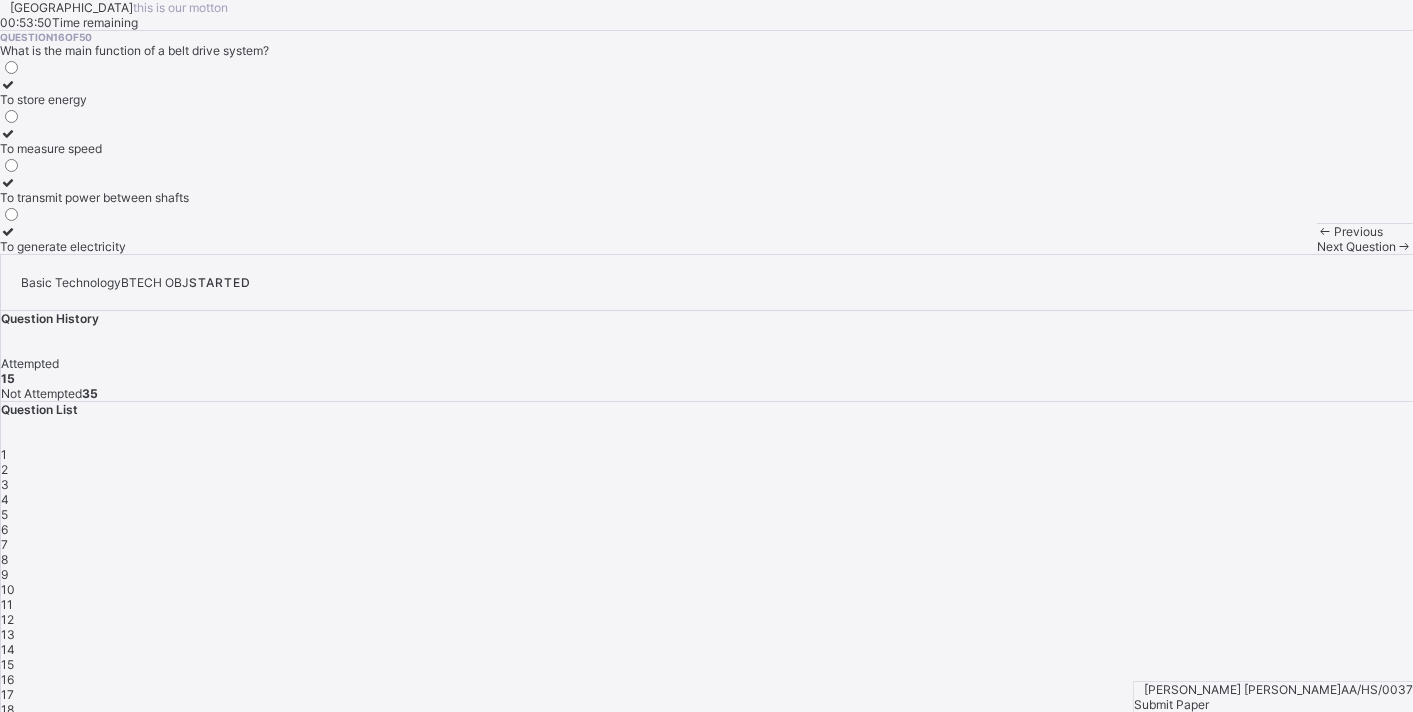 click on "To transmit power between shafts" at bounding box center (94, 197) 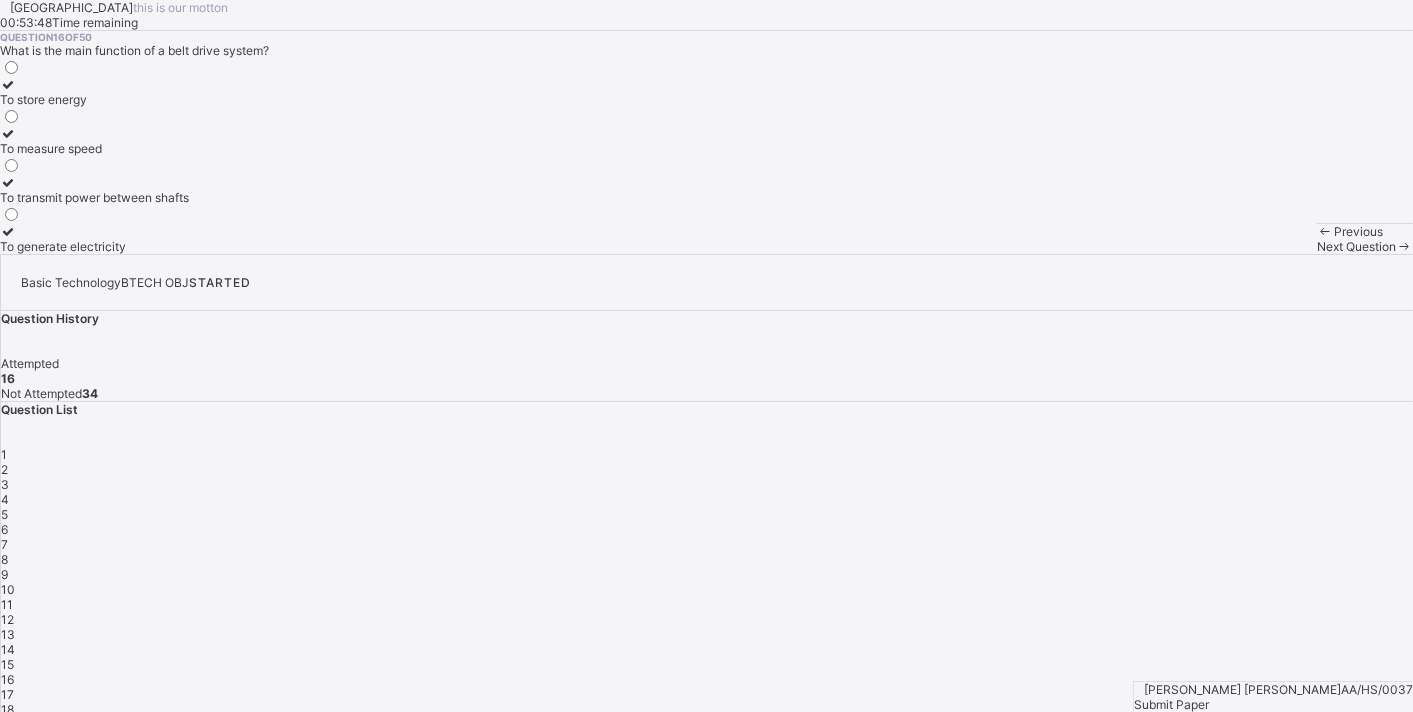 click at bounding box center (1404, 246) 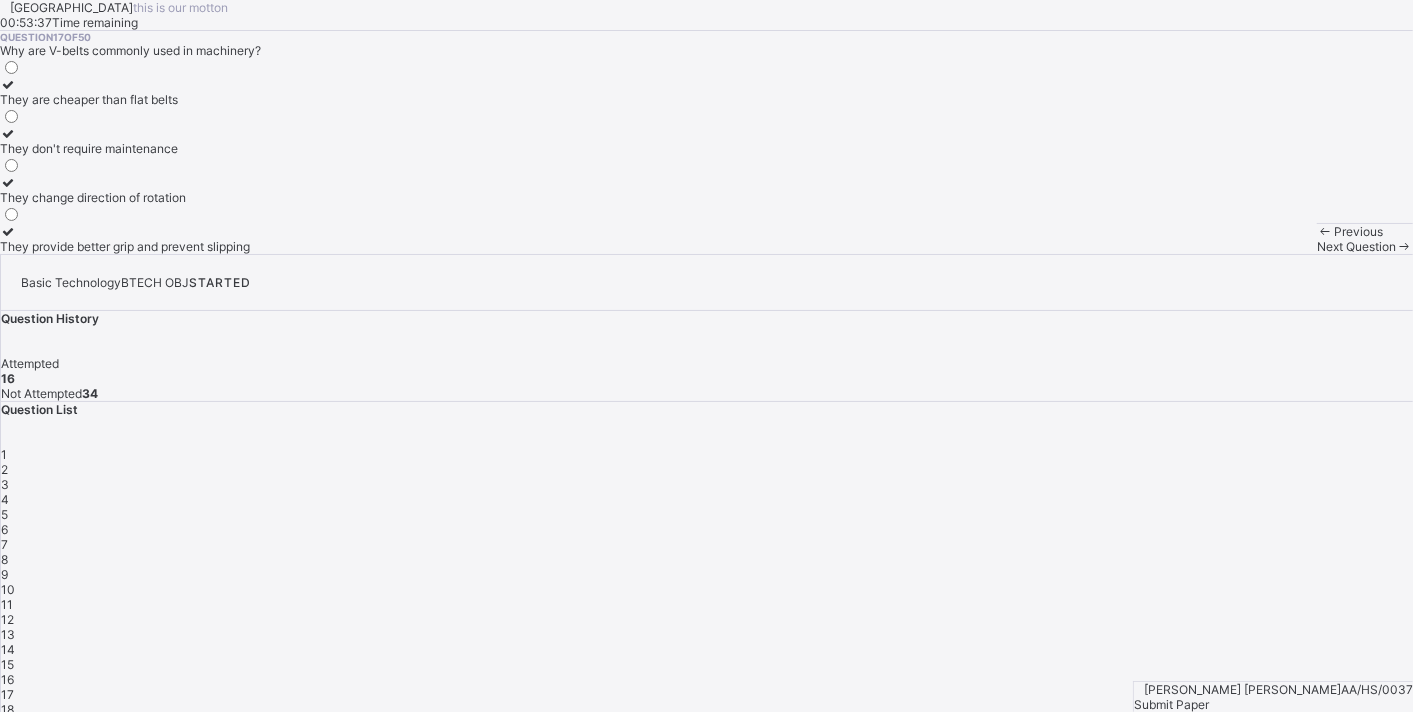 click on "They change direction of rotation" at bounding box center [125, 197] 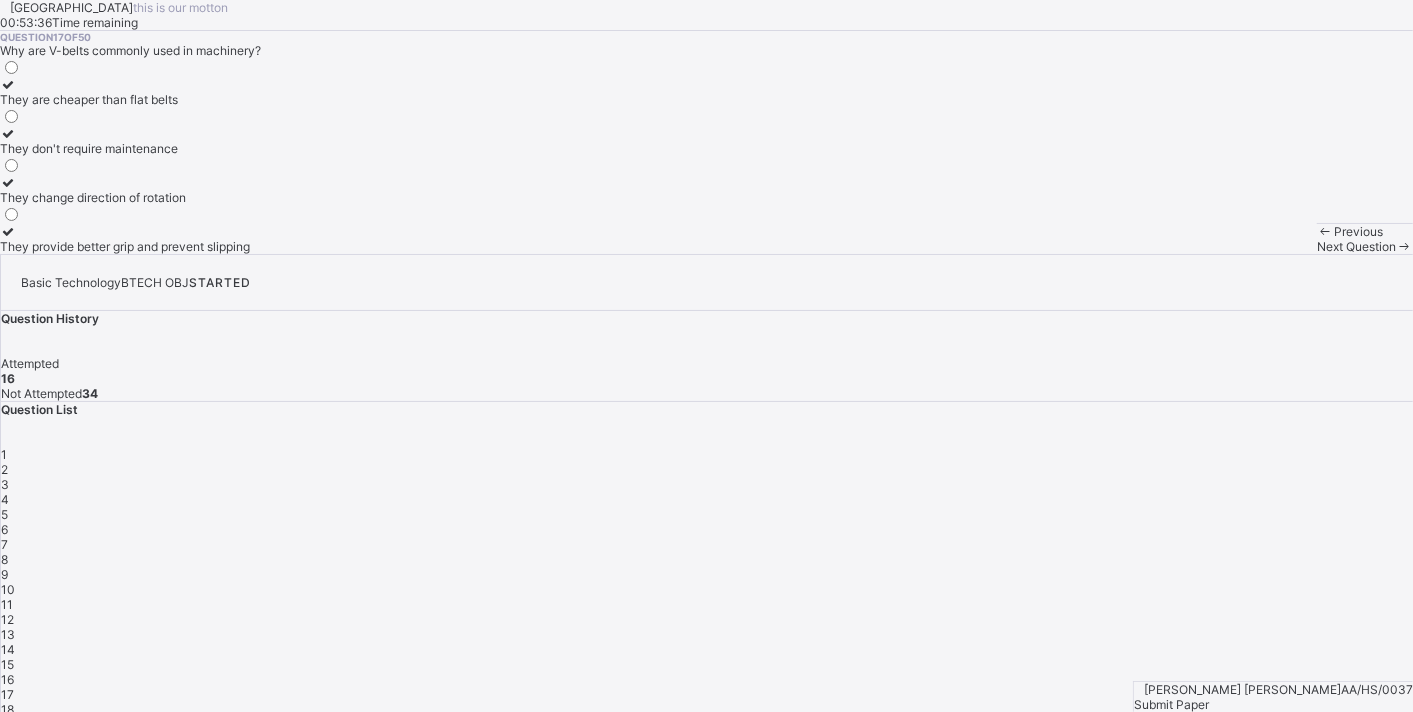 click on "They provide better grip and prevent slipping" at bounding box center [125, 246] 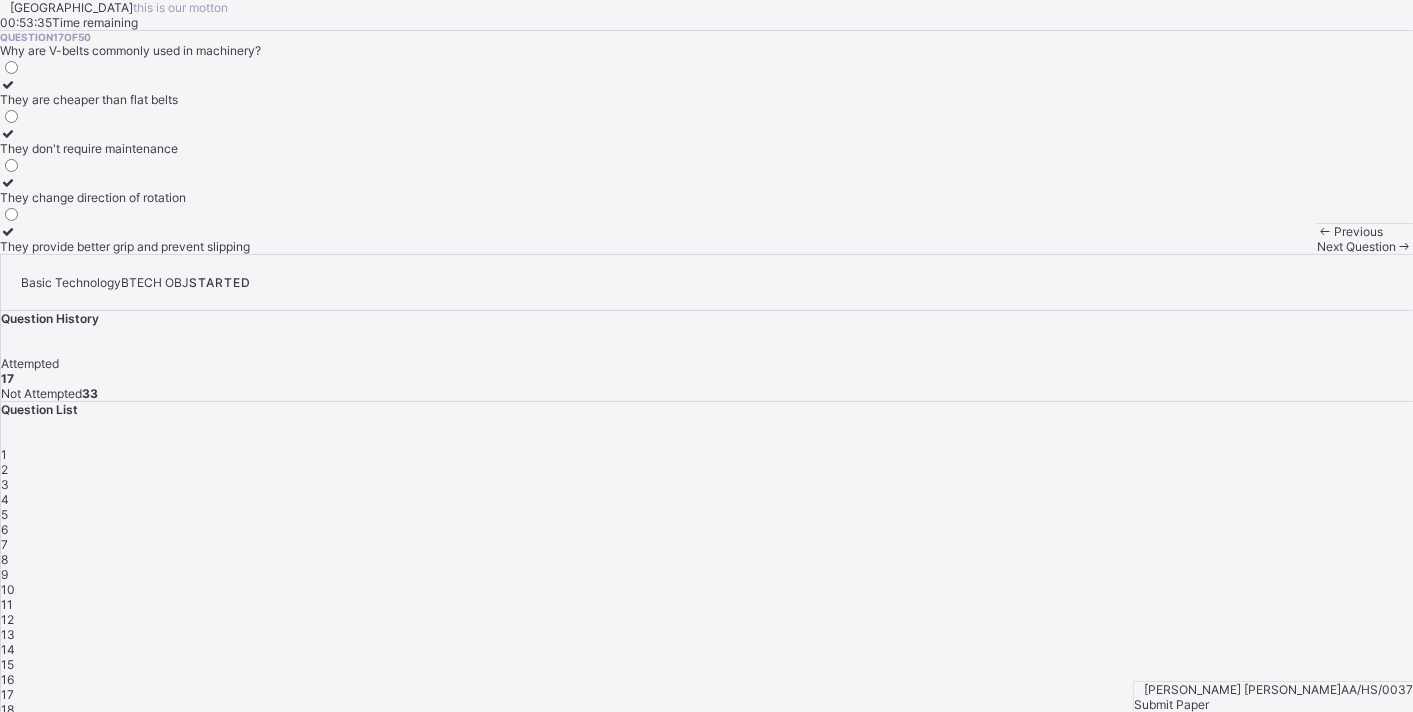 click on "Next Question" at bounding box center (1356, 246) 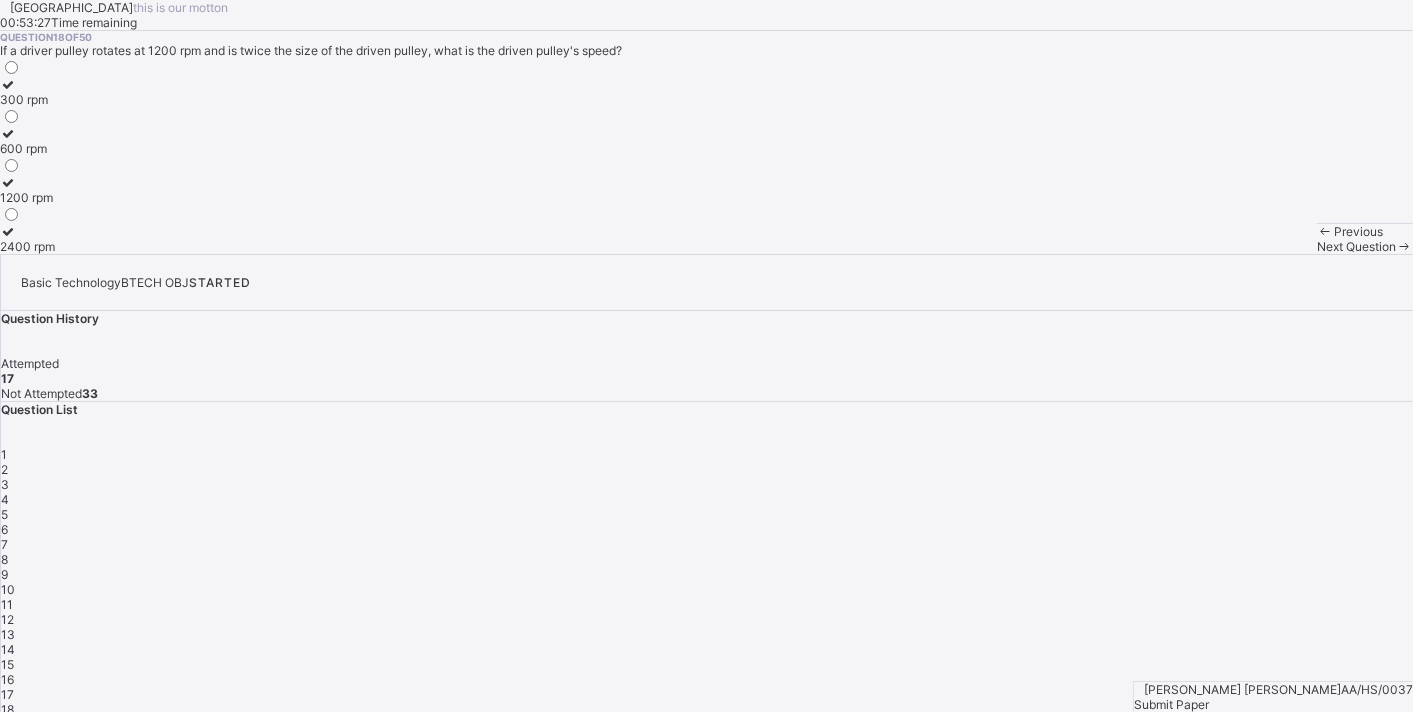 click on "2400 rpm" at bounding box center (27, 239) 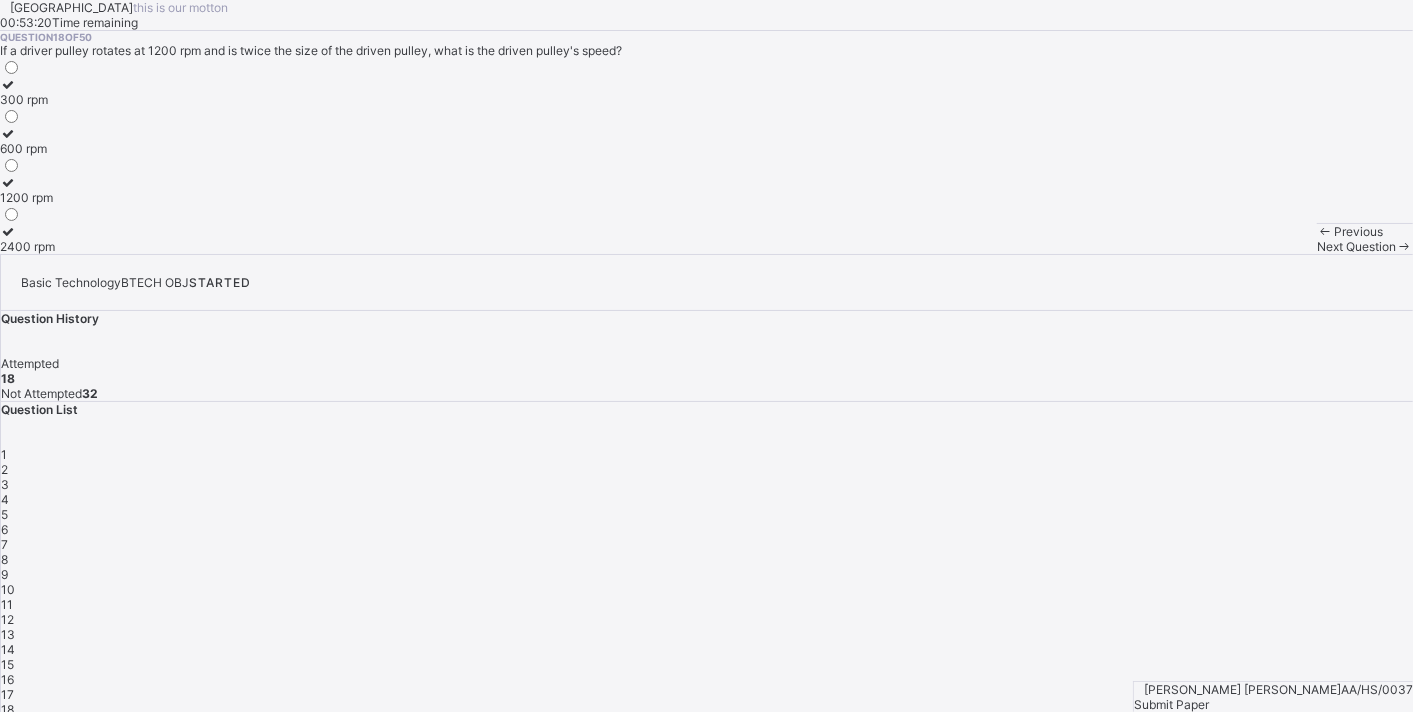 click on "Next Question" at bounding box center [1365, 246] 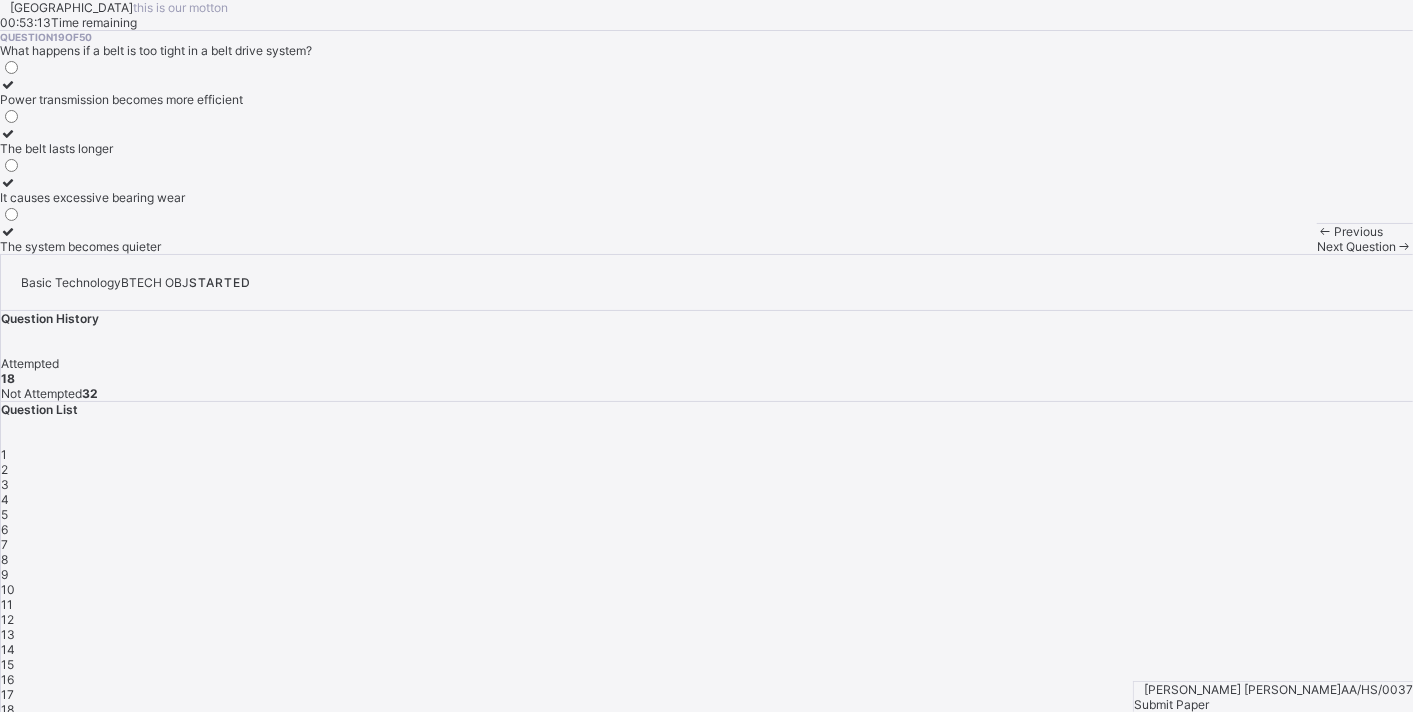 click on "Power transmission becomes more efficient" at bounding box center (121, 99) 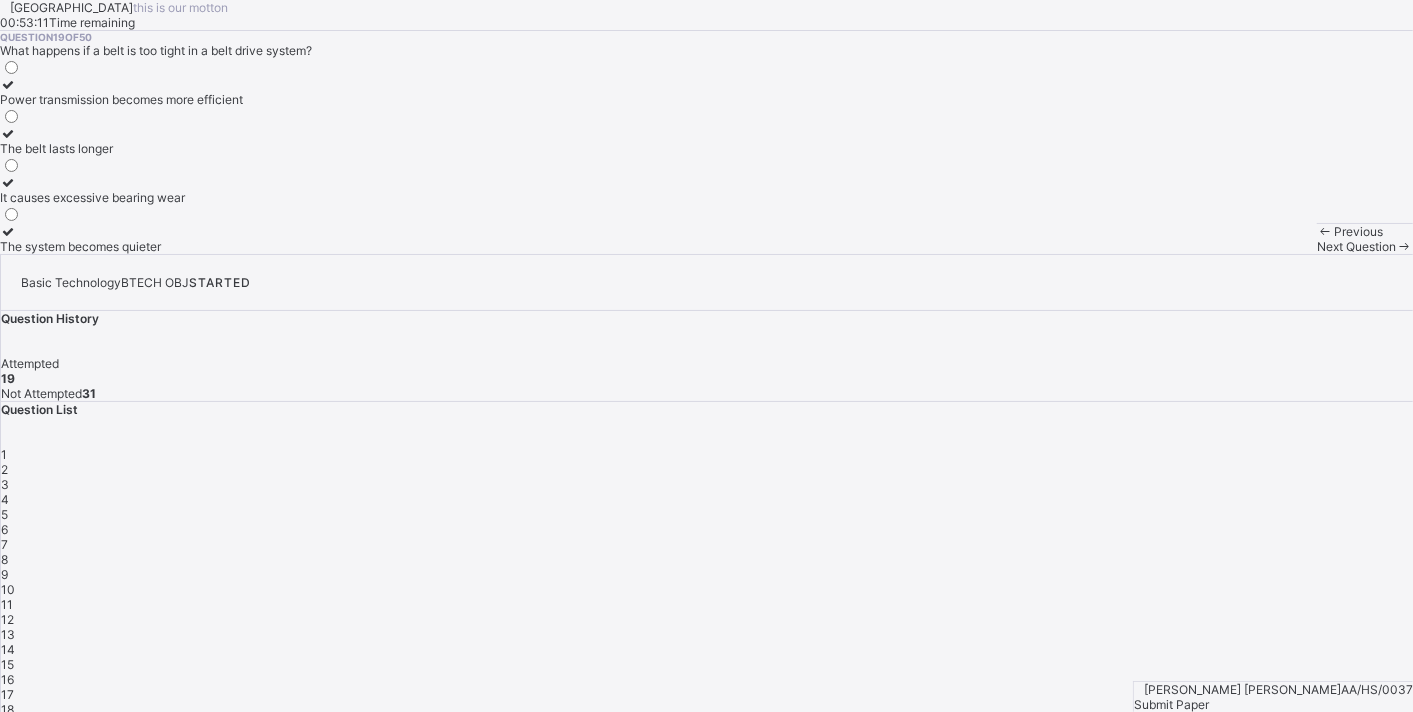 click on "The belt lasts longer" at bounding box center (121, 148) 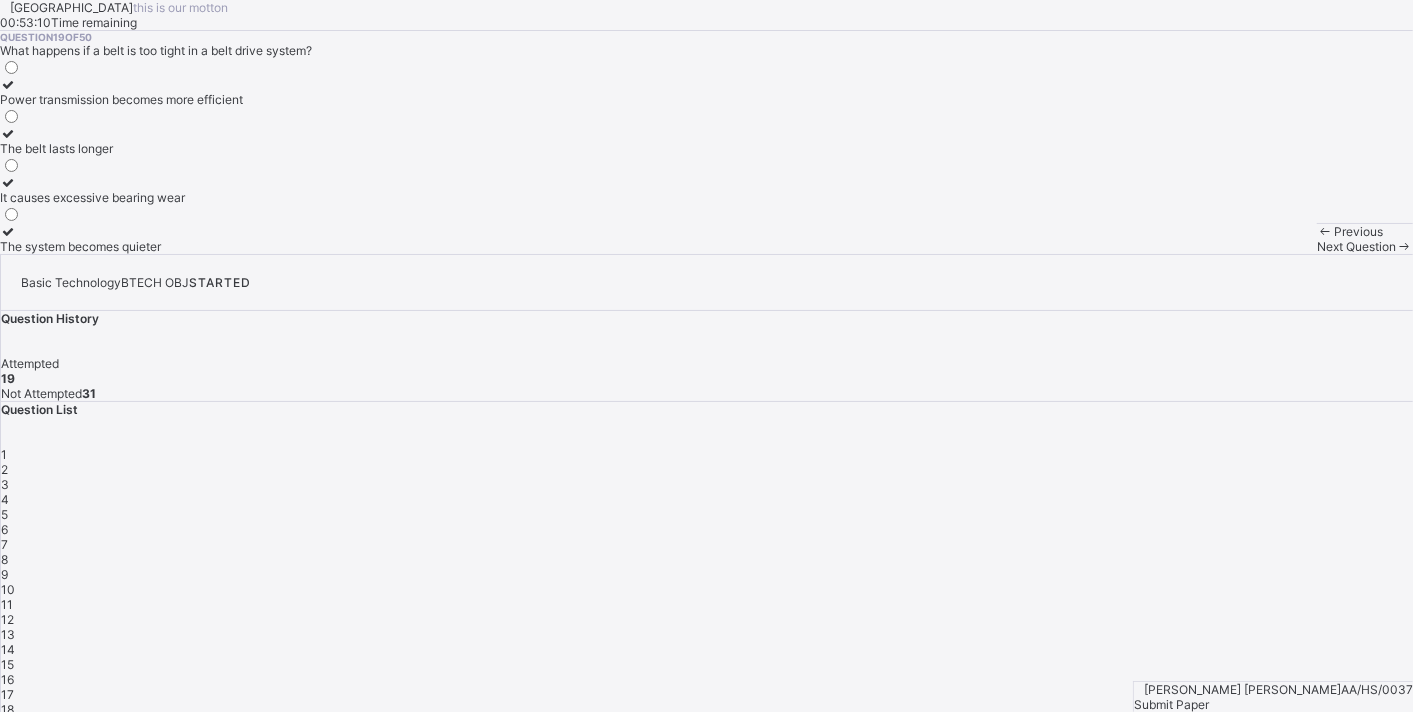 click on "It causes excessive bearing wear" at bounding box center [121, 197] 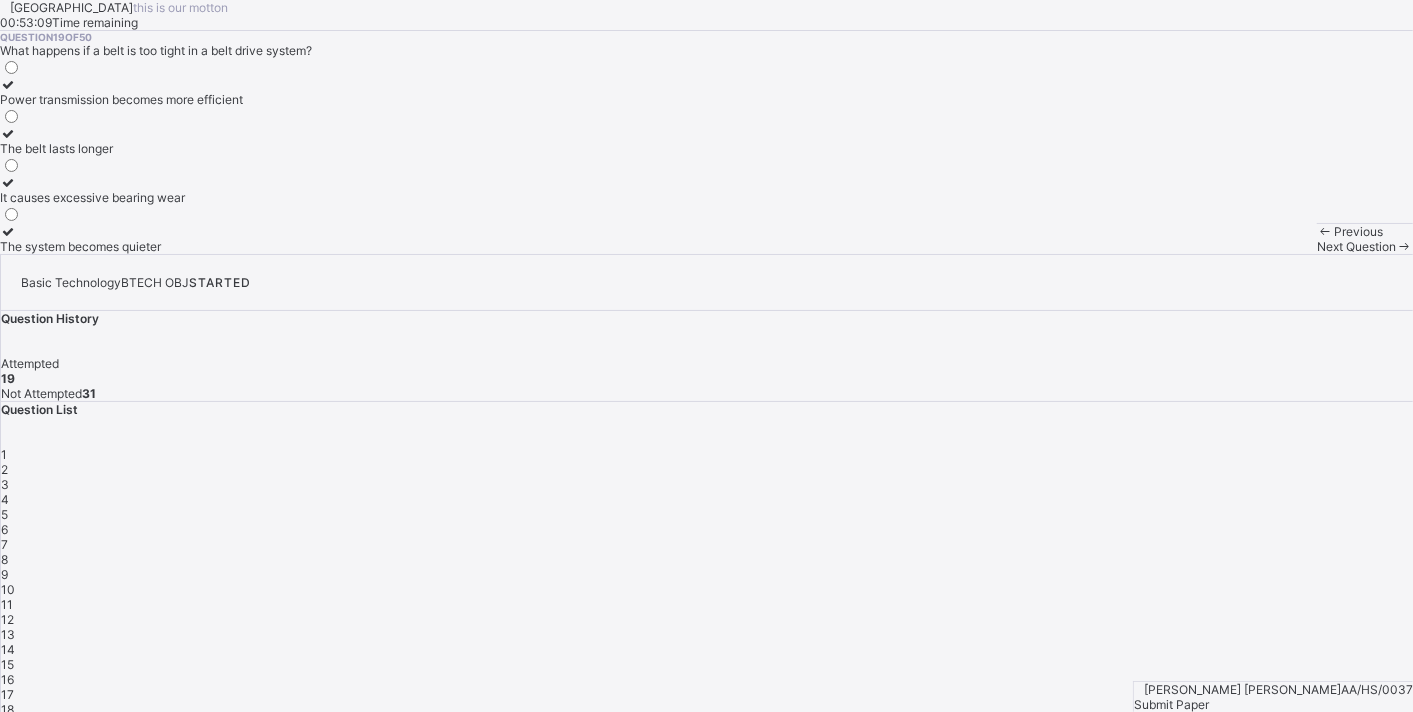 click on "The system becomes quieter" at bounding box center [121, 246] 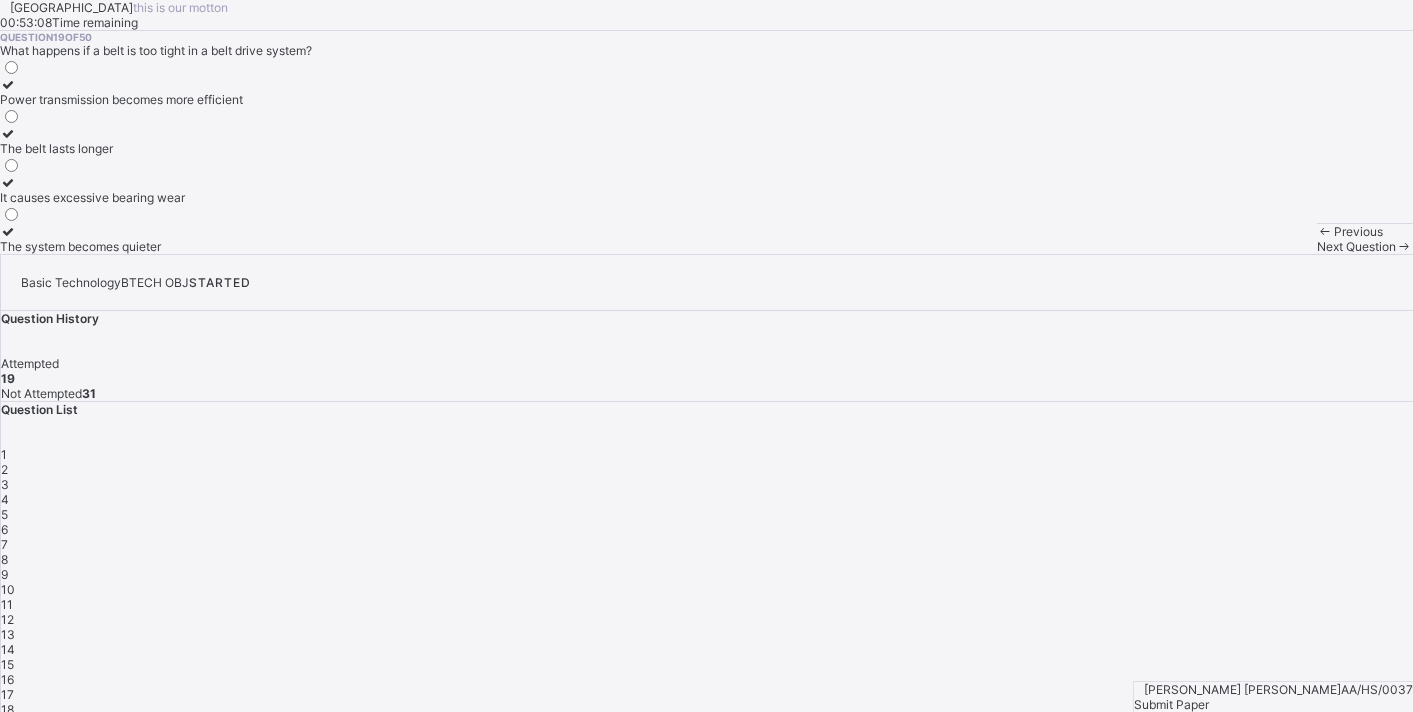 click on "Power transmission becomes more efficient" at bounding box center [121, 99] 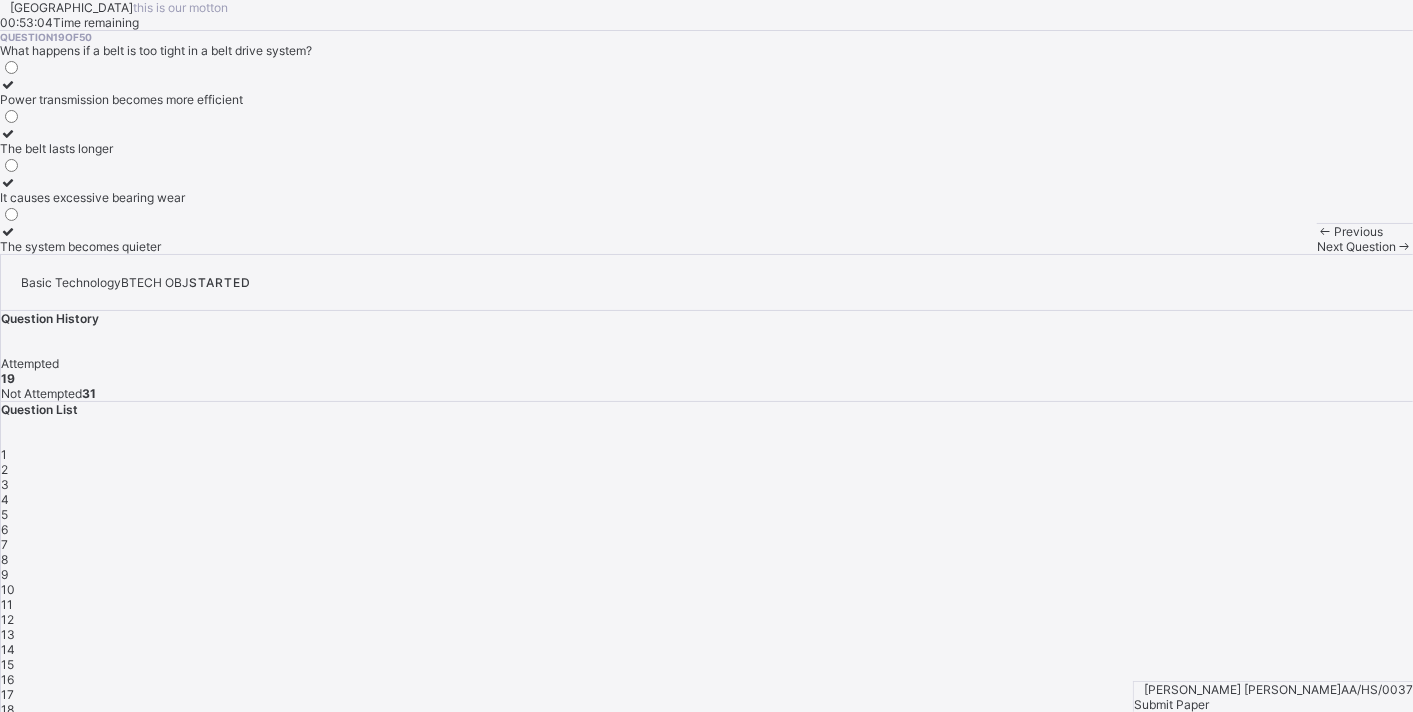 click on "Next Question" at bounding box center [1356, 246] 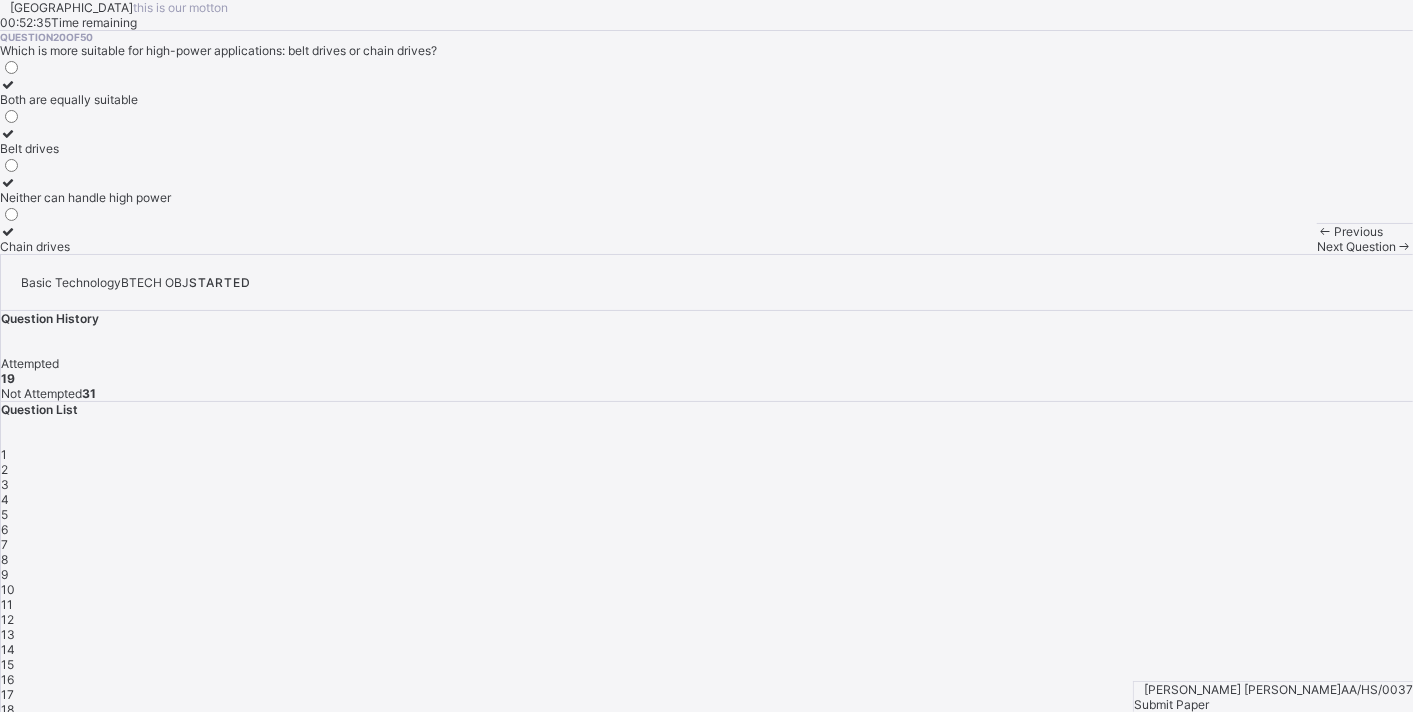 click on "Neither can handle high power" at bounding box center [85, 190] 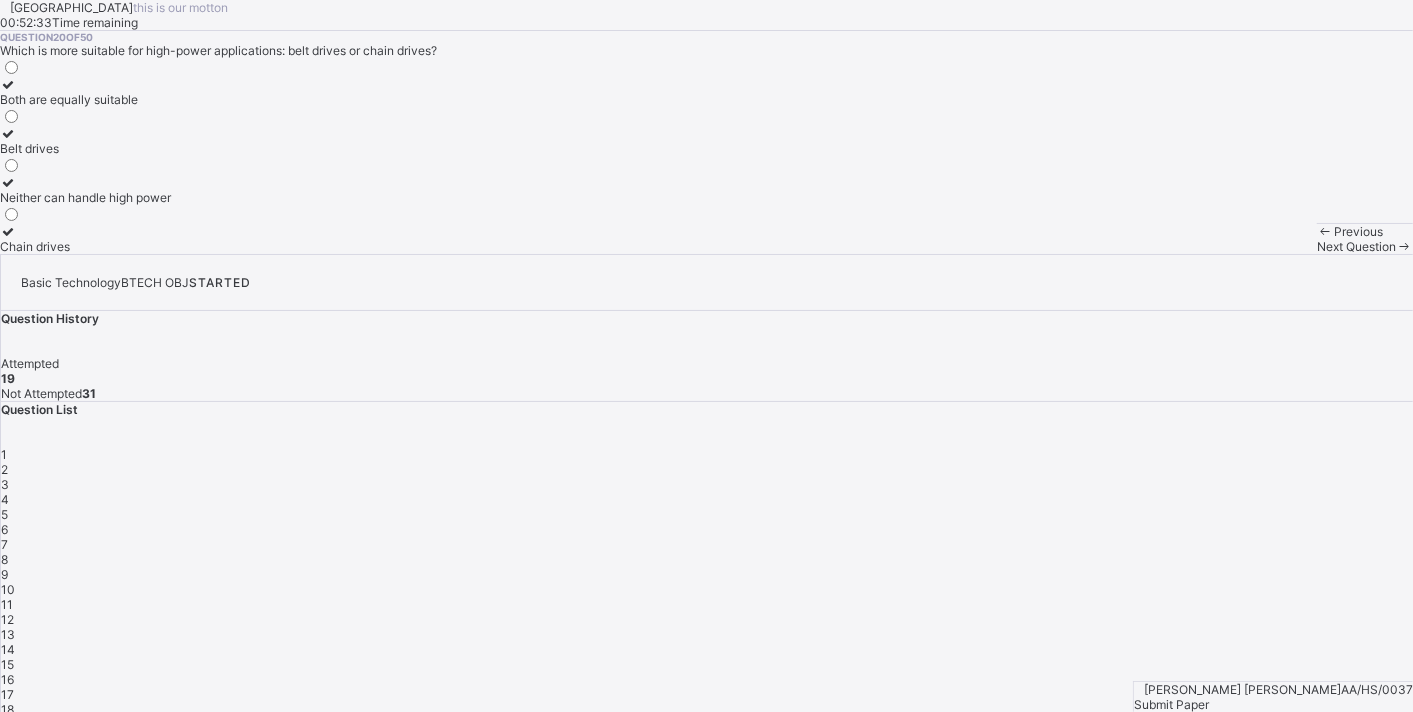 click on "Next Question" at bounding box center [1356, 246] 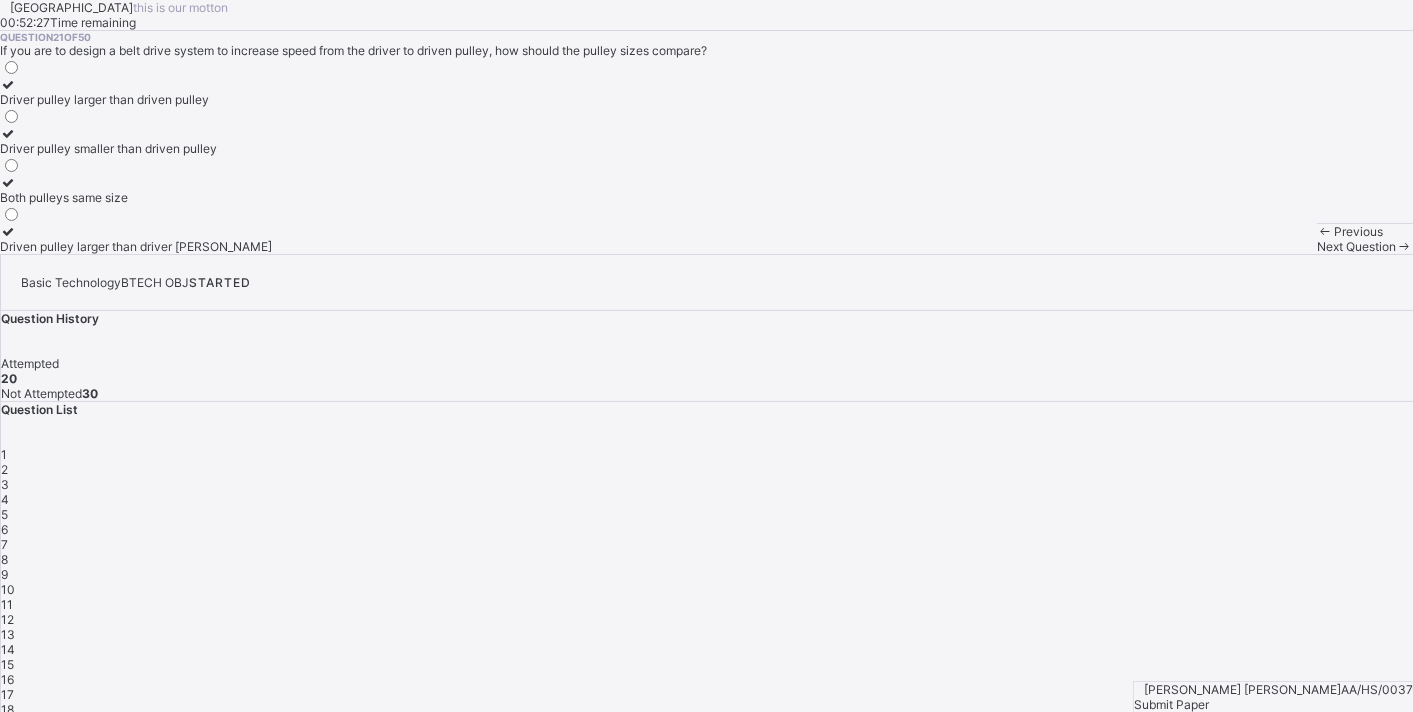 click on "Driver pulley larger than driven pulley" at bounding box center (136, 92) 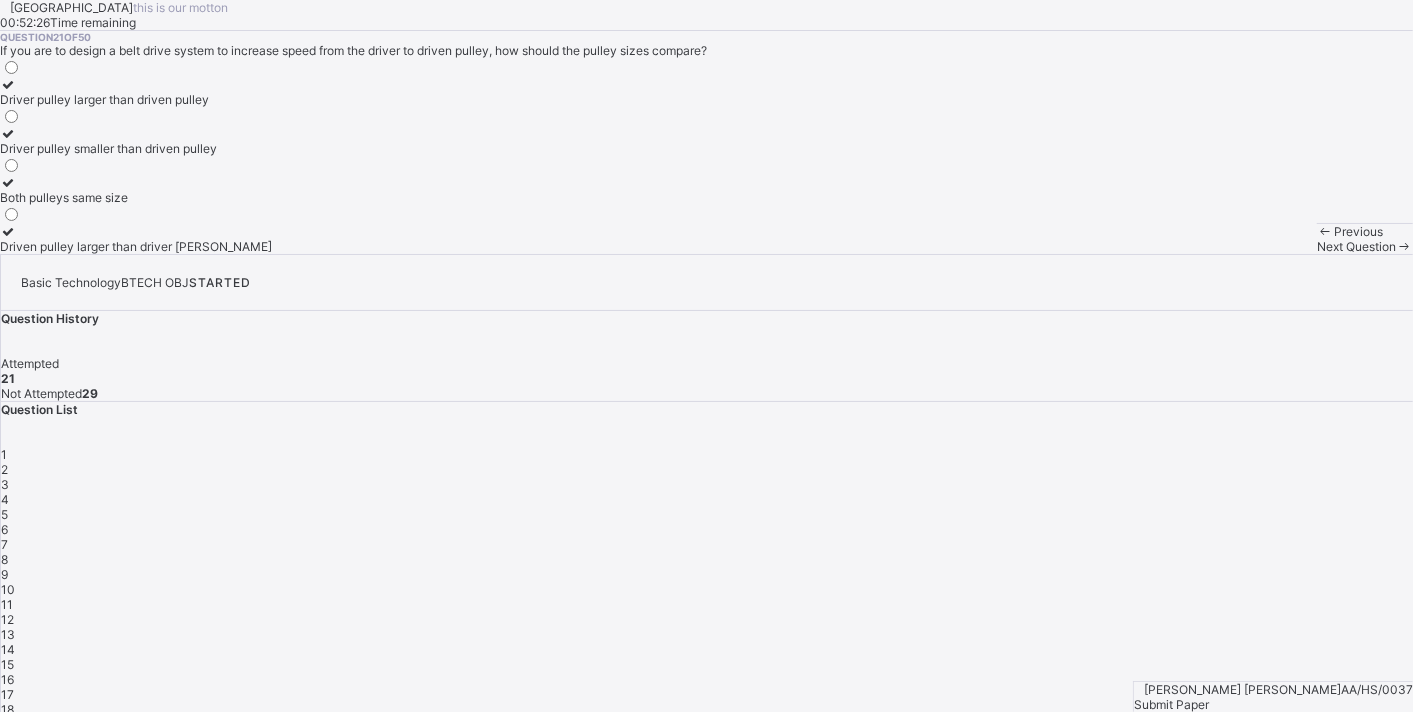click on "Next Question" at bounding box center [1356, 246] 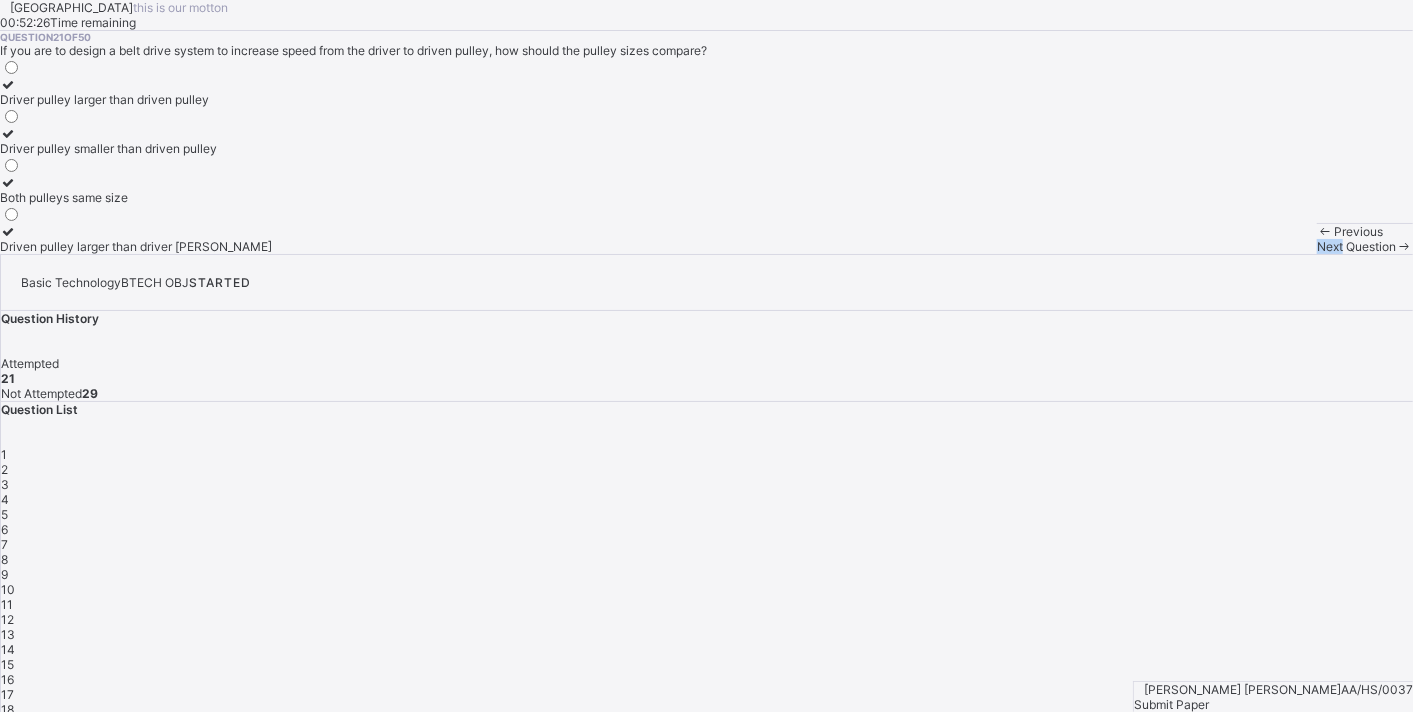 click on "Next Question" at bounding box center [1356, 246] 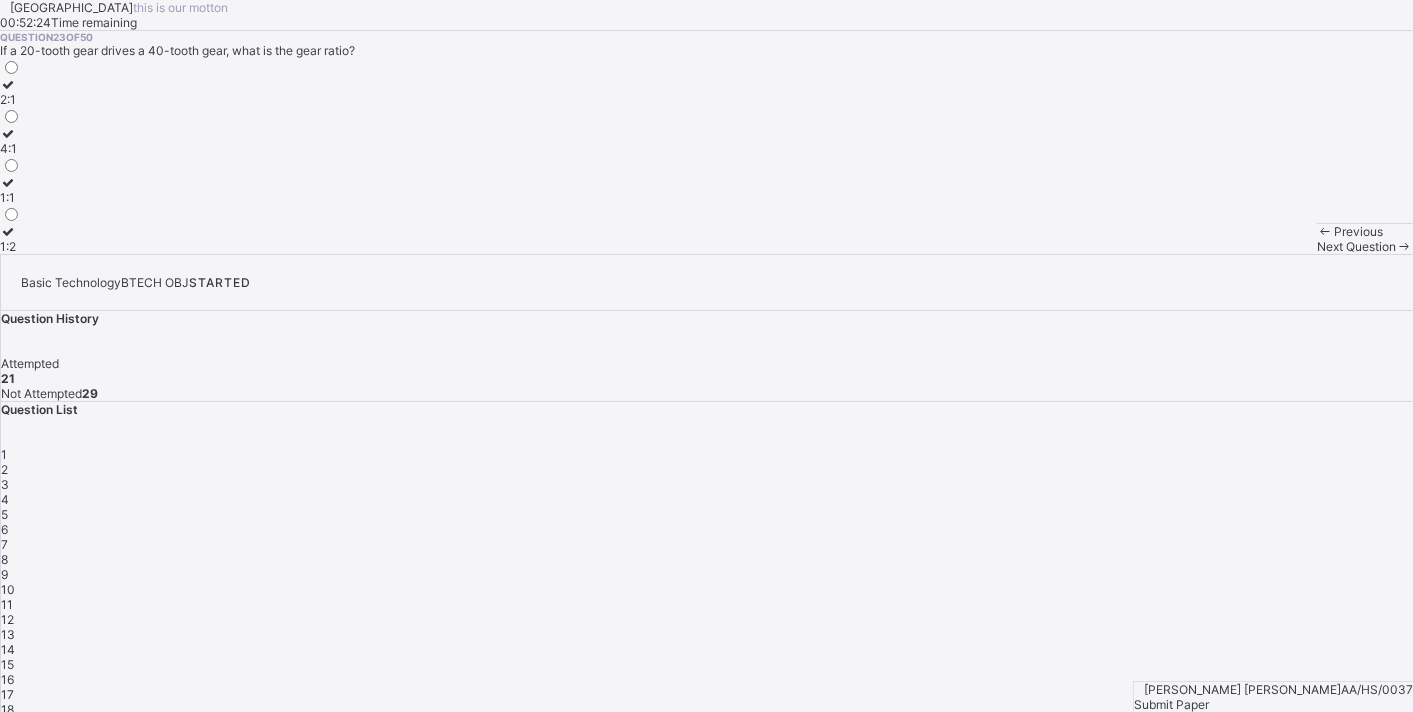 drag, startPoint x: 834, startPoint y: 671, endPoint x: 1056, endPoint y: 520, distance: 268.4865 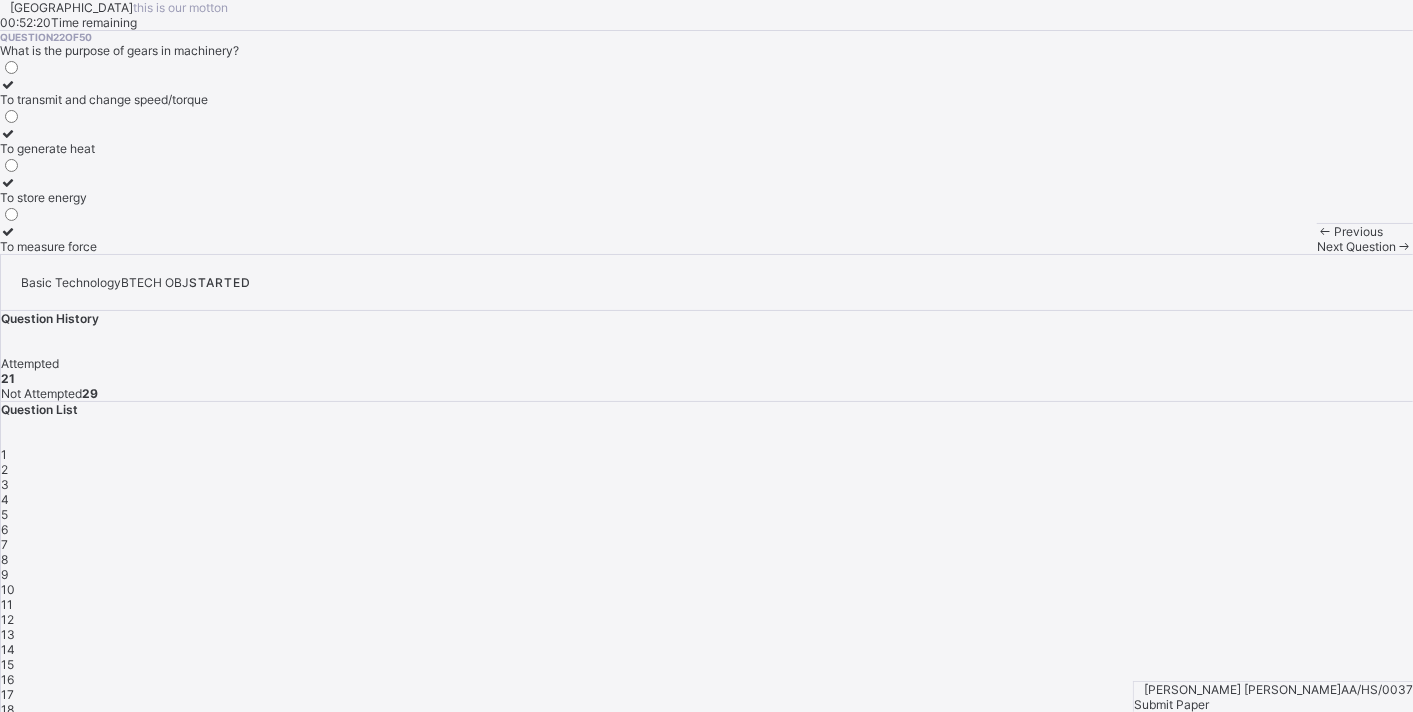 click on "To transmit and change speed/torque" at bounding box center (104, 99) 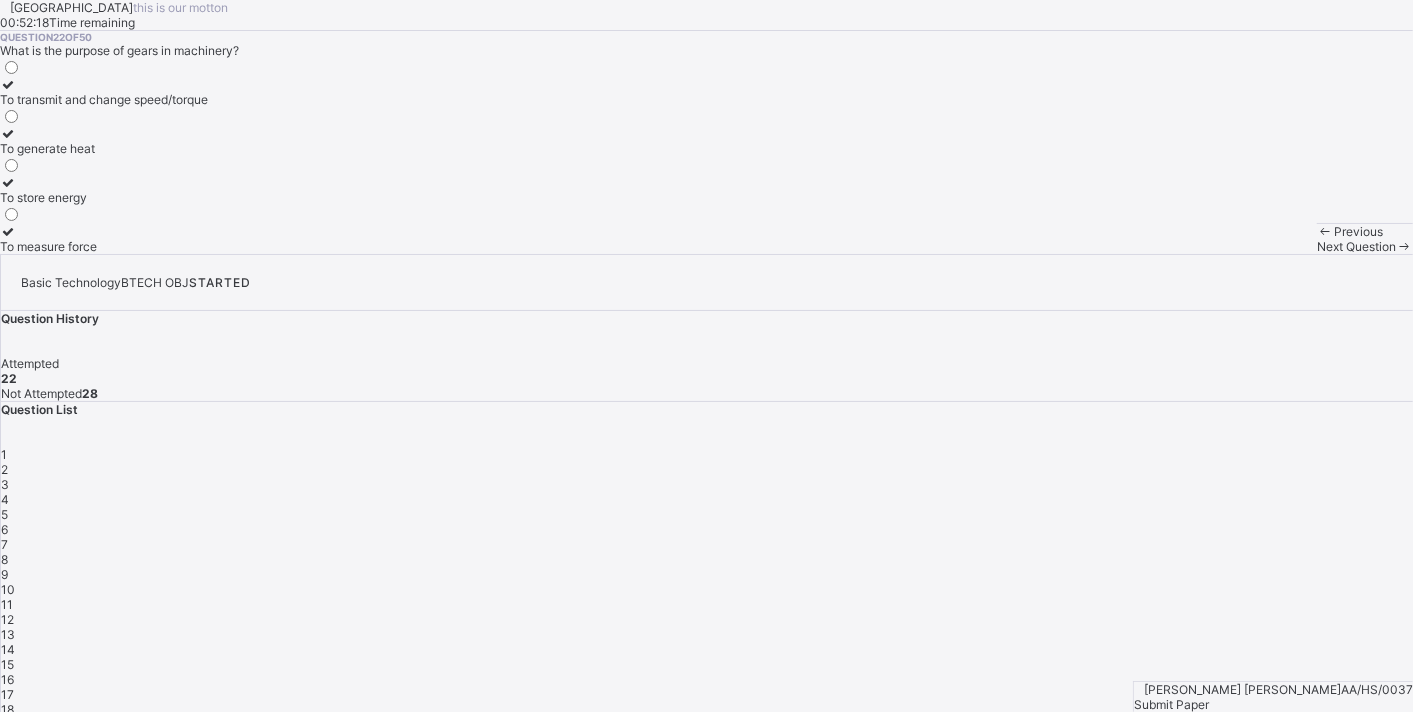 click on "Next Question" at bounding box center [1356, 246] 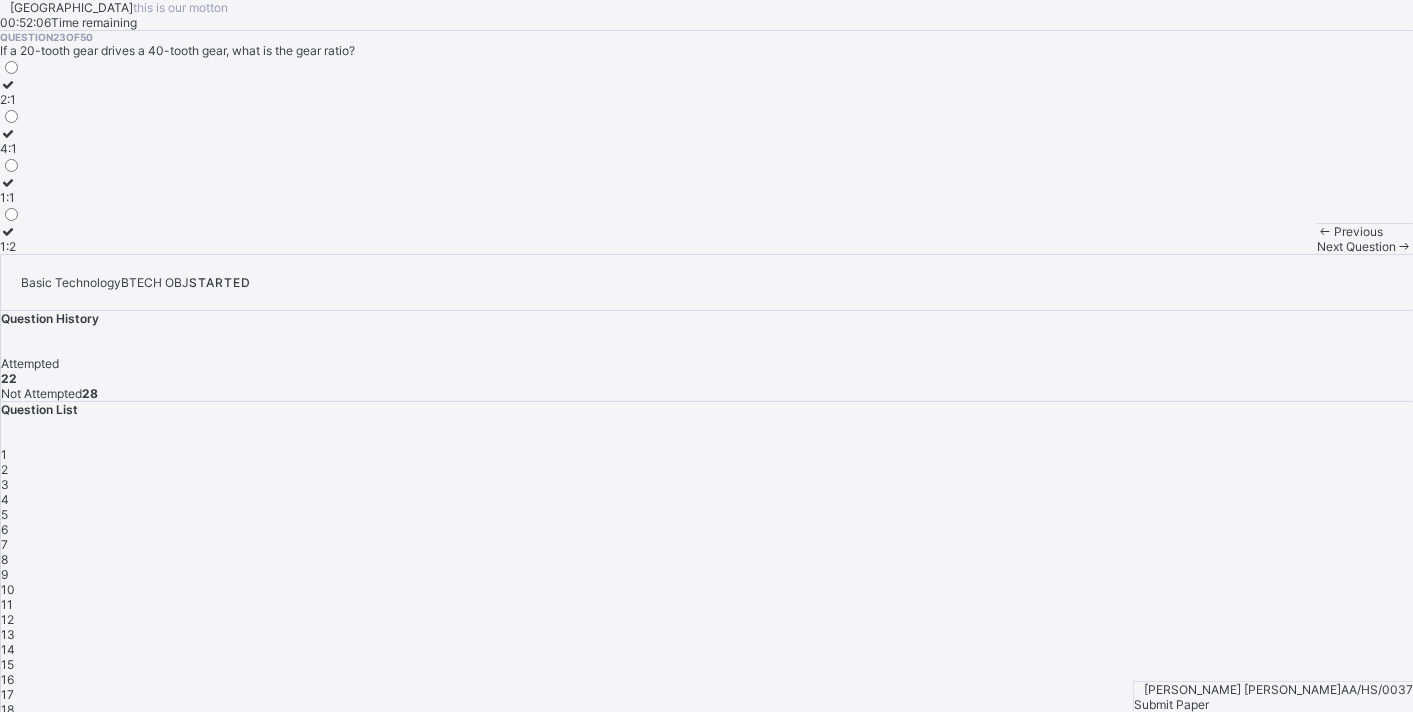 click on "4:1" at bounding box center [10, 148] 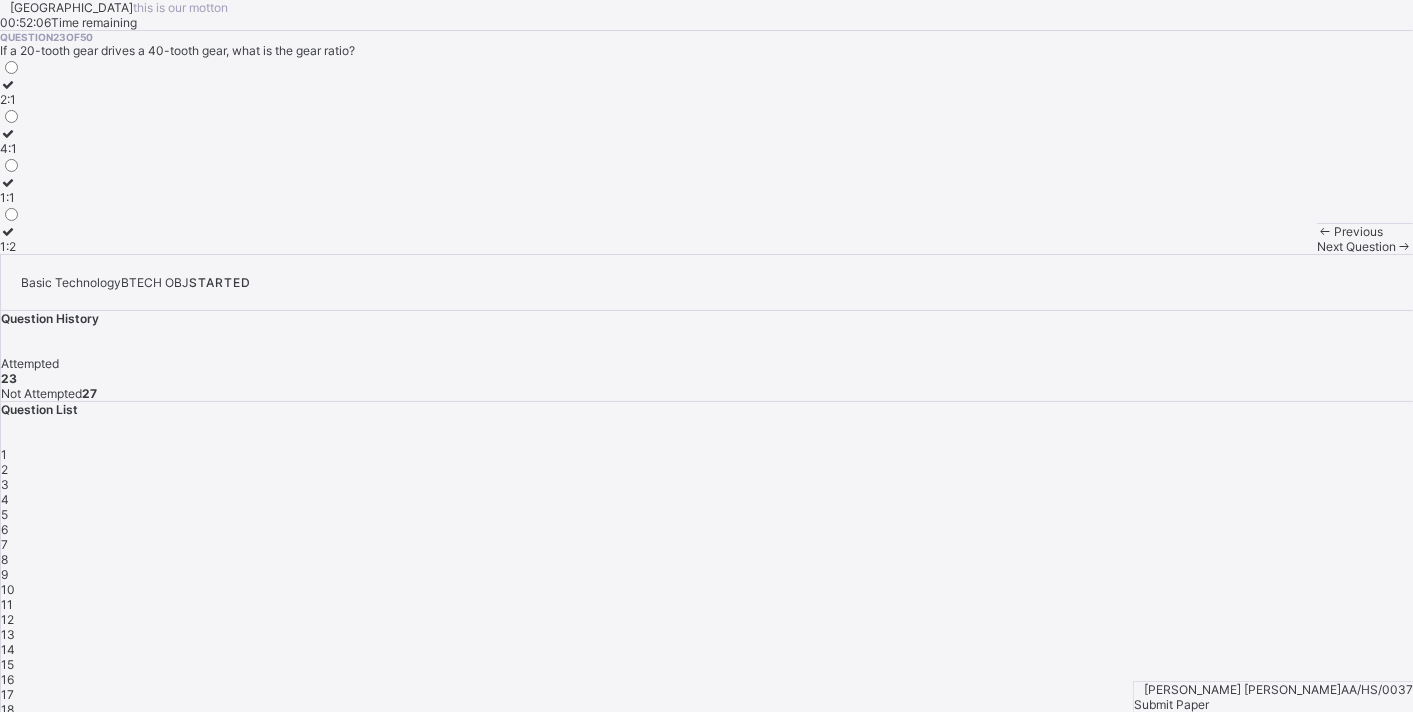 click on "Next Question" at bounding box center [1356, 246] 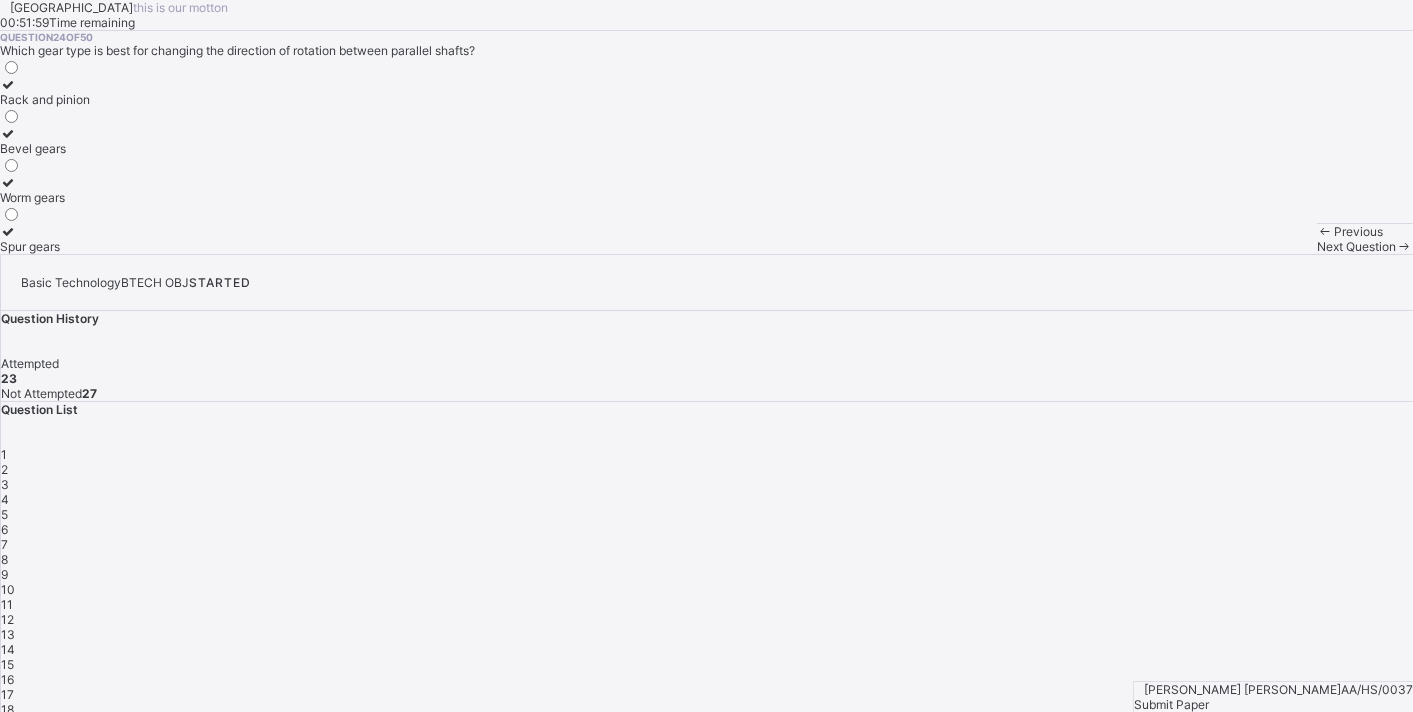 click on "Bevel gears" at bounding box center (45, 148) 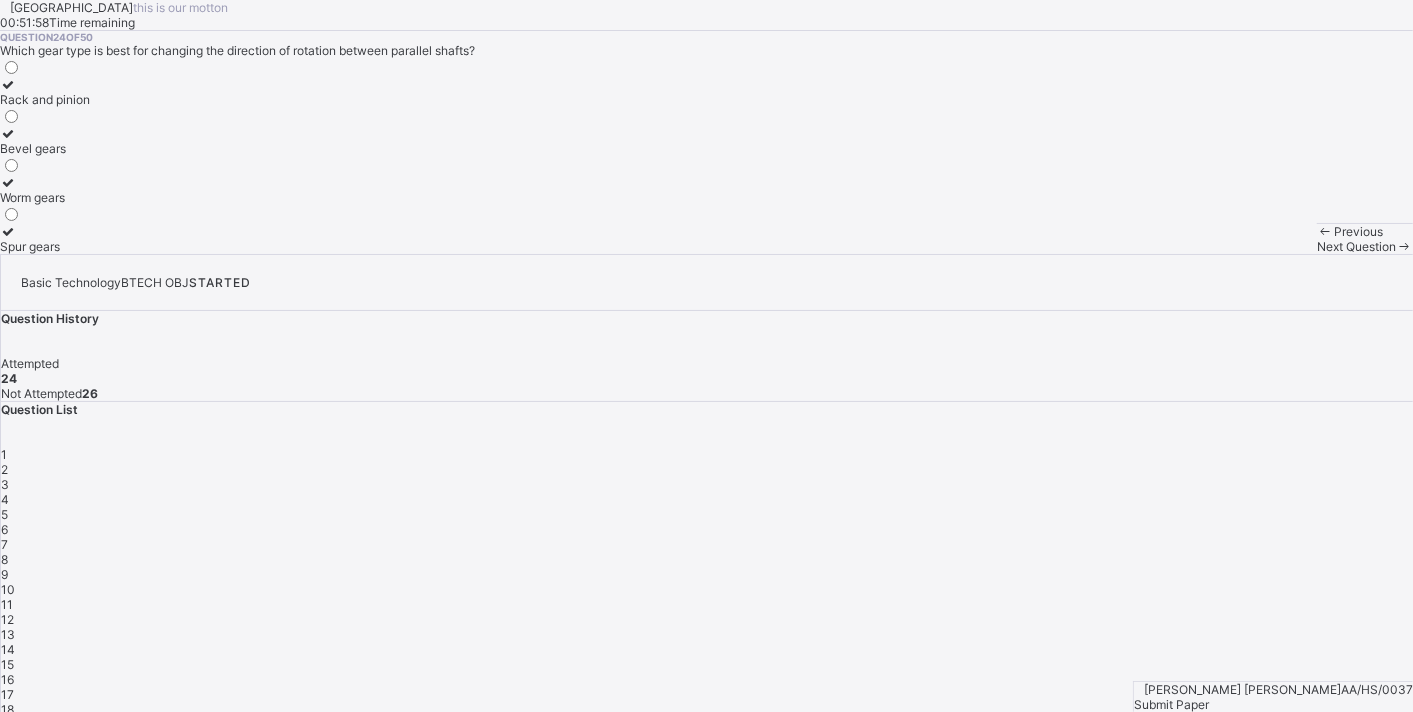 click on "Next Question" at bounding box center [1356, 246] 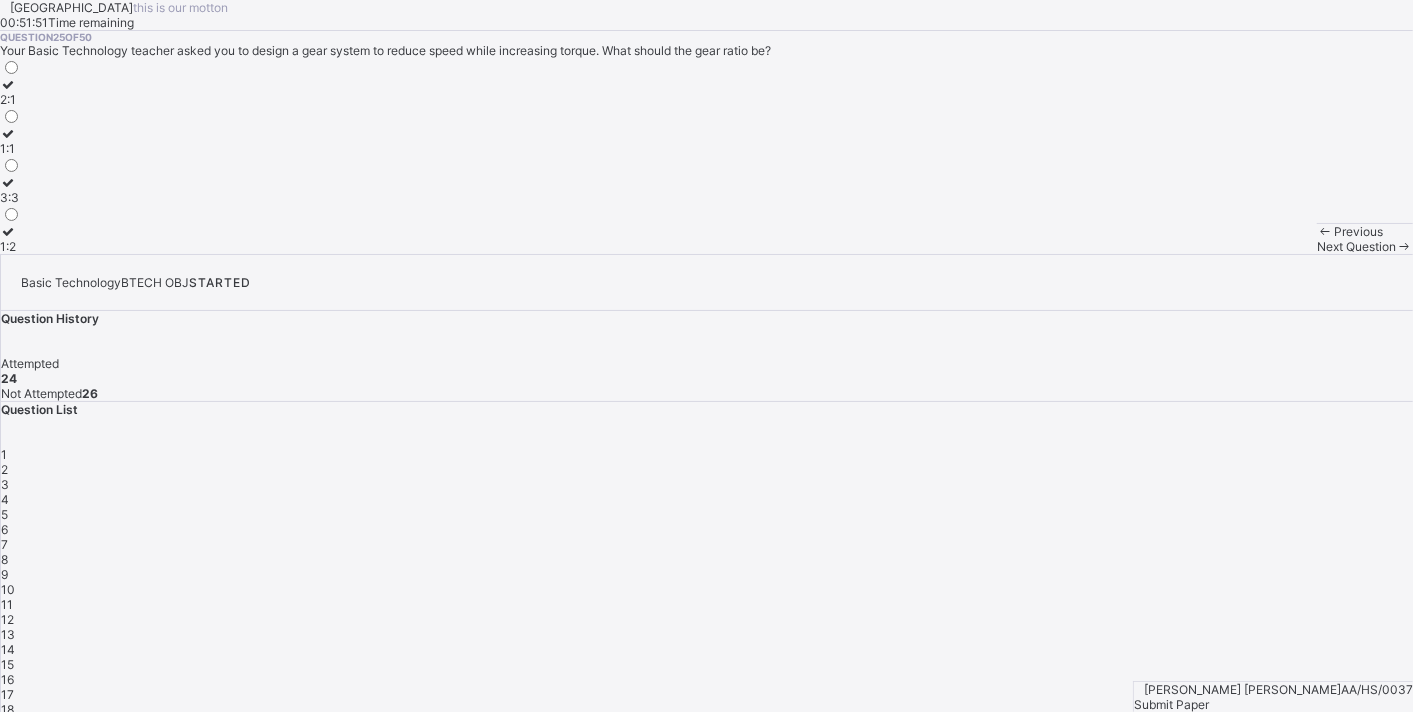 click on "3:3" at bounding box center (10, 197) 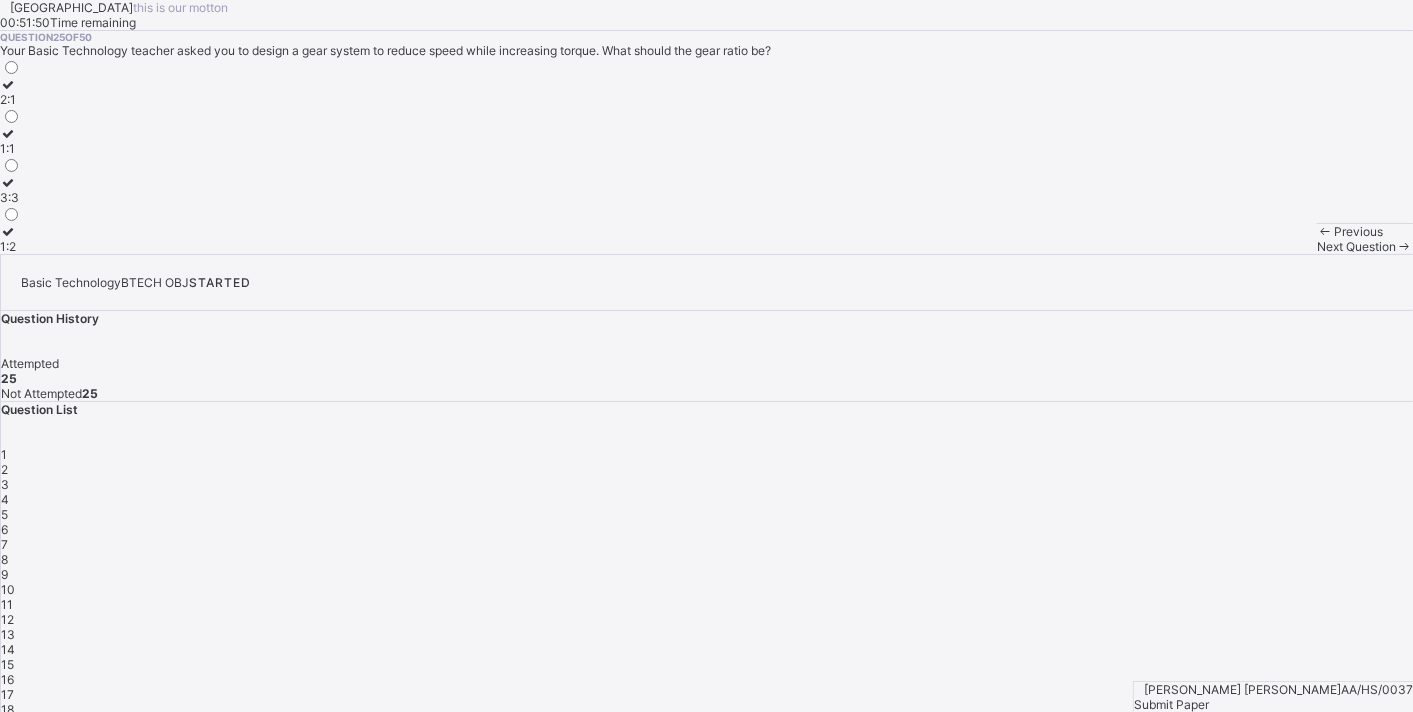click on "Next Question" at bounding box center [1356, 246] 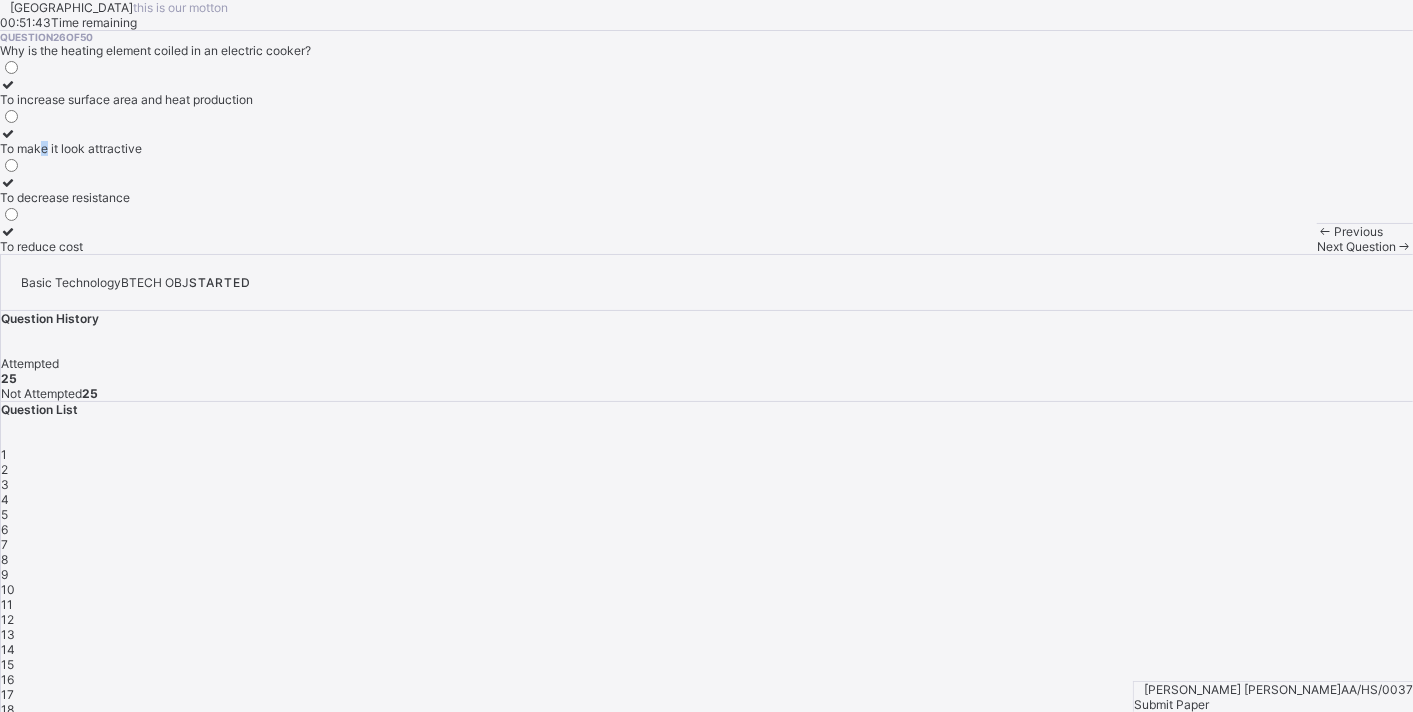 click on "To increase surface area and heat production To make it look attractive To decrease resistance To reduce cost" at bounding box center (126, 156) 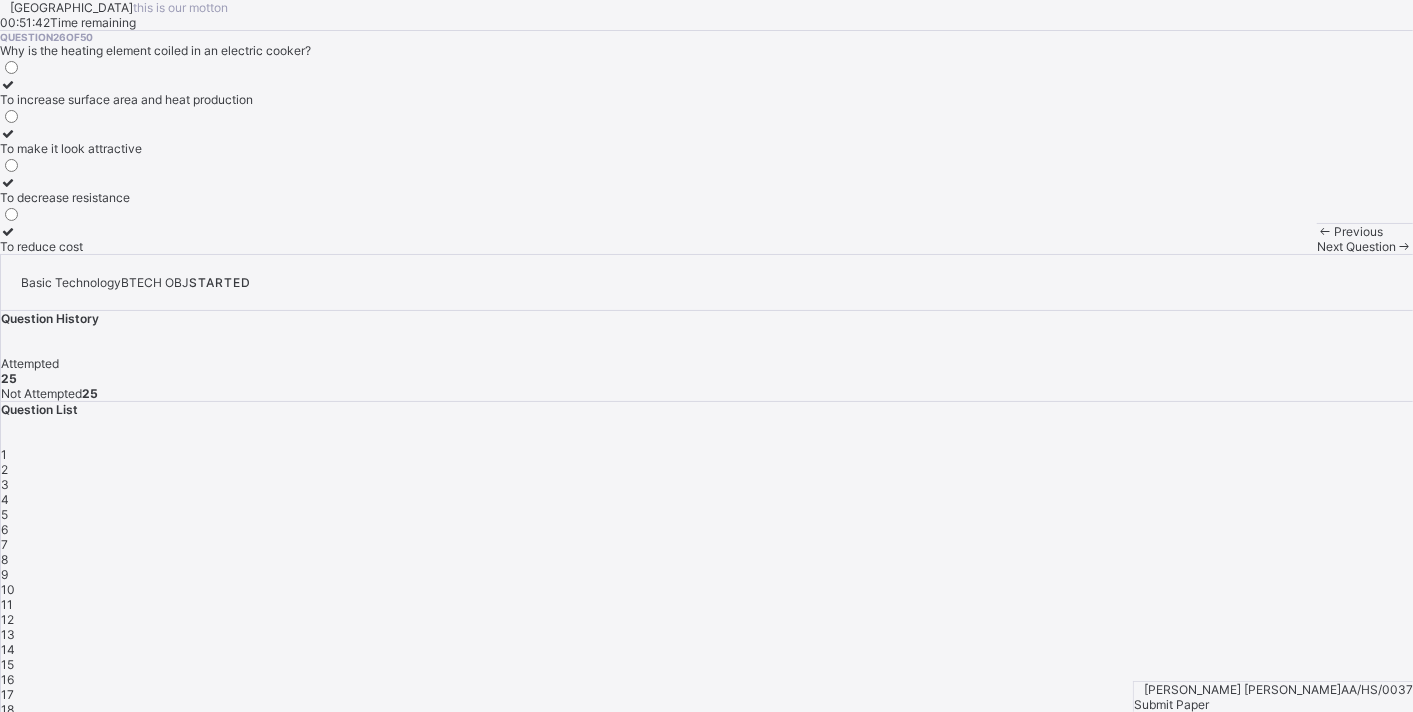 click on "To make it look attractive" at bounding box center [126, 148] 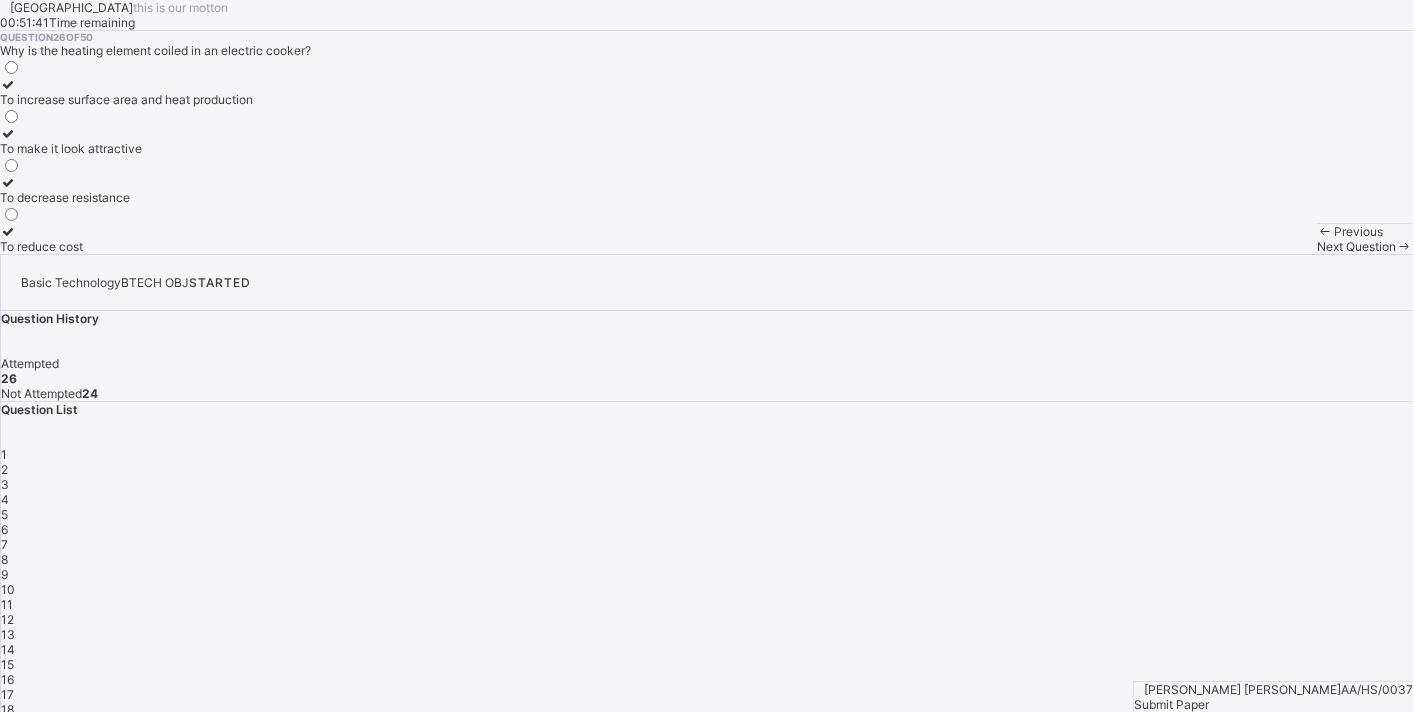 click on "Next Question" at bounding box center (1365, 246) 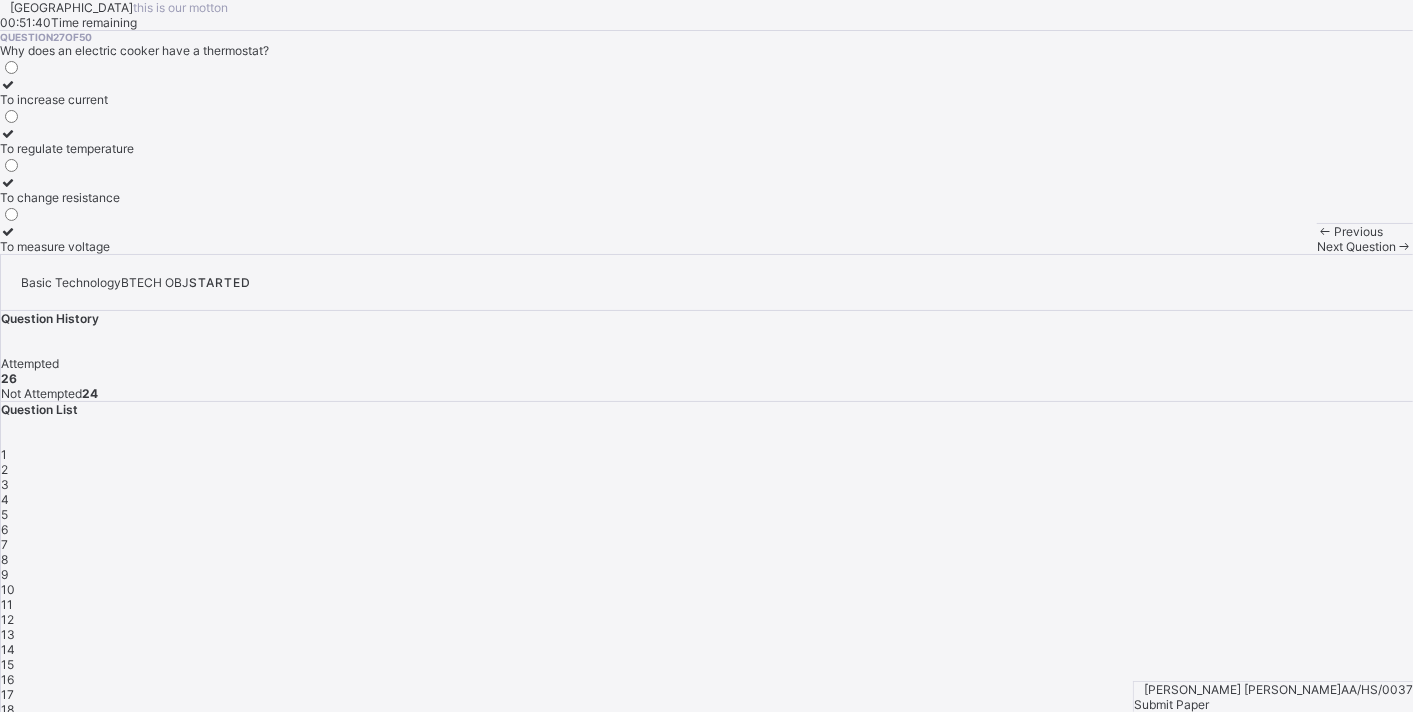 click on "To regulate temperature" at bounding box center [67, 141] 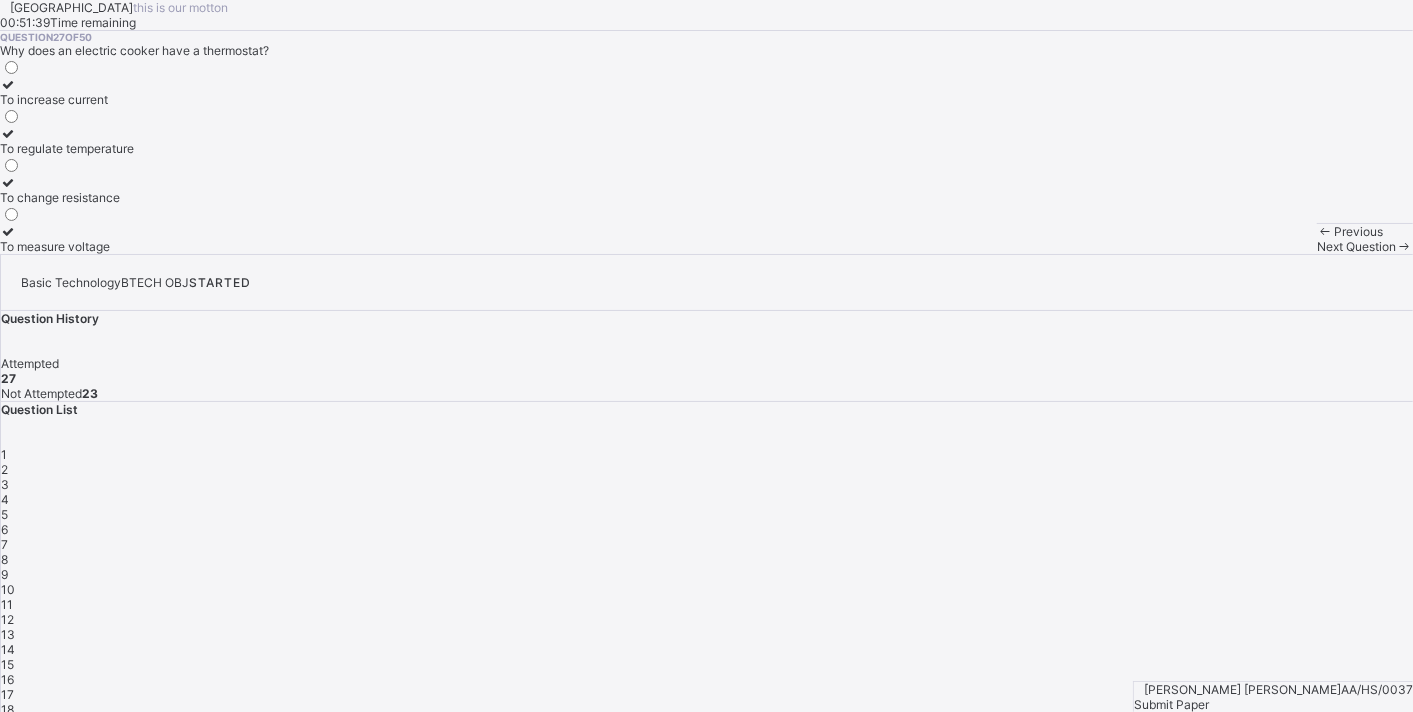 click on "Next Question" at bounding box center [1356, 246] 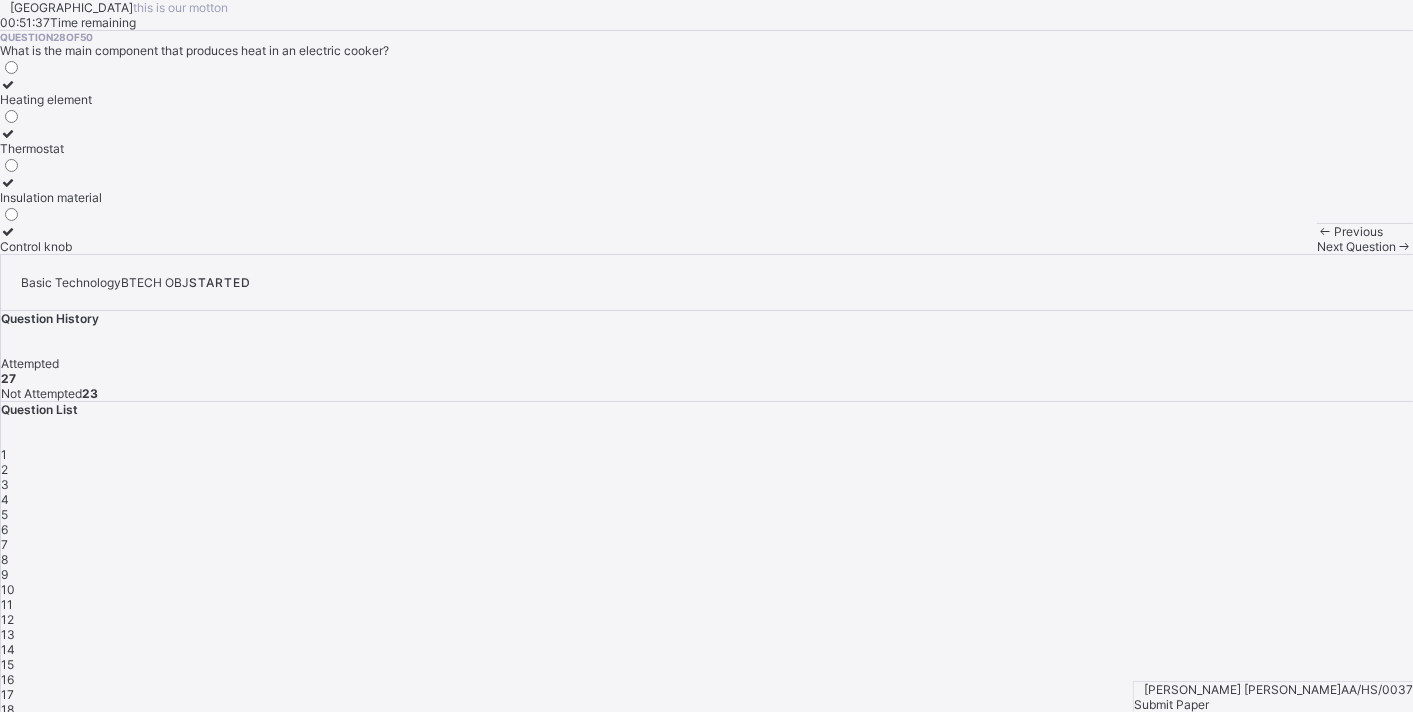 drag, startPoint x: 286, startPoint y: 411, endPoint x: 322, endPoint y: 417, distance: 36.496574 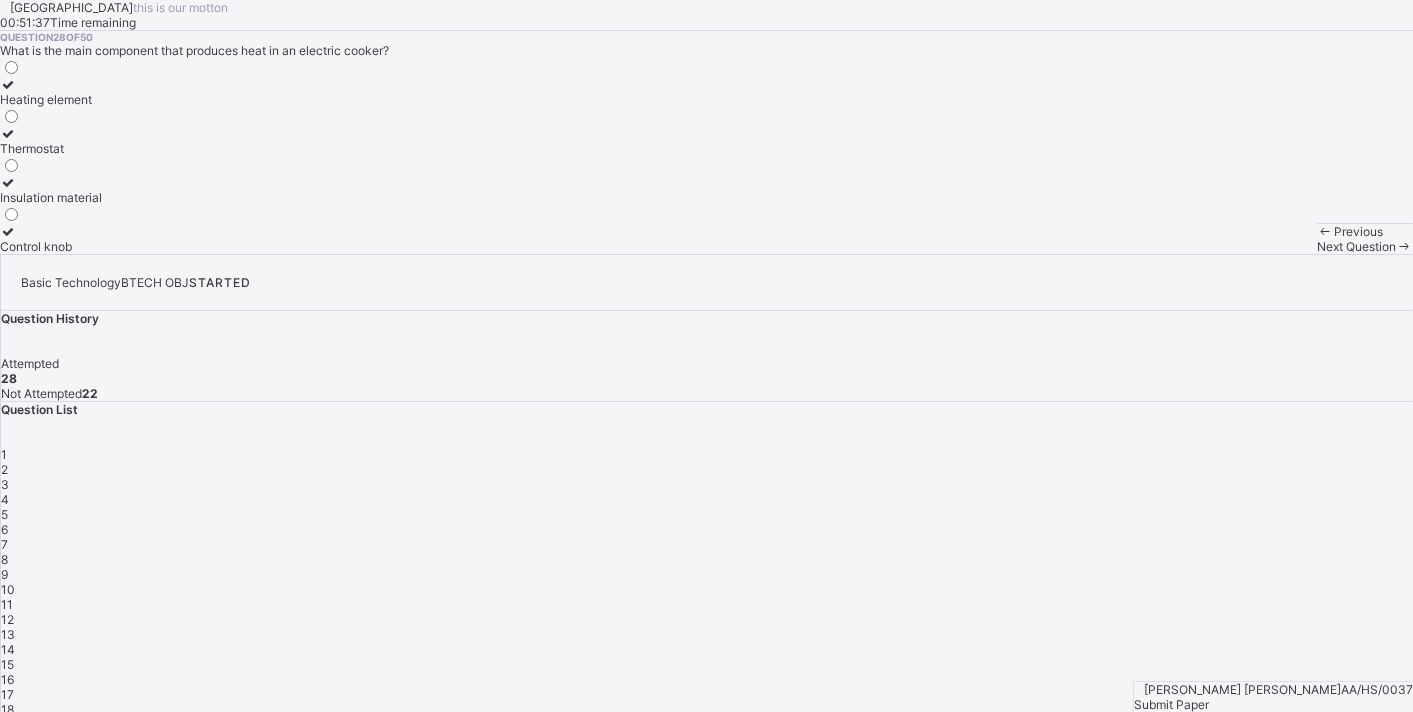 click on "Next Question" at bounding box center [1356, 246] 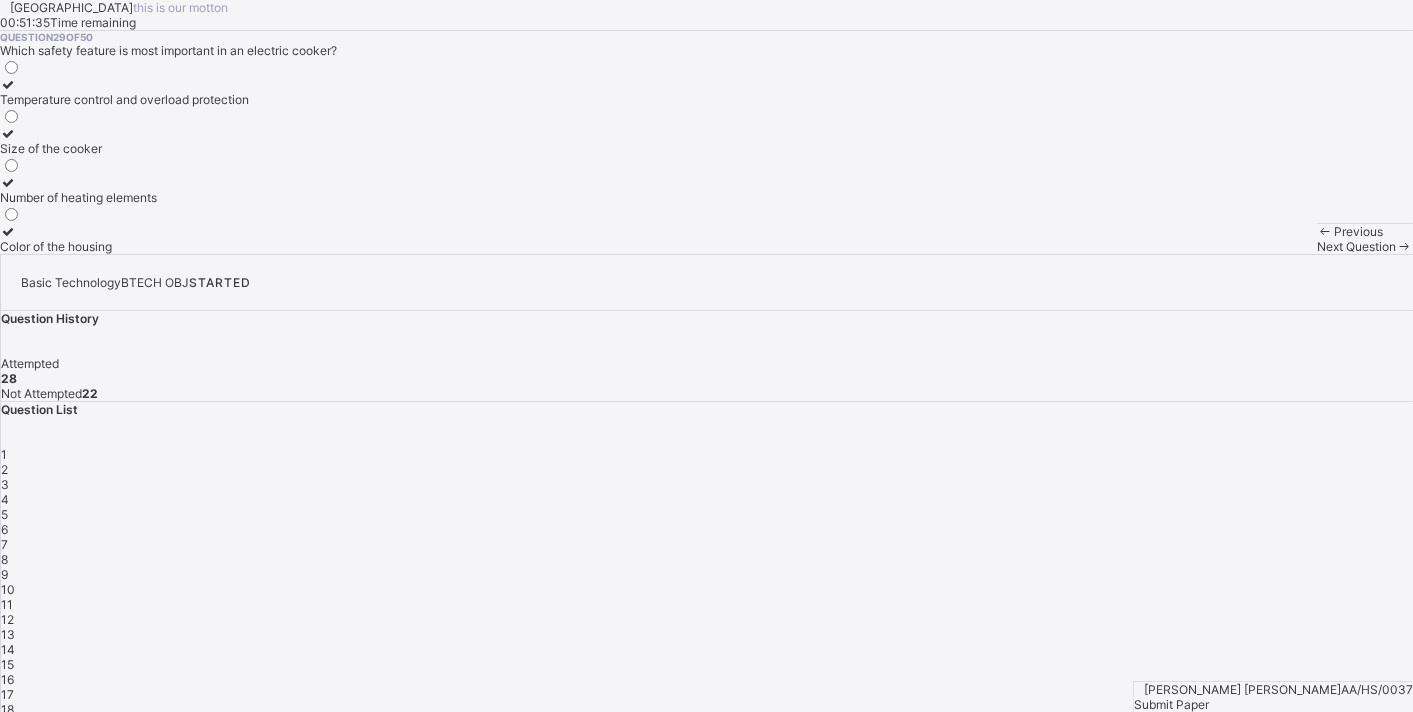 click on "Temperature control and overload protection" at bounding box center [124, 92] 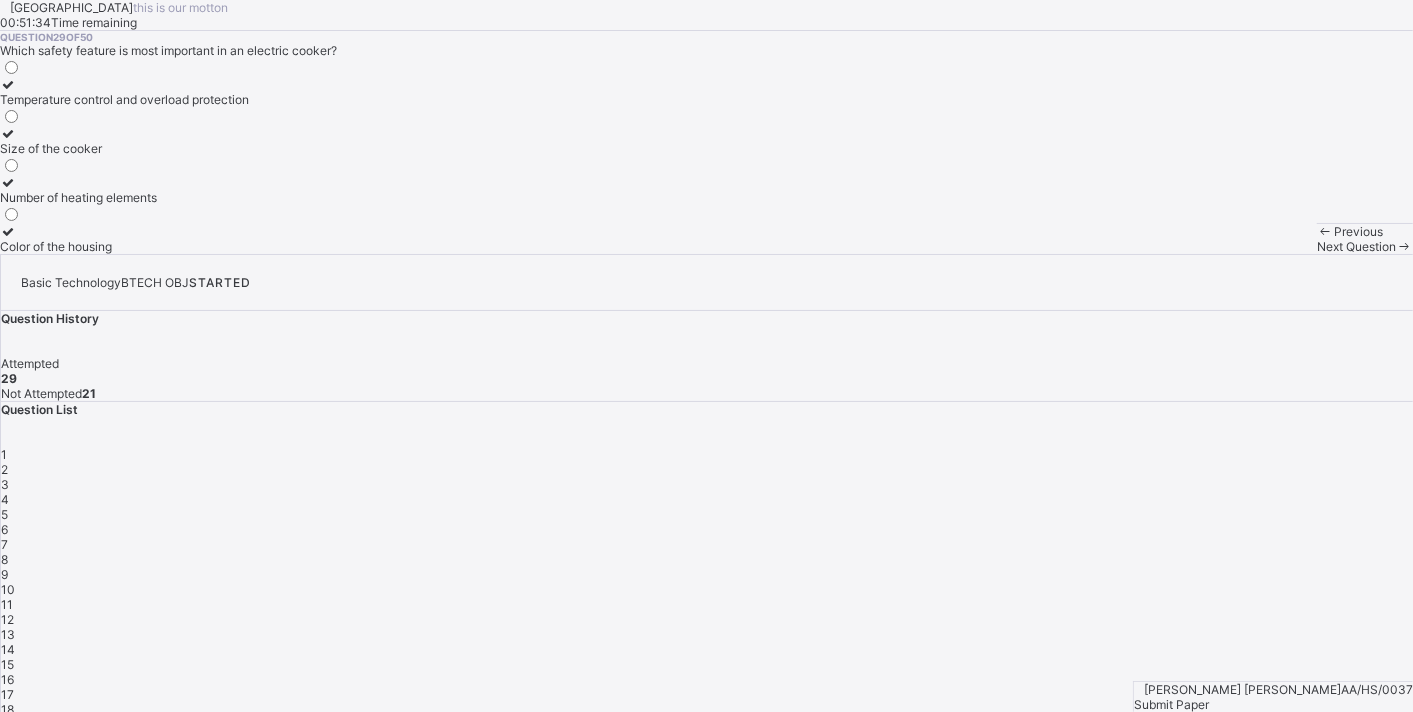 click on "Next Question" at bounding box center (1356, 246) 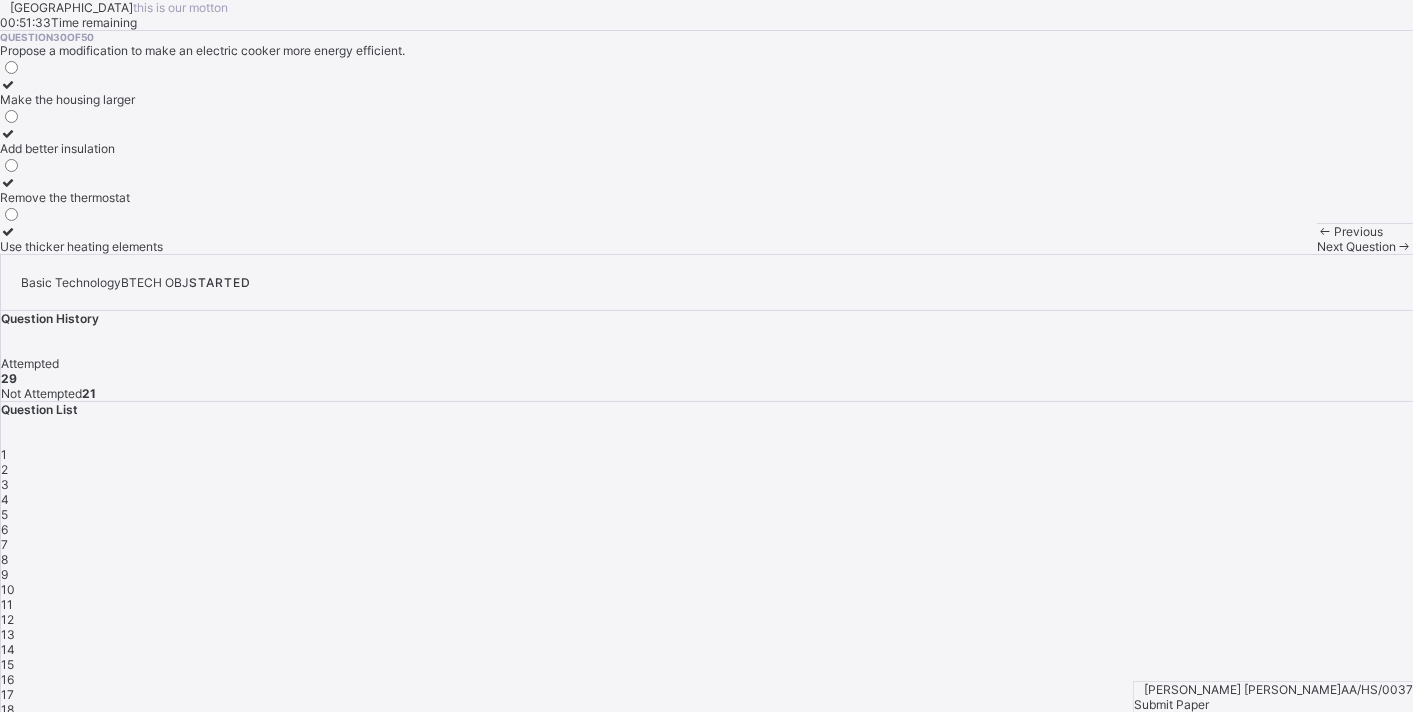 click on "Remove the thermostat" at bounding box center [81, 197] 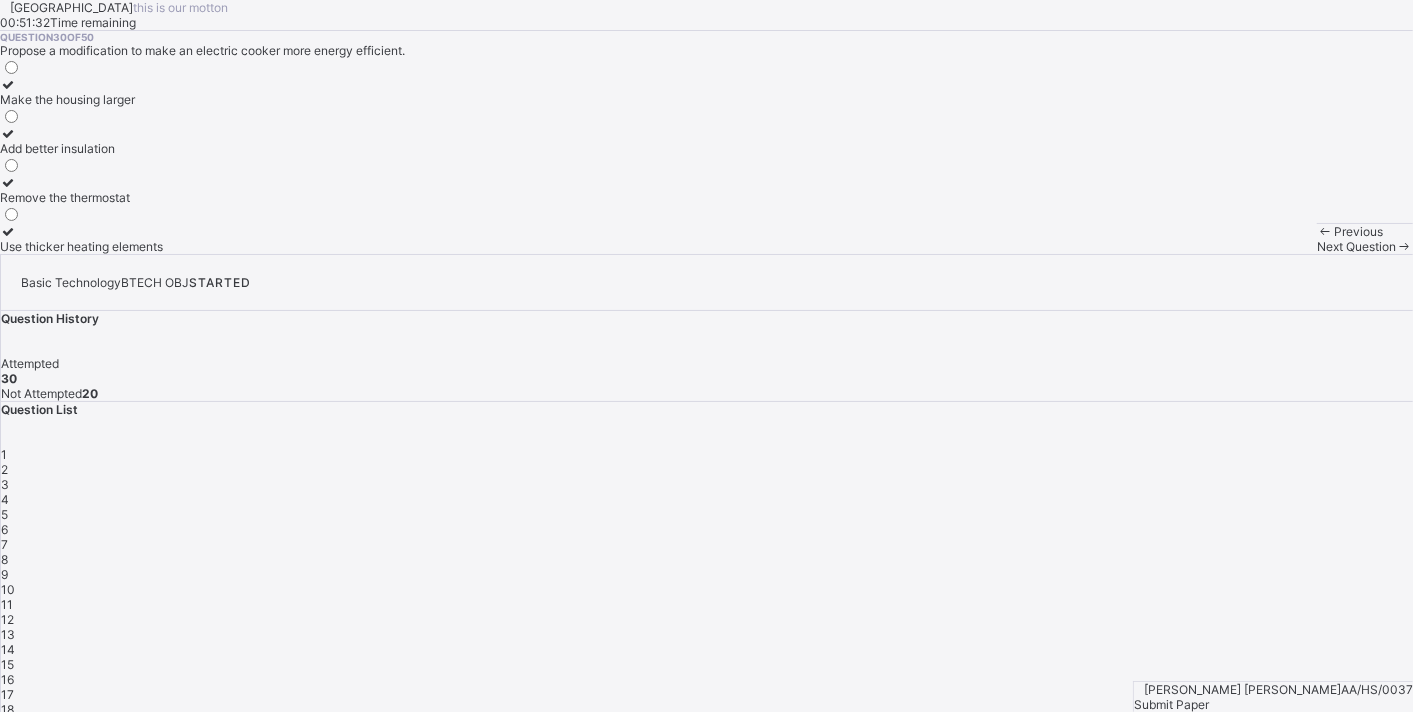 drag, startPoint x: 847, startPoint y: 680, endPoint x: 811, endPoint y: 667, distance: 38.27532 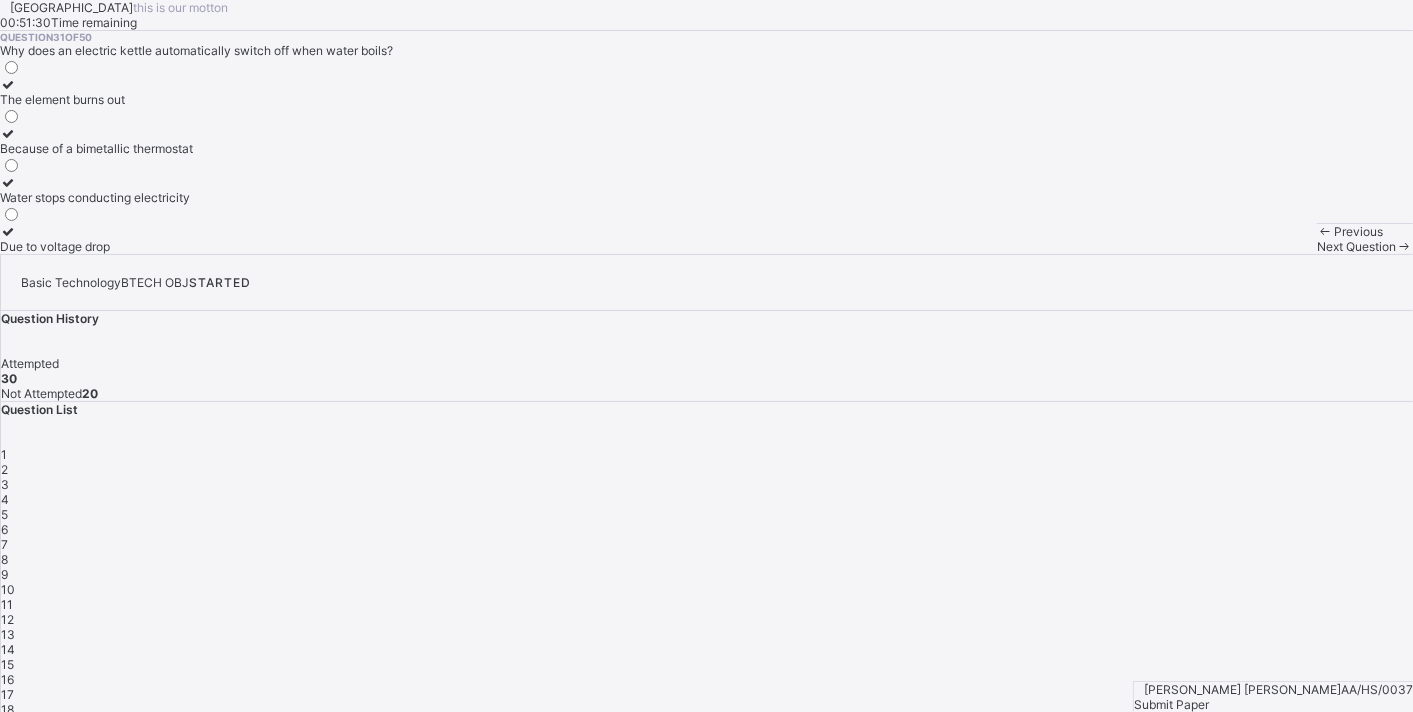 click on "Because of a bimetallic thermostat" at bounding box center [96, 148] 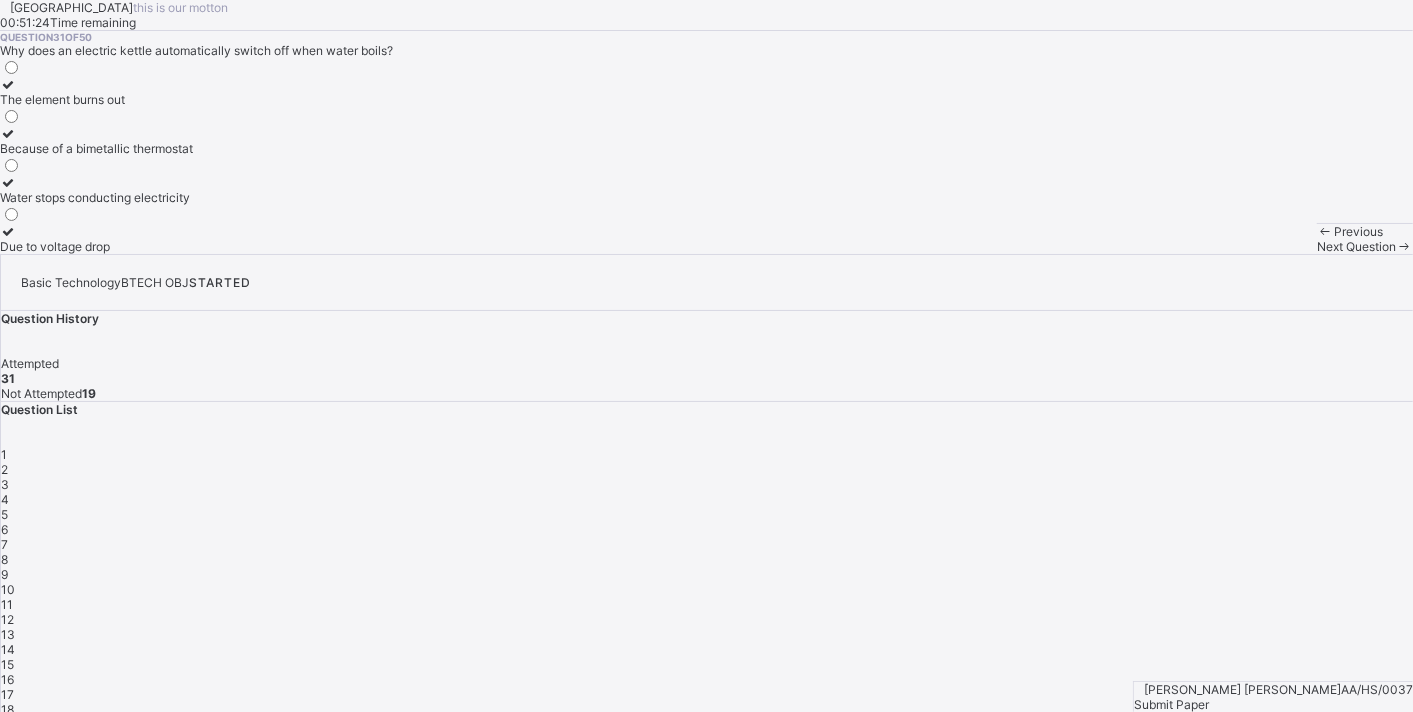 click on "The element burns out" at bounding box center [96, 99] 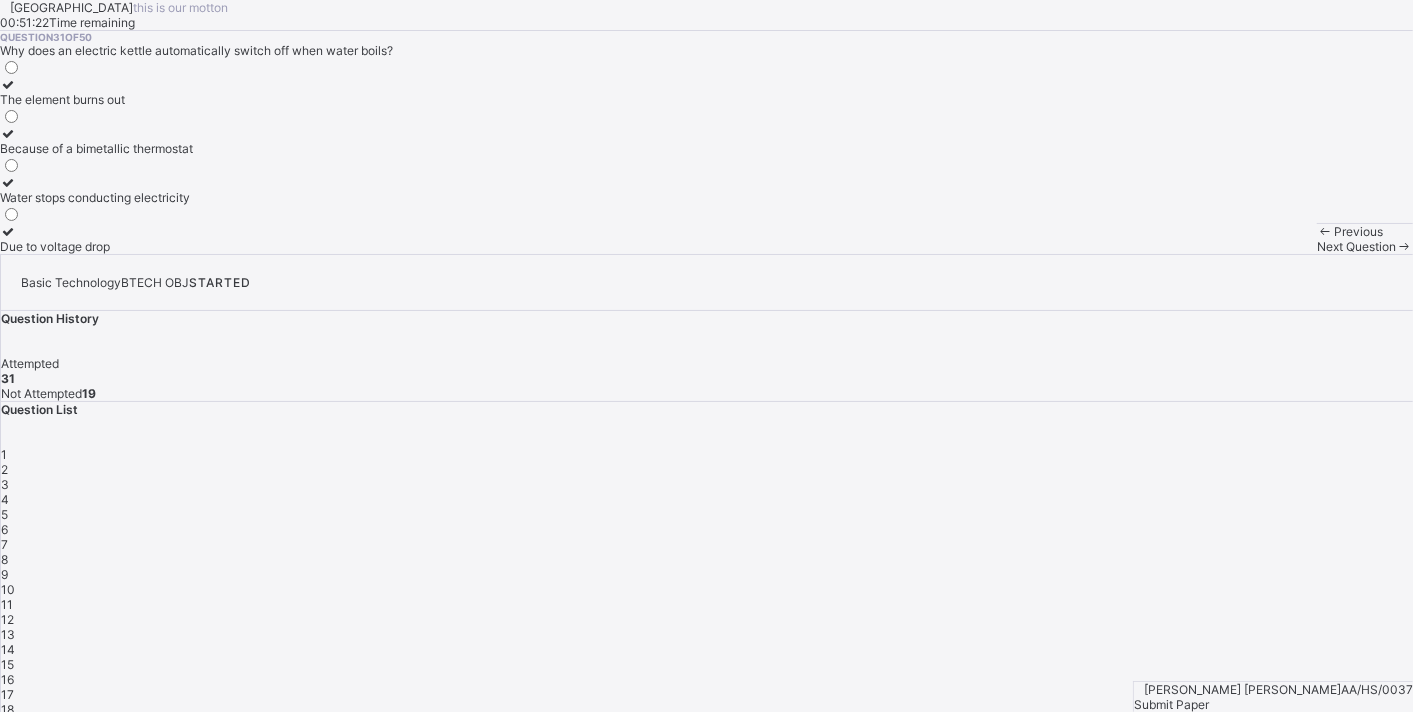 click on "Water stops conducting electricity" at bounding box center [96, 197] 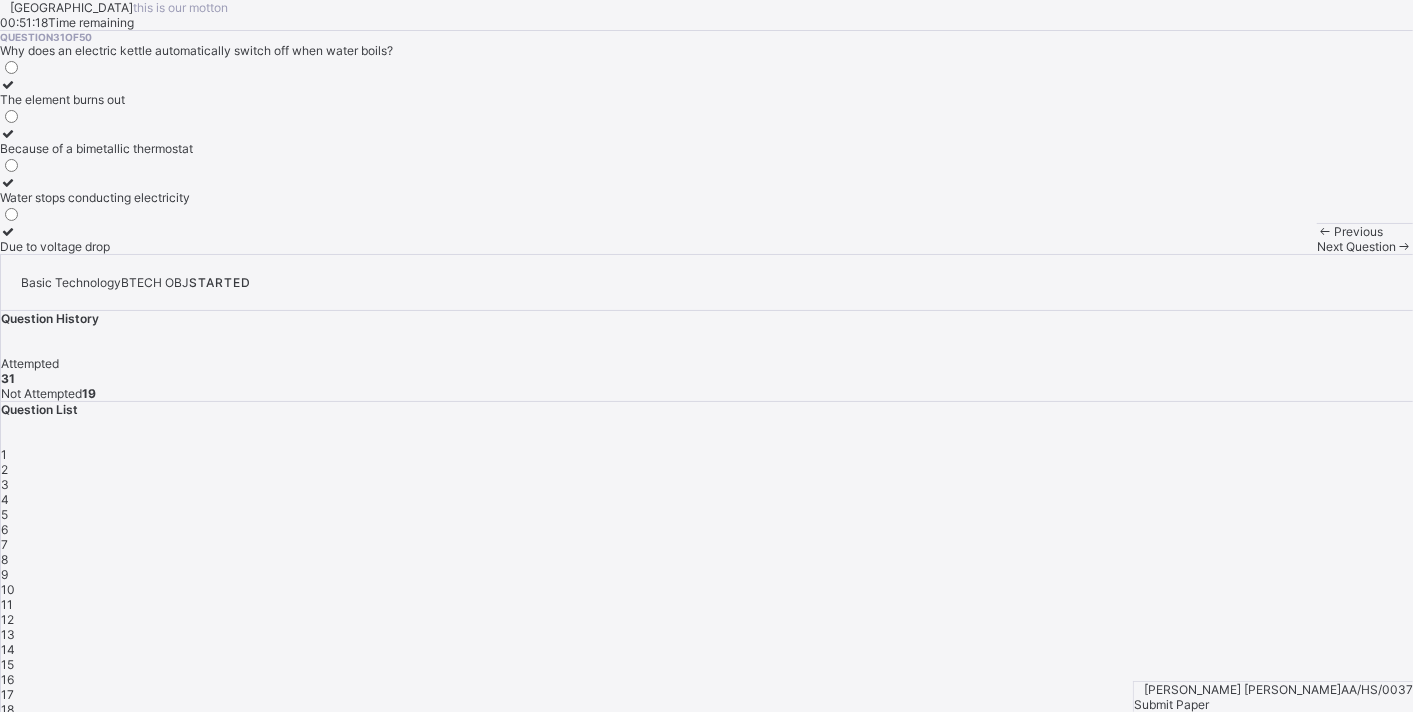 click on "Due to voltage drop" at bounding box center [96, 239] 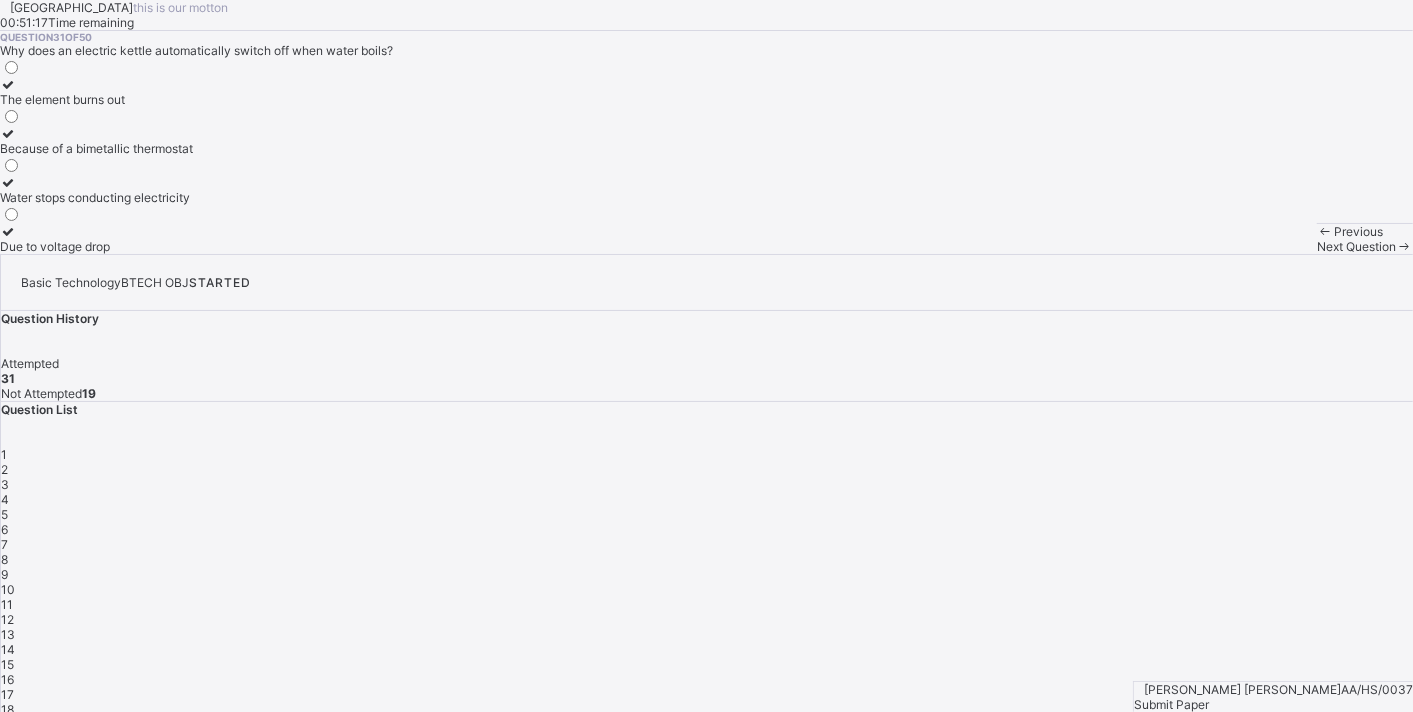 drag, startPoint x: 934, startPoint y: 691, endPoint x: 902, endPoint y: 676, distance: 35.341194 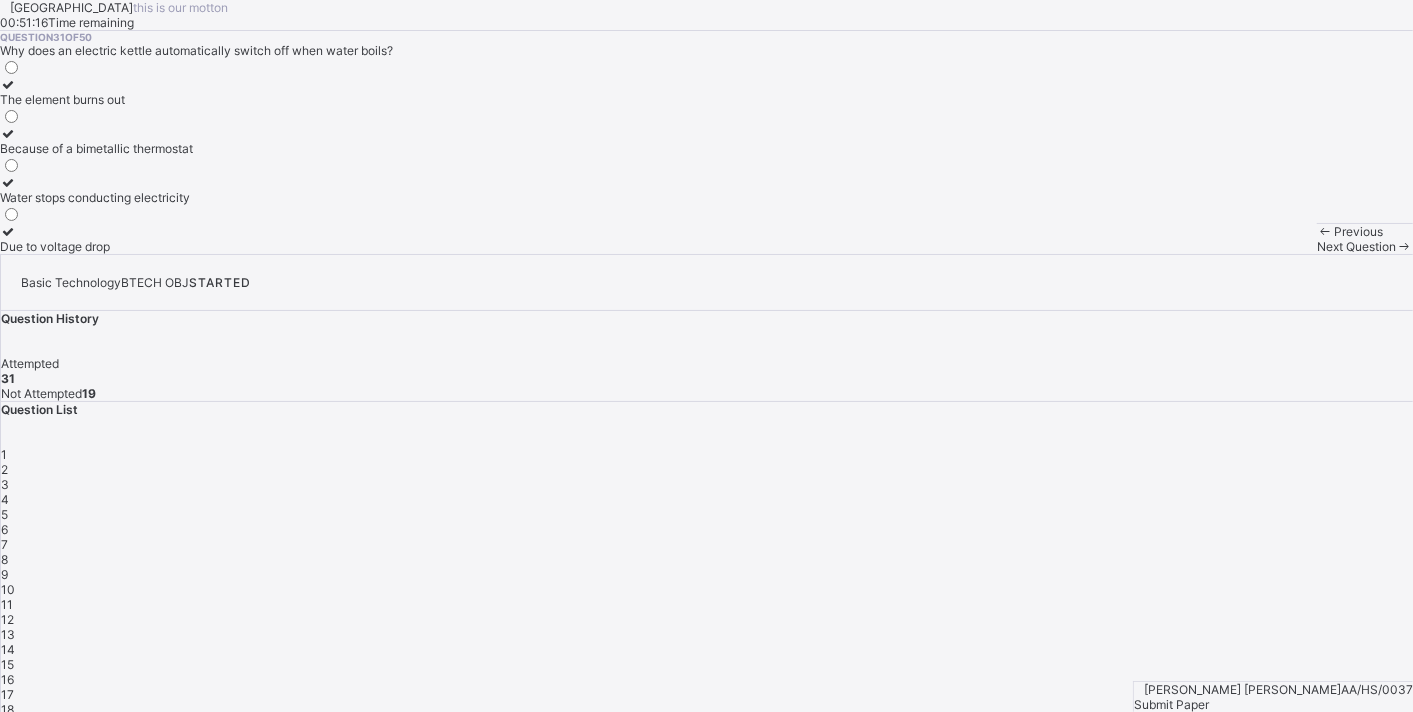 click at bounding box center [1404, 246] 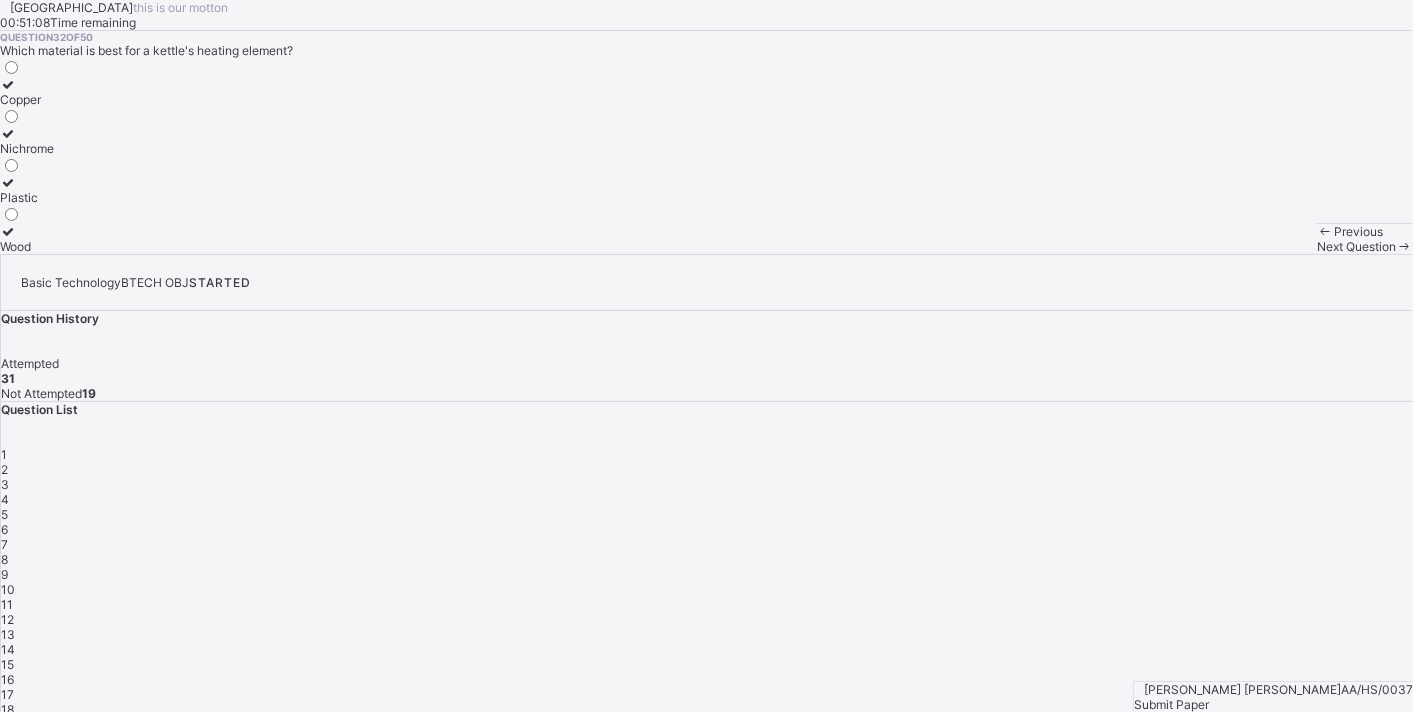 drag, startPoint x: 203, startPoint y: 331, endPoint x: 299, endPoint y: 376, distance: 106.02358 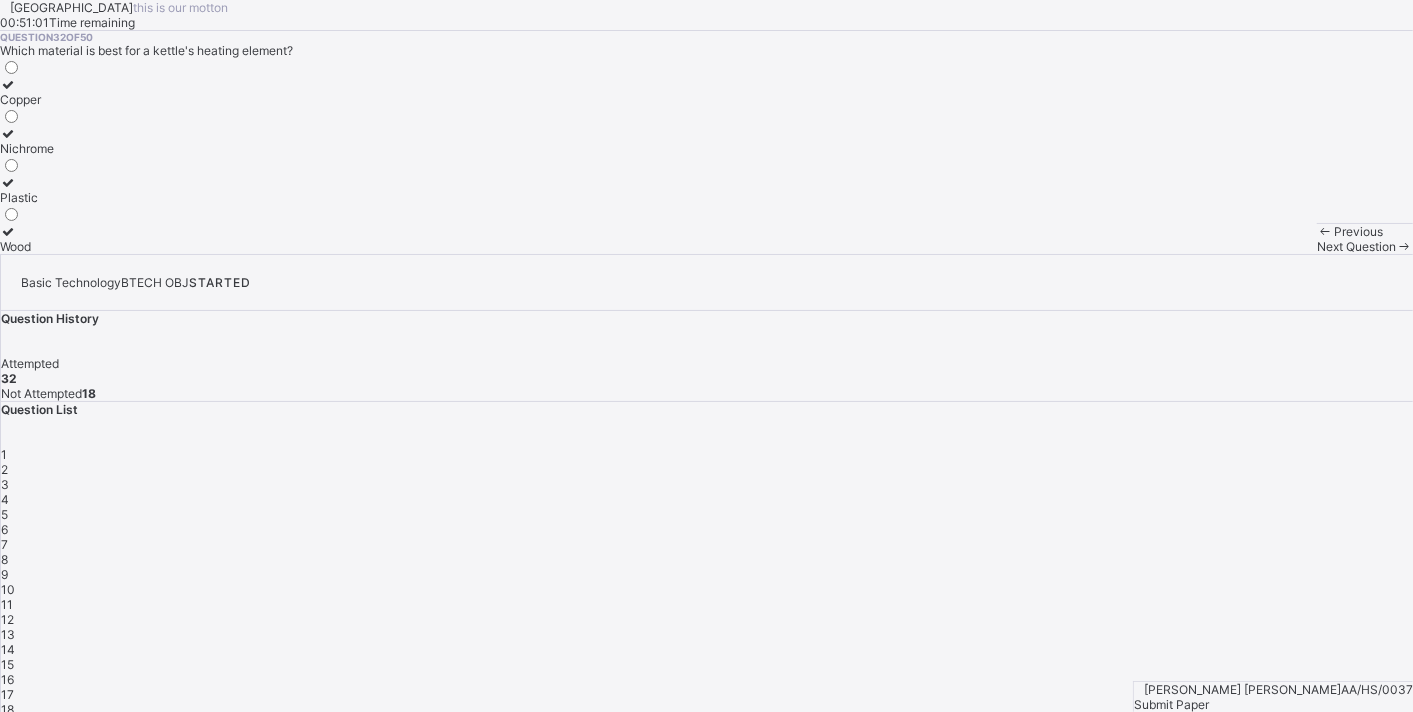 click on "Next Question" at bounding box center (1356, 246) 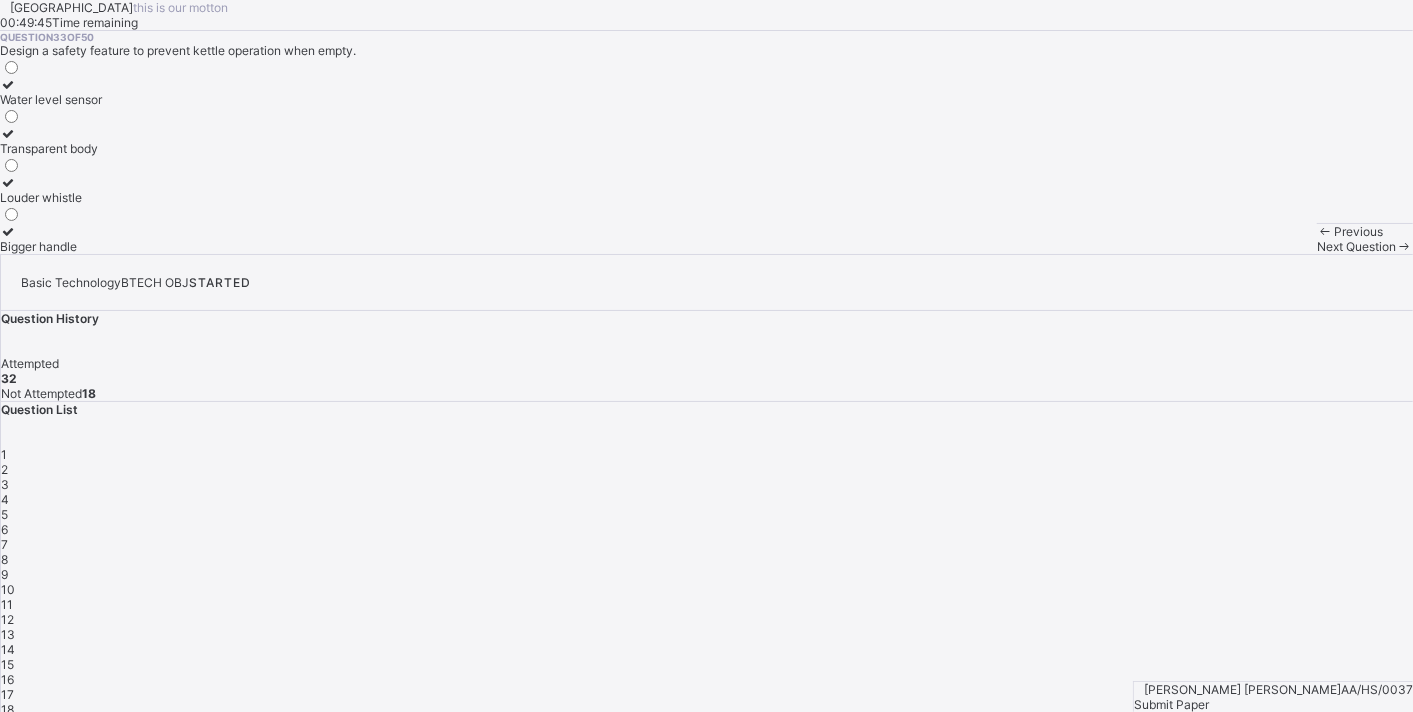 click on "Water level sensor" at bounding box center (51, 99) 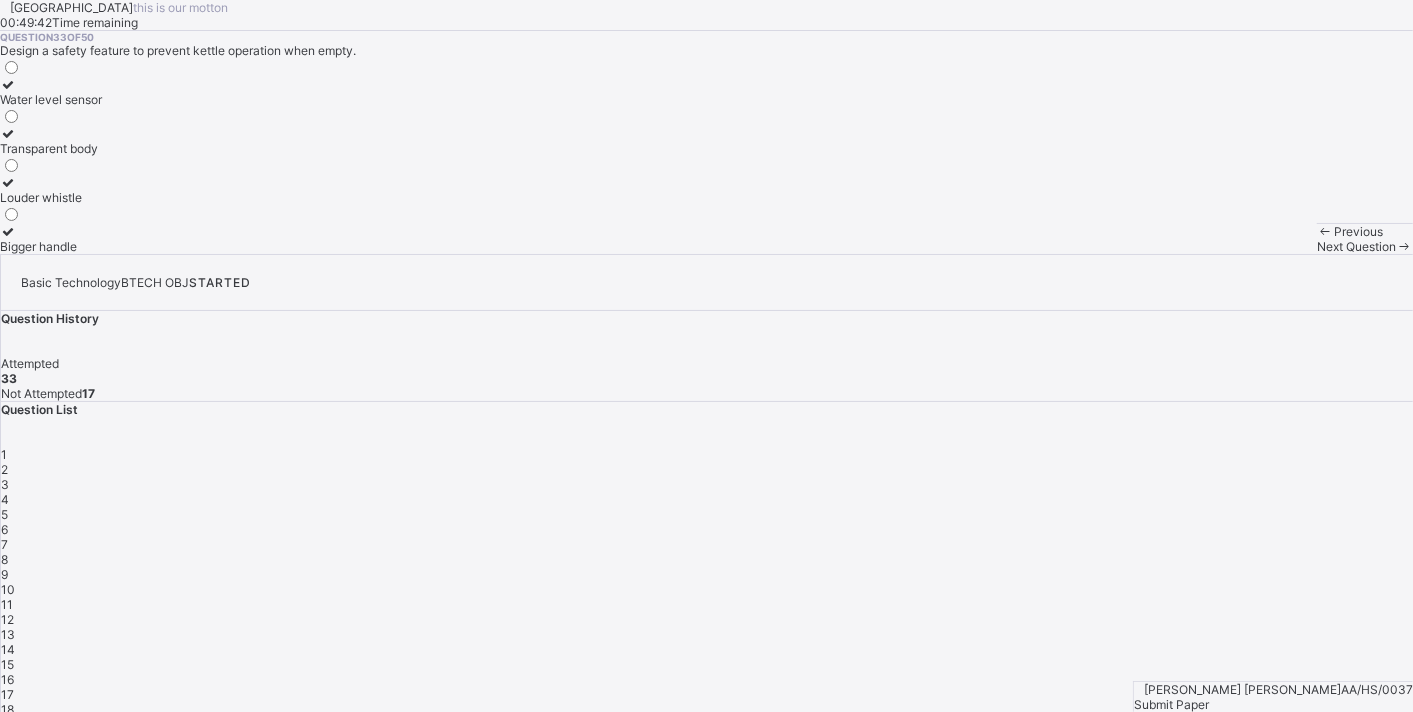 click on "Next Question" at bounding box center [1365, 246] 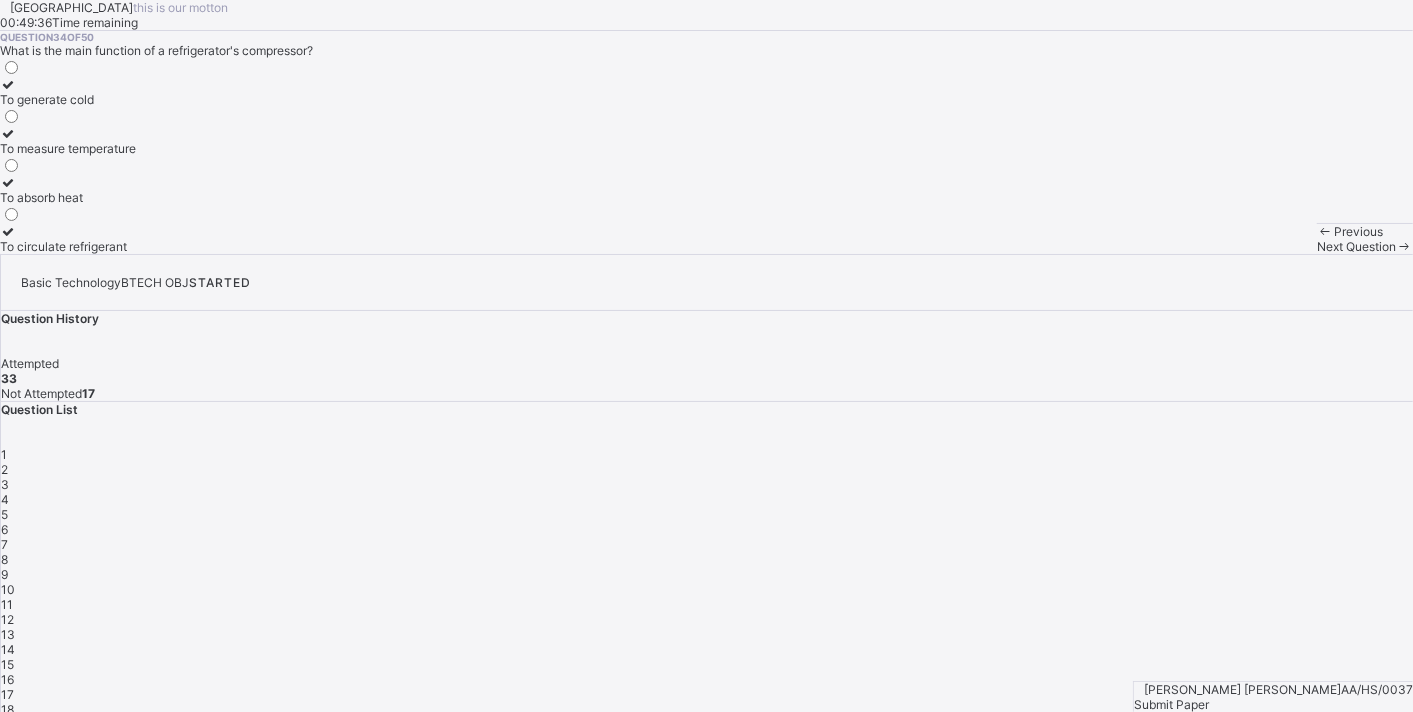 click on "To generate cold" at bounding box center [68, 99] 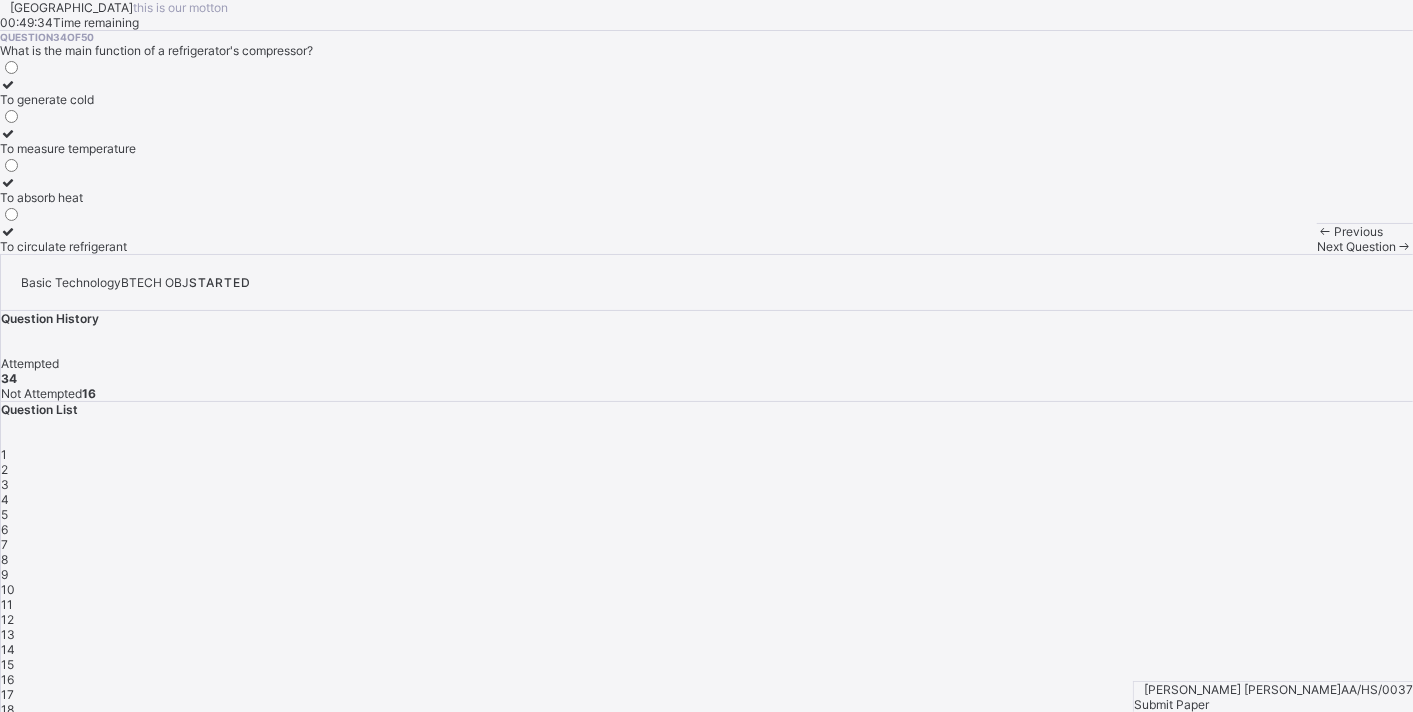 click on "Next Question" at bounding box center [1356, 246] 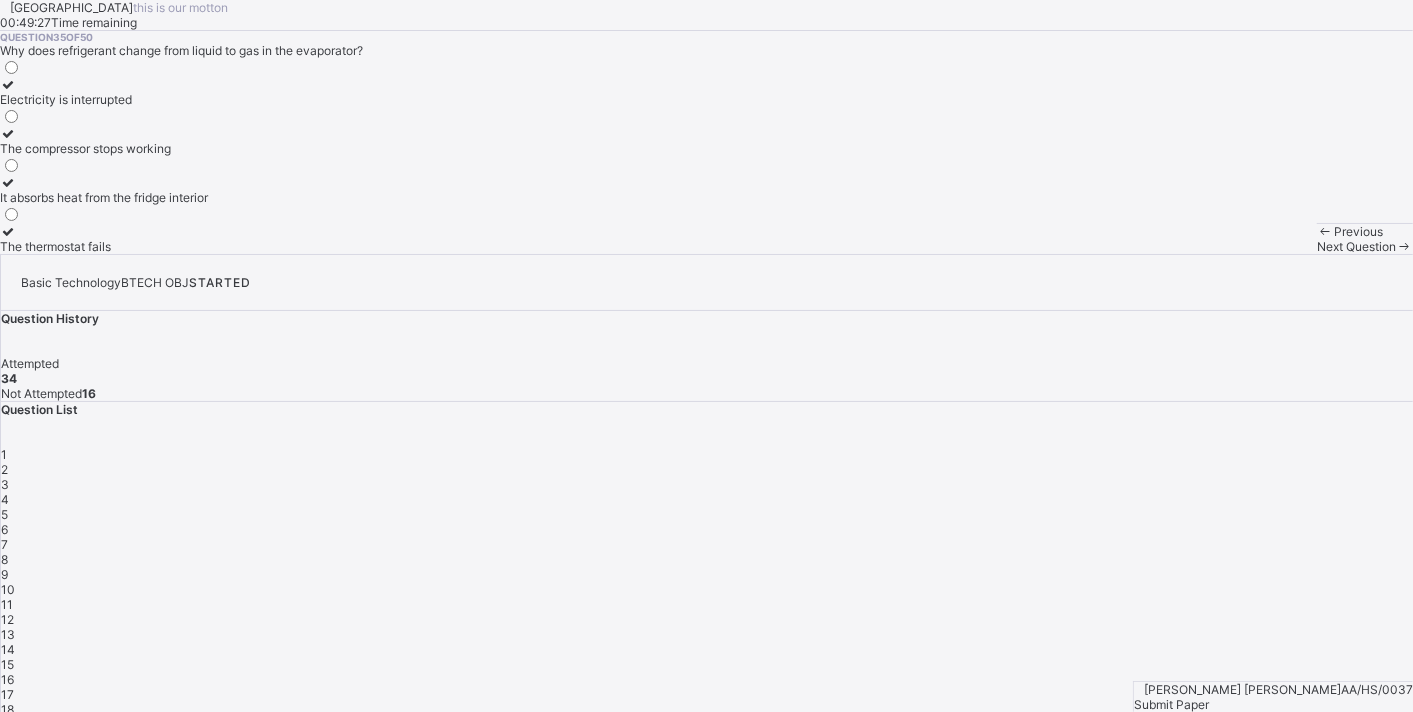click on "Electricity is interrupted" at bounding box center [104, 99] 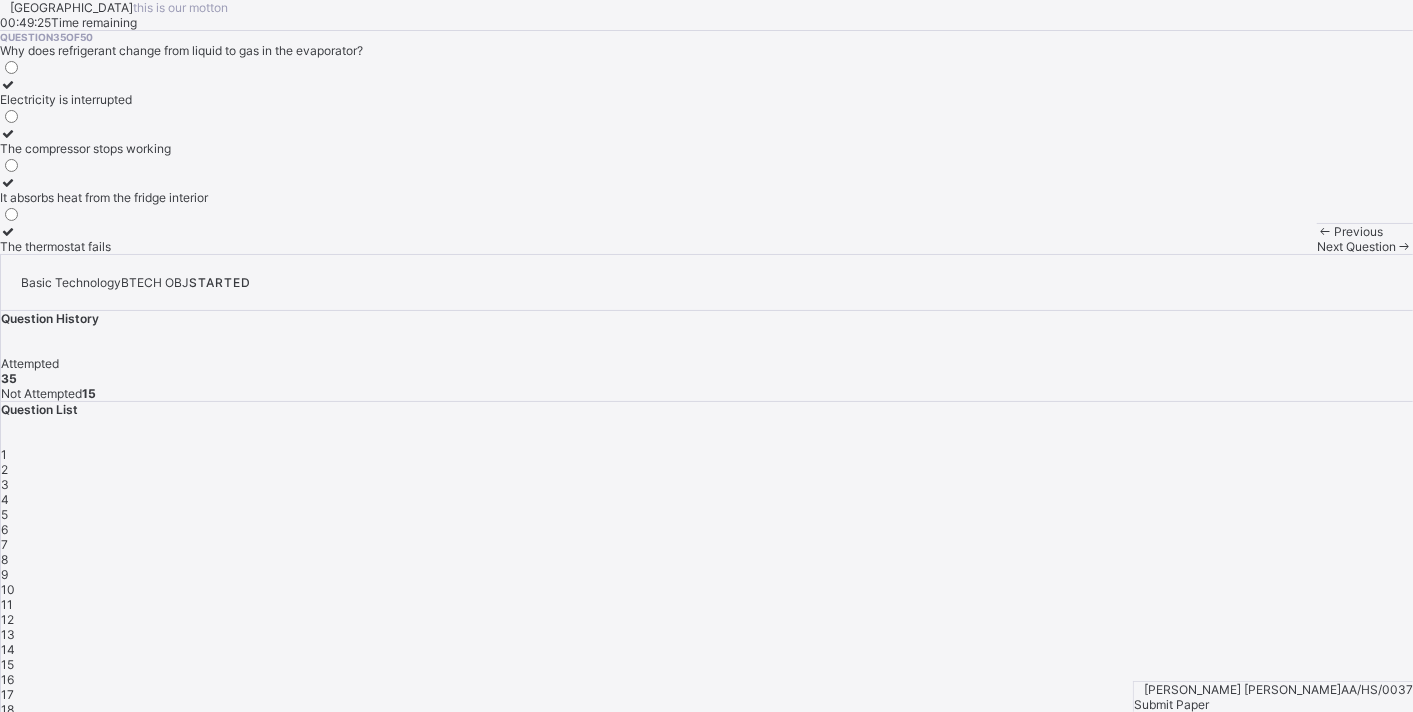 click on "Next Question" at bounding box center [1365, 246] 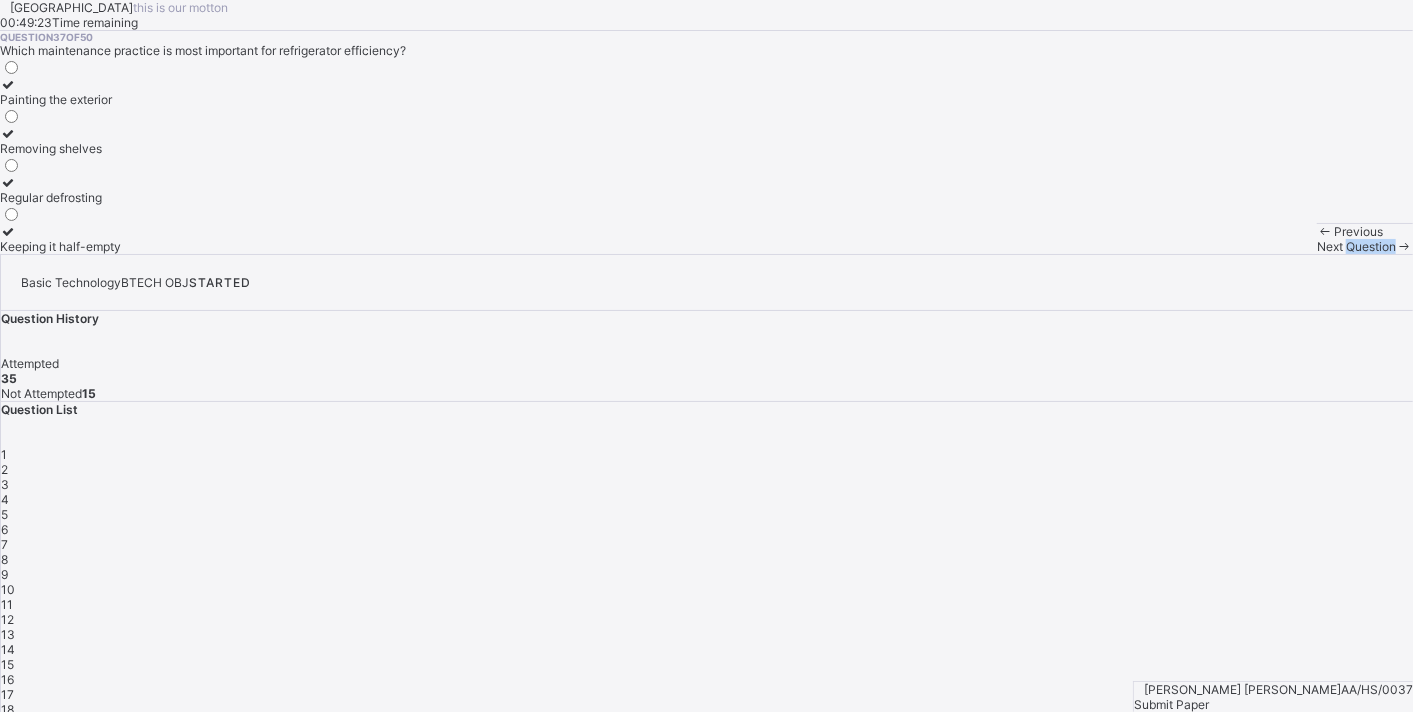 click on "Previous" at bounding box center [1365, 231] 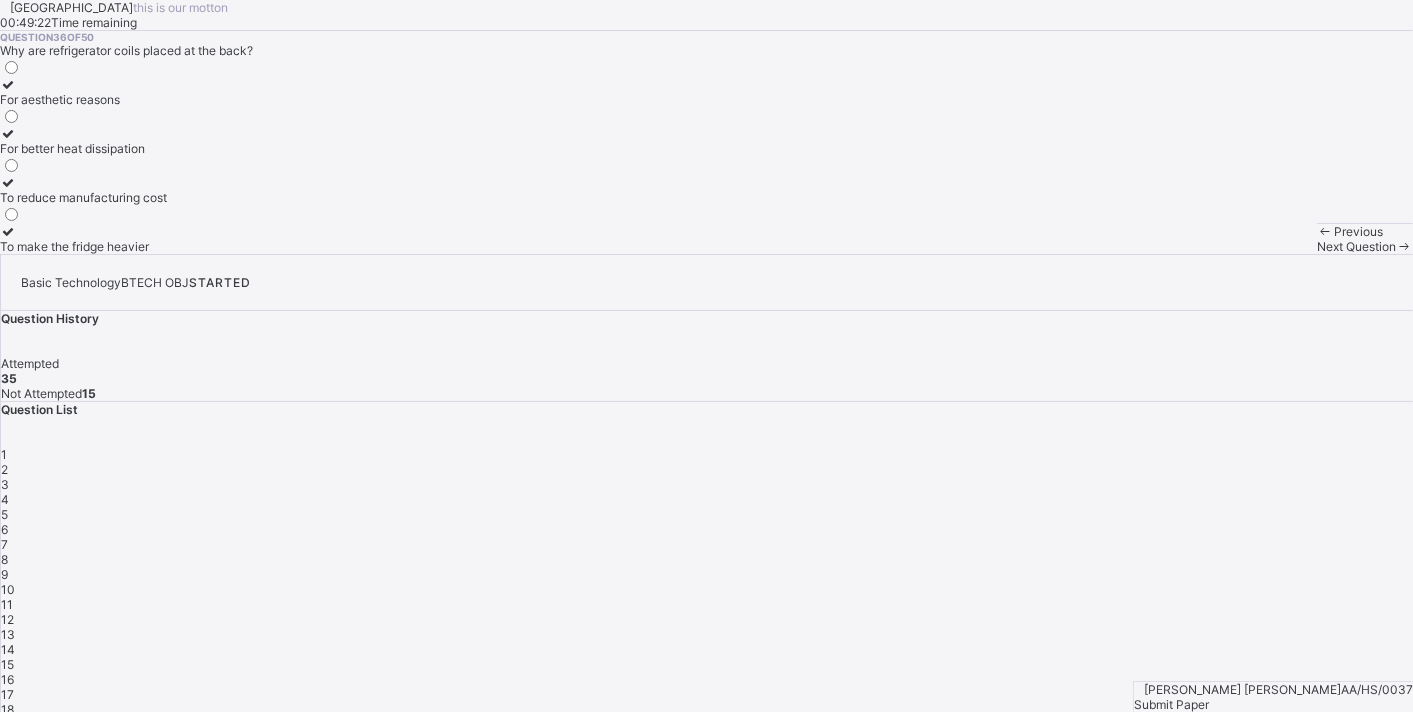 click on "Previous" at bounding box center (1365, 231) 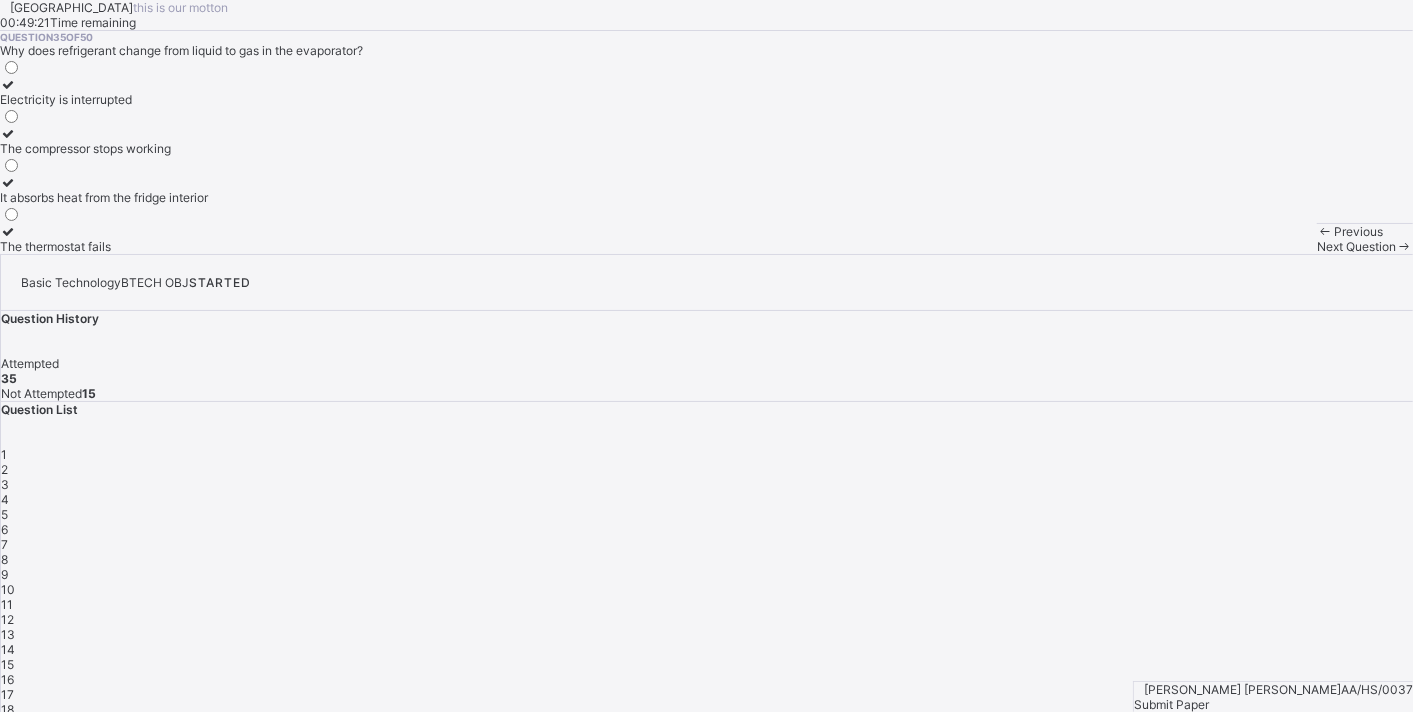 click on "Next Question" at bounding box center (1365, 246) 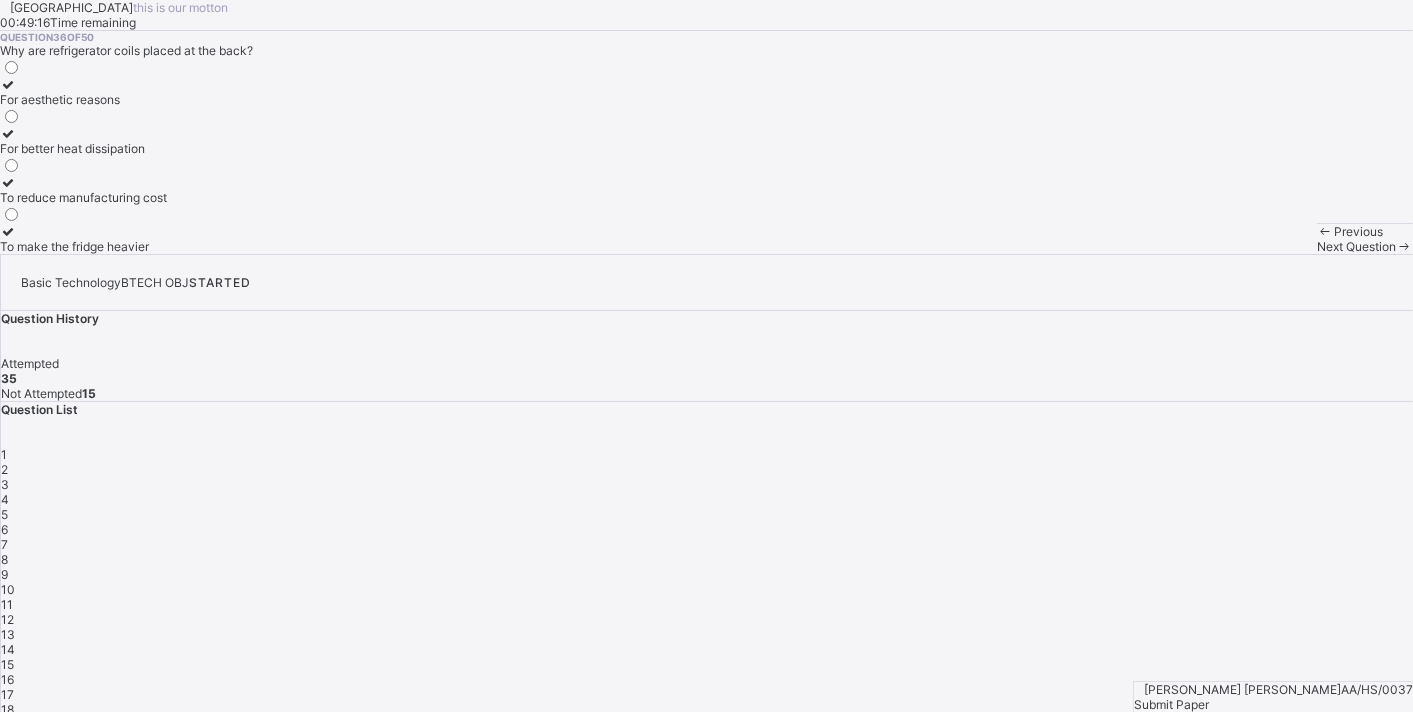 click on "For better heat dissipation" at bounding box center [83, 148] 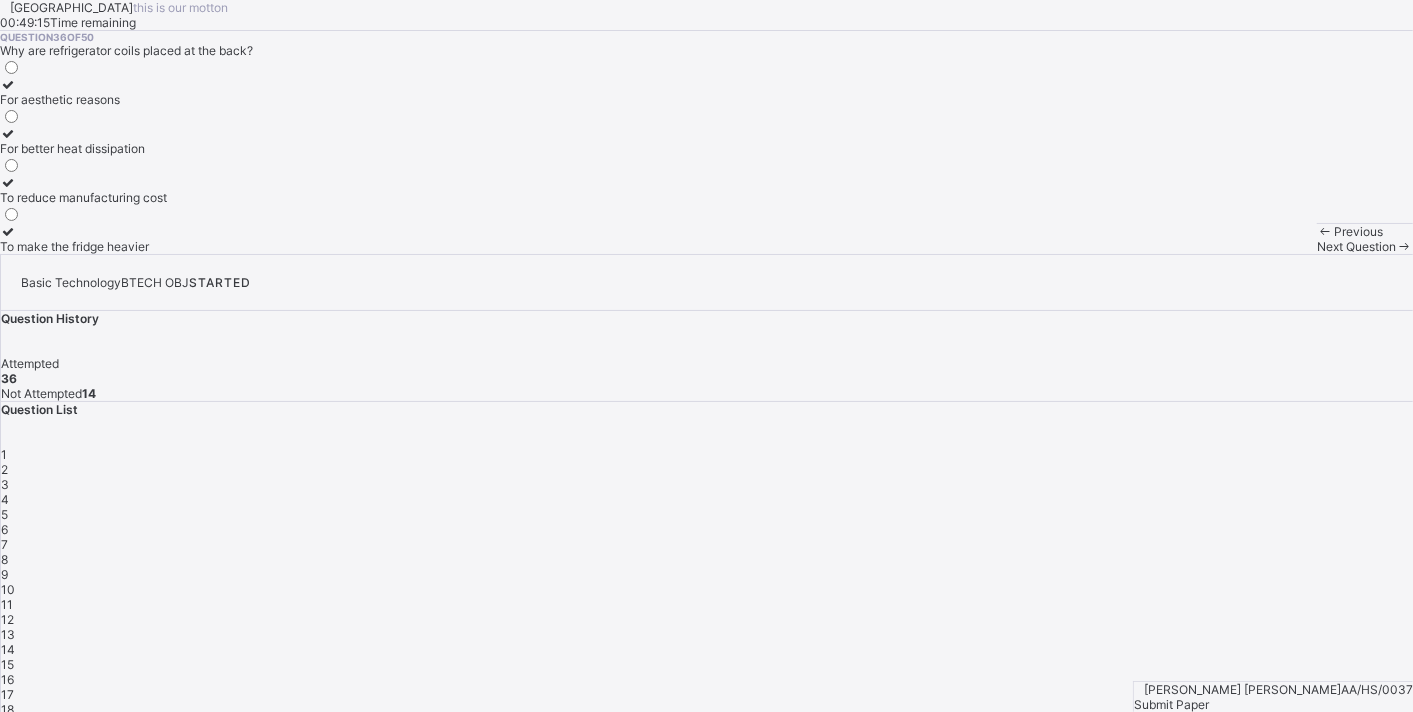 click on "Next Question" at bounding box center (1356, 246) 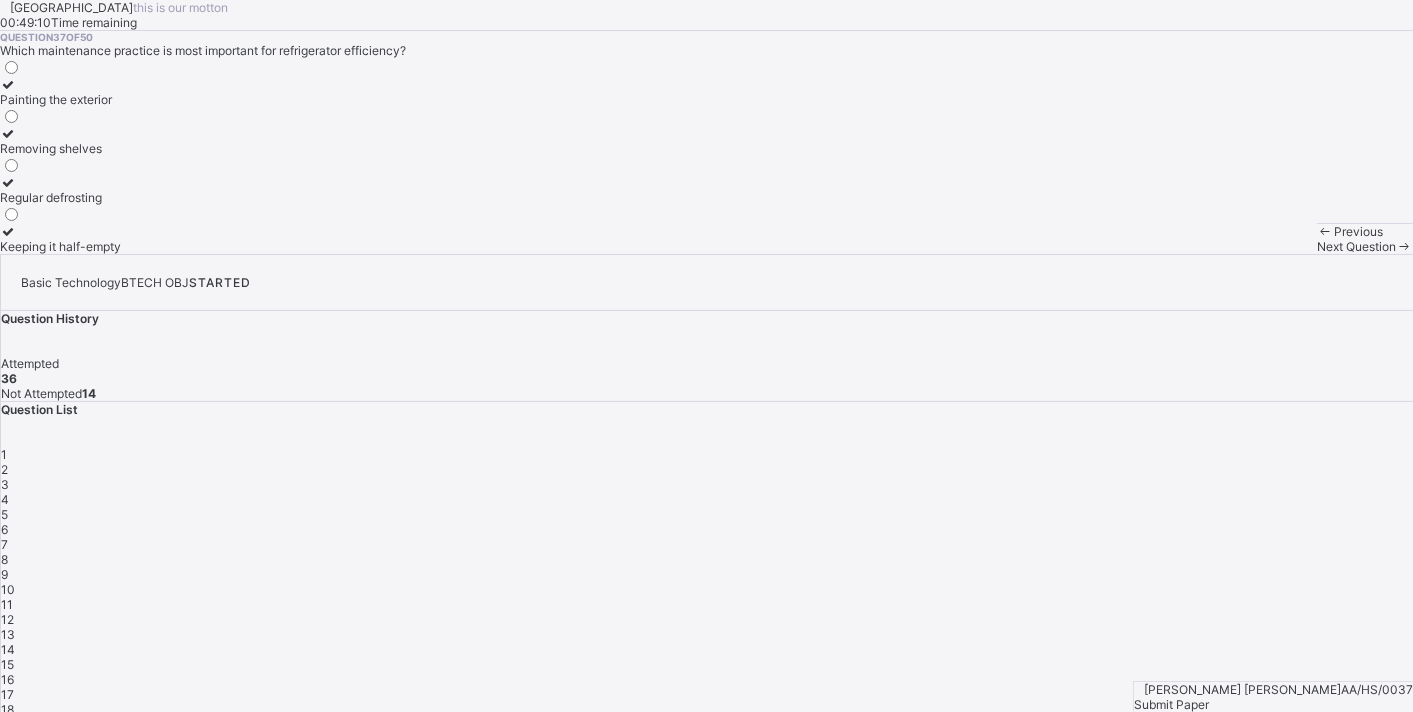 click on "Painting the exterior" at bounding box center [60, 99] 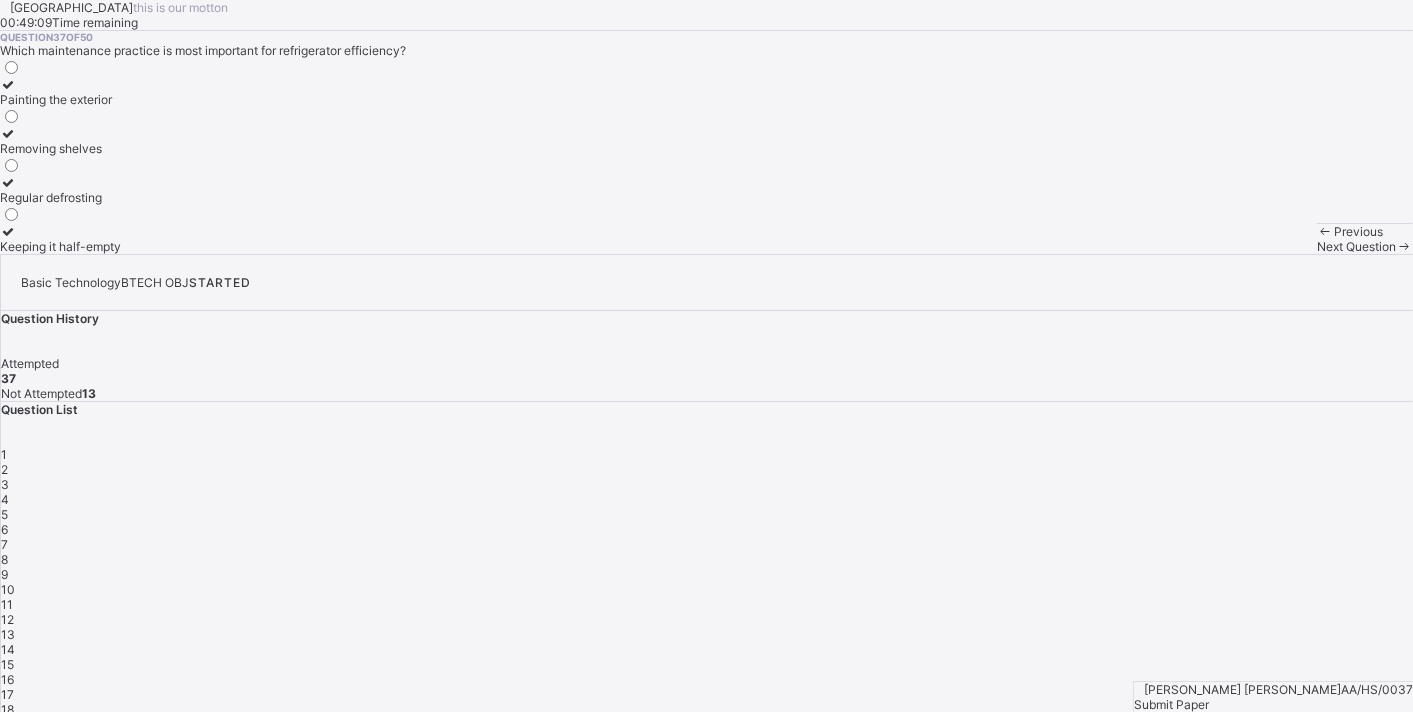 click on "Next Question" at bounding box center [1365, 246] 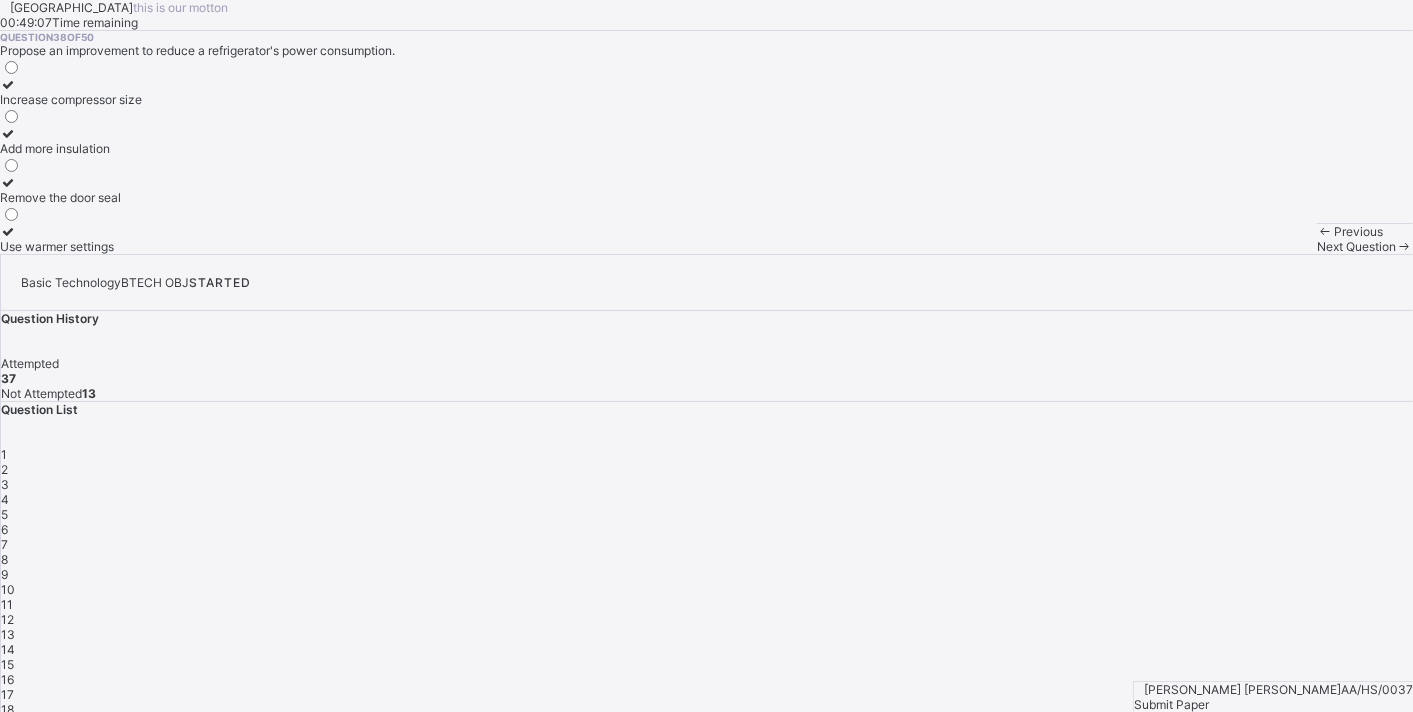 drag, startPoint x: 235, startPoint y: 354, endPoint x: 280, endPoint y: 380, distance: 51.971146 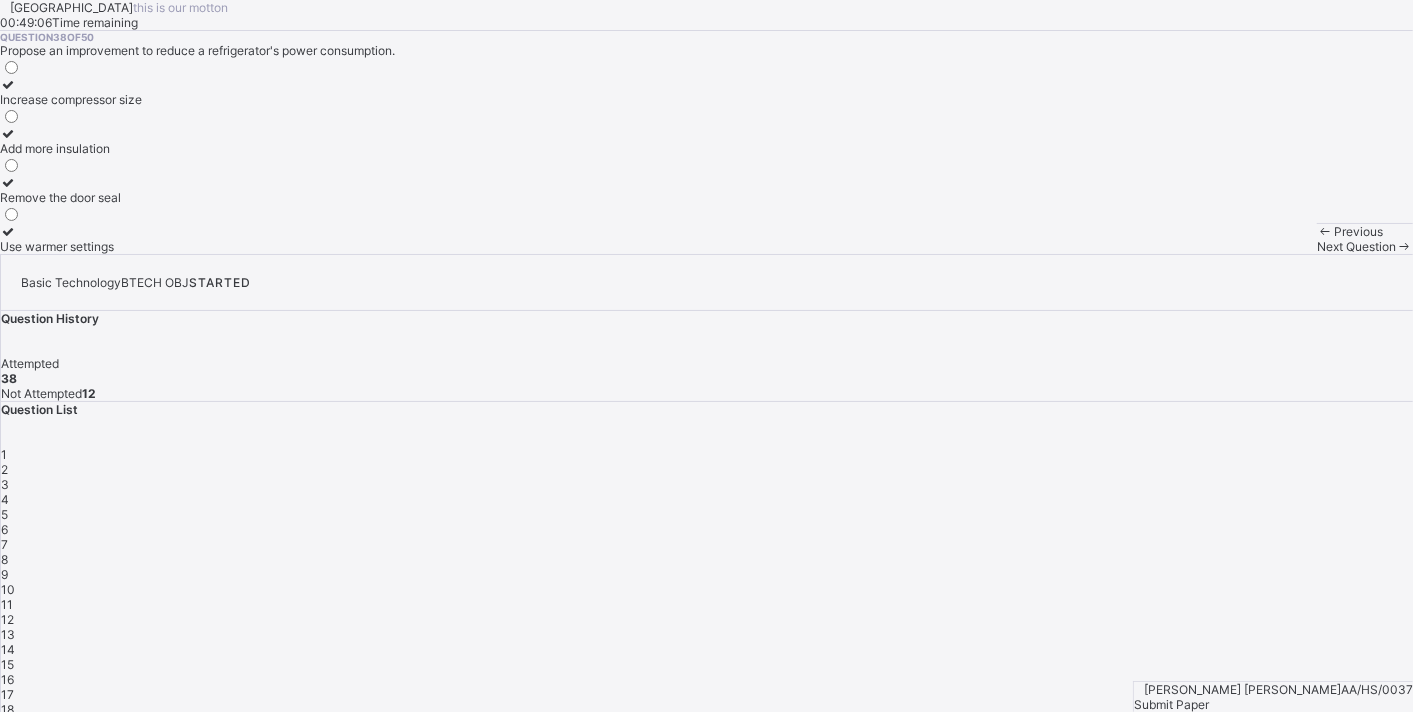click on "Next Question" at bounding box center [1365, 246] 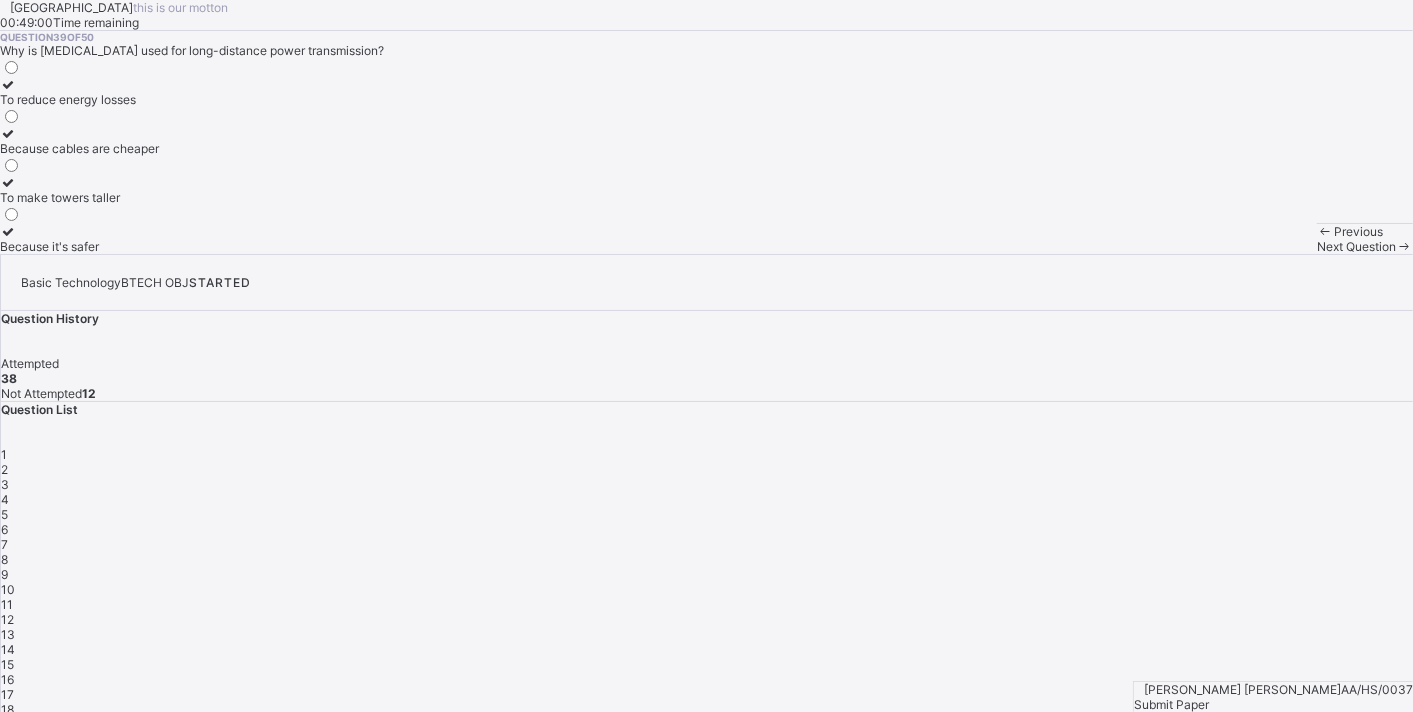 drag, startPoint x: 168, startPoint y: 364, endPoint x: 182, endPoint y: 340, distance: 27.784887 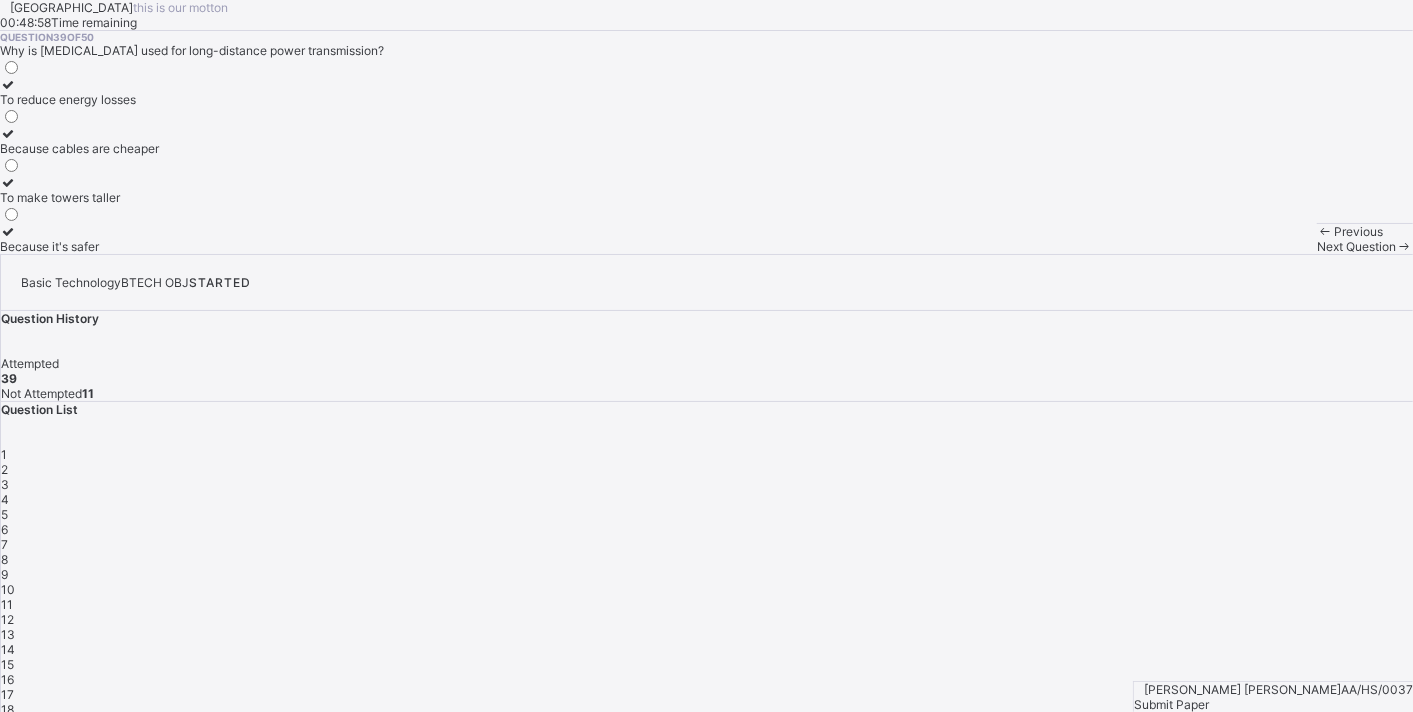 click on "Next Question" at bounding box center (1356, 246) 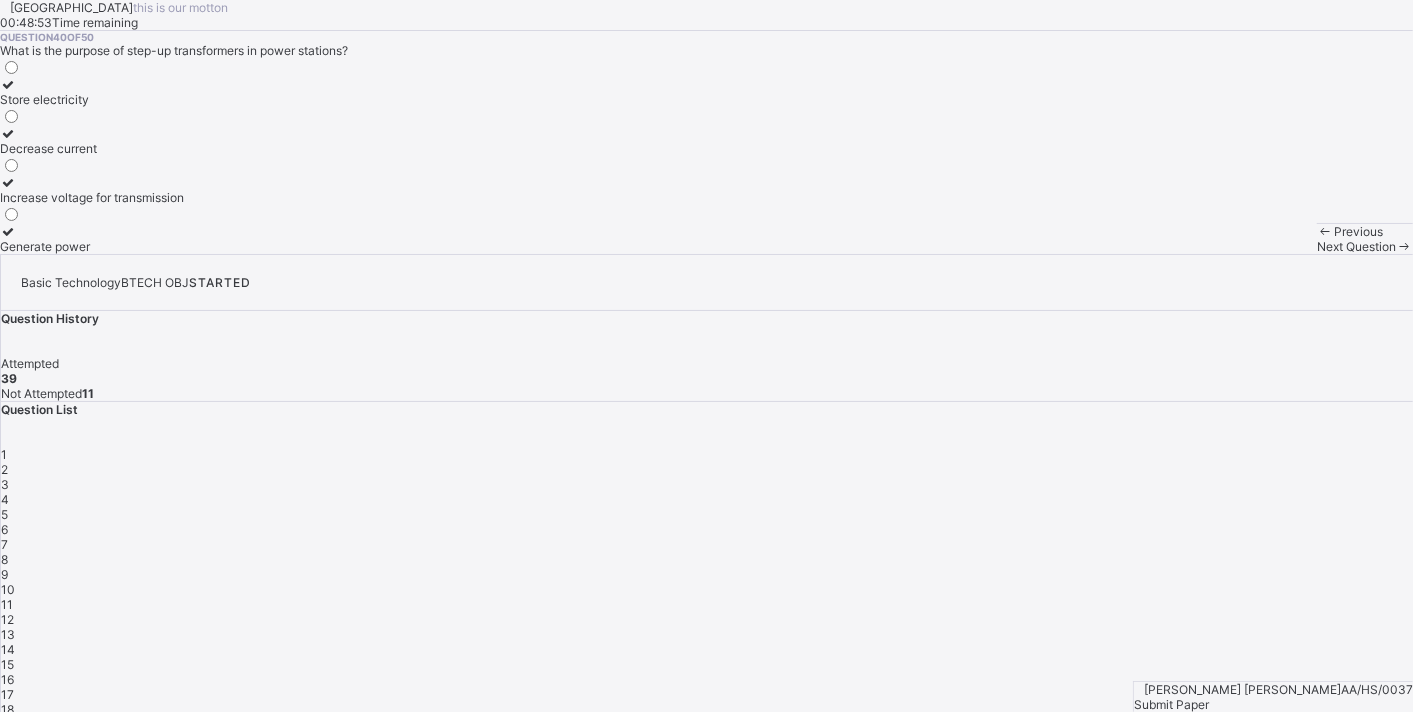 click on "Increase voltage for transmission" at bounding box center (92, 197) 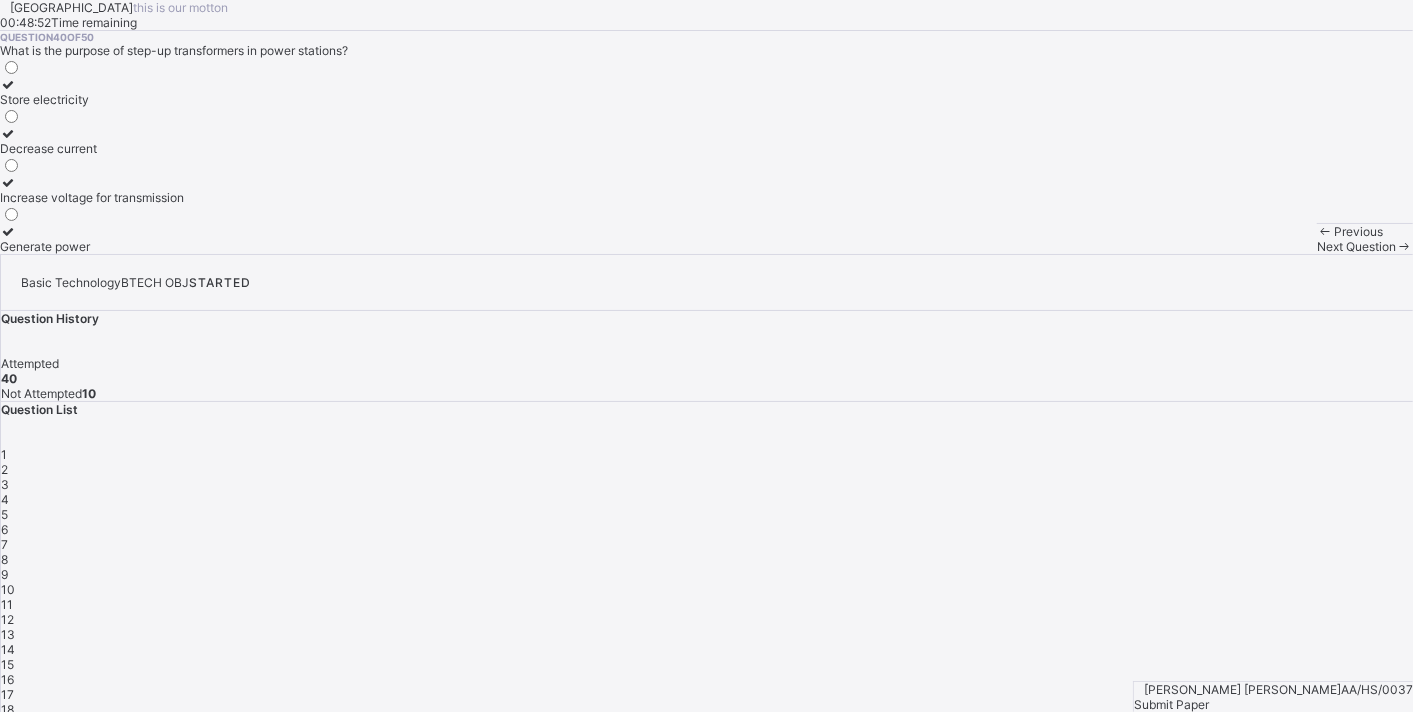 click on "Next Question" at bounding box center (1356, 246) 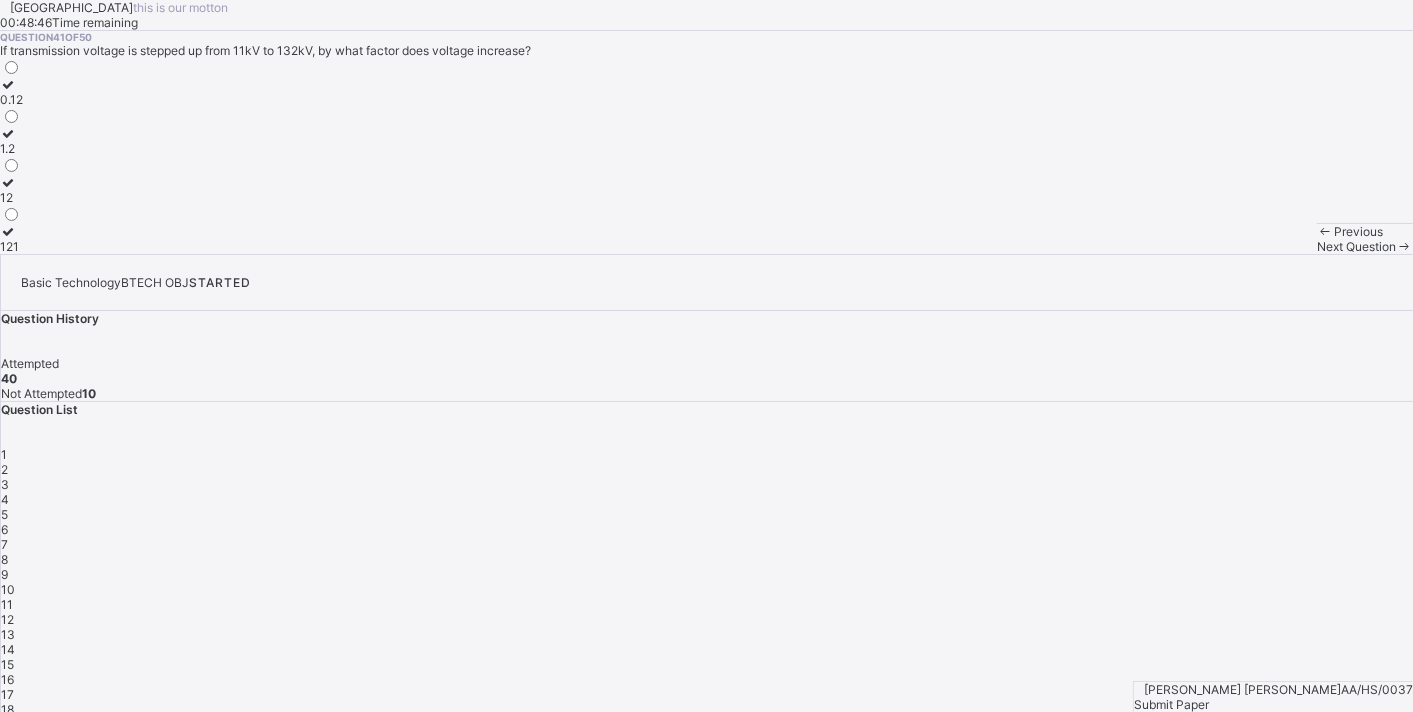 click on "1.2" at bounding box center [11, 148] 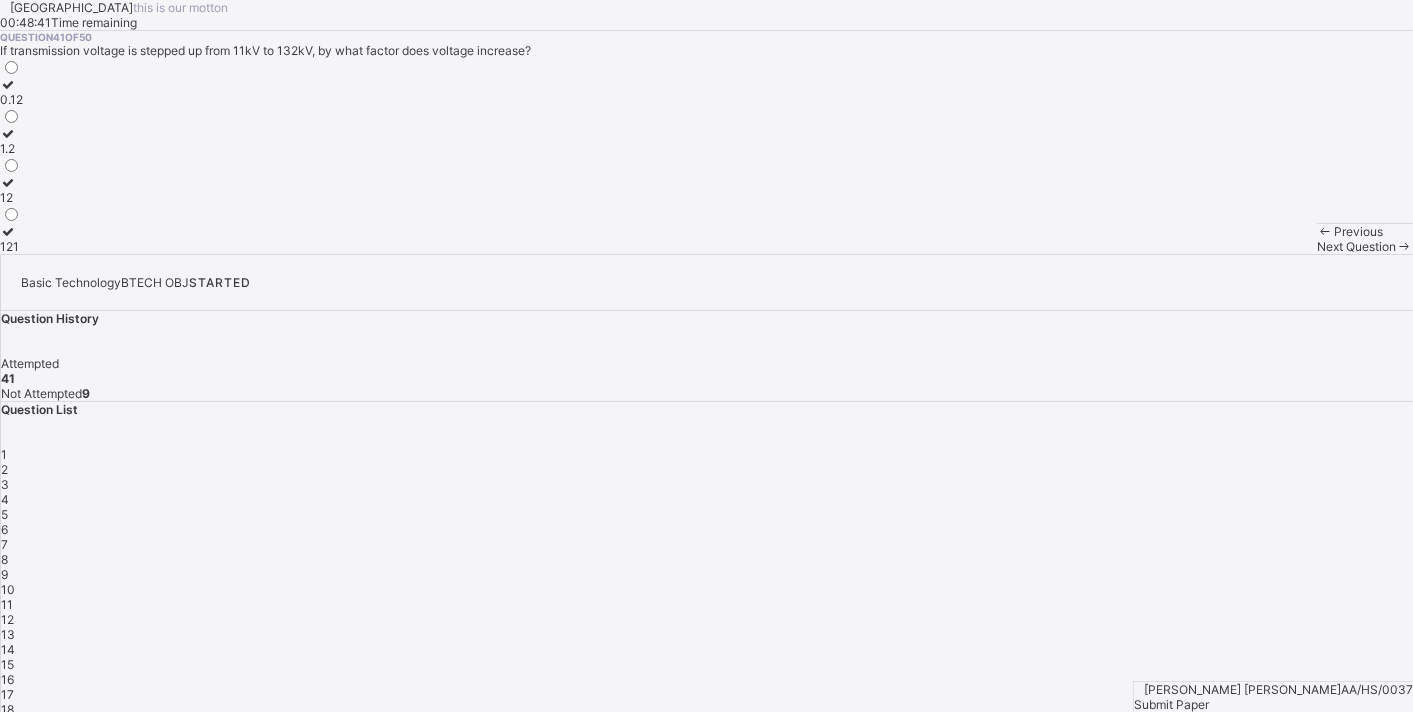 click at bounding box center (1404, 246) 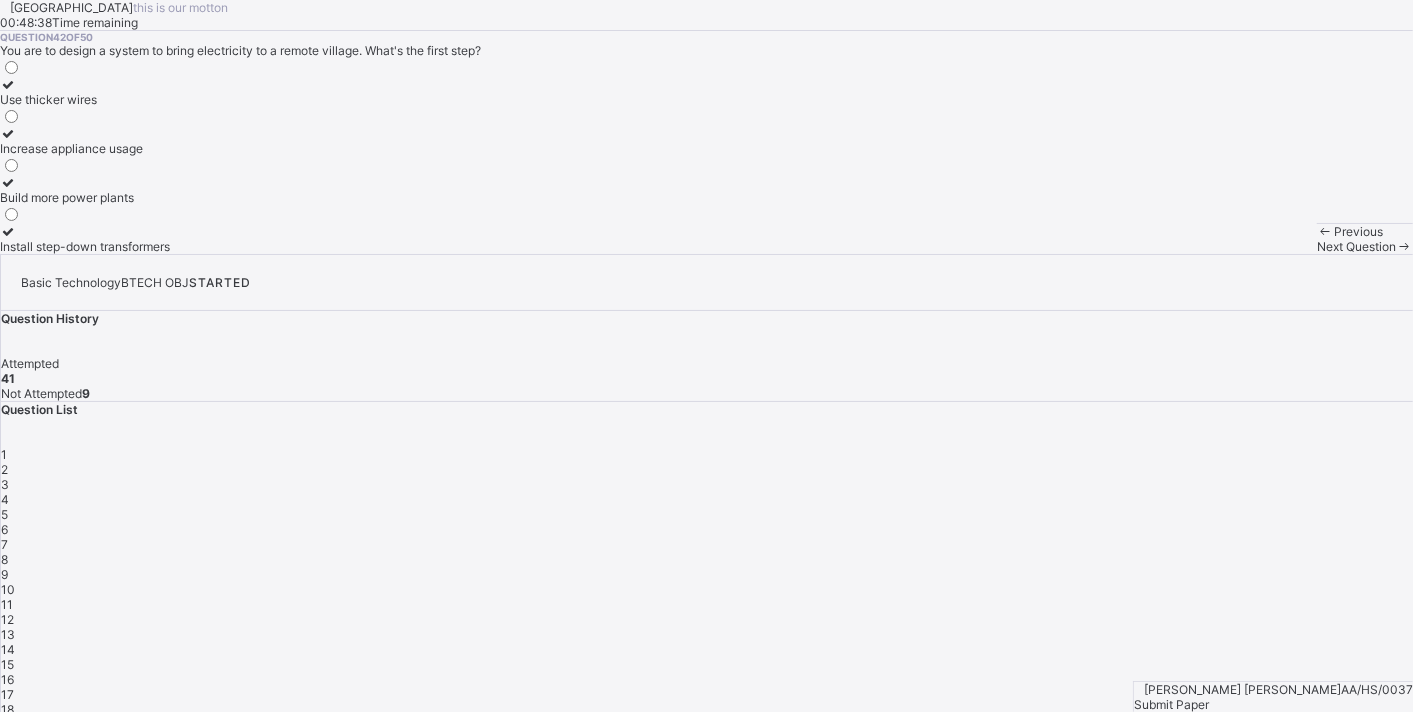 click on "Build more power plants" at bounding box center (85, 197) 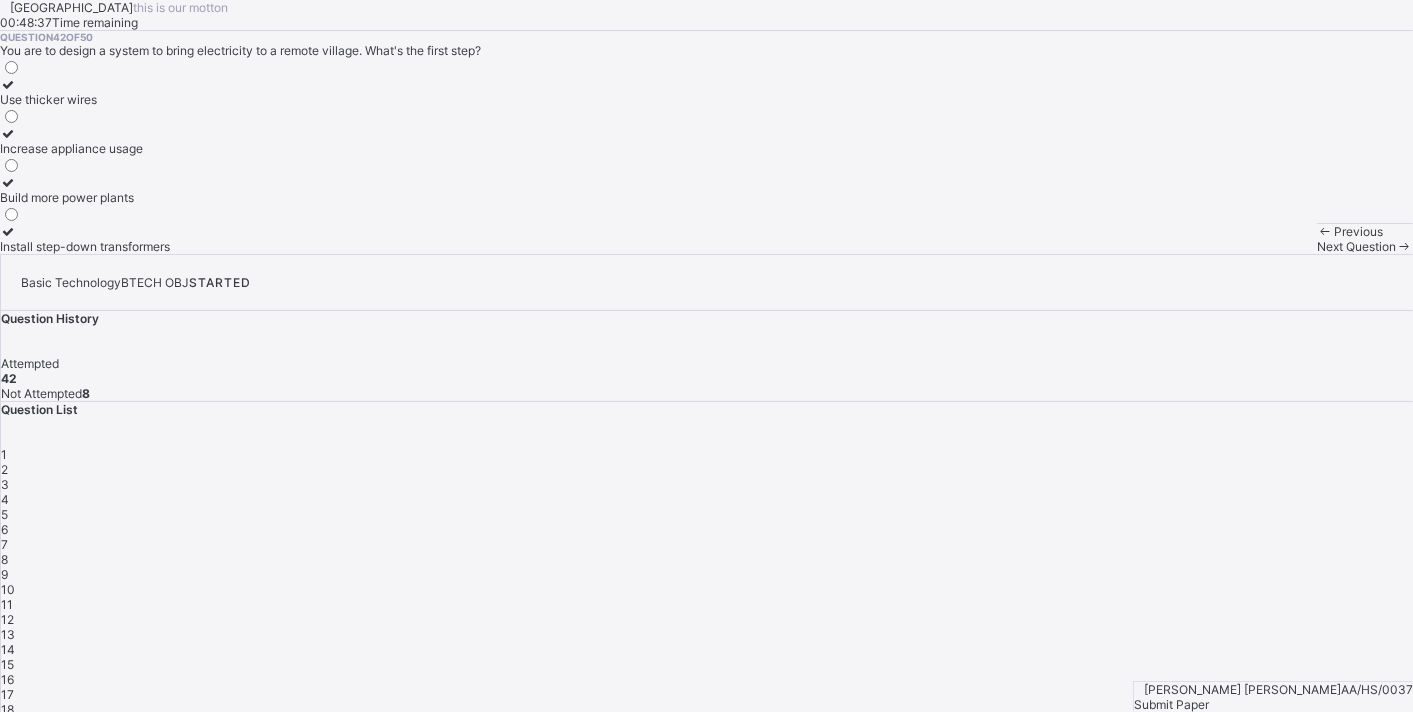 click on "Next Question" at bounding box center (1365, 246) 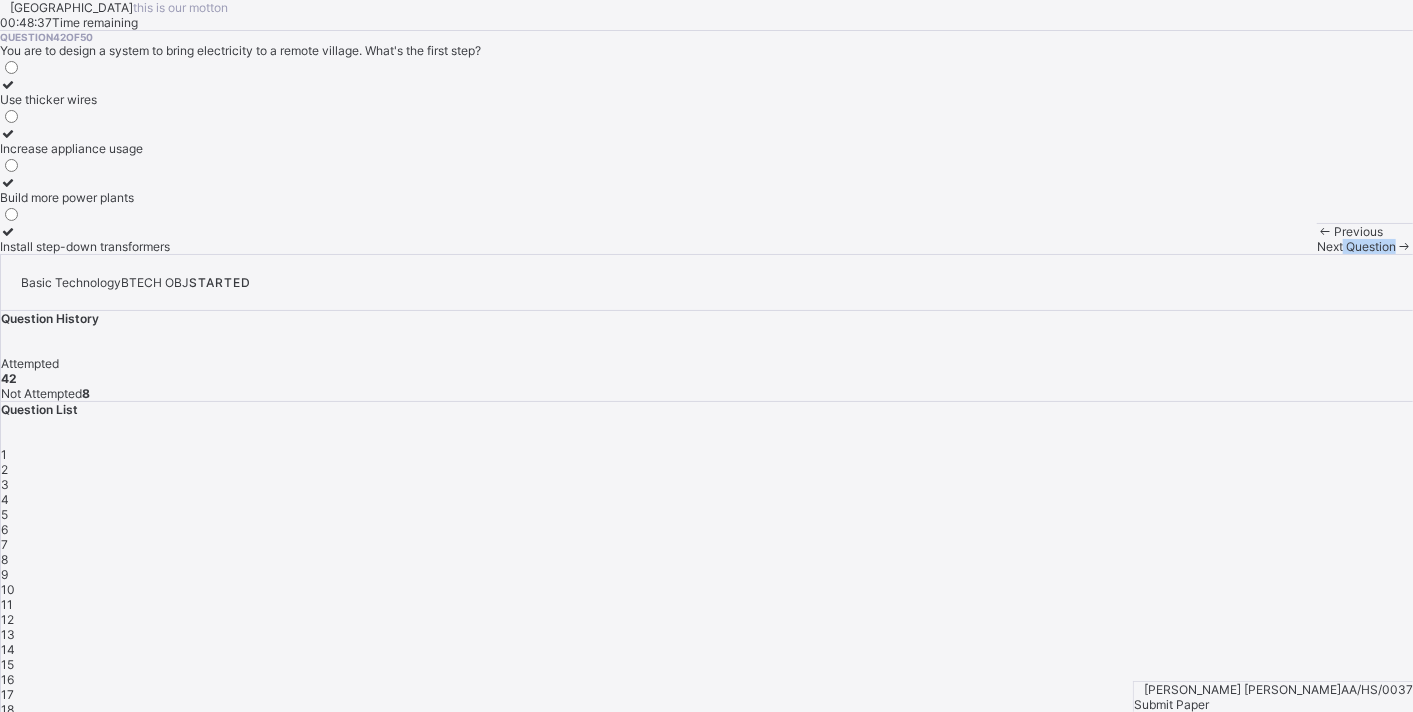 click on "Next Question" at bounding box center (1365, 246) 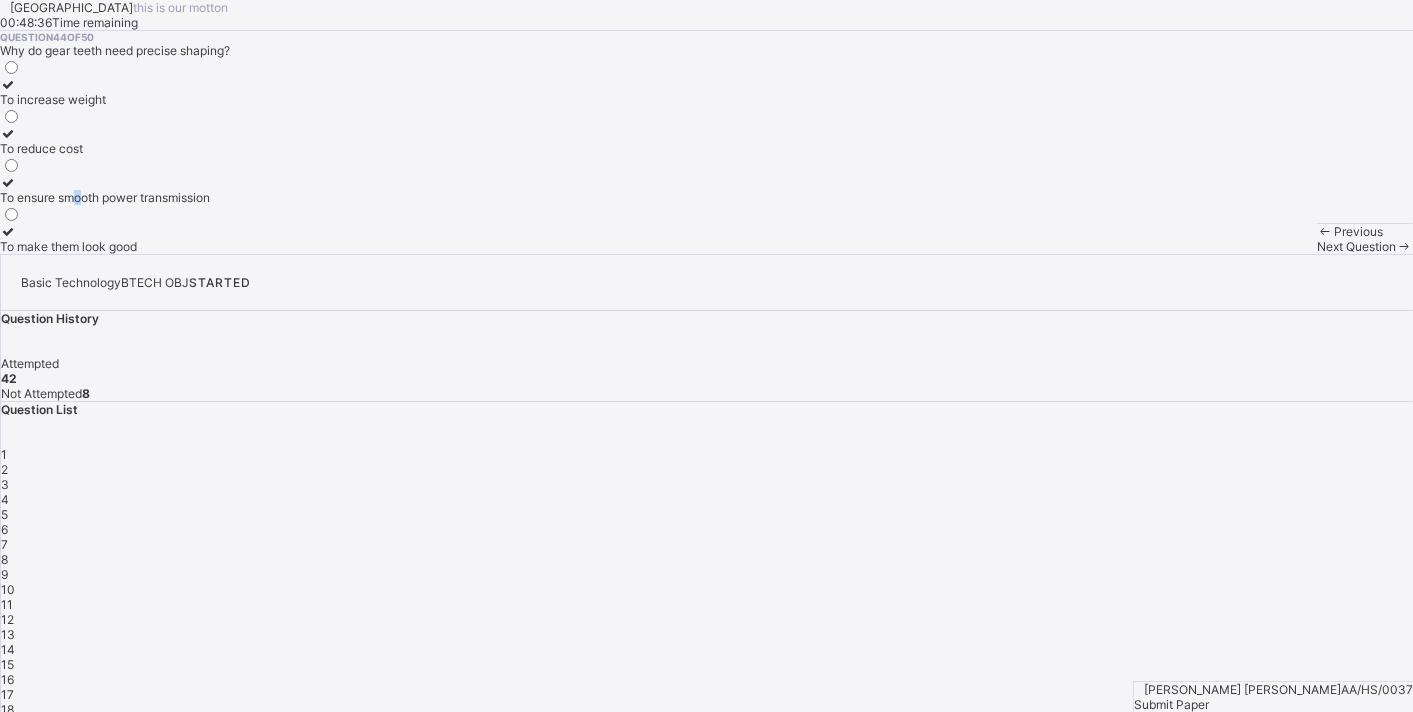 drag, startPoint x: 228, startPoint y: 411, endPoint x: 299, endPoint y: 454, distance: 83.00603 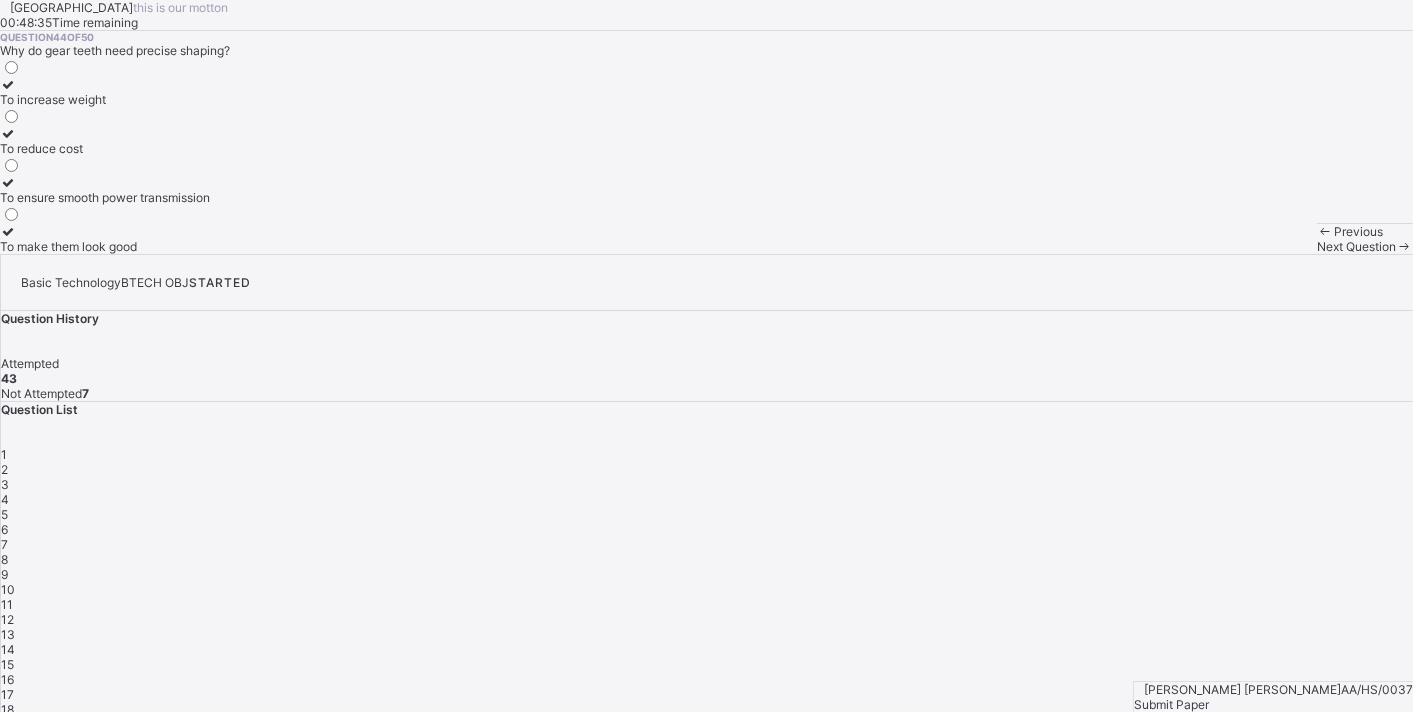 click on "Next Question" at bounding box center (1365, 246) 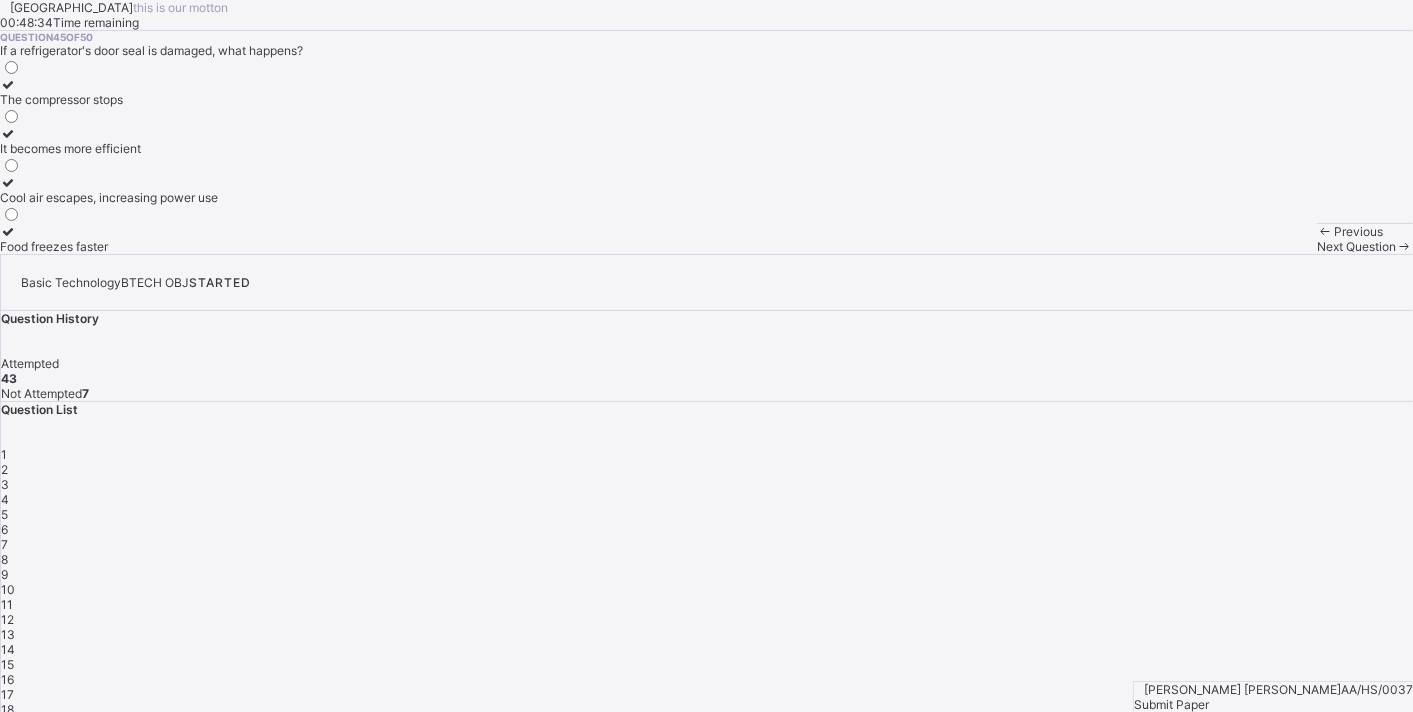 click on "Cool air escapes, increasing power use" at bounding box center [109, 197] 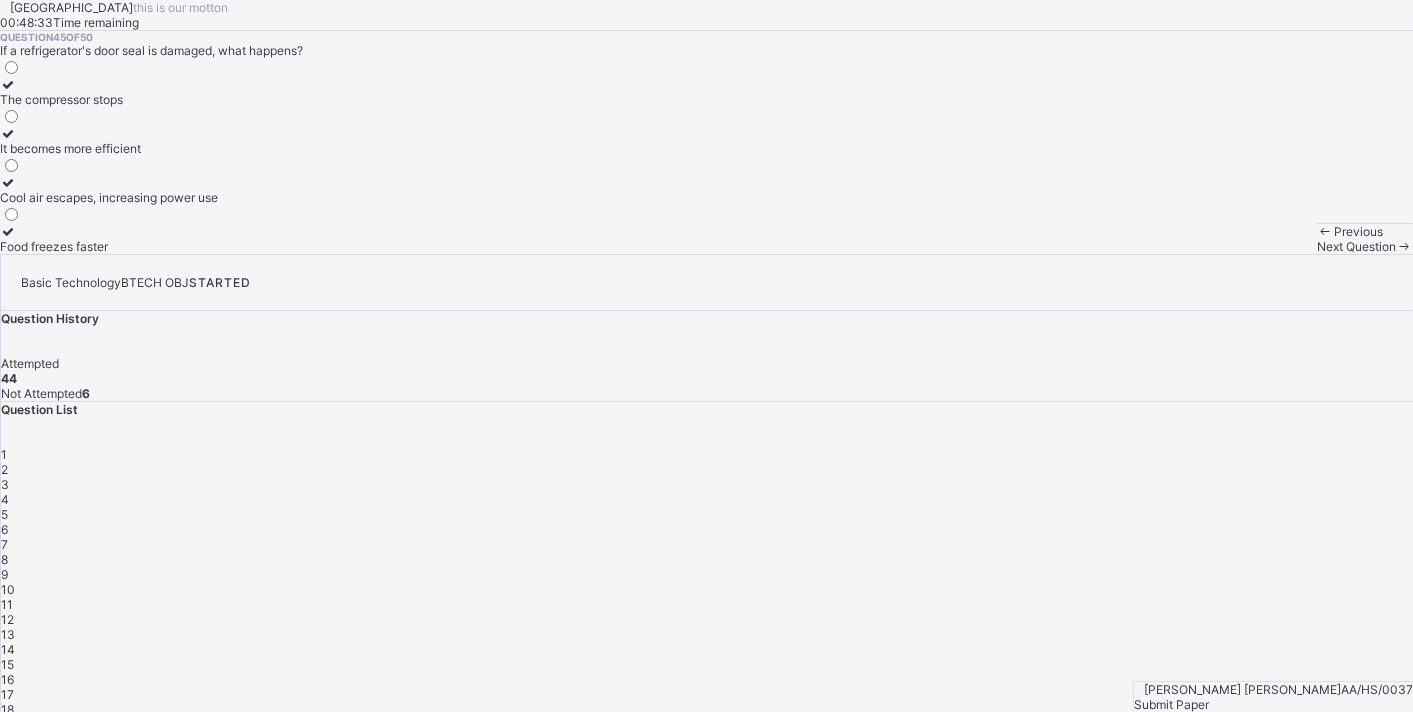 drag, startPoint x: 908, startPoint y: 682, endPoint x: 895, endPoint y: 677, distance: 13.928389 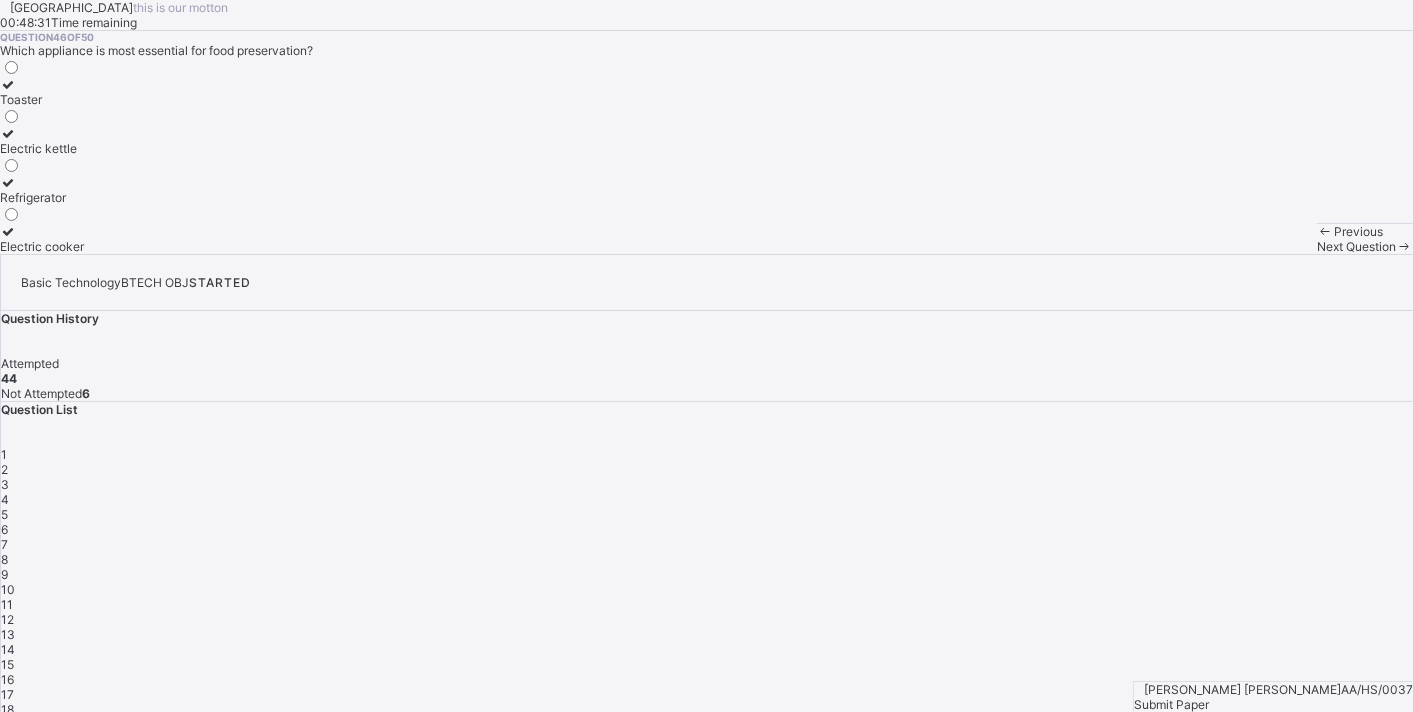 click on "1 2 3 4 5 6 7 8 9 10 11 12 13 14 15 16 17 18 19 20 21 22 23 24 25 26 27 28 29 30 31 32 33 34 35 36 37 38 39 40 41 42 43 44 45 46 47 48 49 50" at bounding box center (707, 822) 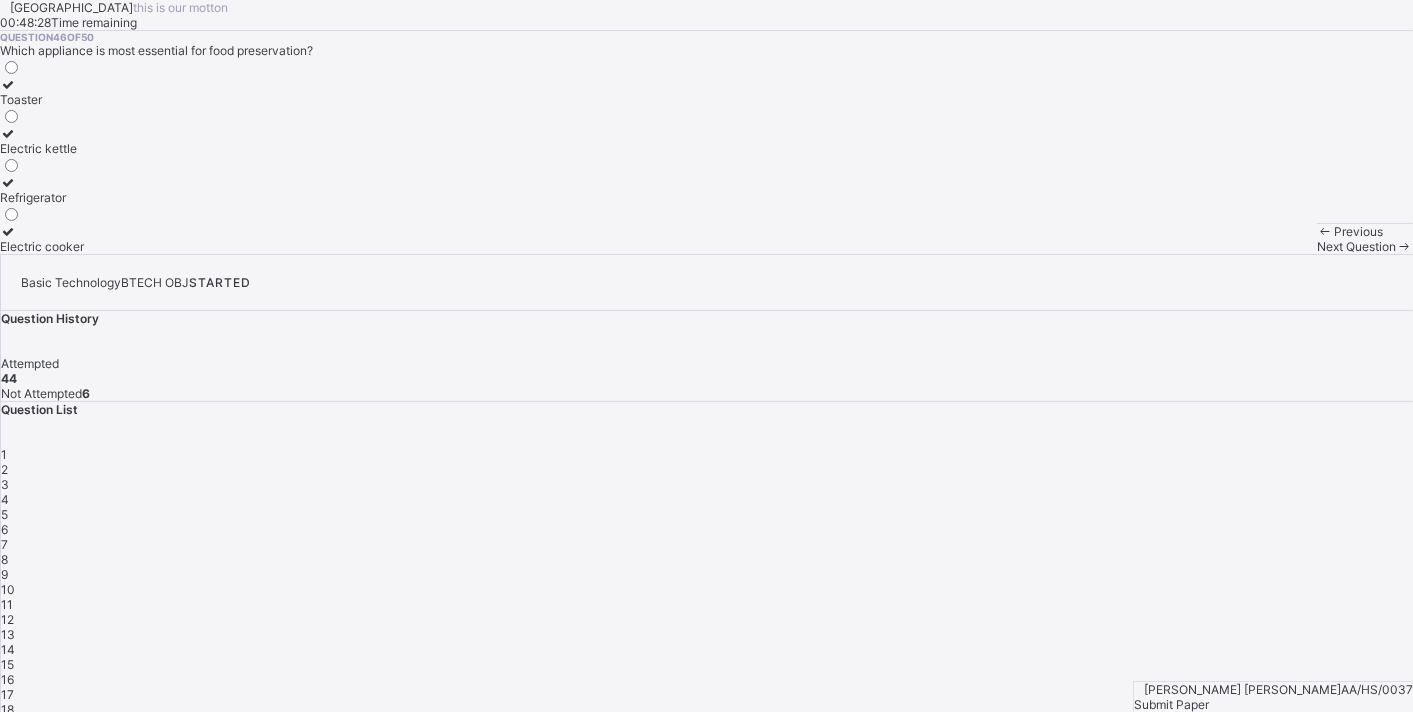 click on "Previous" at bounding box center (1358, 231) 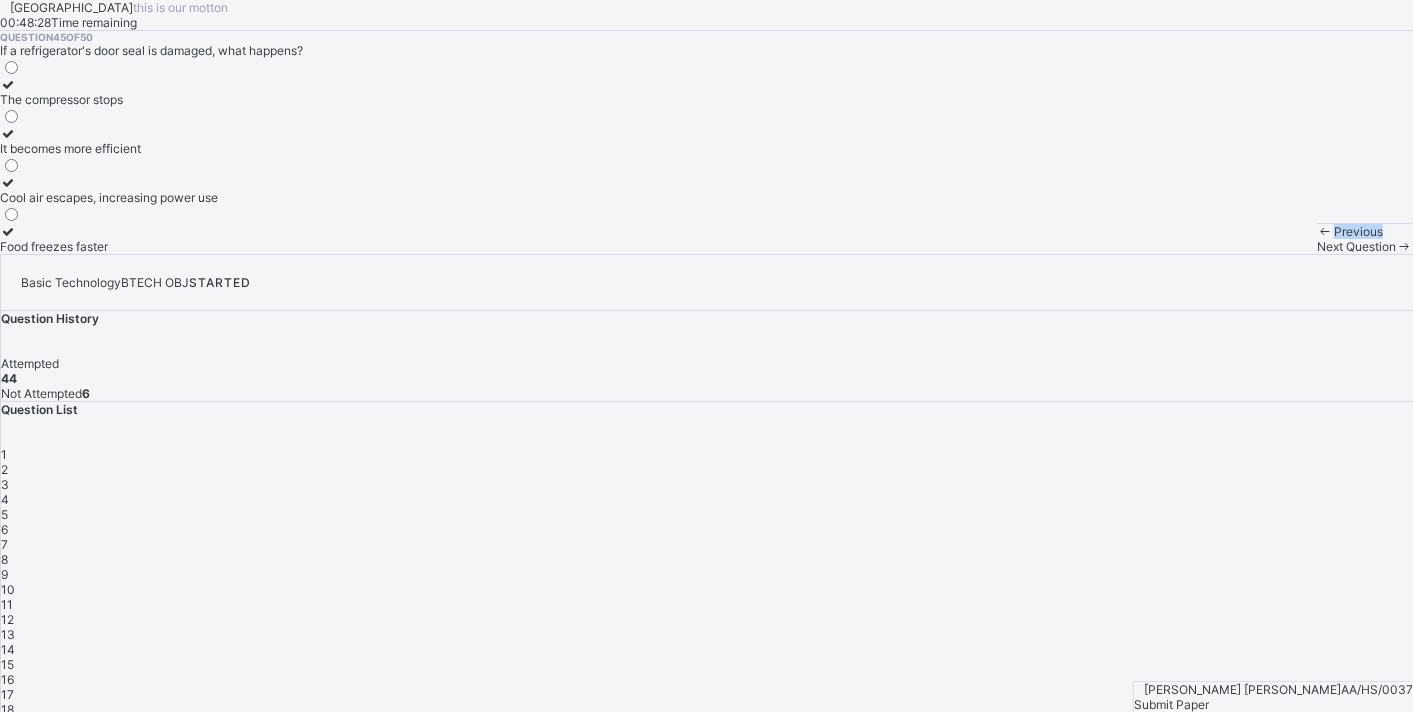 click on "Previous" at bounding box center (1358, 231) 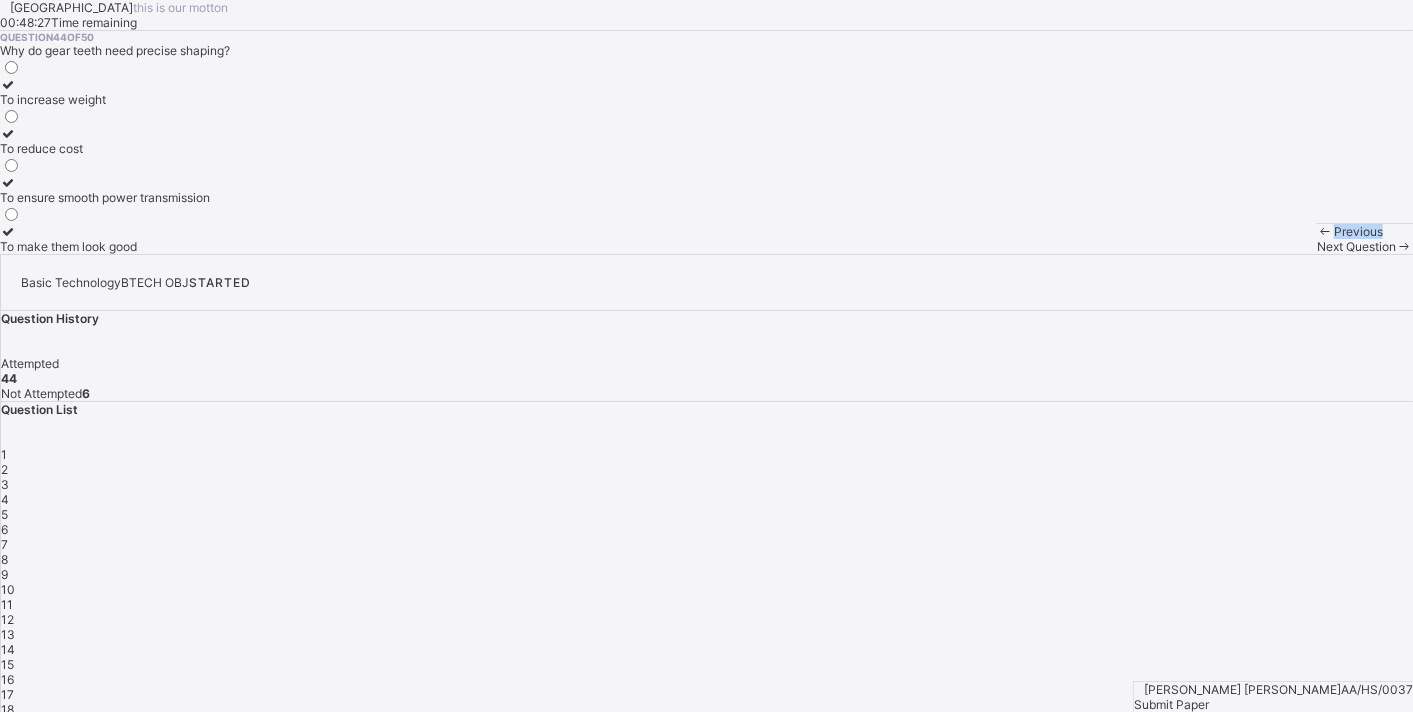 drag, startPoint x: 128, startPoint y: 668, endPoint x: 145, endPoint y: 684, distance: 23.345236 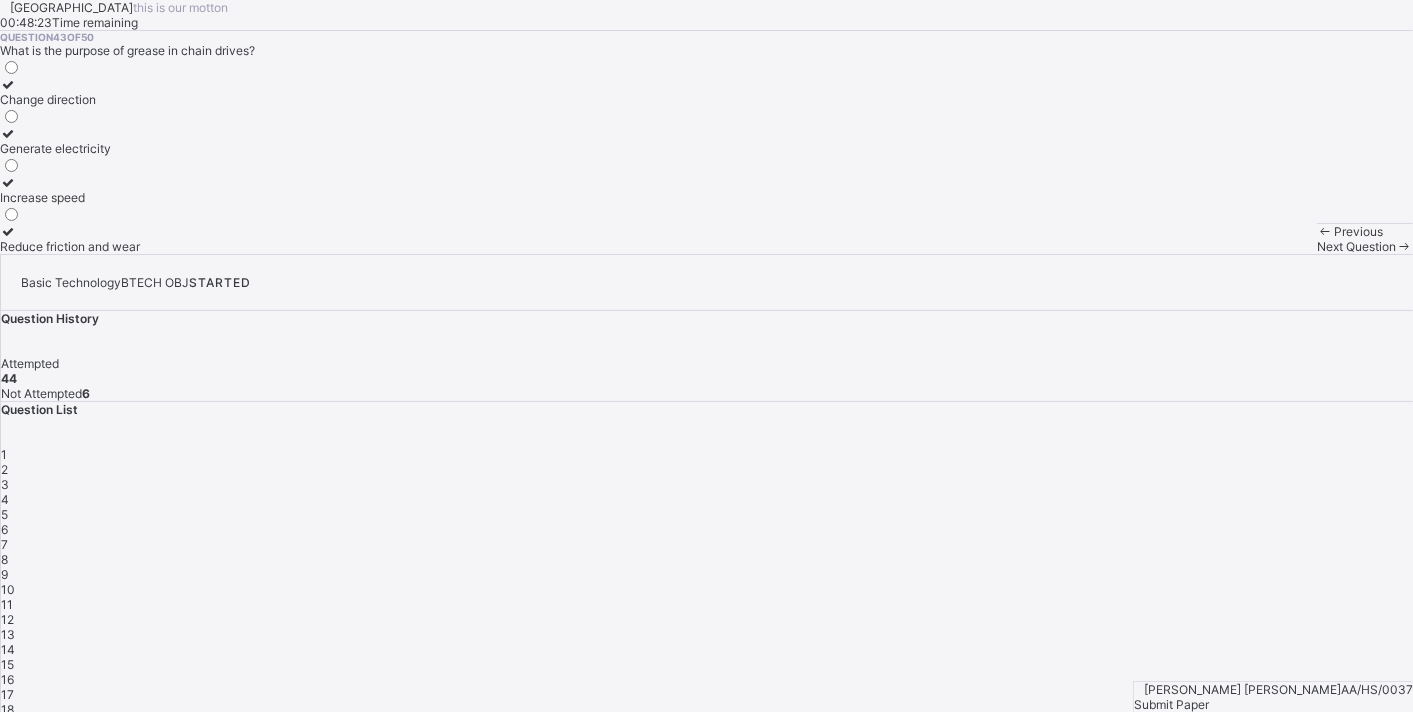 click on "Increase speed" at bounding box center (70, 197) 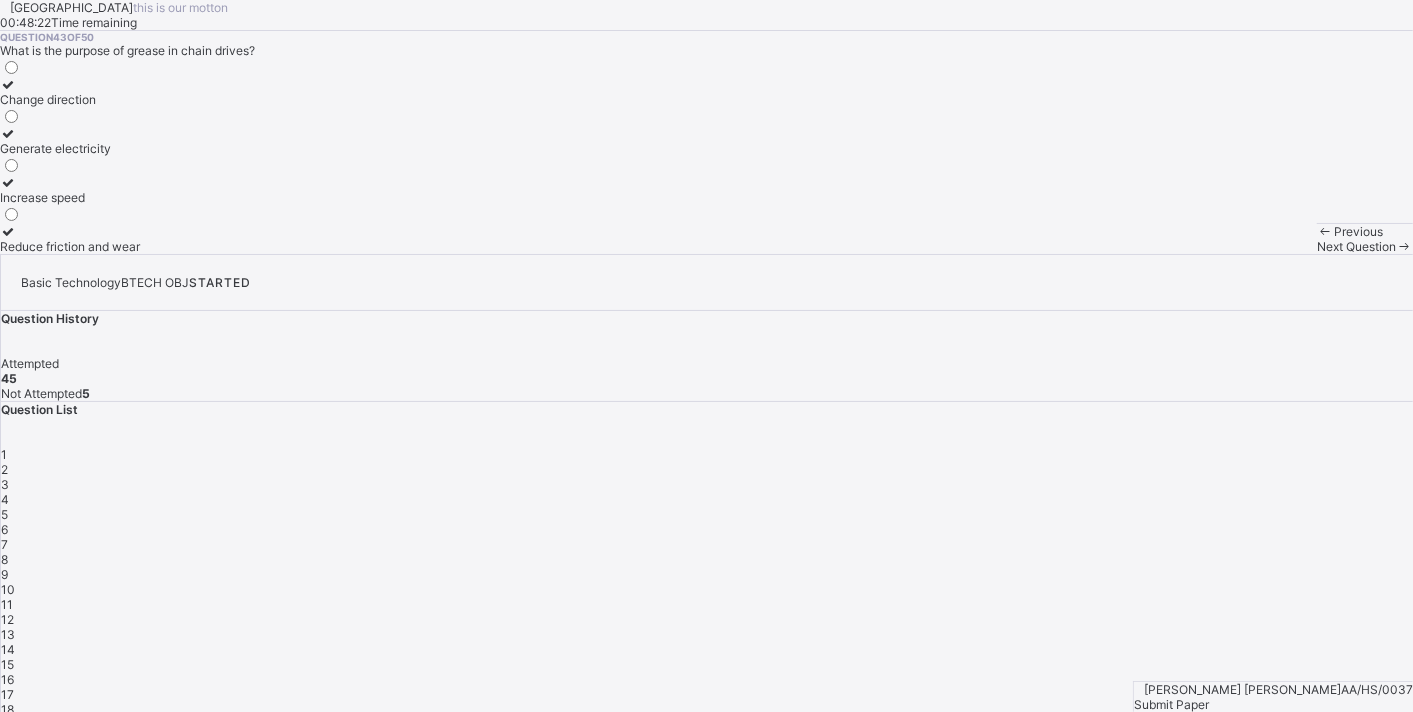 click on "Generate electricity" at bounding box center (70, 141) 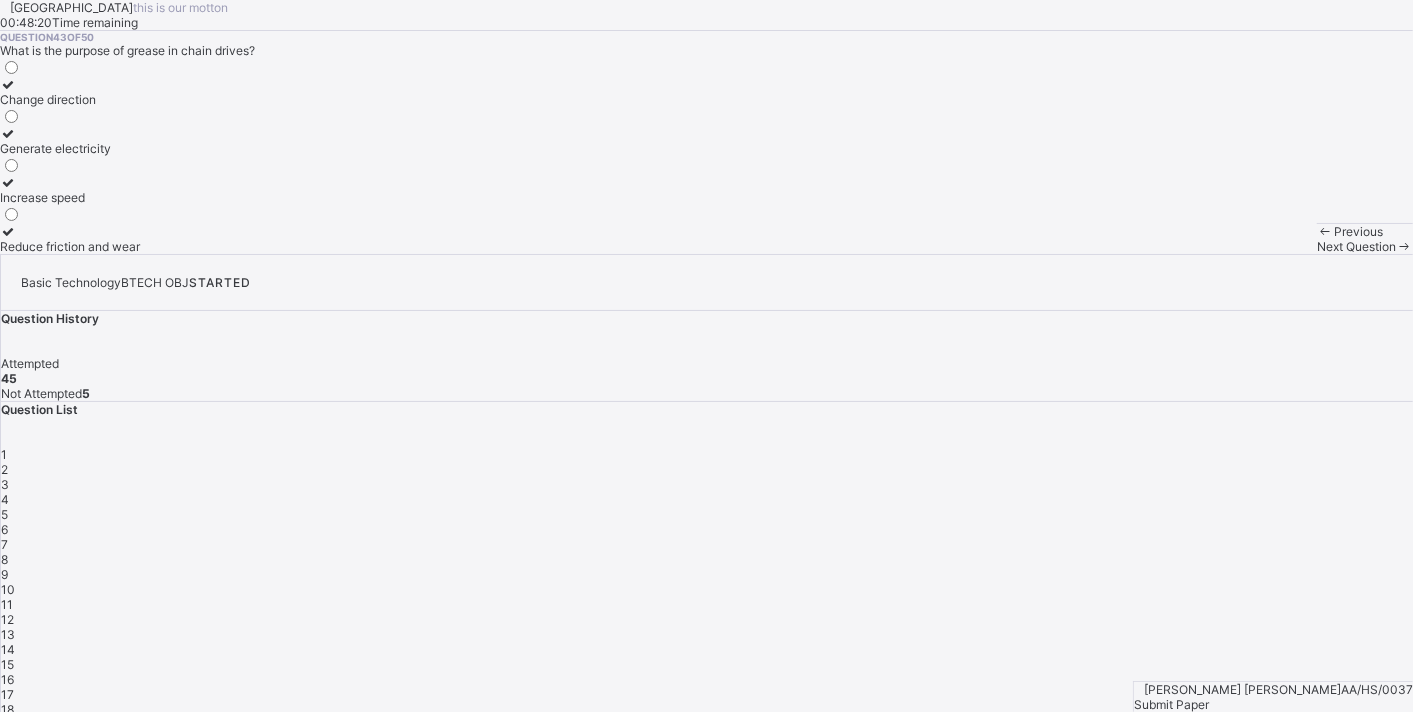 click on "Next Question" at bounding box center (1365, 246) 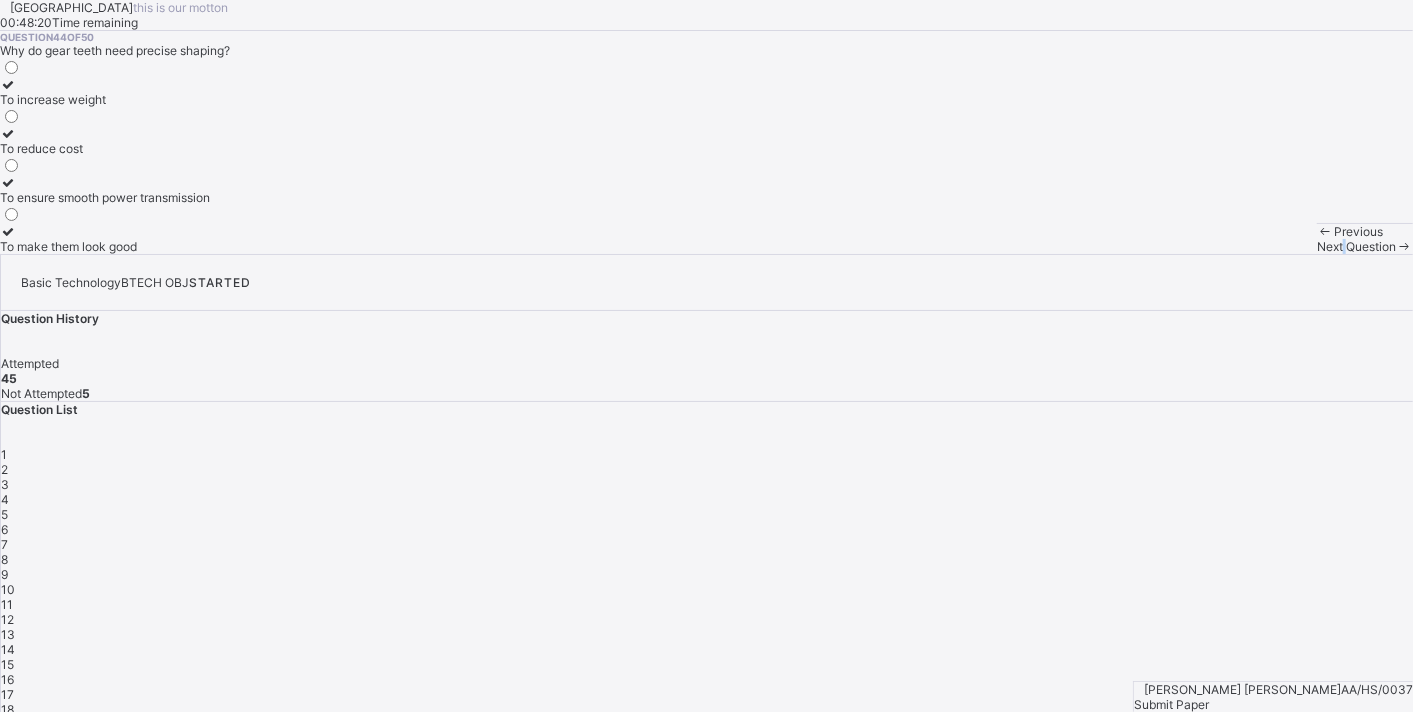click on "Next Question" at bounding box center [1365, 246] 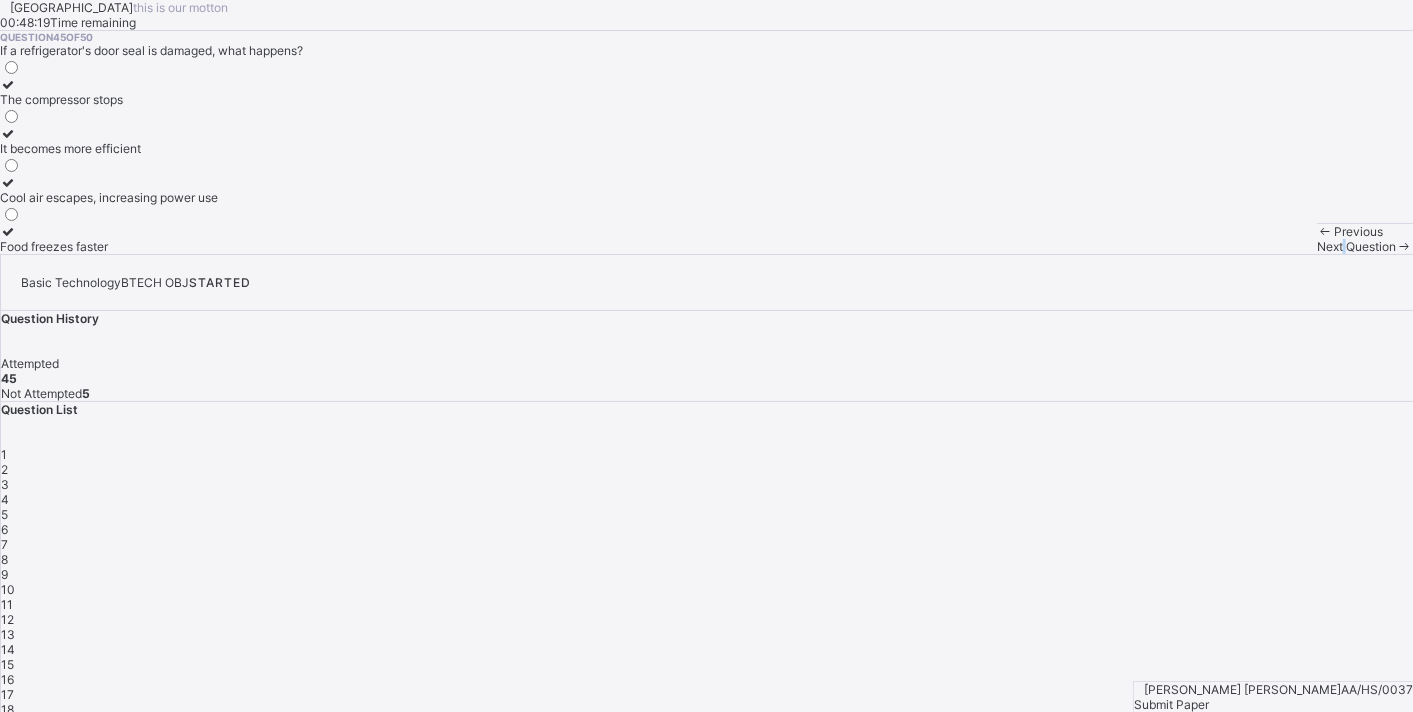 click on "Next Question" at bounding box center [1365, 246] 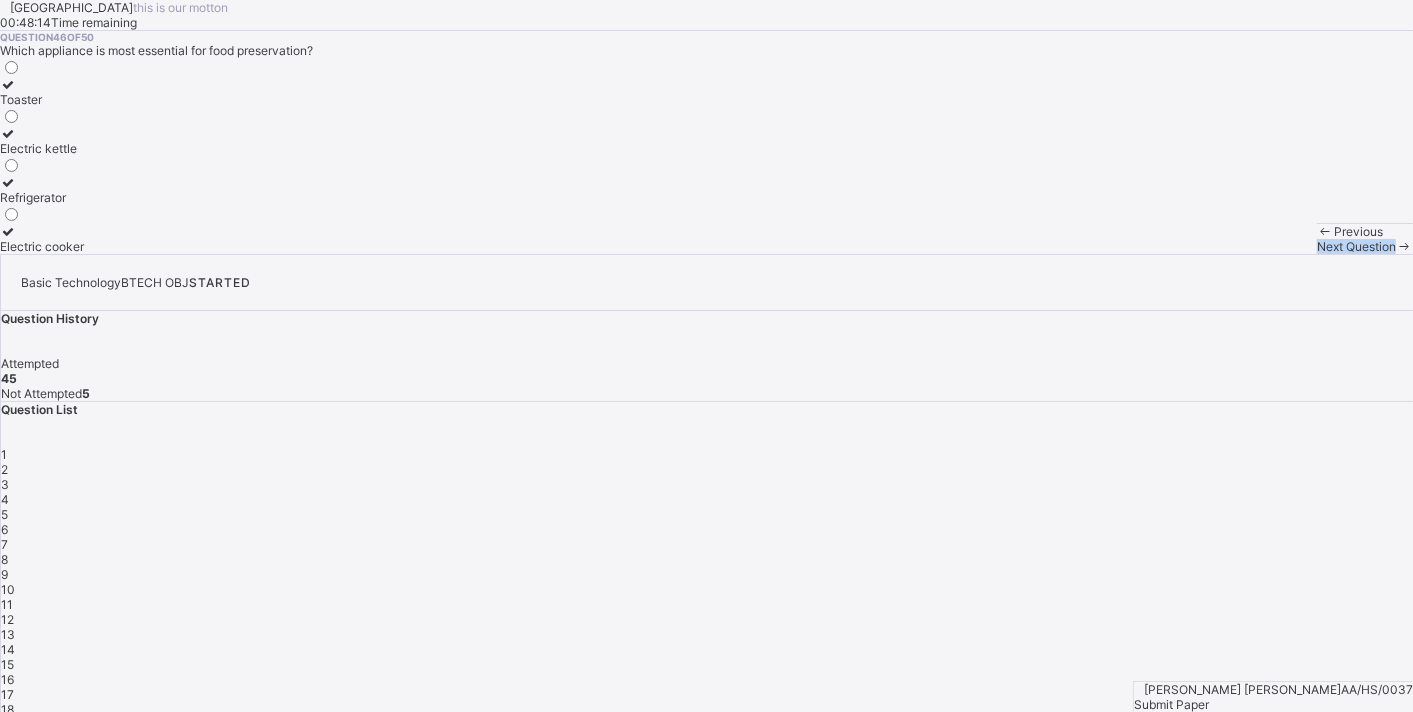 click on "Refrigerator" at bounding box center [42, 190] 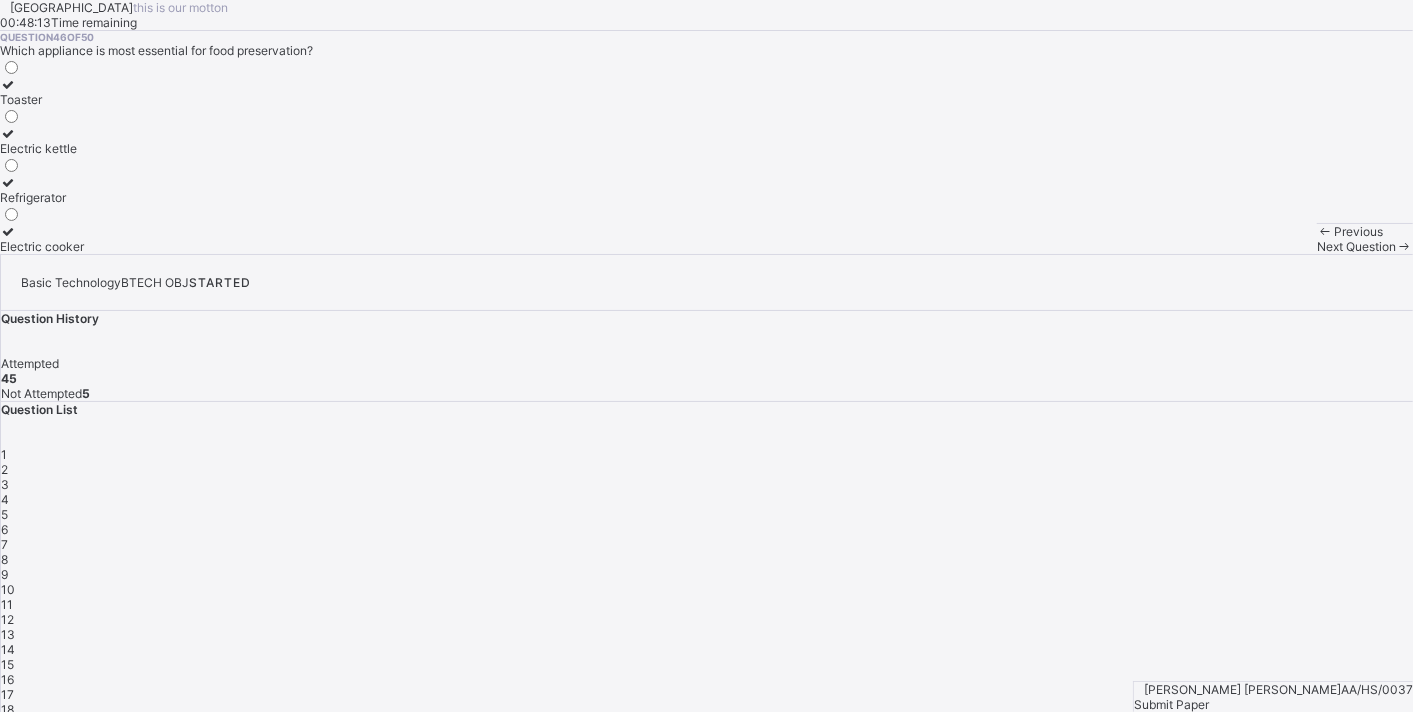 click on "Refrigerator" at bounding box center (42, 190) 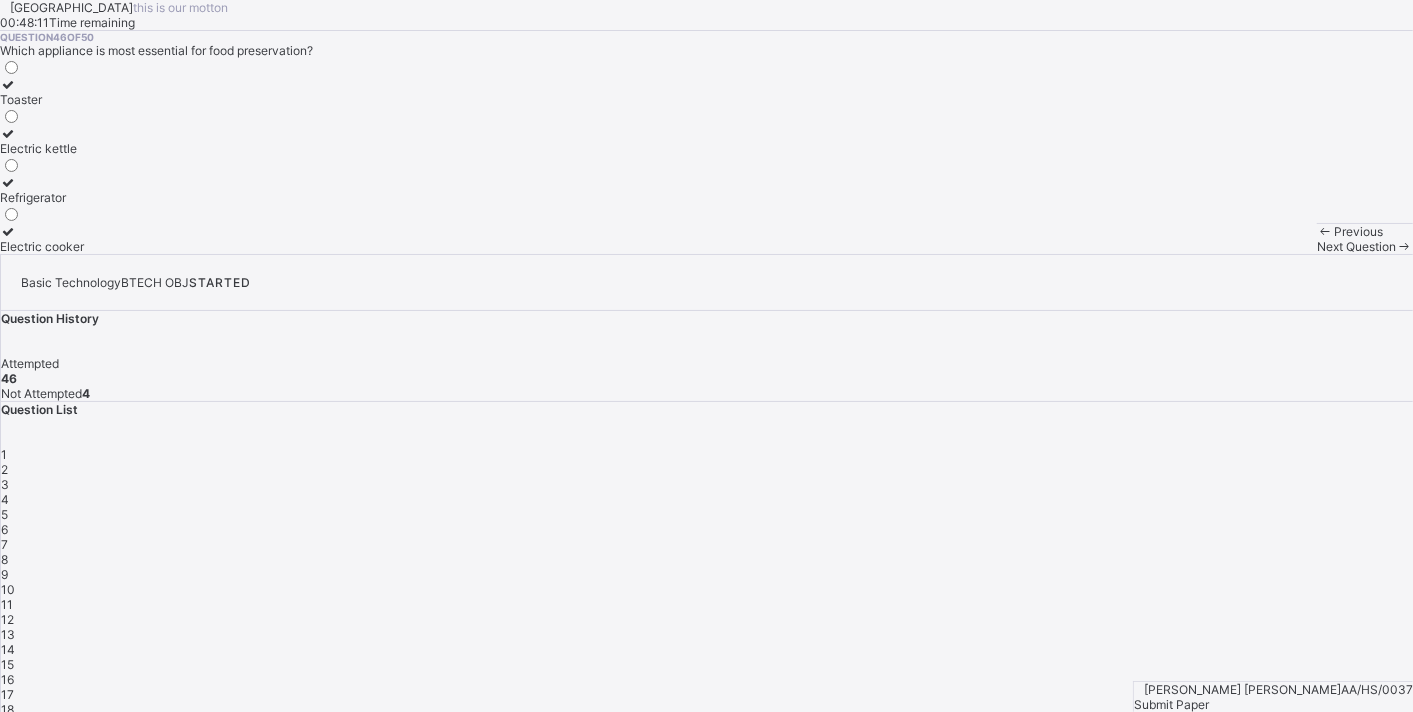 click on "Next Question" at bounding box center (1356, 246) 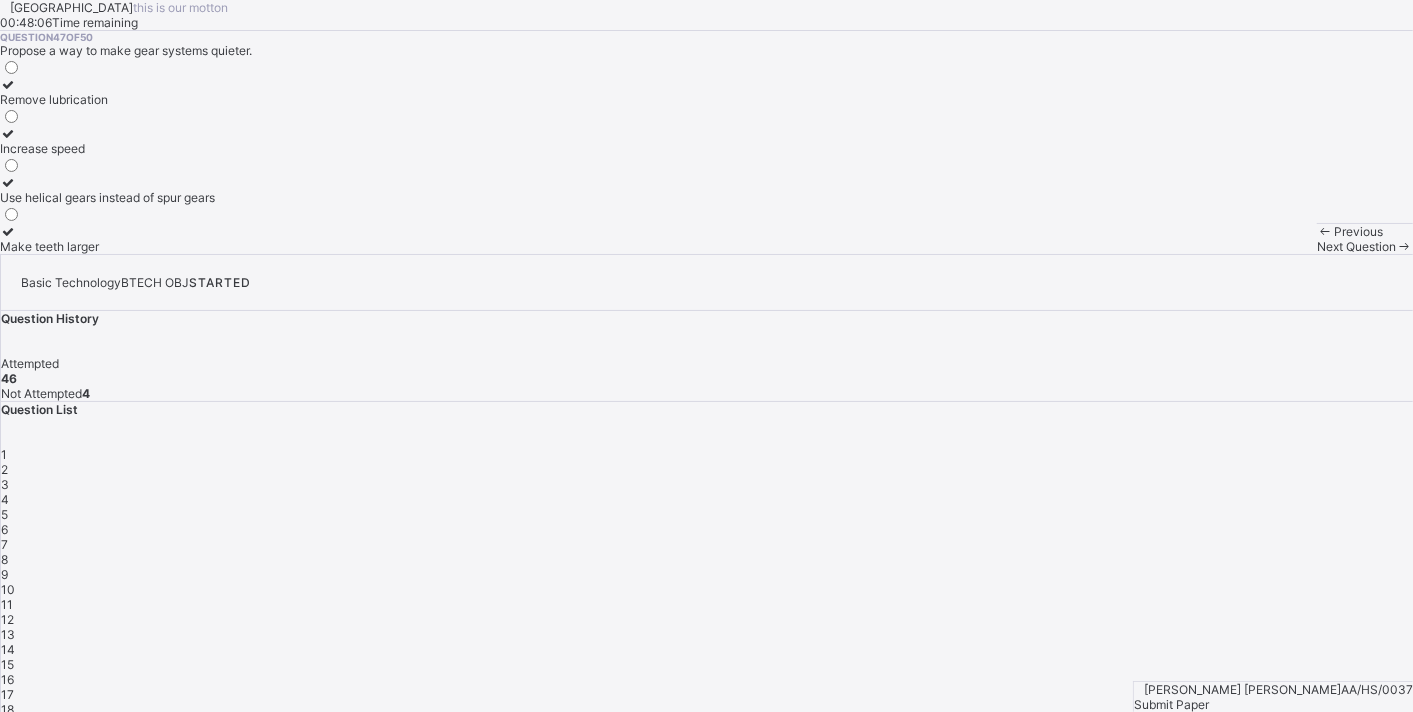 click on "Use helical gears instead of spur gears" at bounding box center [107, 190] 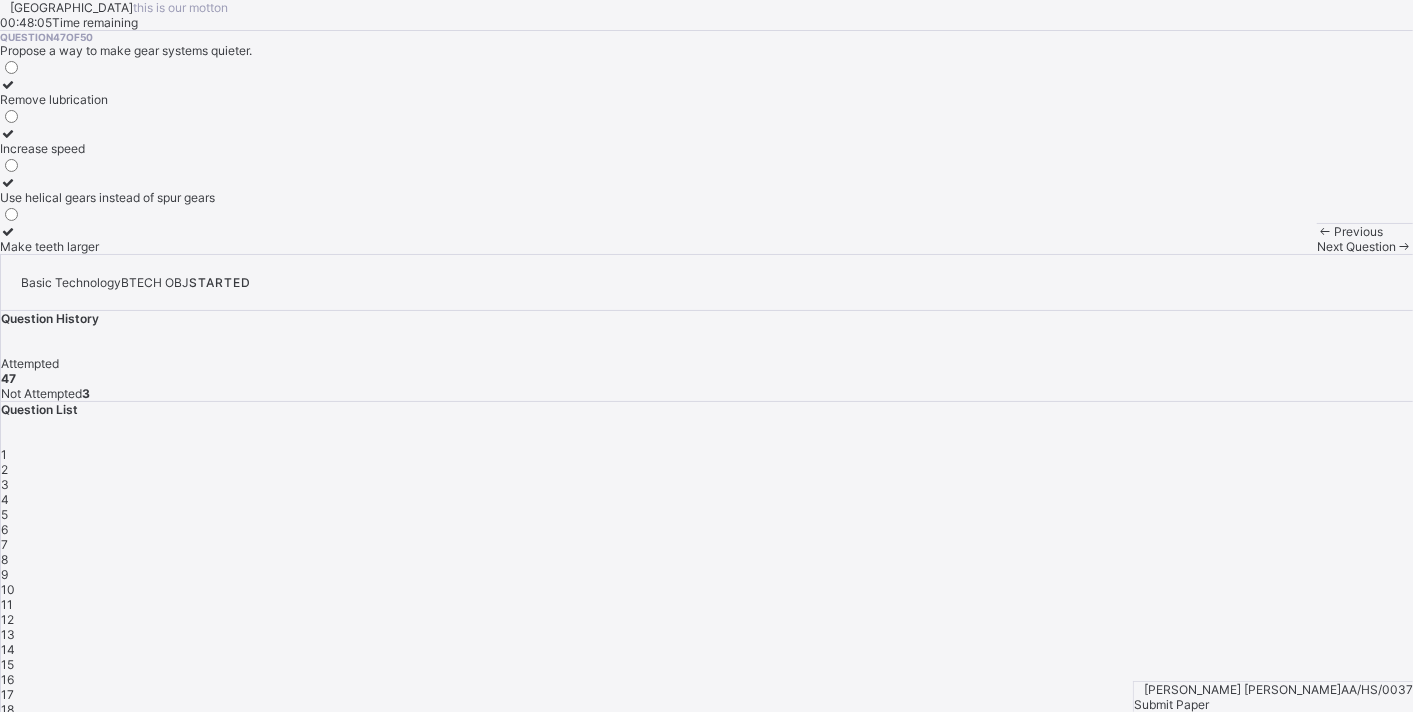 click on "Next Question" at bounding box center (1365, 246) 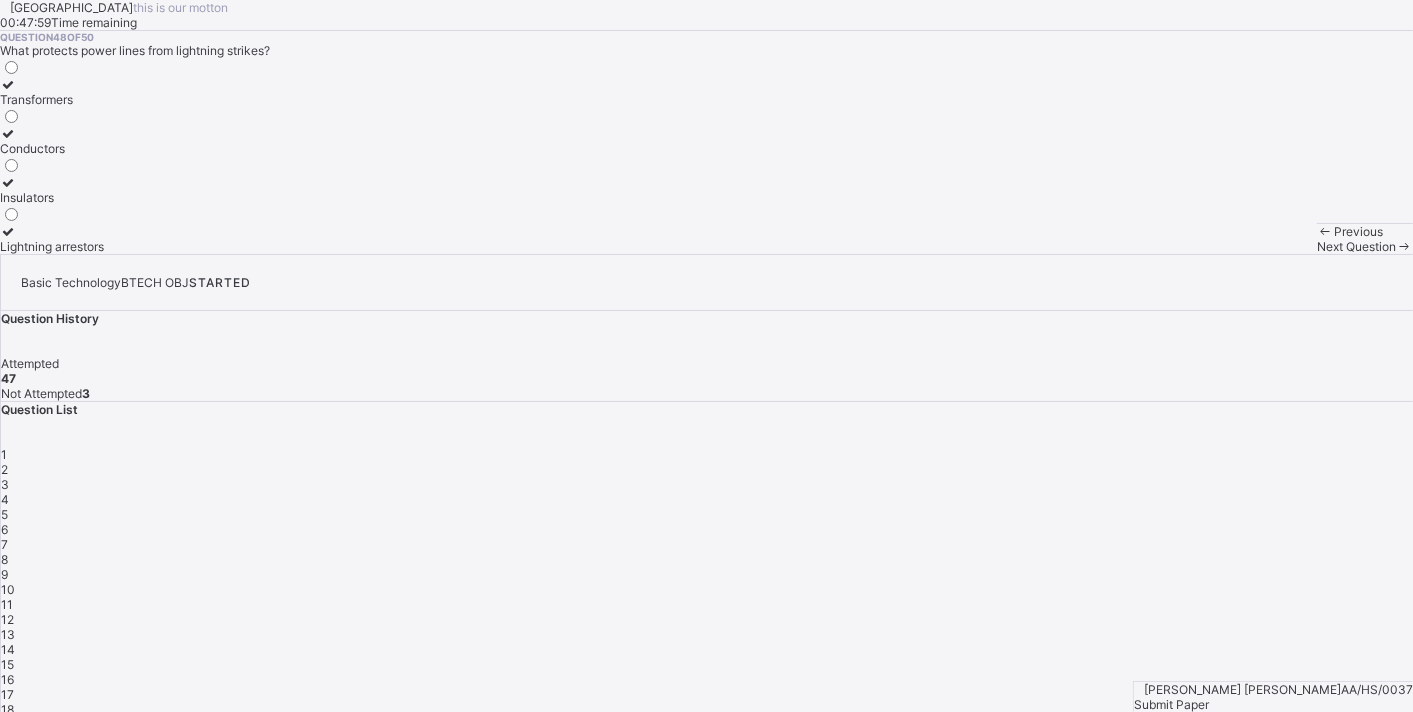 click on "Conductors" at bounding box center [52, 141] 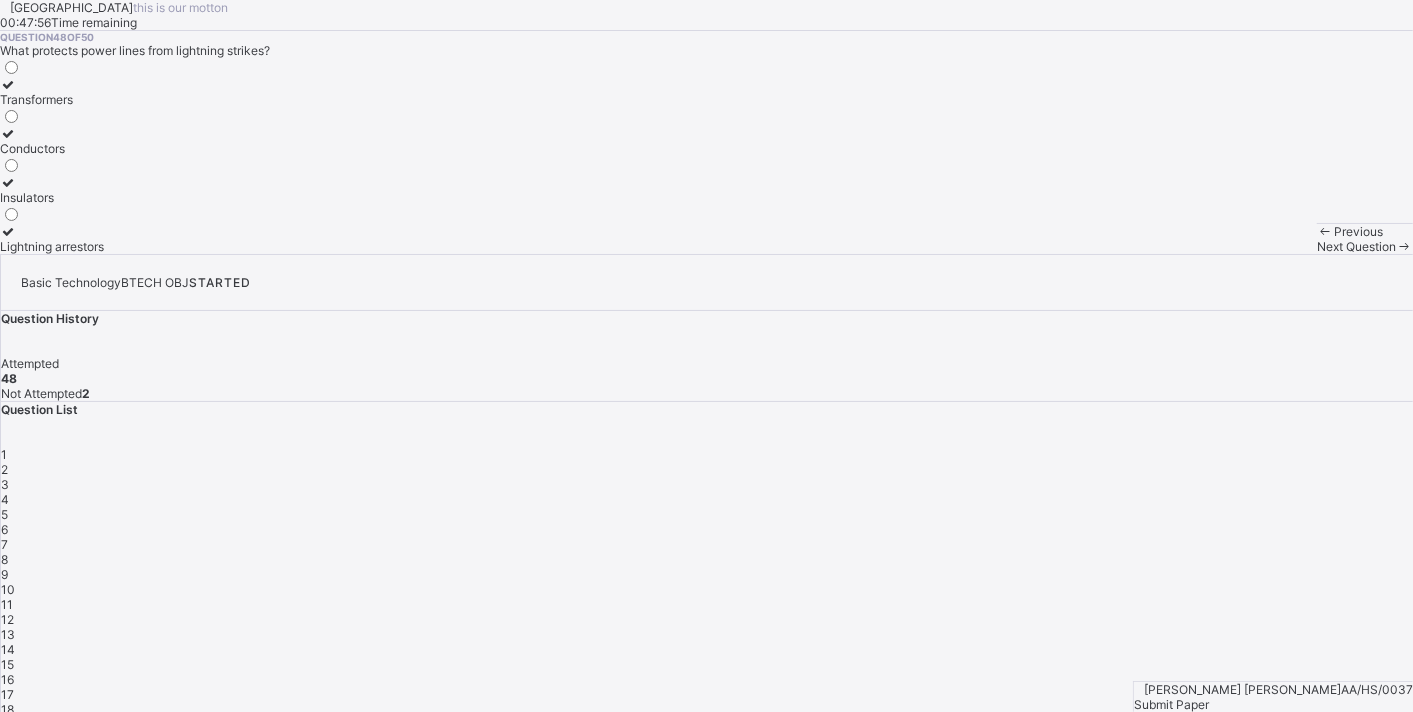 click on "Next Question" at bounding box center (1365, 246) 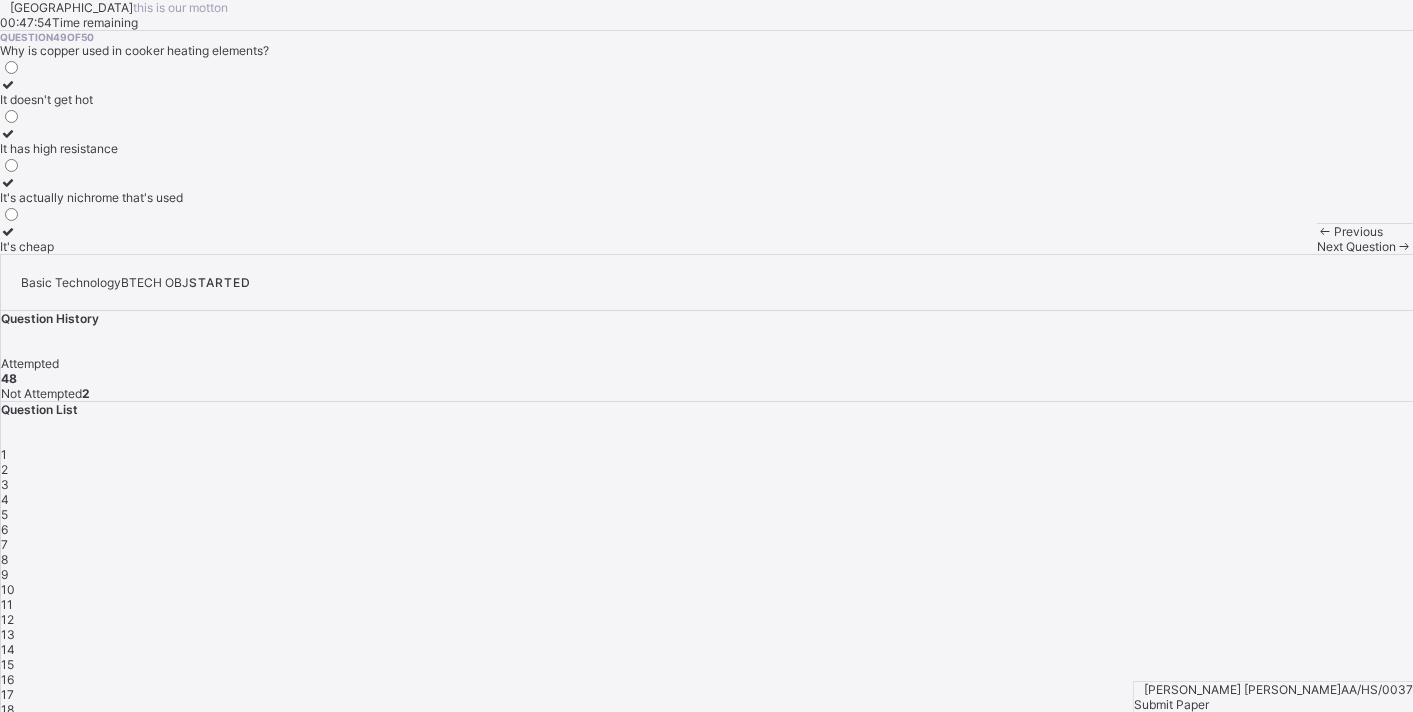 click at bounding box center [1325, 231] 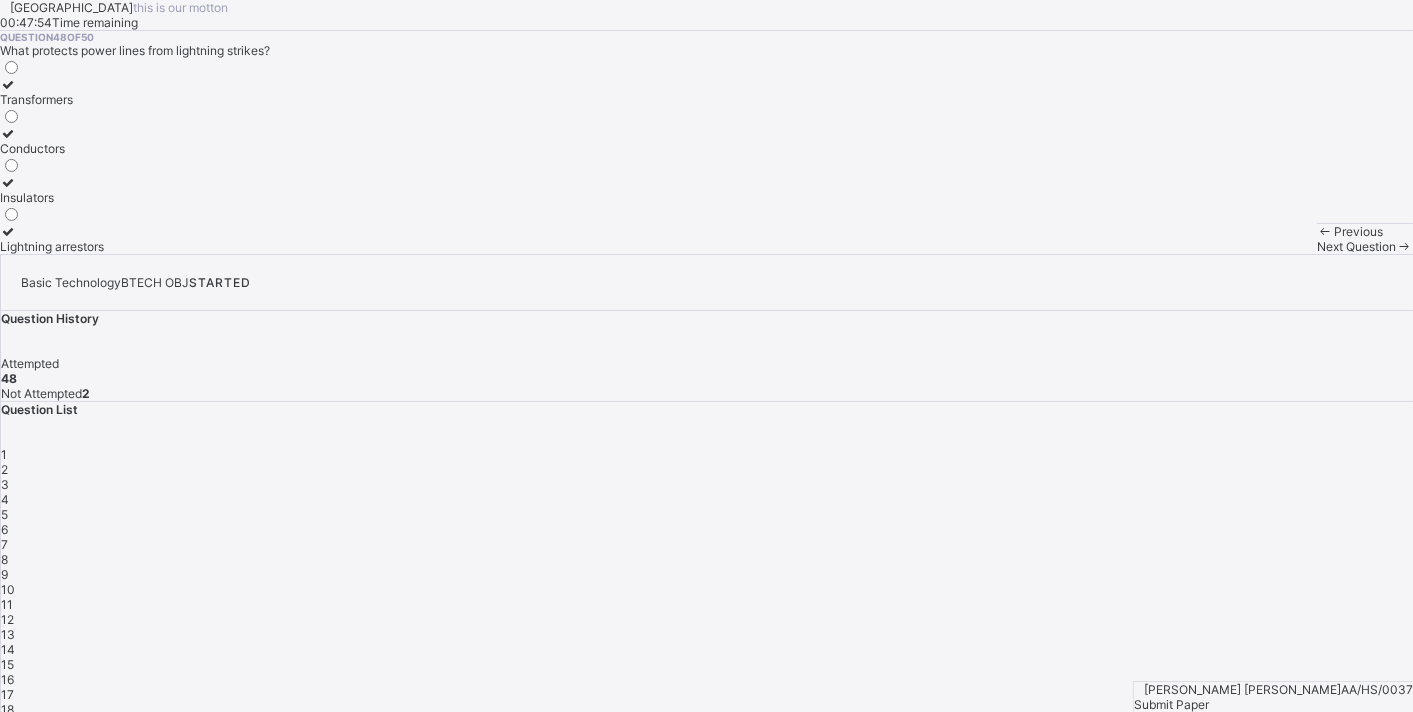 click on "Lightning arrestors" at bounding box center [52, 246] 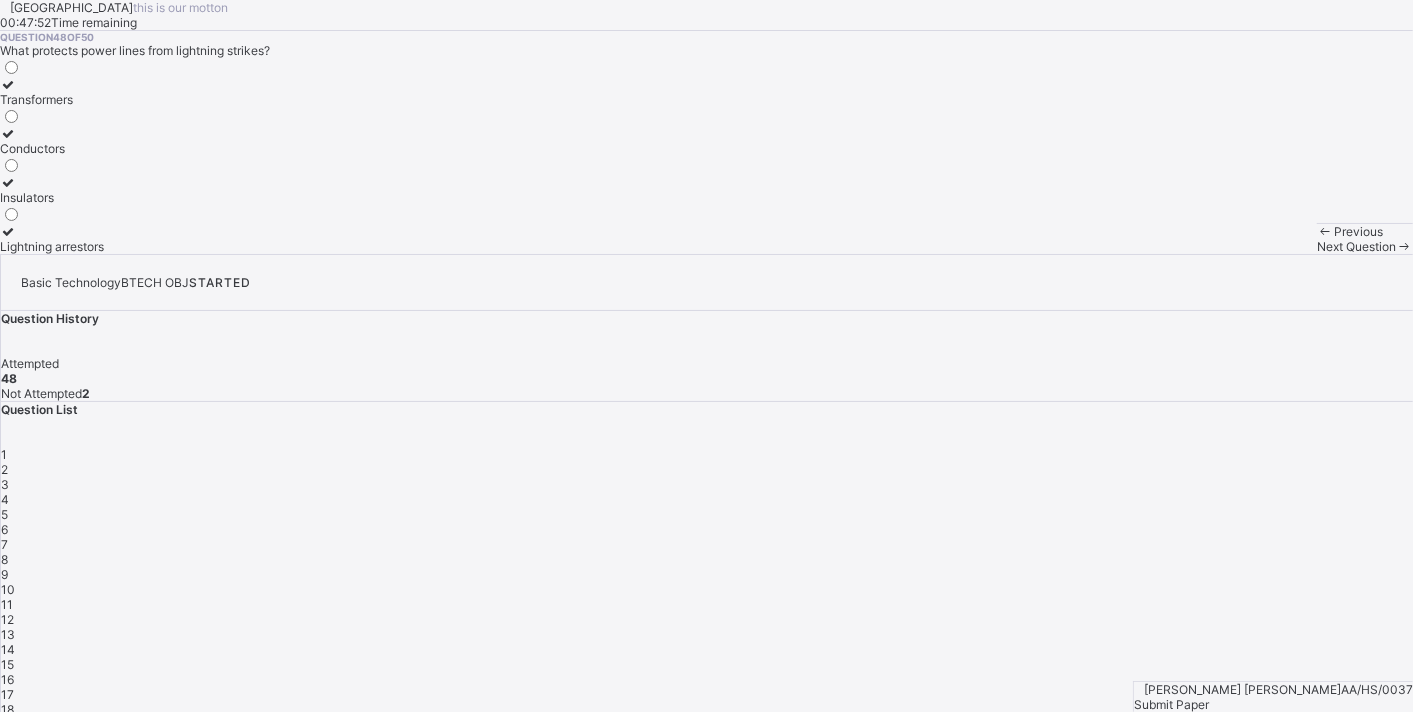 click on "Next Question" at bounding box center [1356, 246] 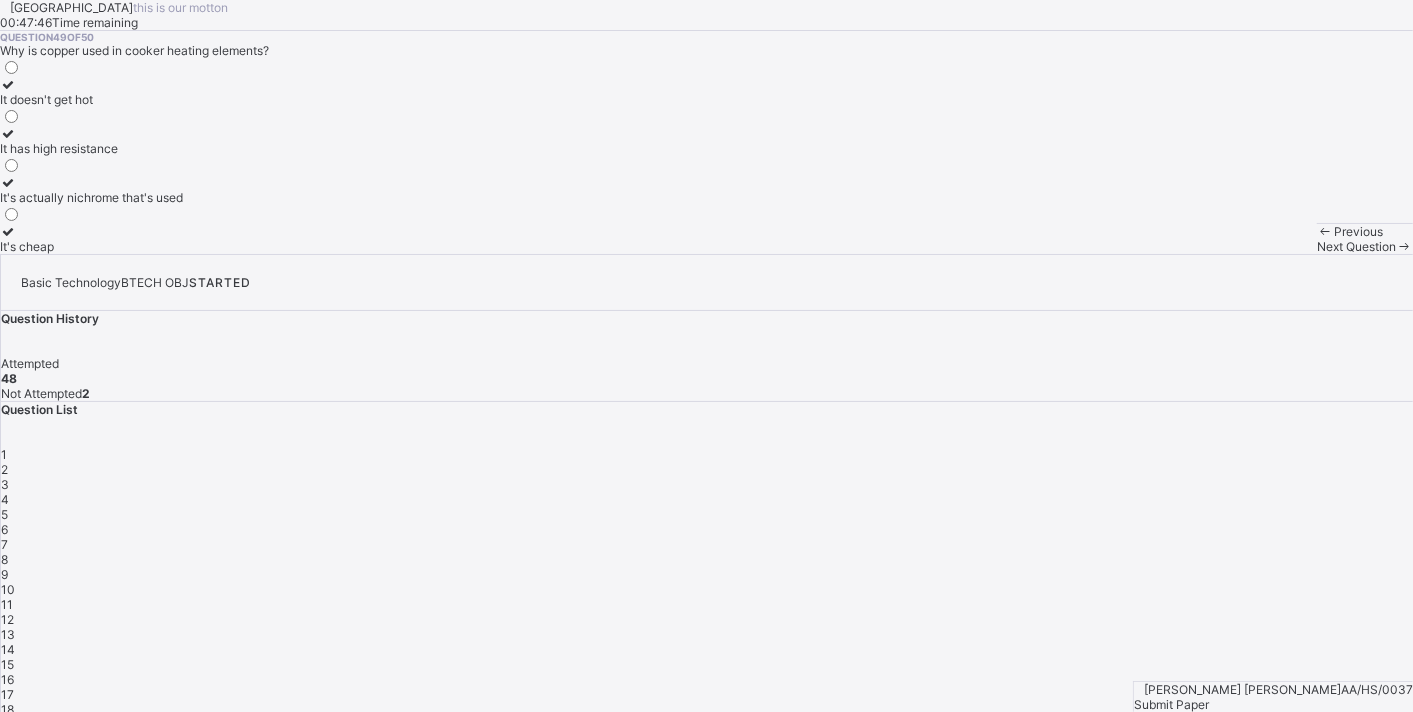 click on "It has high resistance" at bounding box center [91, 148] 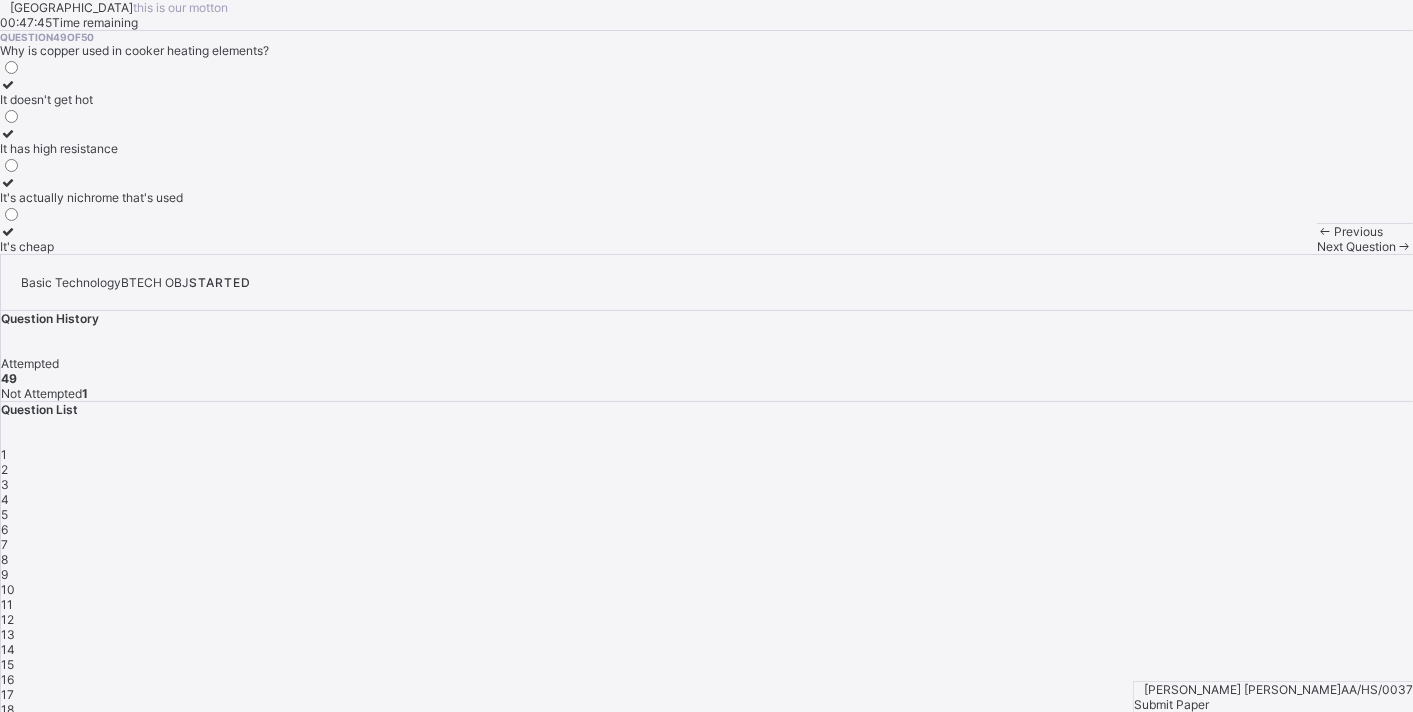 click on "Next Question" at bounding box center (1365, 246) 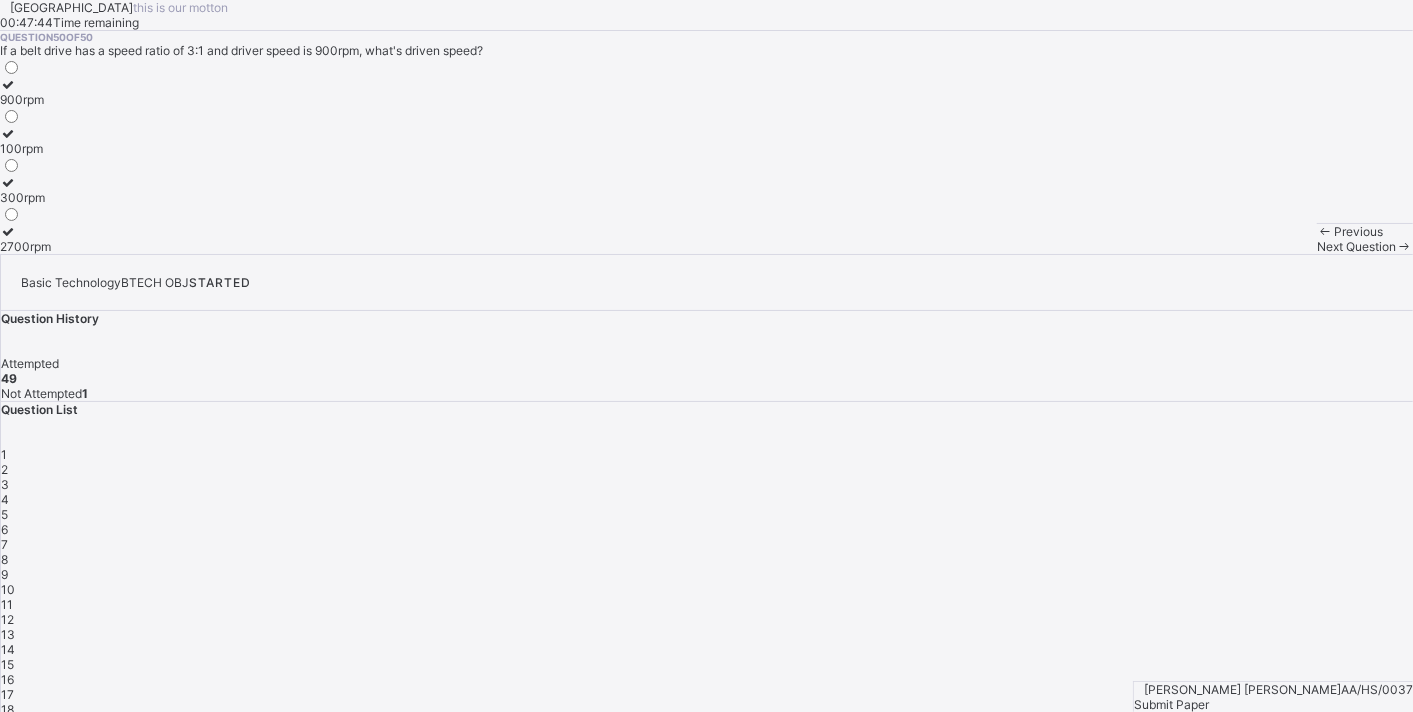 drag, startPoint x: 185, startPoint y: 396, endPoint x: 315, endPoint y: 482, distance: 155.87173 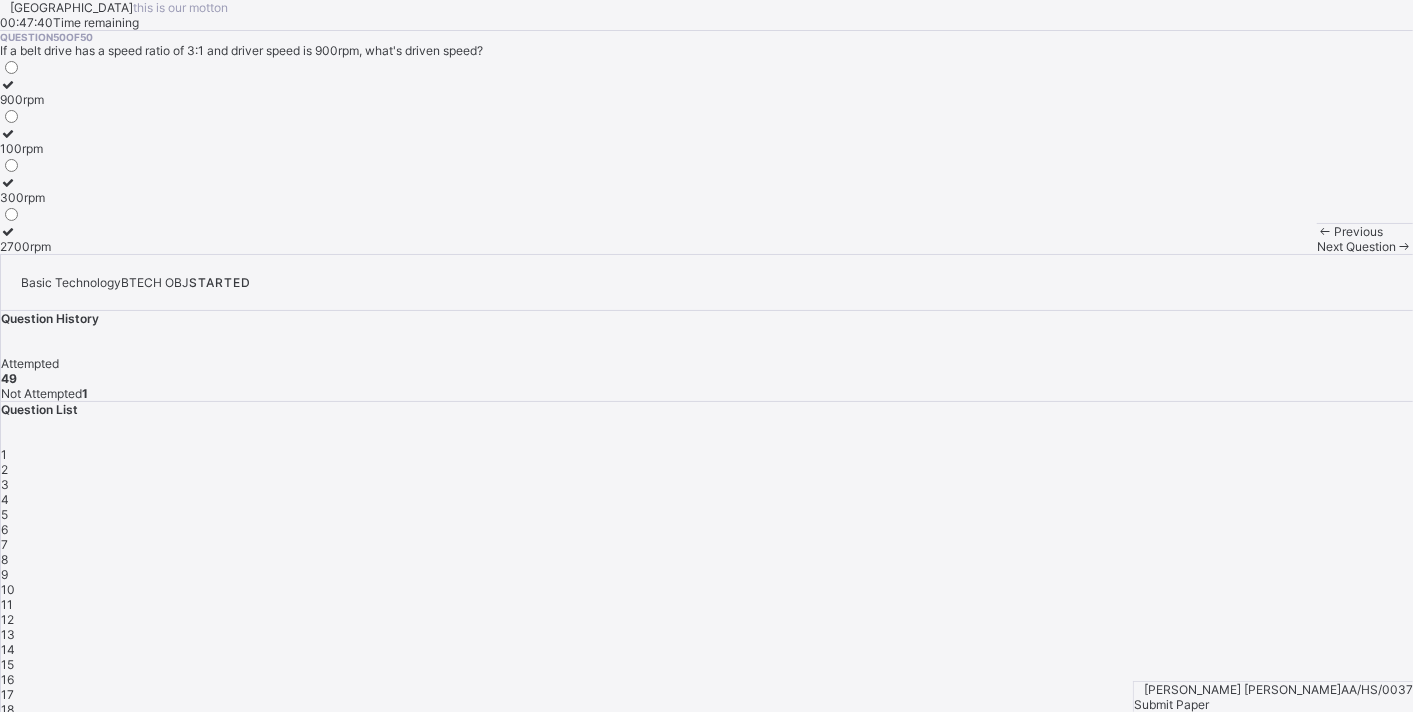 click on "300rpm" at bounding box center [25, 190] 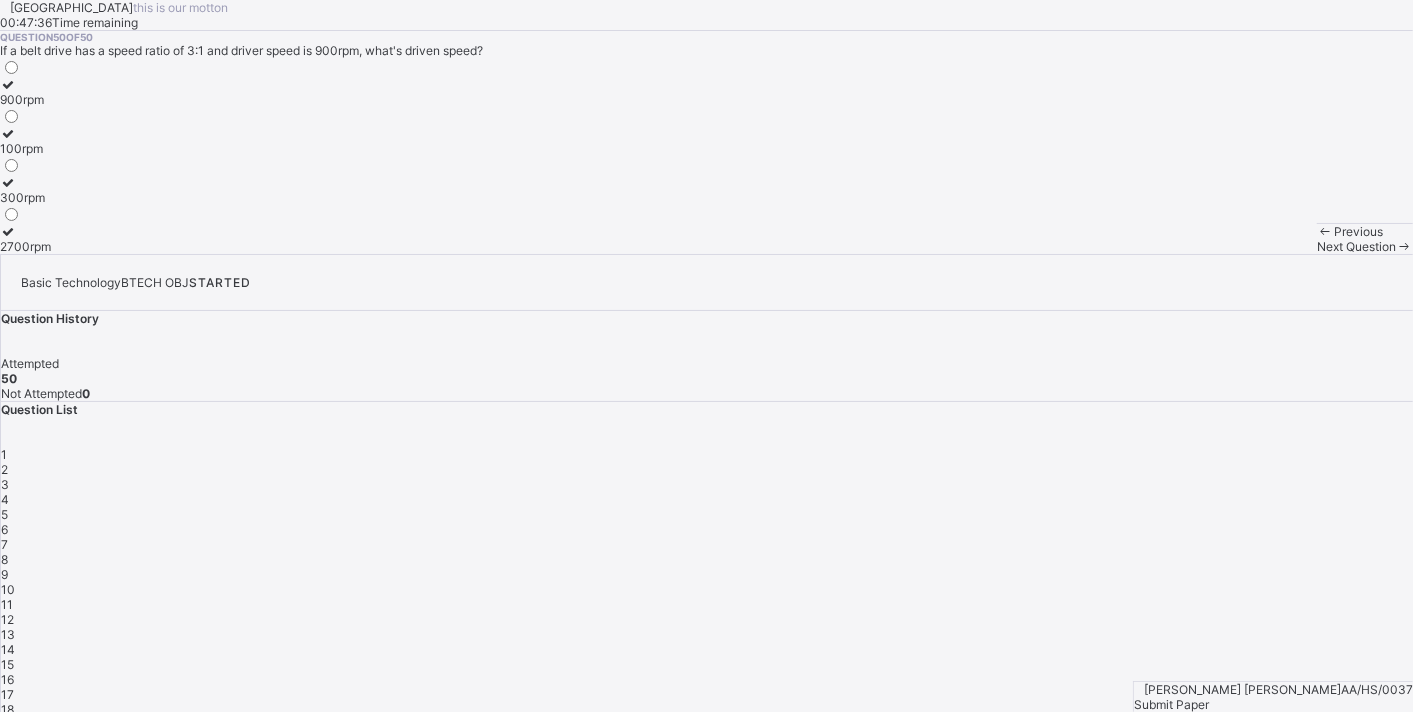 click on "Submit Paper" at bounding box center [1273, 704] 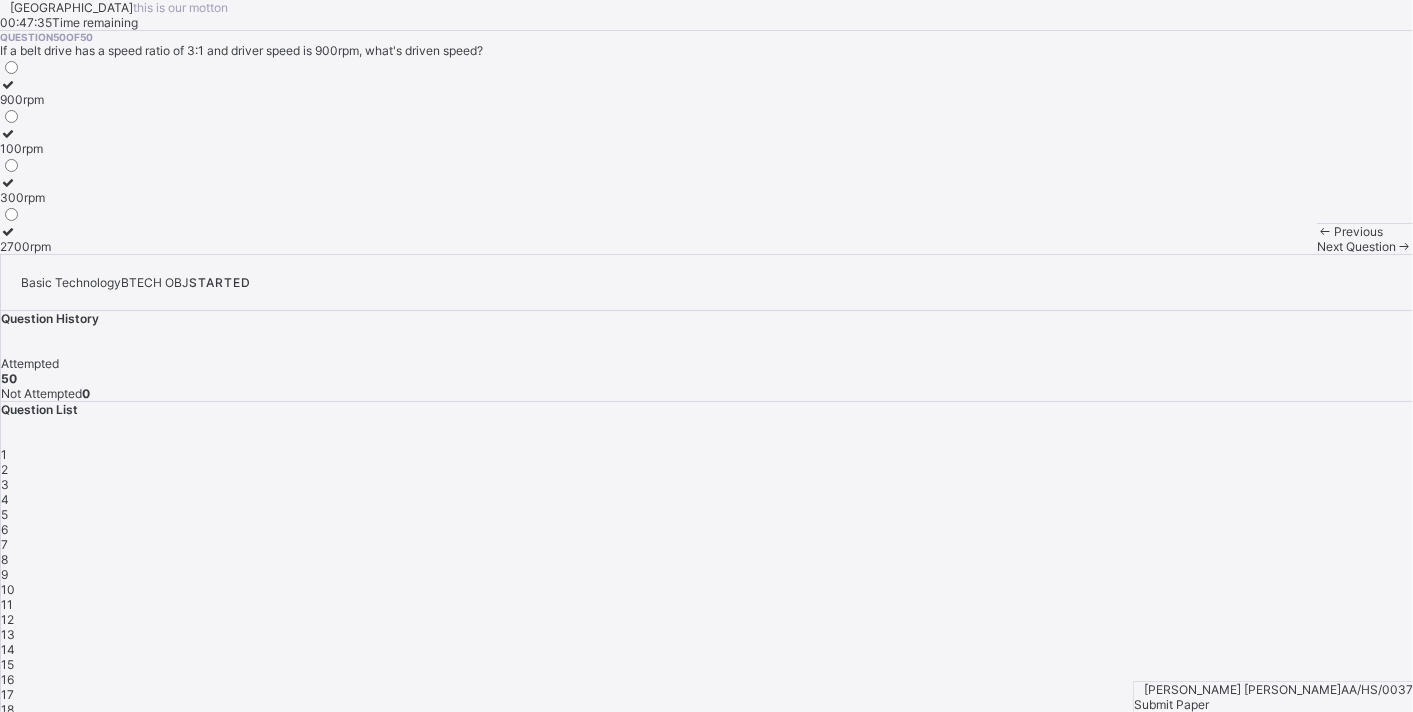 click on "Yes, Submit Paper" at bounding box center (50, 1413) 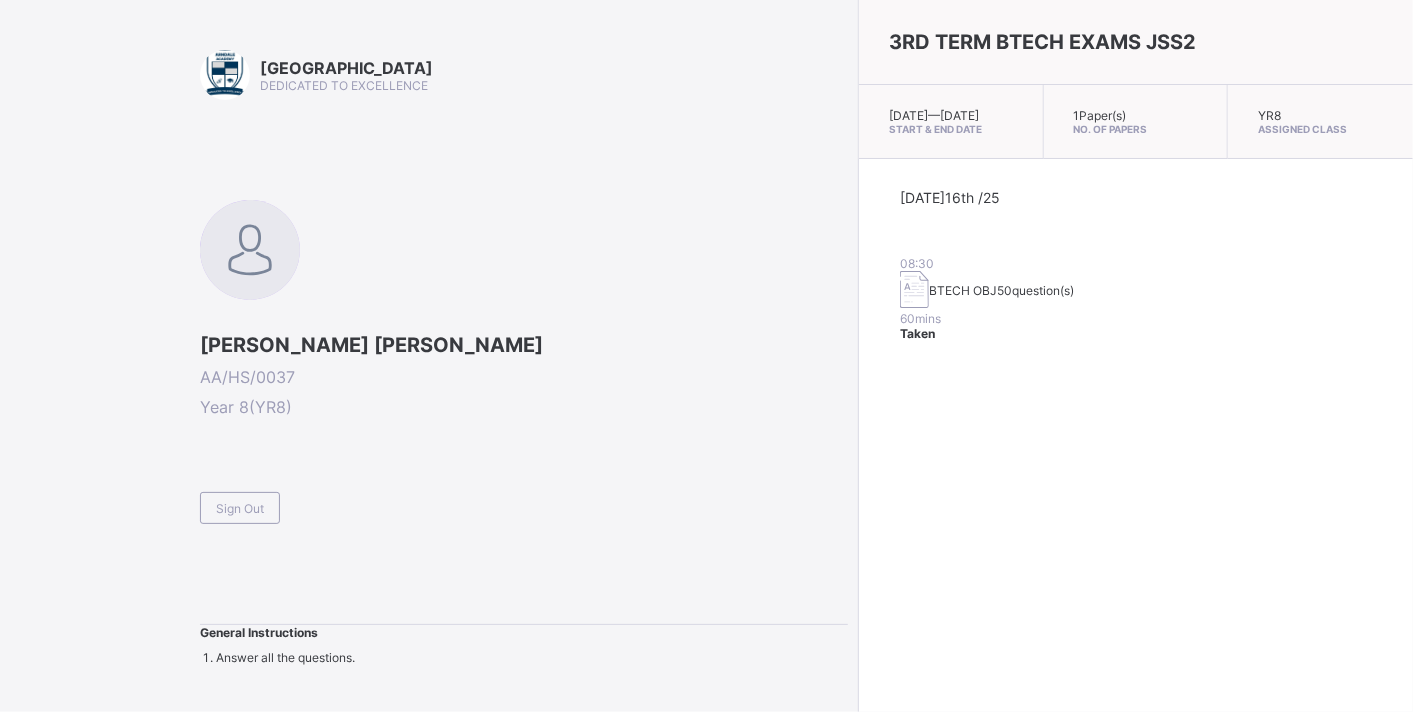 click on "Today  16th /25 08:30 BTECH OBJ 50  question(s)   60  mins Taken" at bounding box center (1136, 265) 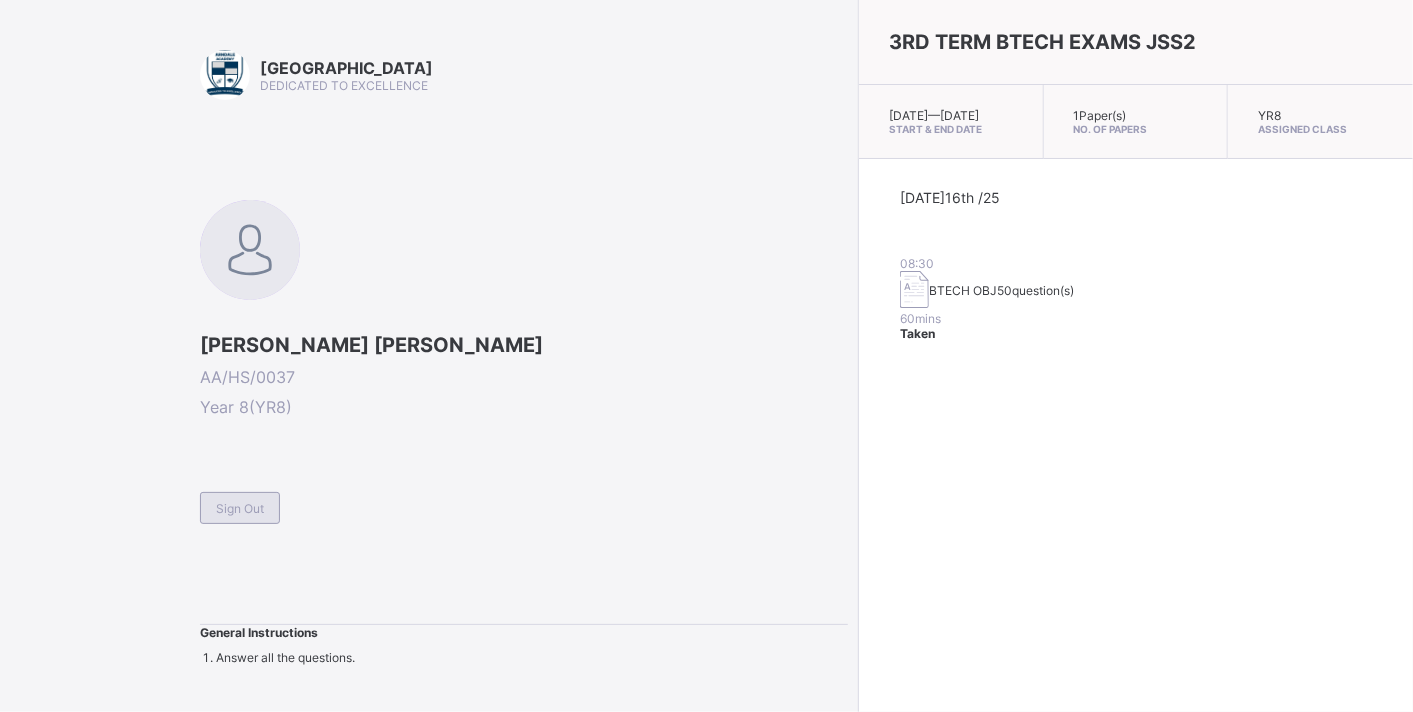 click on "Sign Out" at bounding box center (240, 508) 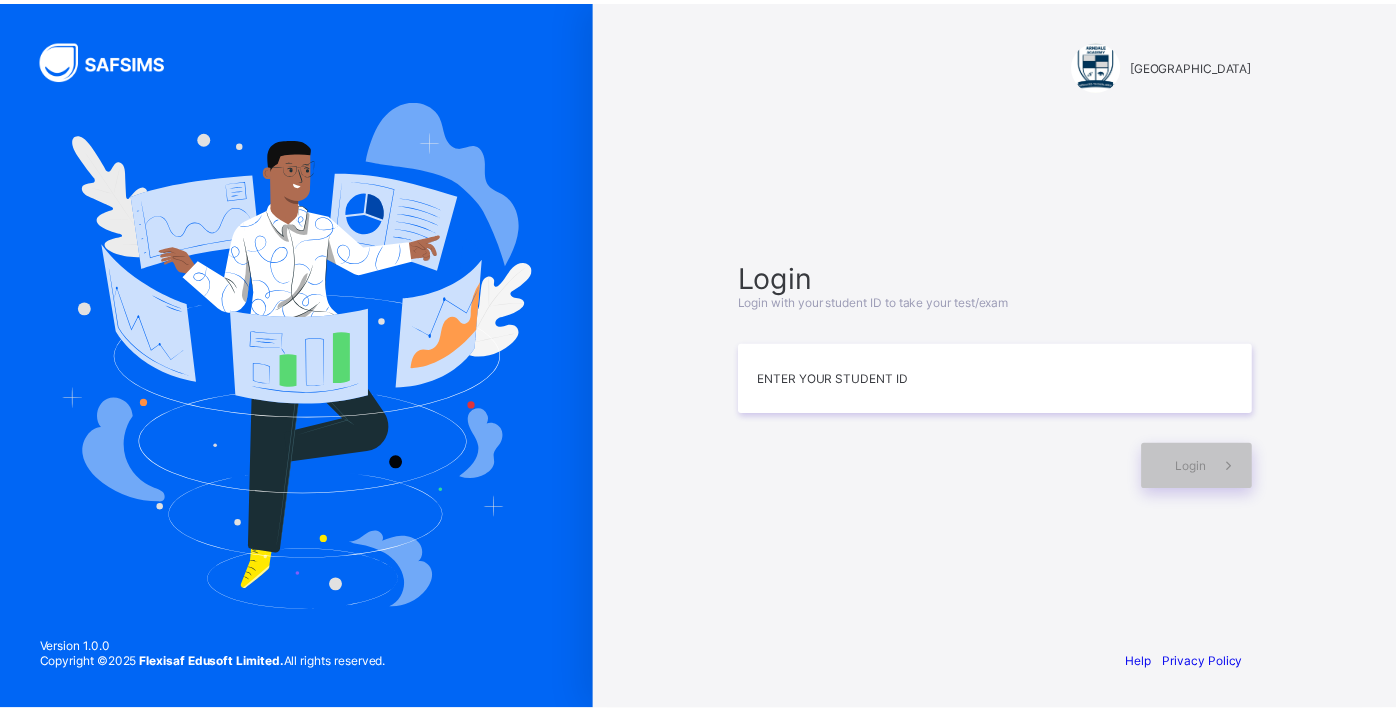 scroll, scrollTop: 0, scrollLeft: 0, axis: both 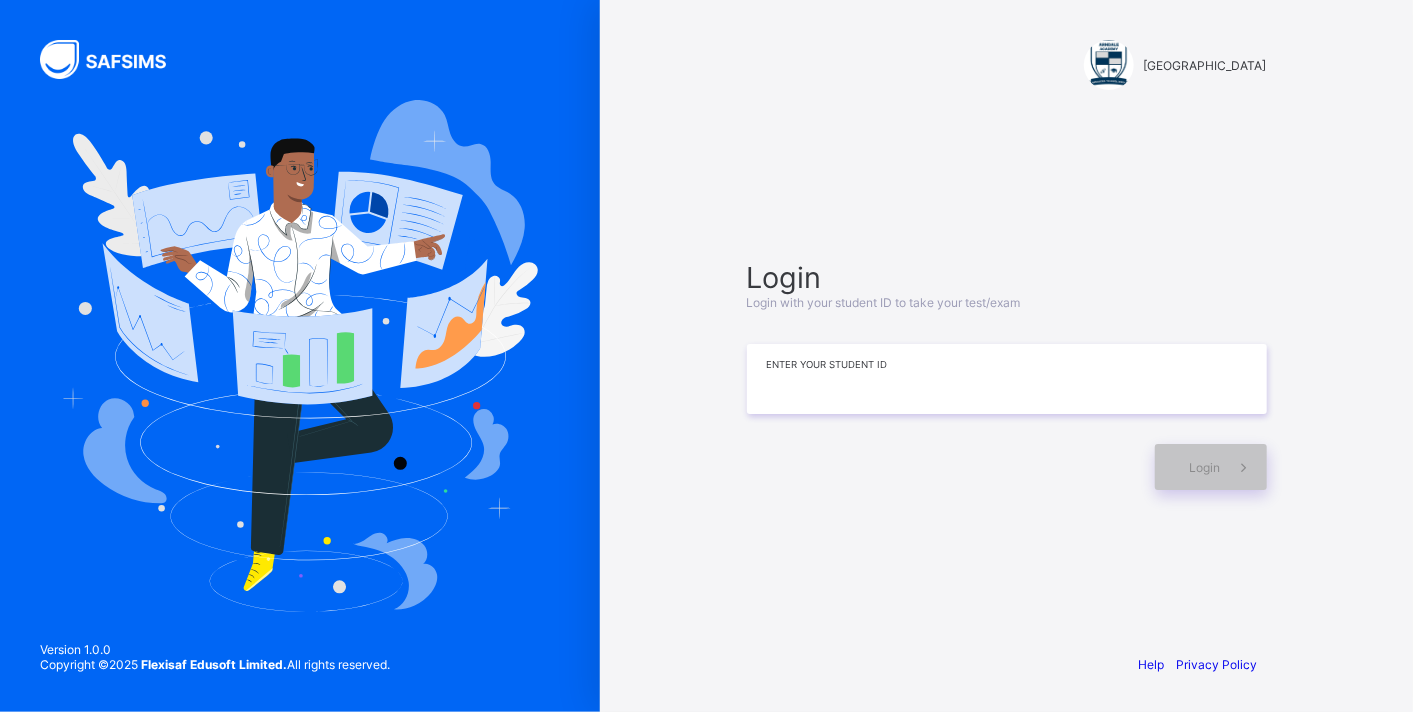 click at bounding box center (1007, 379) 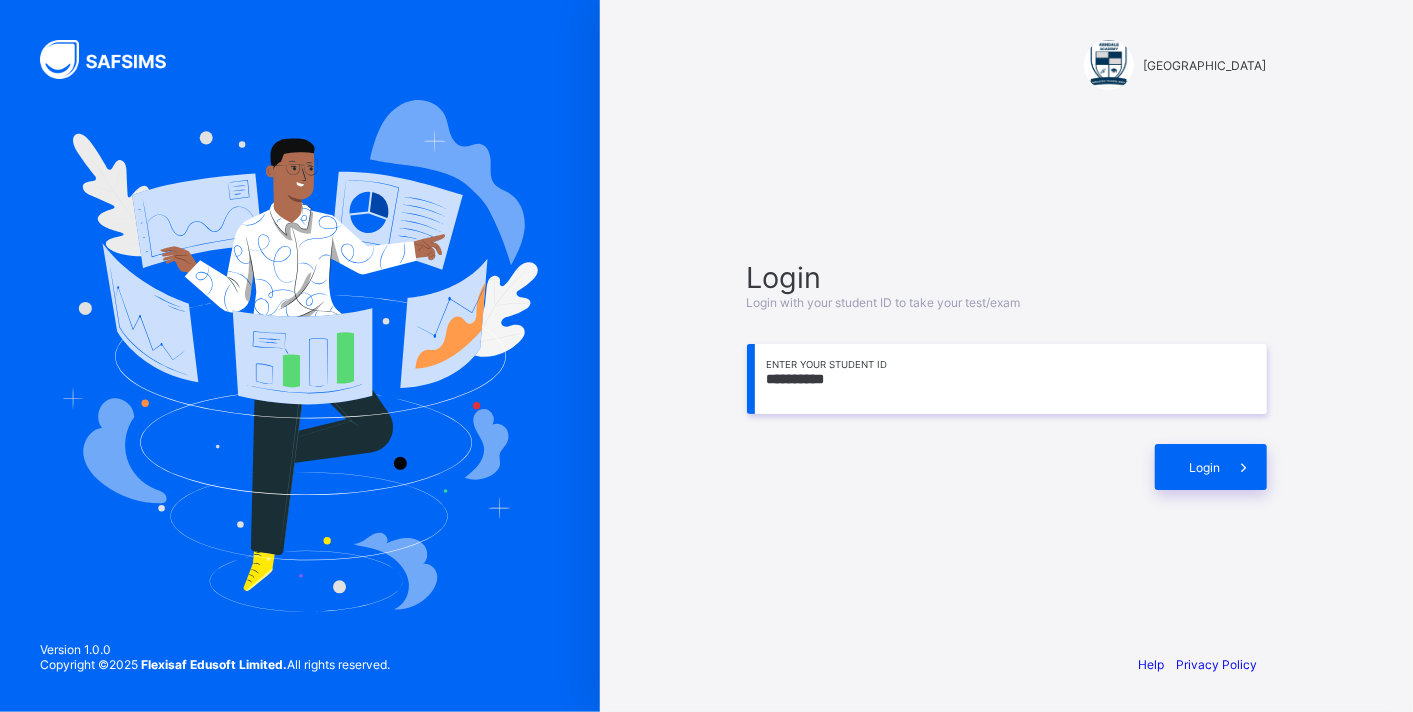 type on "**********" 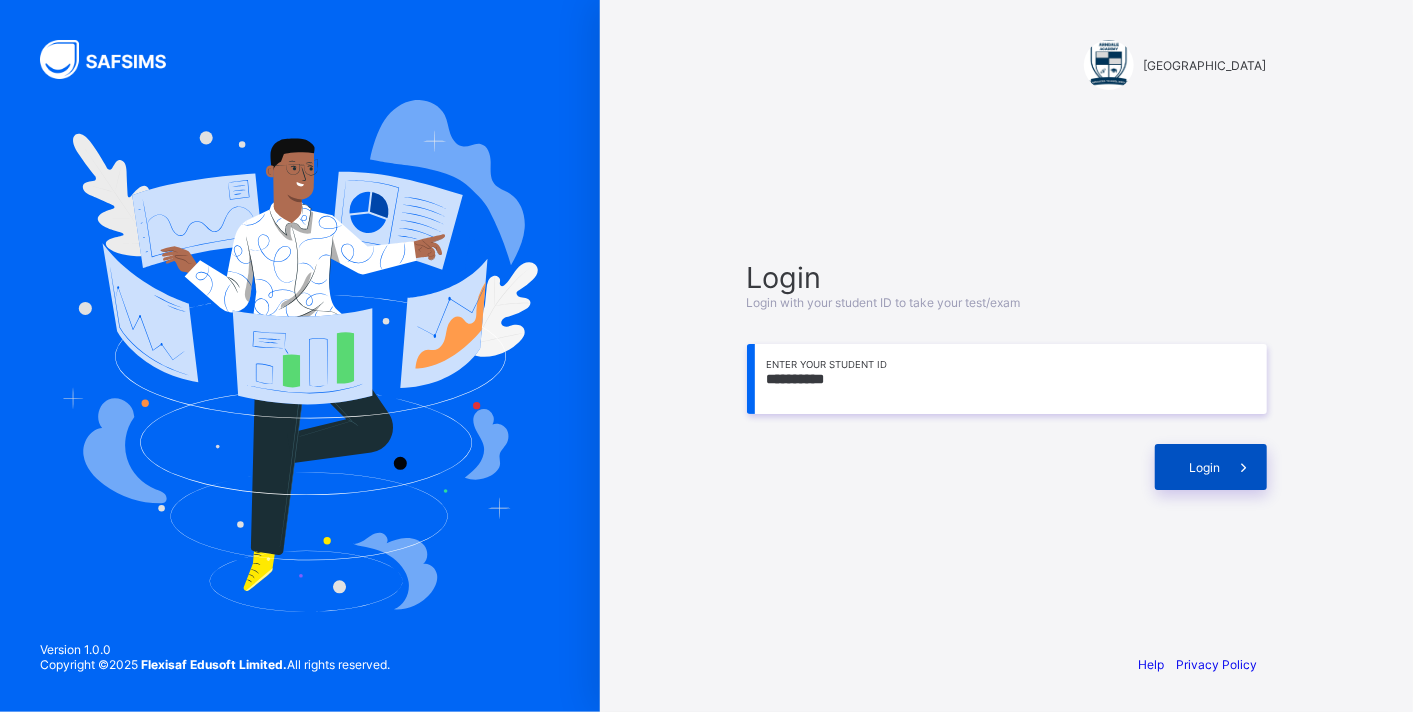click on "Login" at bounding box center (1205, 467) 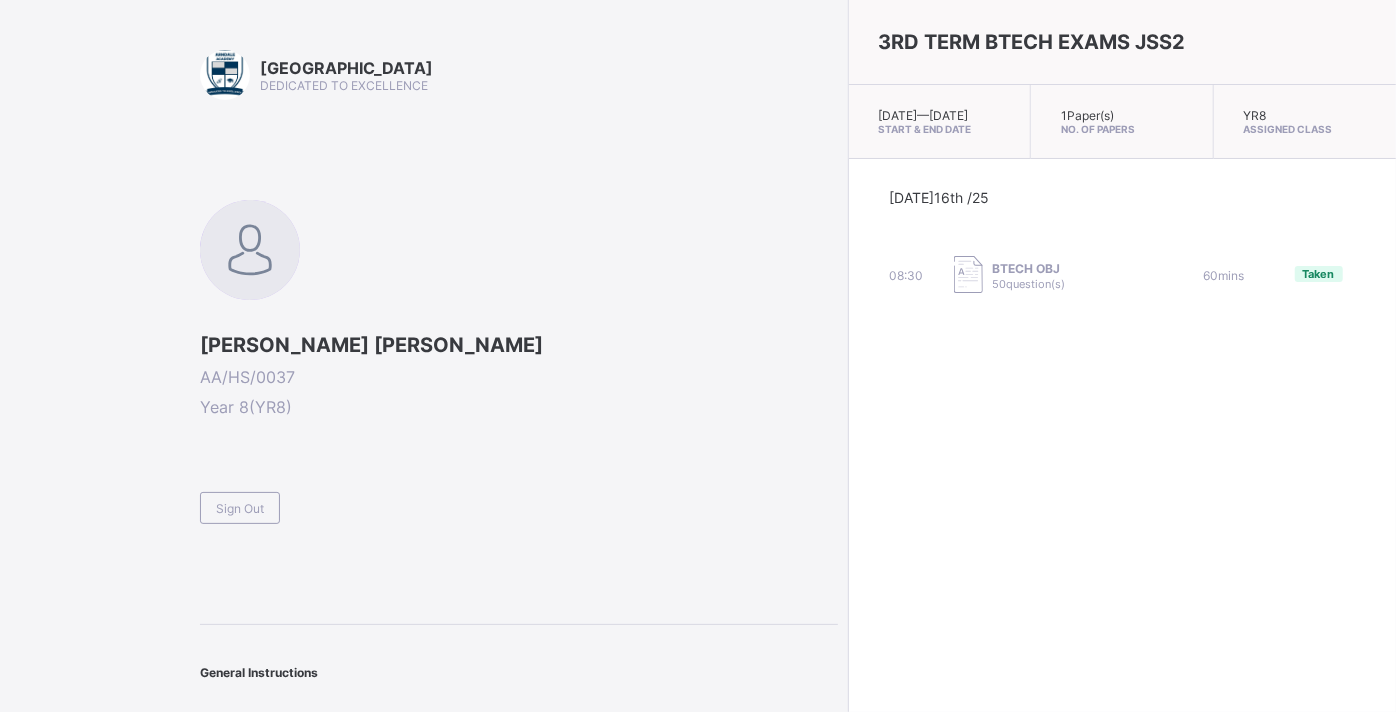 click on "Arndale Academy   DEDICATED TO EXCELLENCE JEREMY XAVIER BISHEN AA/HS/0037 Year 8  ( YR8 )  Sign Out   General Instructions  Answer all the questions." at bounding box center (519, 387) 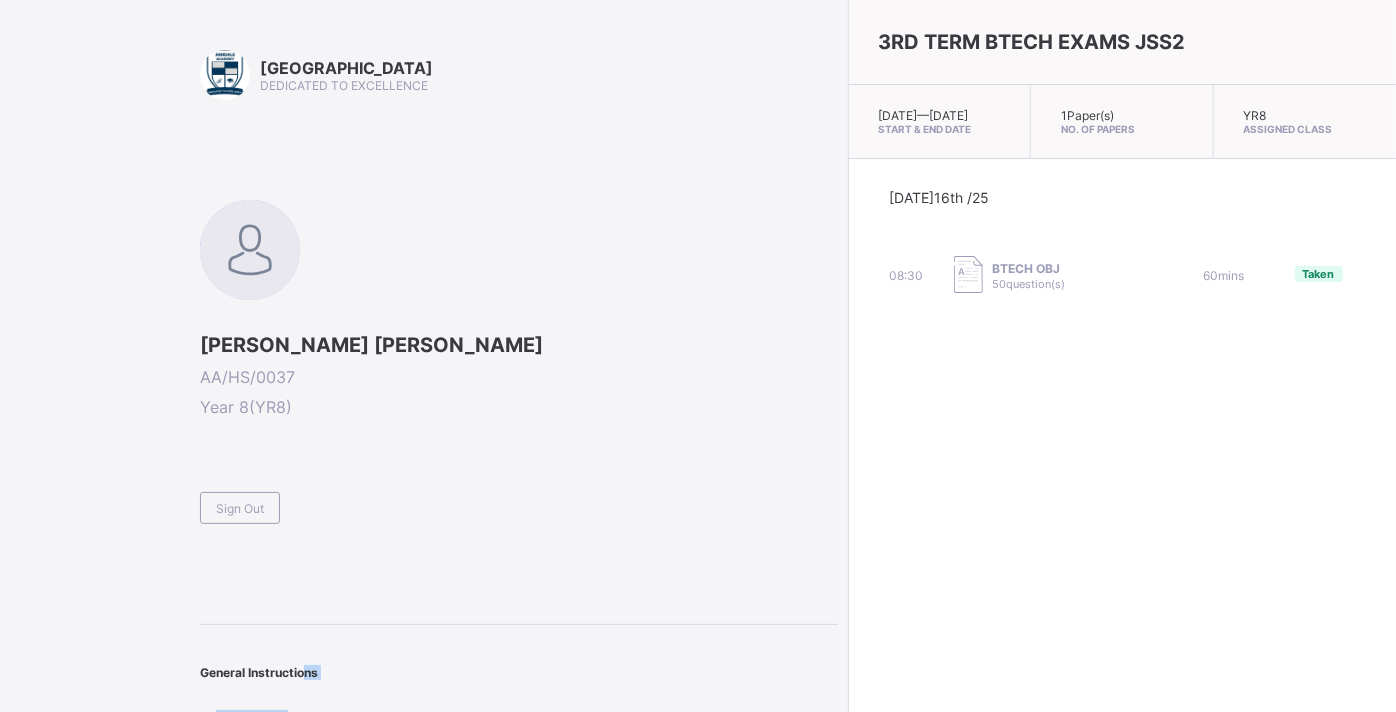 scroll, scrollTop: 20, scrollLeft: 0, axis: vertical 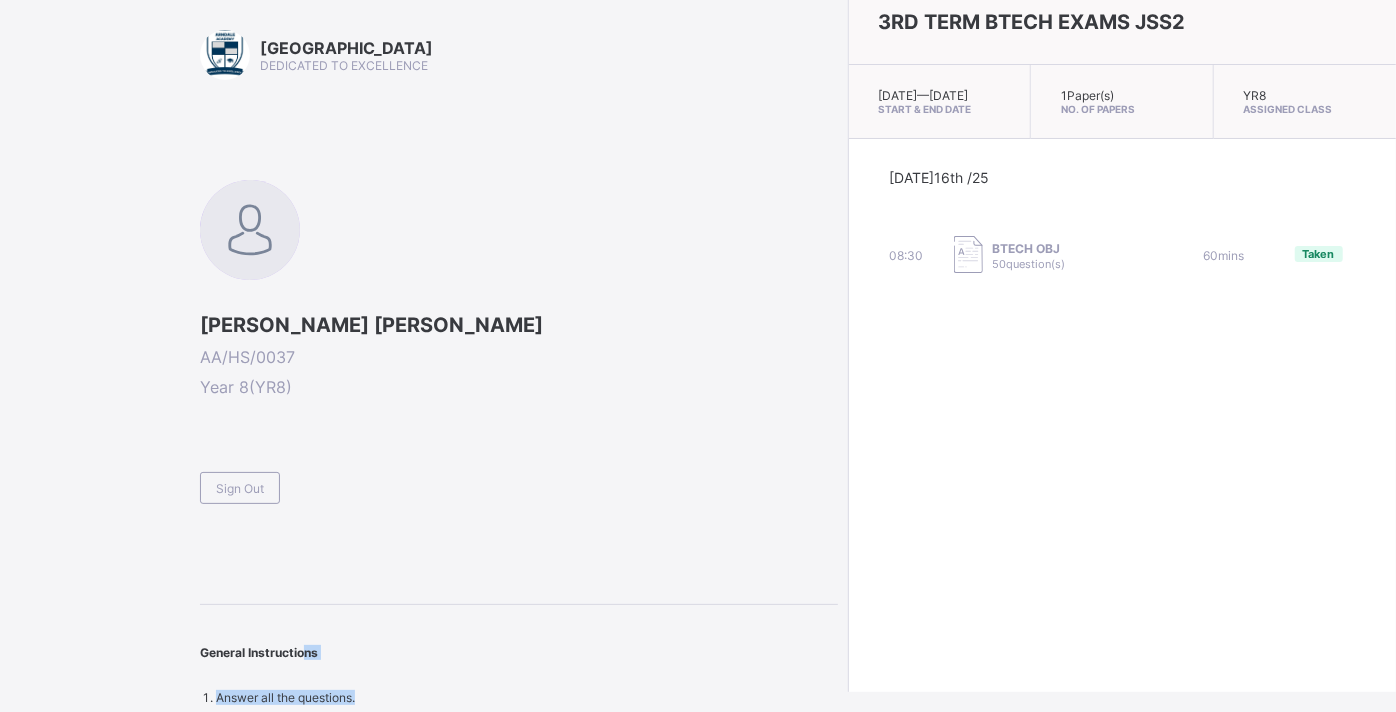 click on "Arndale Academy   DEDICATED TO EXCELLENCE JEREMY XAVIER BISHEN AA/HS/0037 Year 8  ( YR8 )  Sign Out   General Instructions  Answer all the questions. 3RD TERM BTECH EXAMS JSS2 Tue, Jul 15th 2025  —  Wed, Jul 16th 2025 Start & End Date   1  Paper(s)  No. of Papers   YR8   Assigned Class Today  16th /25 08:30 BTECH OBJ 50  question(s)   60  mins Taken New Update Available Hello there, You can install SAFSIMS on your device for easier access. Dismiss Update app" at bounding box center (698, 347) 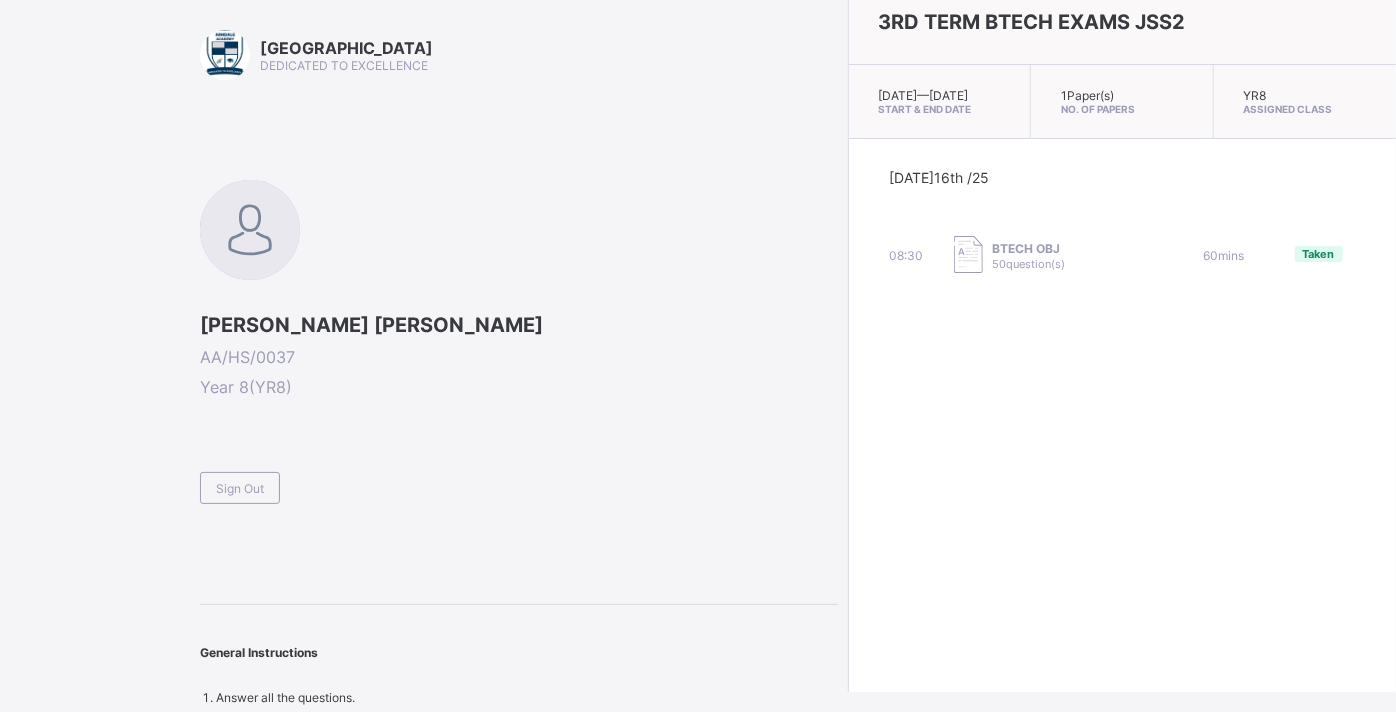 click on "JEREMY XAVIER BISHEN AA/HS/0037 Year 8  ( YR8 )  Sign Out" at bounding box center (519, 342) 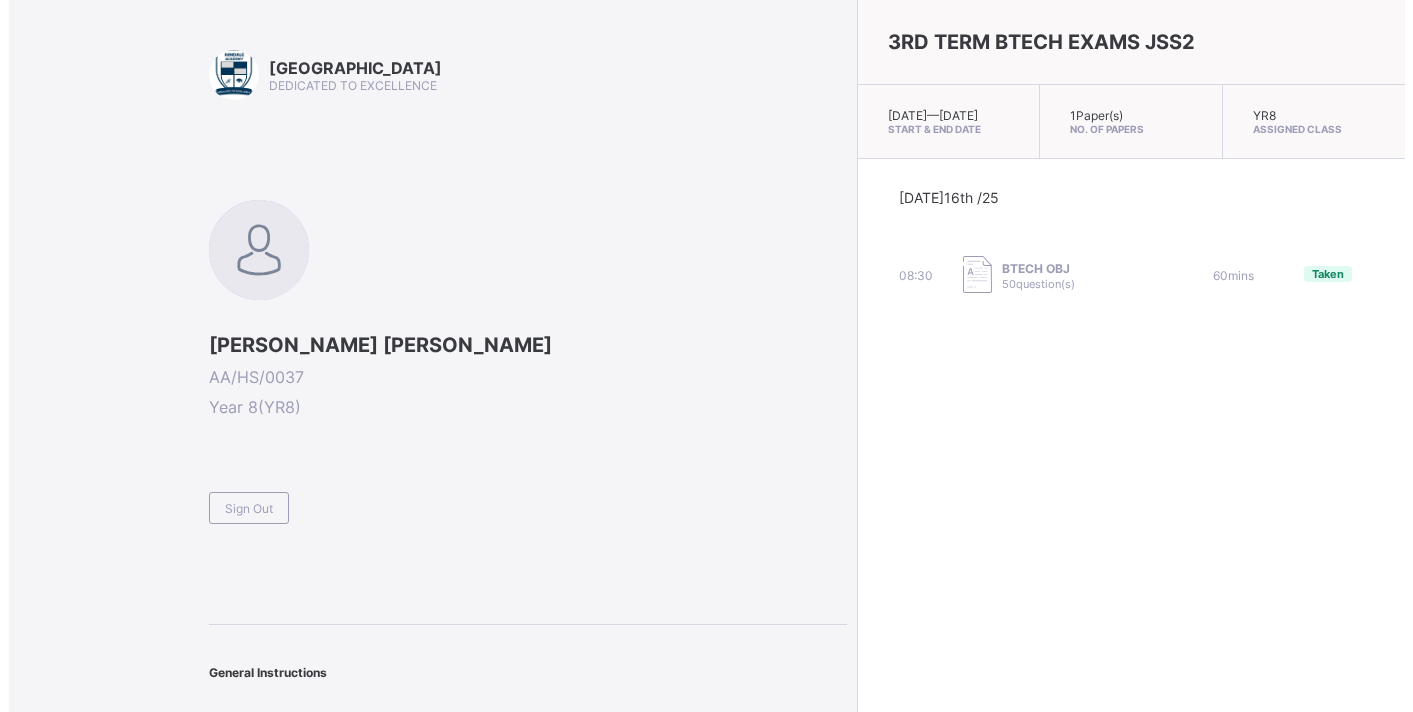 scroll, scrollTop: 0, scrollLeft: 0, axis: both 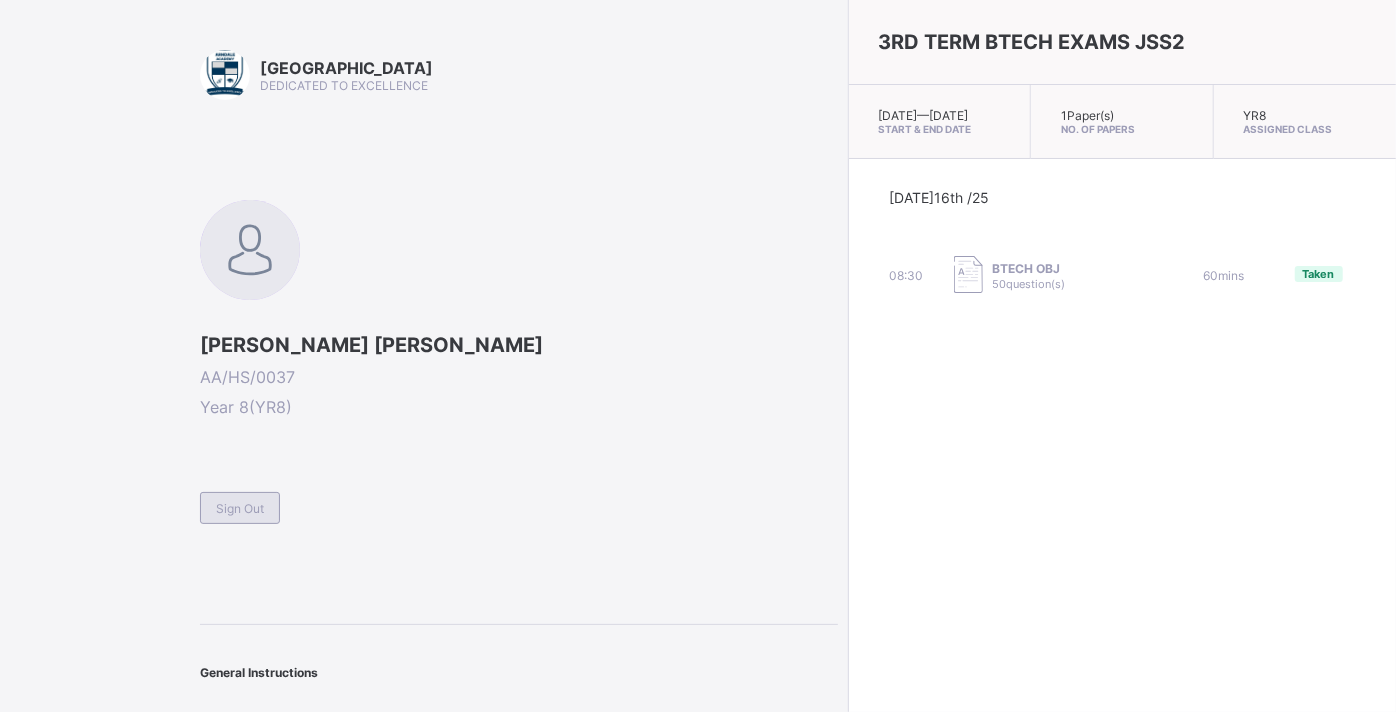 click on "Sign Out" at bounding box center (240, 508) 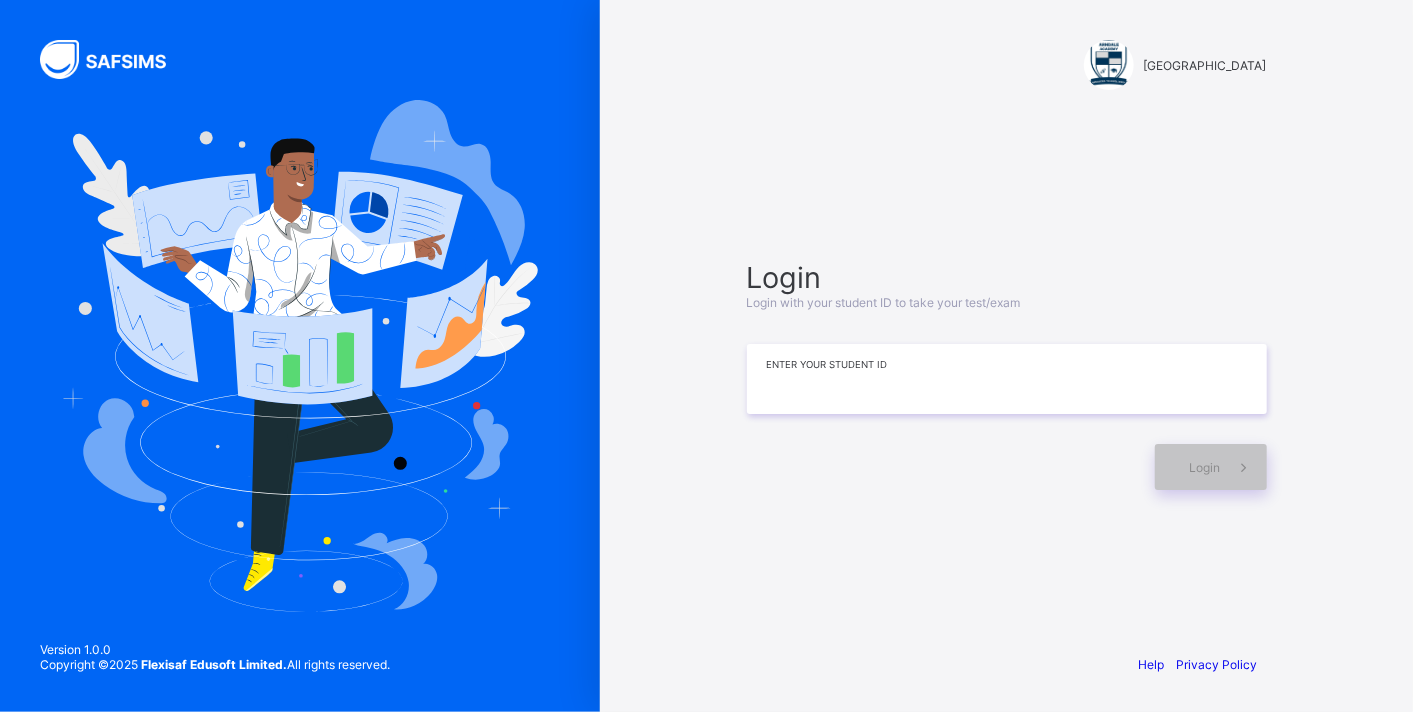 click at bounding box center (1007, 379) 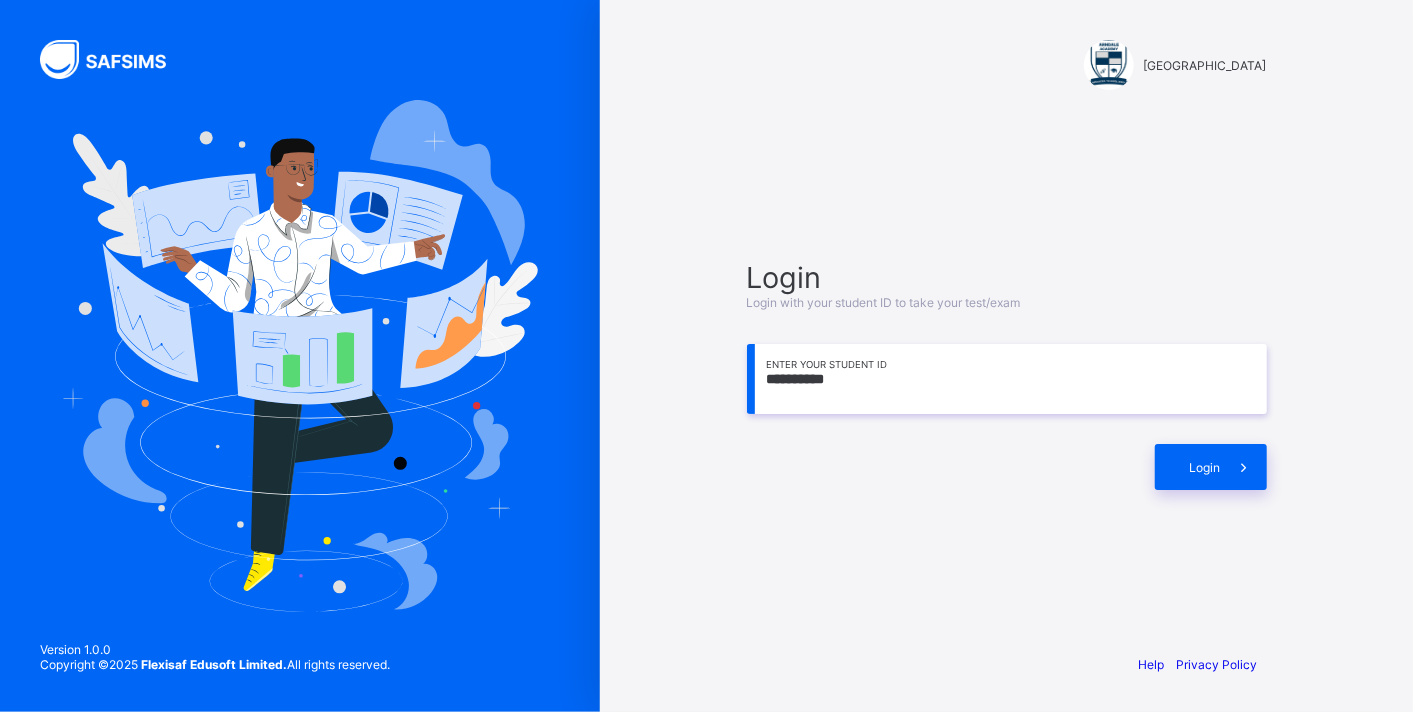 type on "**********" 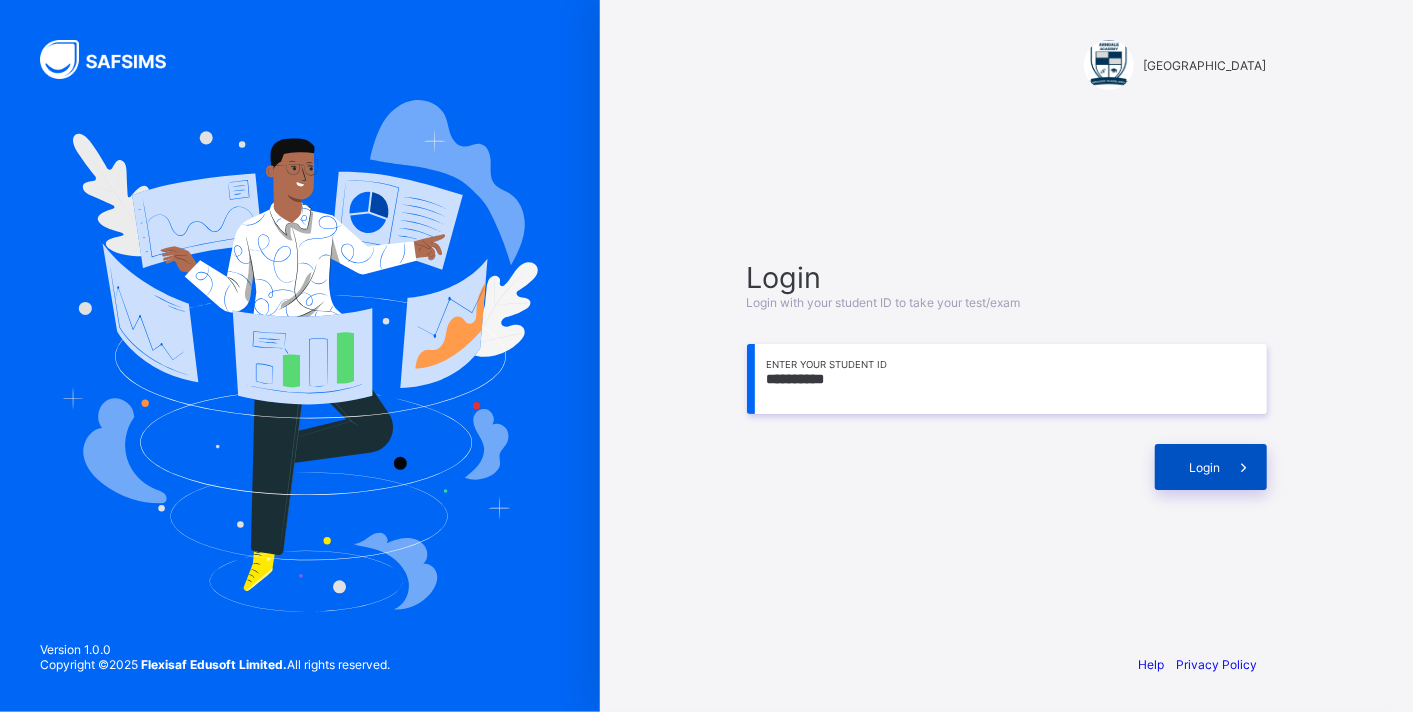 click on "Login" at bounding box center [1211, 467] 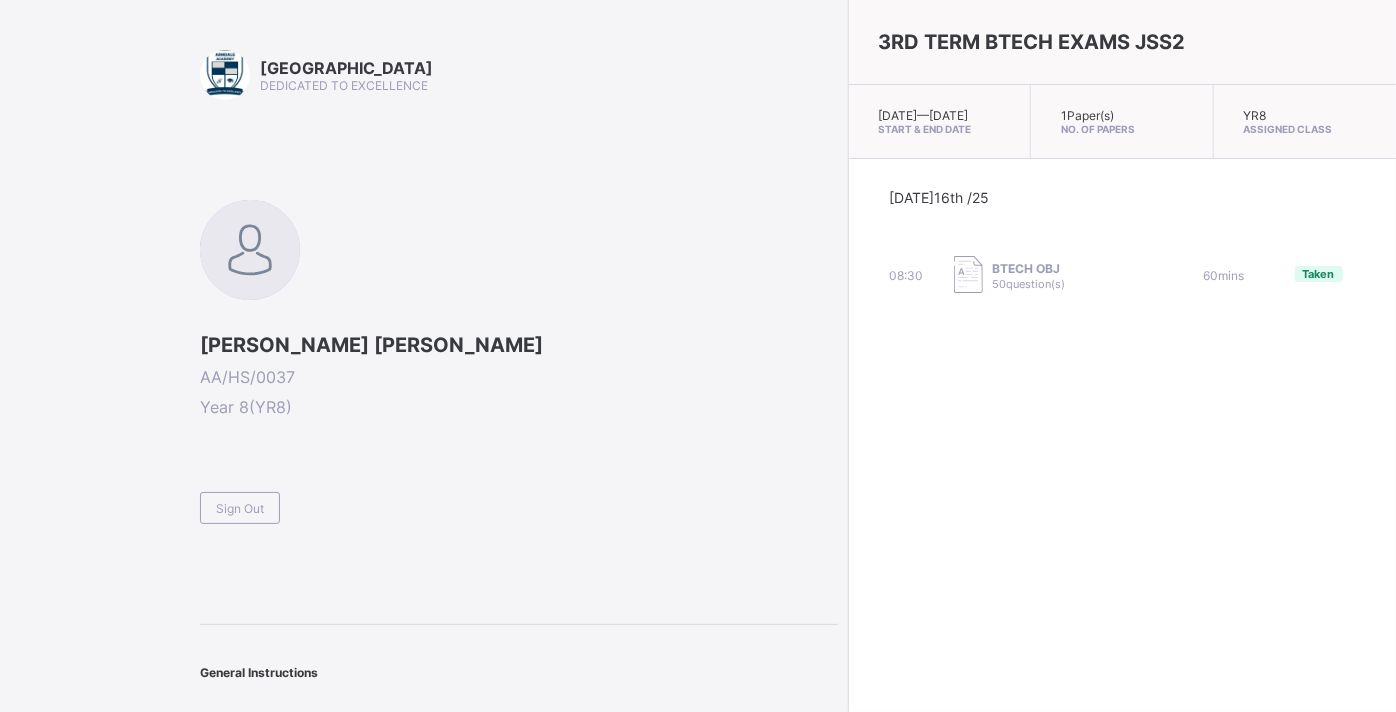 drag, startPoint x: 687, startPoint y: 447, endPoint x: 591, endPoint y: 429, distance: 97.67292 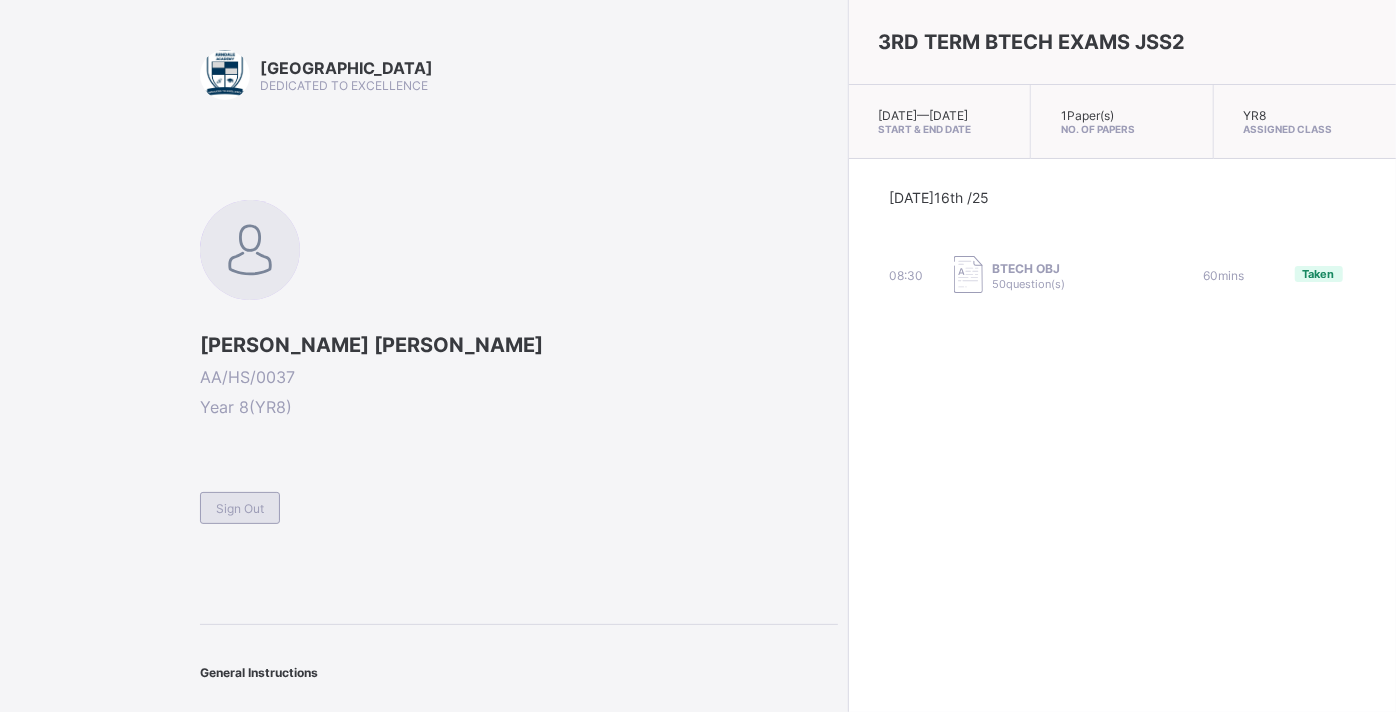 click on "Sign Out" at bounding box center (240, 508) 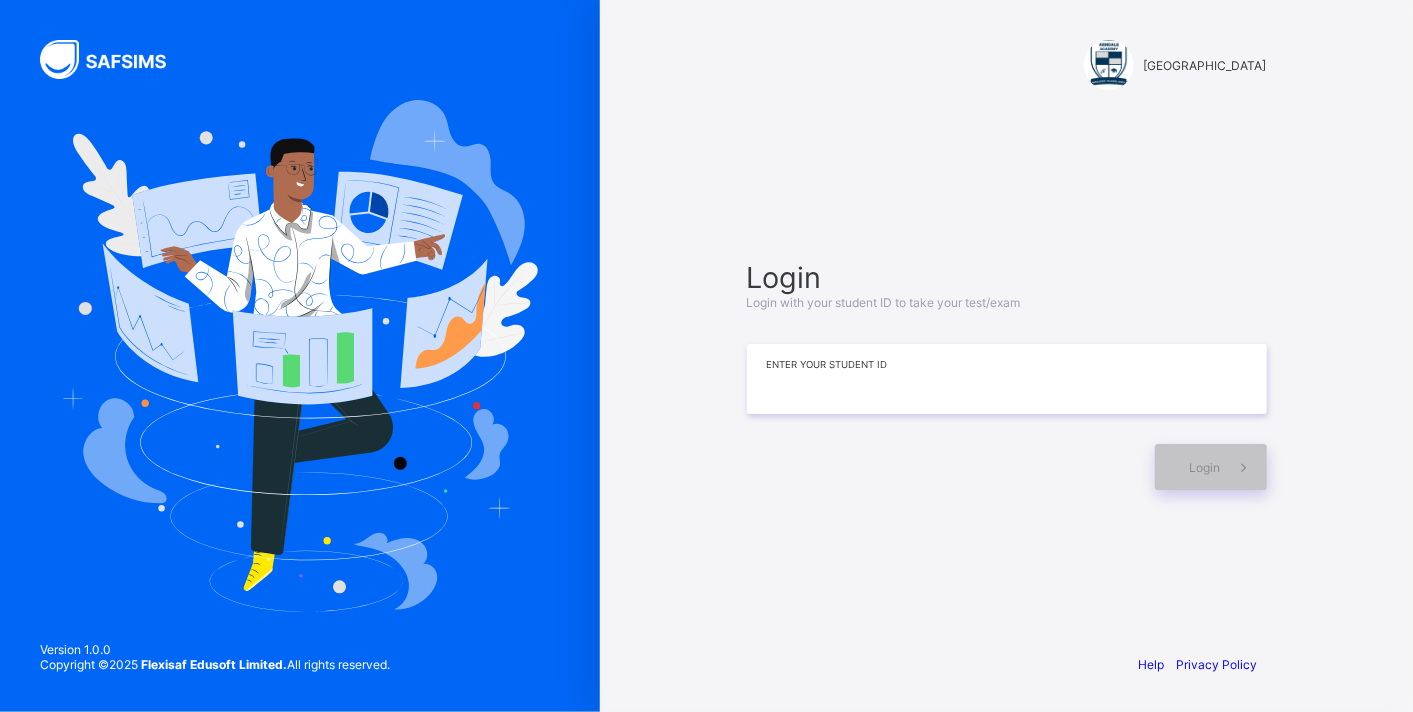 click at bounding box center (1007, 379) 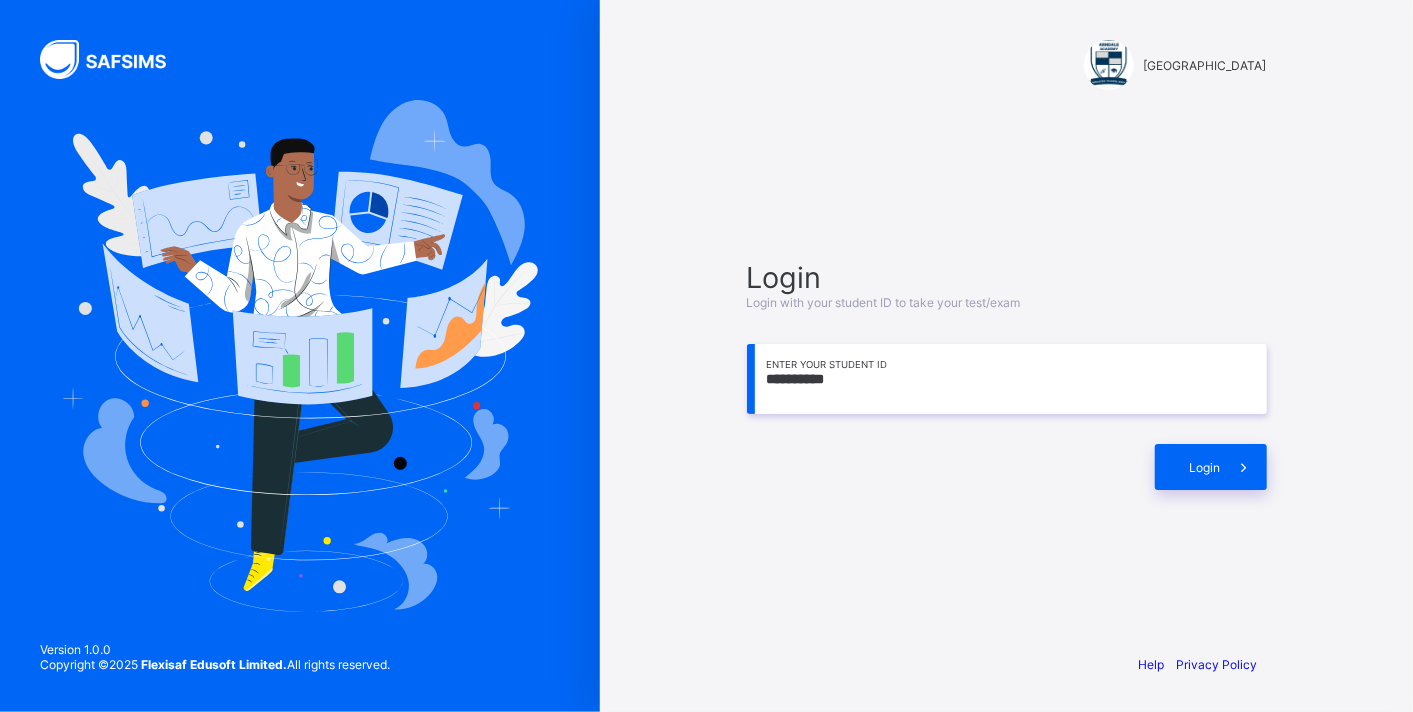 type on "**********" 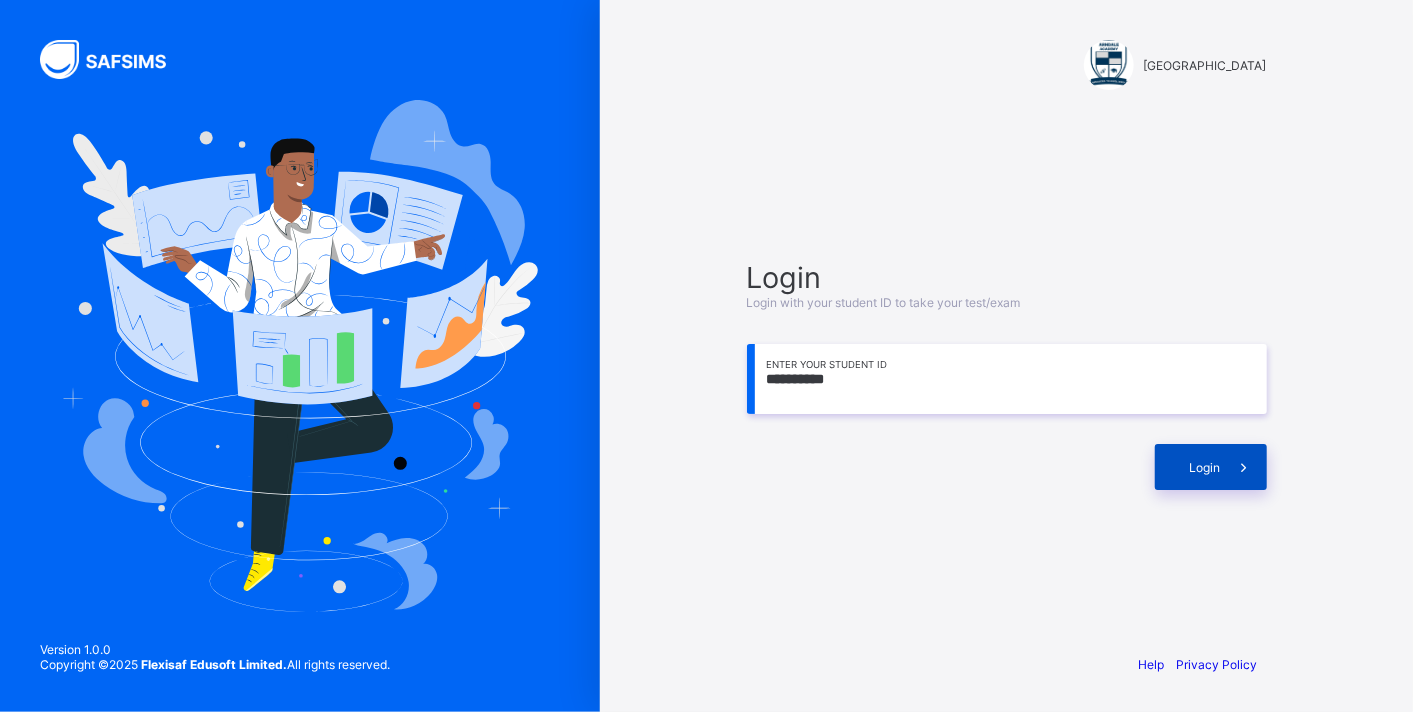 drag, startPoint x: 1239, startPoint y: 440, endPoint x: 1228, endPoint y: 447, distance: 13.038404 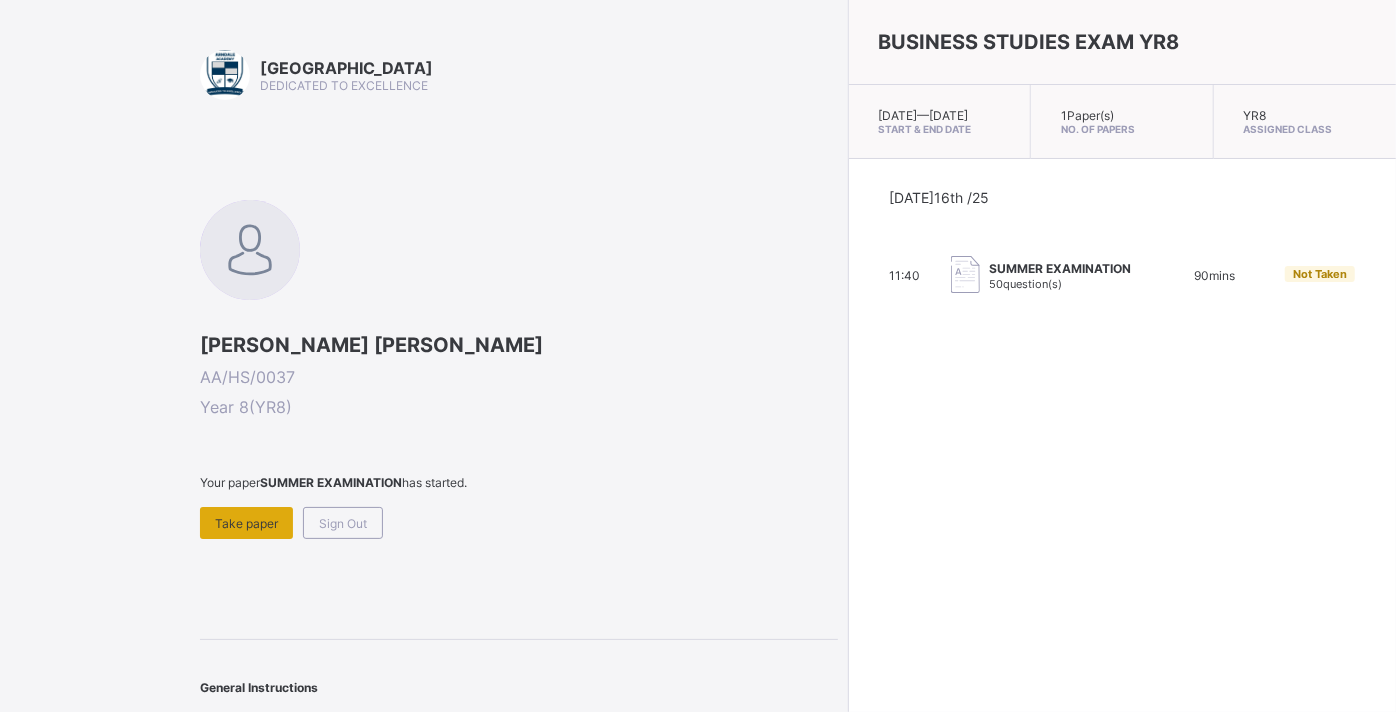 click on "Take paper" at bounding box center (246, 523) 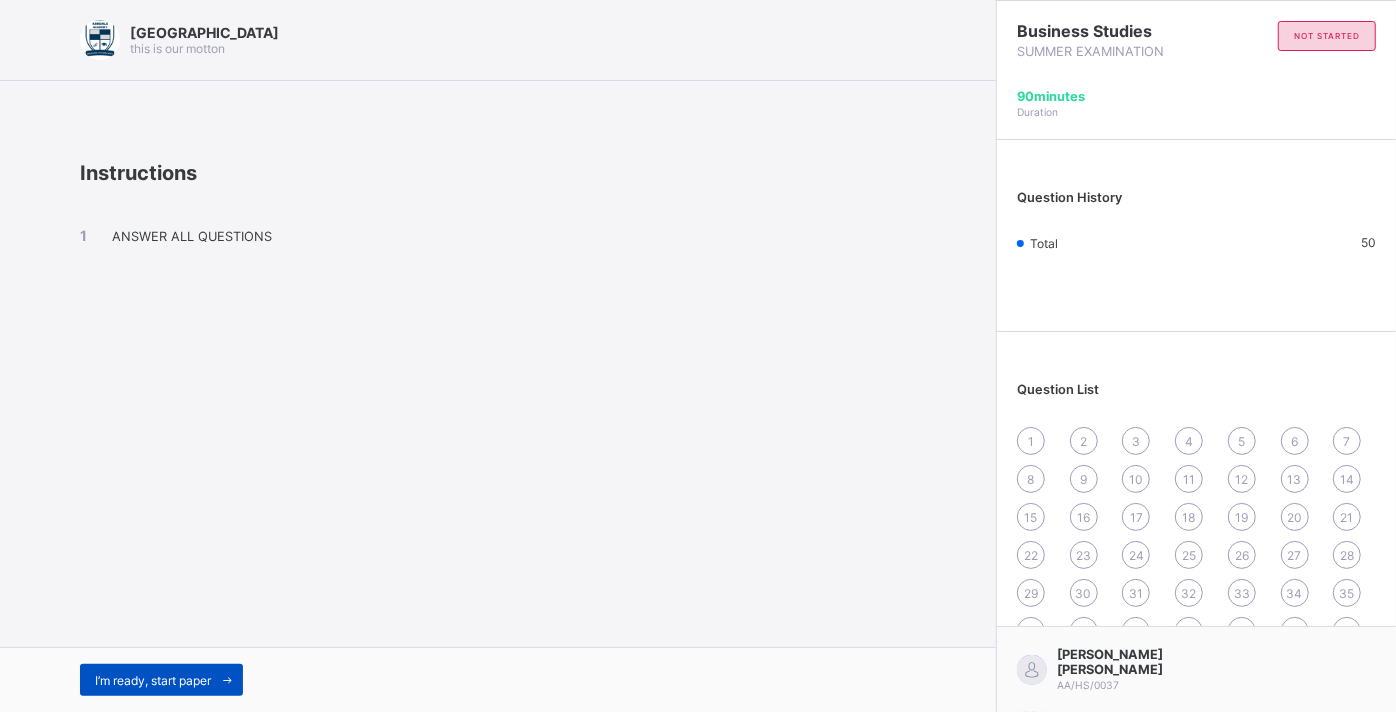 click on "I’m ready, start paper" at bounding box center [161, 680] 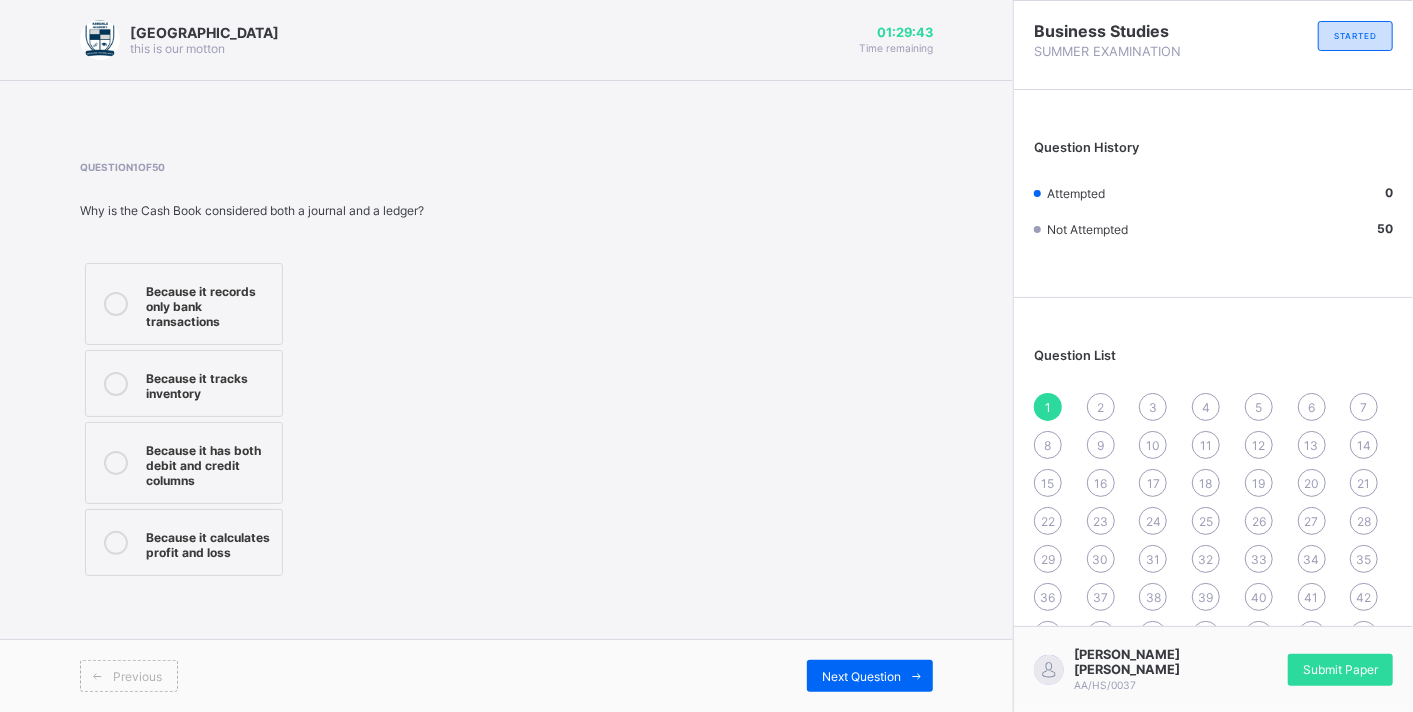 click on "Because it has both debit and credit columns" at bounding box center [209, 463] 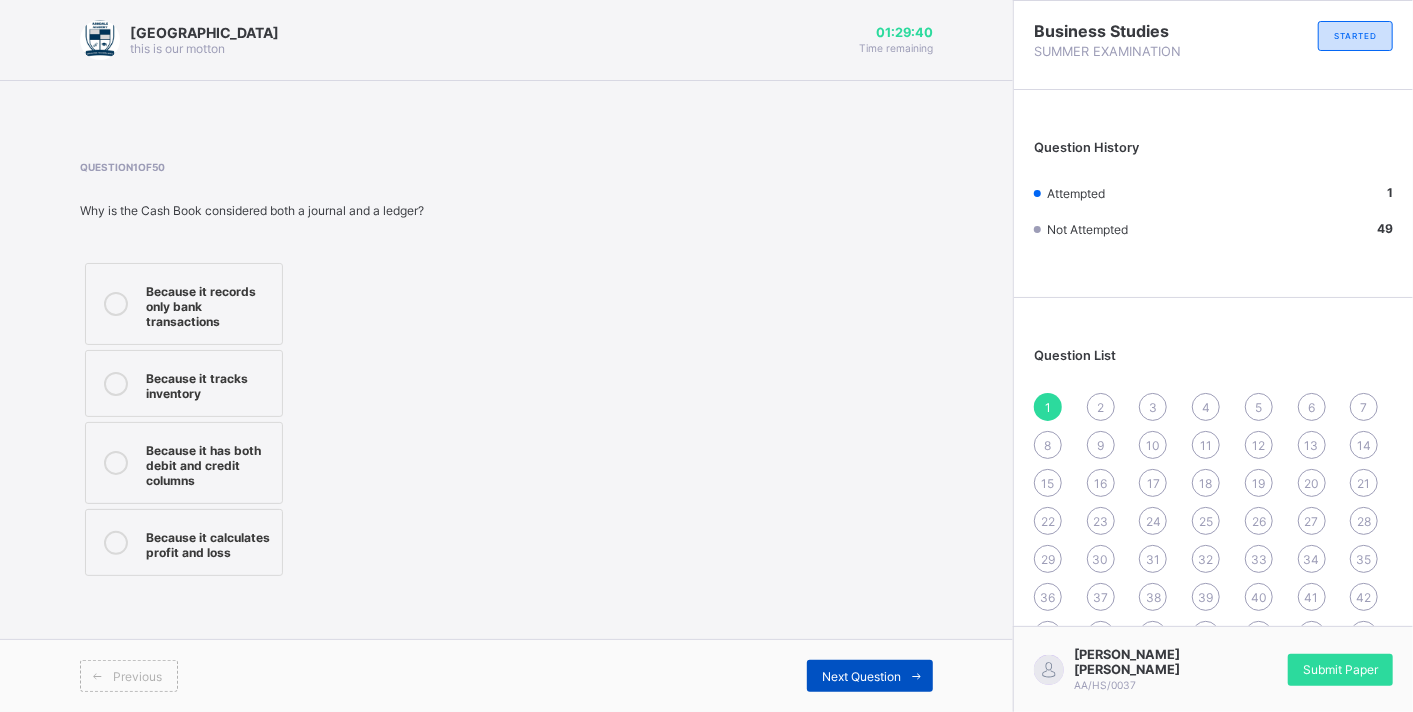 click on "Next Question" at bounding box center [870, 676] 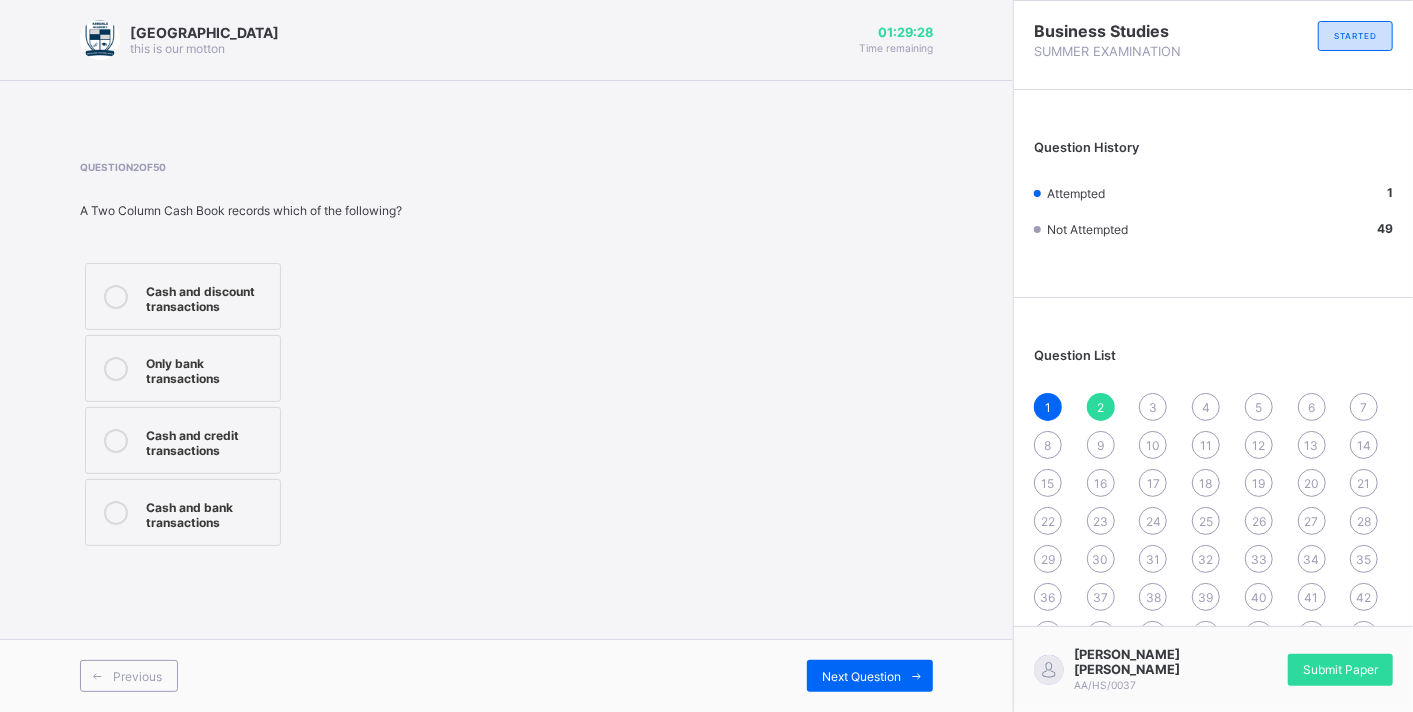 click on "Cash and discount transactions" at bounding box center (208, 296) 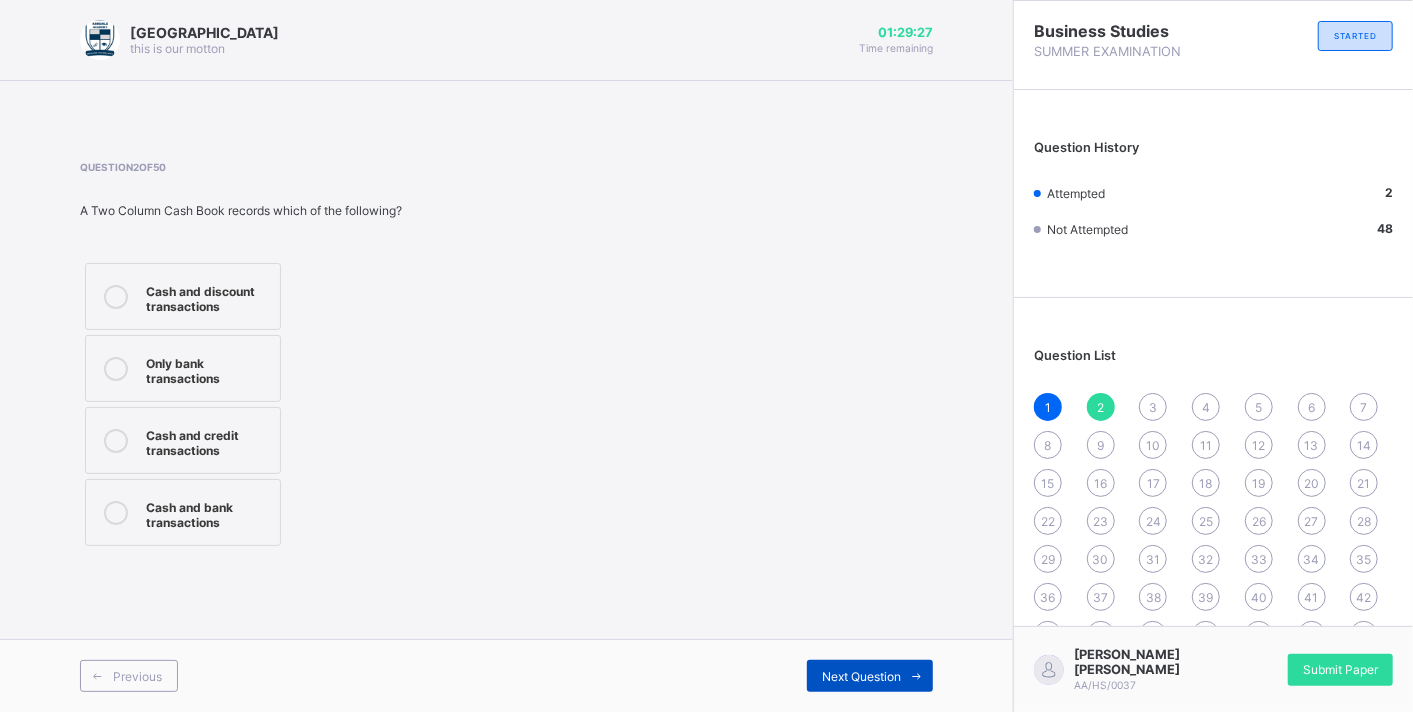 click on "Next Question" at bounding box center [861, 676] 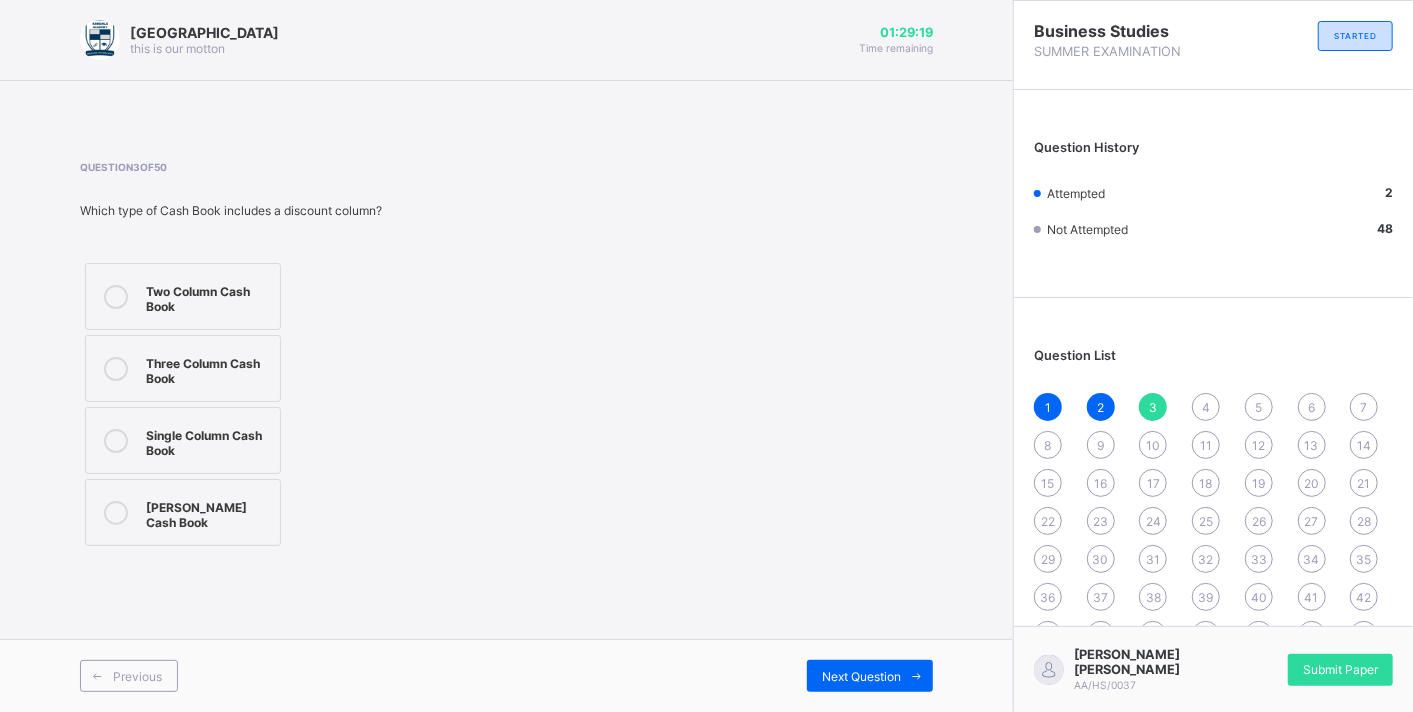 click on "Two Column Cash Book Three Column Cash Book Single Column Cash Book [PERSON_NAME] Cash Book" at bounding box center (251, 404) 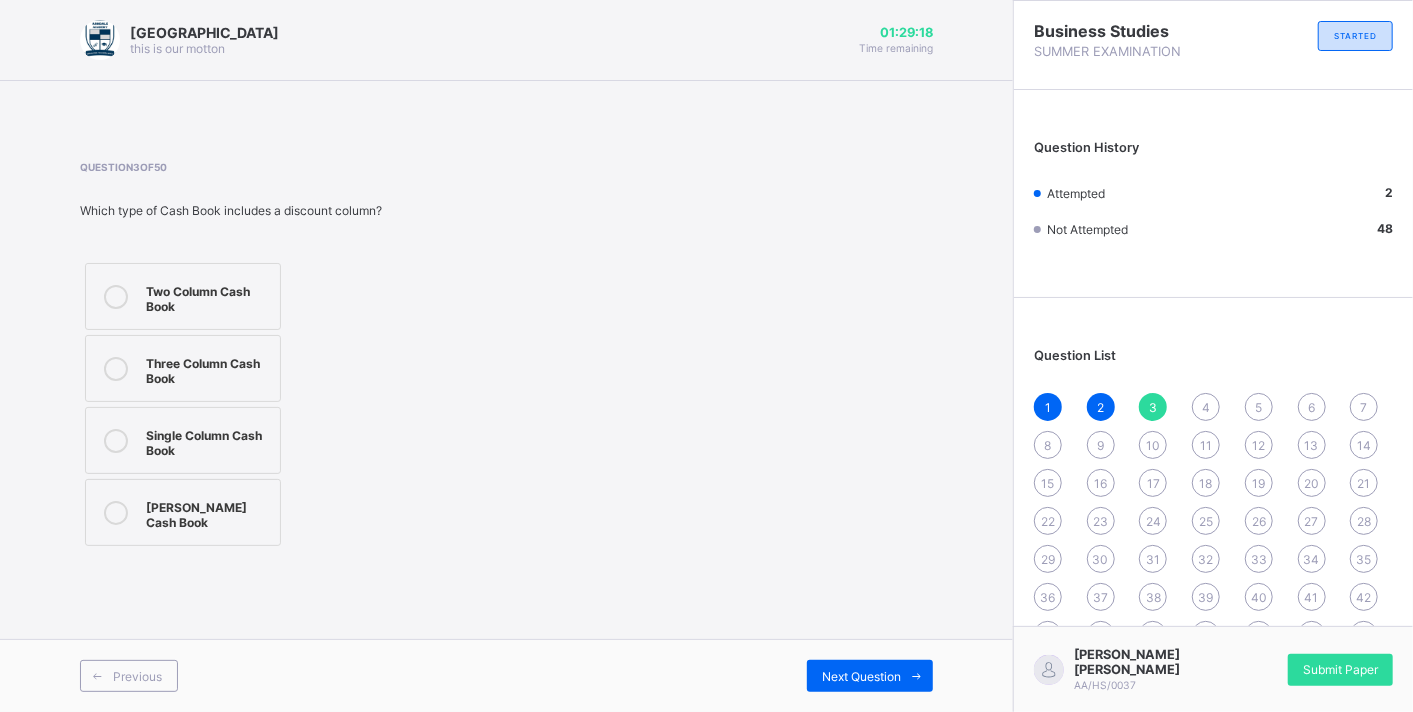 click on "[PERSON_NAME] Cash Book" at bounding box center [208, 512] 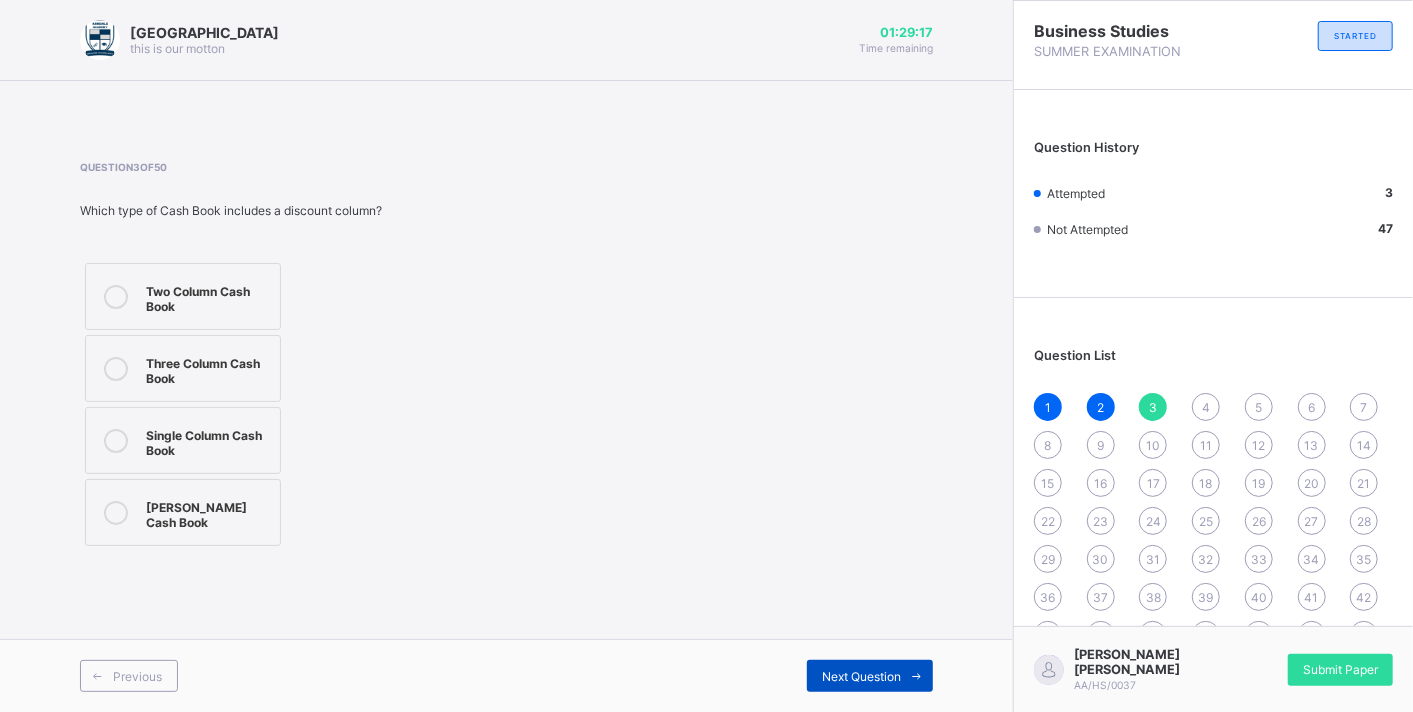 click on "Next Question" at bounding box center [861, 676] 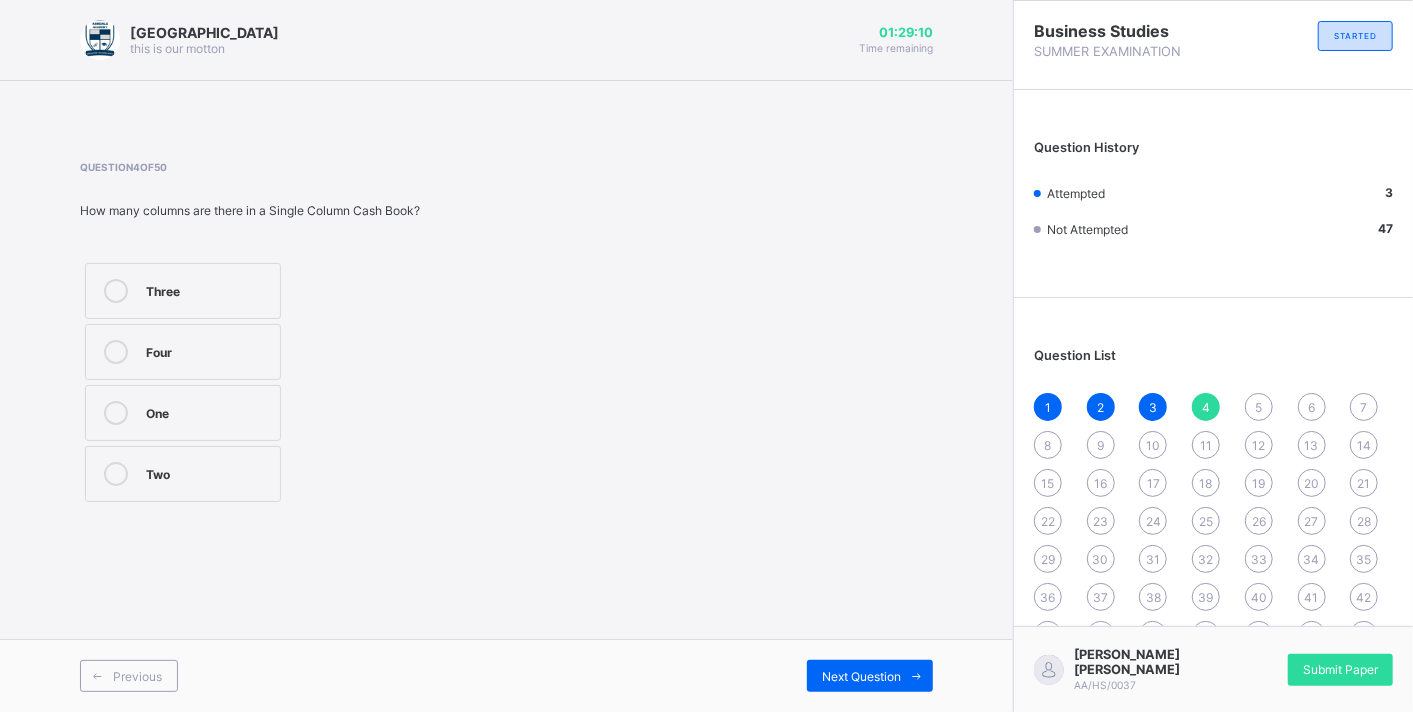 click on "One" at bounding box center (183, 413) 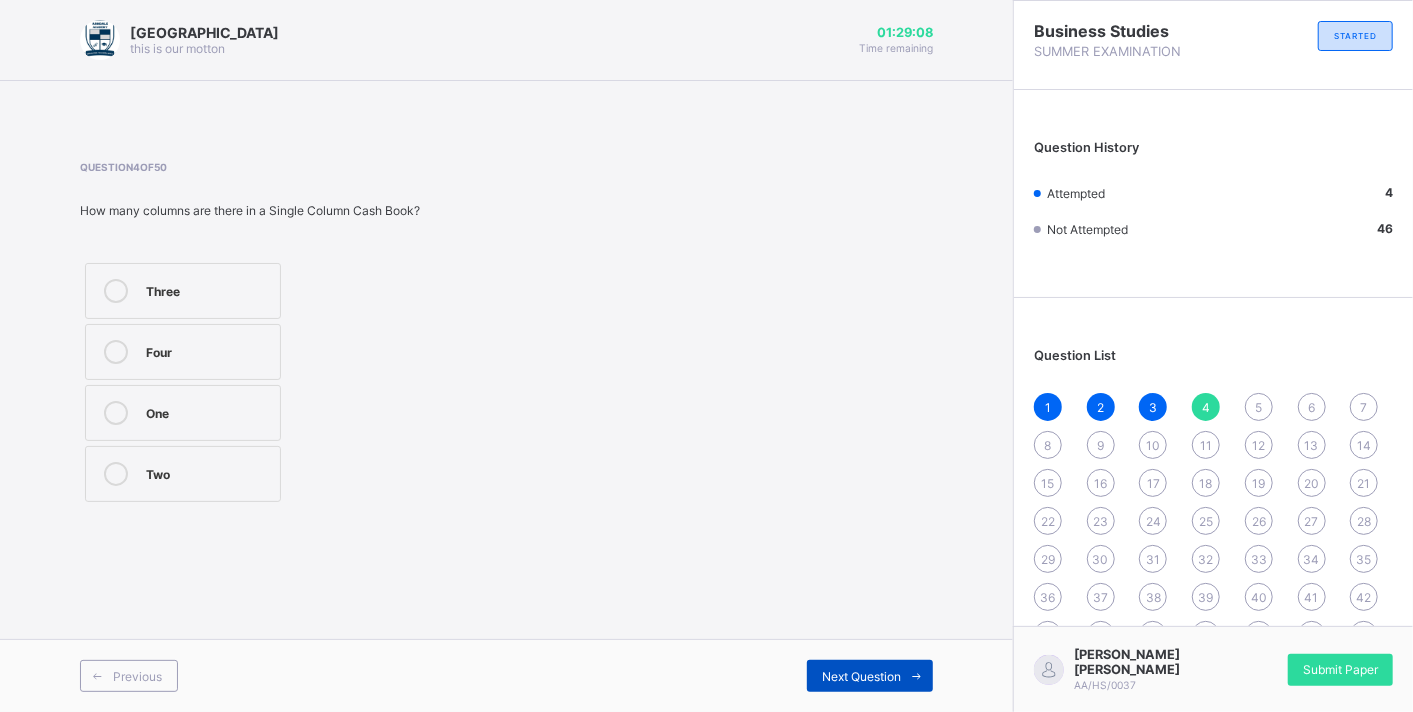click on "Next Question" at bounding box center [861, 676] 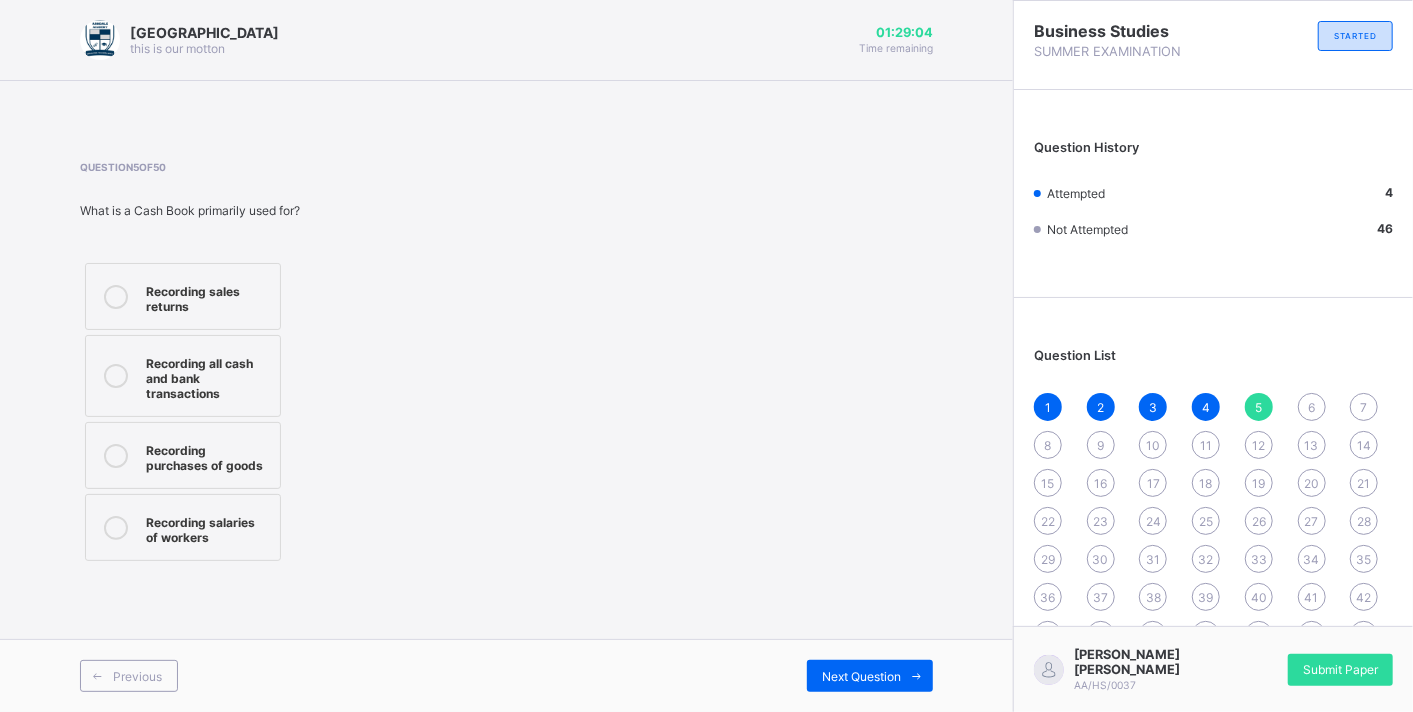 click on "Recording all cash and bank transactions" at bounding box center [208, 376] 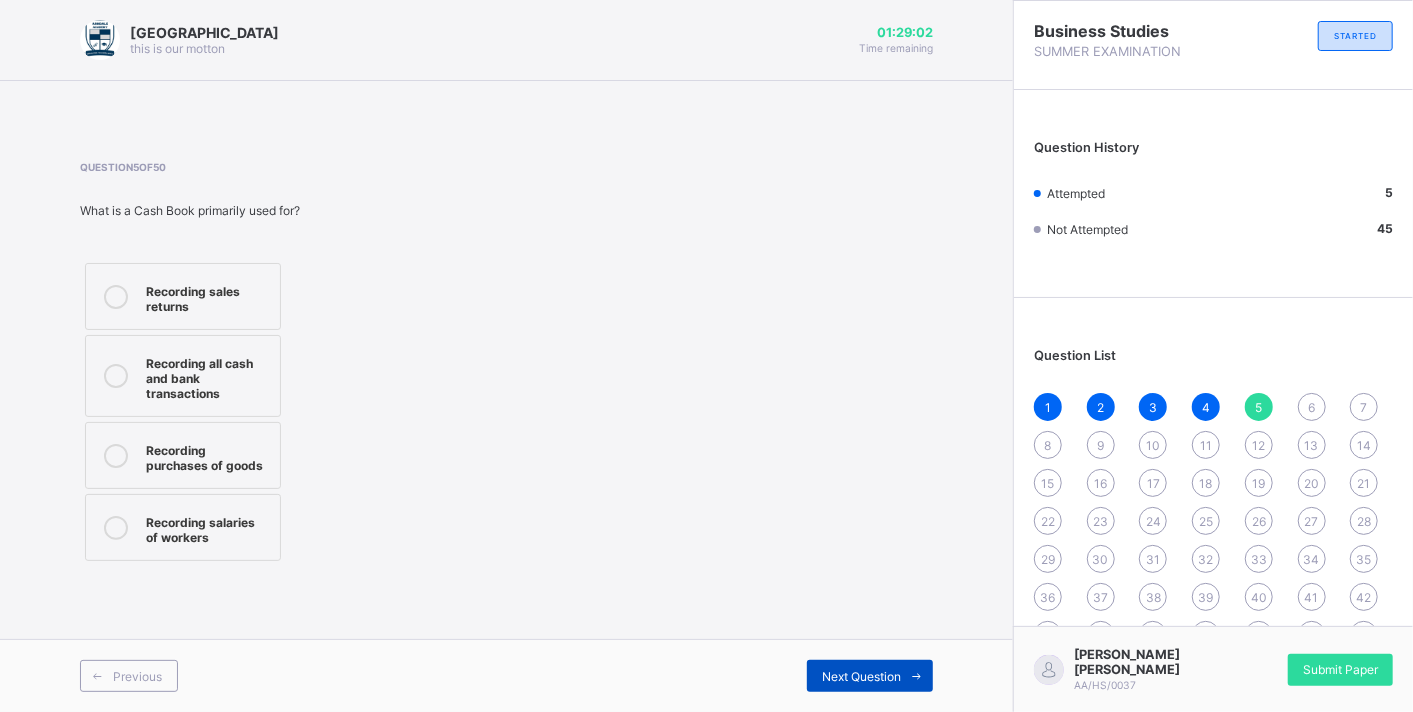 click on "Next Question" at bounding box center (861, 676) 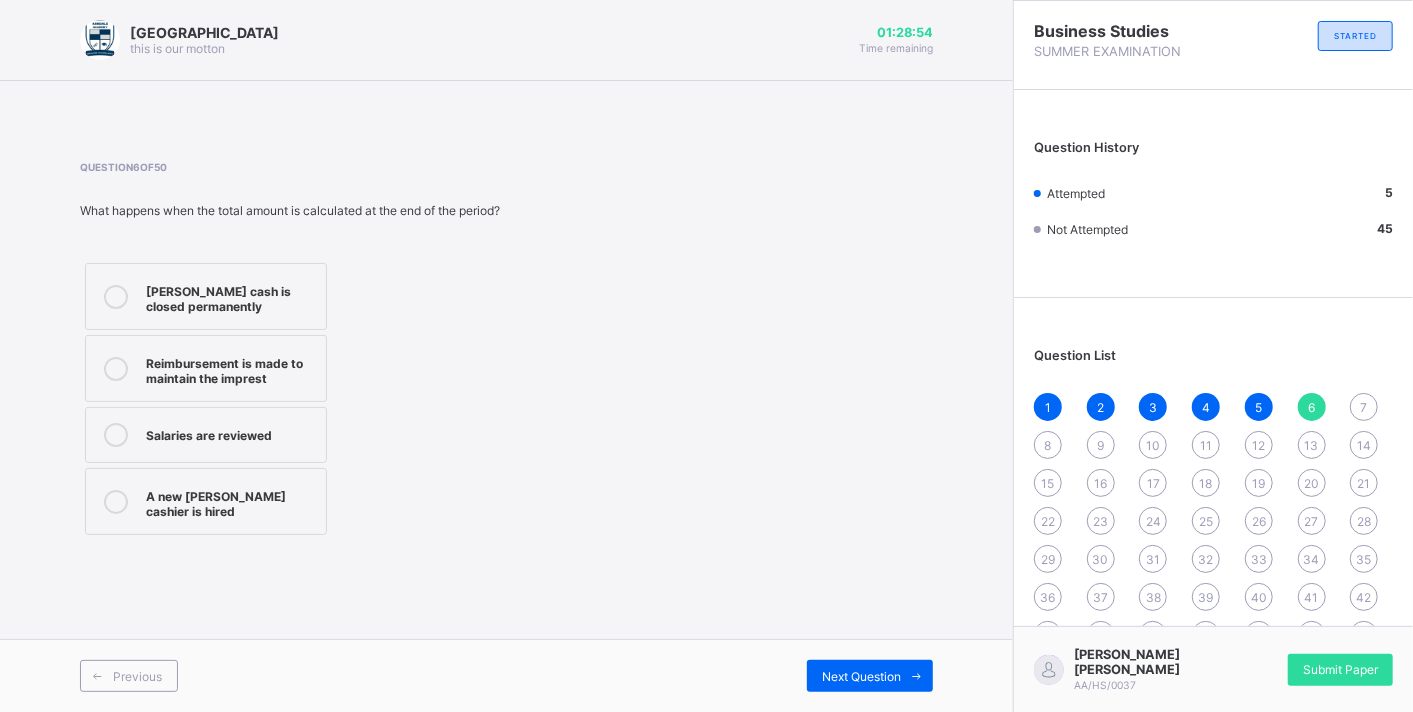 click on "Reimbursement is made to maintain the imprest" at bounding box center (231, 368) 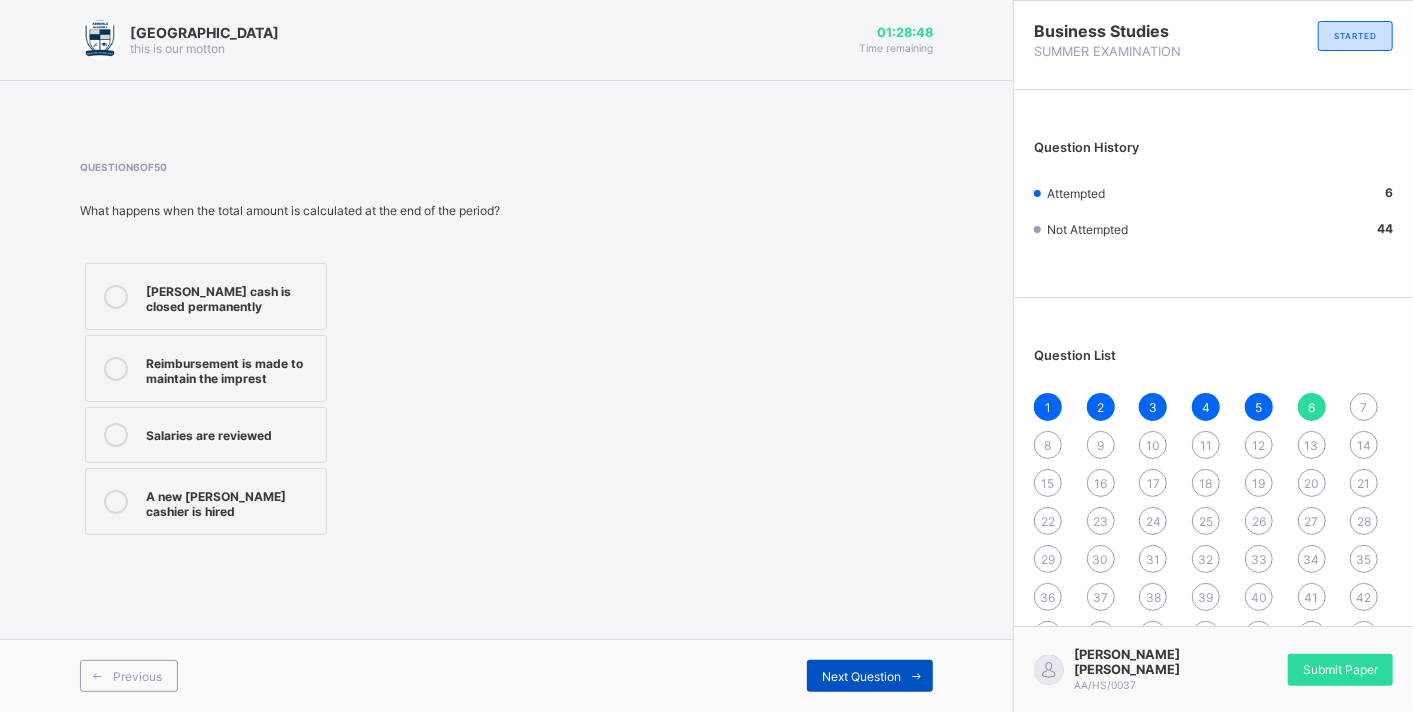 click at bounding box center (917, 676) 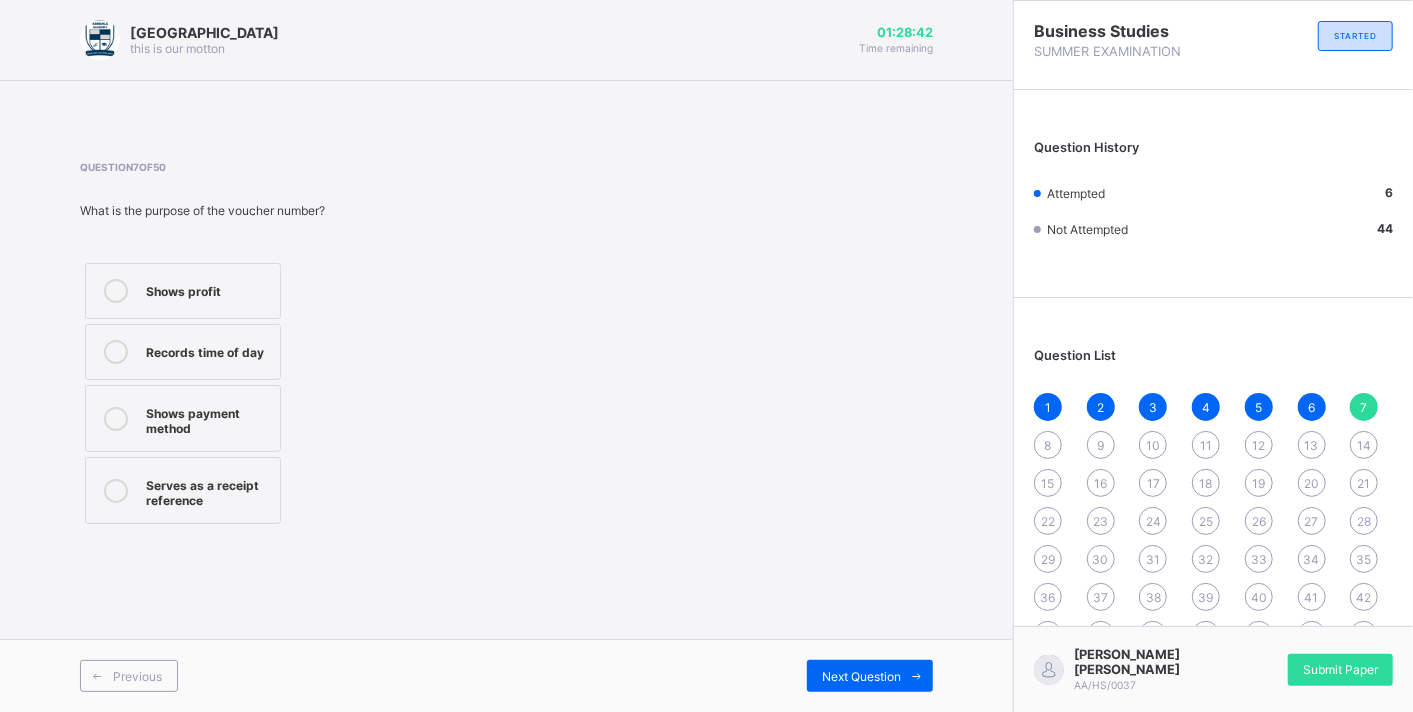 click on "Records time of day" at bounding box center [208, 352] 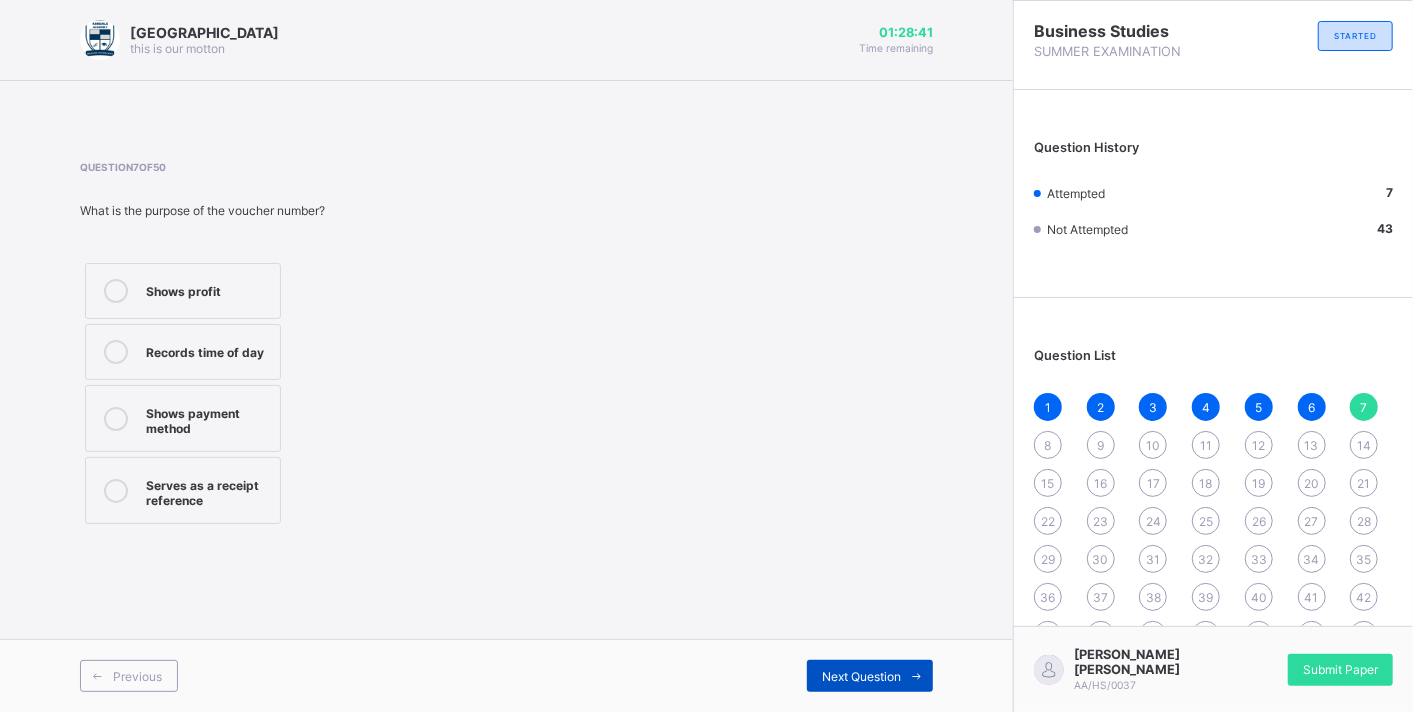 click on "Next Question" at bounding box center (870, 676) 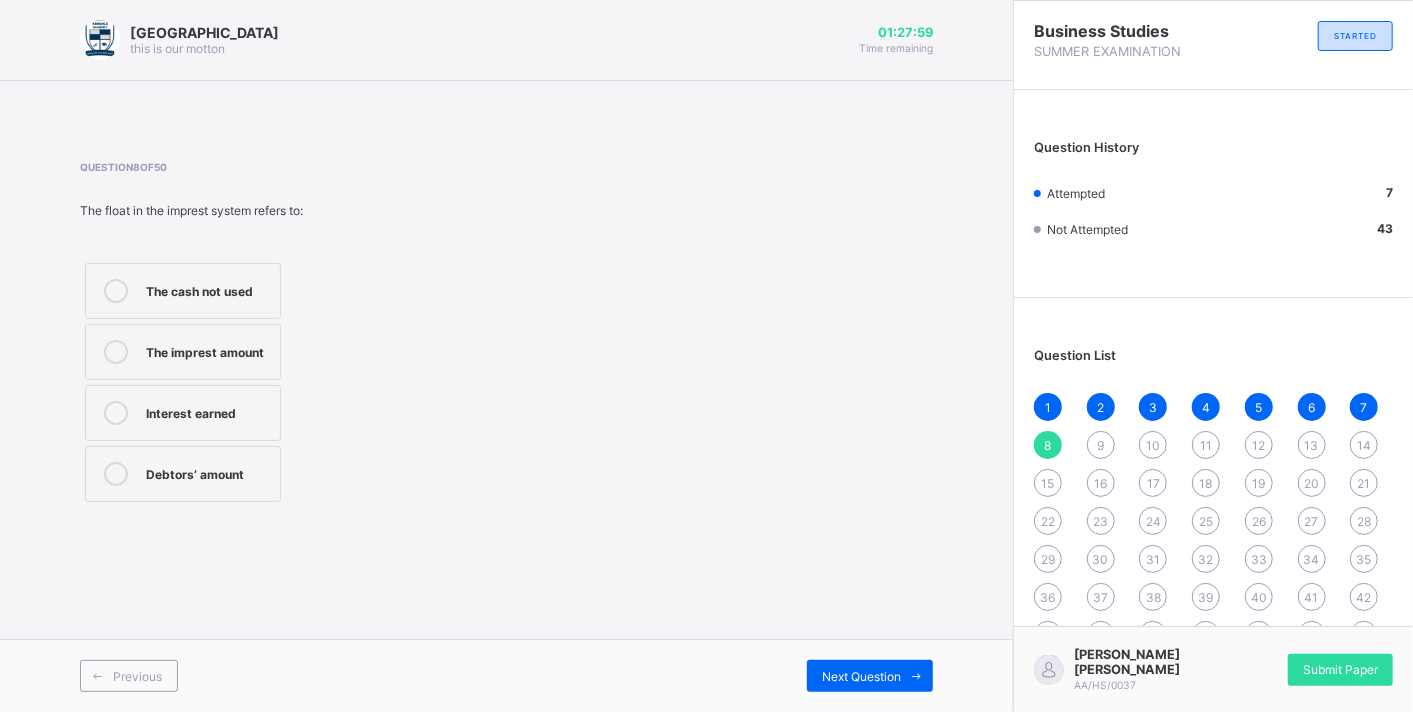 click on "The imprest amount" at bounding box center (208, 352) 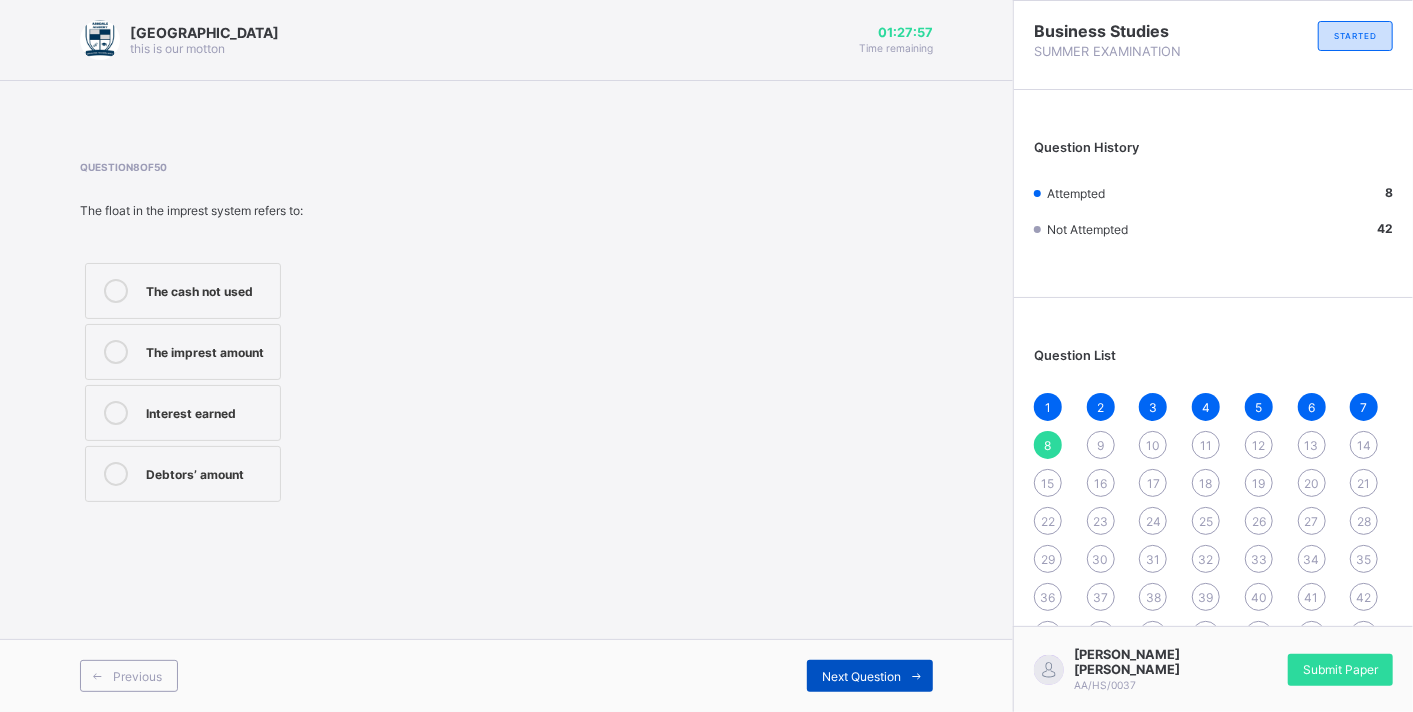 click on "Next Question" at bounding box center (861, 676) 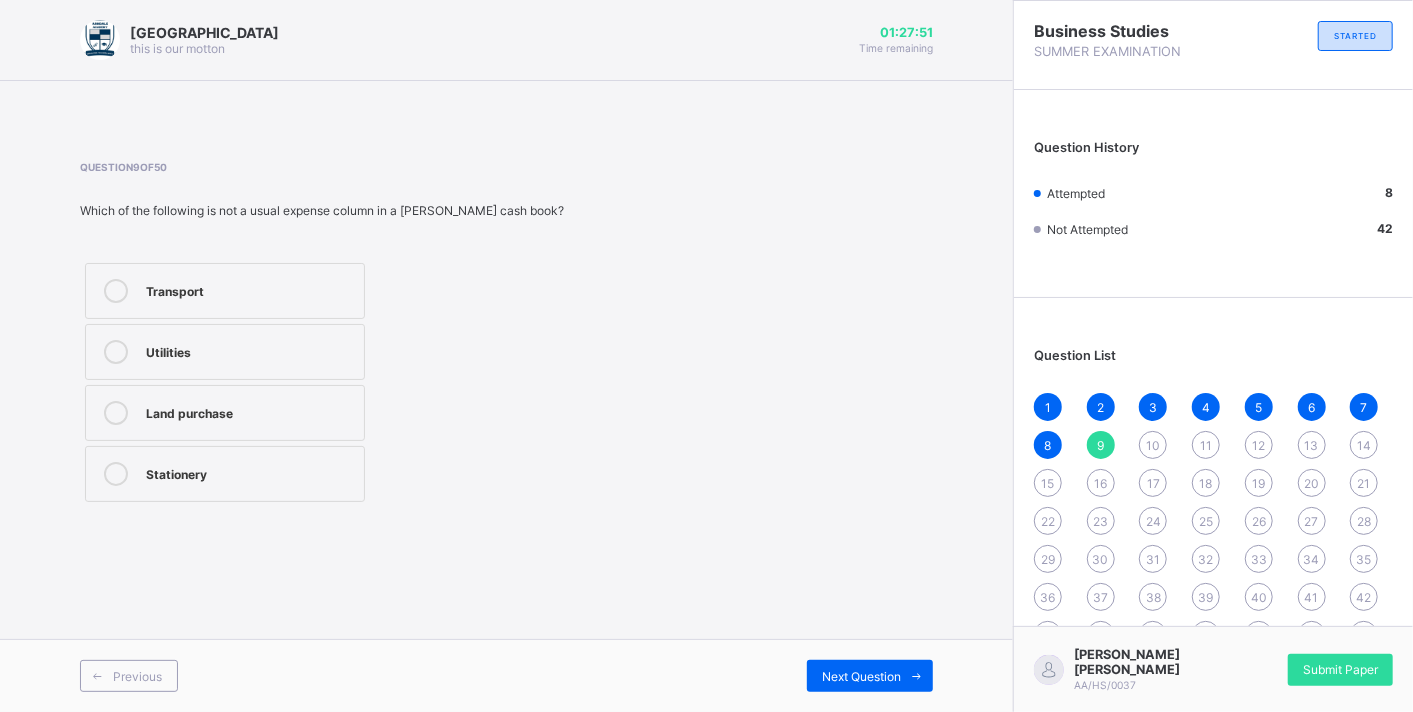 click on "Transport" at bounding box center [250, 289] 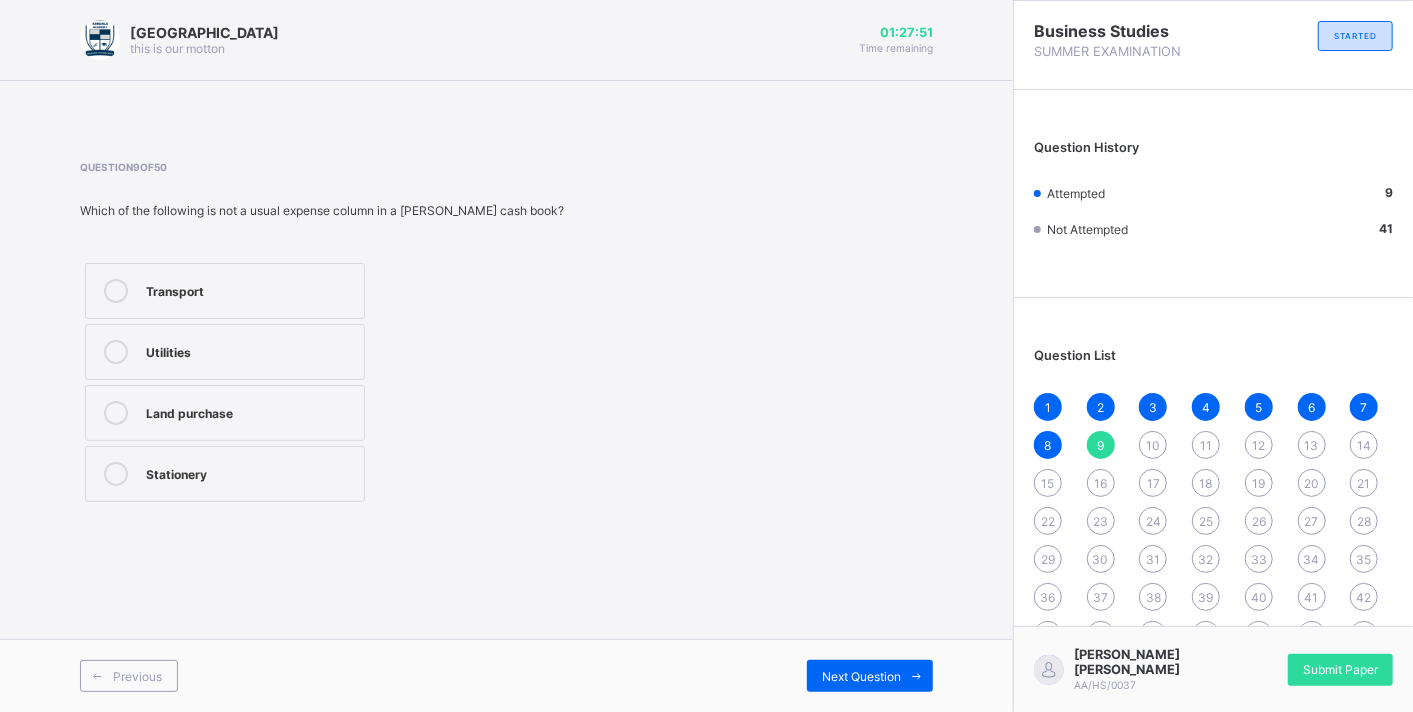 click on "Land purchase" at bounding box center [250, 413] 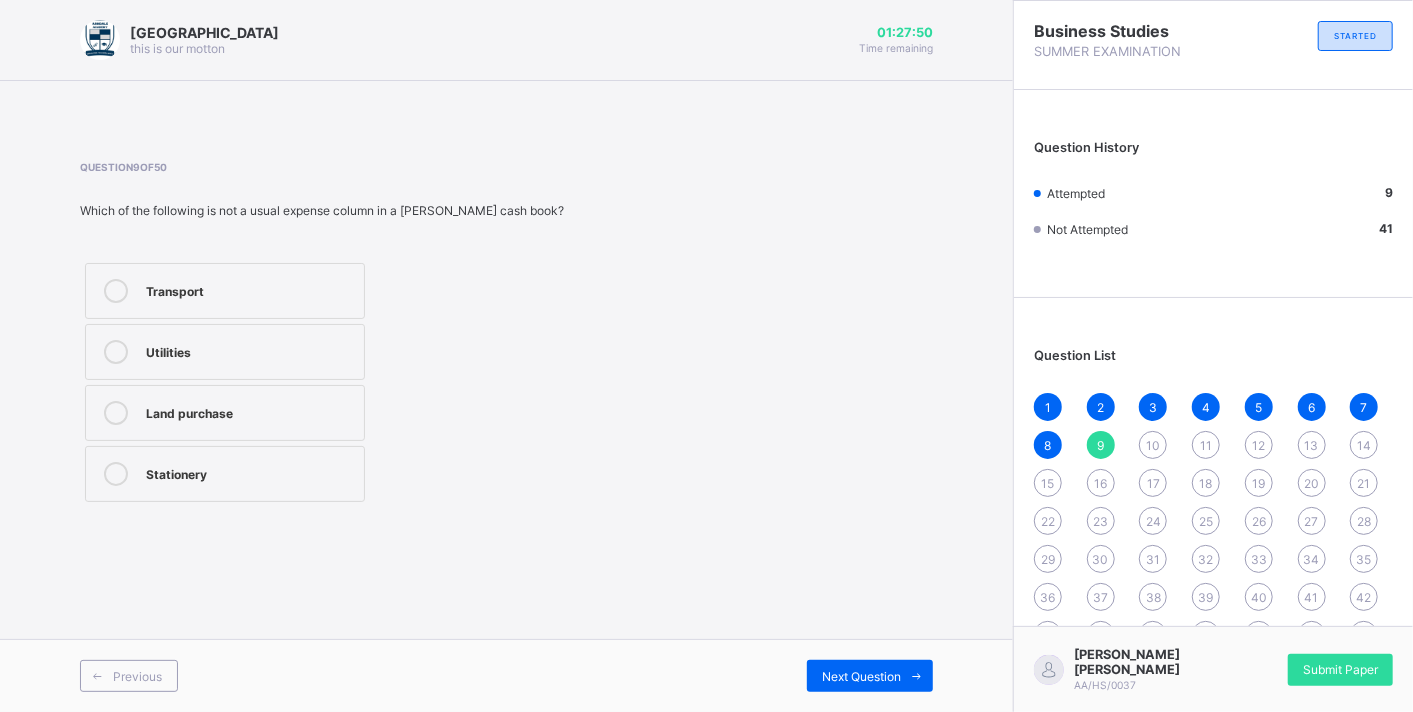 click on "Utilities" at bounding box center [250, 350] 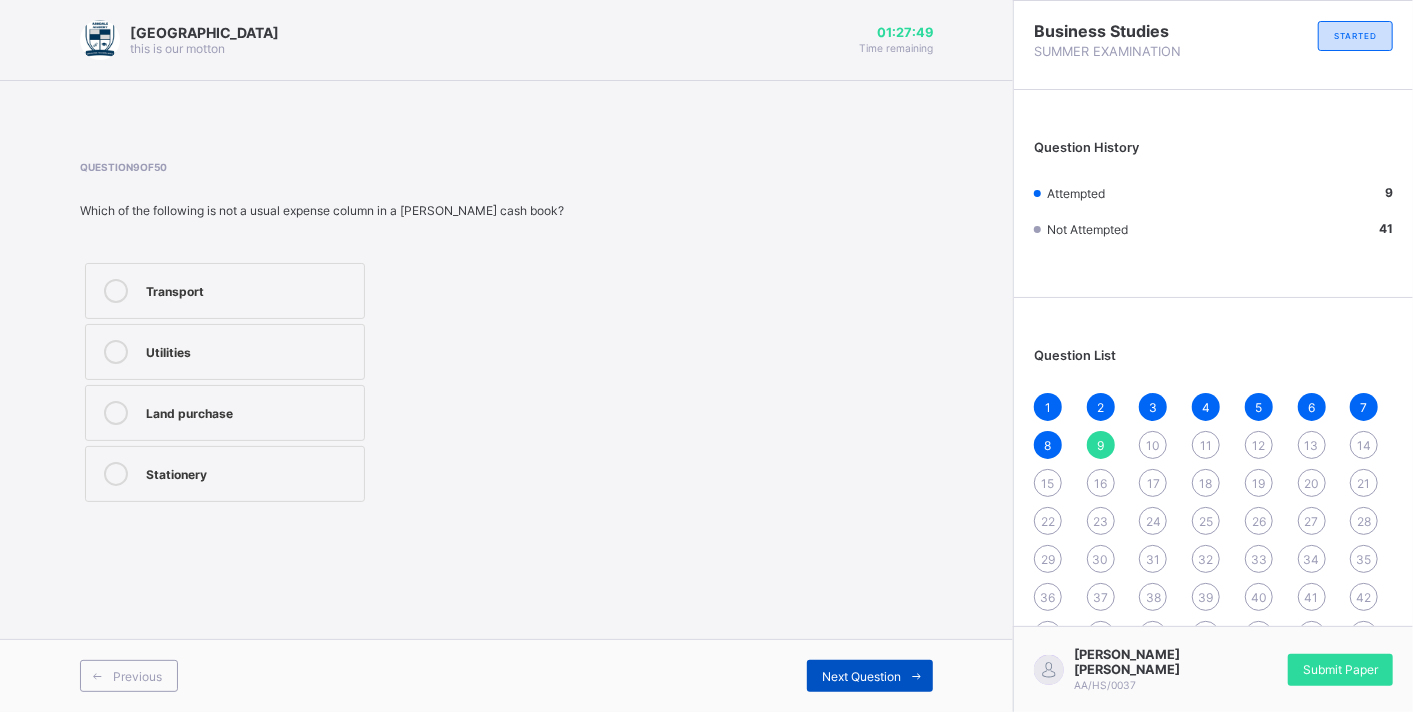 click on "Next Question" at bounding box center [870, 676] 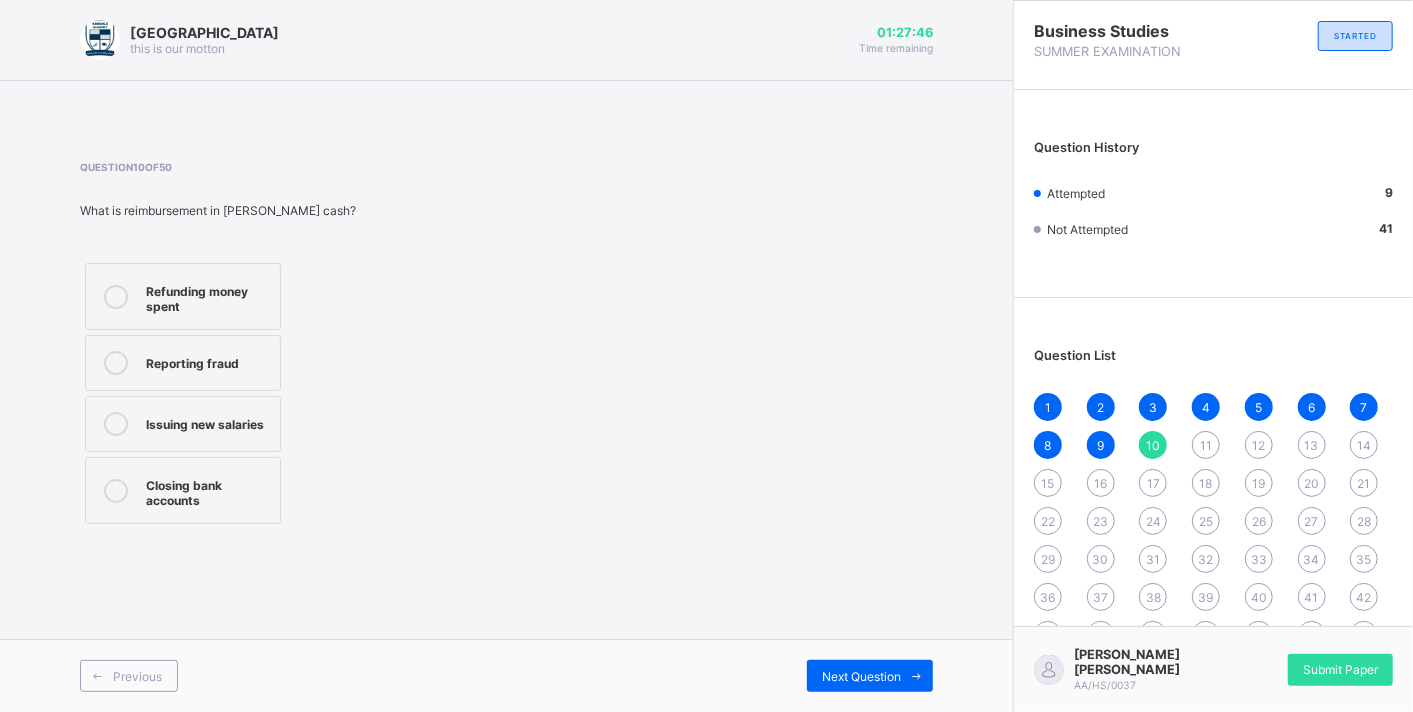 click on "Refunding money spent" at bounding box center (183, 296) 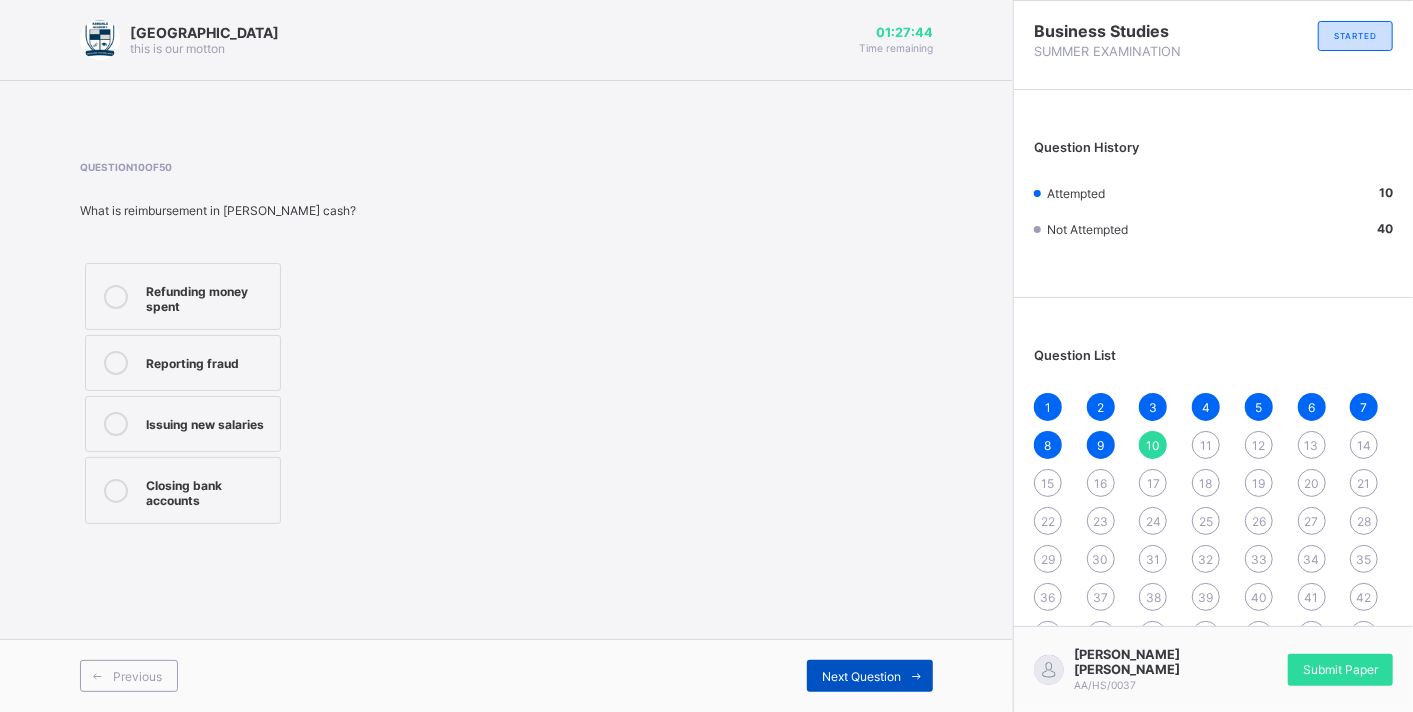 drag, startPoint x: 876, startPoint y: 648, endPoint x: 874, endPoint y: 667, distance: 19.104973 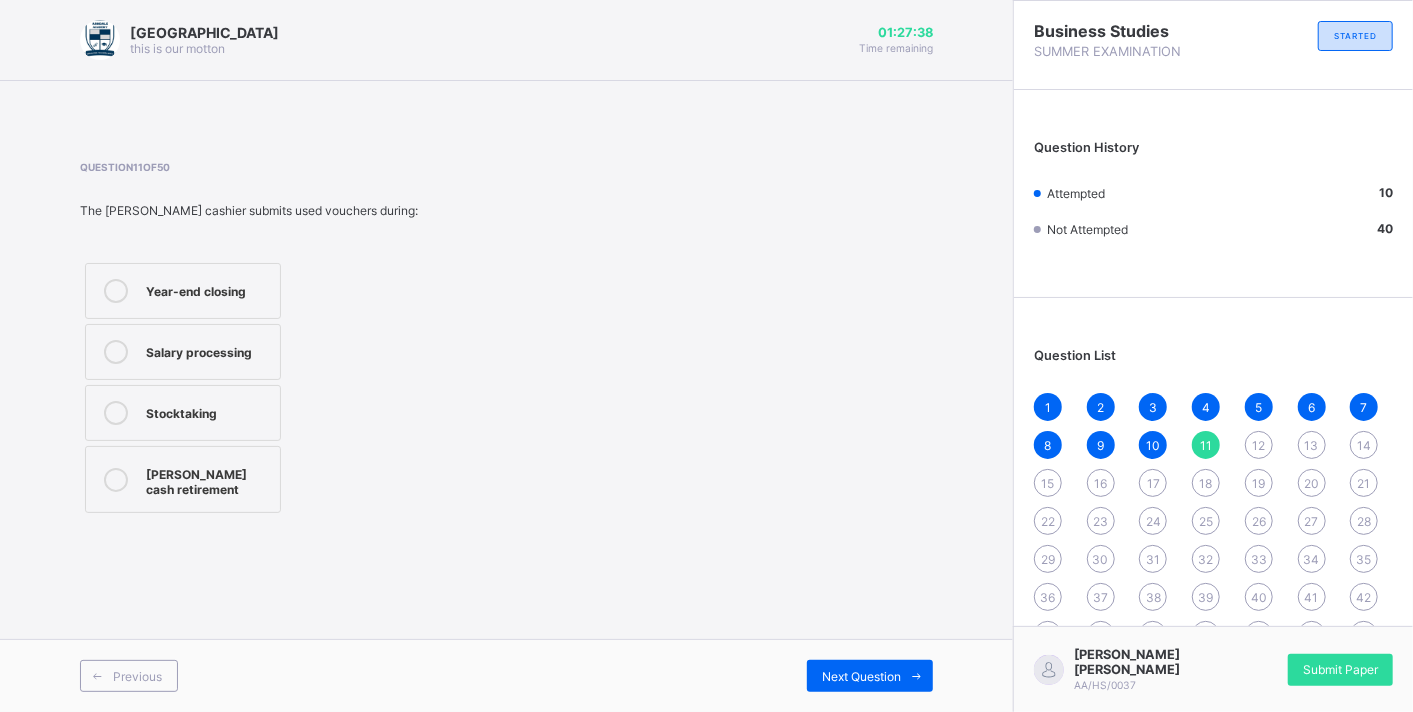 click on "Year-end closing" at bounding box center [183, 291] 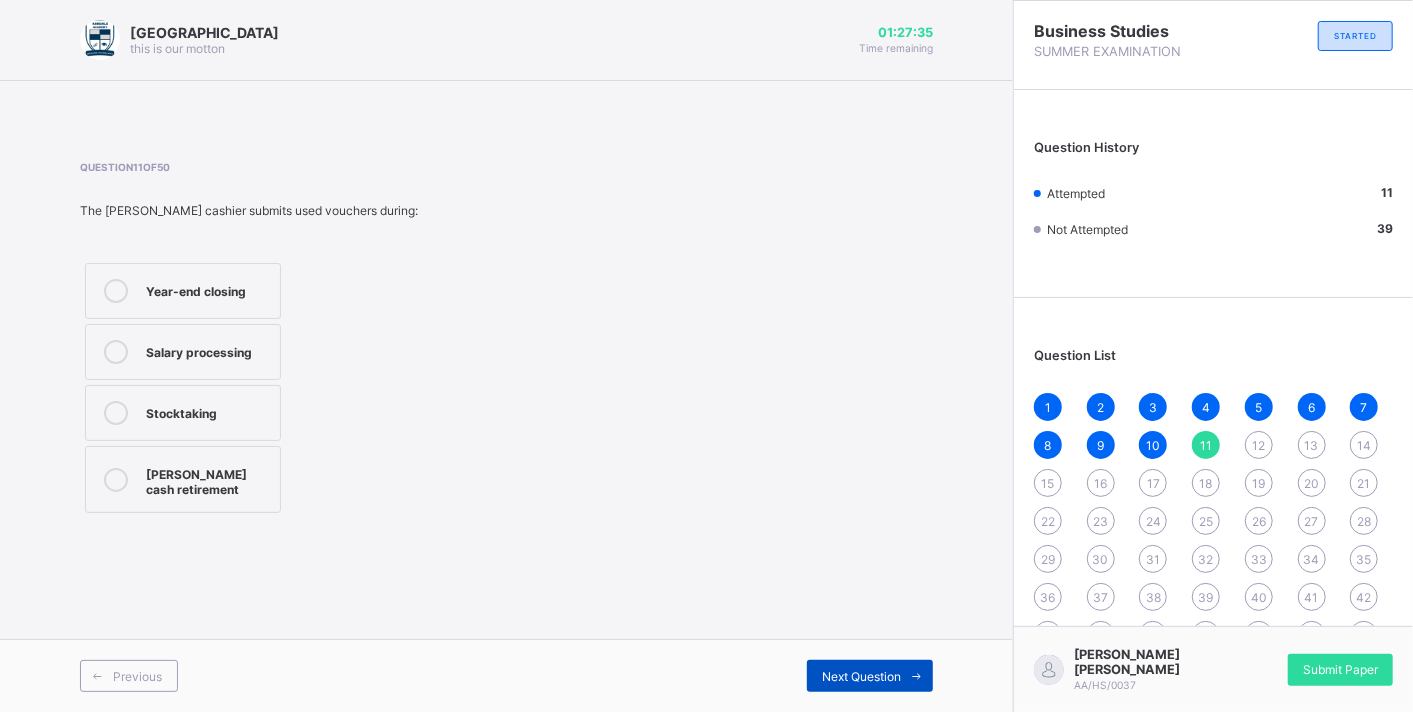 click on "Next Question" at bounding box center (861, 676) 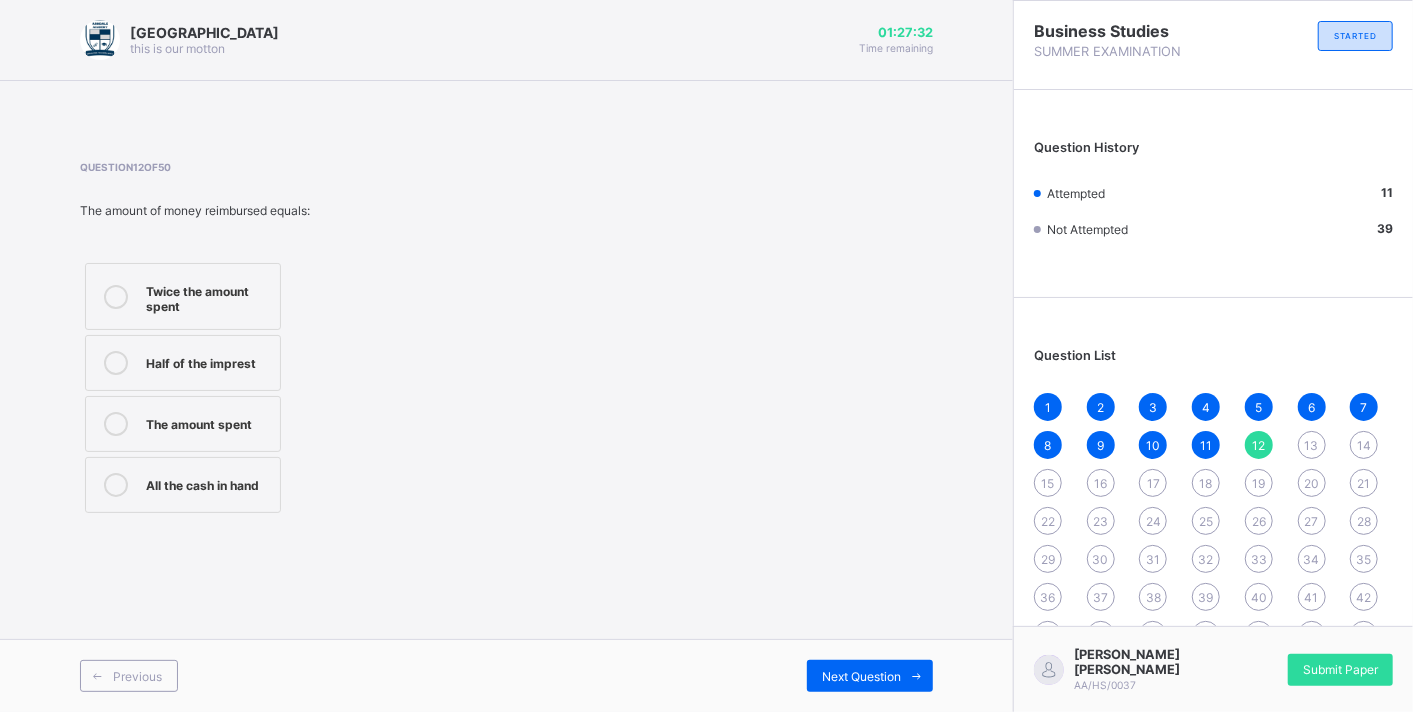 click on "Twice the amount spent" at bounding box center (208, 296) 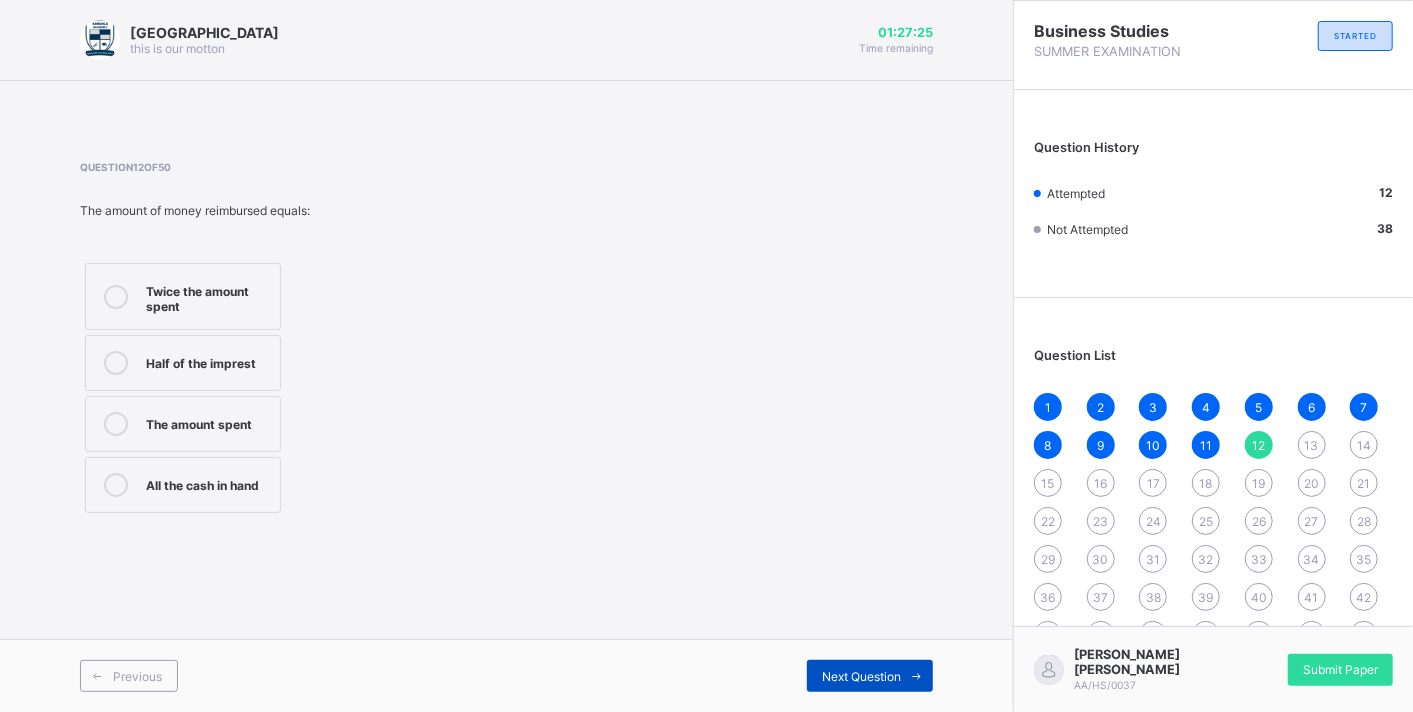 click on "Next Question" at bounding box center (870, 676) 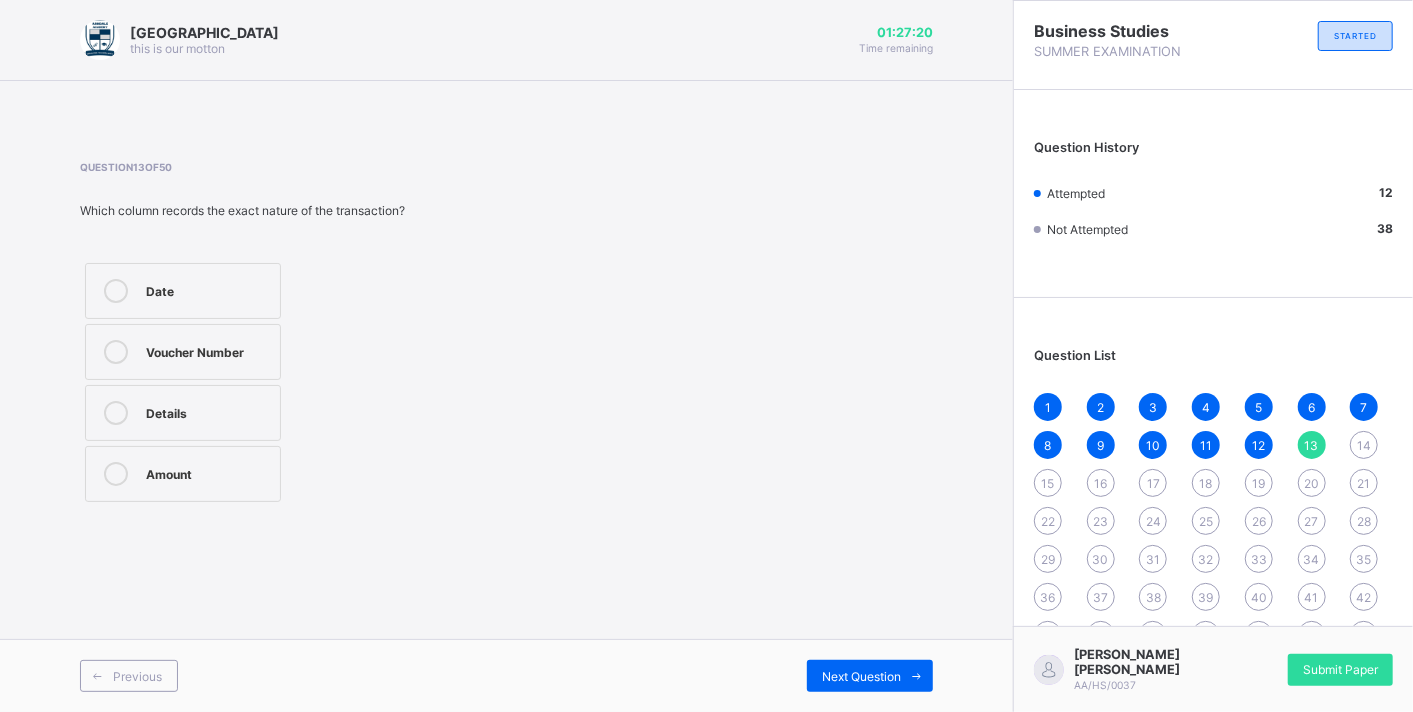 click on "Amount" at bounding box center [183, 474] 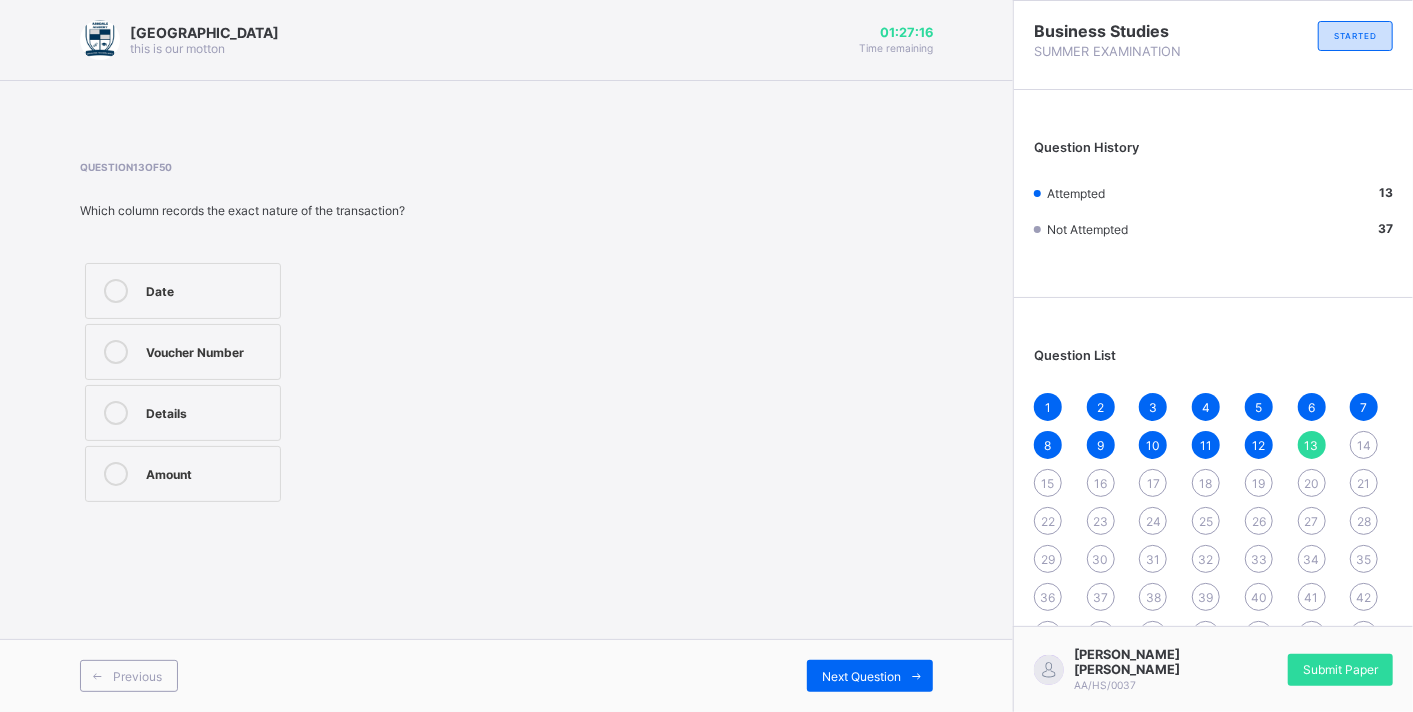 click on "Details" at bounding box center [183, 413] 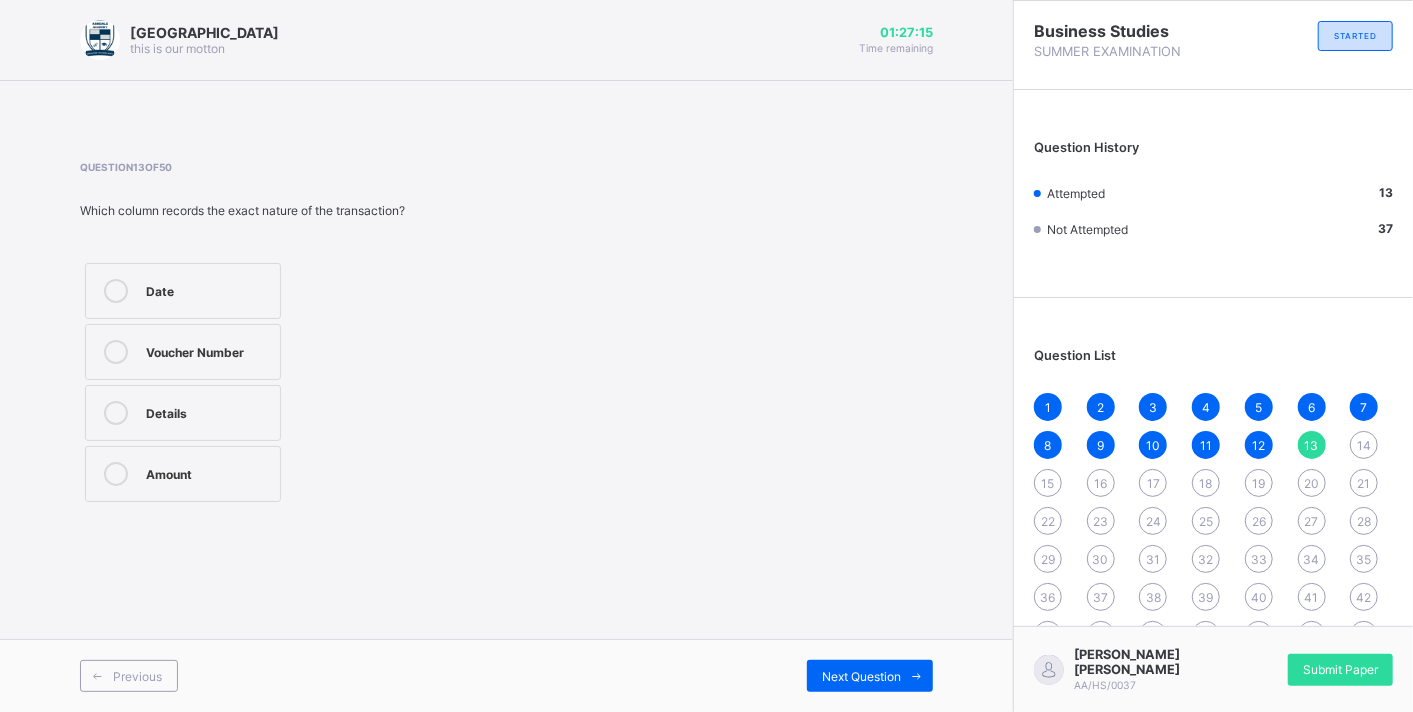 click on "Date" at bounding box center (183, 291) 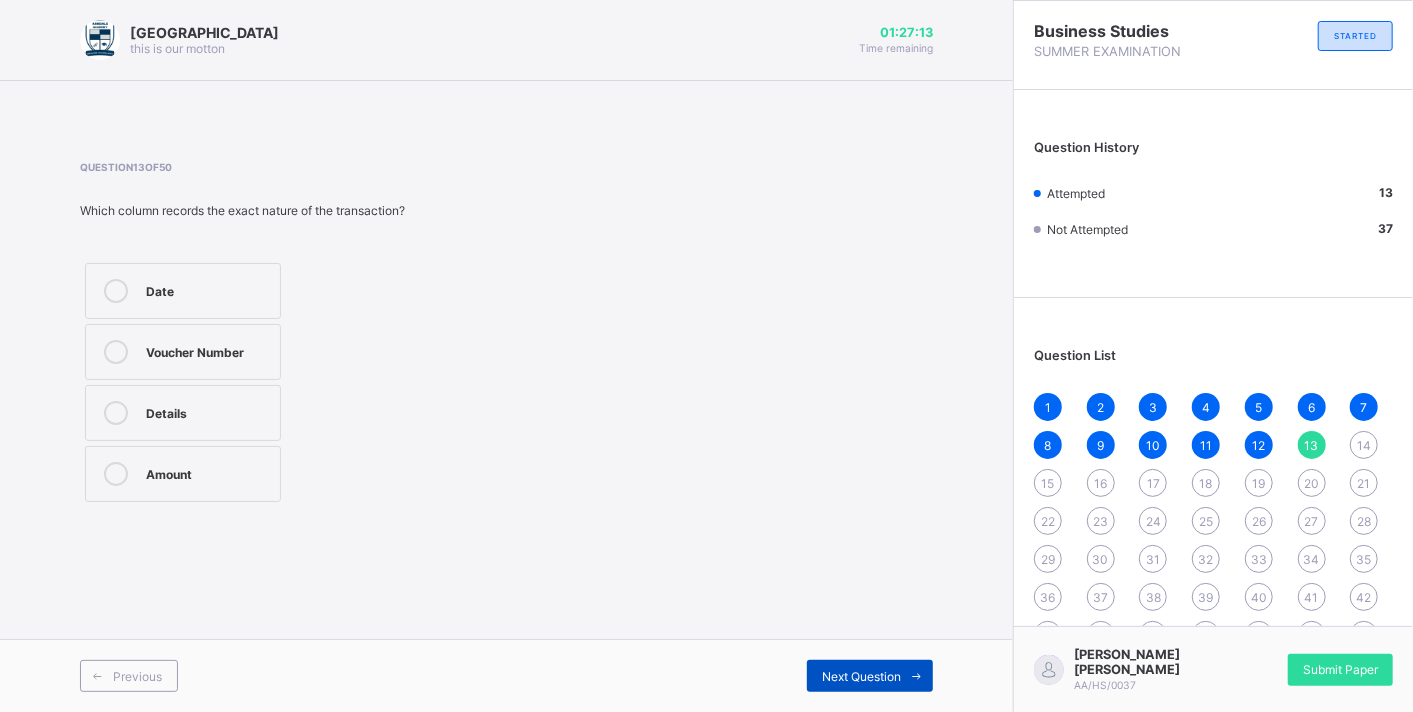 click on "Next Question" at bounding box center (861, 676) 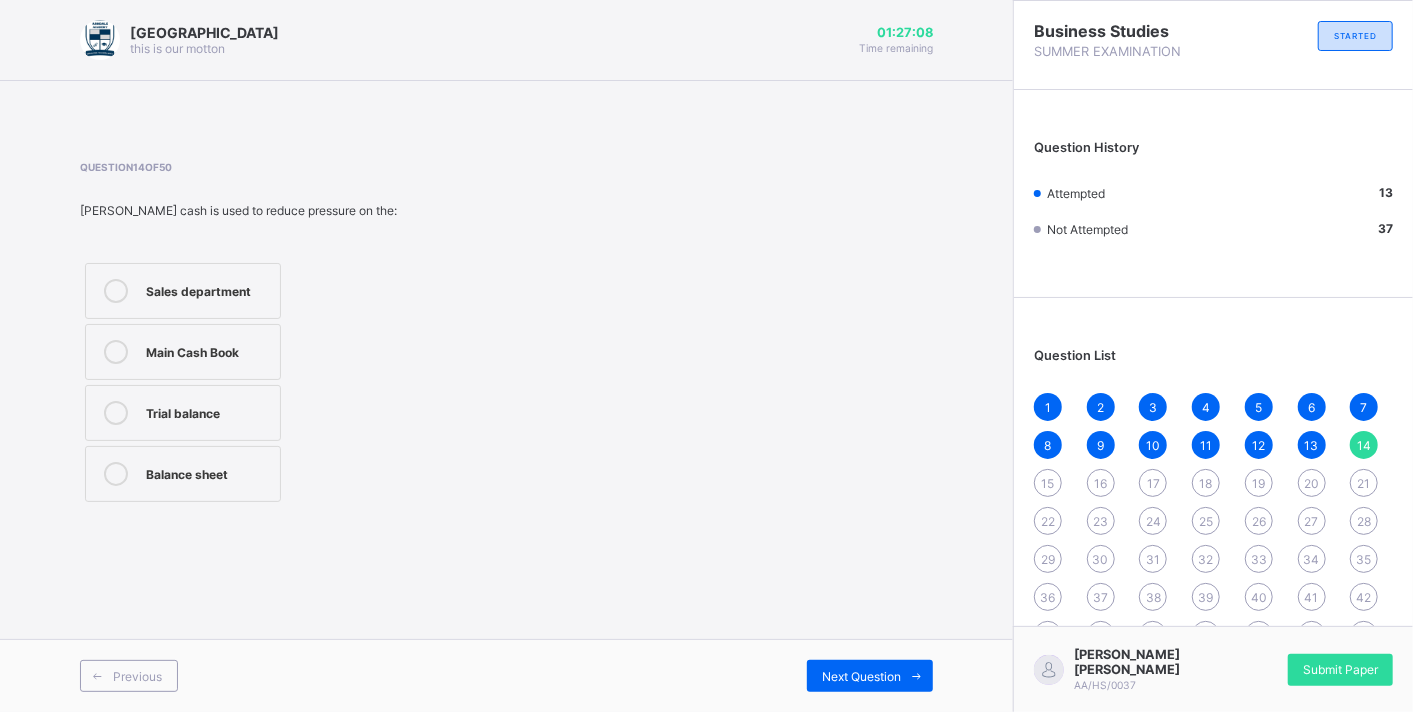 click on "Sales department" at bounding box center [183, 291] 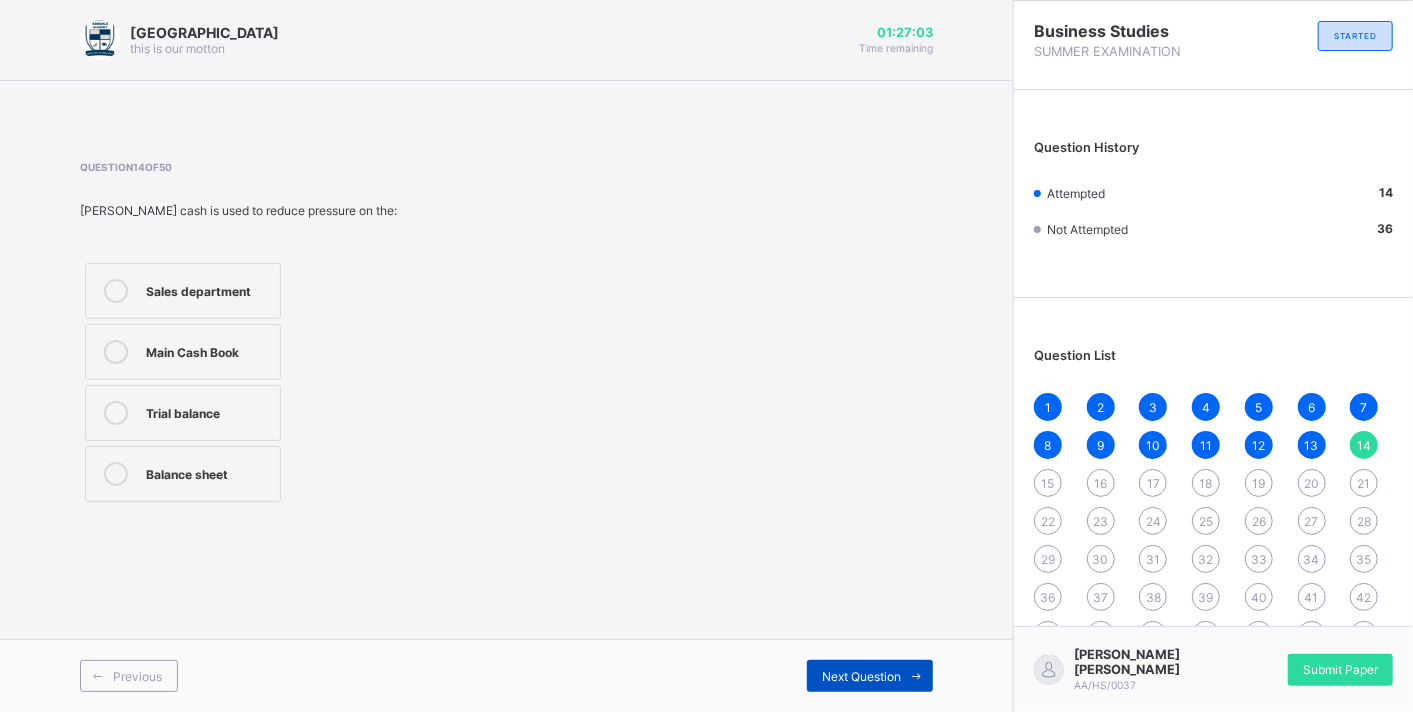 click on "Next Question" at bounding box center (870, 676) 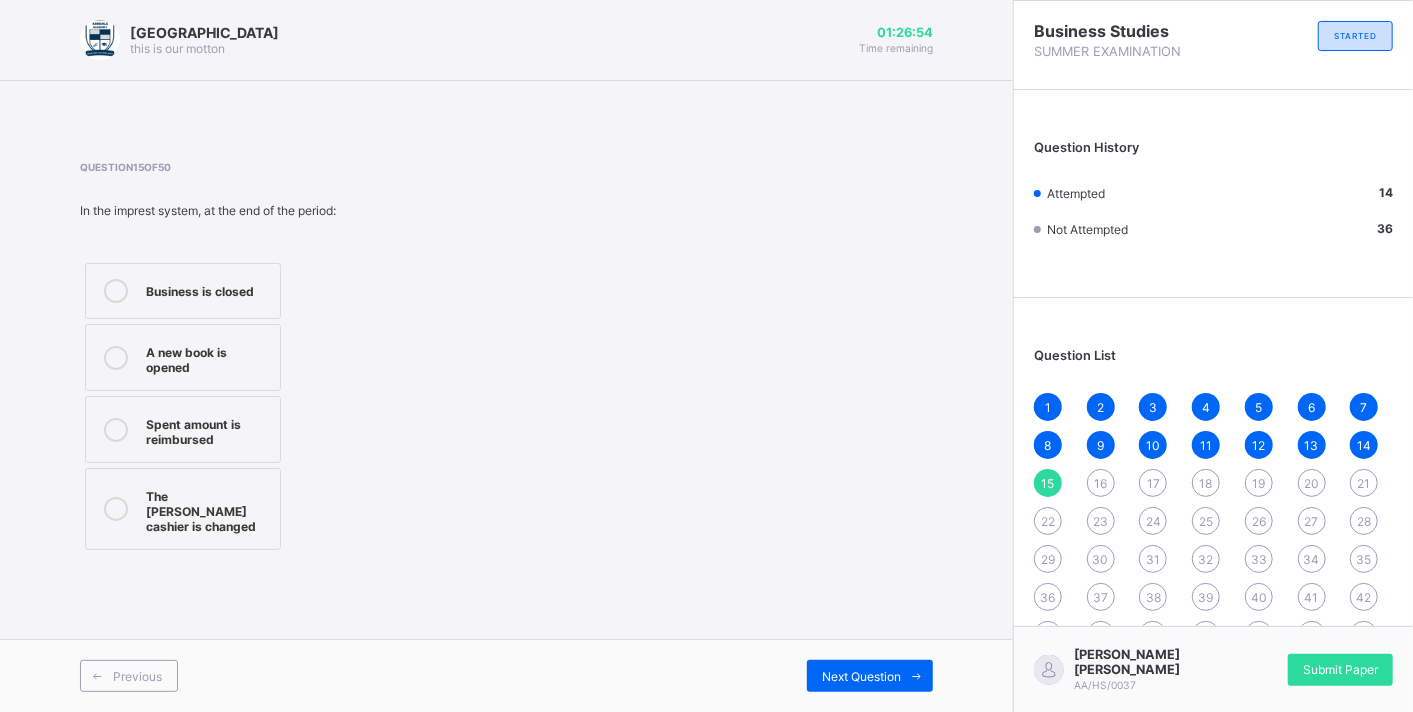 click on "A new book is opened" at bounding box center [208, 357] 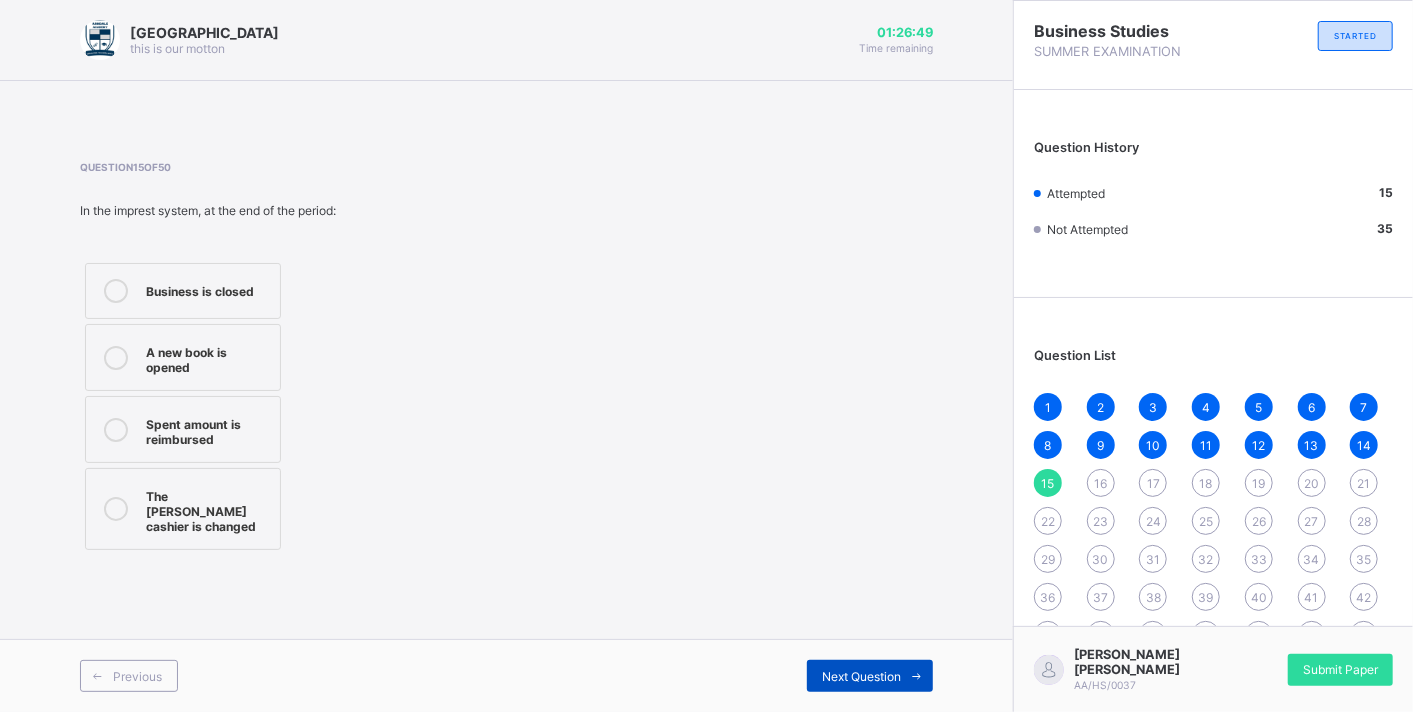 click at bounding box center (917, 676) 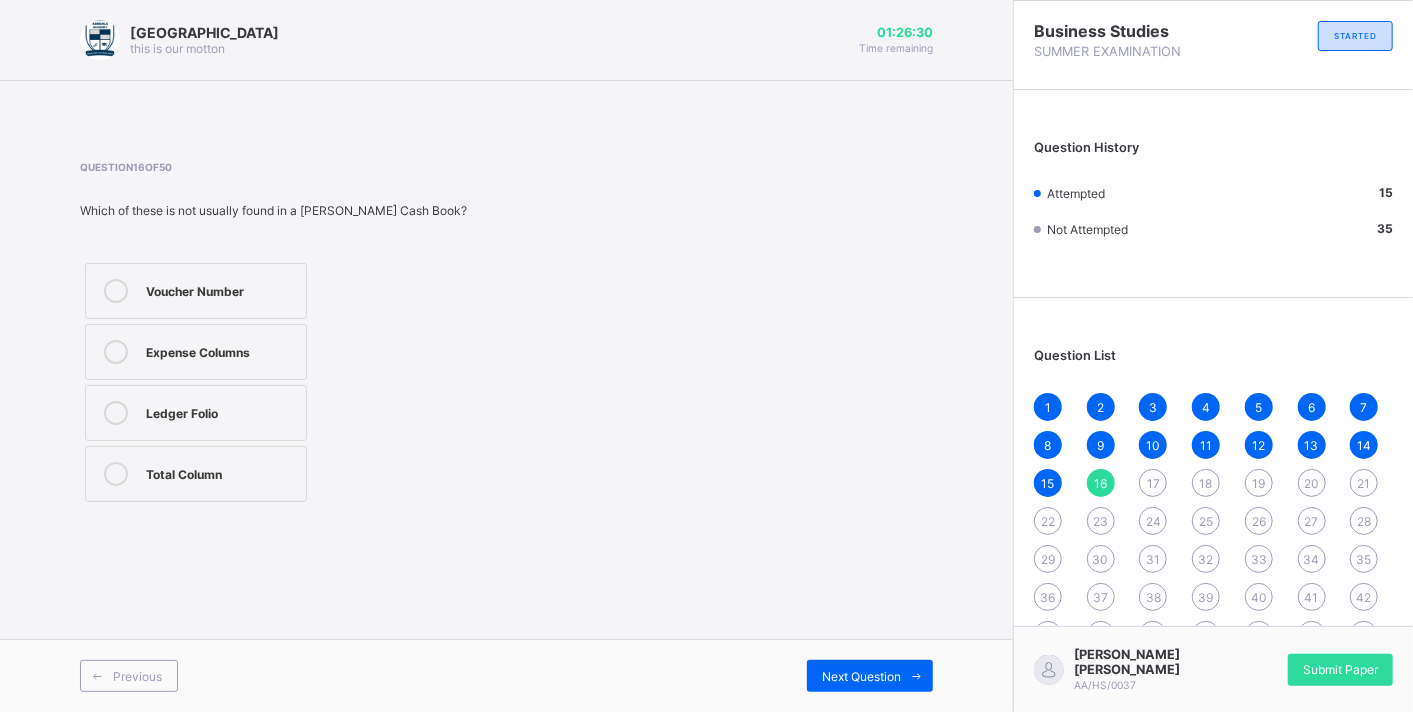 click on "Ledger Folio" at bounding box center [196, 413] 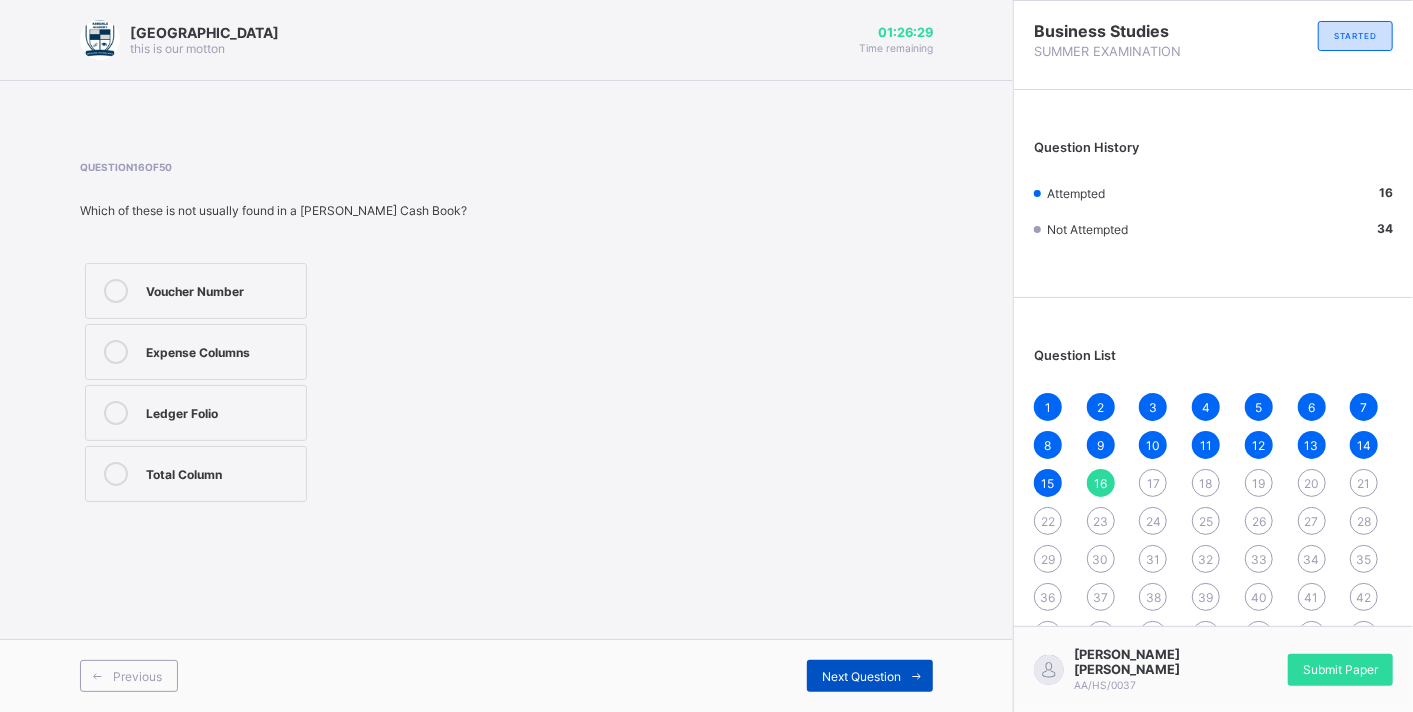 click on "Next Question" at bounding box center (861, 676) 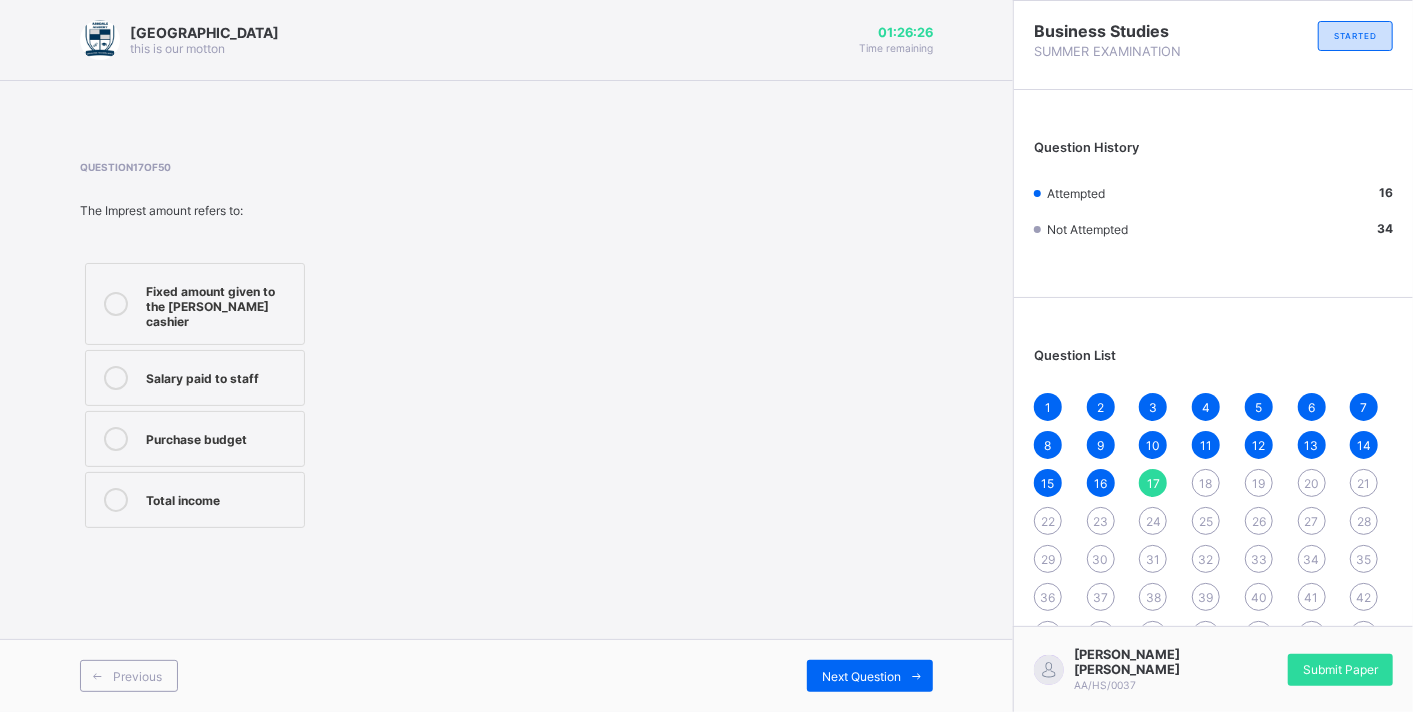 click on "Fixed amount given to the [PERSON_NAME] cashier" at bounding box center (220, 304) 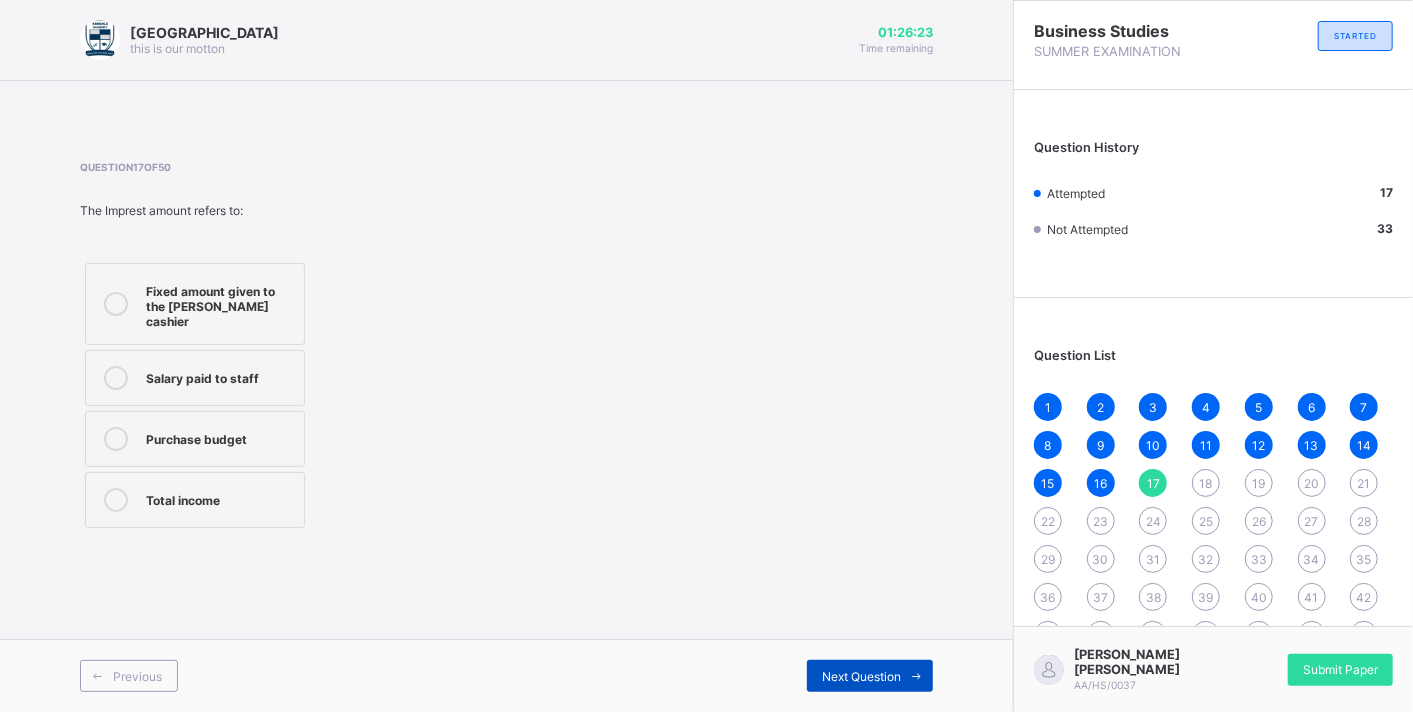 click on "Next Question" at bounding box center [861, 676] 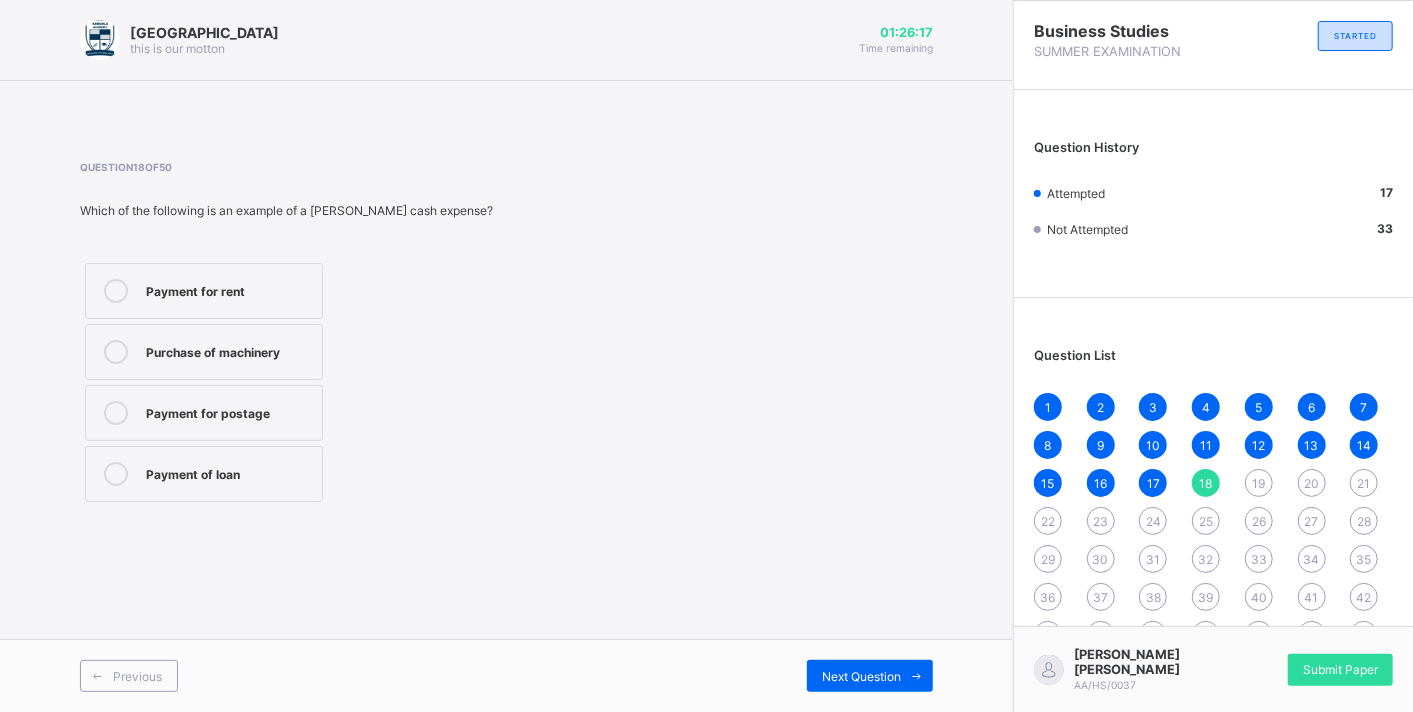 click on "Purchase of machinery" at bounding box center (204, 352) 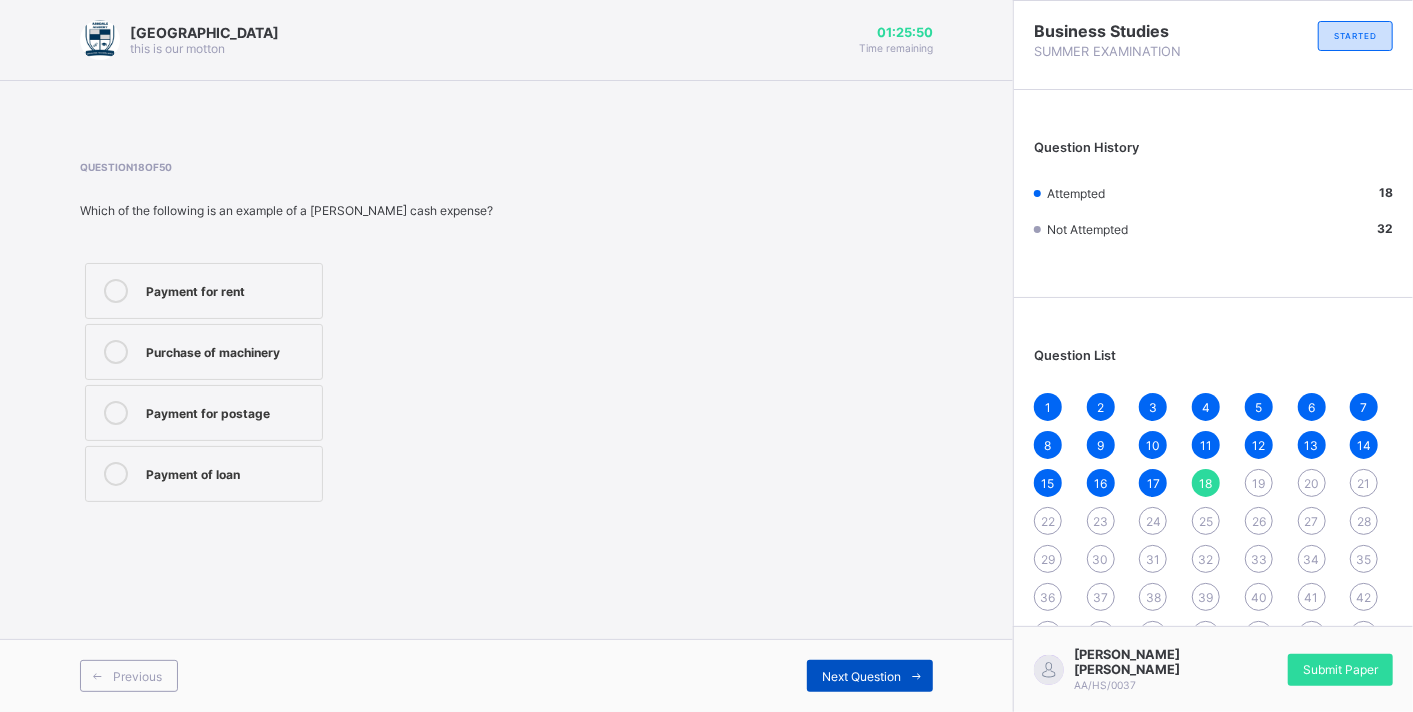click at bounding box center (917, 676) 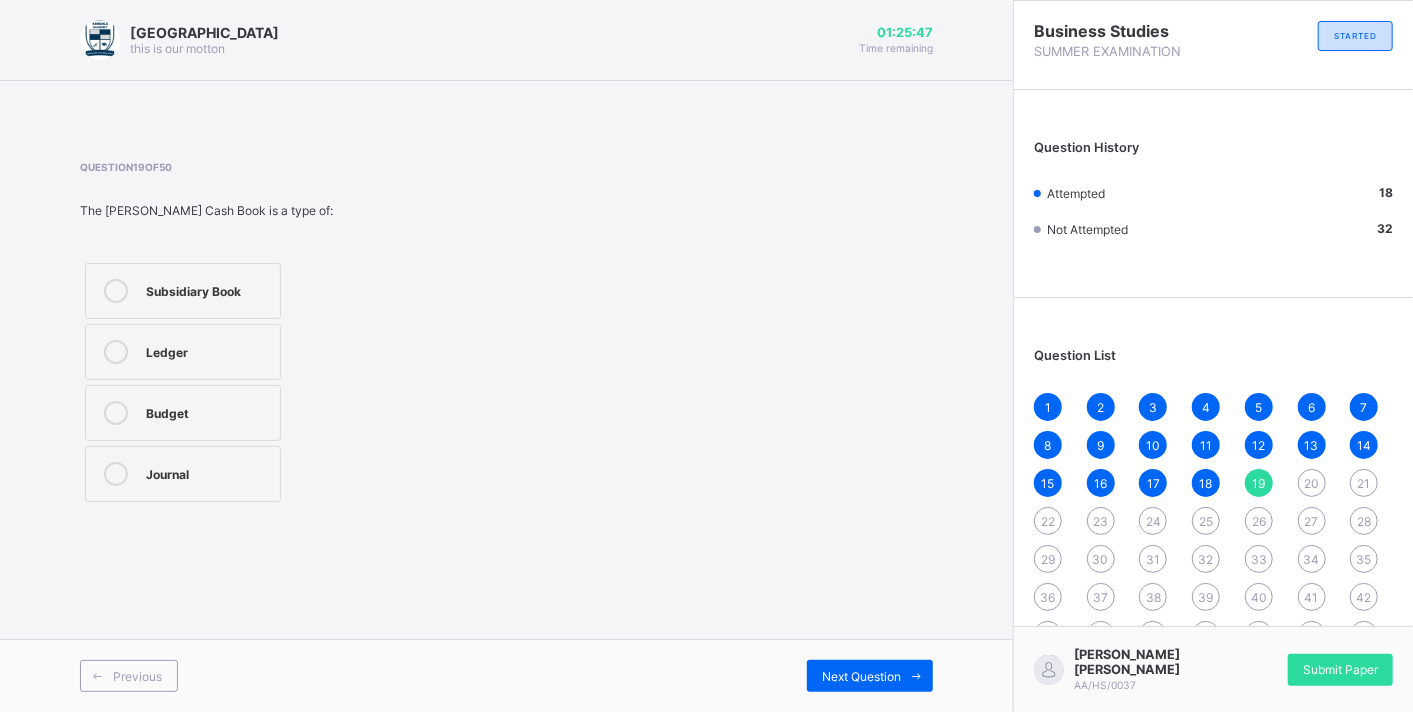 drag, startPoint x: 230, startPoint y: 408, endPoint x: 716, endPoint y: 591, distance: 519.3121 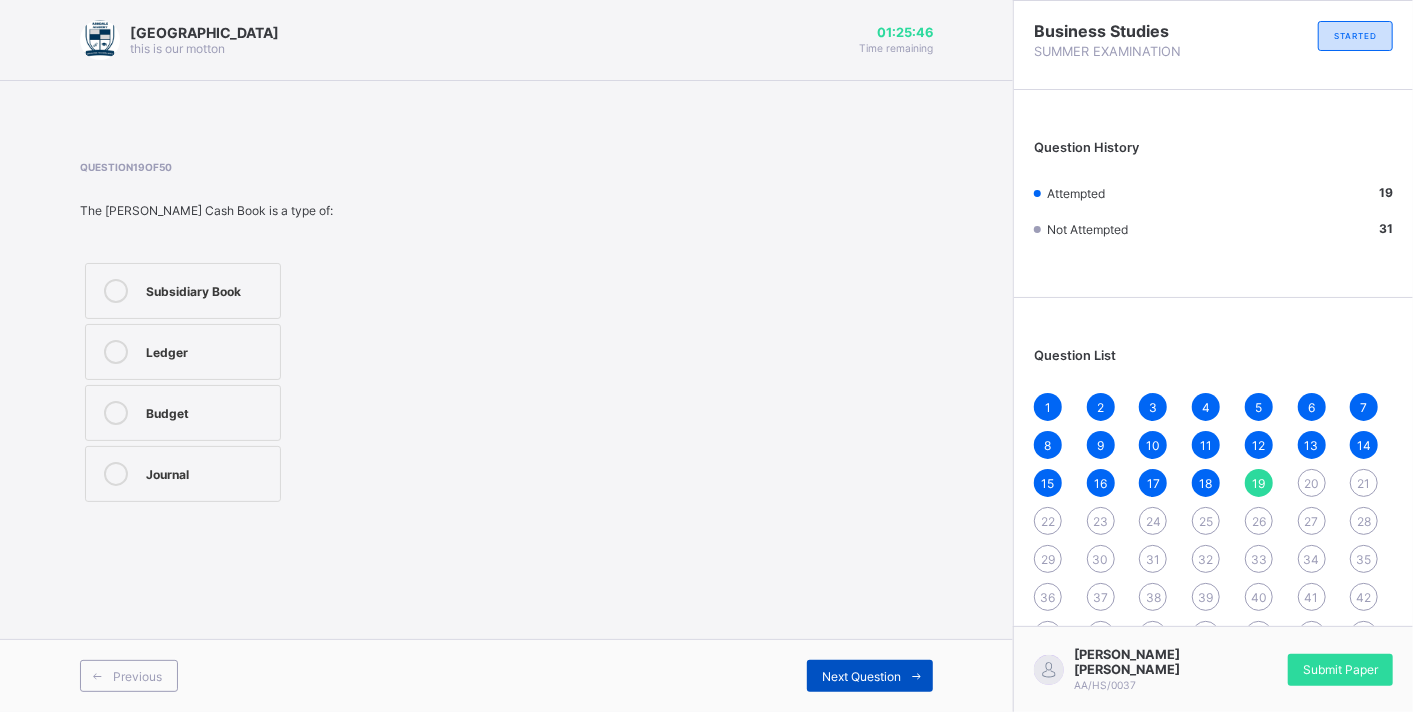 click at bounding box center (917, 676) 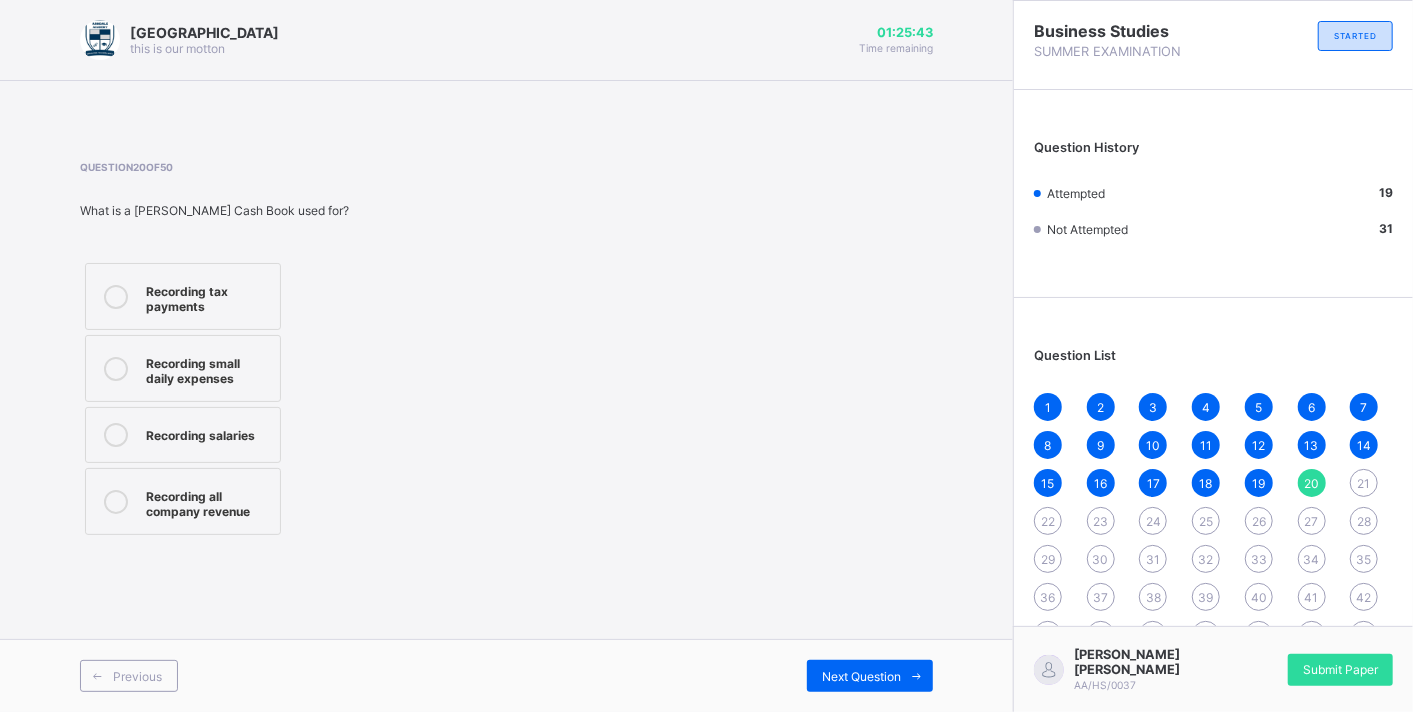 click on "Recording small daily expenses" at bounding box center (208, 368) 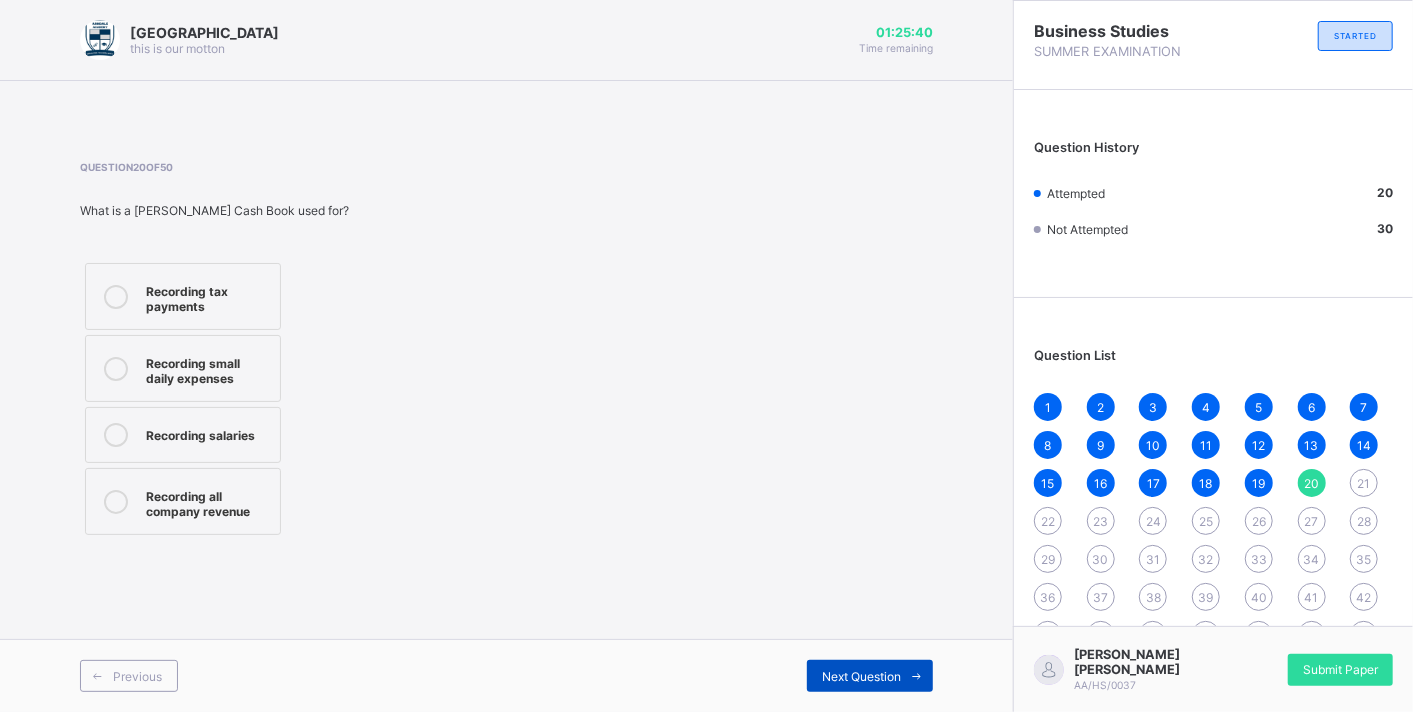 click on "Next Question" at bounding box center [870, 676] 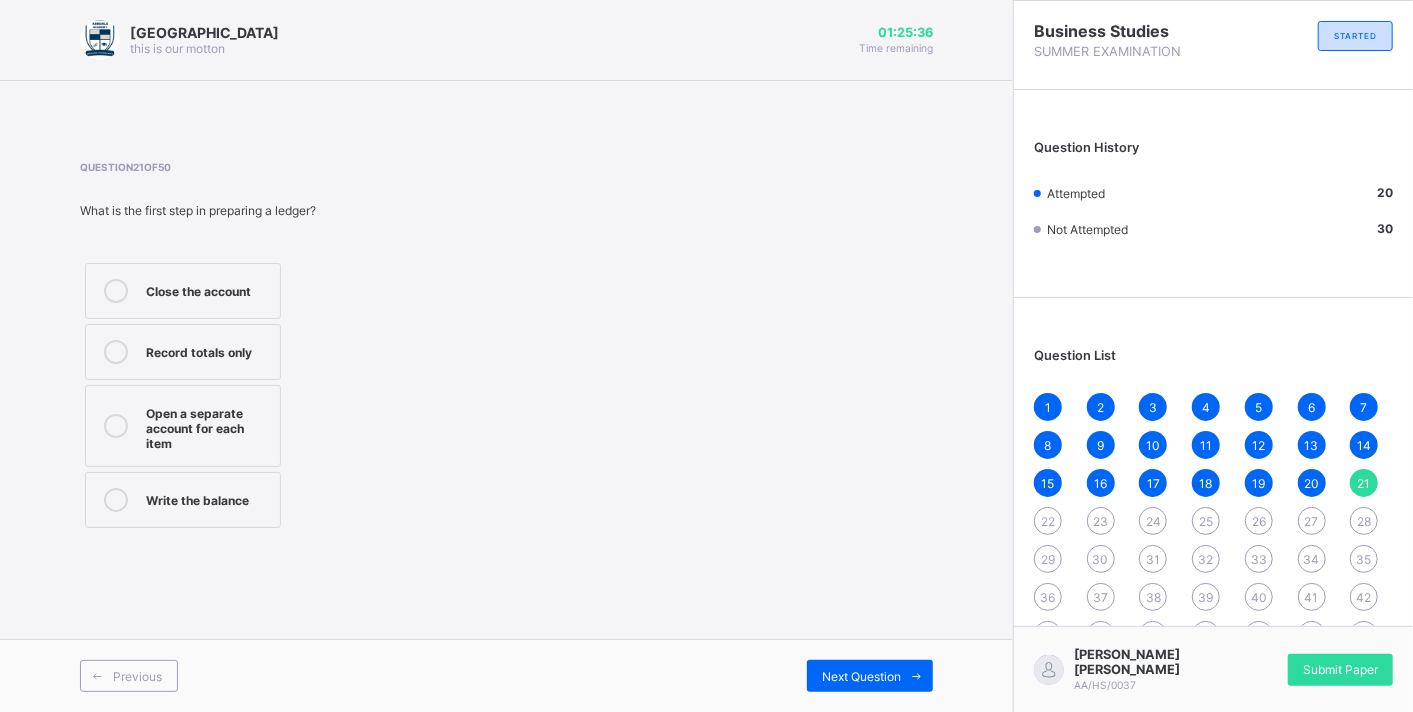 click on "Open a separate account for each item" at bounding box center (208, 426) 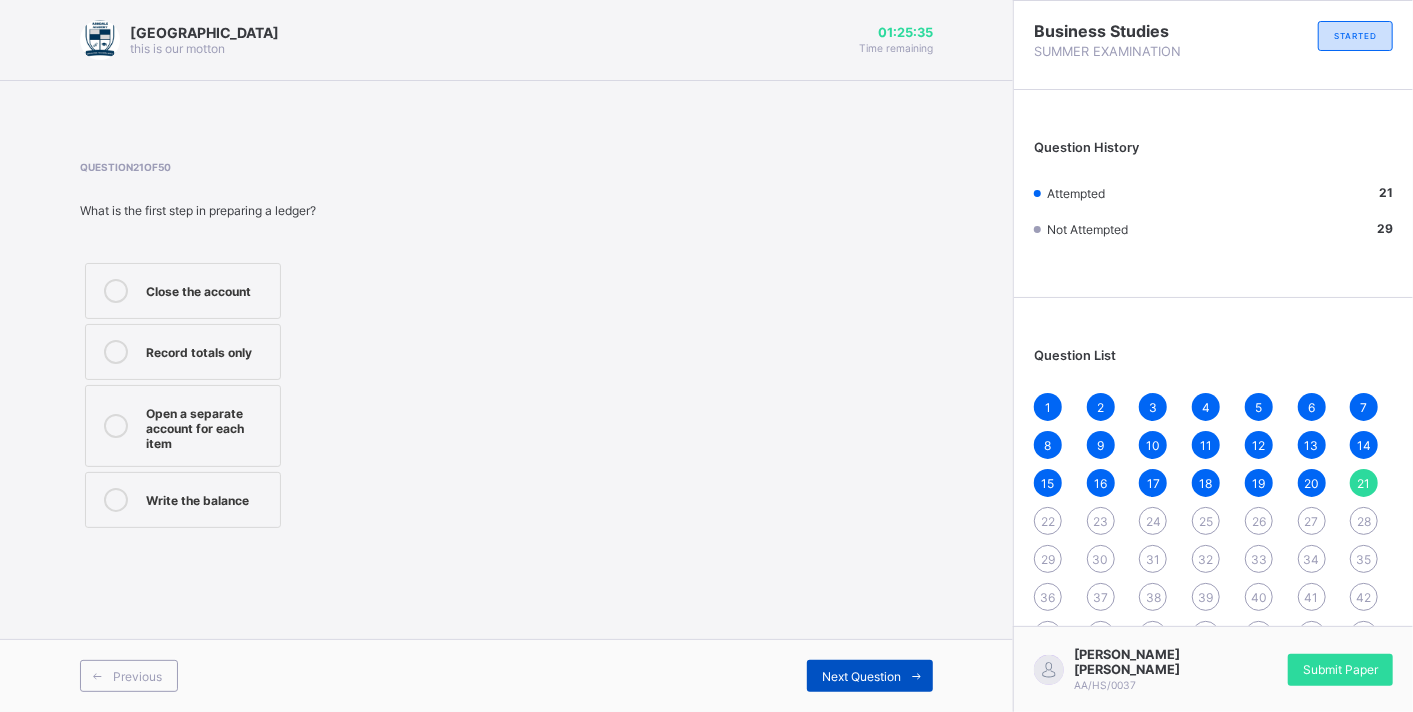 click on "Next Question" at bounding box center [870, 676] 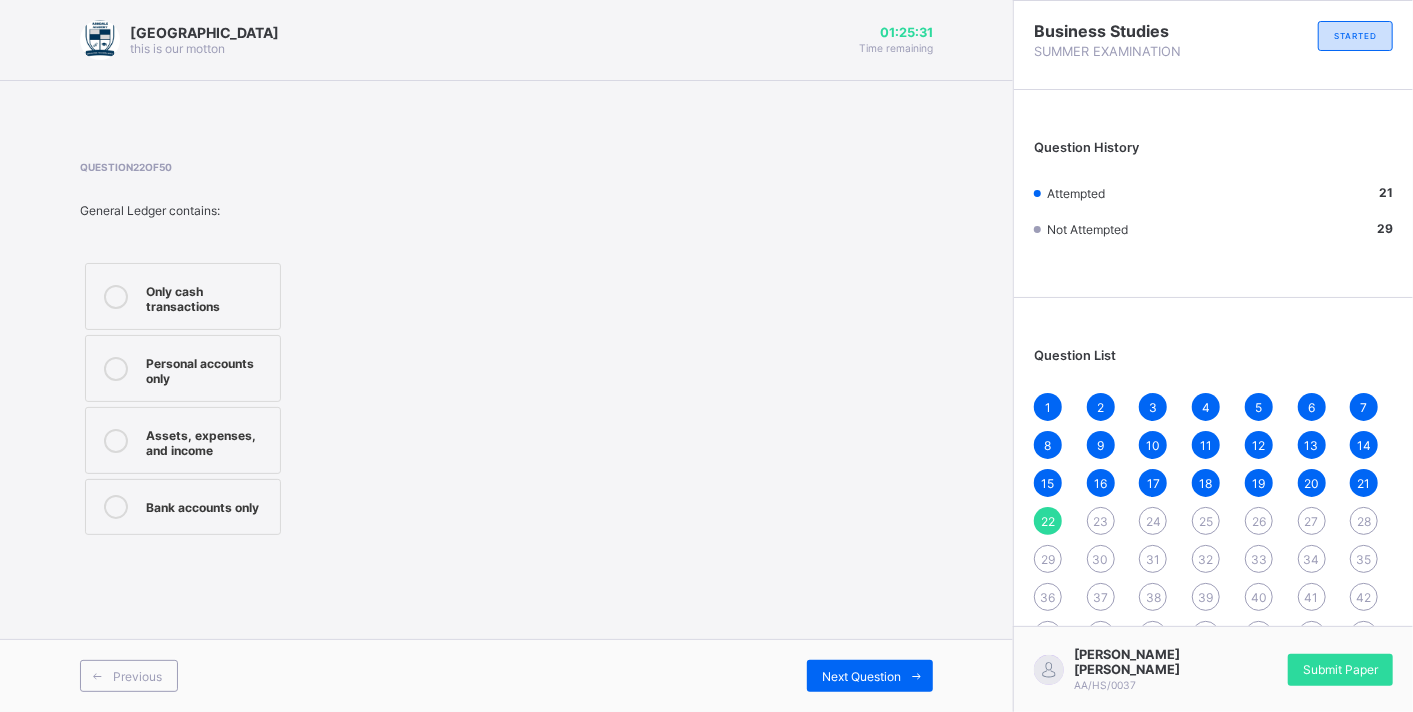 click on "Assets, expenses, and income" at bounding box center (183, 440) 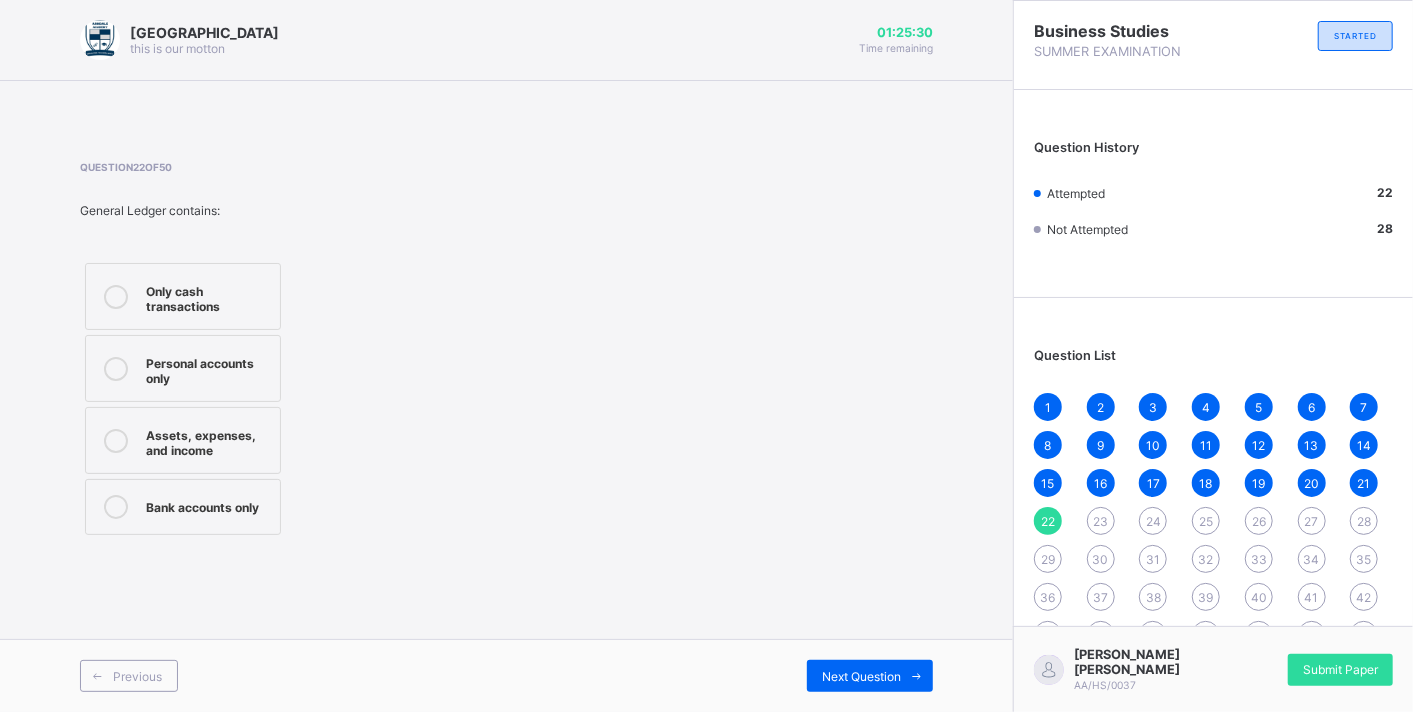 click on "Personal accounts only" at bounding box center [208, 368] 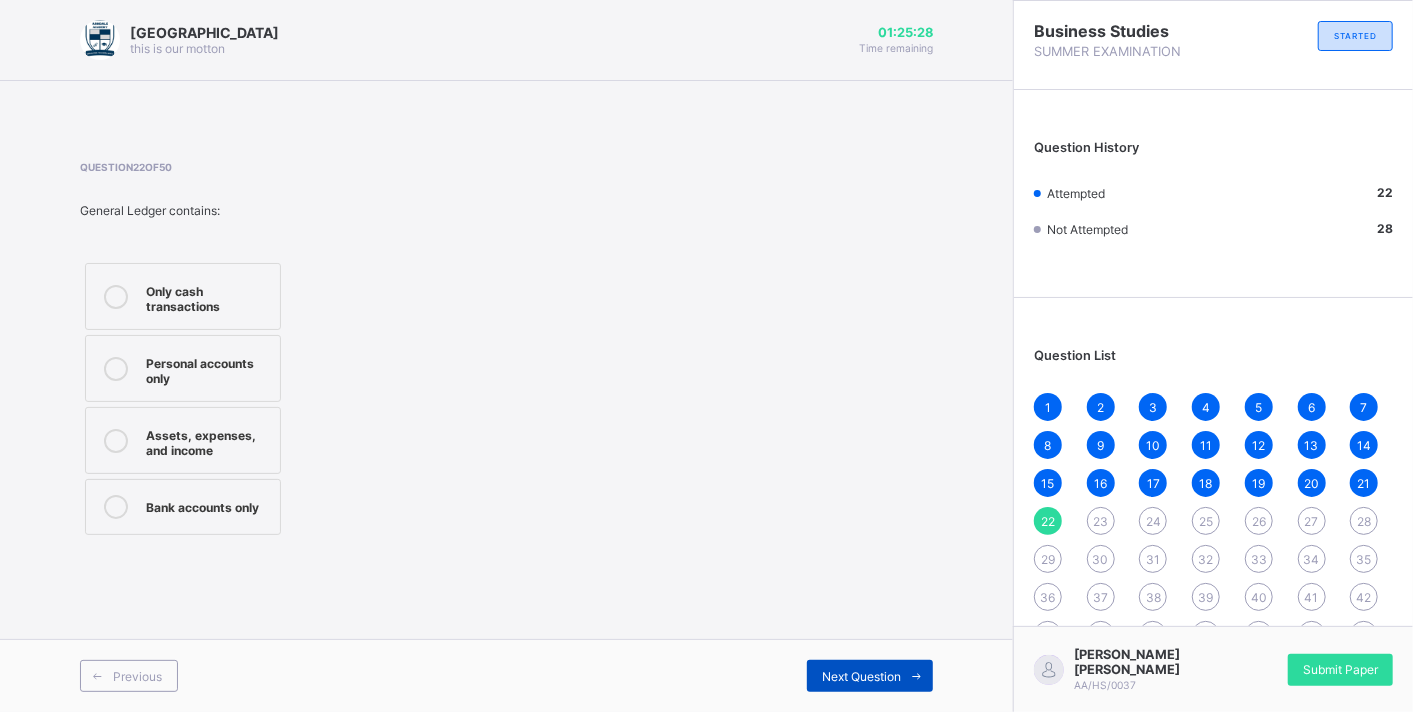 click on "Next Question" at bounding box center [861, 676] 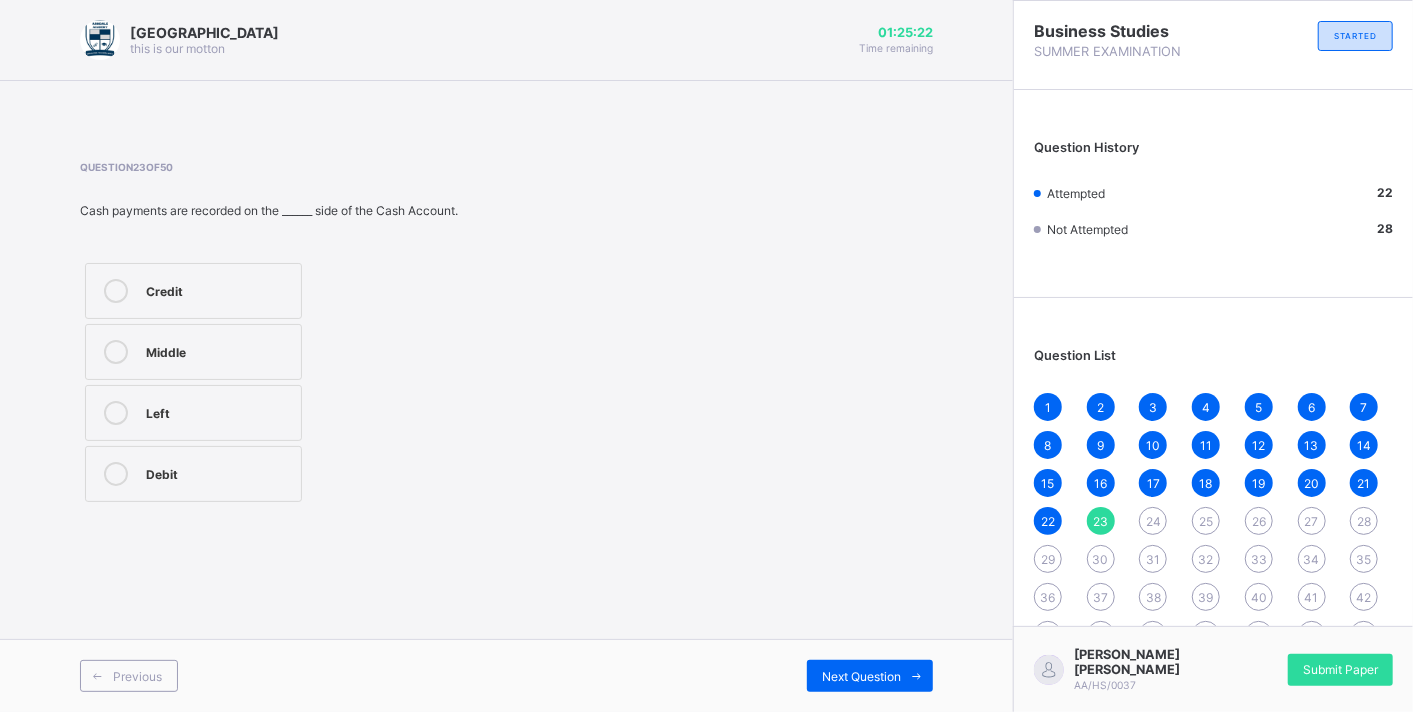 click on "Credit" at bounding box center (193, 291) 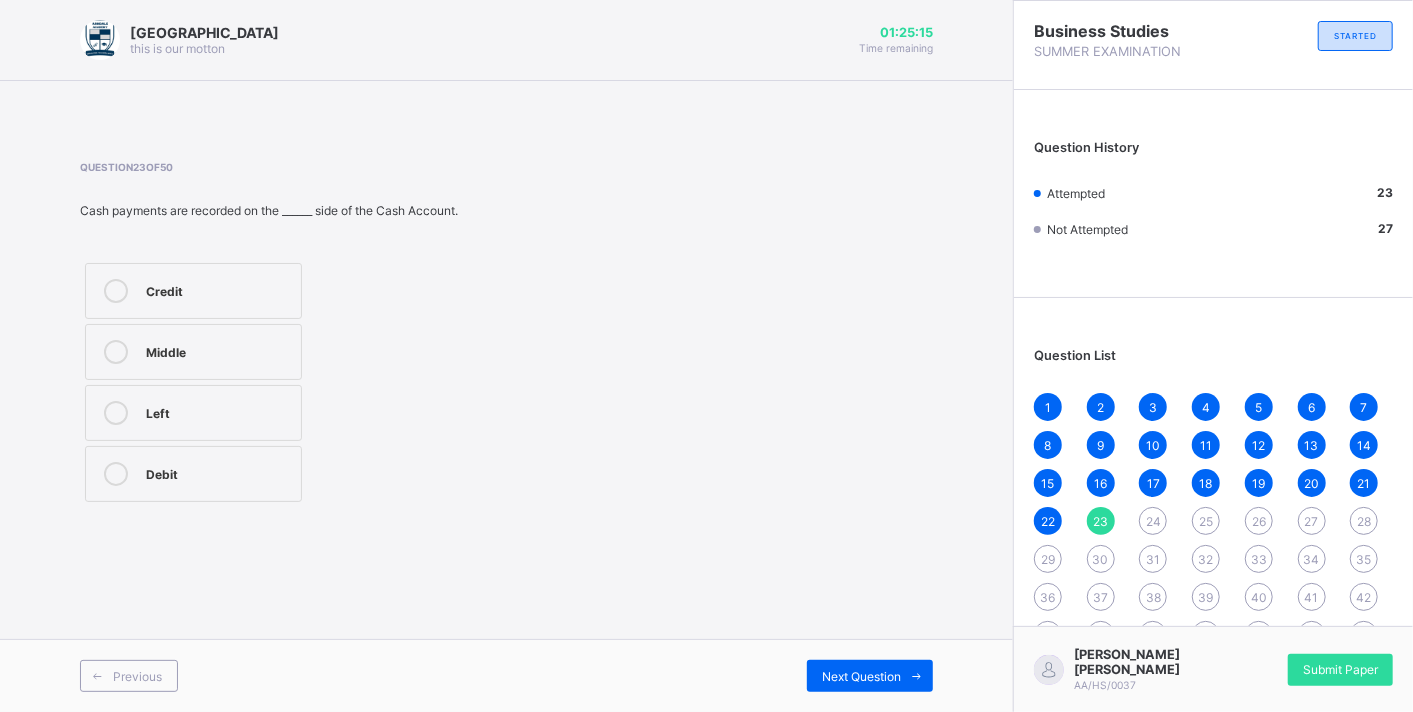 click on "Debit" at bounding box center [193, 474] 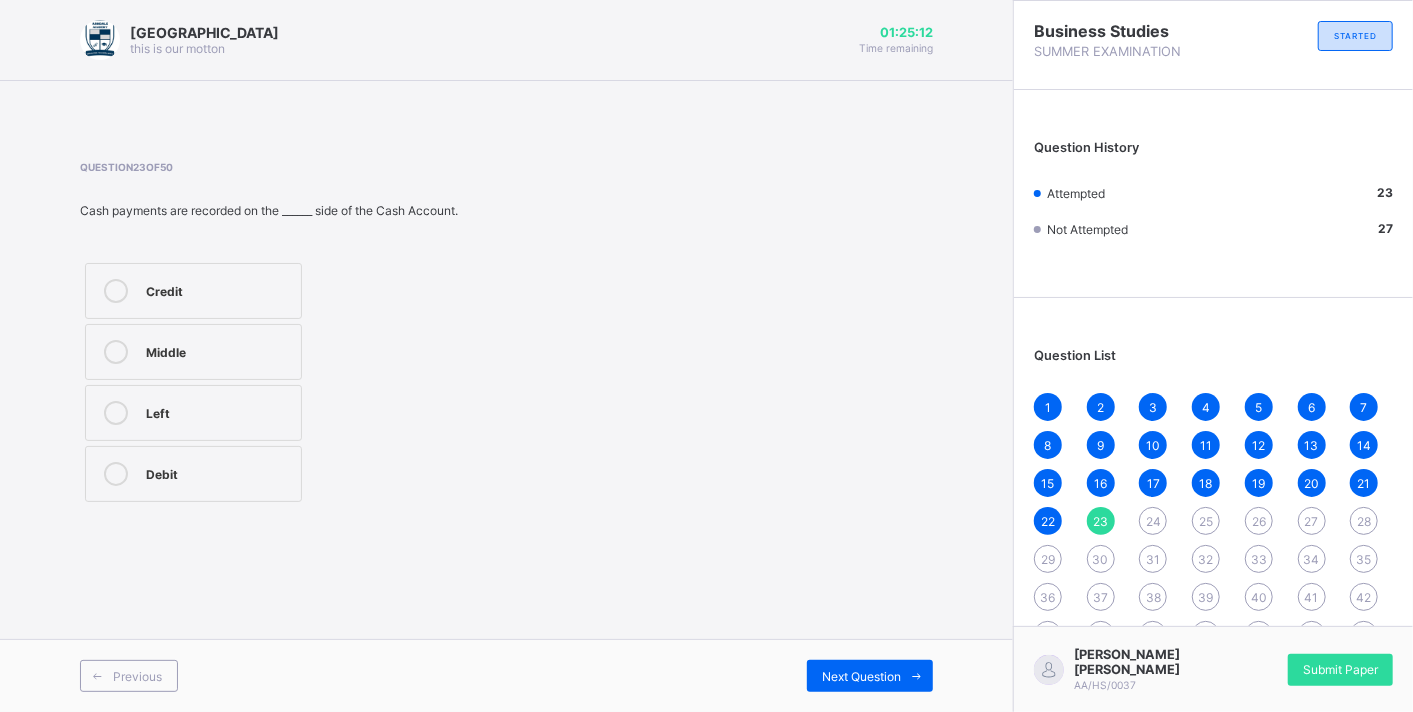 click on "Credit" at bounding box center [193, 291] 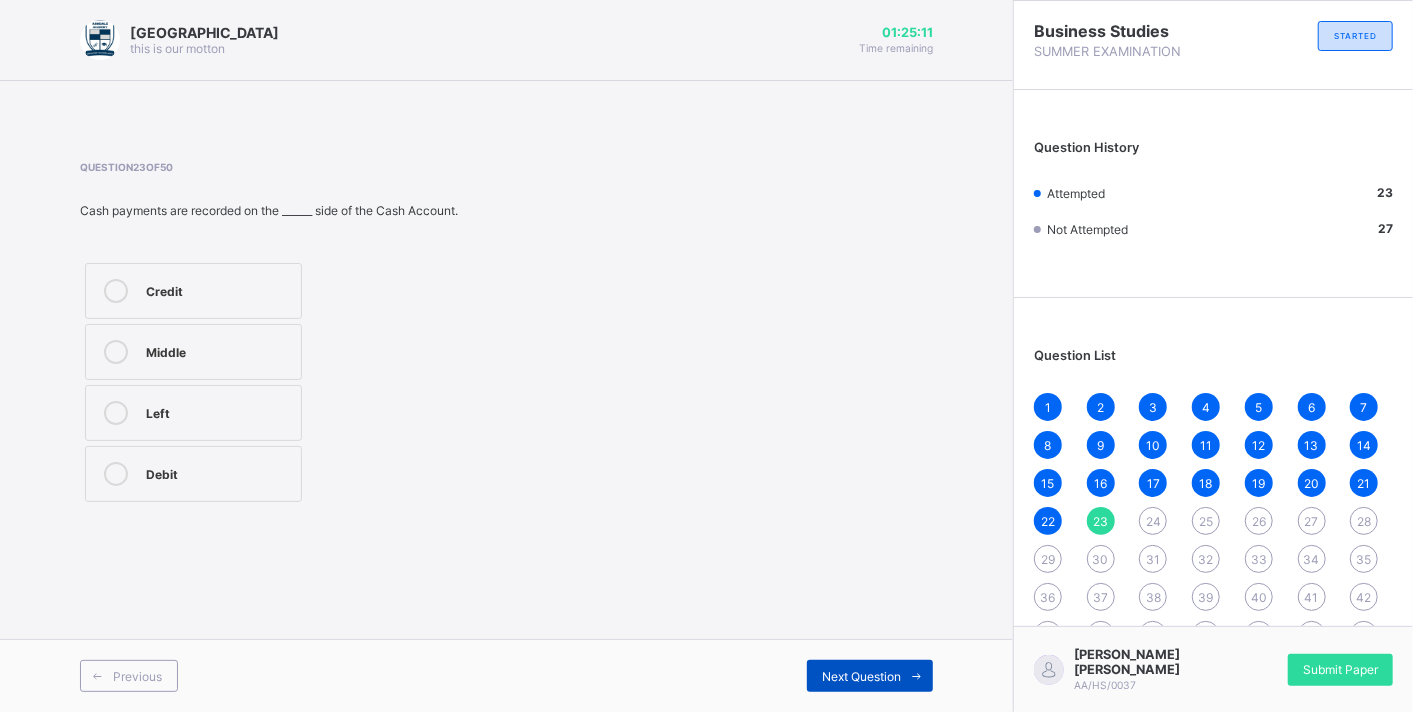 click on "Next Question" at bounding box center (870, 676) 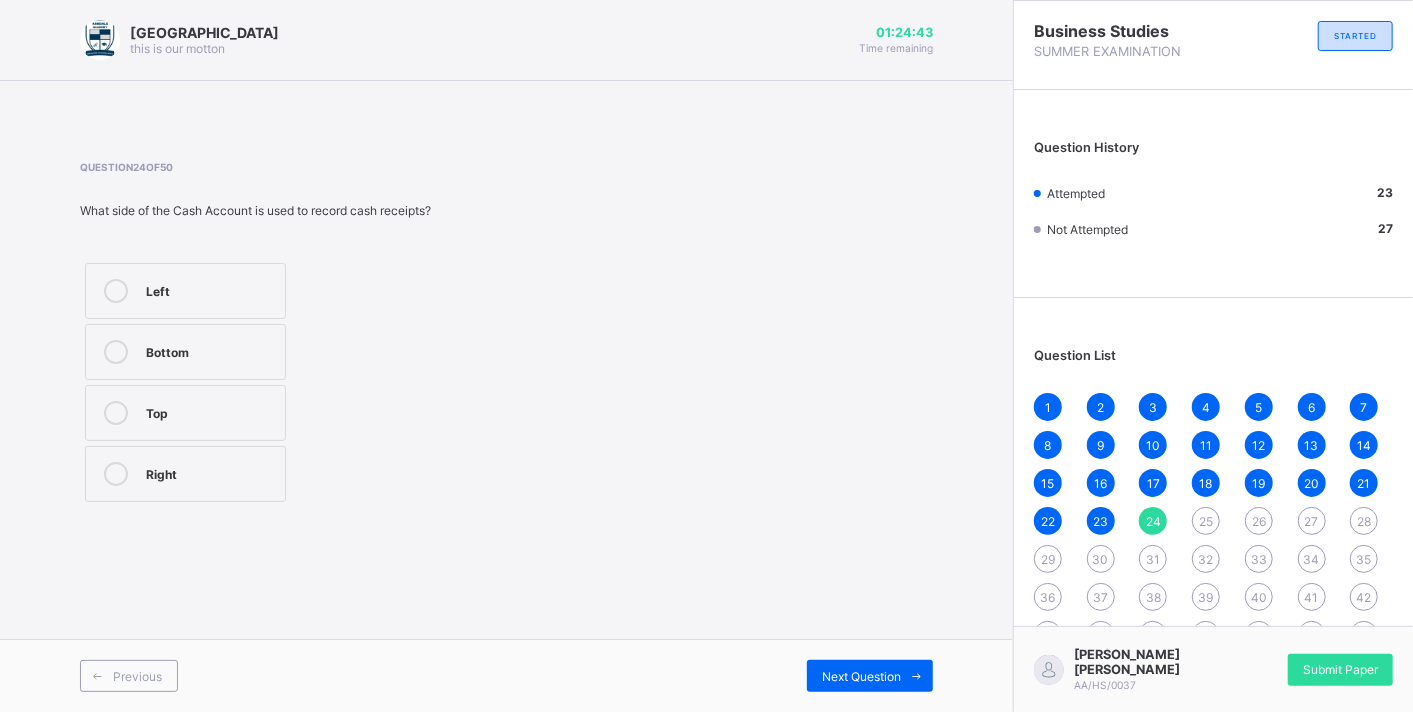 click on "Left" at bounding box center (210, 289) 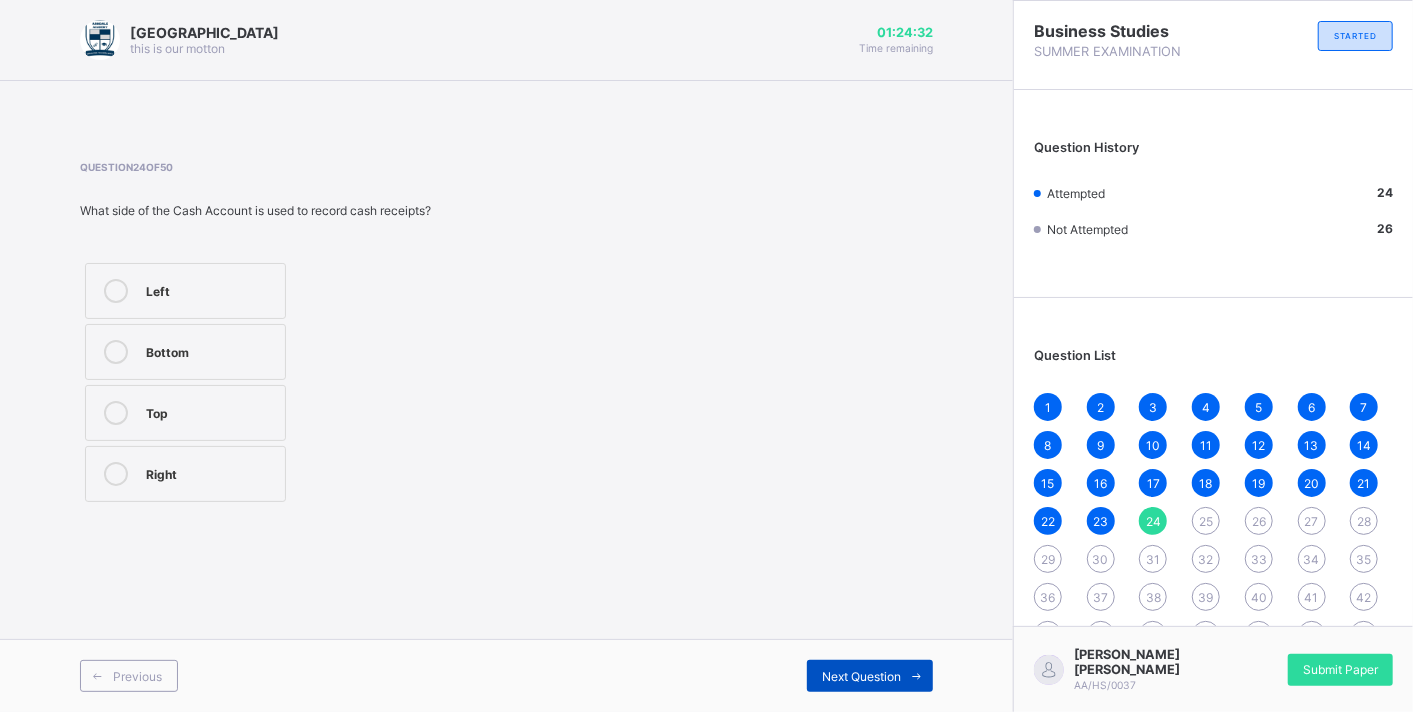 click on "Next Question" at bounding box center [861, 676] 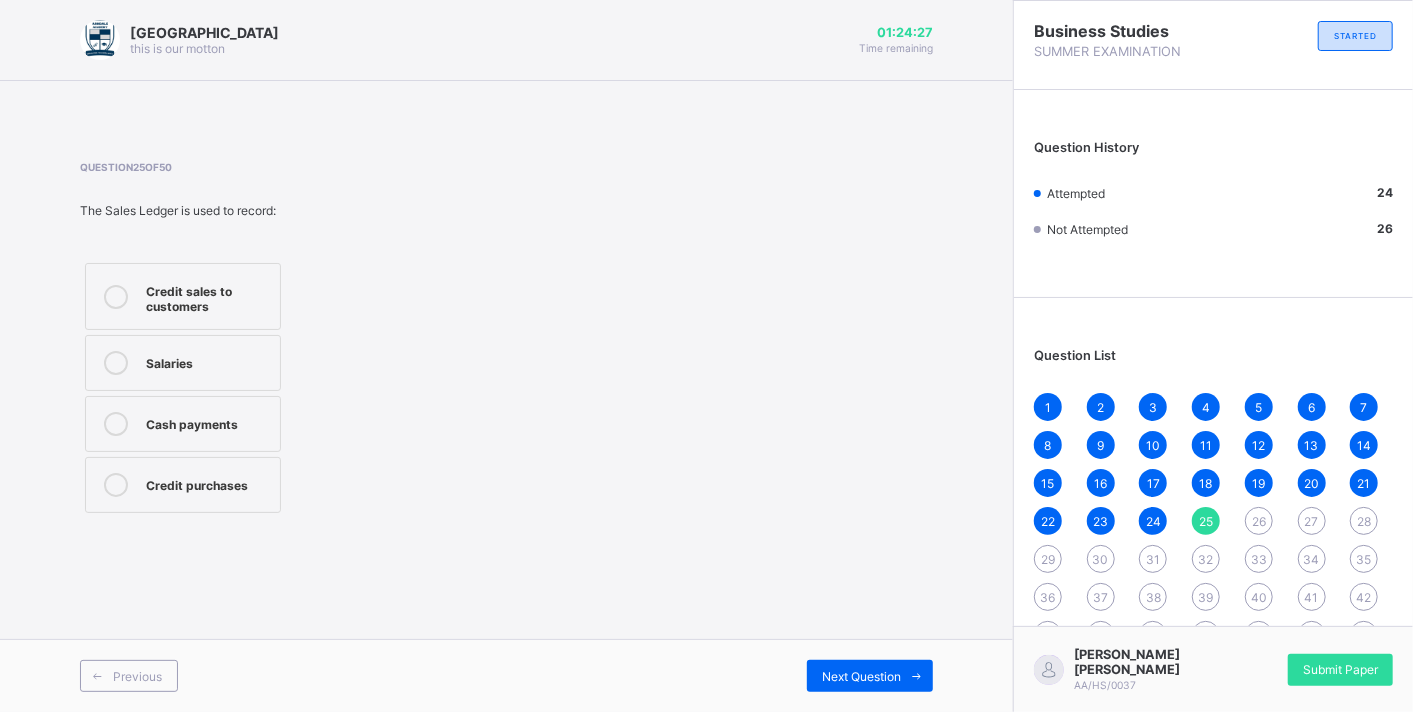 click on "Credit sales to customers" at bounding box center [208, 296] 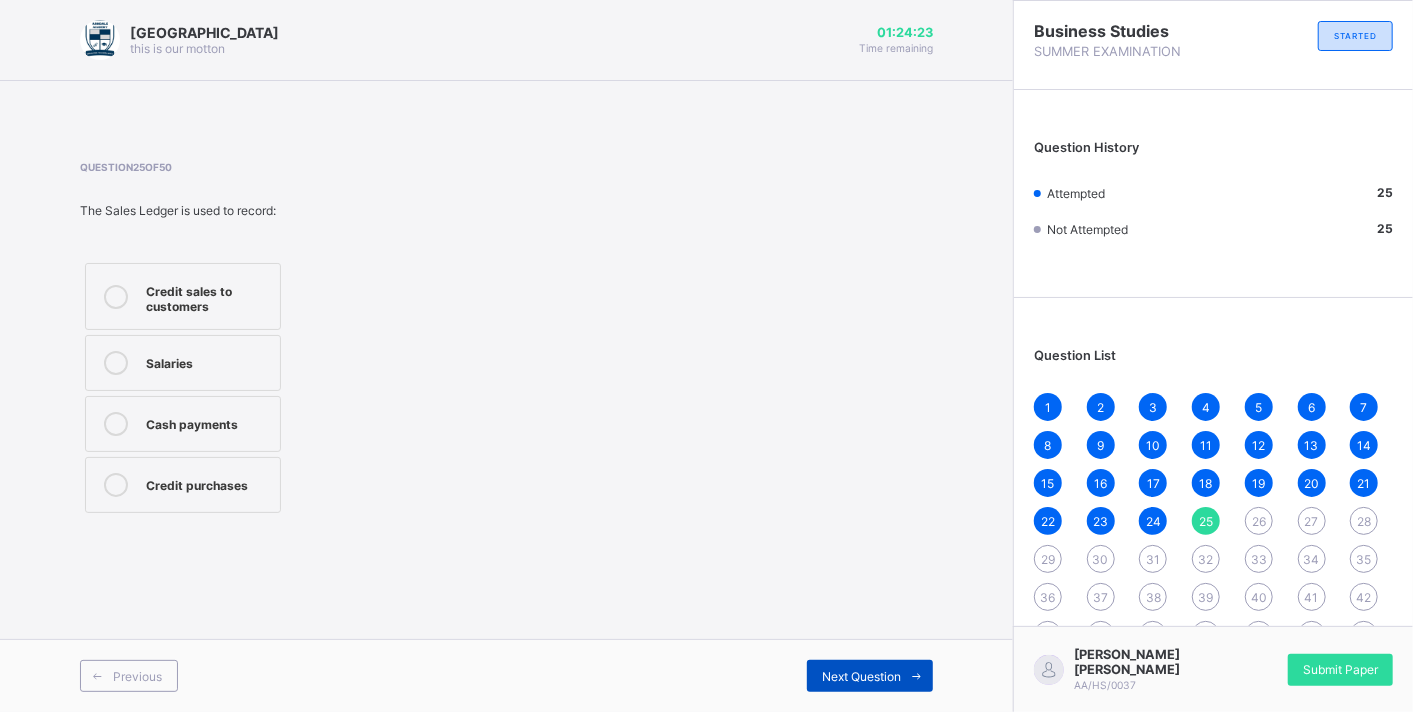 click at bounding box center [917, 676] 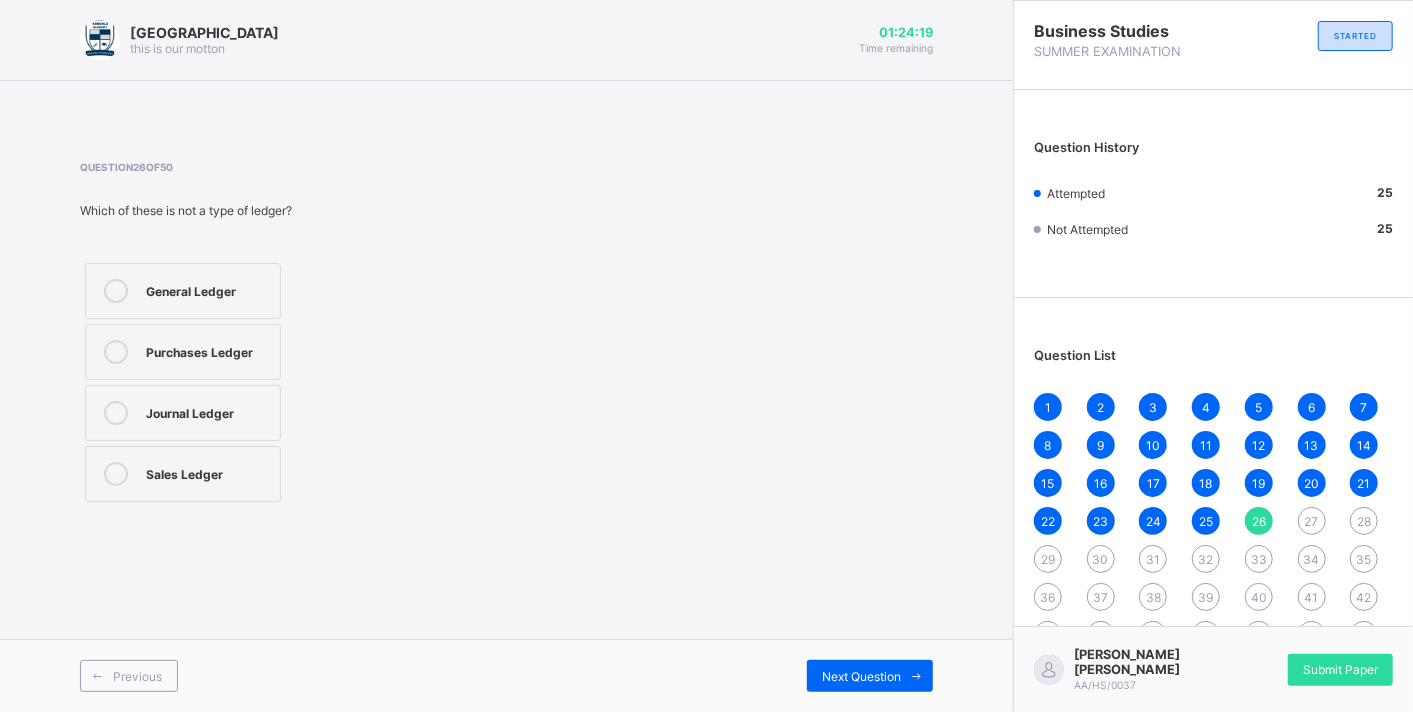 click on "Purchases Ledger" at bounding box center (208, 350) 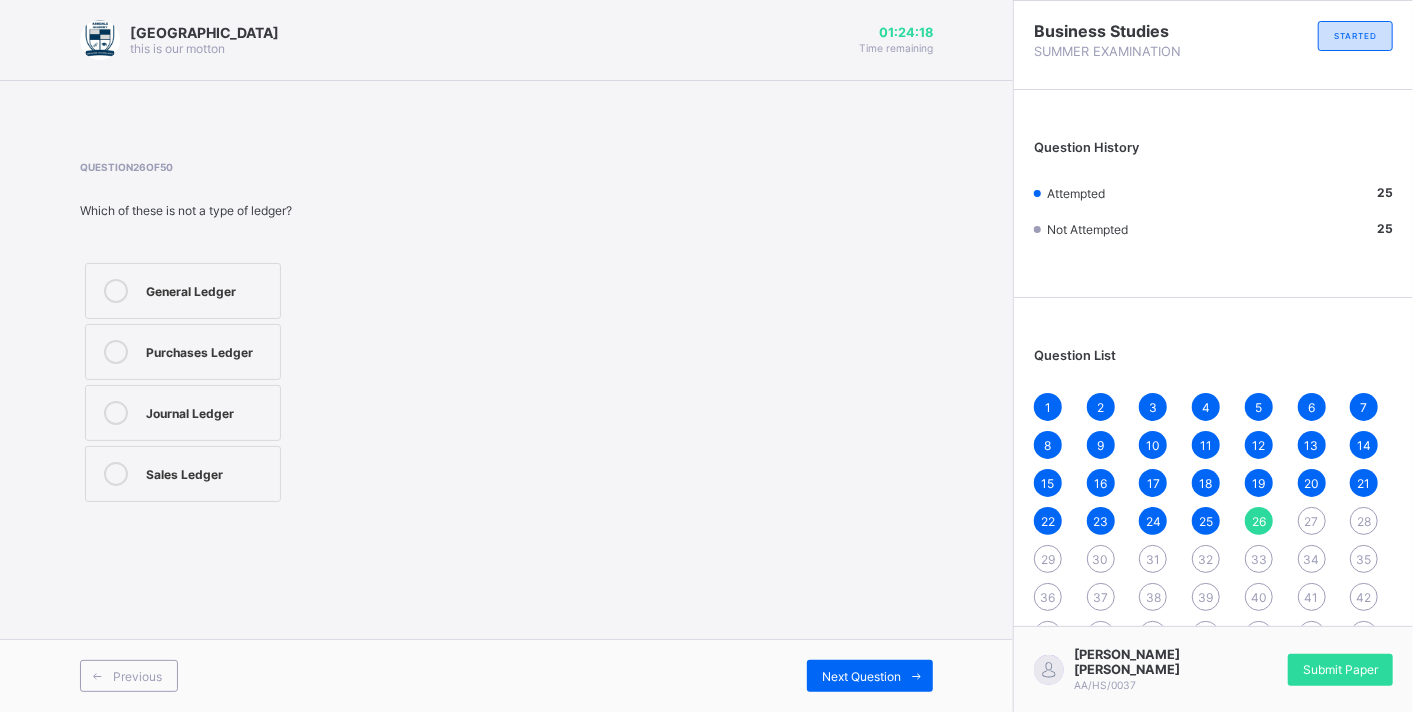 click on "Purchases Ledger" at bounding box center (183, 352) 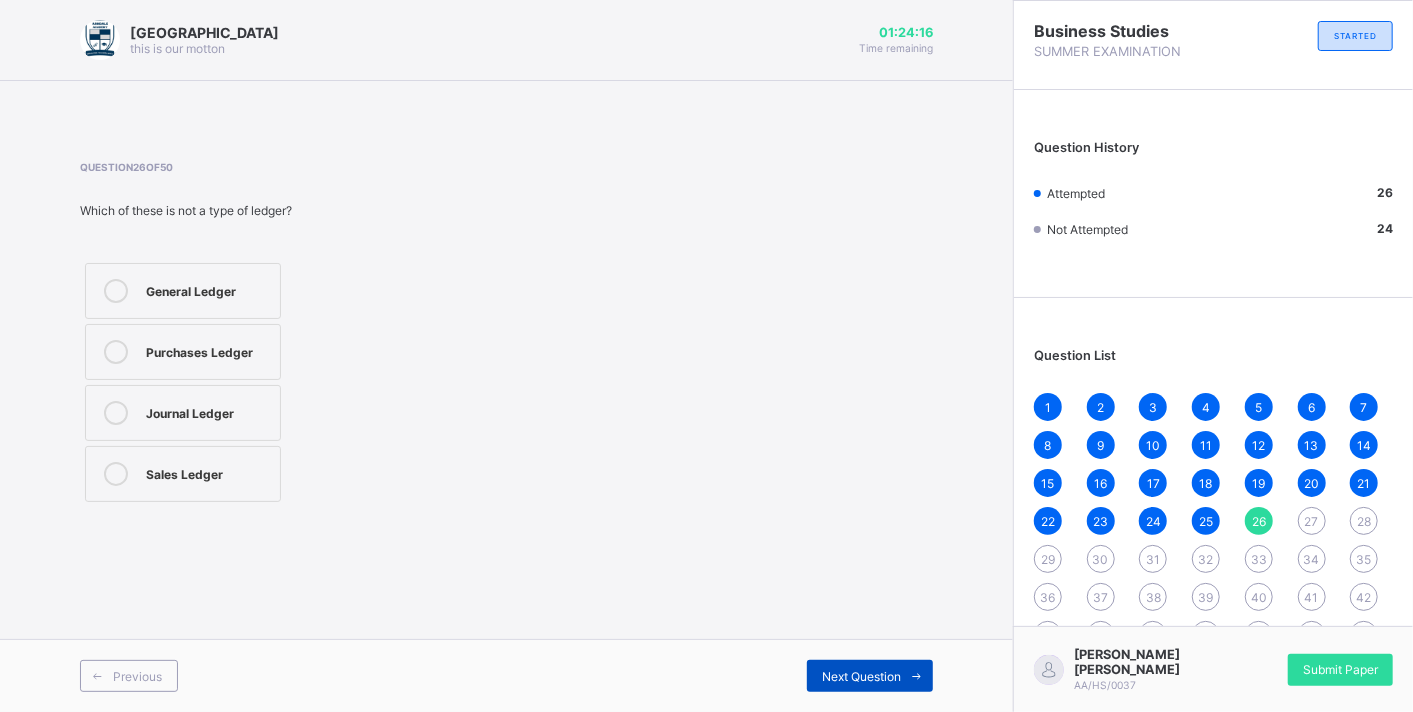 click at bounding box center [917, 676] 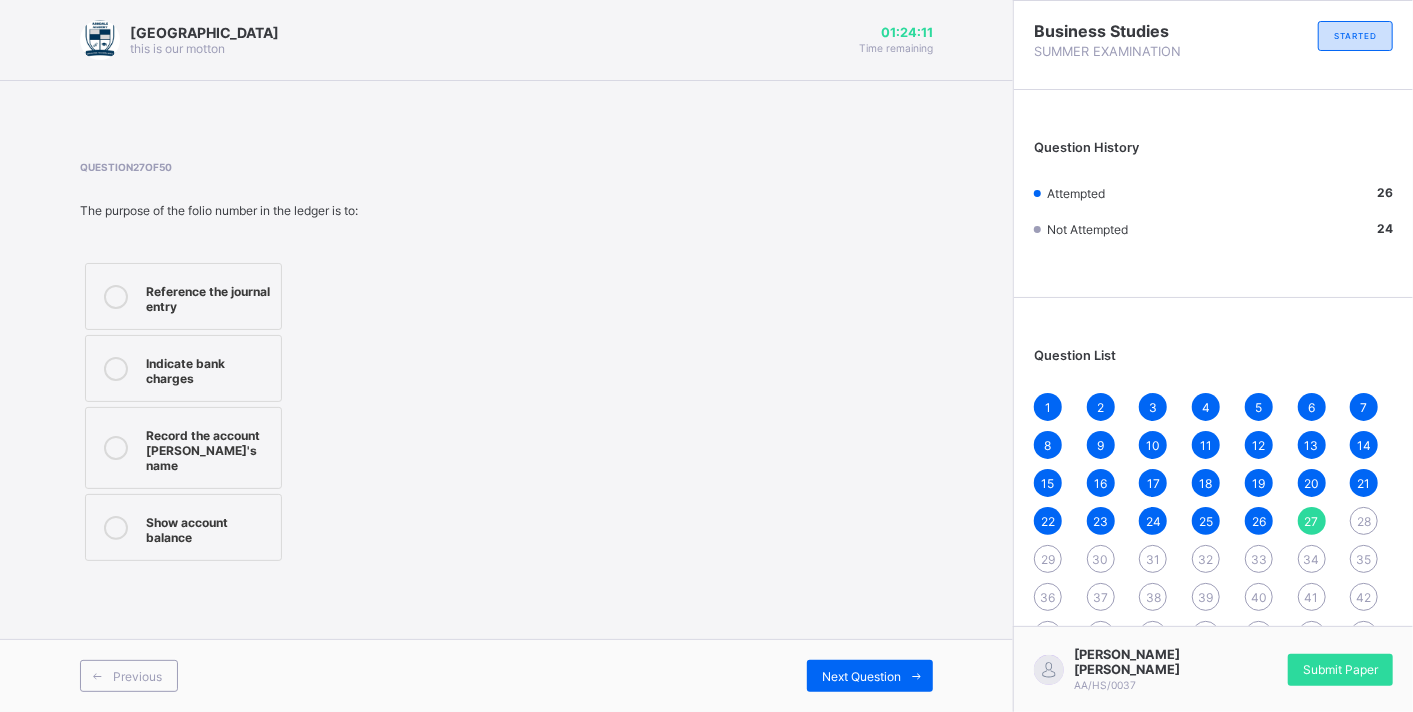 click on "Reference the journal entry" at bounding box center (208, 296) 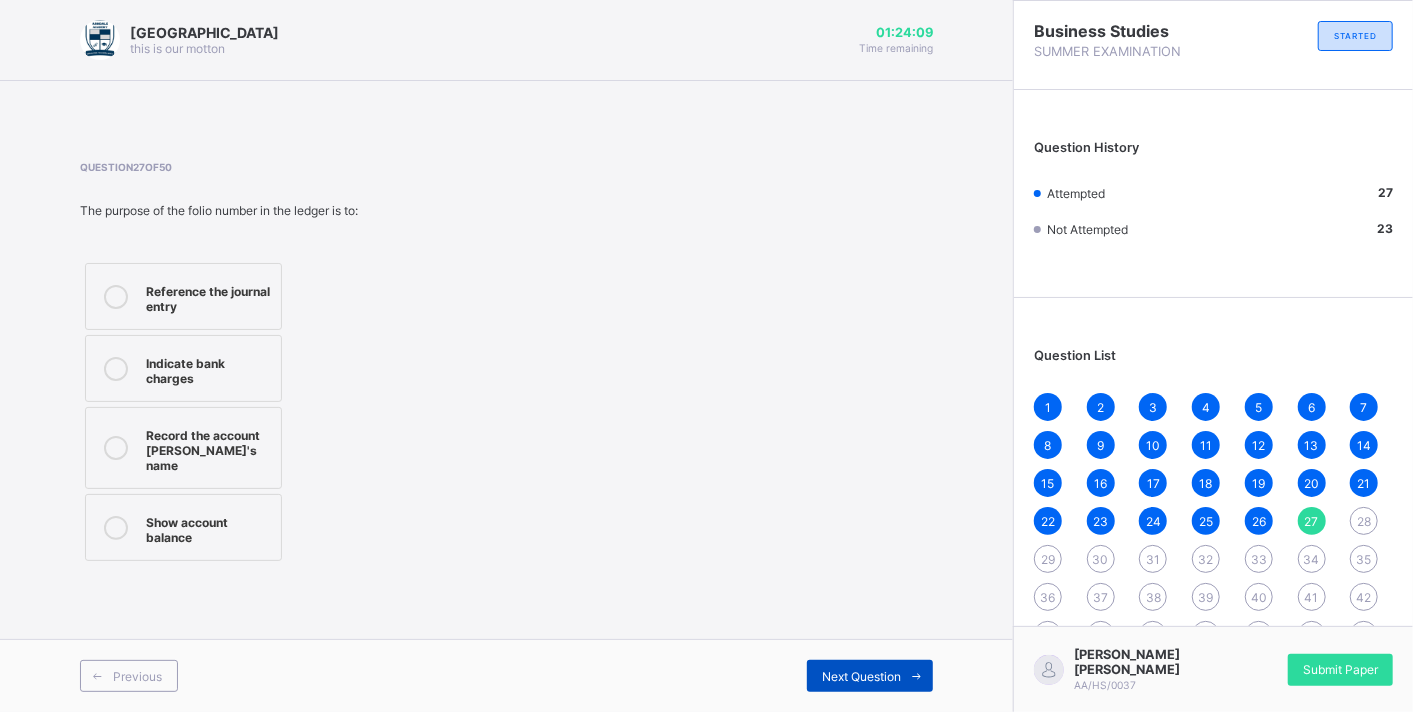 click at bounding box center [917, 676] 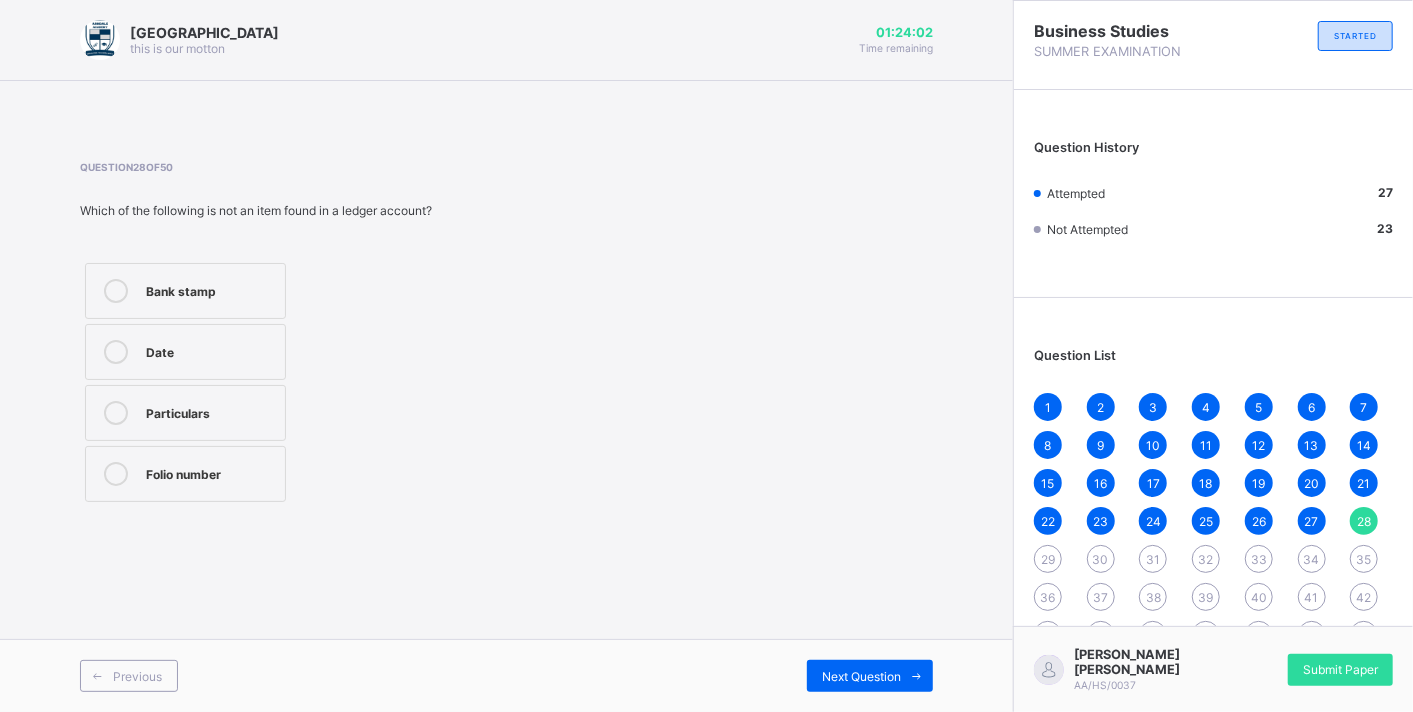 click on "Bank stamp" at bounding box center [210, 289] 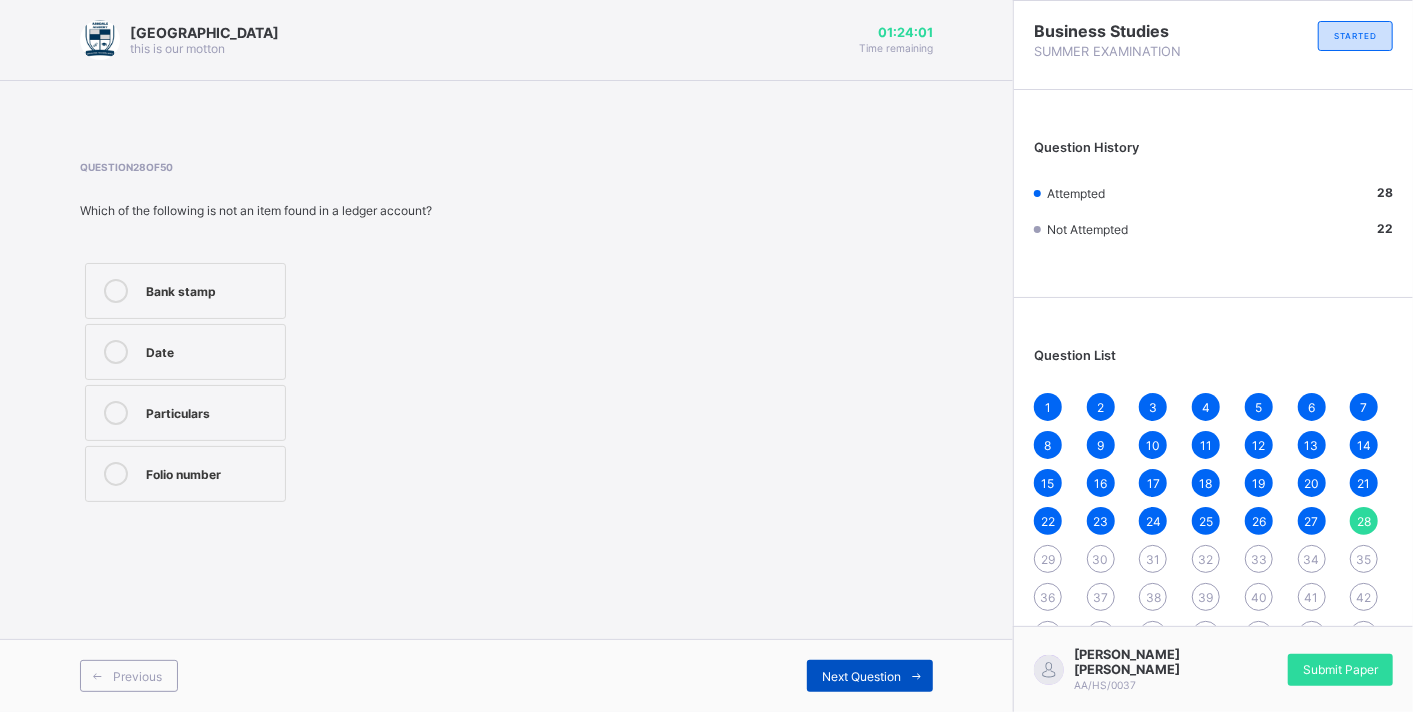 click at bounding box center (917, 676) 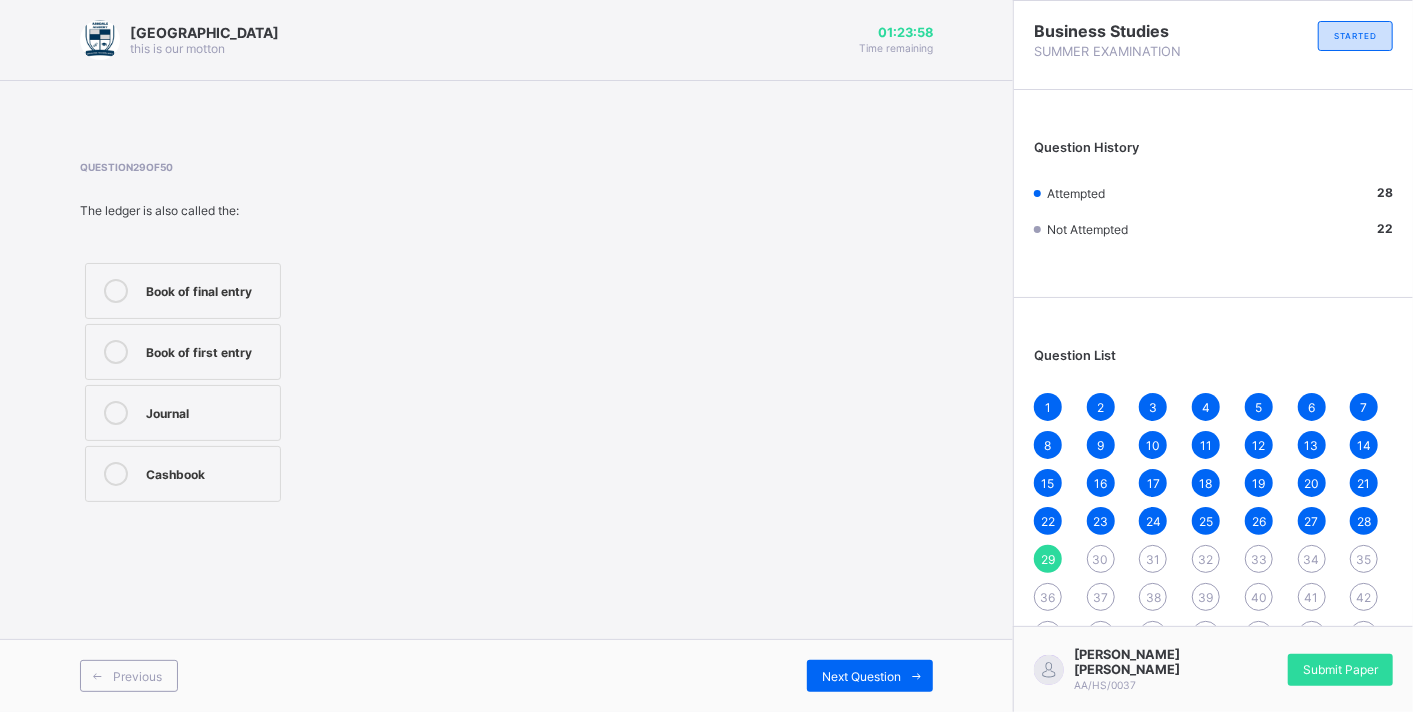 click on "Book of first entry" at bounding box center [208, 350] 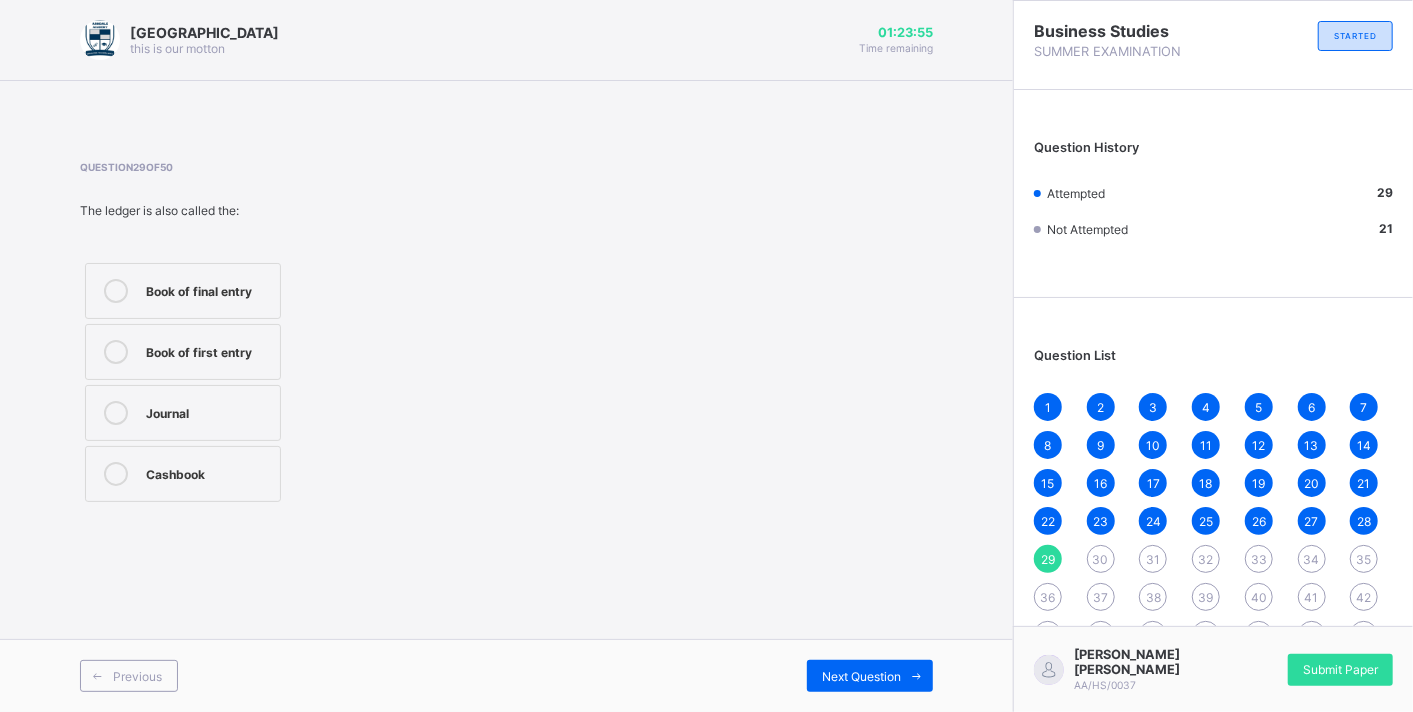 drag, startPoint x: 142, startPoint y: 268, endPoint x: 150, endPoint y: 276, distance: 11.313708 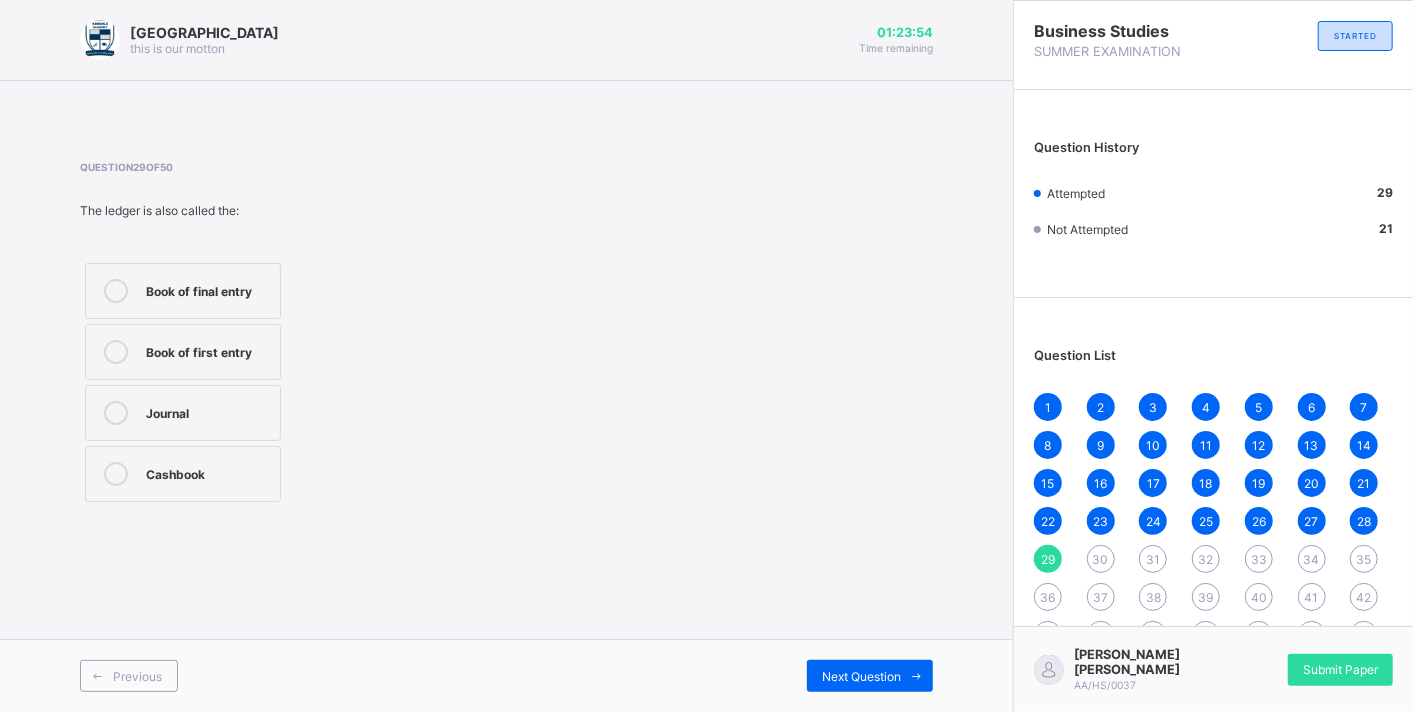 drag, startPoint x: 150, startPoint y: 276, endPoint x: 209, endPoint y: 311, distance: 68.60029 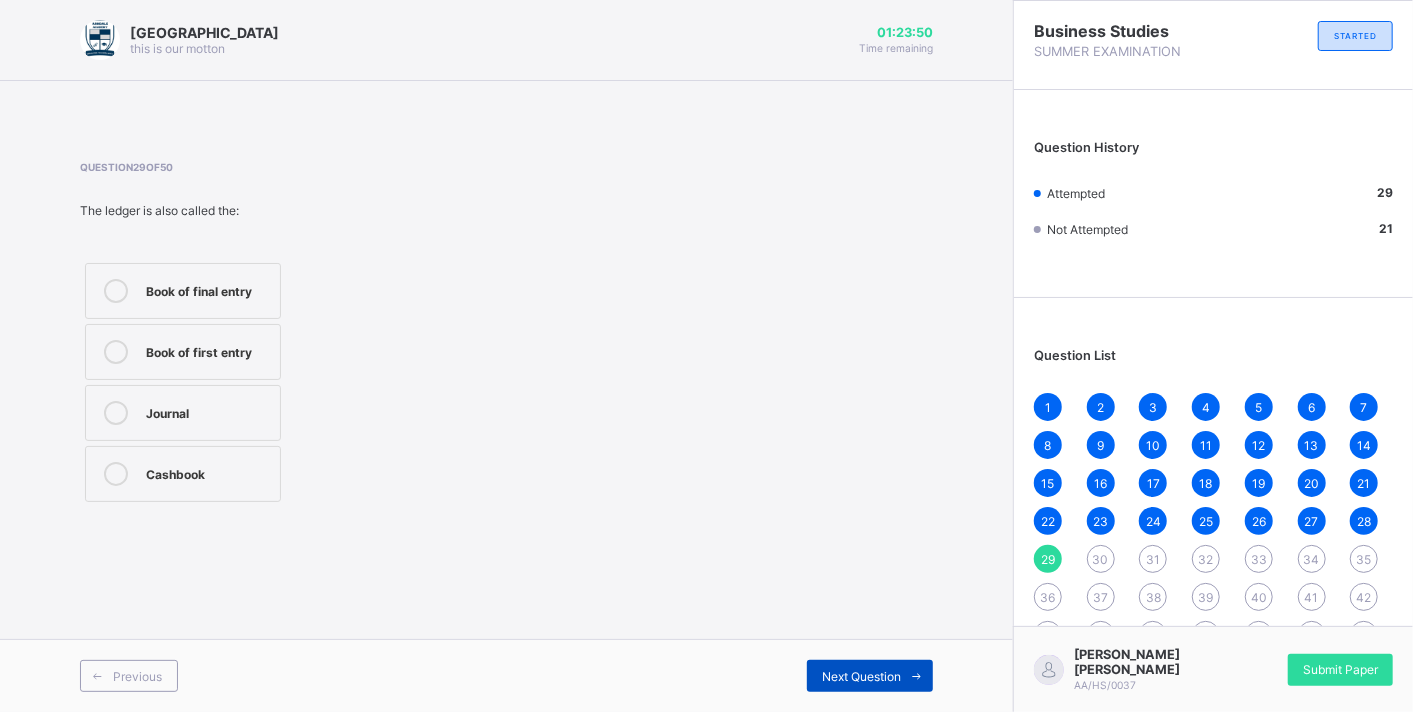 click on "Next Question" at bounding box center [870, 676] 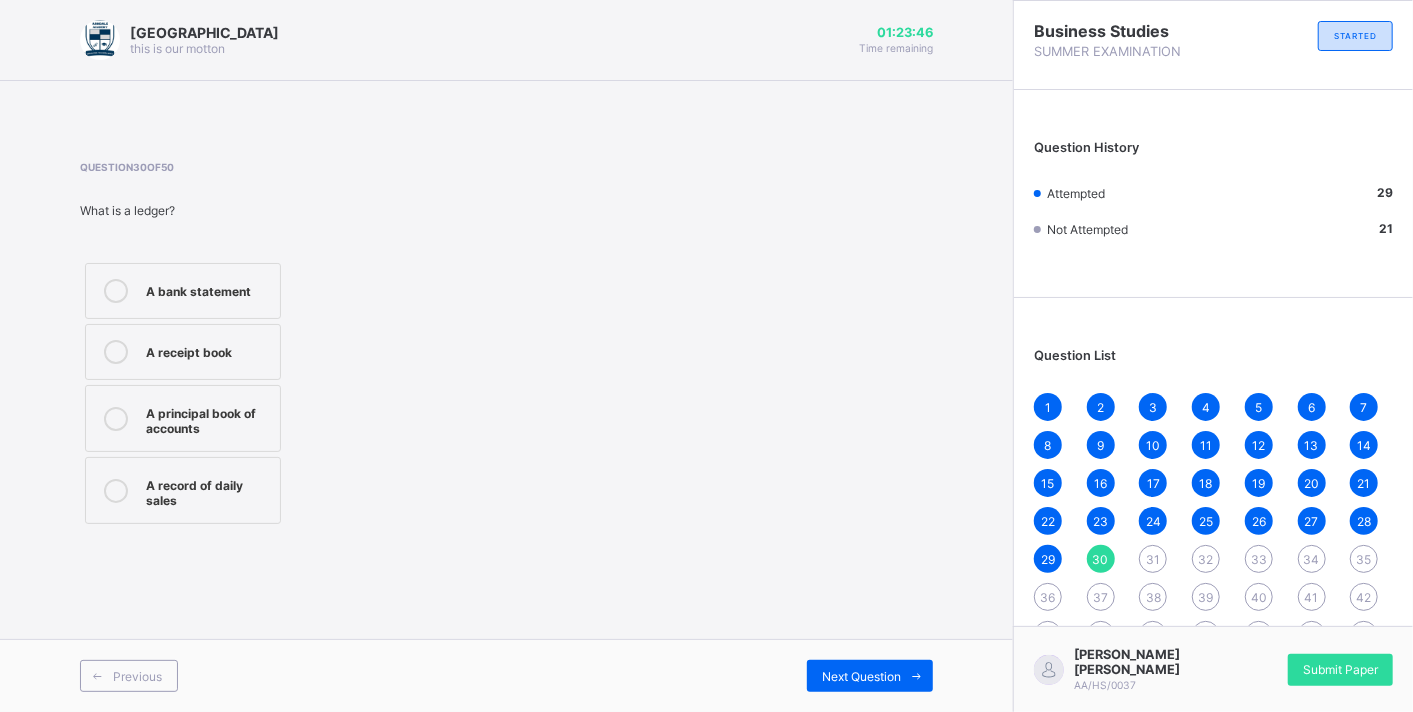 click on "A principal book of accounts" at bounding box center [208, 418] 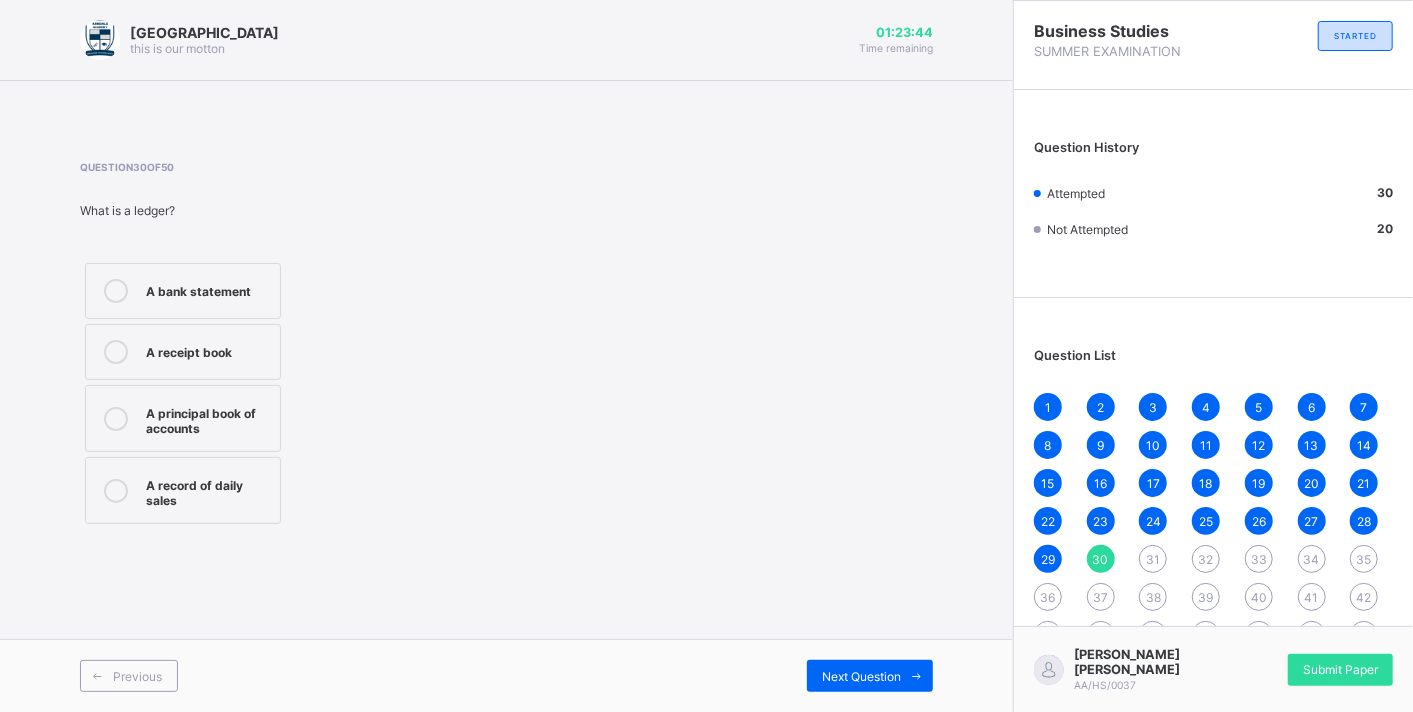 click on "Next Question" at bounding box center [720, 676] 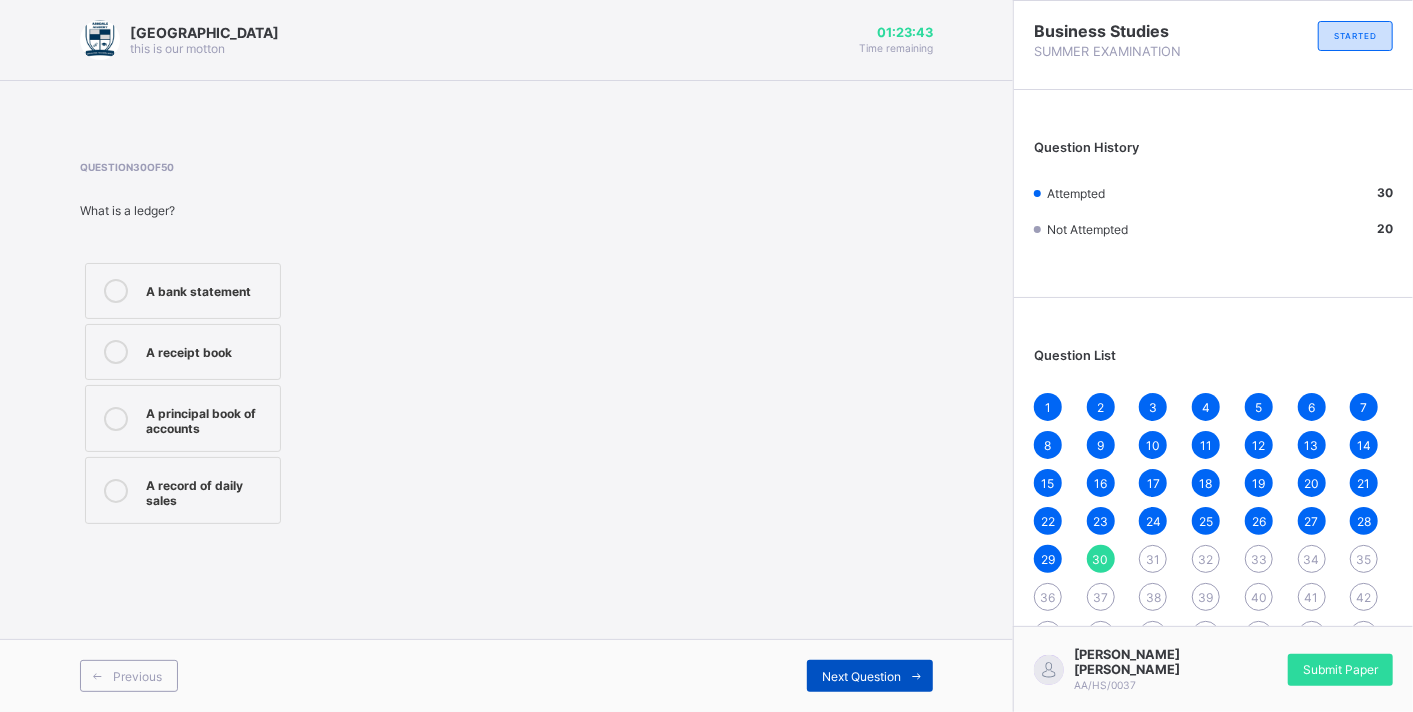 click on "Next Question" at bounding box center (870, 676) 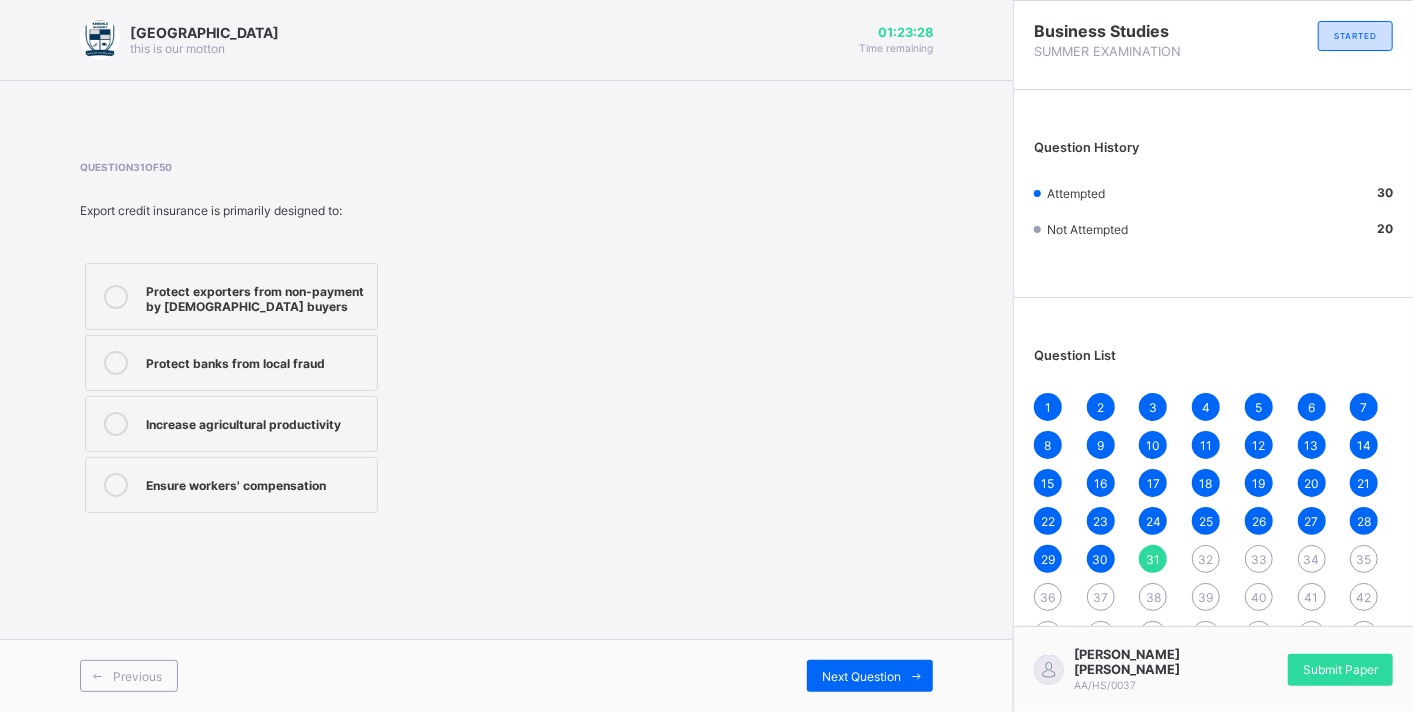click on "Protect exporters from non-payment by [DEMOGRAPHIC_DATA] buyers" at bounding box center (256, 296) 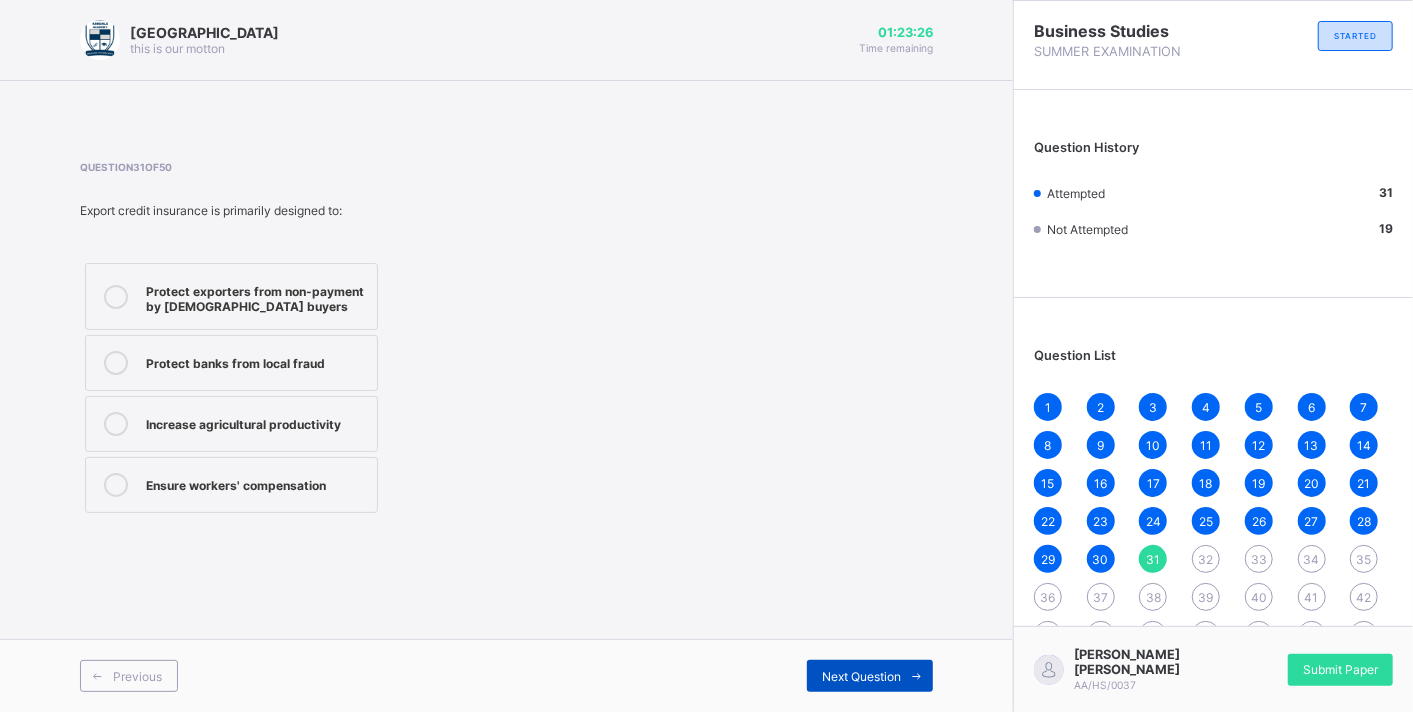 click on "Next Question" at bounding box center [861, 676] 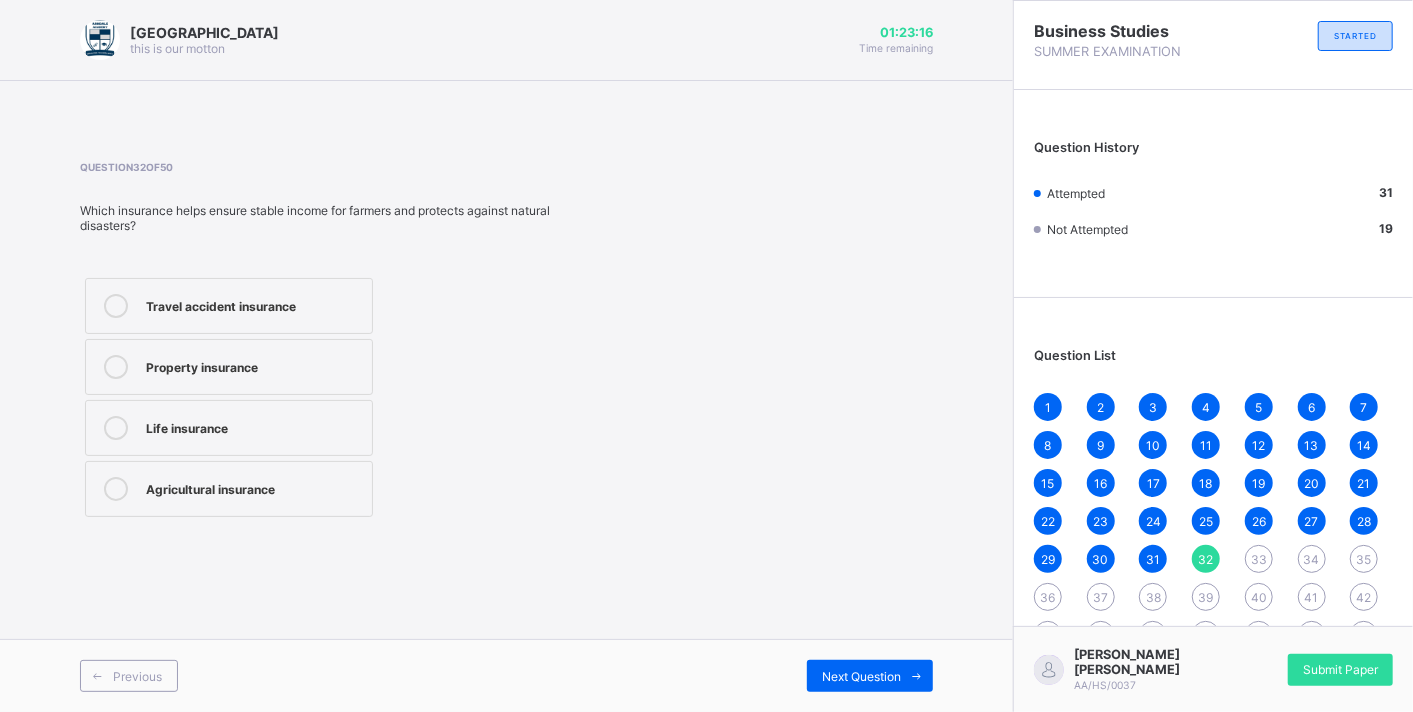 click on "Travel accident insurance Property insurance Life insurance Agricultural insurance" at bounding box center (229, 397) 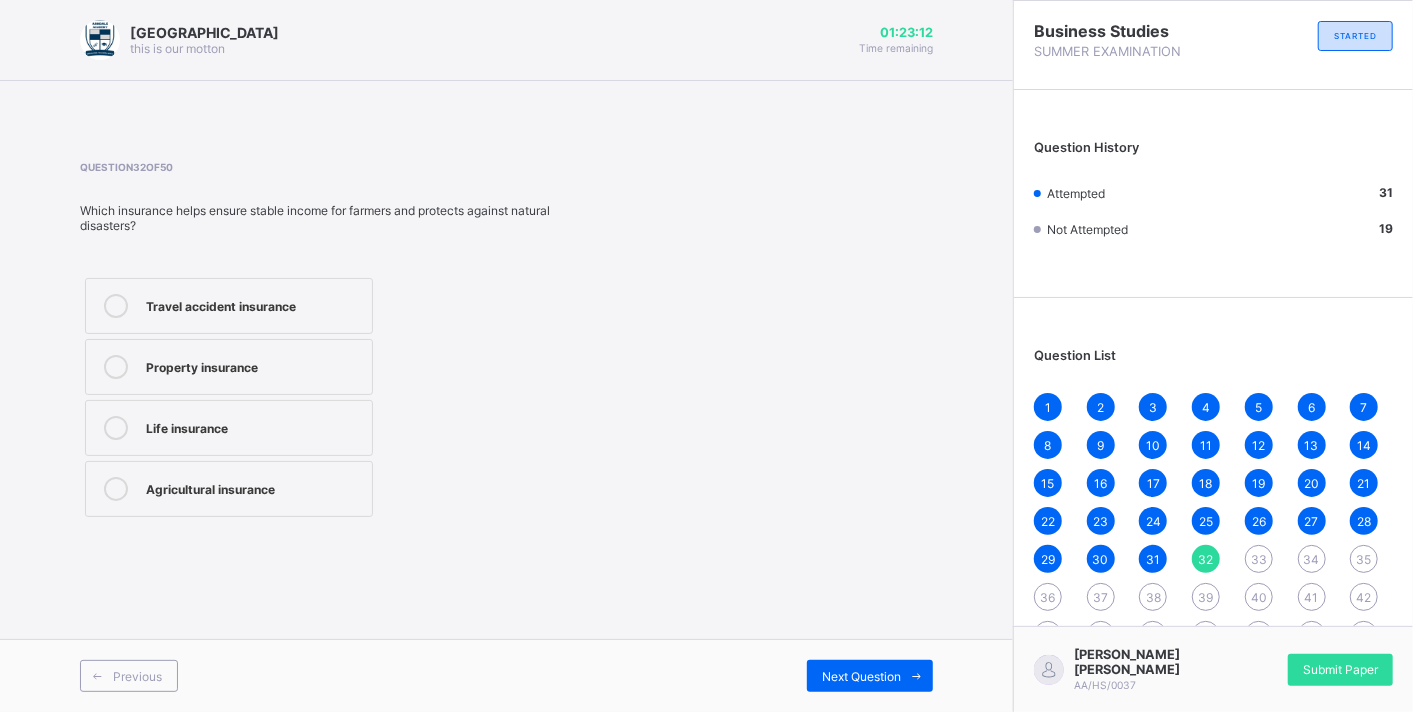 click on "Property insurance" at bounding box center (254, 367) 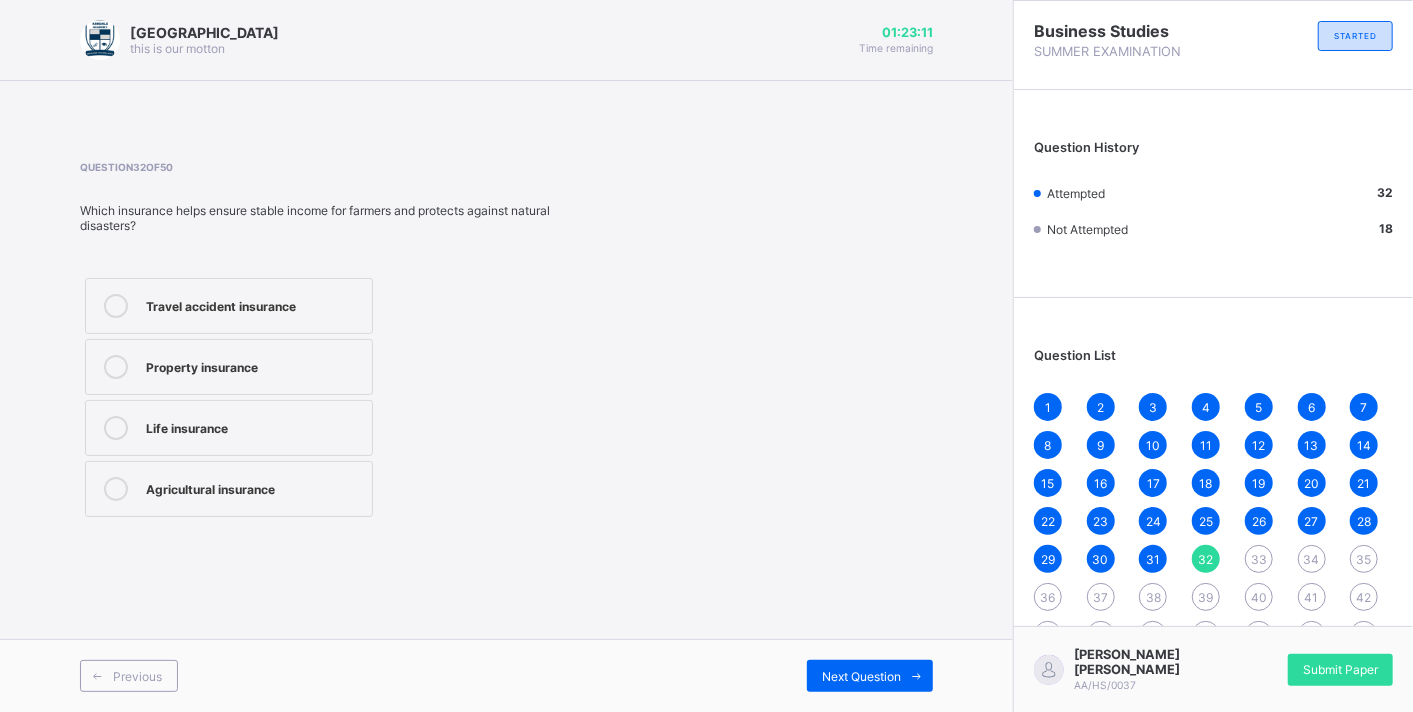 click on "Agricultural insurance" at bounding box center [254, 489] 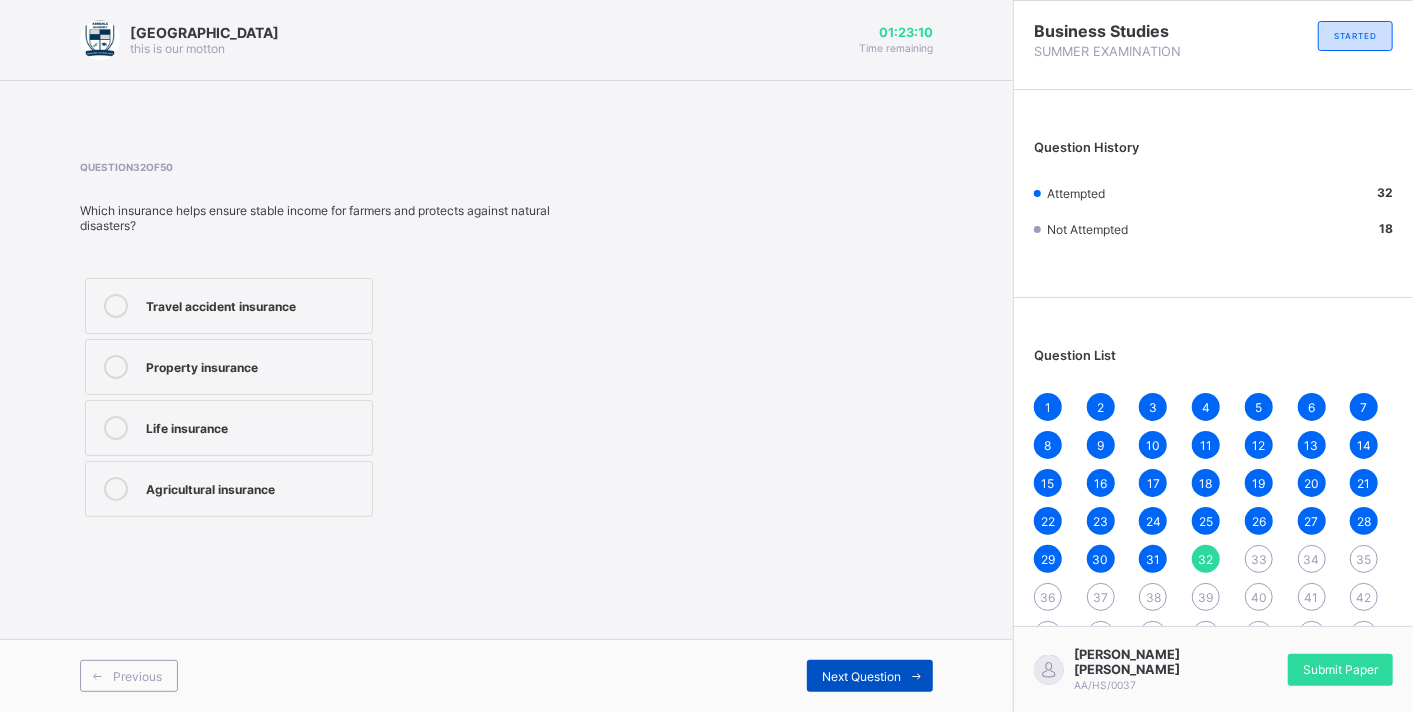click on "Next Question" at bounding box center [861, 676] 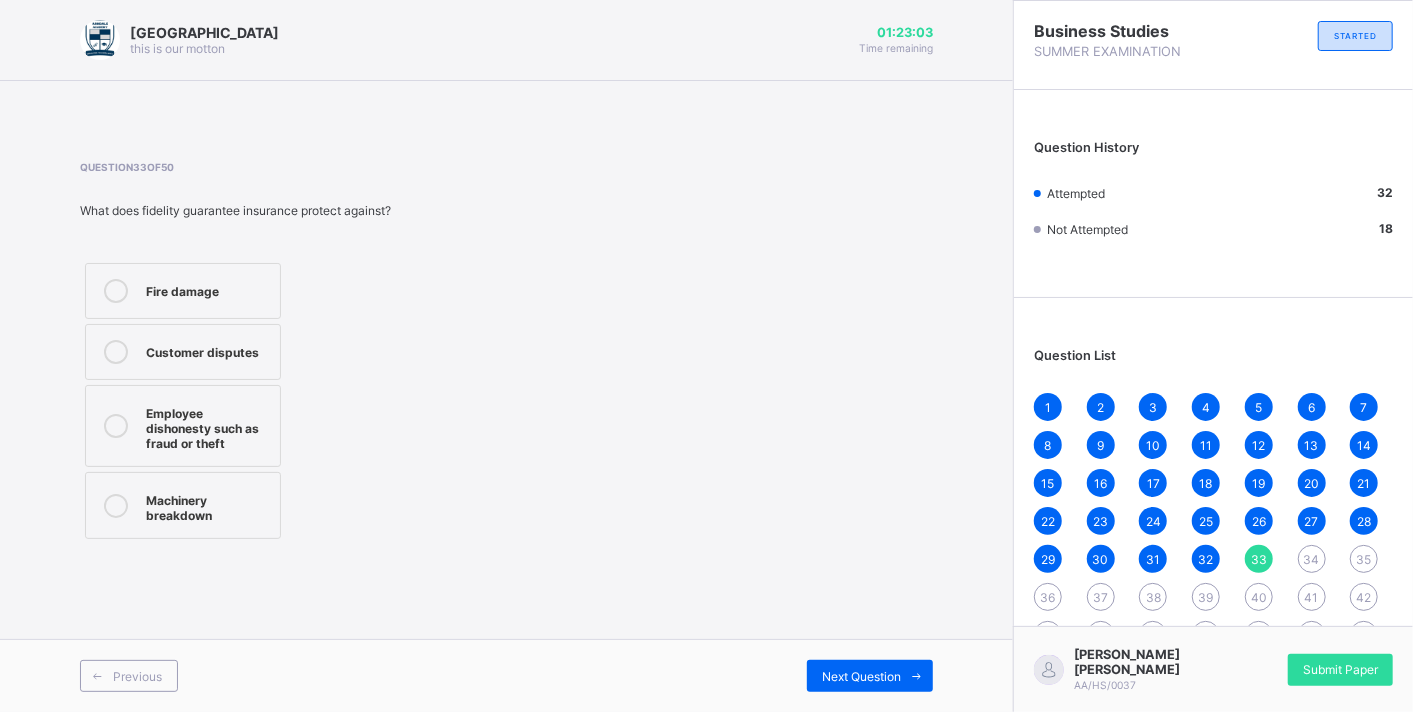 click on "Customer disputes" at bounding box center [208, 350] 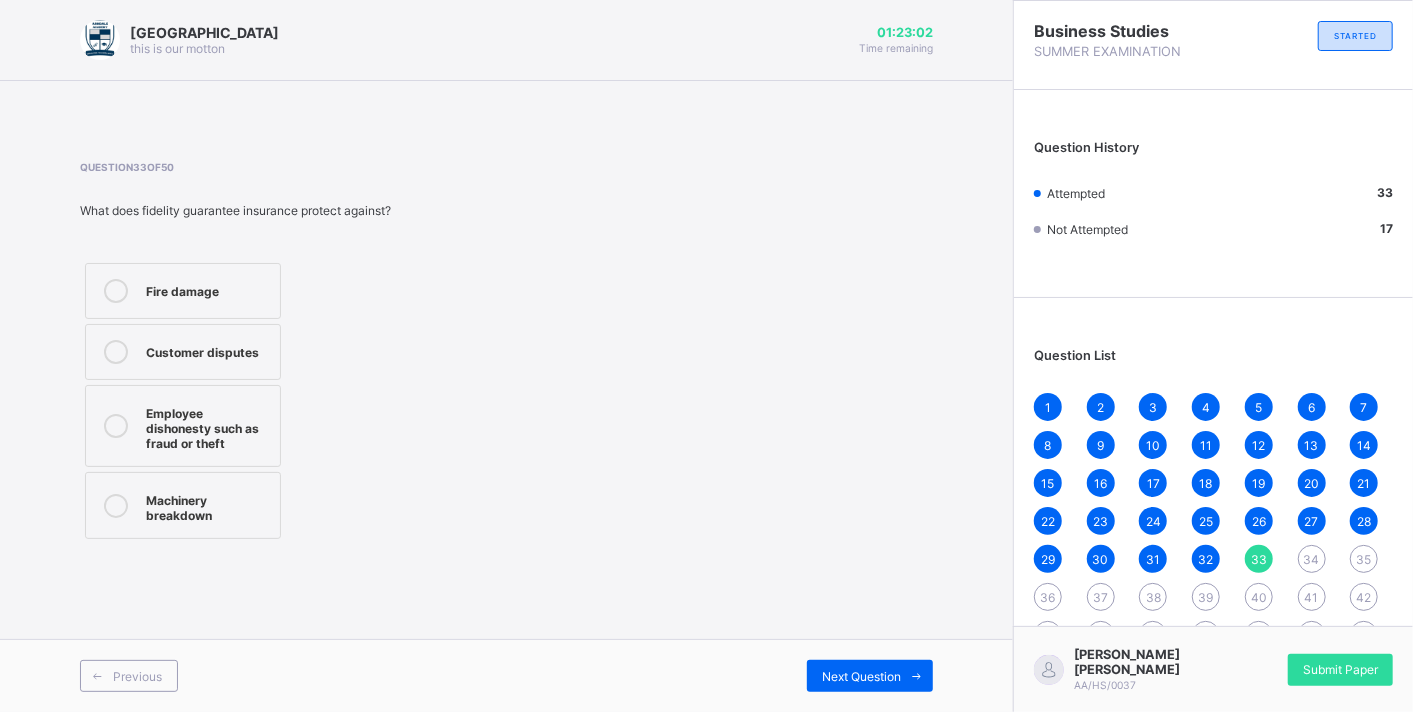 click on "Employee dishonesty such as fraud or theft" at bounding box center [183, 426] 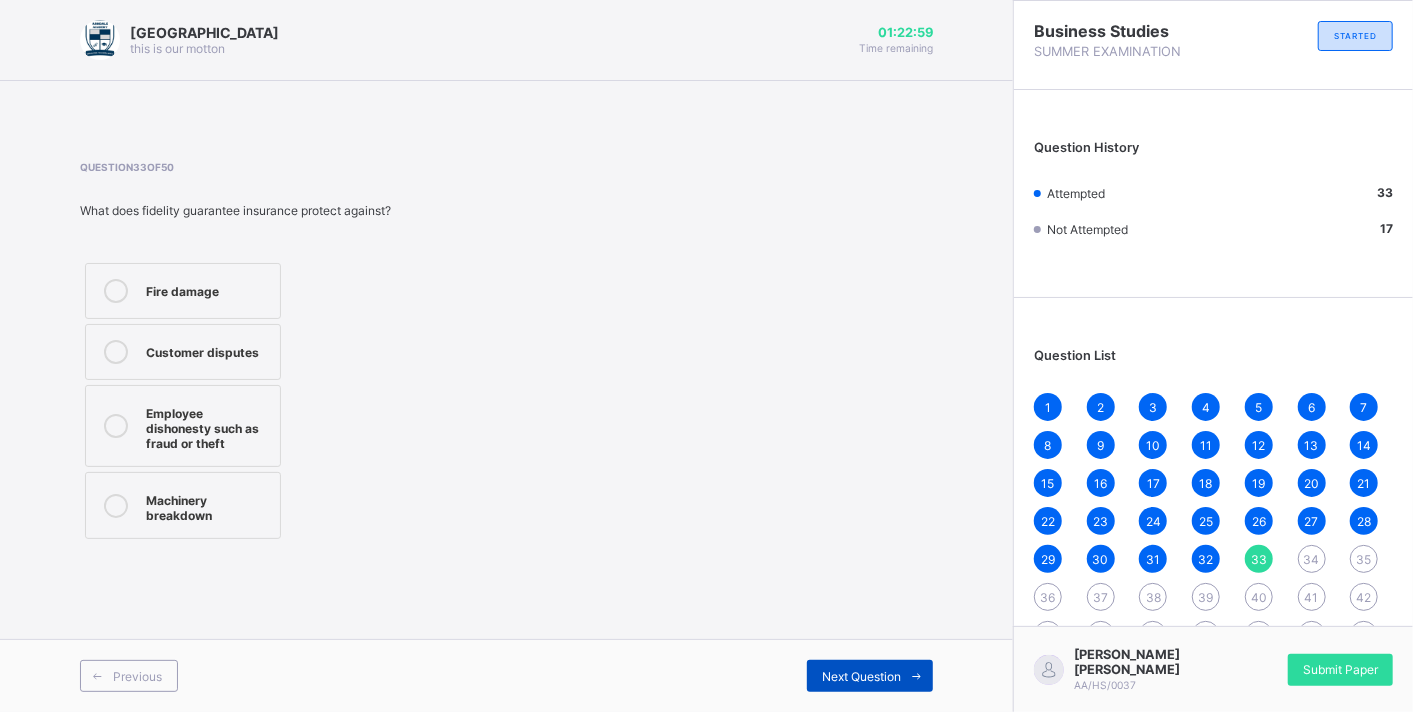 click on "Next Question" at bounding box center [861, 676] 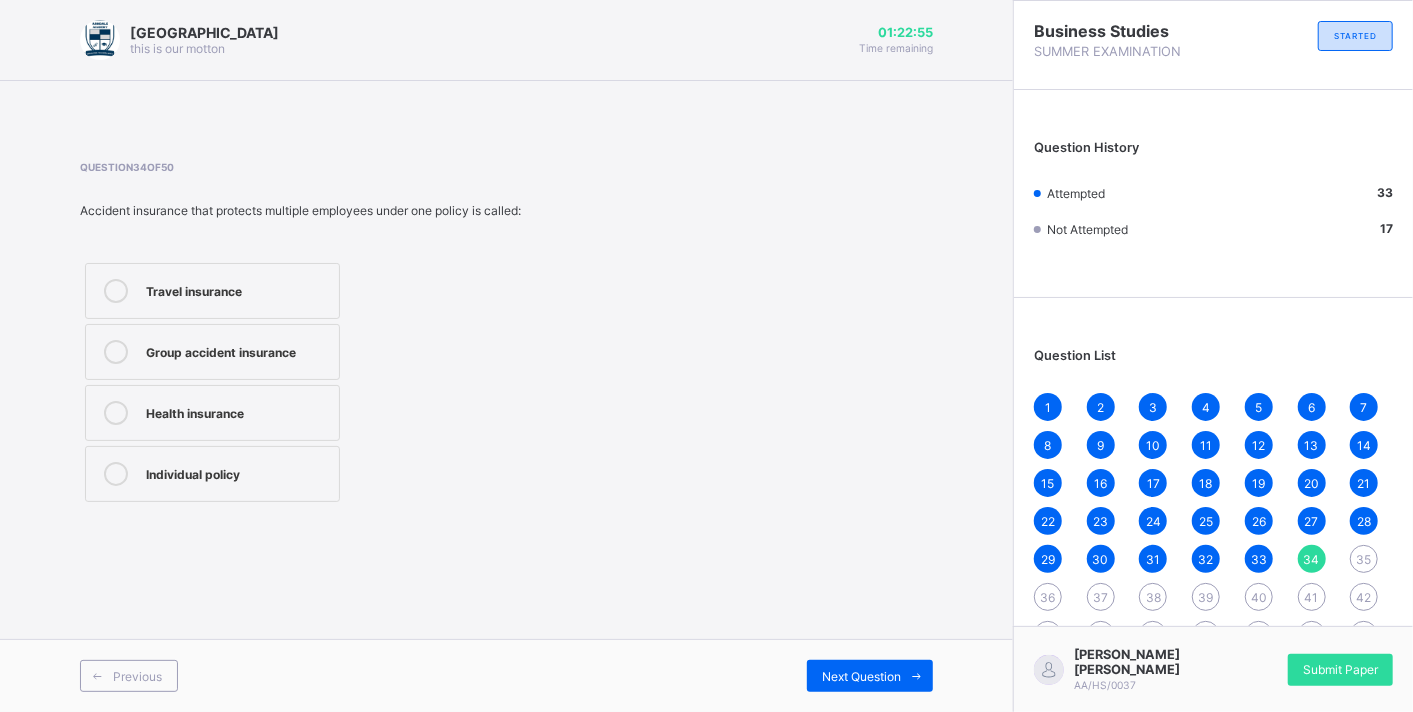 click on "Group accident insurance" at bounding box center [237, 352] 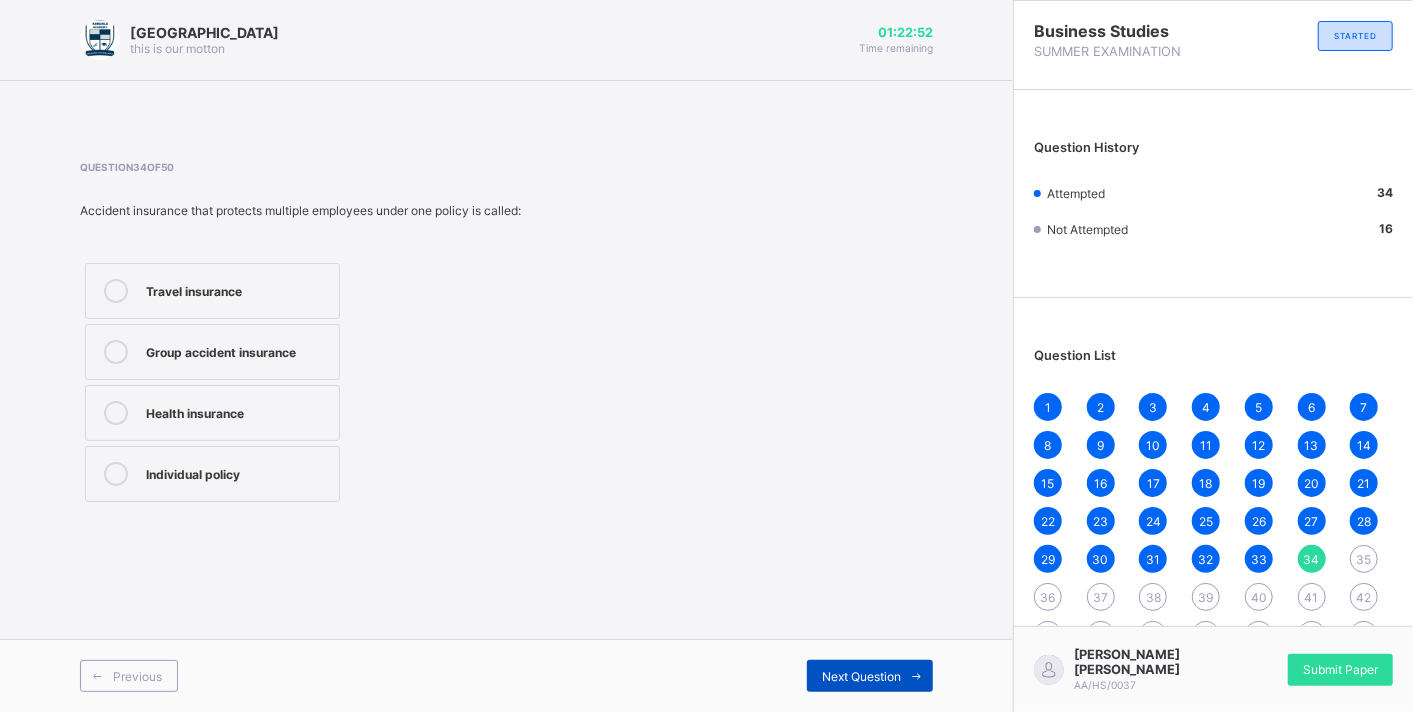 click on "Next Question" at bounding box center [870, 676] 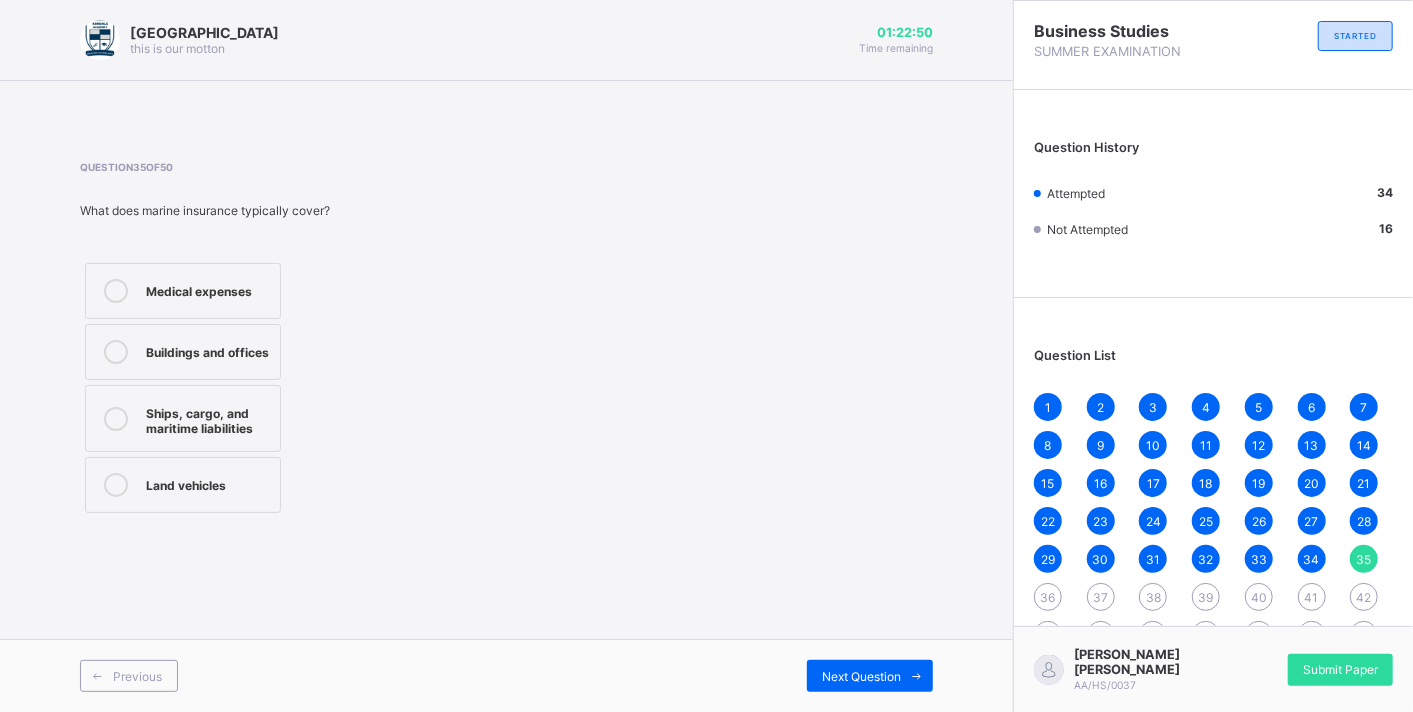 click on "Ships, cargo, and maritime liabilities" at bounding box center [208, 418] 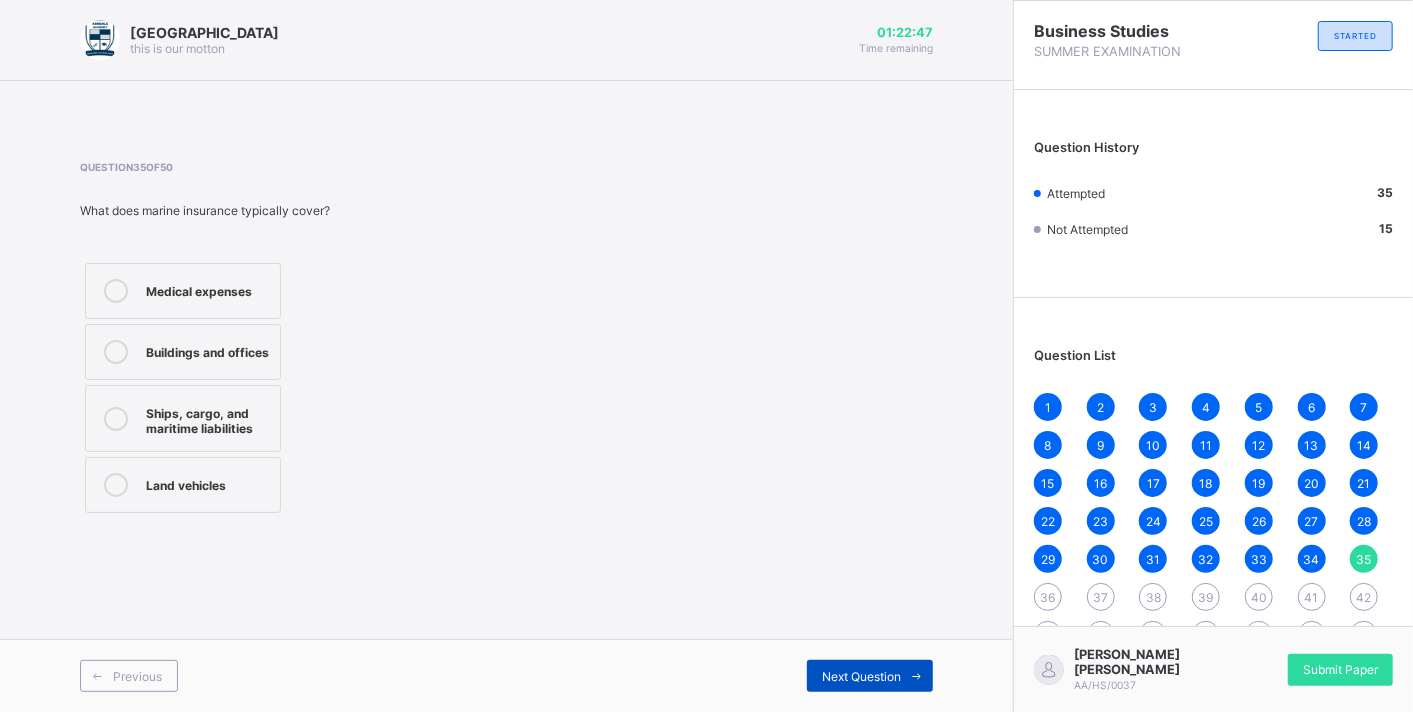 click on "Next Question" at bounding box center [861, 676] 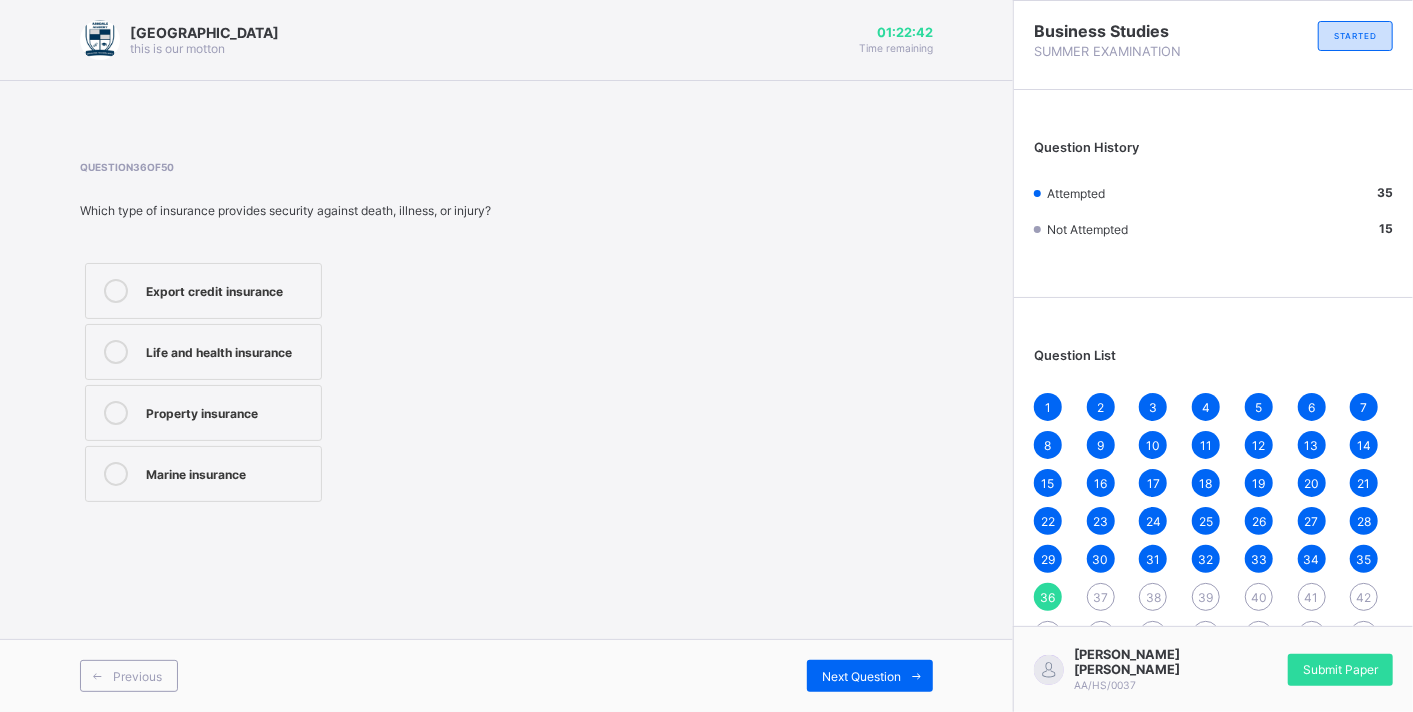 click on "Life and health insurance" at bounding box center (228, 350) 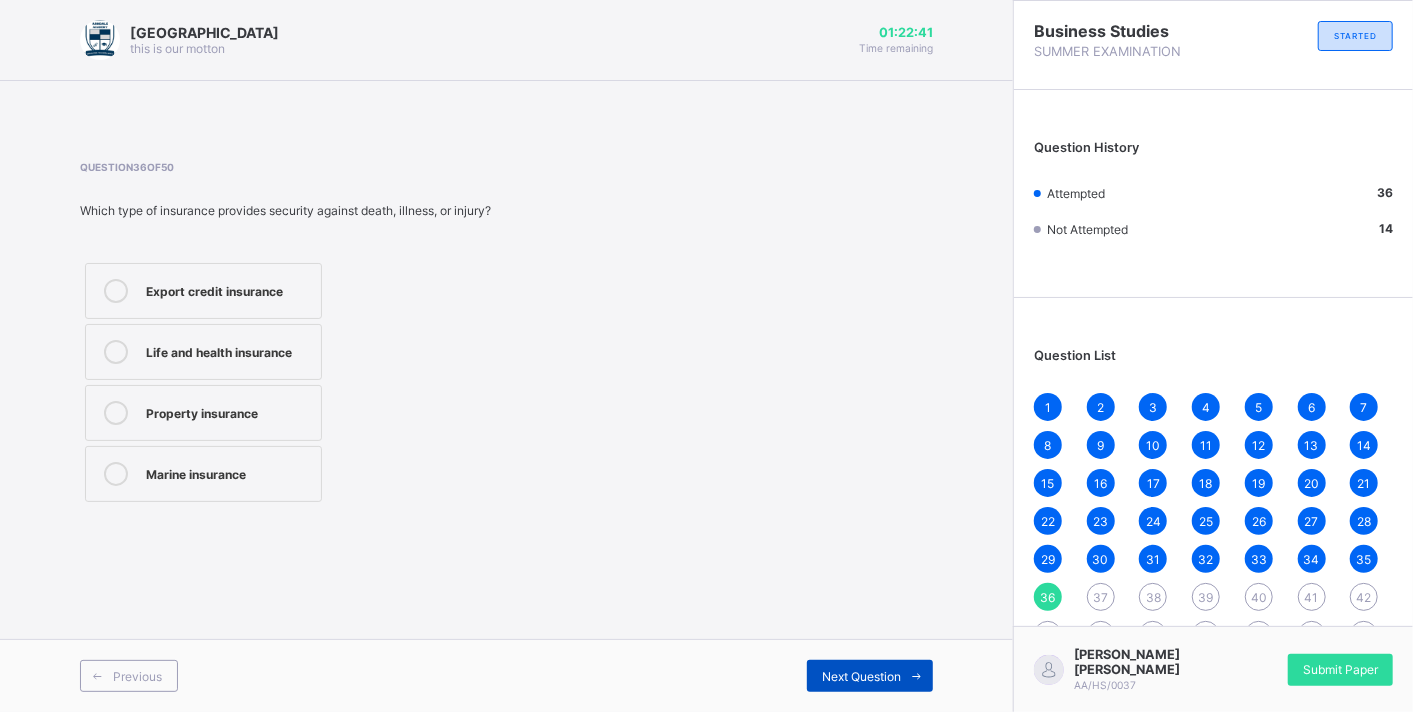 click on "Next Question" at bounding box center [870, 676] 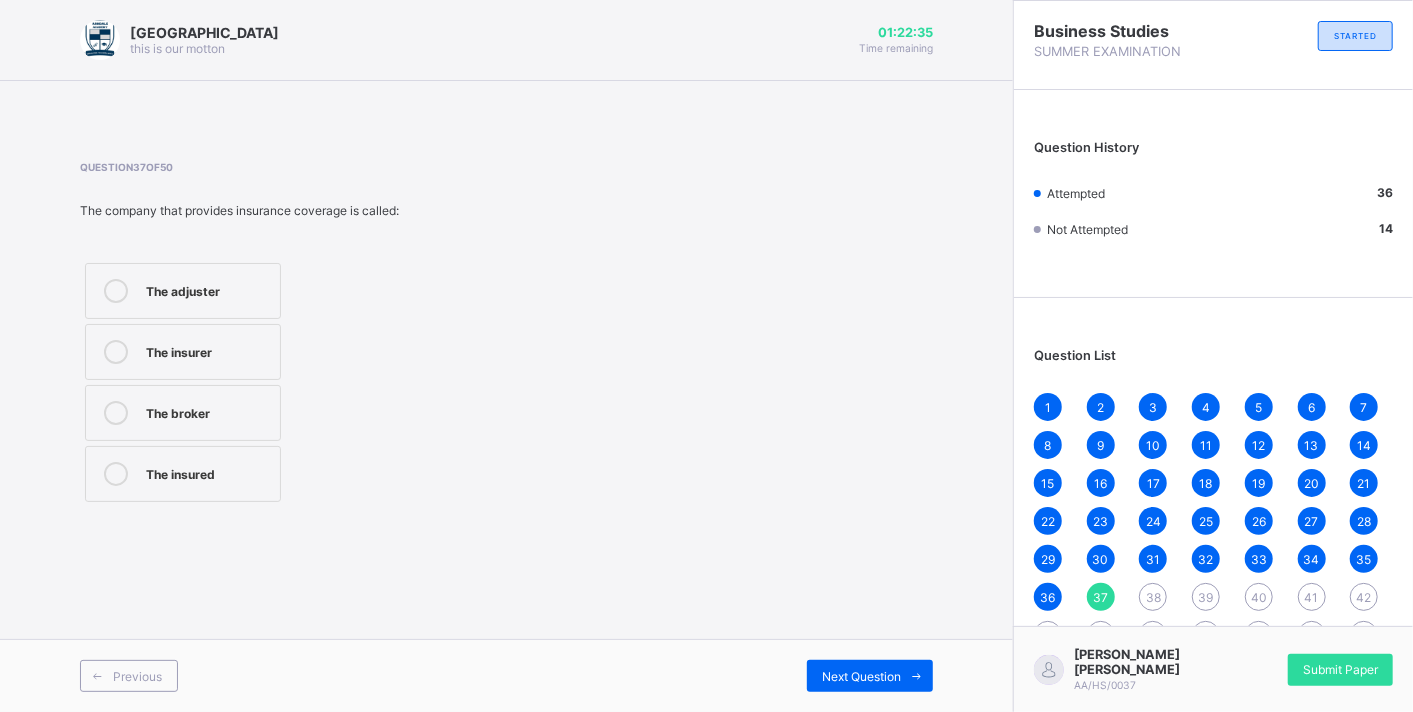 click on "The insurer" at bounding box center [208, 350] 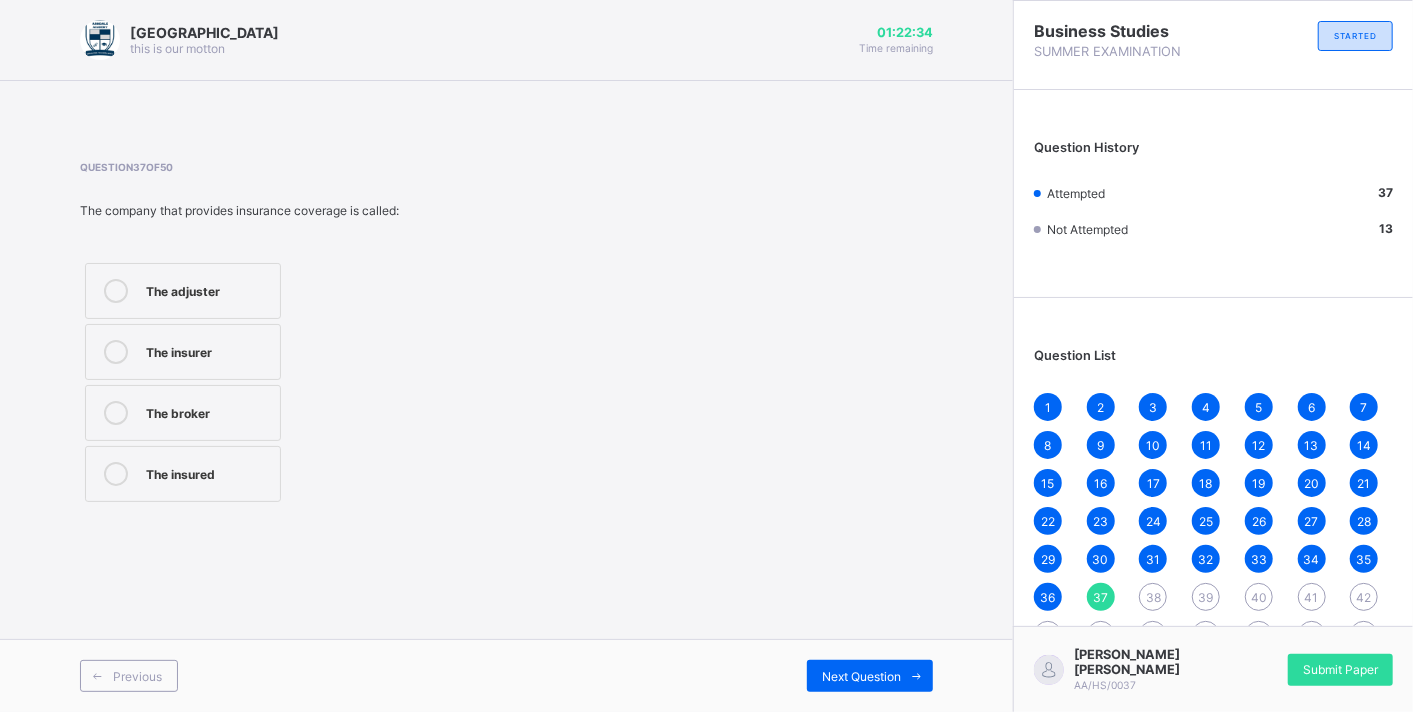 click on "The insured" at bounding box center [208, 472] 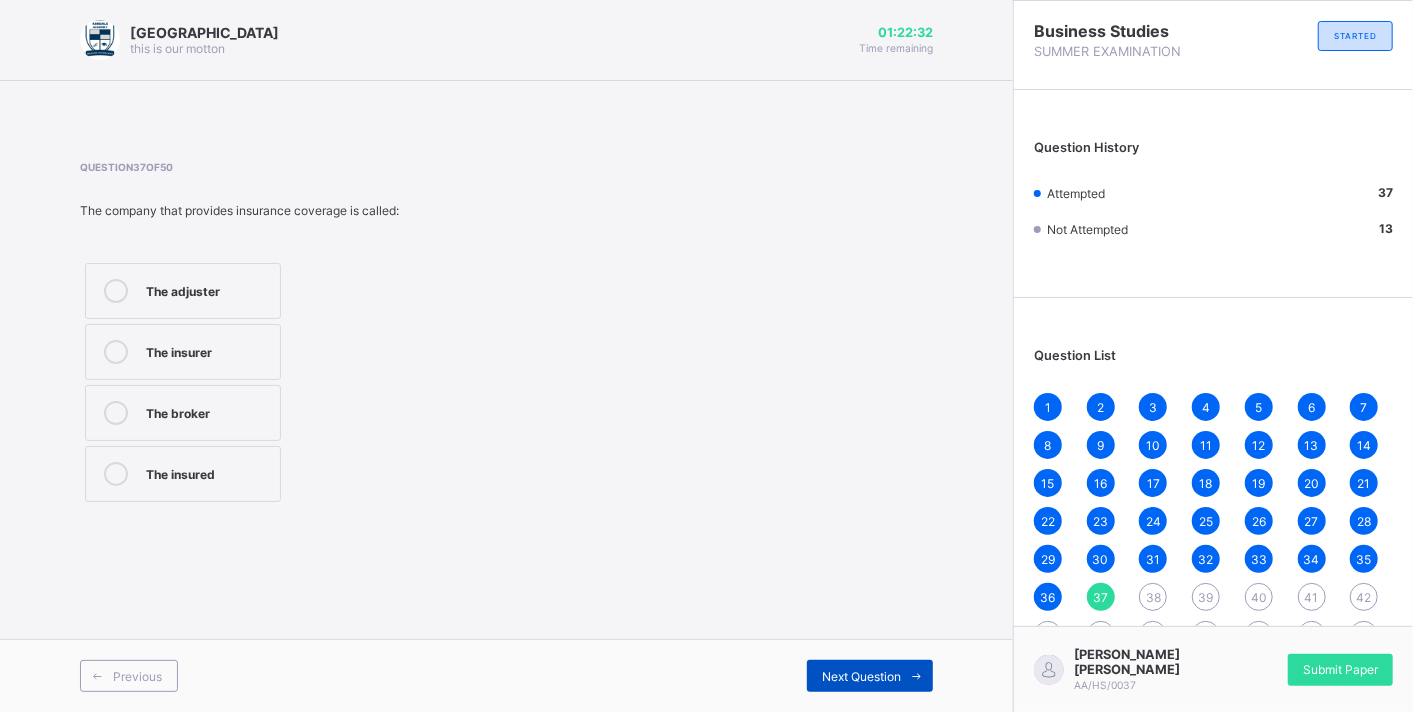 click on "Next Question" at bounding box center (861, 676) 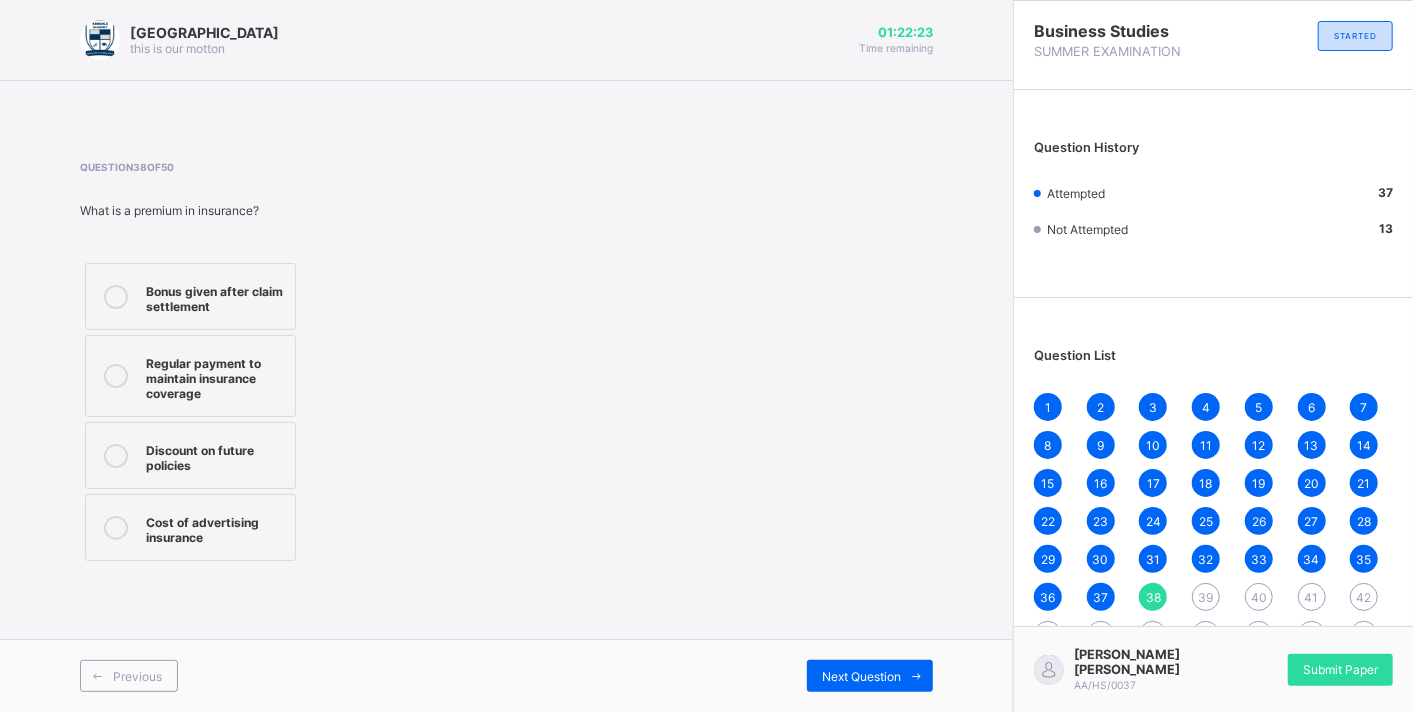 click on "Bonus given after claim settlement" at bounding box center (215, 296) 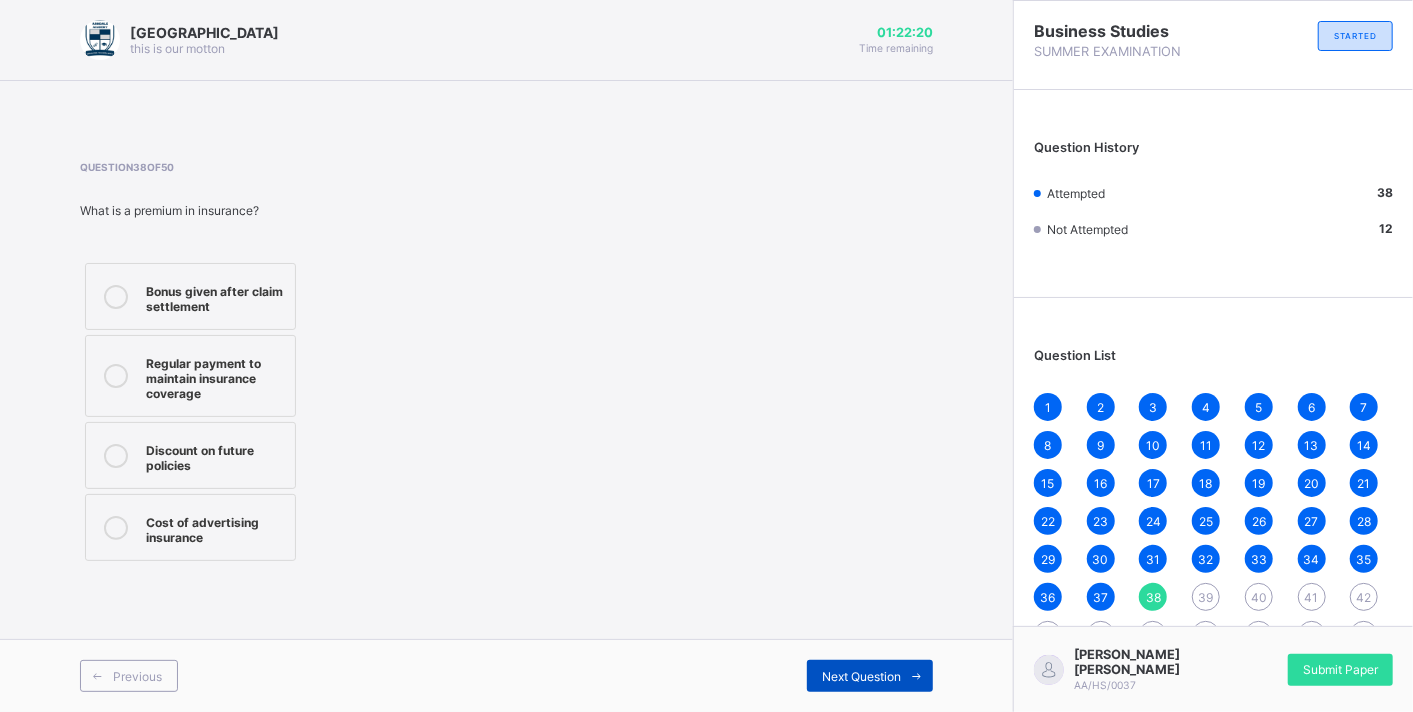 click on "Next Question" at bounding box center [870, 676] 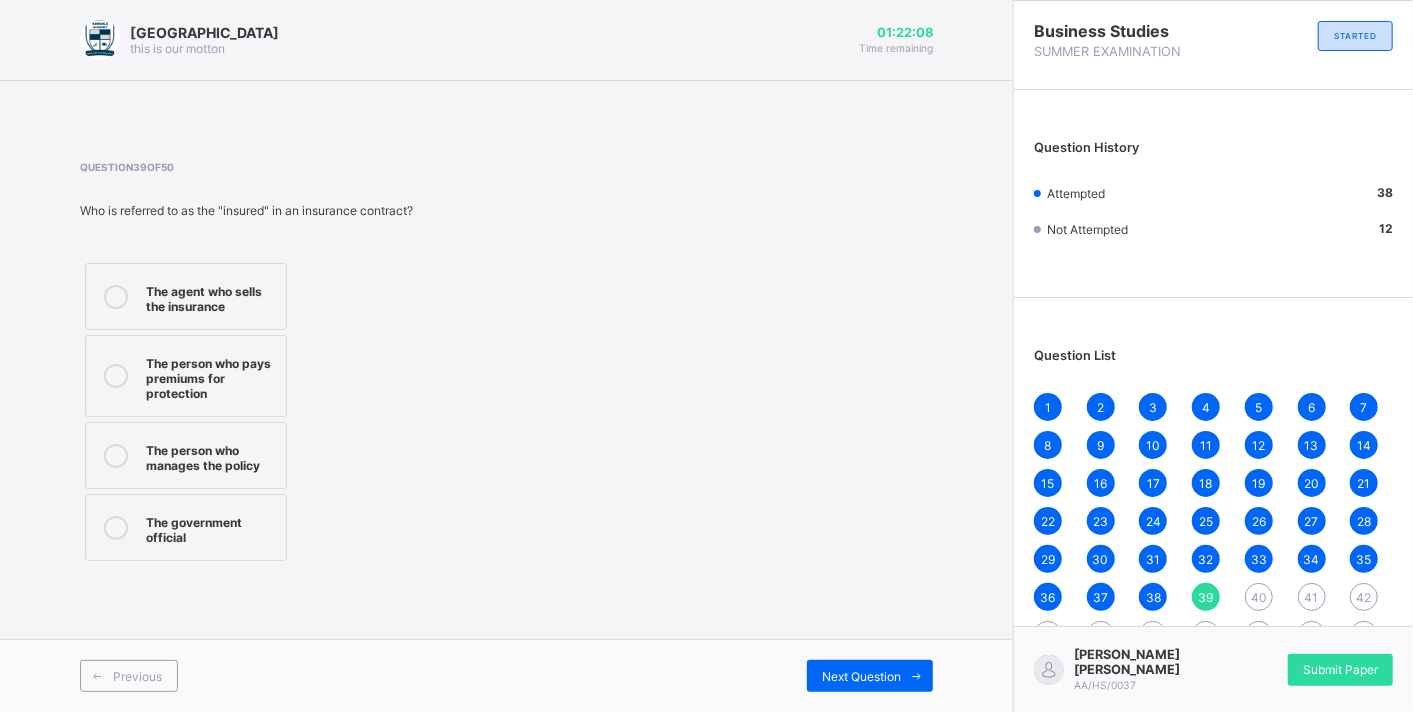 click on "The person who manages the policy" at bounding box center [211, 455] 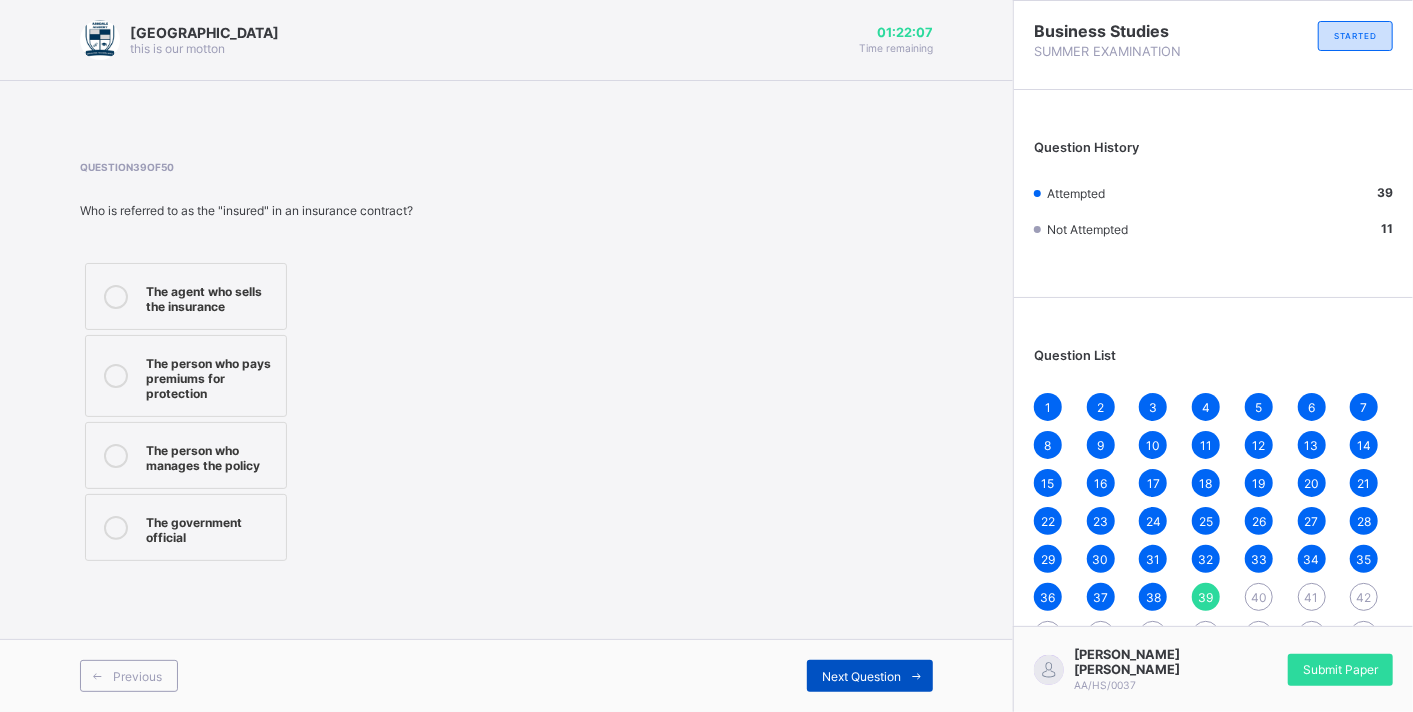 click on "Next Question" at bounding box center [861, 676] 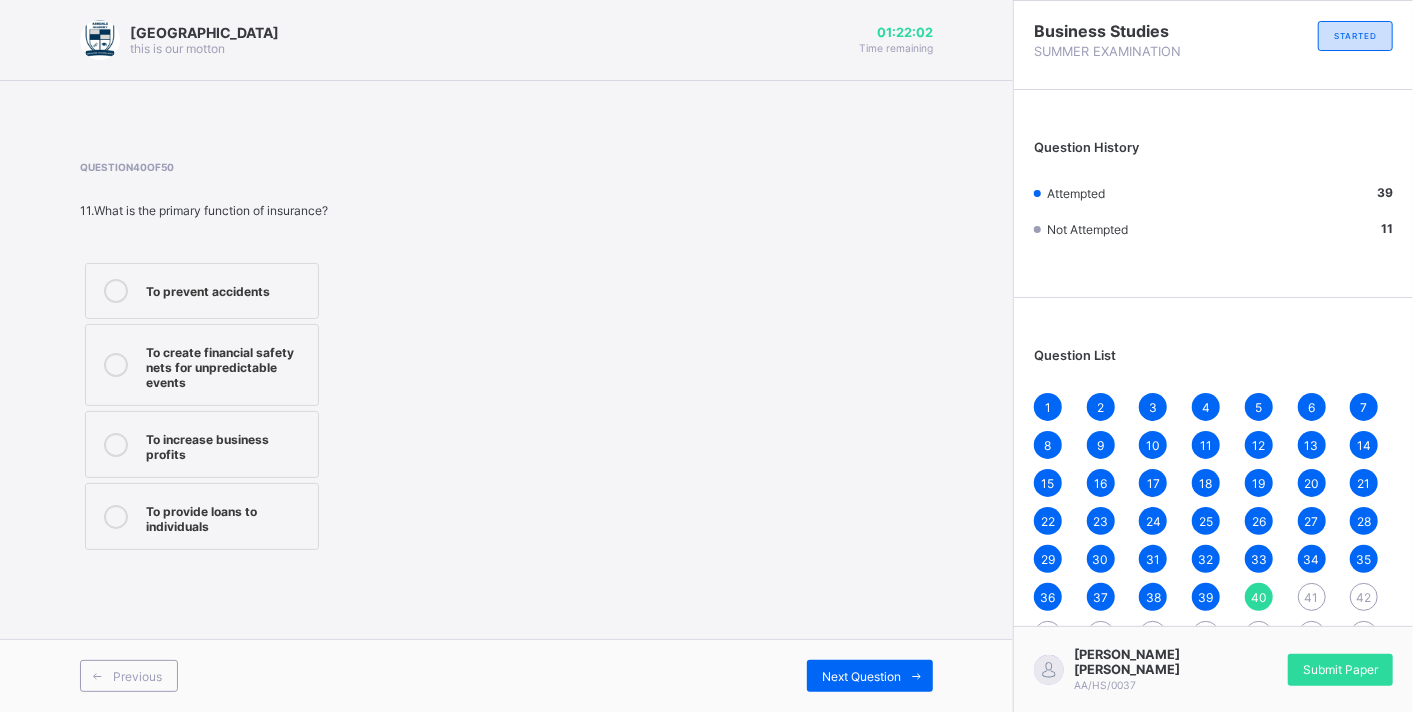 click on "To create financial safety nets for unpredictable events" at bounding box center [227, 365] 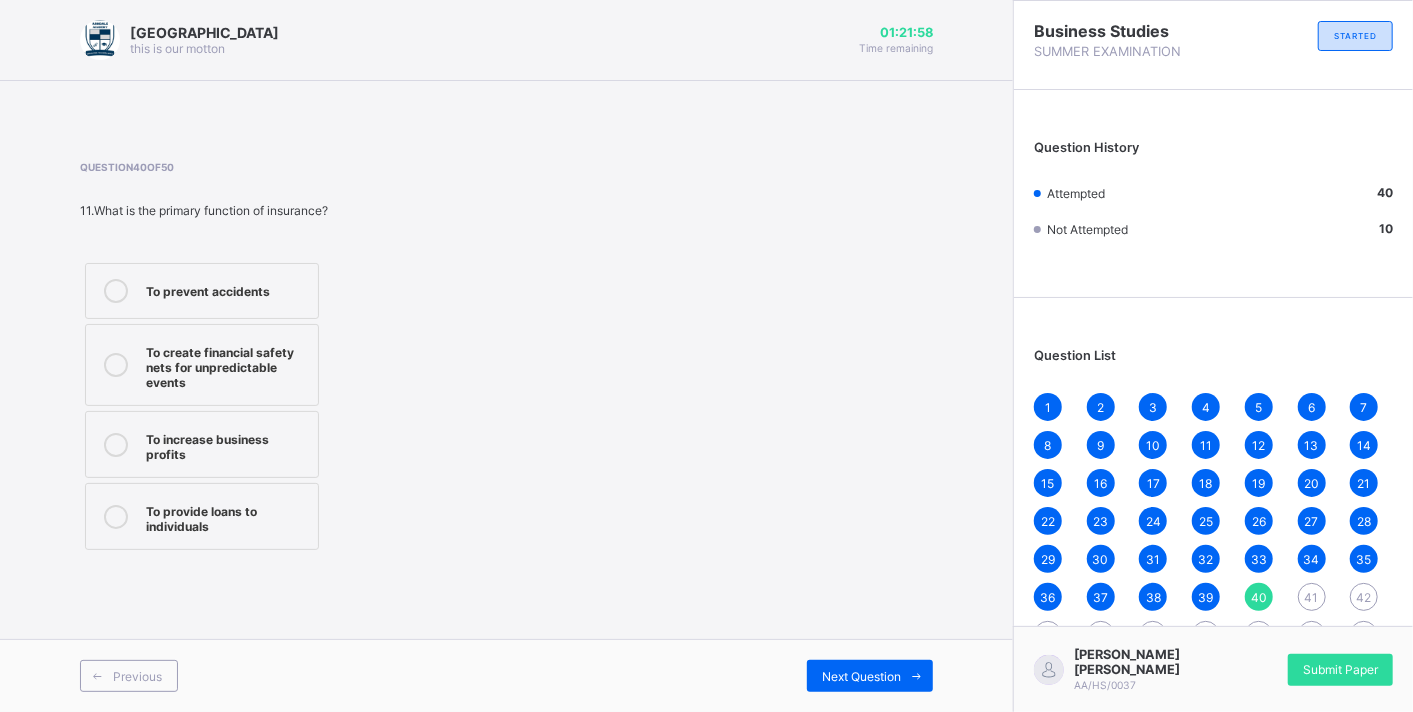 drag, startPoint x: 821, startPoint y: 670, endPoint x: 802, endPoint y: 672, distance: 19.104973 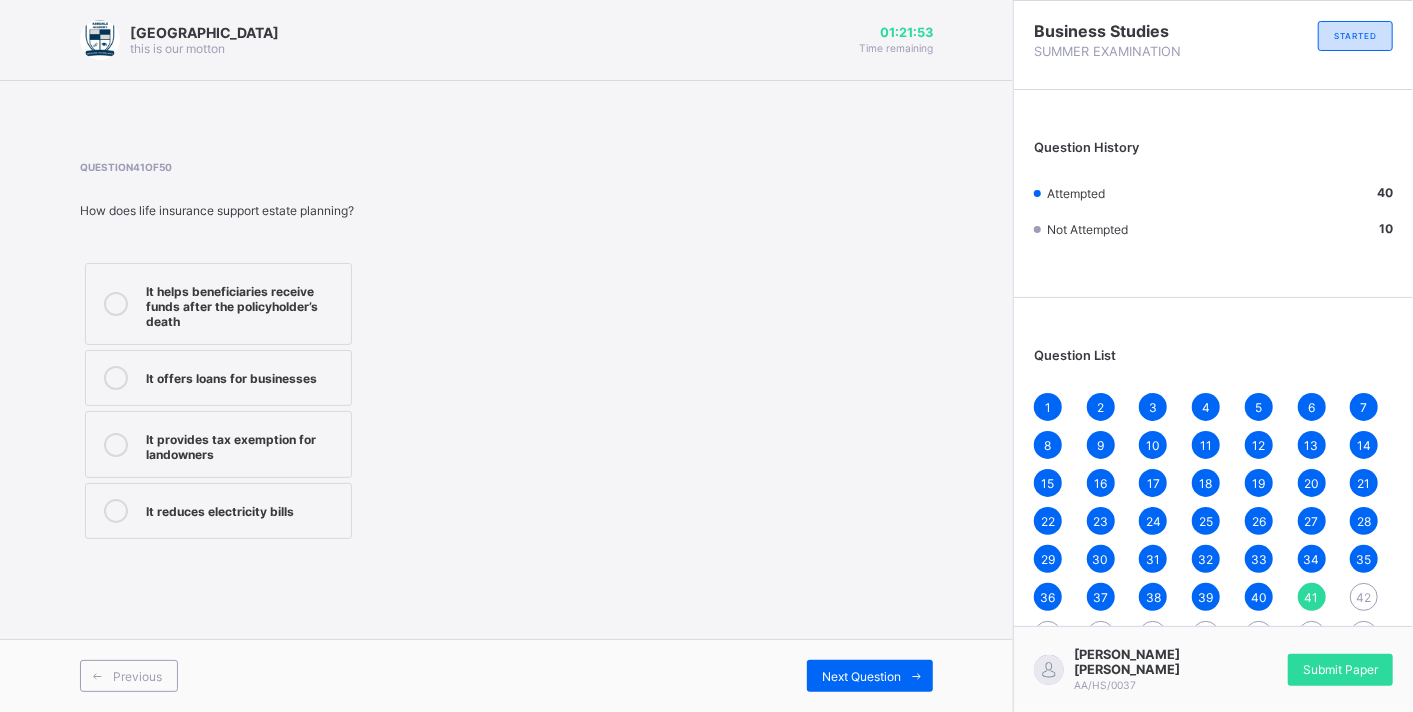 click on "It helps beneficiaries receive funds after the policyholder’s death" at bounding box center (243, 304) 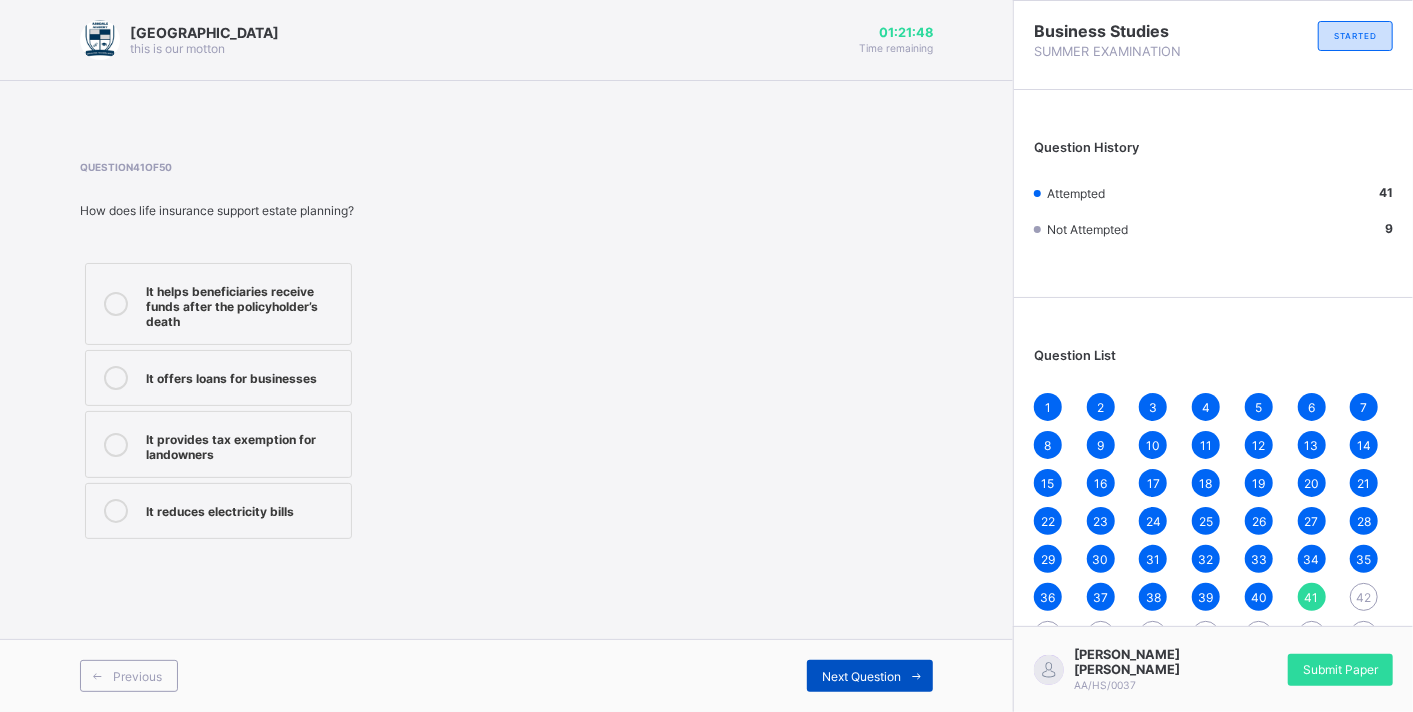 click on "Next Question" at bounding box center (861, 676) 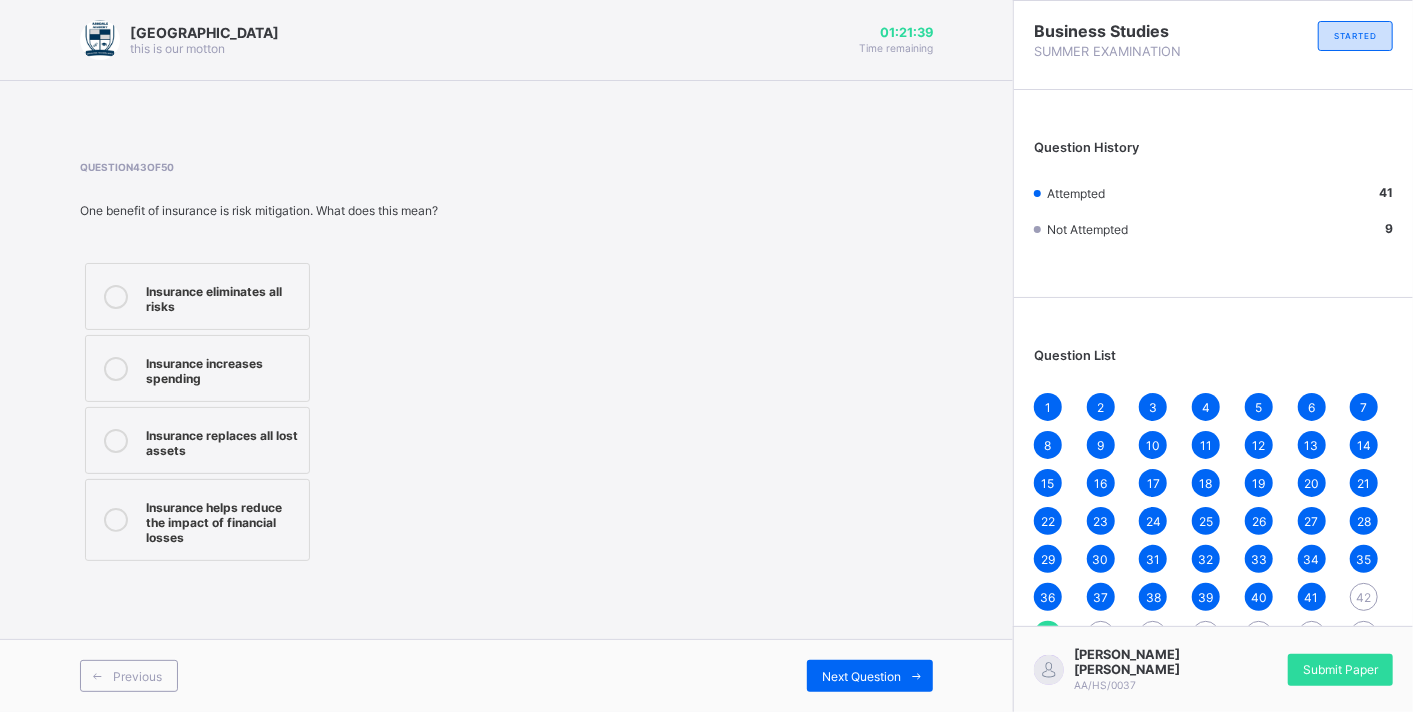 click on "42" at bounding box center (1364, 597) 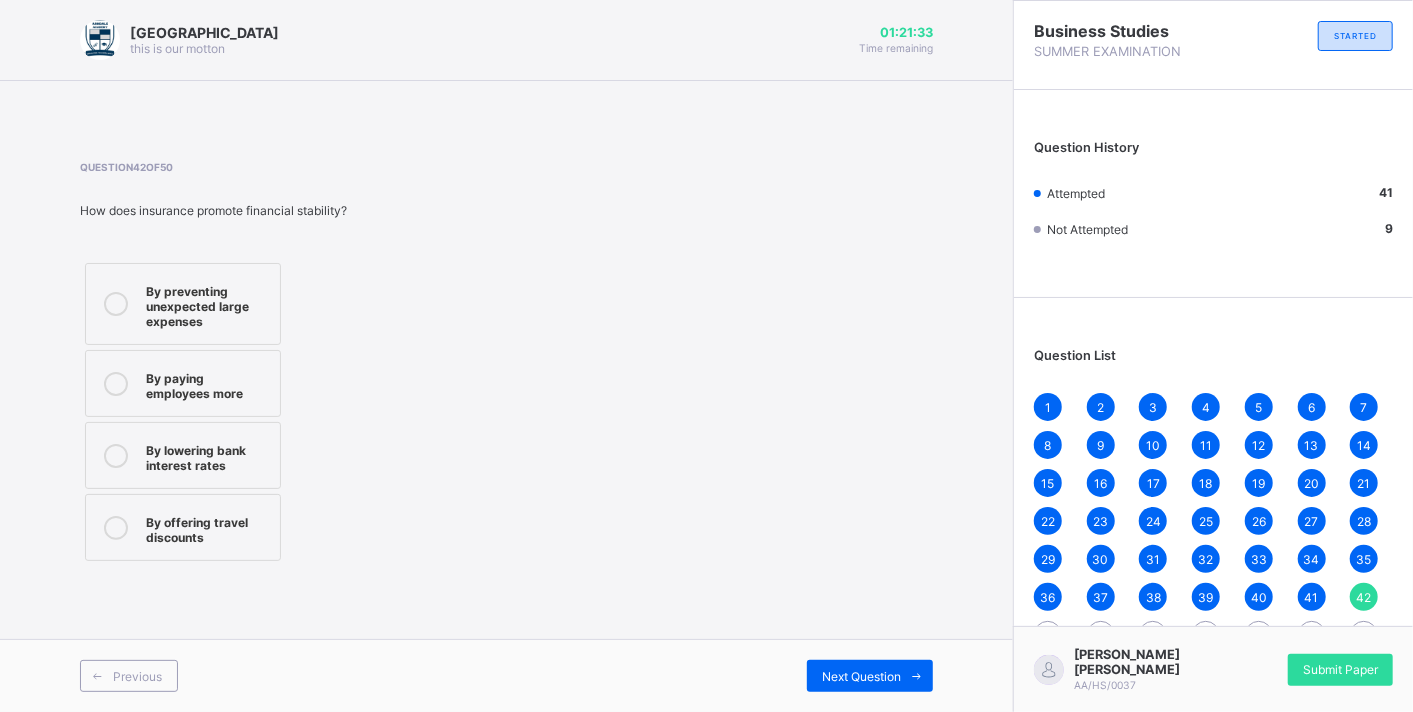 click on "By preventing unexpected large expenses" at bounding box center [208, 304] 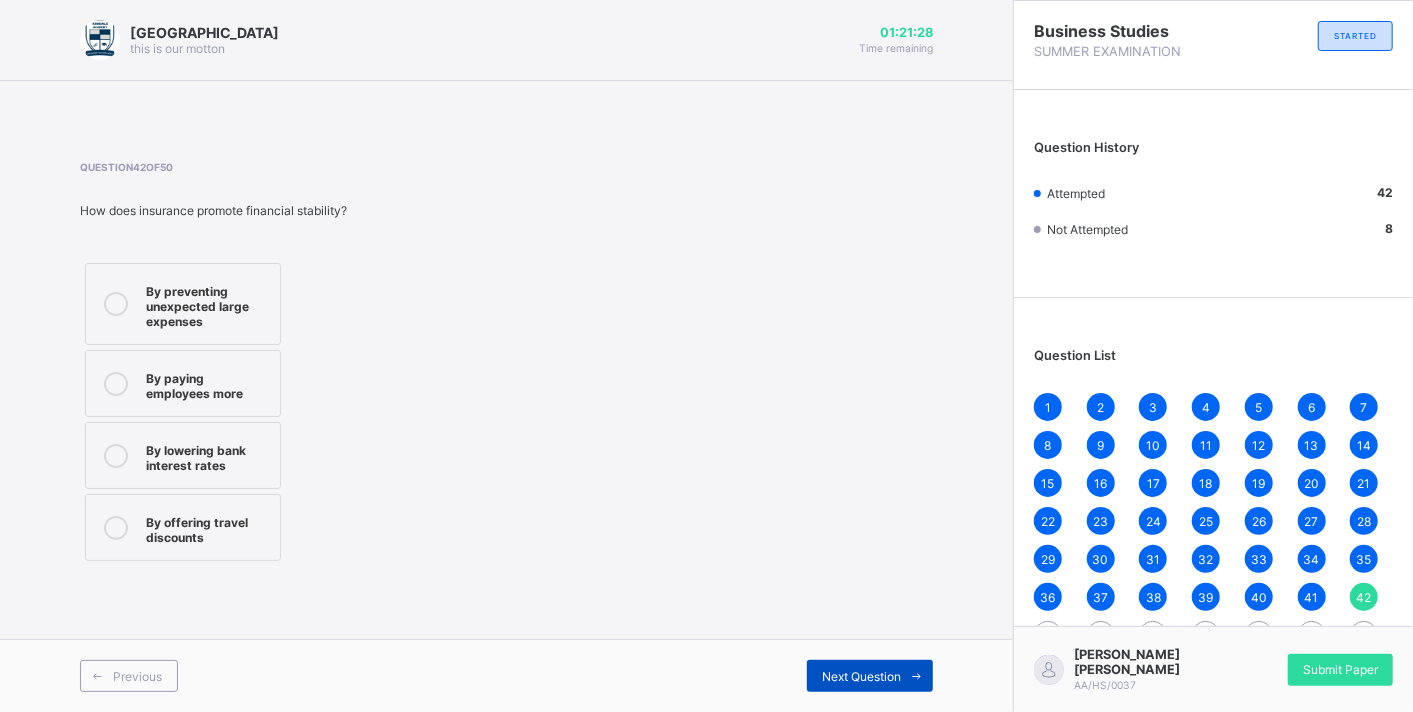 click on "Next Question" at bounding box center [861, 676] 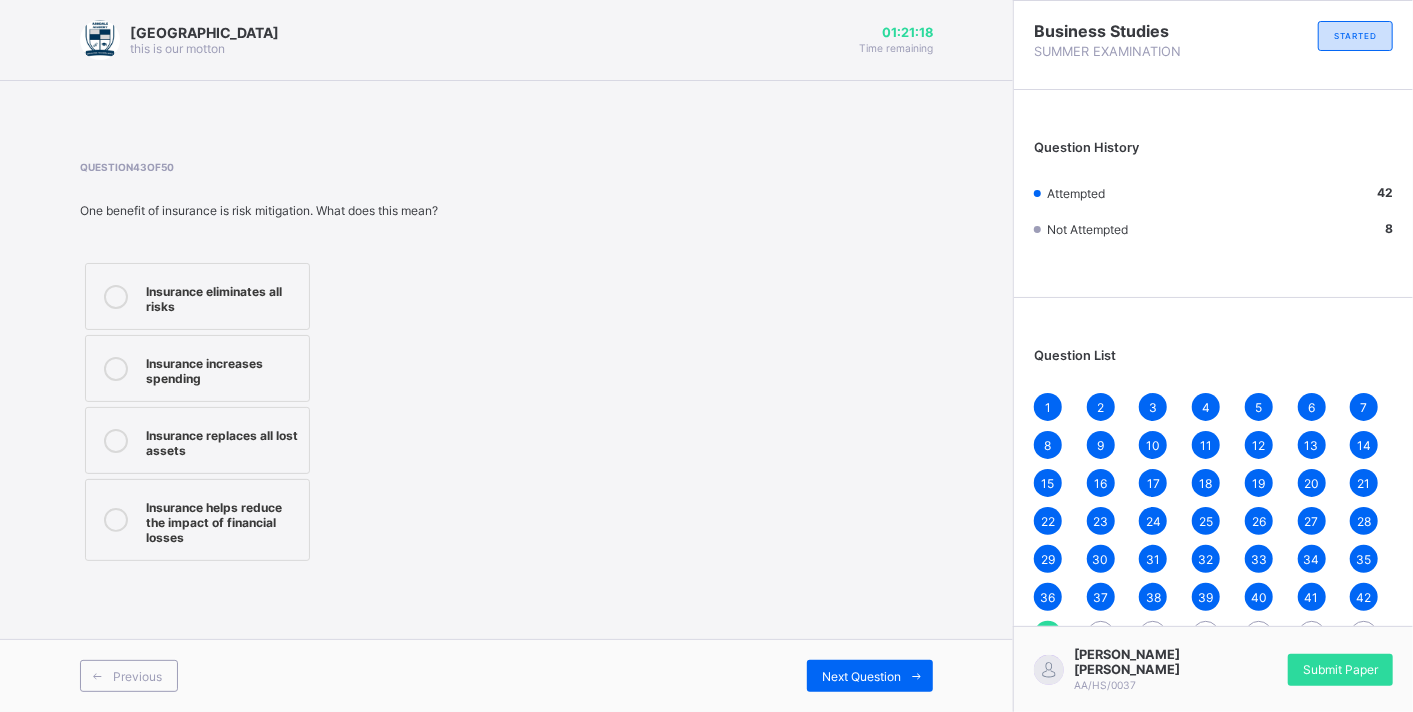 click on "Insurance helps reduce the impact of financial losses" at bounding box center [222, 520] 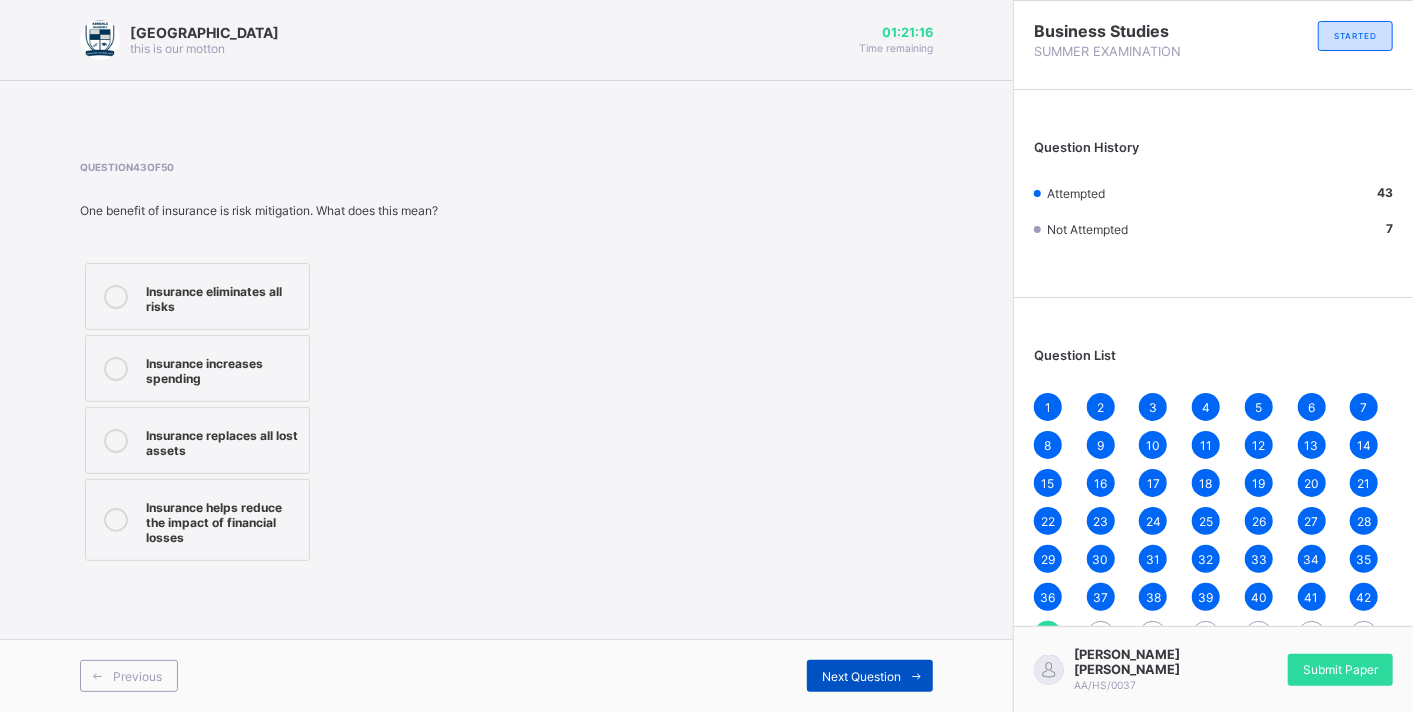 click on "Next Question" at bounding box center [861, 676] 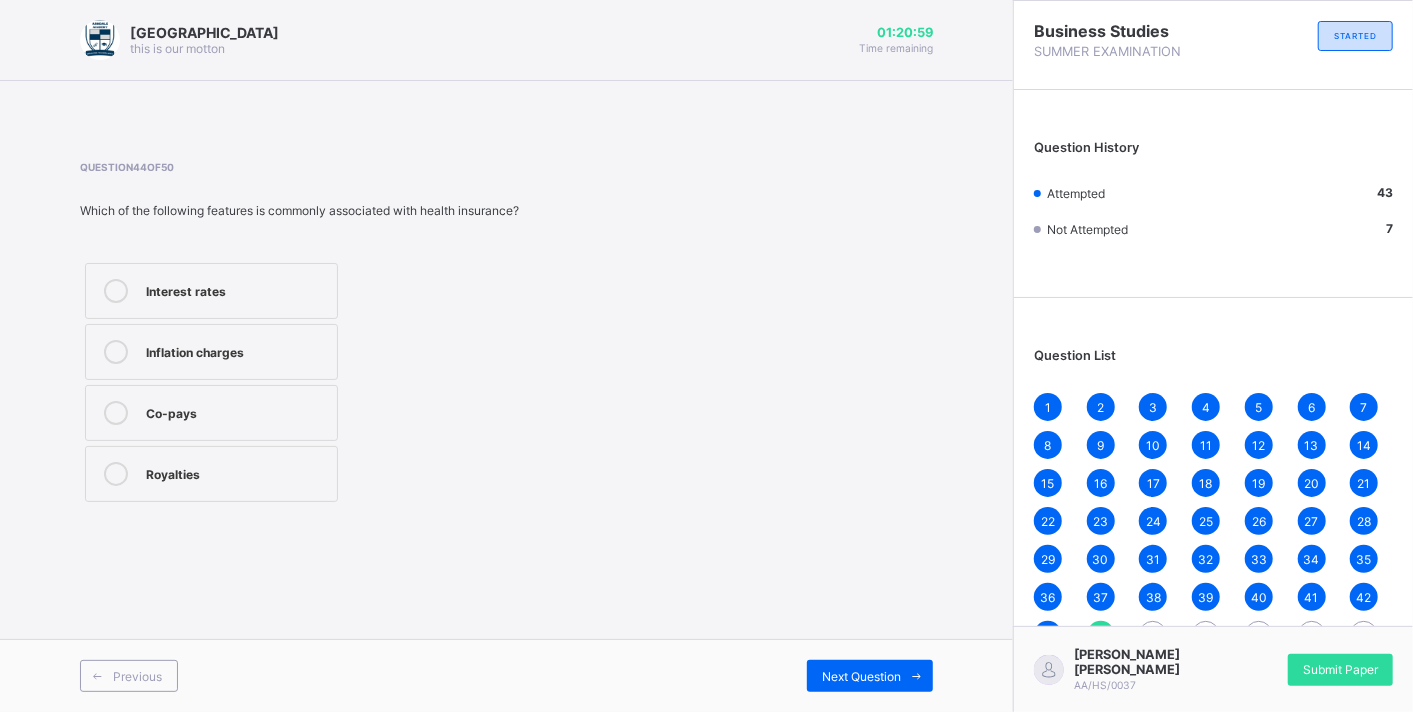click on "Interest rates" at bounding box center [236, 289] 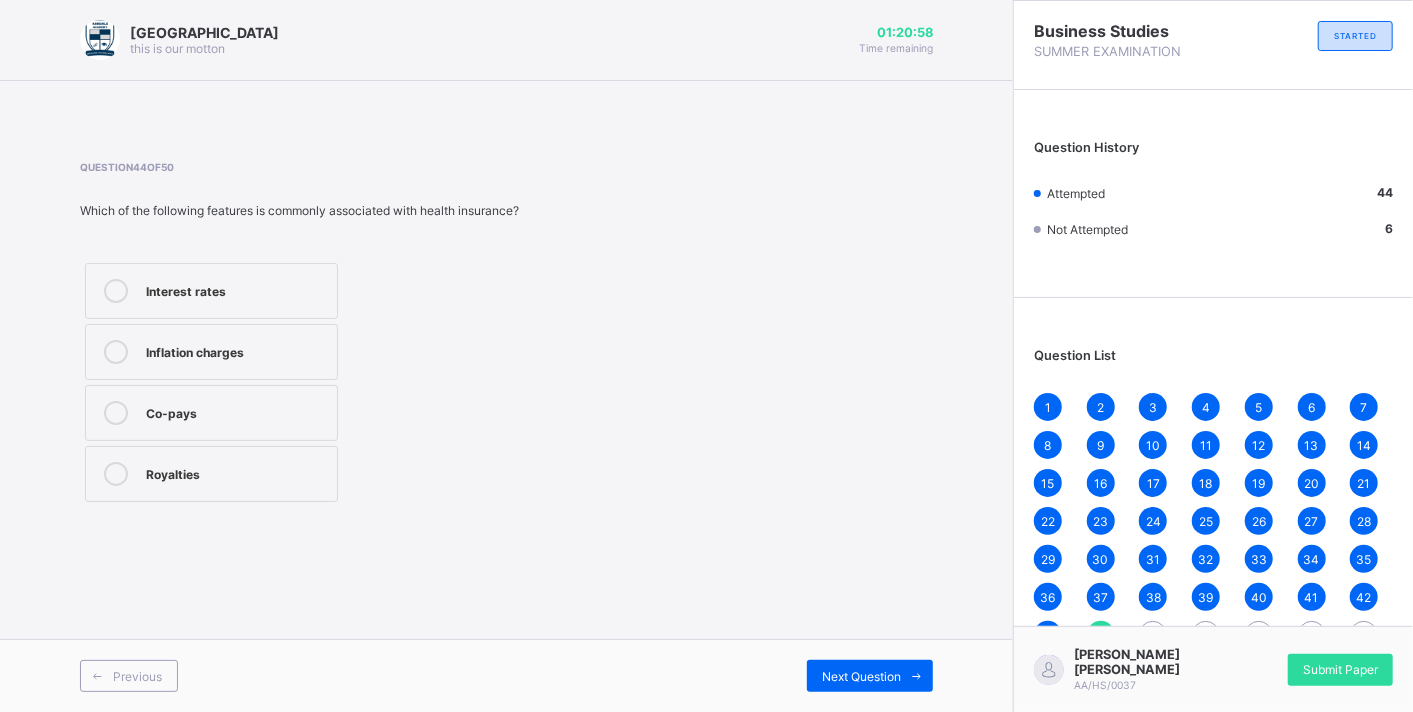 click on "Inflation charges" at bounding box center (236, 350) 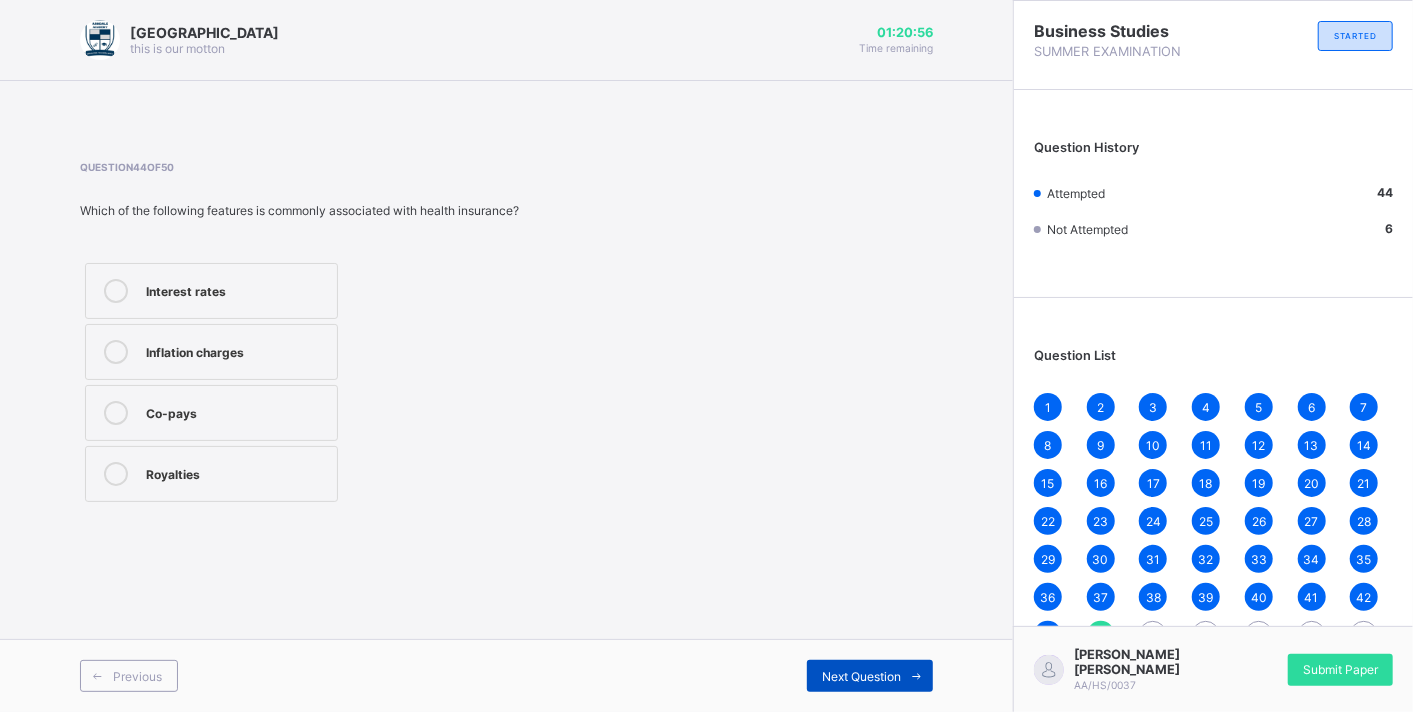 drag, startPoint x: 888, startPoint y: 697, endPoint x: 880, endPoint y: 690, distance: 10.630146 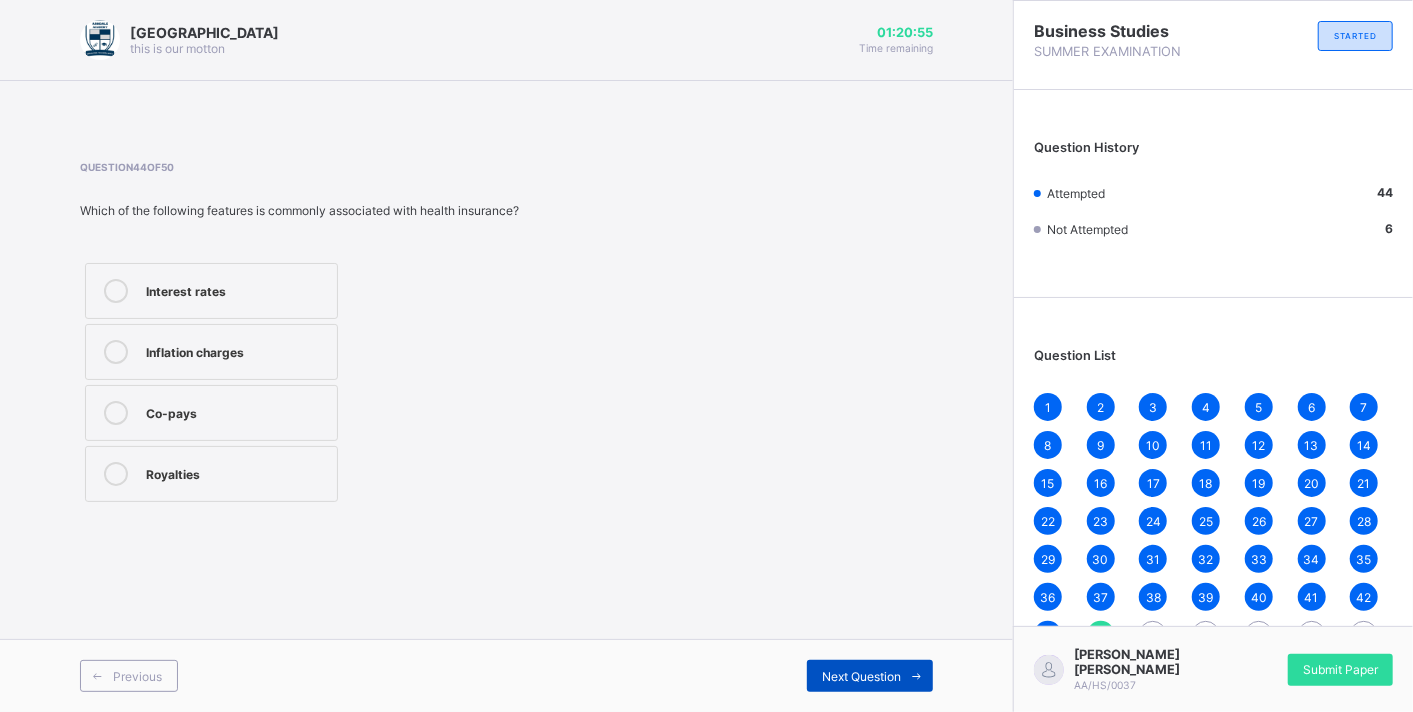 click on "Next Question" at bounding box center [870, 676] 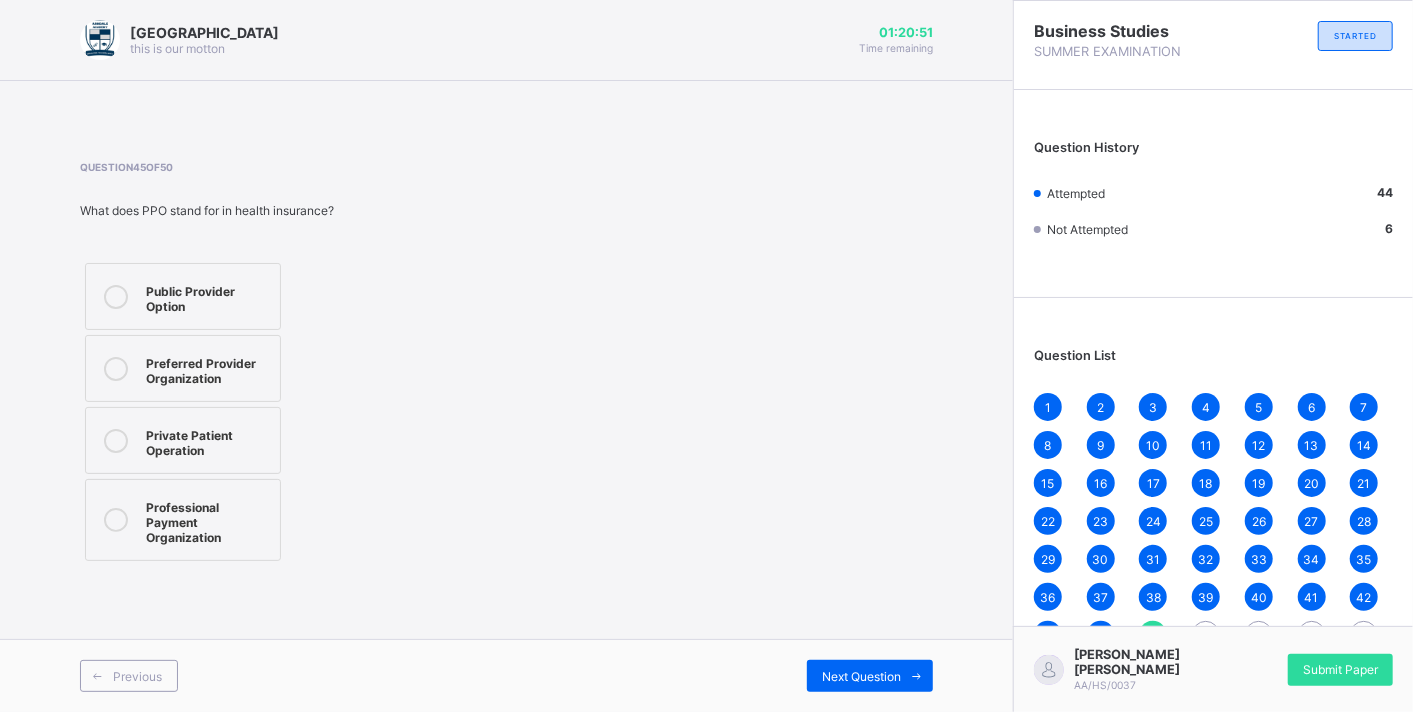 click on "Preferred Provider Organization" at bounding box center [208, 368] 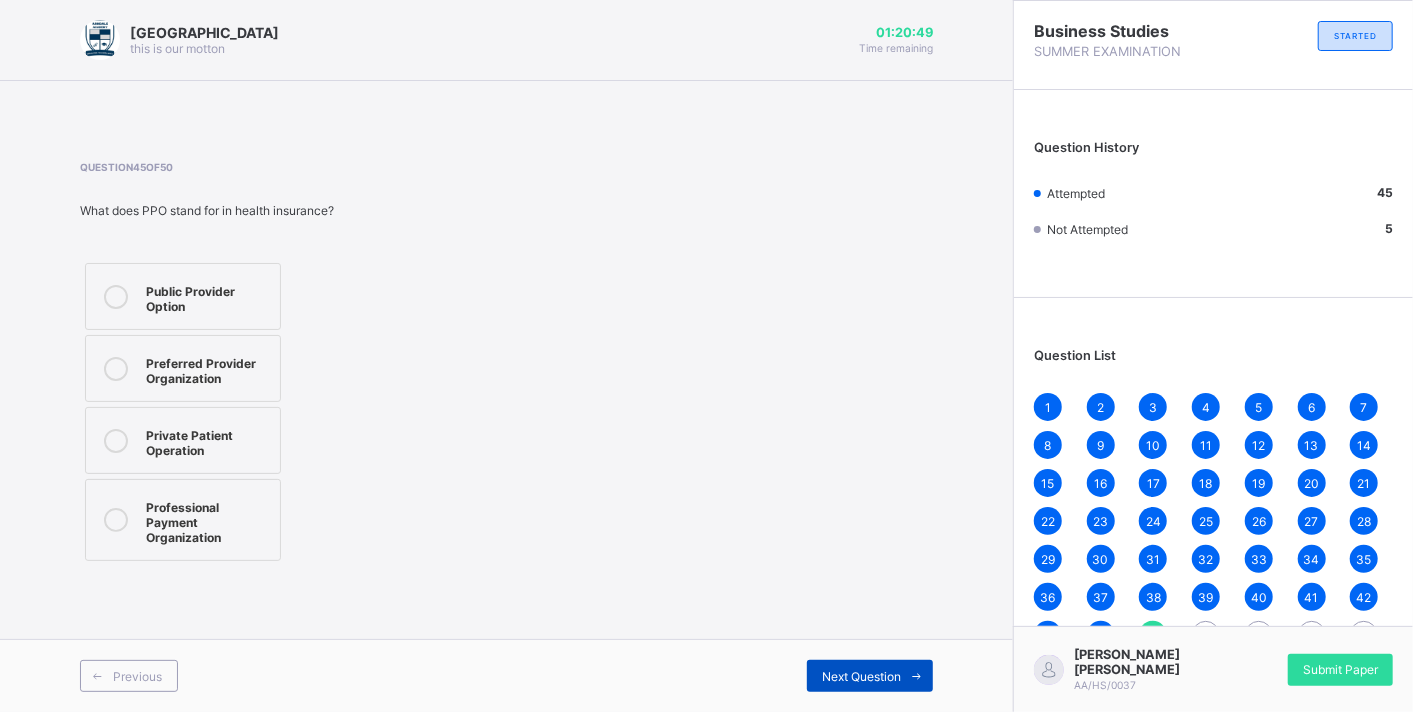 click at bounding box center (917, 676) 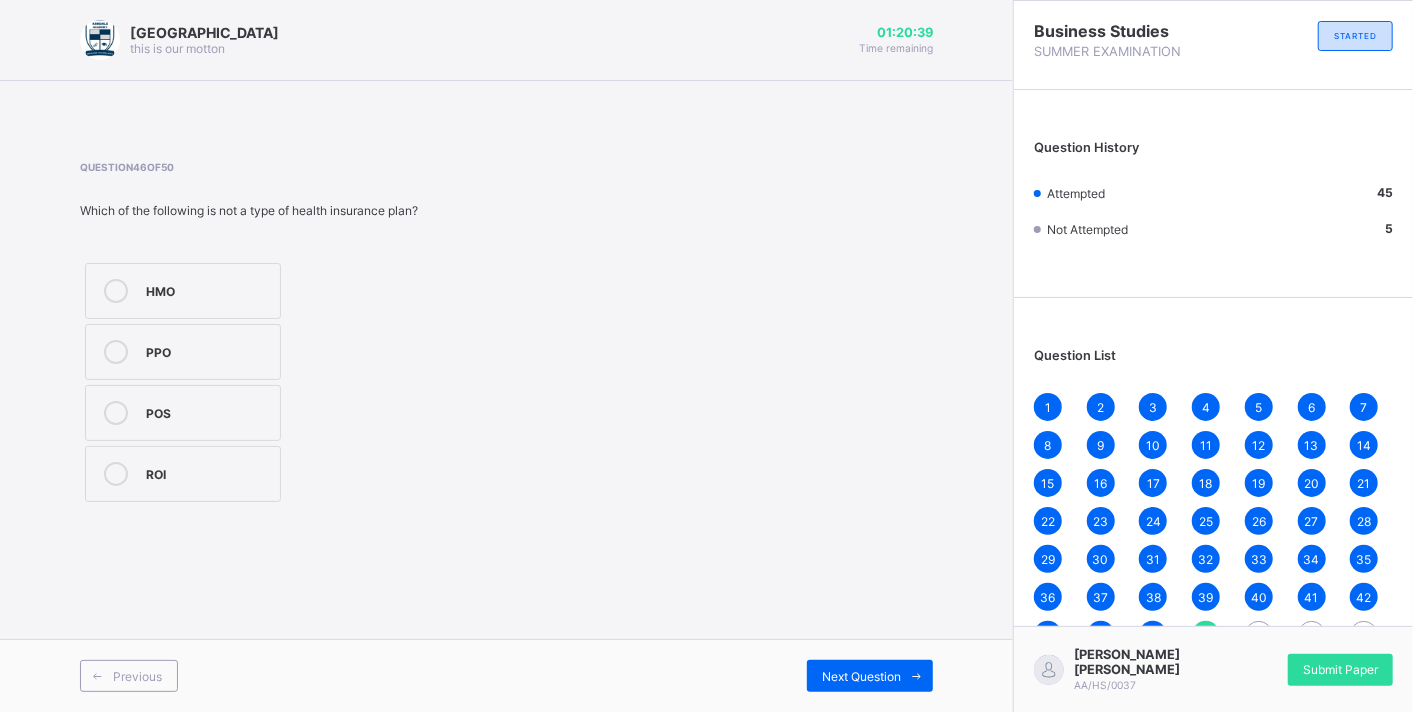 click on "ROI" at bounding box center [208, 472] 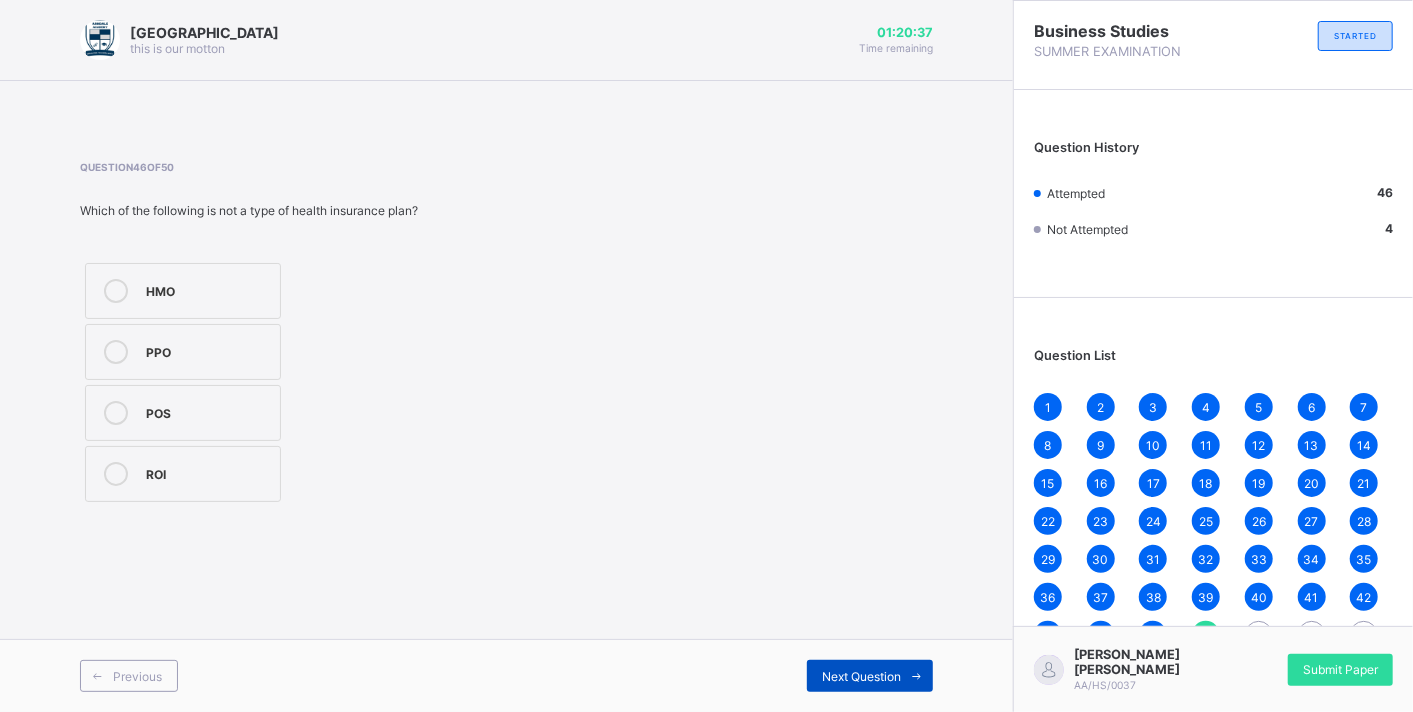 click on "Next Question" at bounding box center (861, 676) 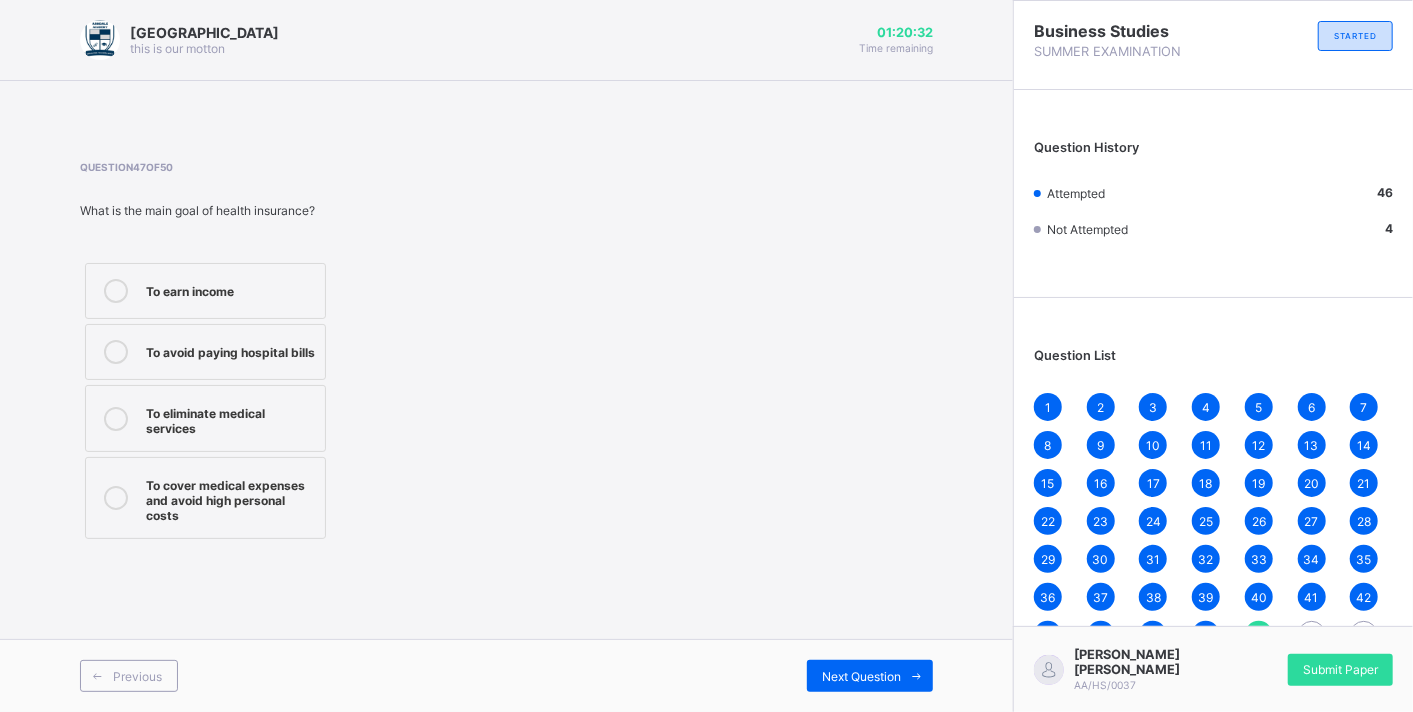 click on "To cover medical expenses and avoid high personal costs" at bounding box center [230, 498] 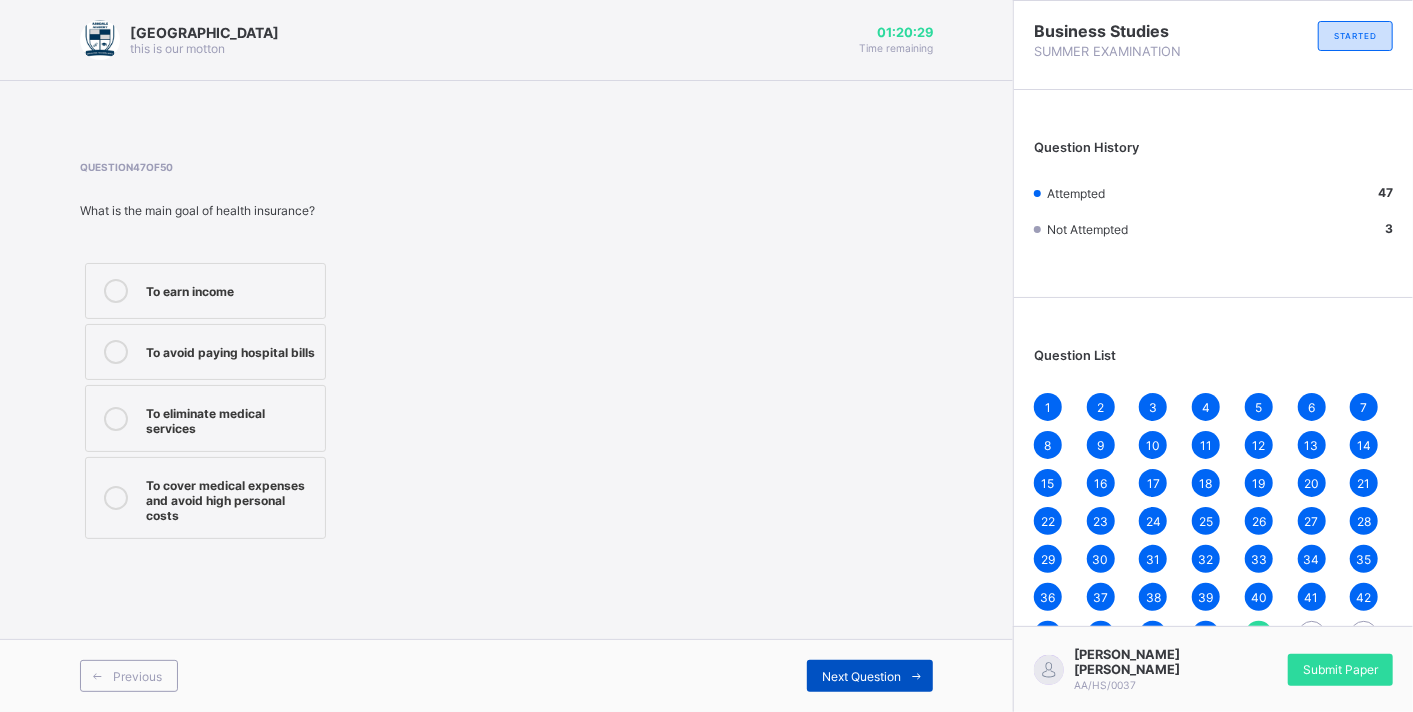 click on "Next Question" at bounding box center (861, 676) 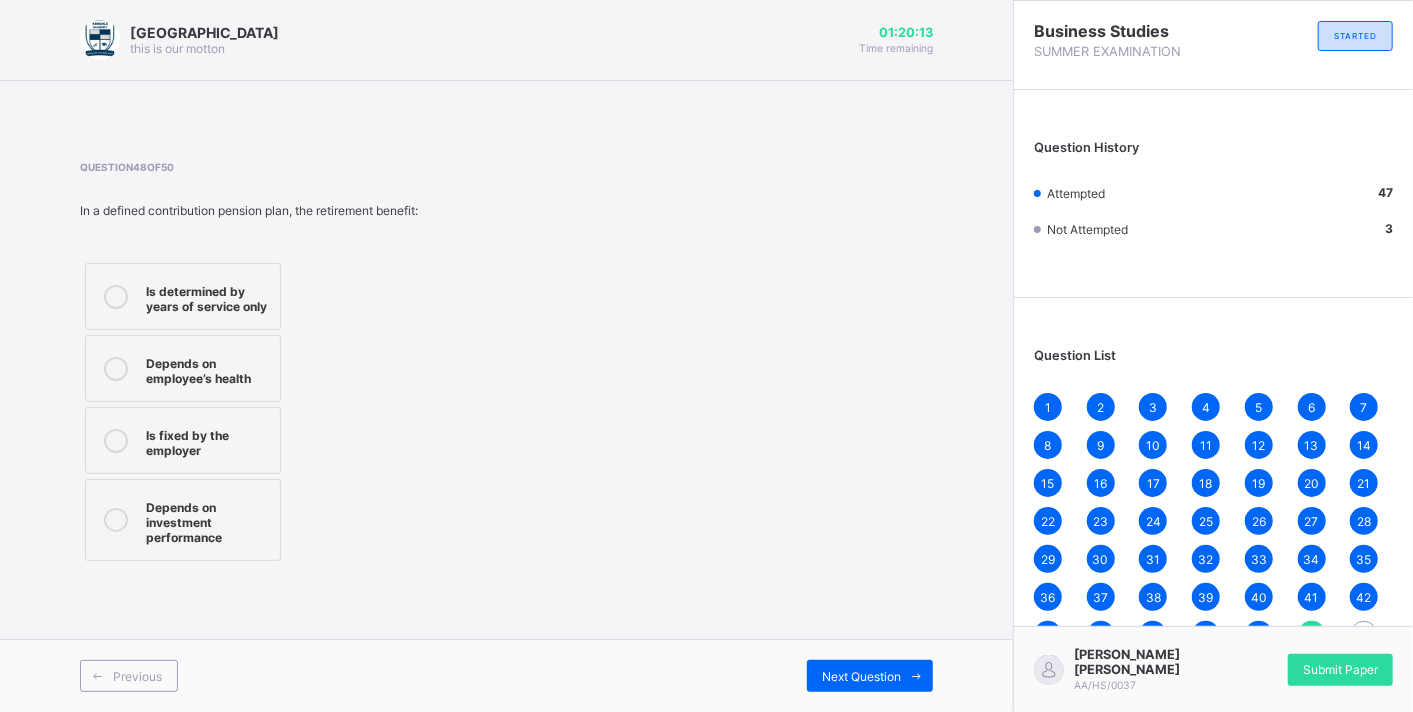 click on "Depends on investment performance" at bounding box center [208, 520] 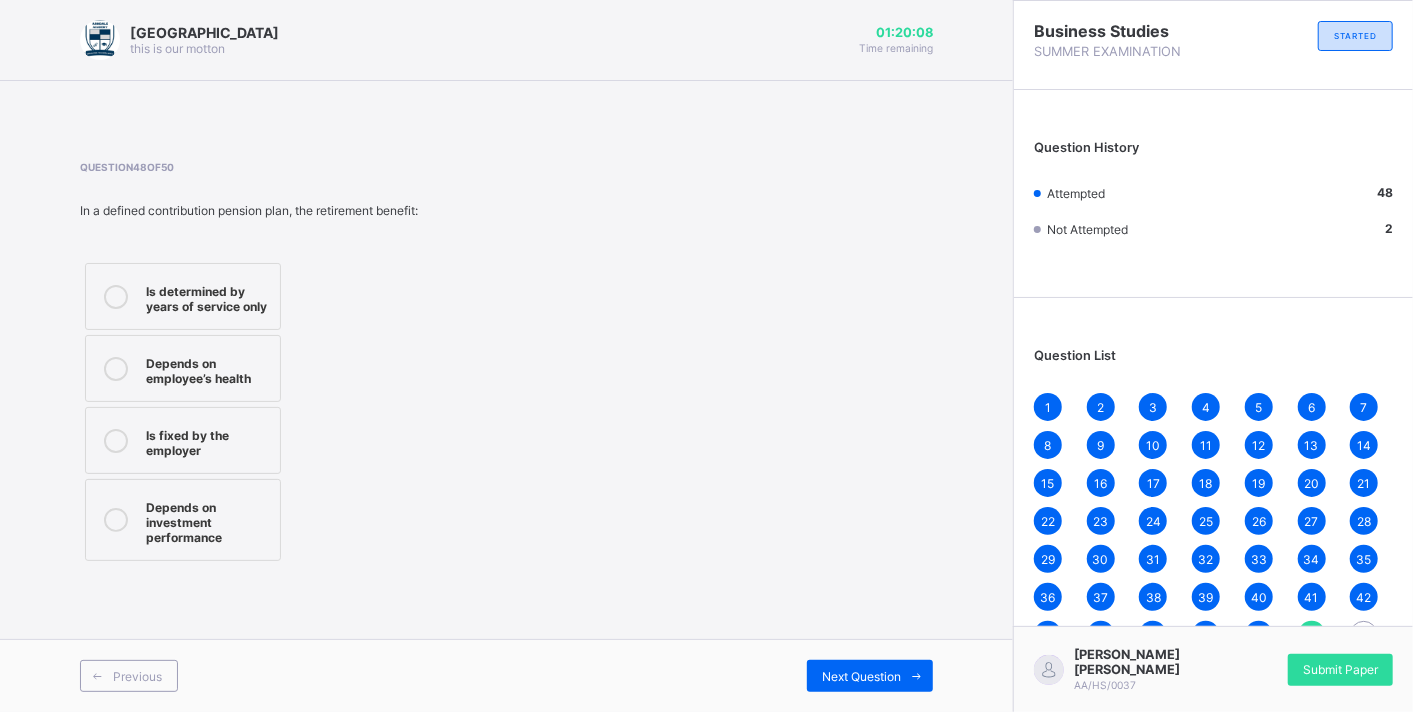 click at bounding box center (116, 296) 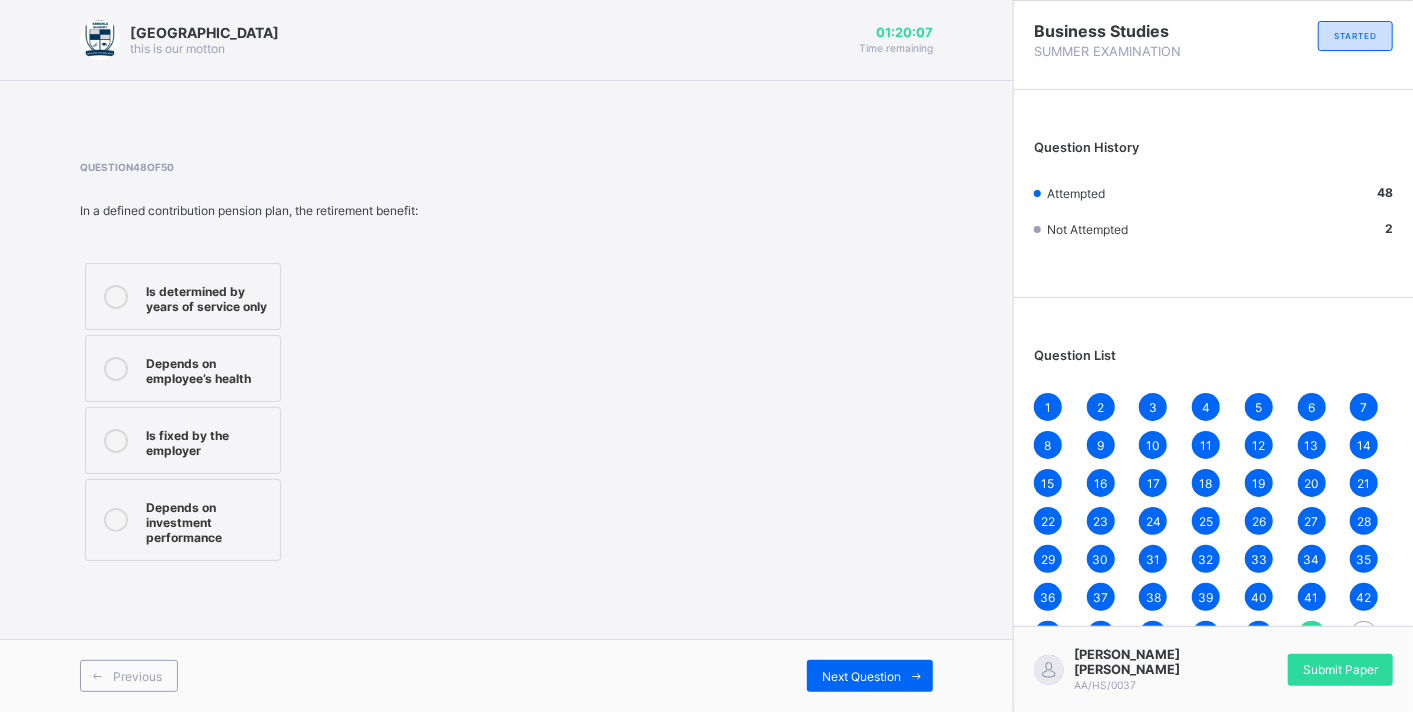 click on "Depends on investment performance" at bounding box center [208, 520] 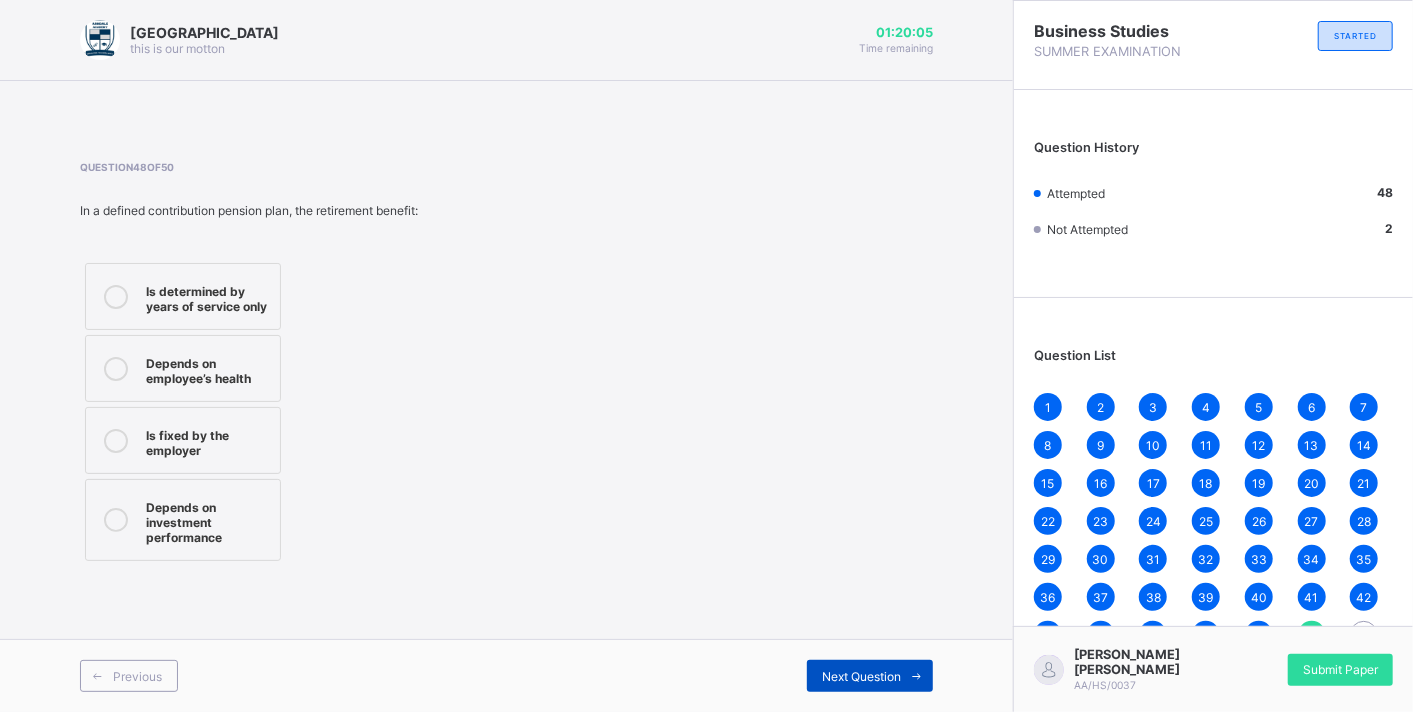 click on "Next Question" at bounding box center [861, 676] 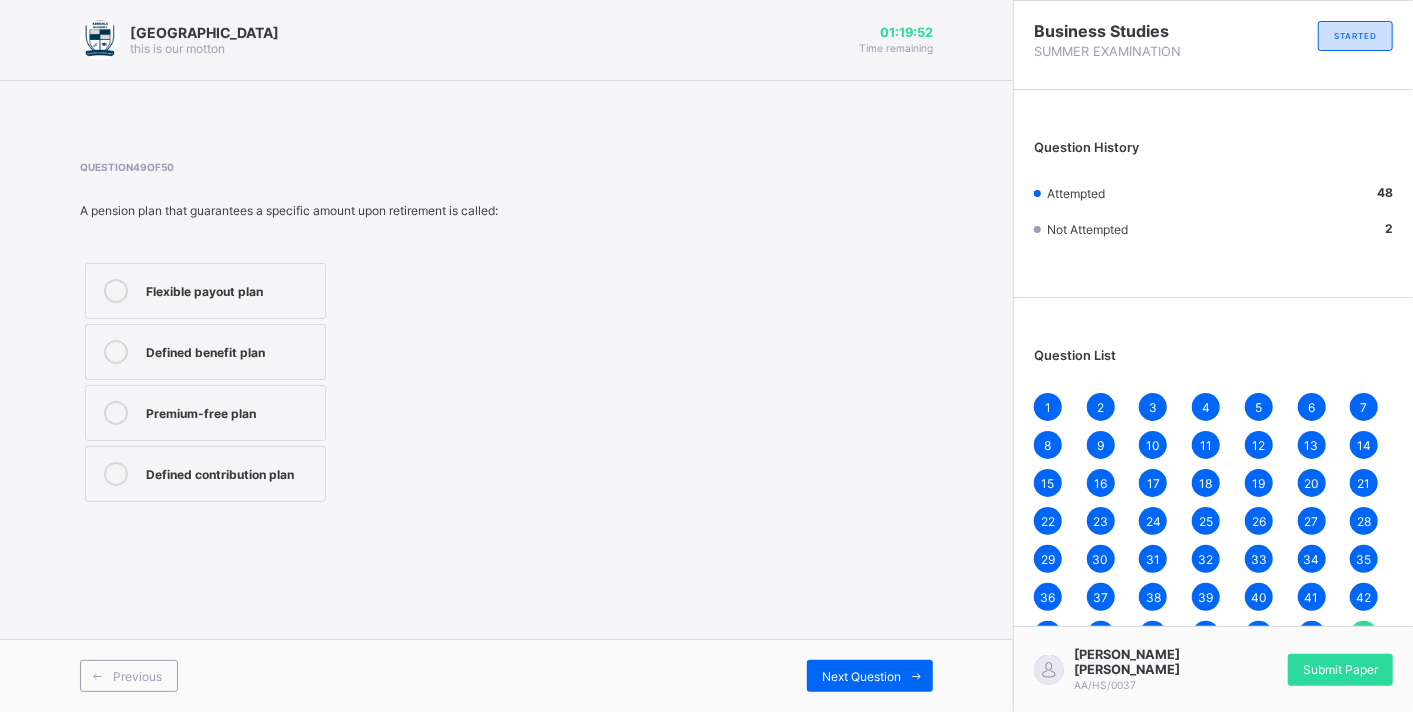 drag, startPoint x: 242, startPoint y: 454, endPoint x: 252, endPoint y: 460, distance: 11.661903 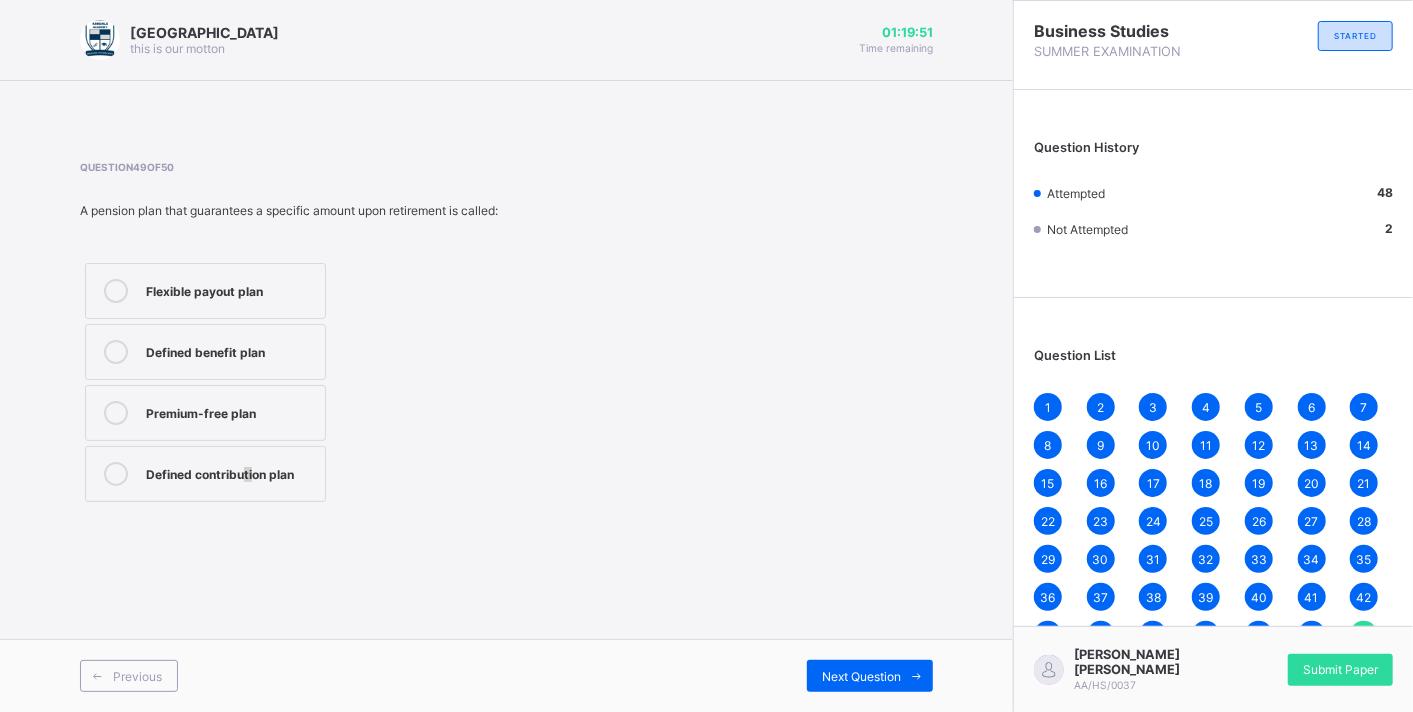 click on "Defined contribution plan" at bounding box center [205, 474] 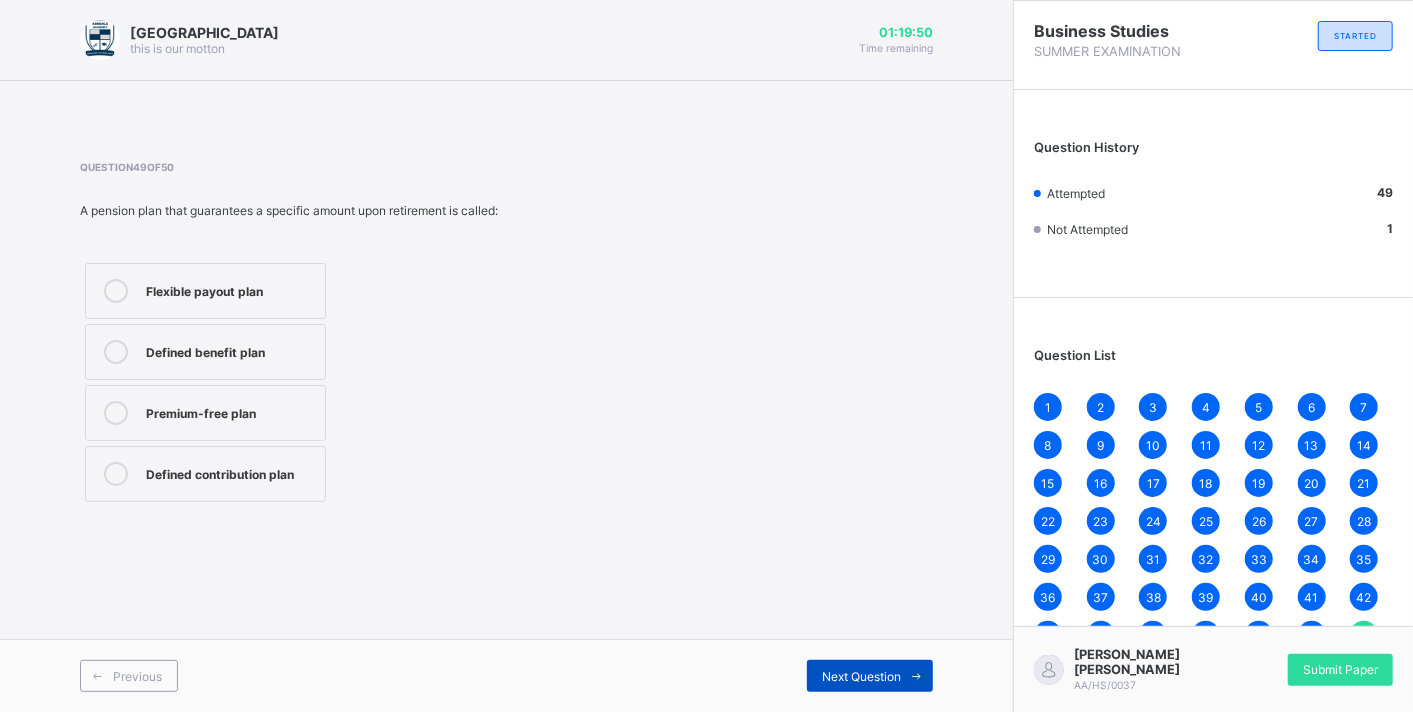 click on "Next Question" at bounding box center (870, 676) 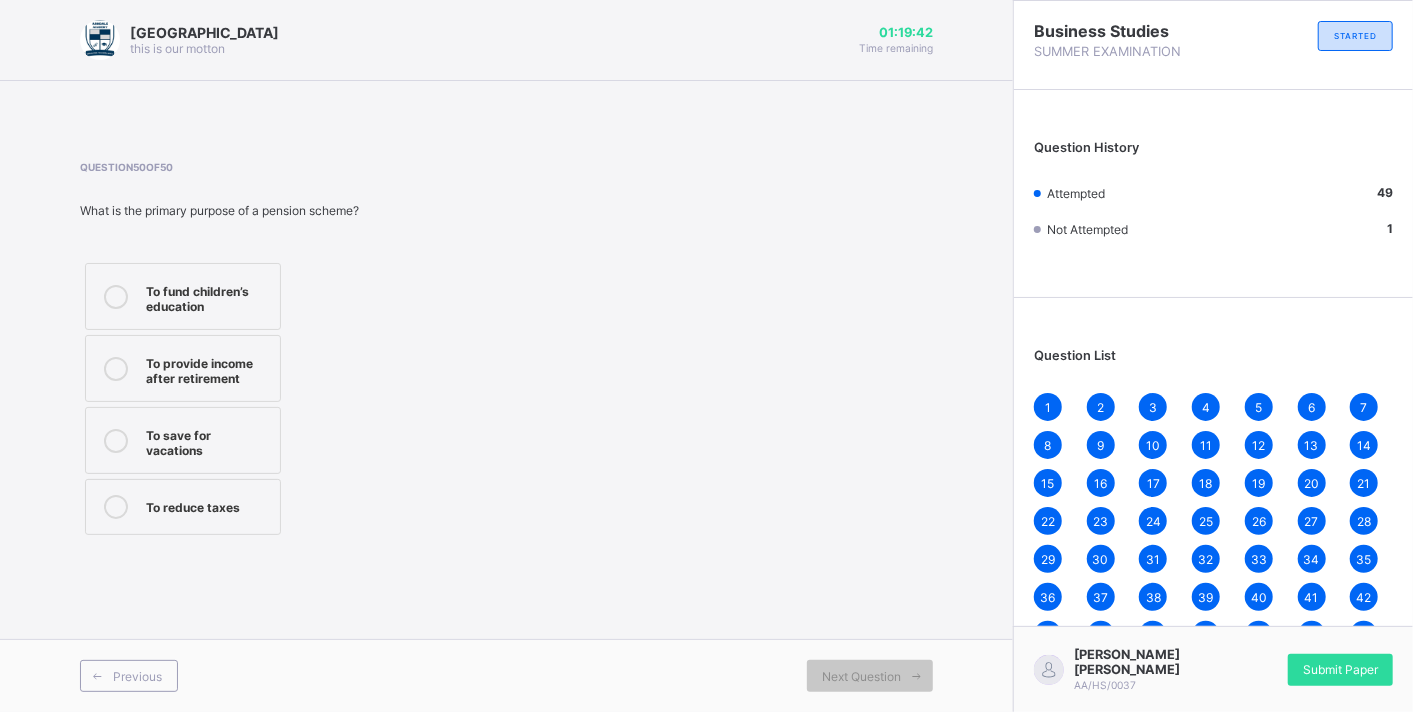click on "To fund children’s education" at bounding box center (208, 296) 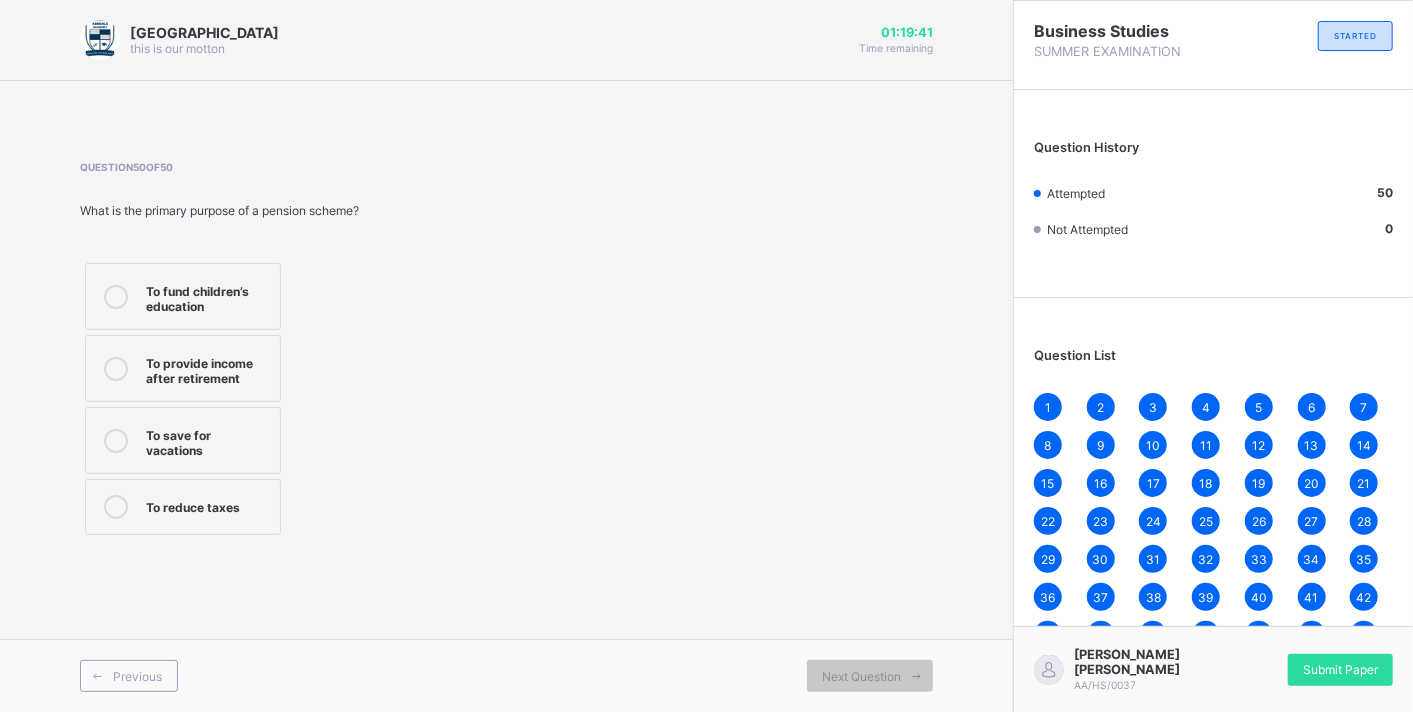 drag, startPoint x: 192, startPoint y: 360, endPoint x: 188, endPoint y: 373, distance: 13.601471 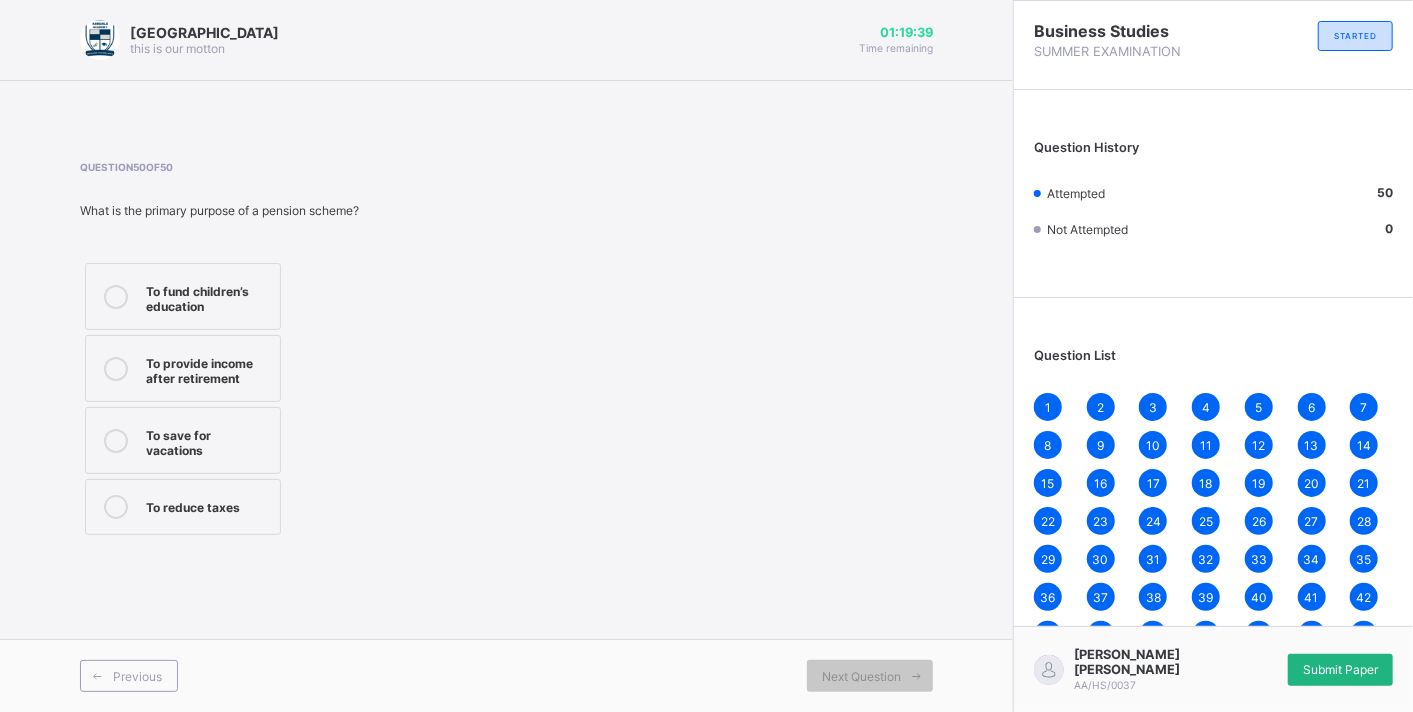 drag, startPoint x: 1322, startPoint y: 648, endPoint x: 1330, endPoint y: 657, distance: 12.0415945 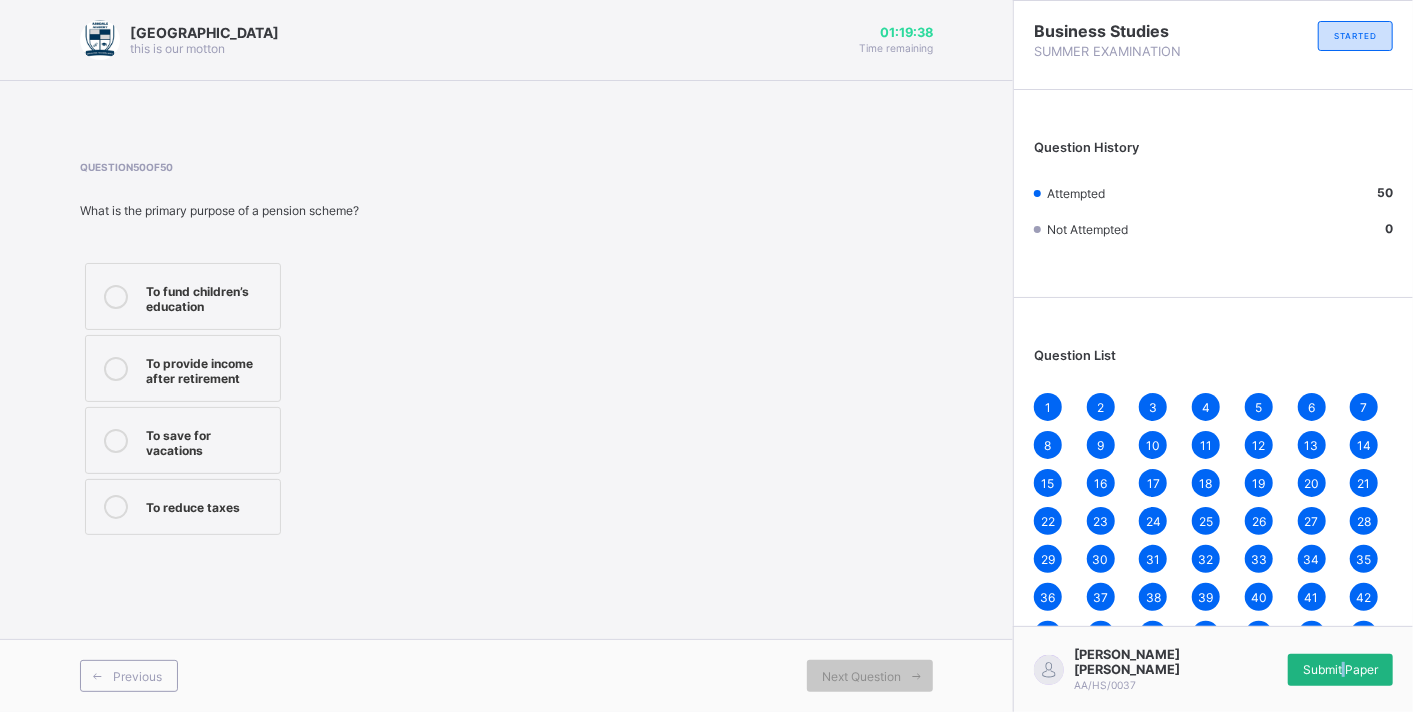 drag, startPoint x: 1330, startPoint y: 657, endPoint x: 1343, endPoint y: 678, distance: 24.698177 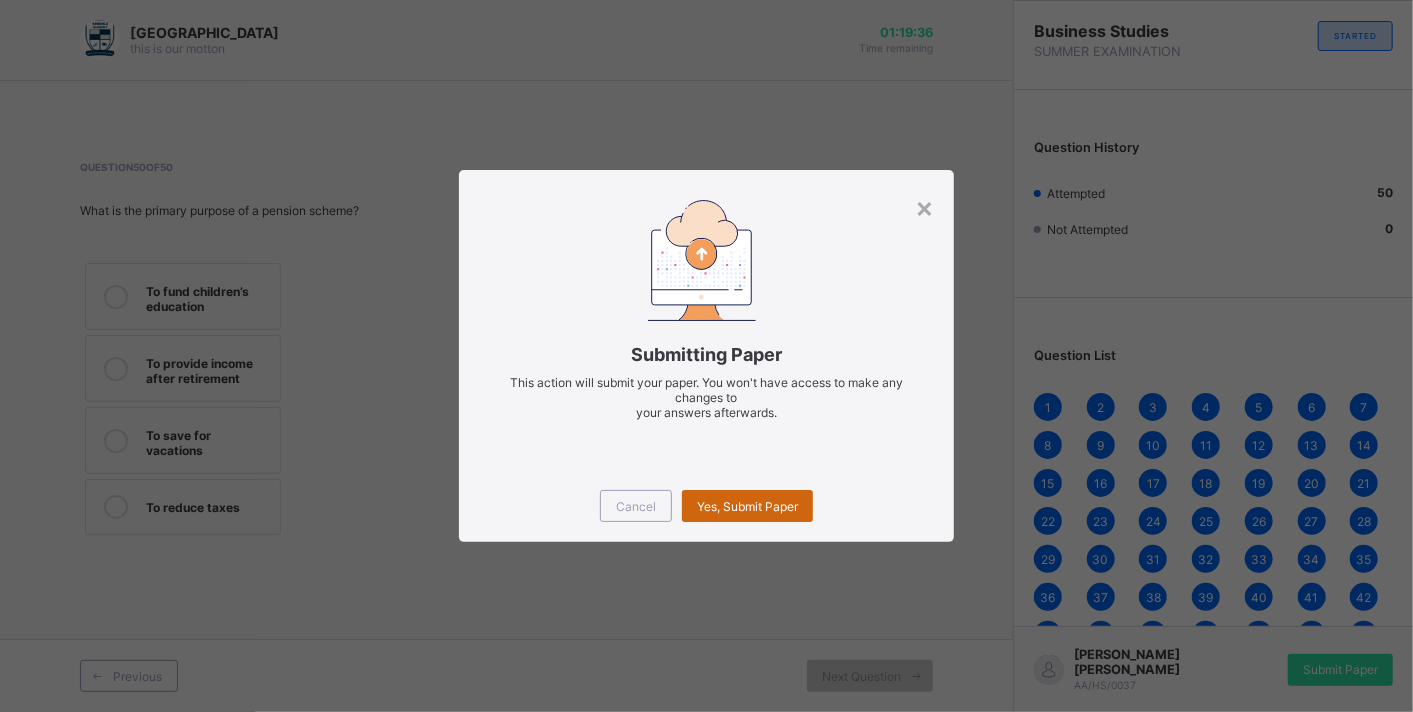 click on "Yes, Submit Paper" at bounding box center [747, 506] 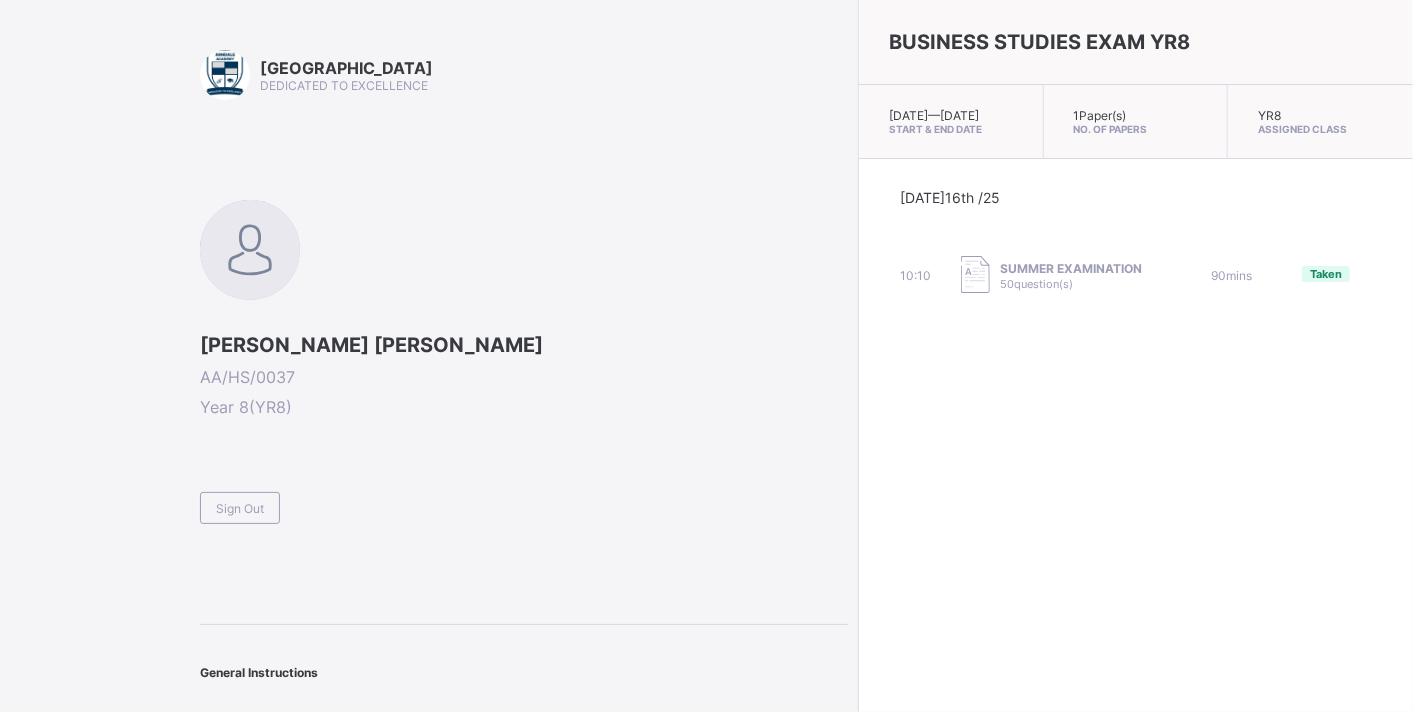 drag, startPoint x: 562, startPoint y: 409, endPoint x: 522, endPoint y: 360, distance: 63.25346 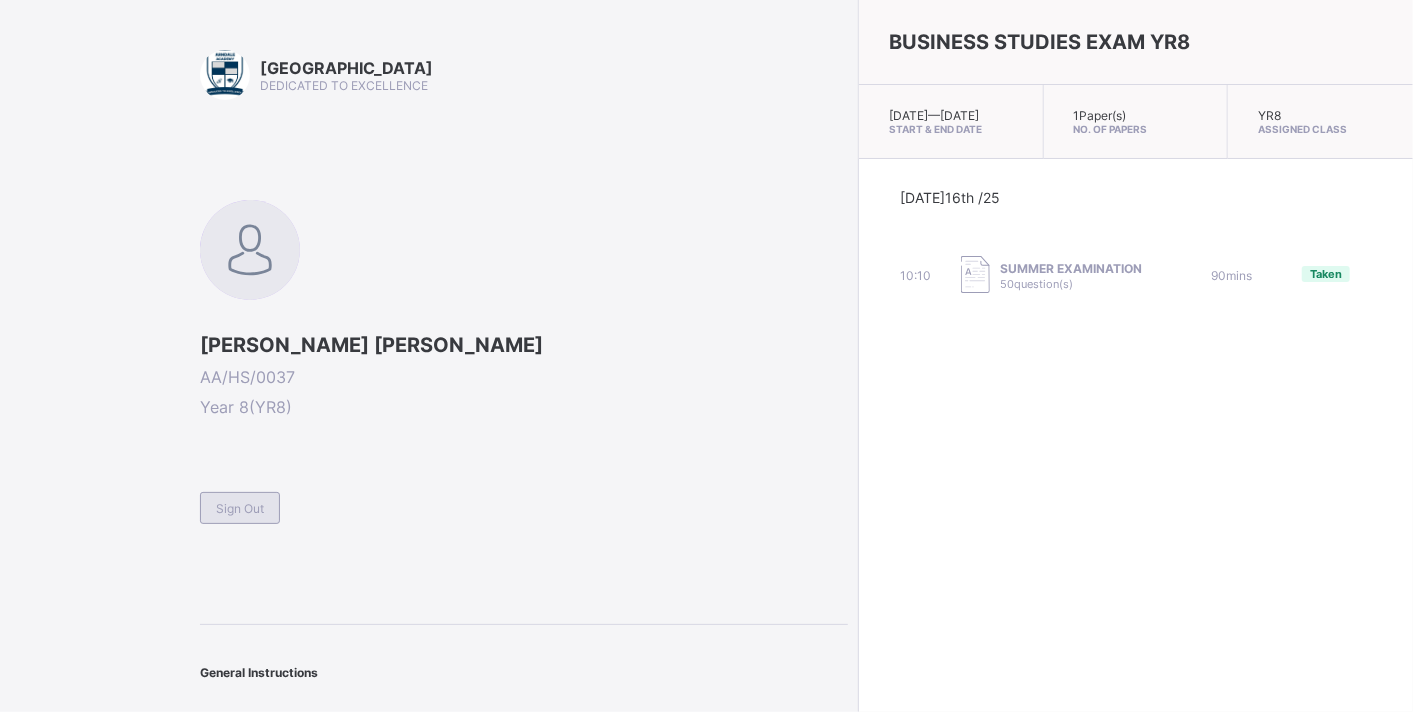 click on "Sign Out" at bounding box center (240, 508) 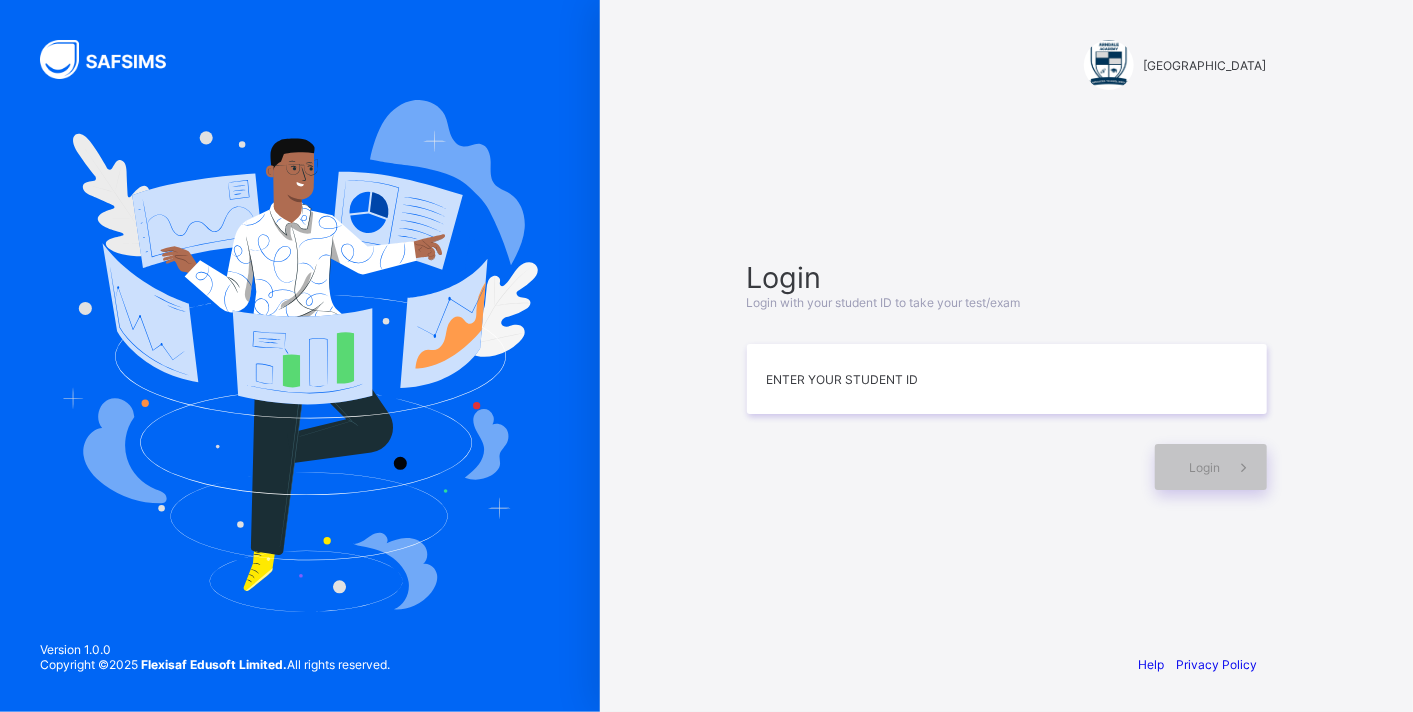 click at bounding box center [300, 356] 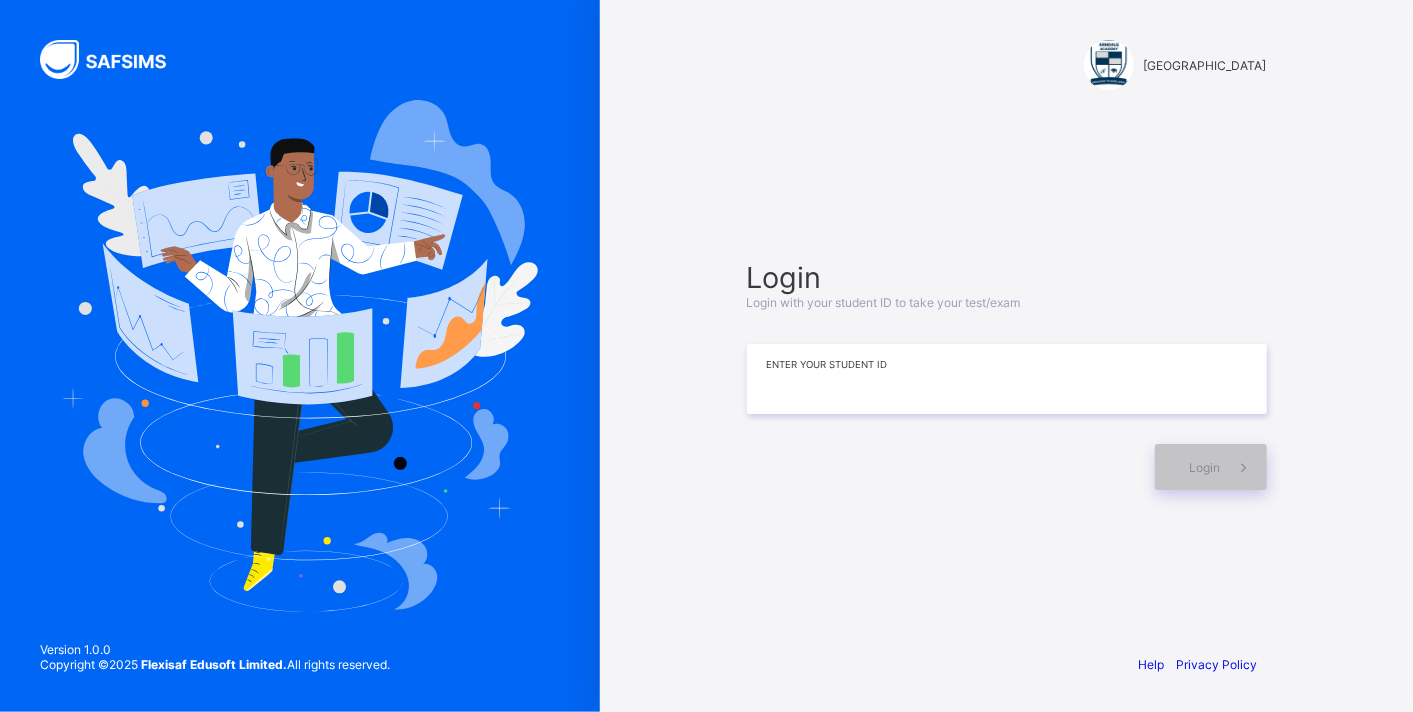 click at bounding box center [1007, 379] 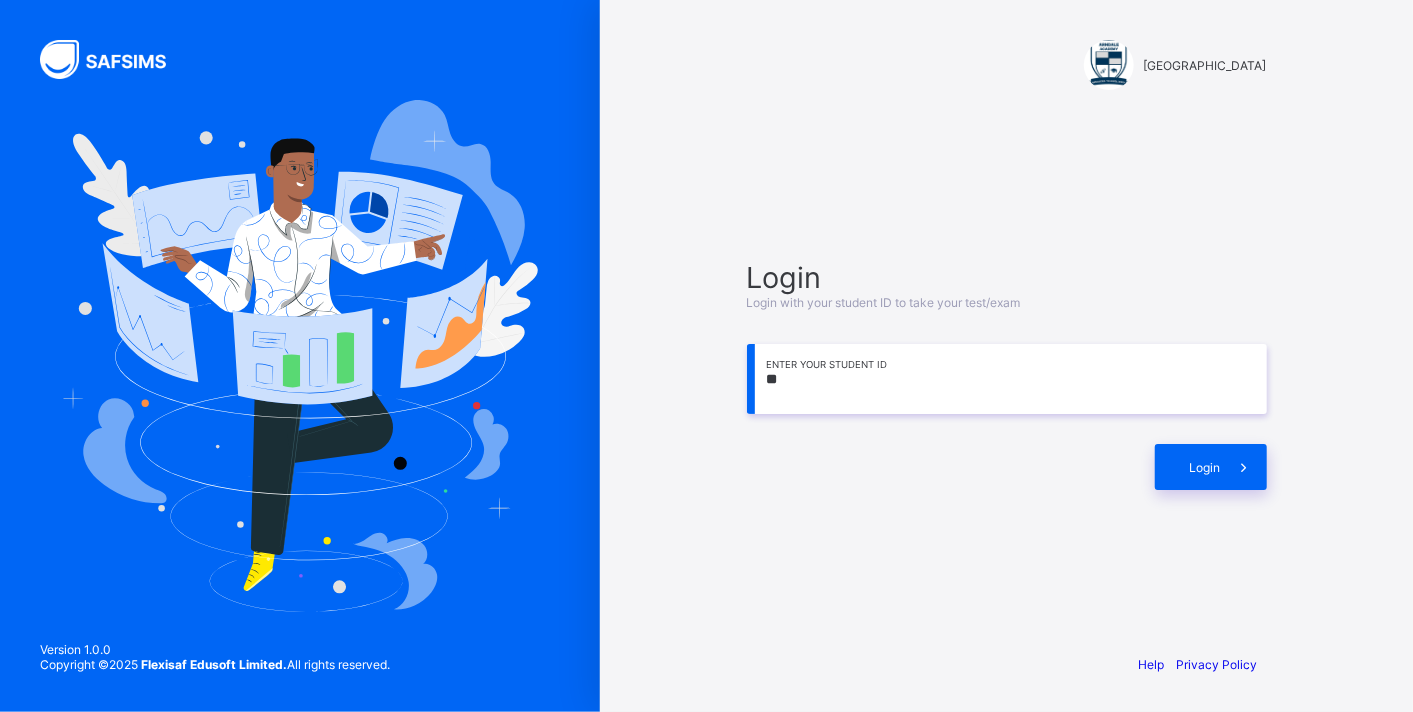 type on "*" 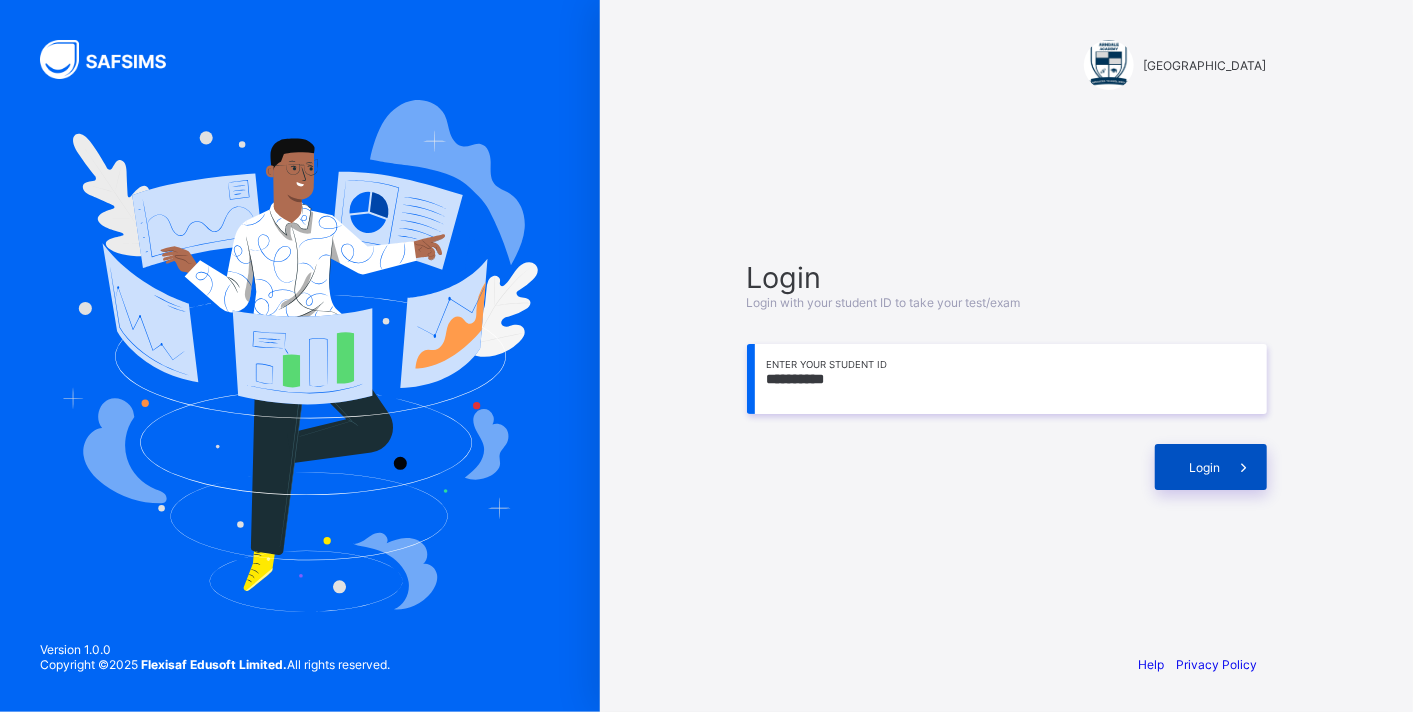 type on "**********" 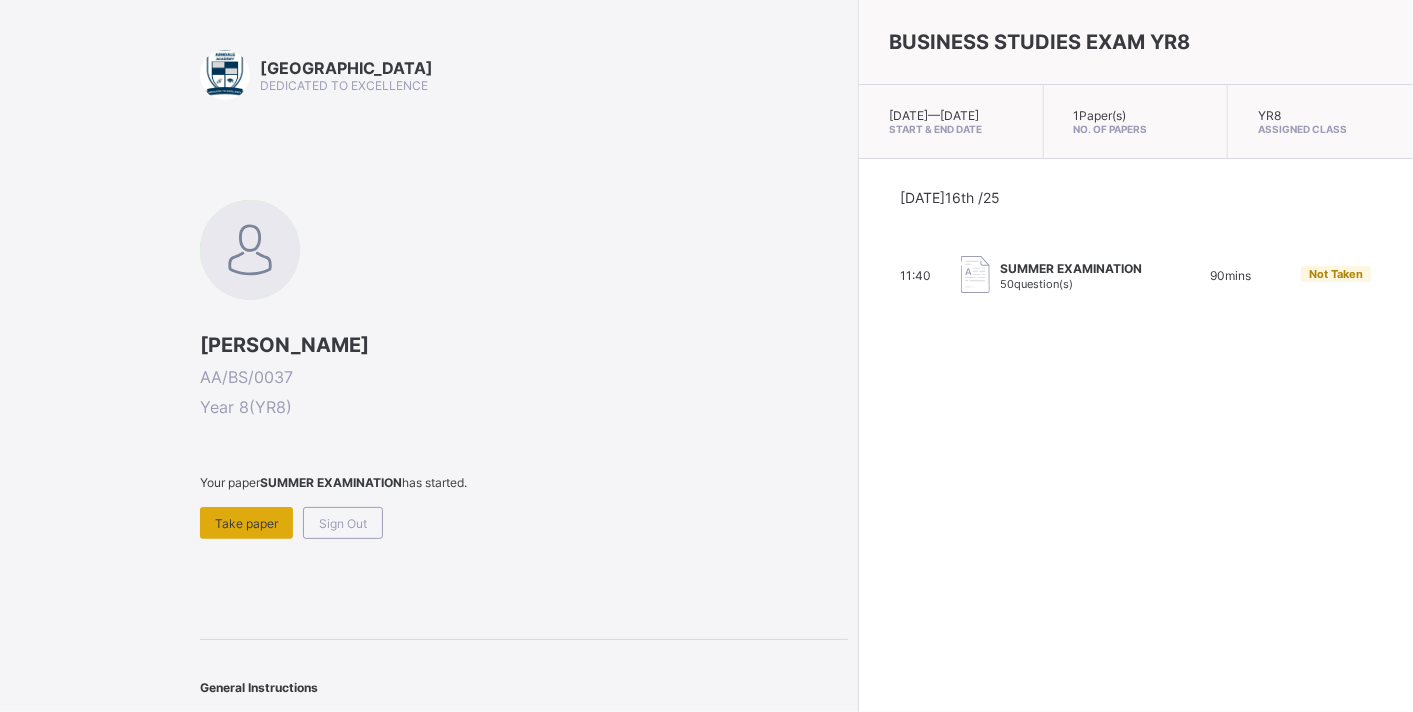 click on "Take paper" at bounding box center [246, 523] 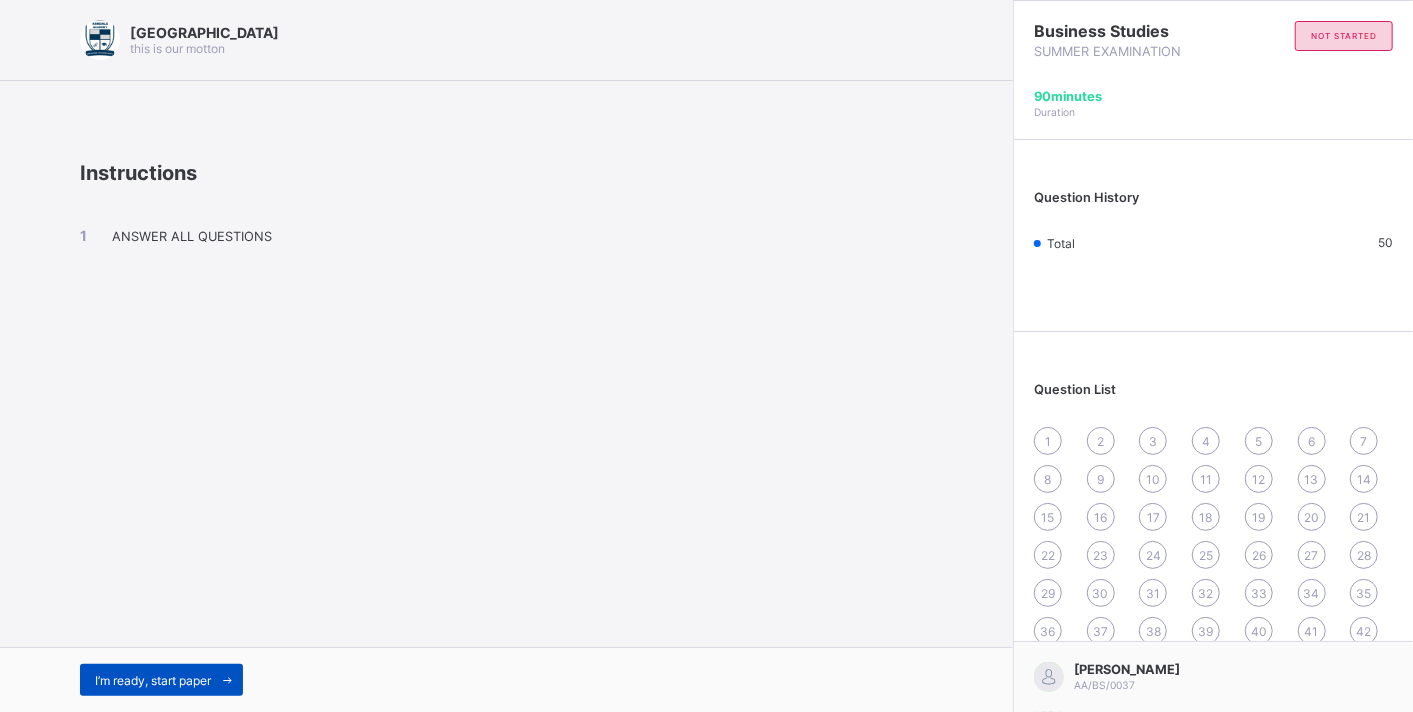 click at bounding box center [227, 680] 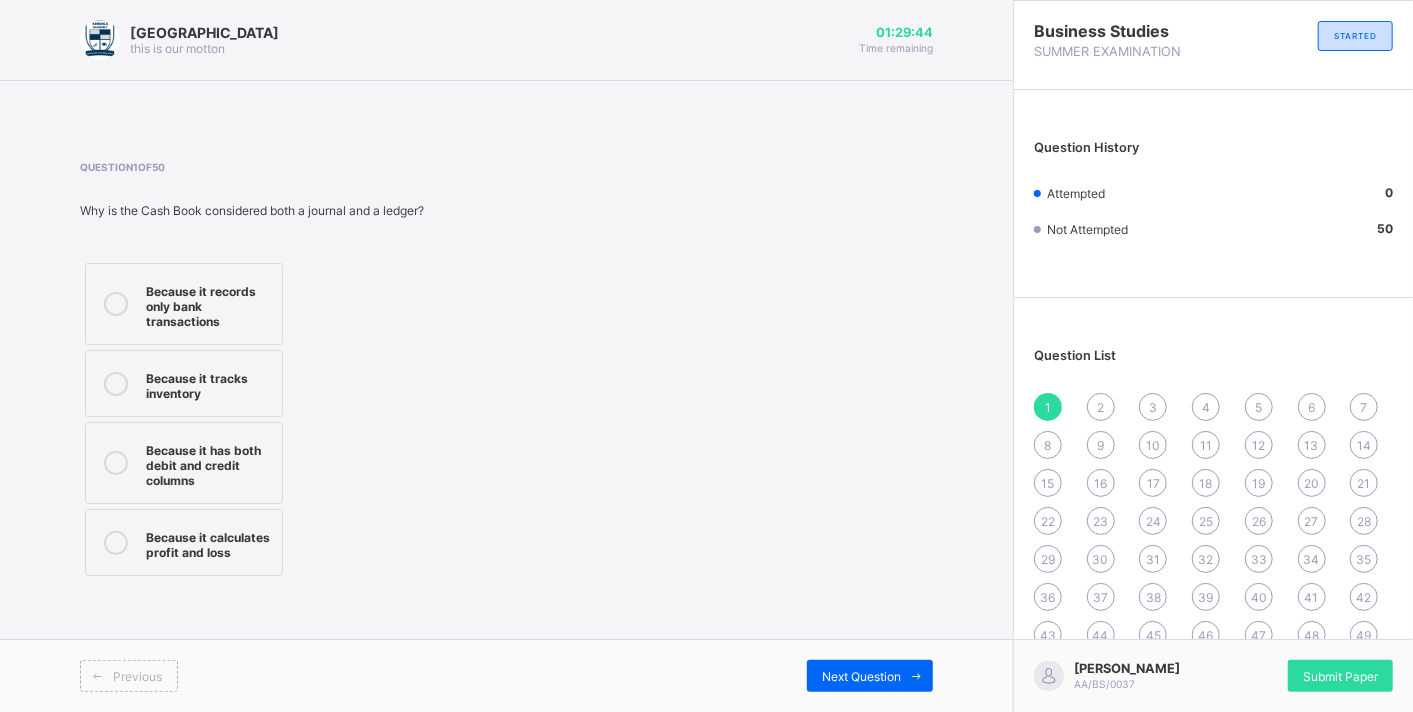 click on "Because it has both debit and credit columns" at bounding box center [209, 463] 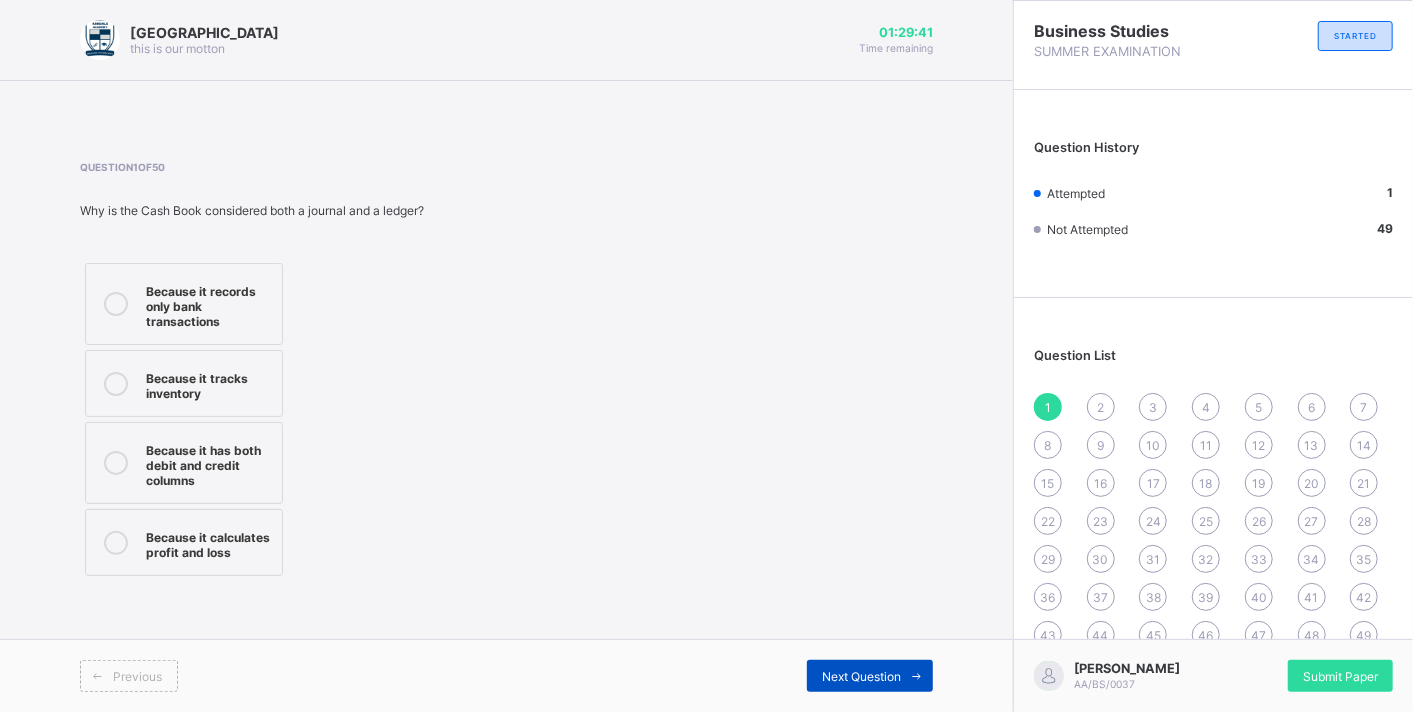 click on "Next Question" at bounding box center [870, 676] 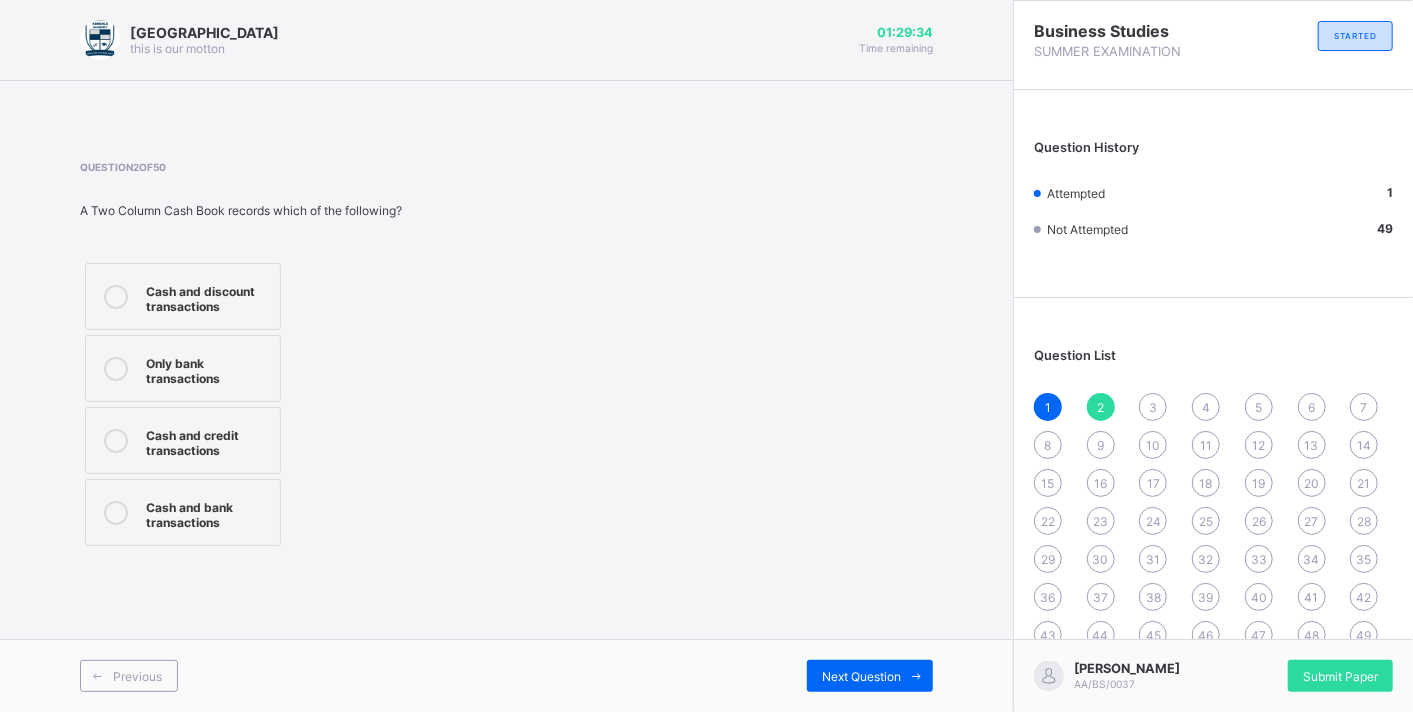 click on "Cash and credit transactions" at bounding box center [183, 440] 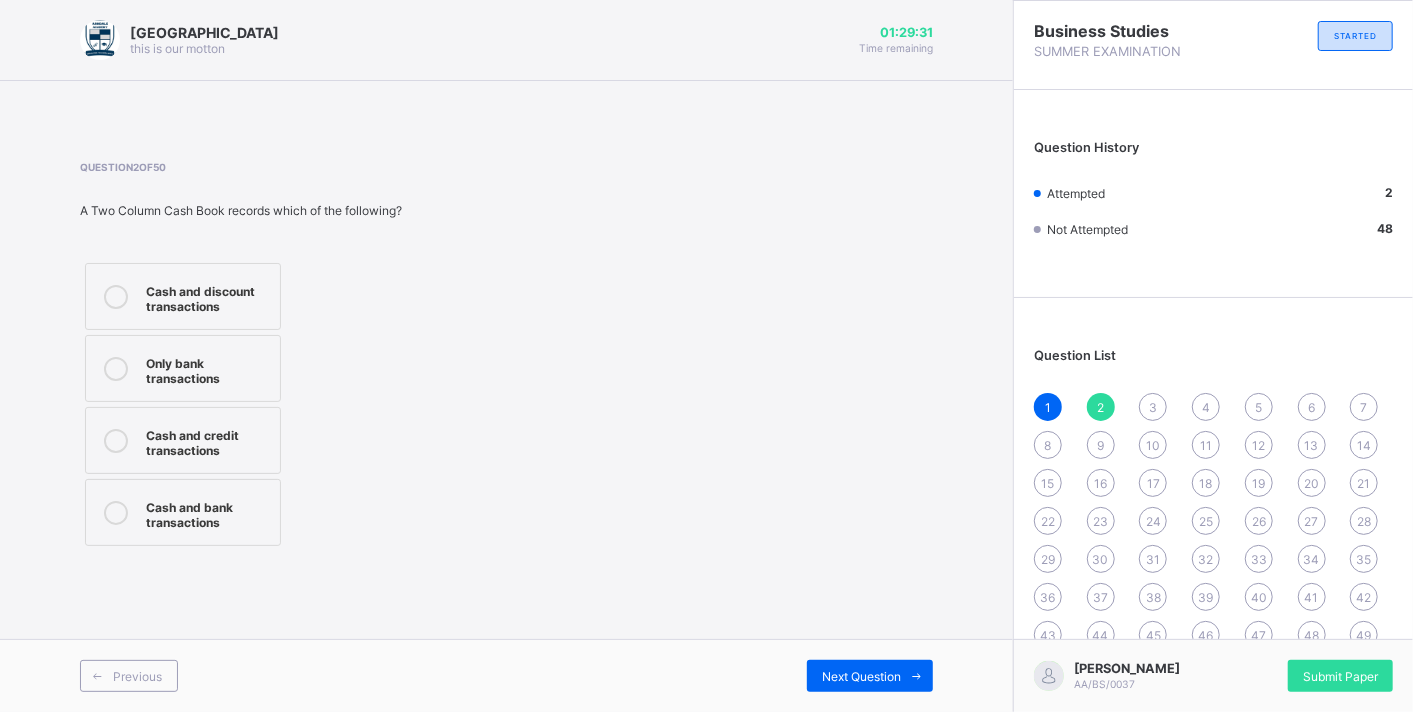 click on "Previous Next Question" at bounding box center [506, 675] 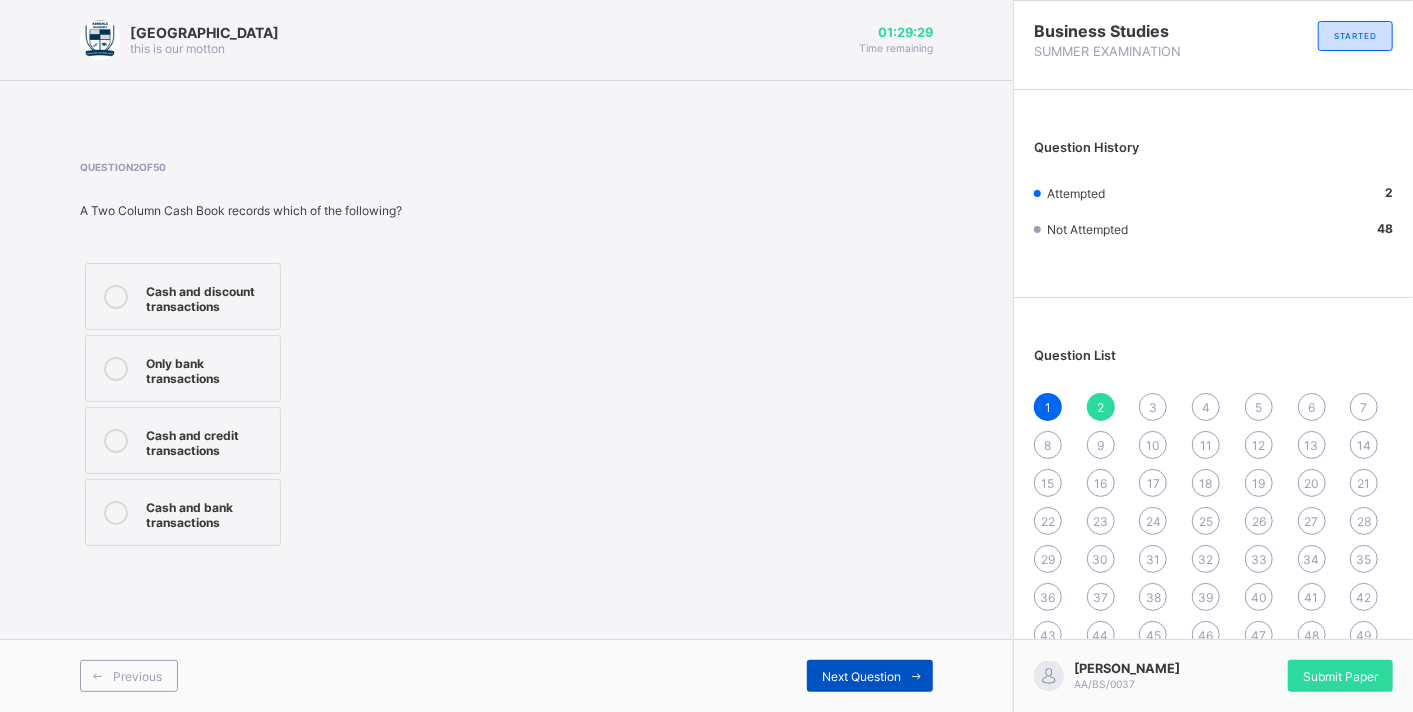 click on "Next Question" at bounding box center [861, 676] 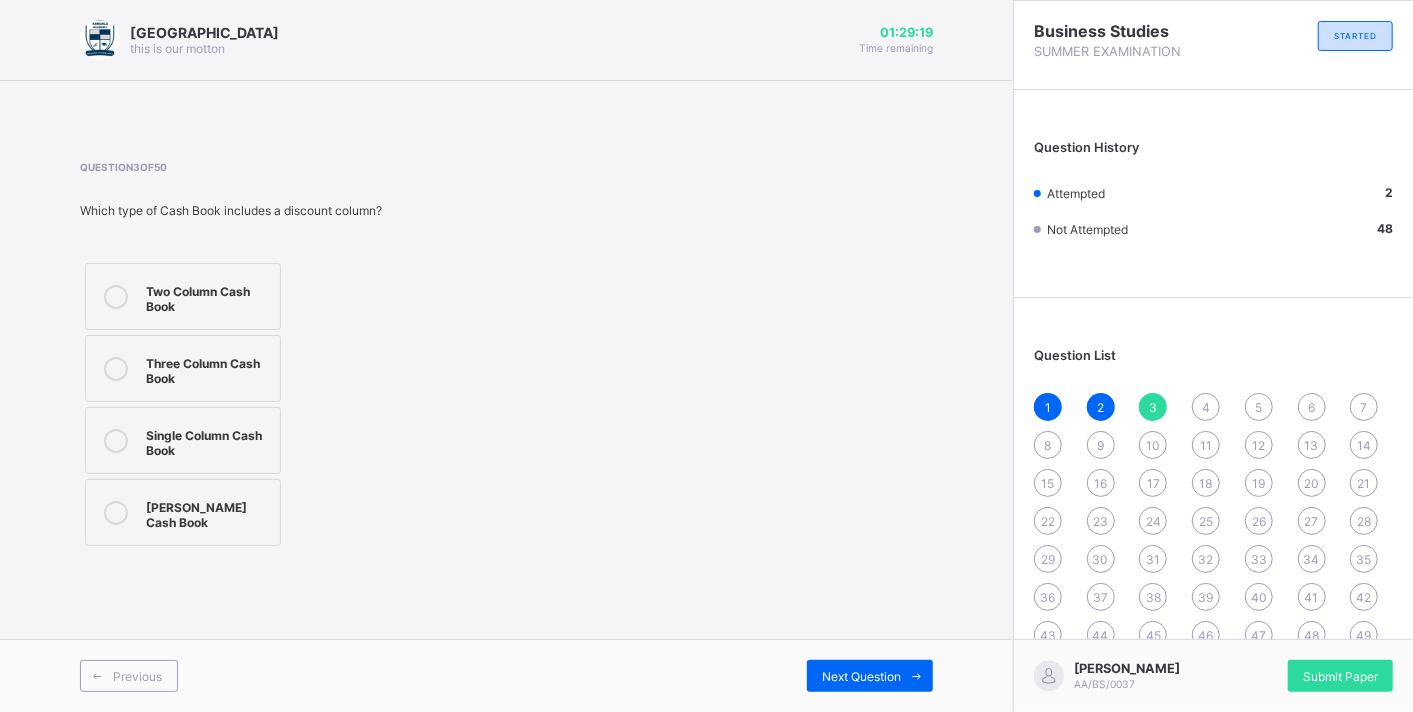 drag, startPoint x: 485, startPoint y: 451, endPoint x: 439, endPoint y: 502, distance: 68.68042 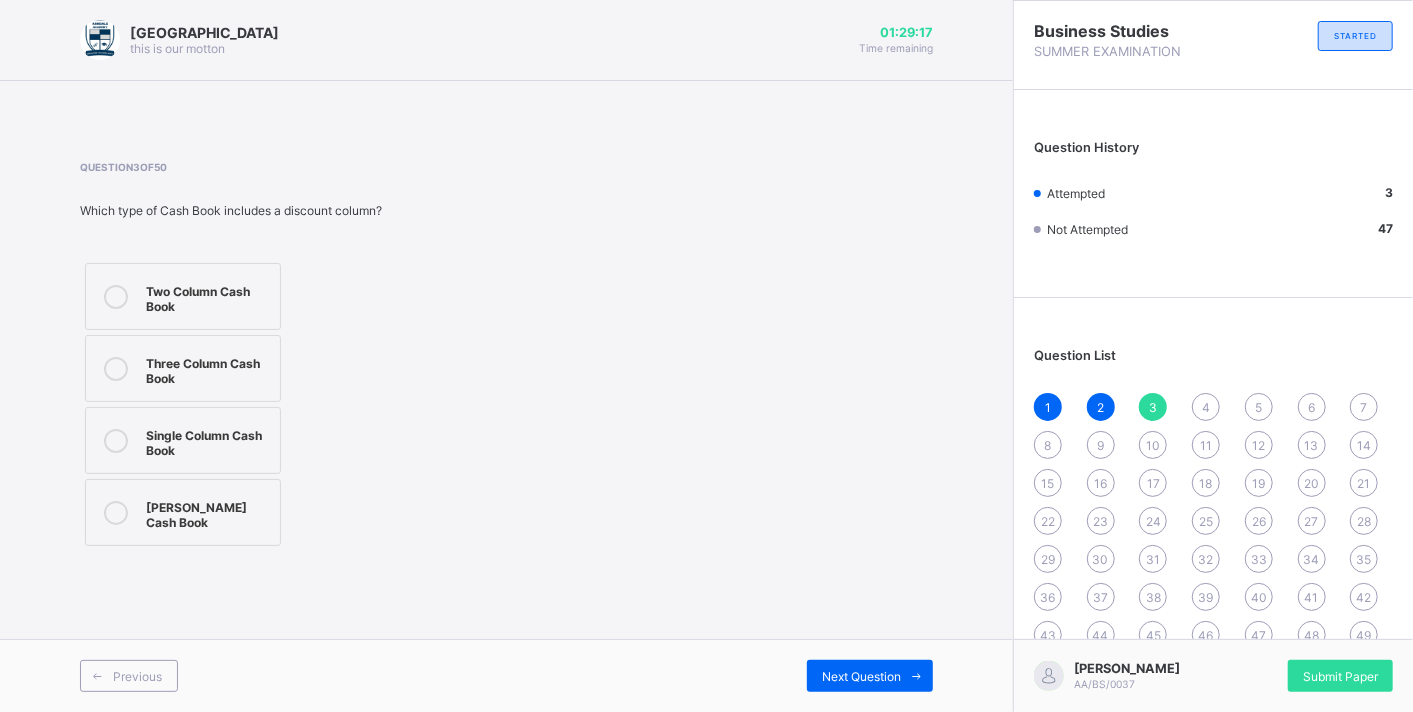 drag, startPoint x: 687, startPoint y: 475, endPoint x: 551, endPoint y: 495, distance: 137.46272 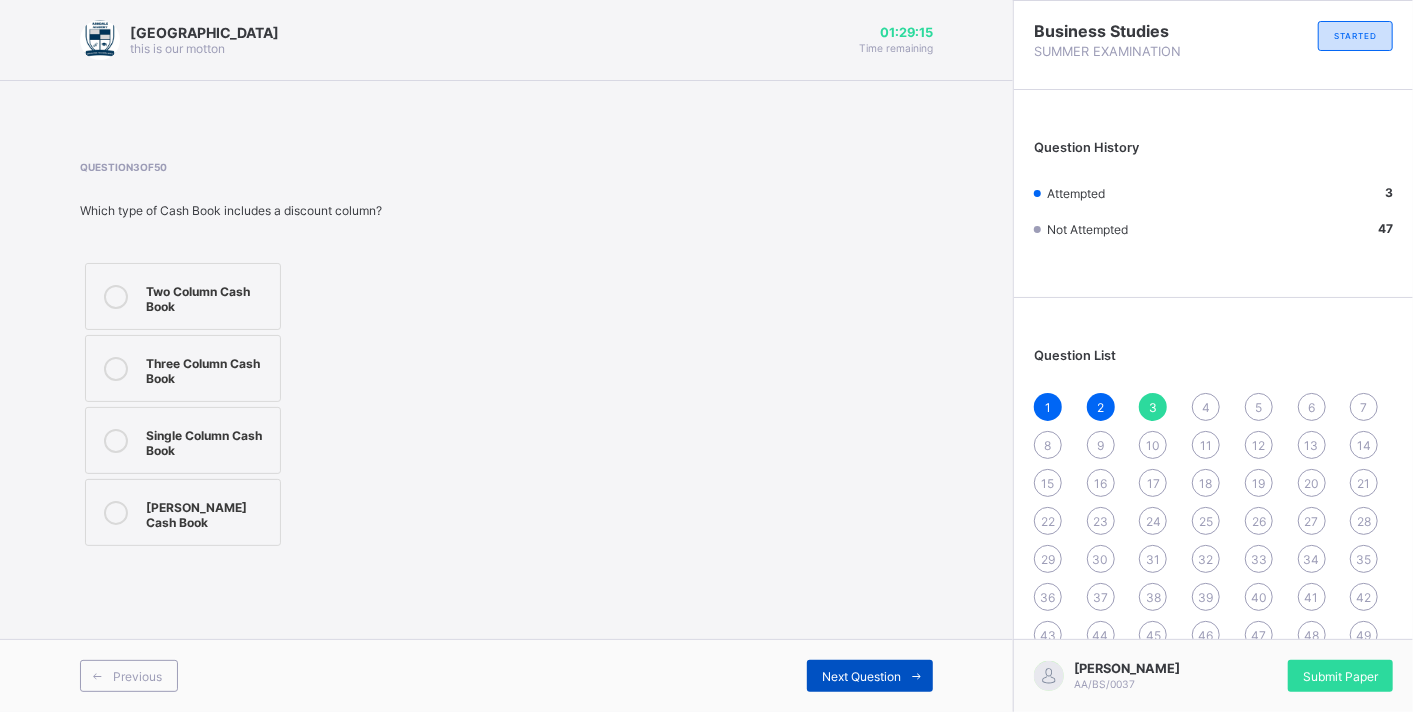 click at bounding box center [917, 676] 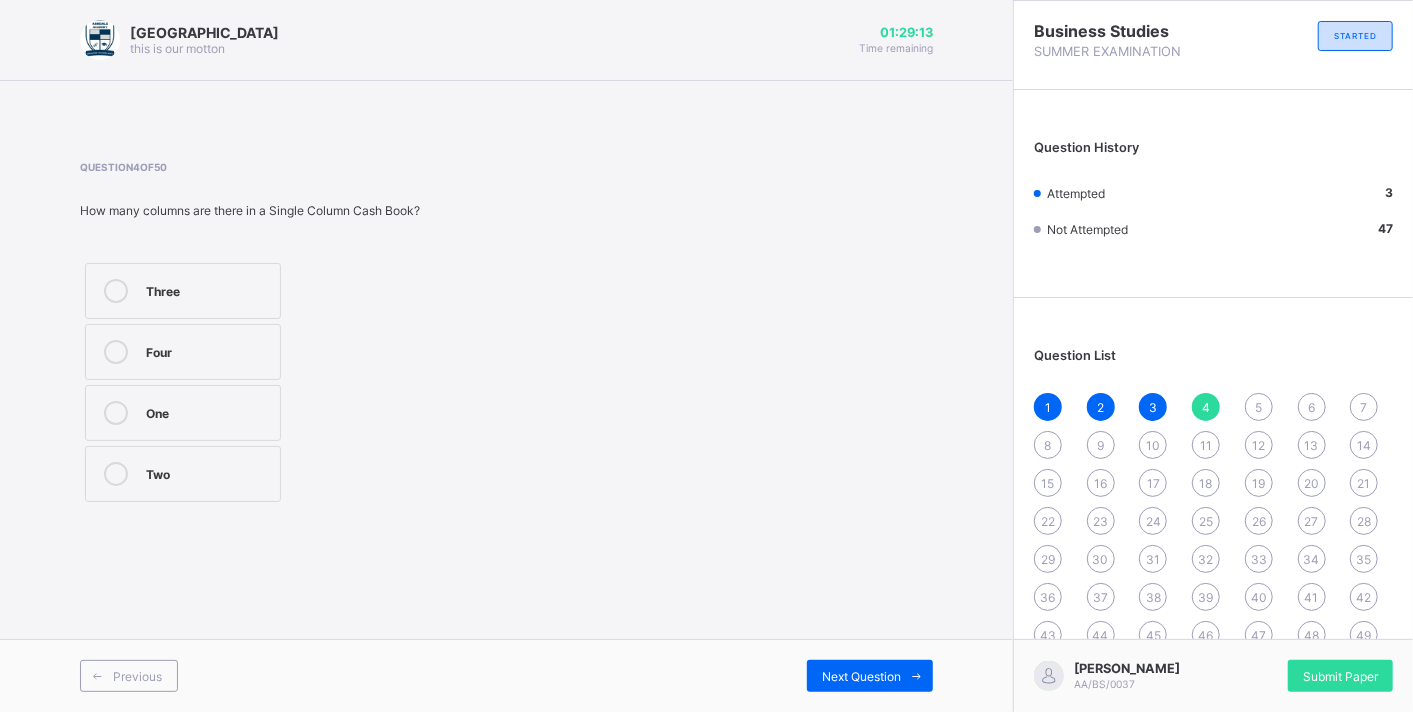 click on "One" at bounding box center (208, 411) 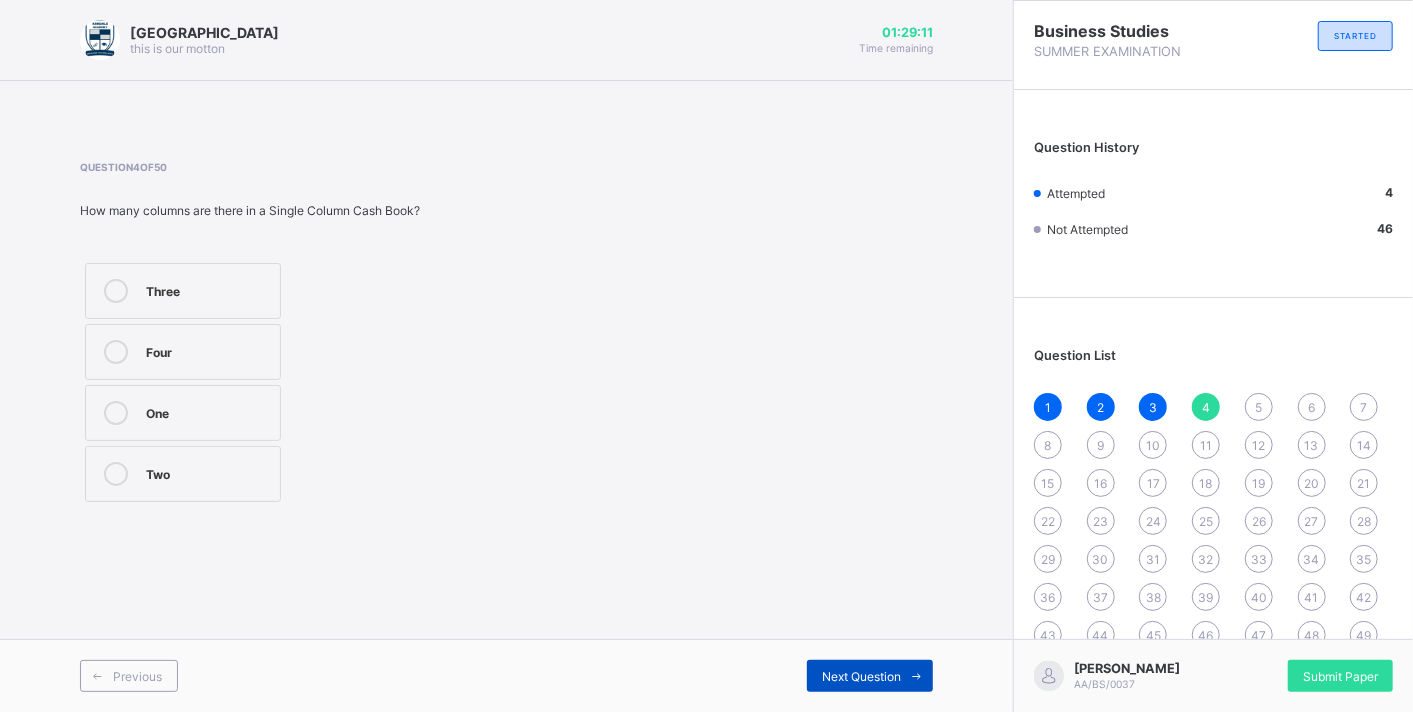 click on "Next Question" at bounding box center (870, 676) 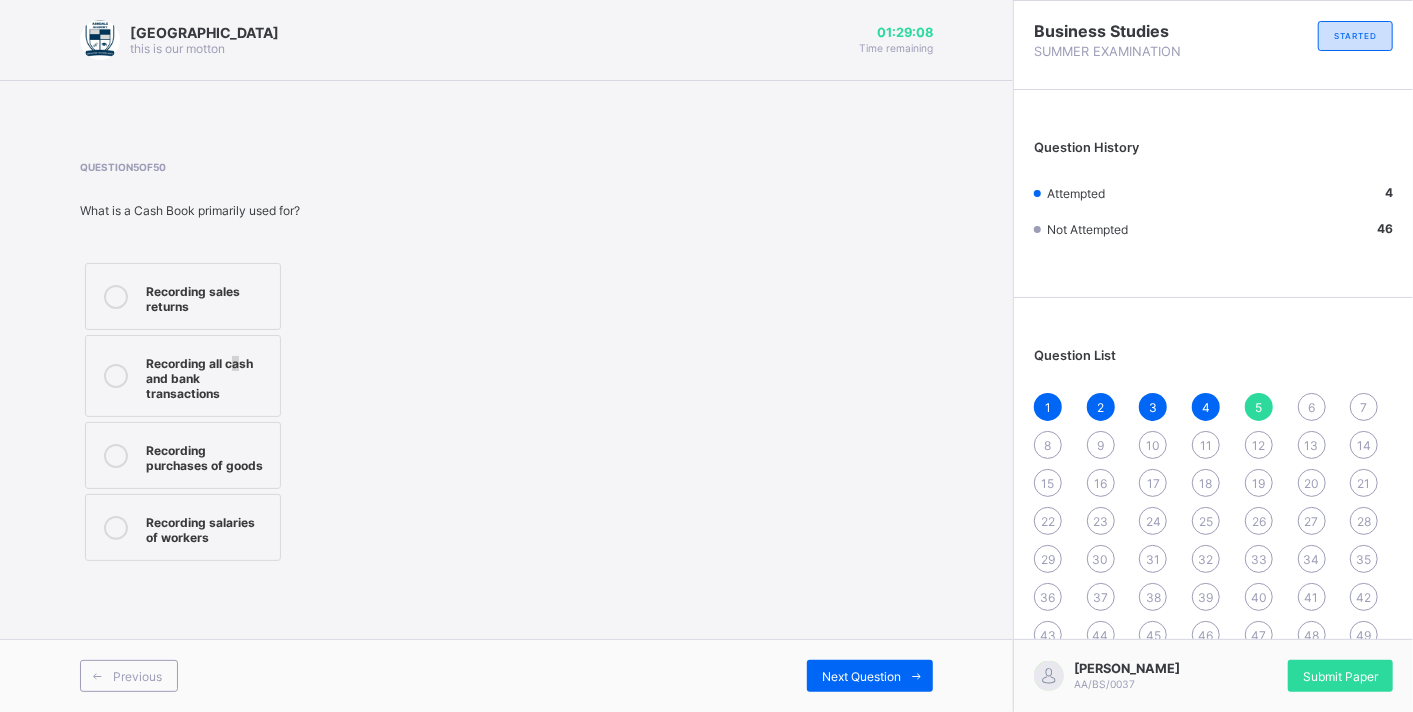 click on "Recording all cash and bank transactions" at bounding box center (208, 376) 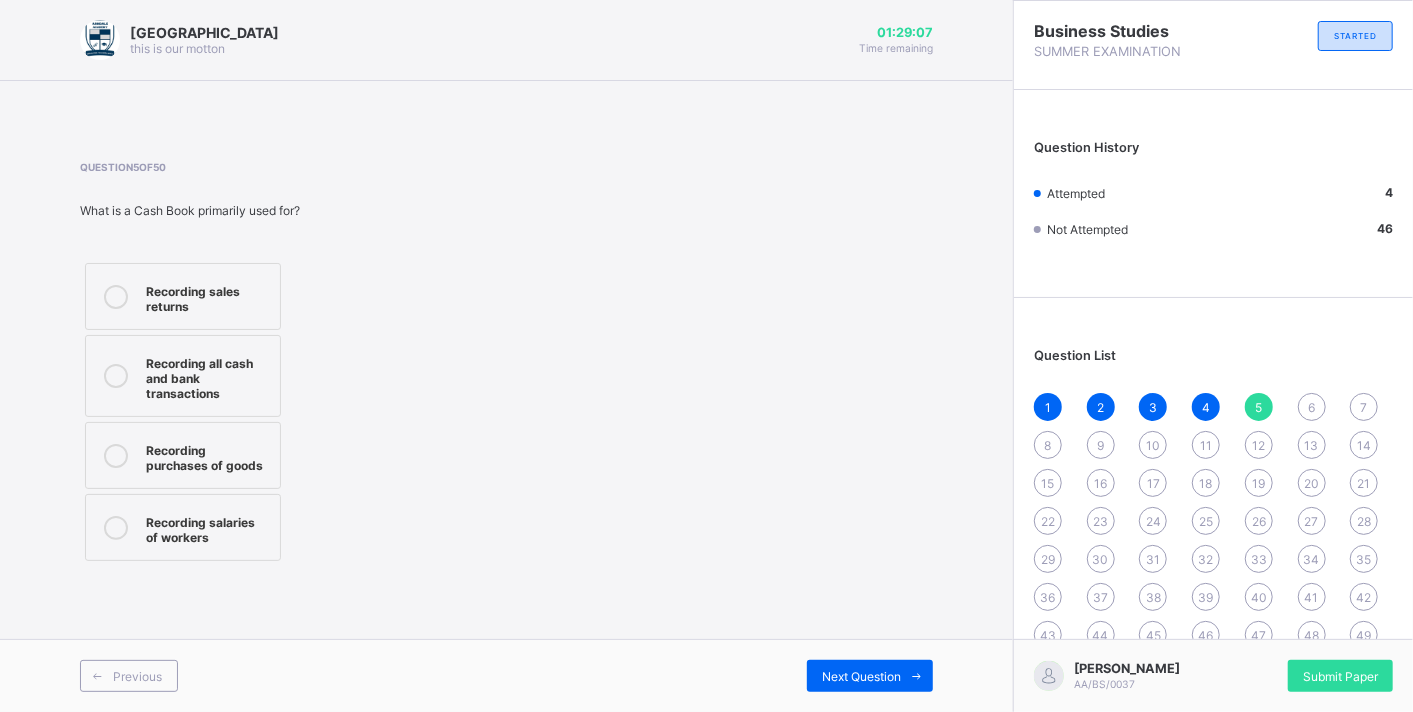 drag, startPoint x: 233, startPoint y: 352, endPoint x: 211, endPoint y: 385, distance: 39.661064 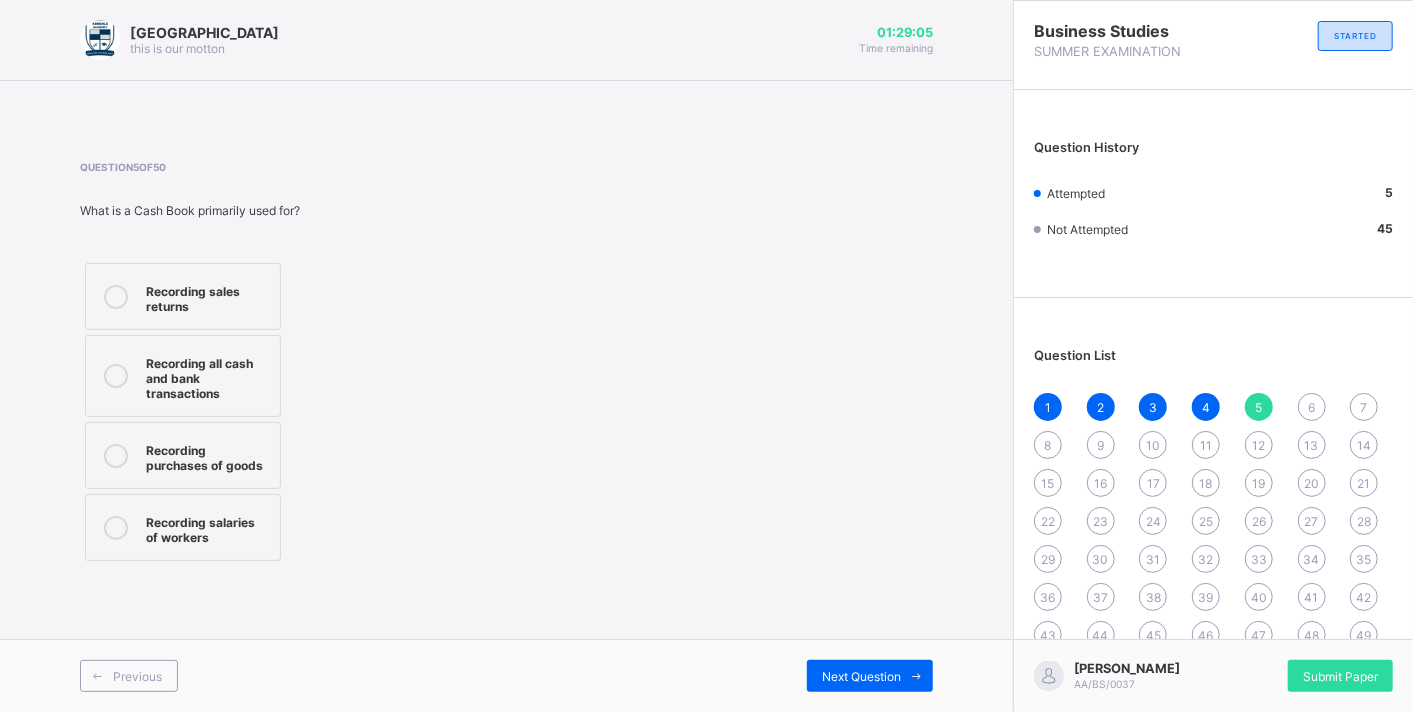 click on "Question  5  of  50 What is a Cash Book primarily used for? Recording sales returns Recording all cash and bank transactions Recording purchases of goods Recording salaries of workers" at bounding box center (506, 363) 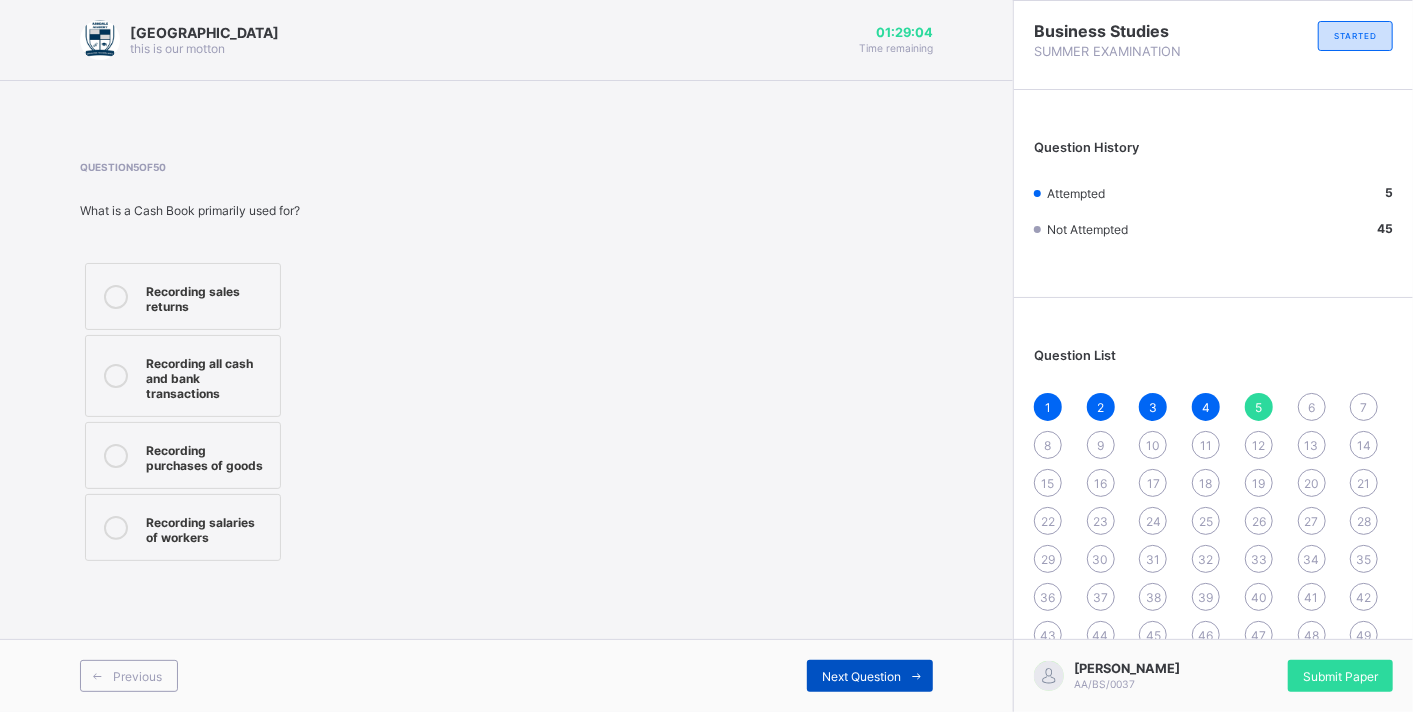 click on "Next Question" at bounding box center [870, 676] 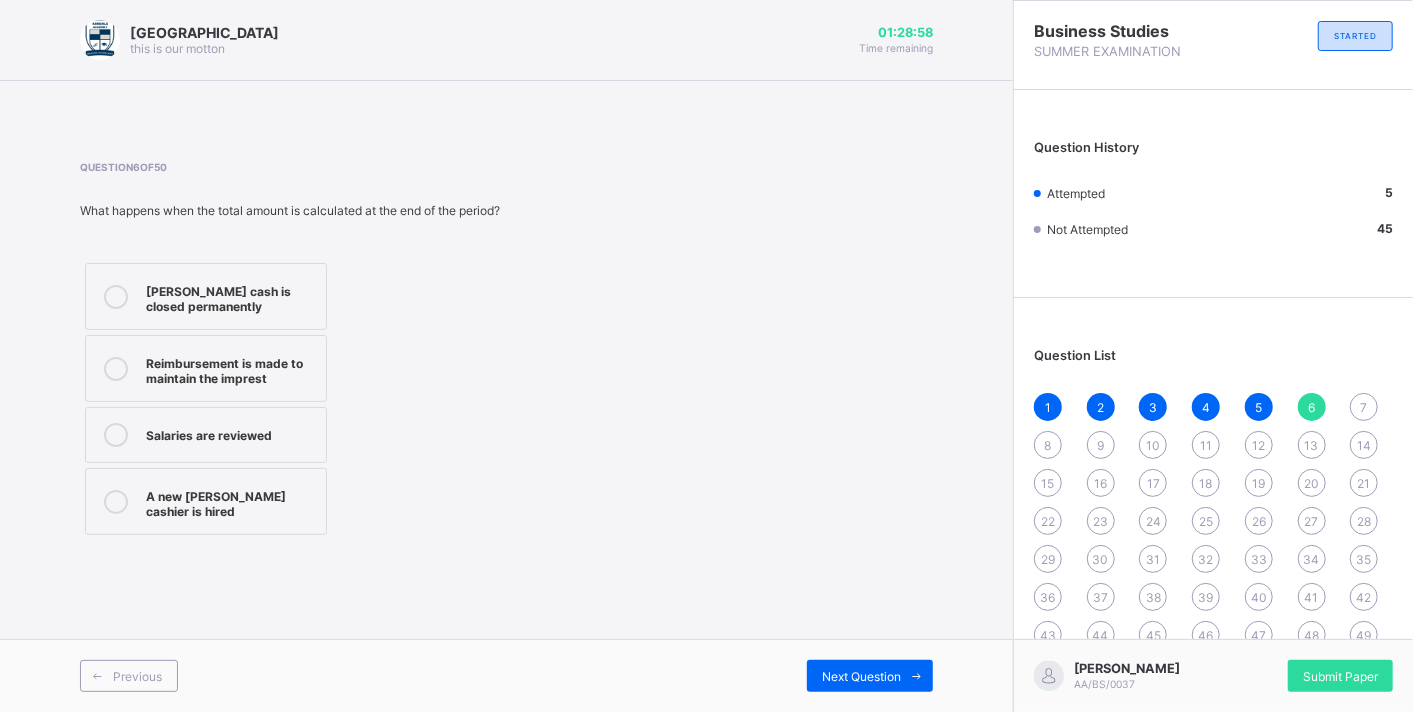 drag, startPoint x: 299, startPoint y: 367, endPoint x: 839, endPoint y: 508, distance: 558.10486 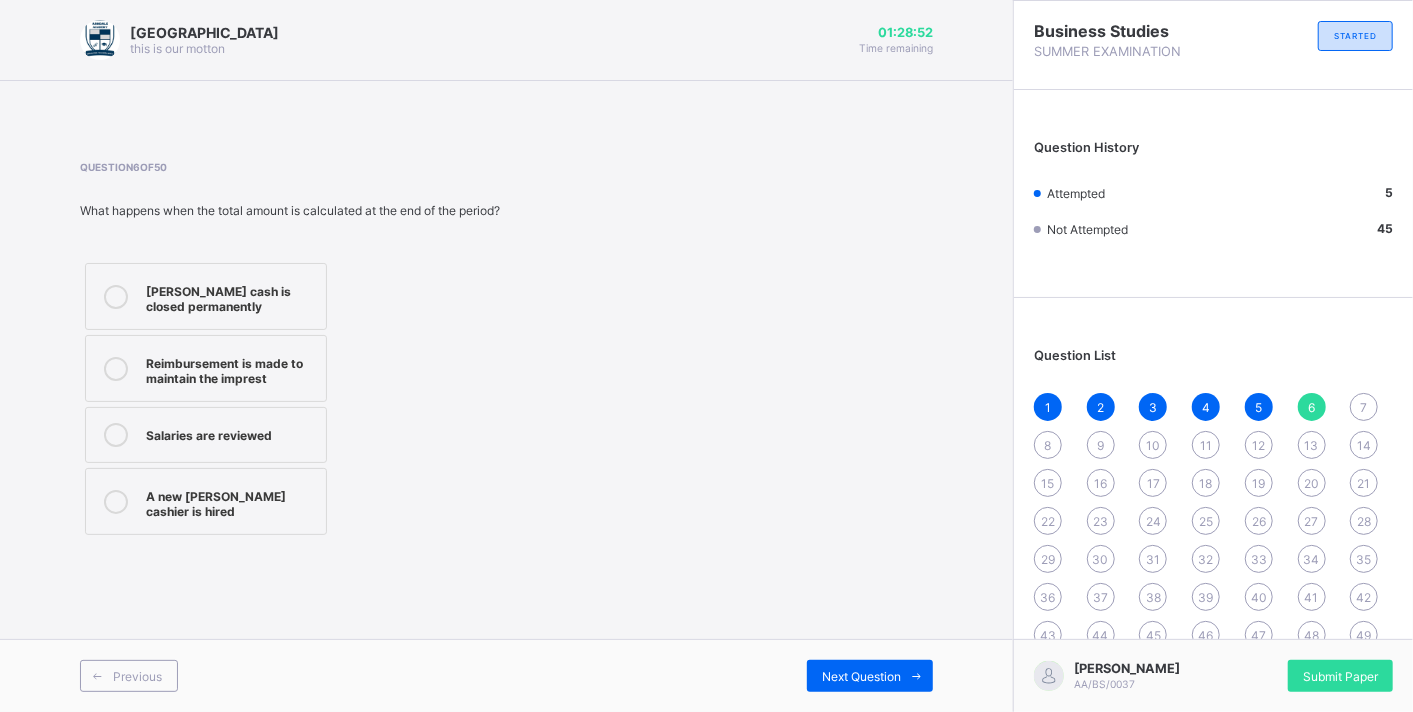 drag, startPoint x: 360, startPoint y: 217, endPoint x: 351, endPoint y: 267, distance: 50.803543 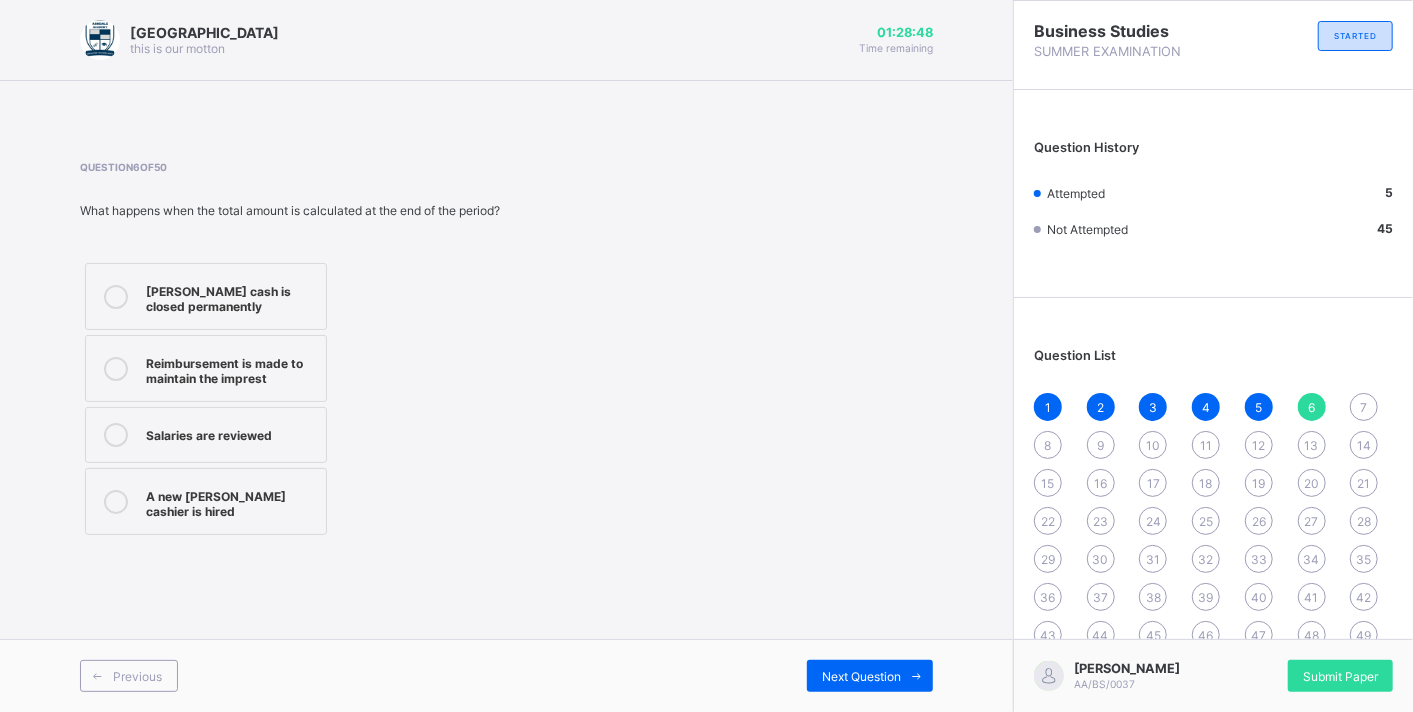 click on "Reimbursement is made to maintain the imprest" at bounding box center (231, 368) 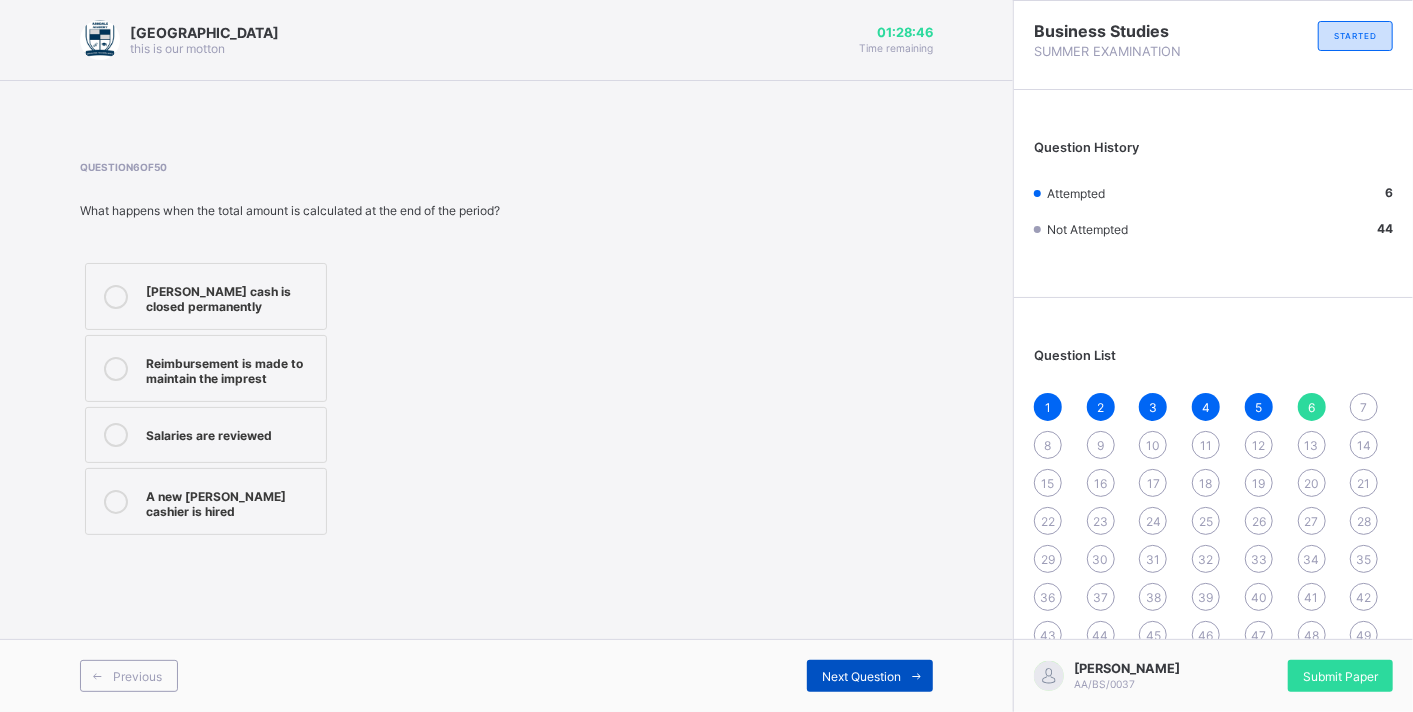 click on "Next Question" at bounding box center [870, 676] 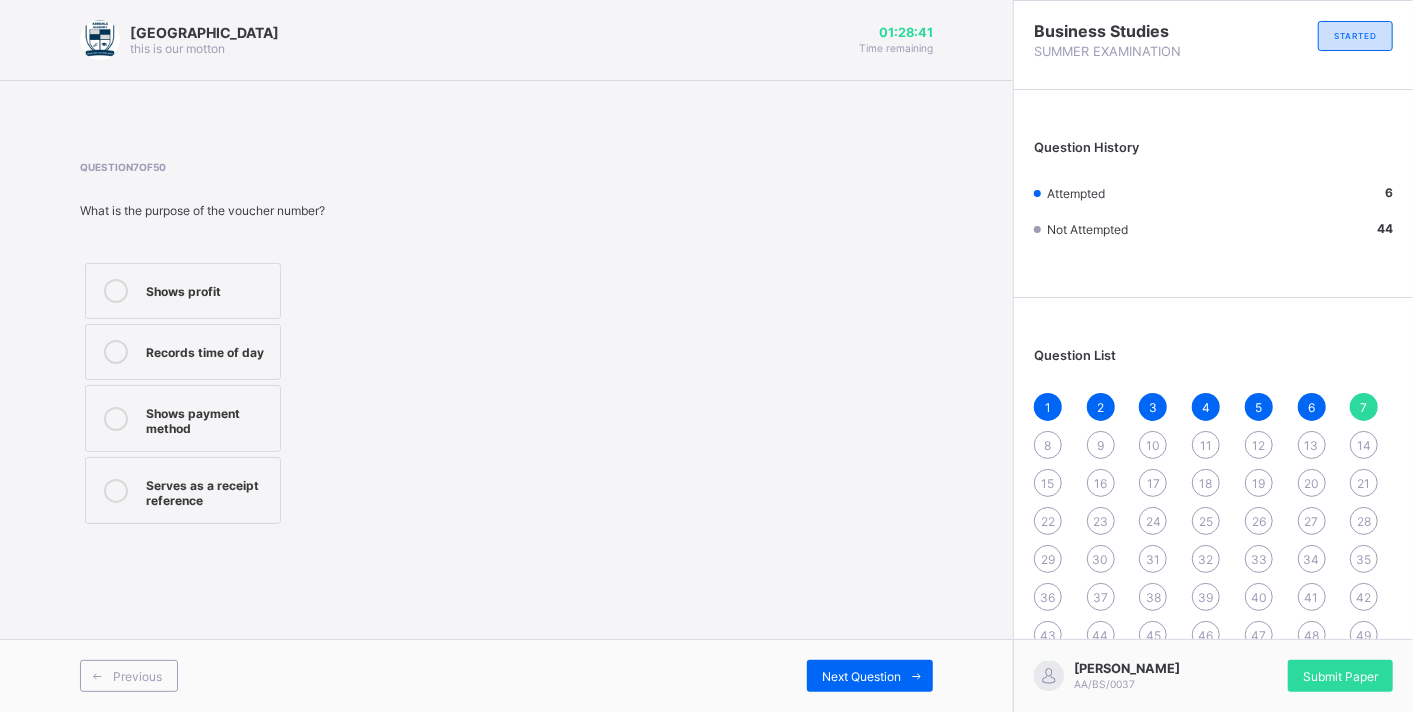 click on "Question  7  of  50 What is the purpose of the voucher number? Shows profit Records time of day Shows payment method Serves as a receipt reference" at bounding box center [506, 345] 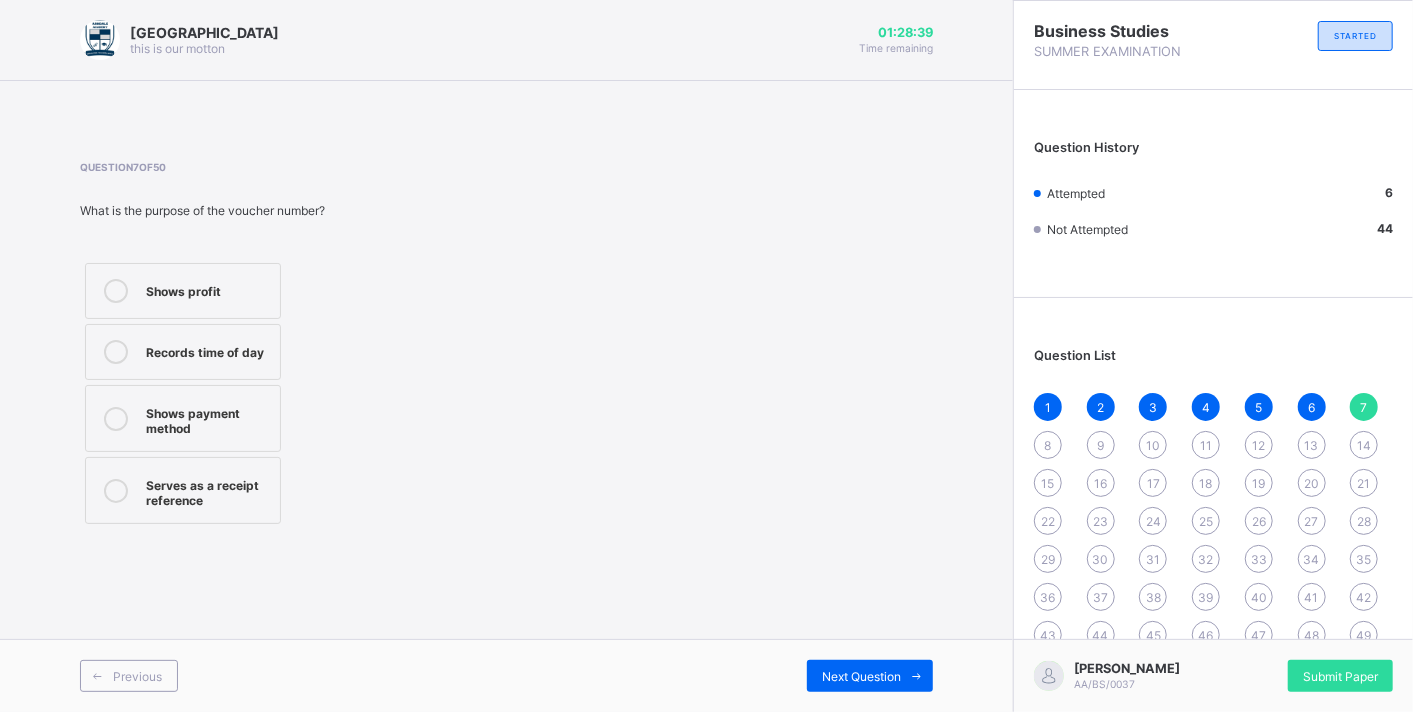 drag, startPoint x: 397, startPoint y: 294, endPoint x: 422, endPoint y: 314, distance: 32.01562 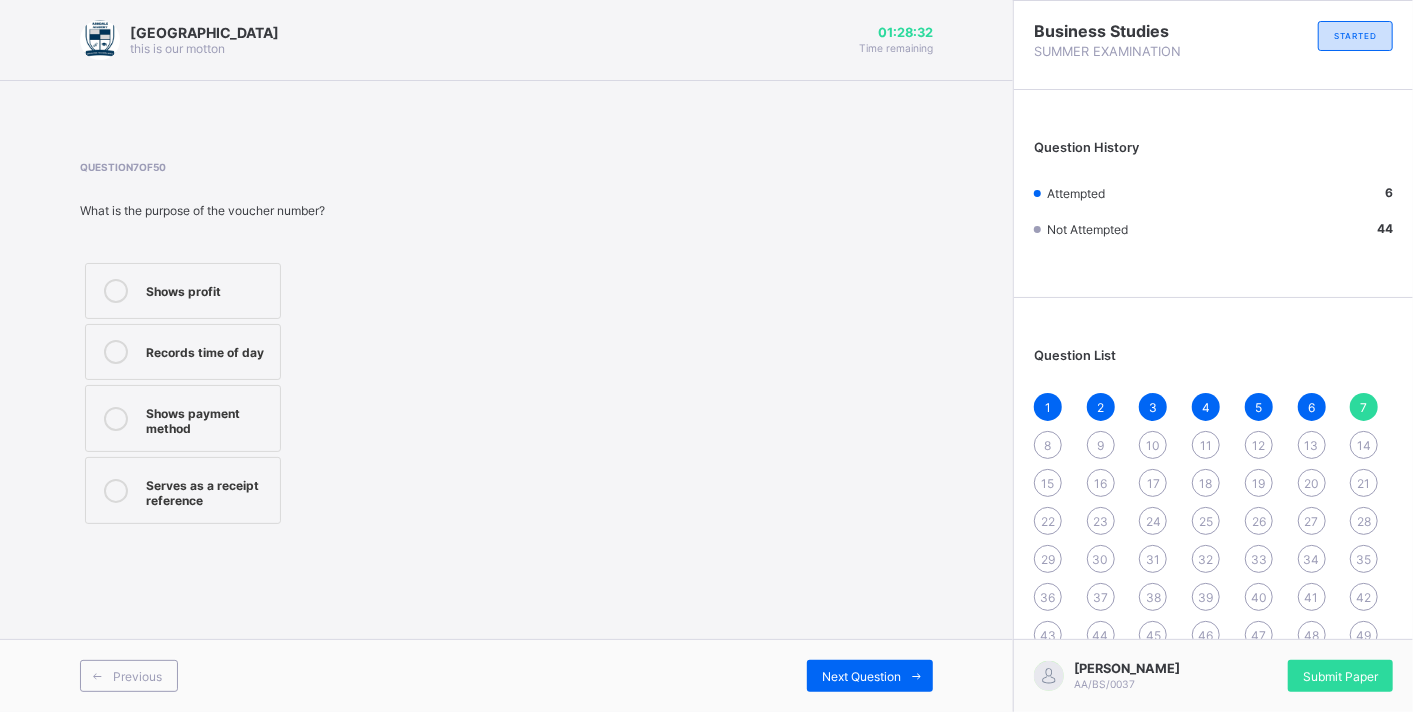 click on "Serves as a receipt reference" at bounding box center [208, 490] 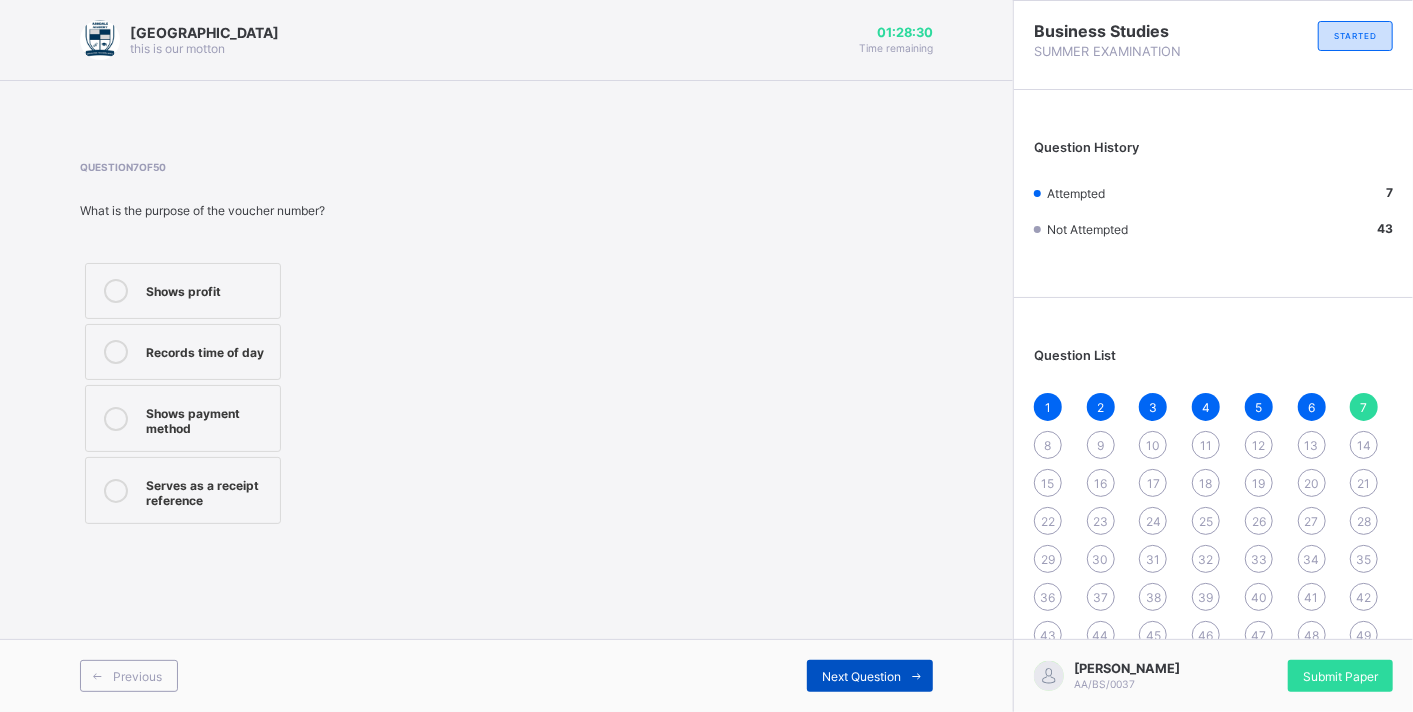 click on "Next Question" at bounding box center (861, 676) 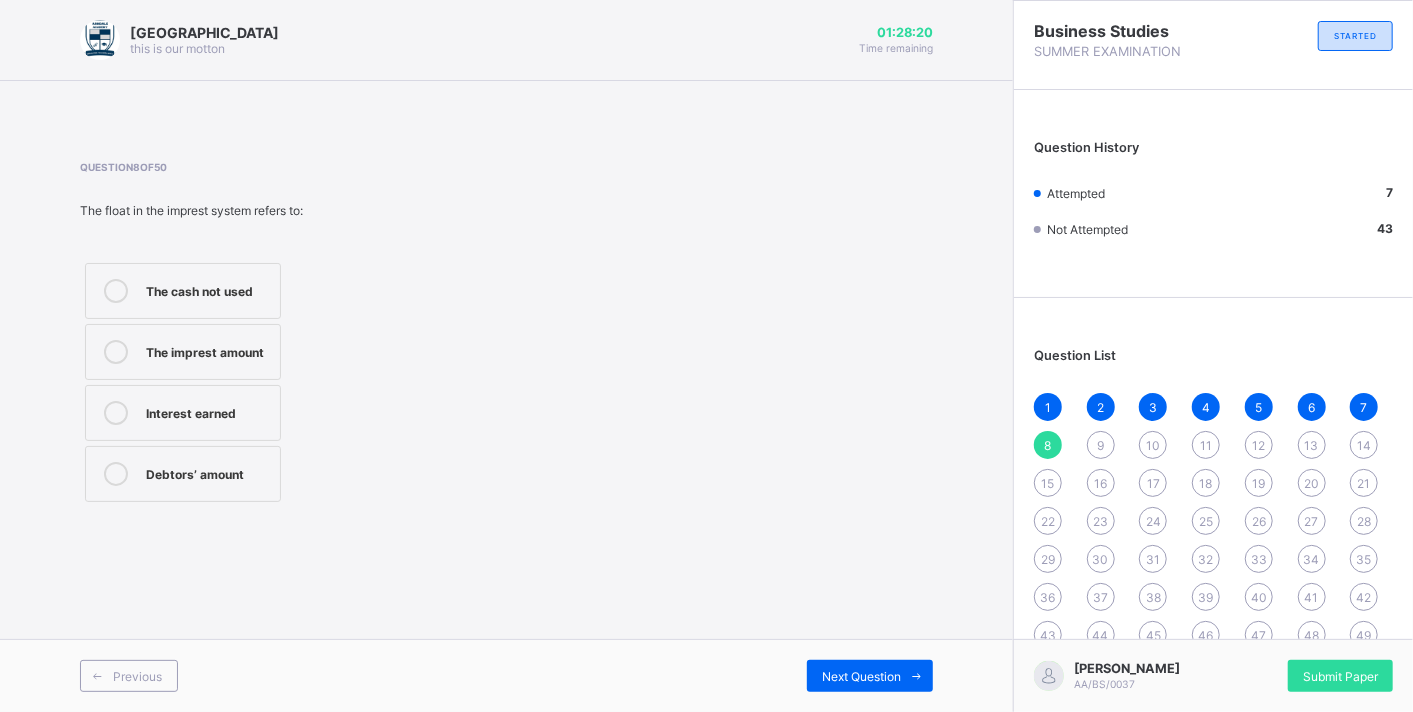 click on "The imprest amount" at bounding box center (208, 350) 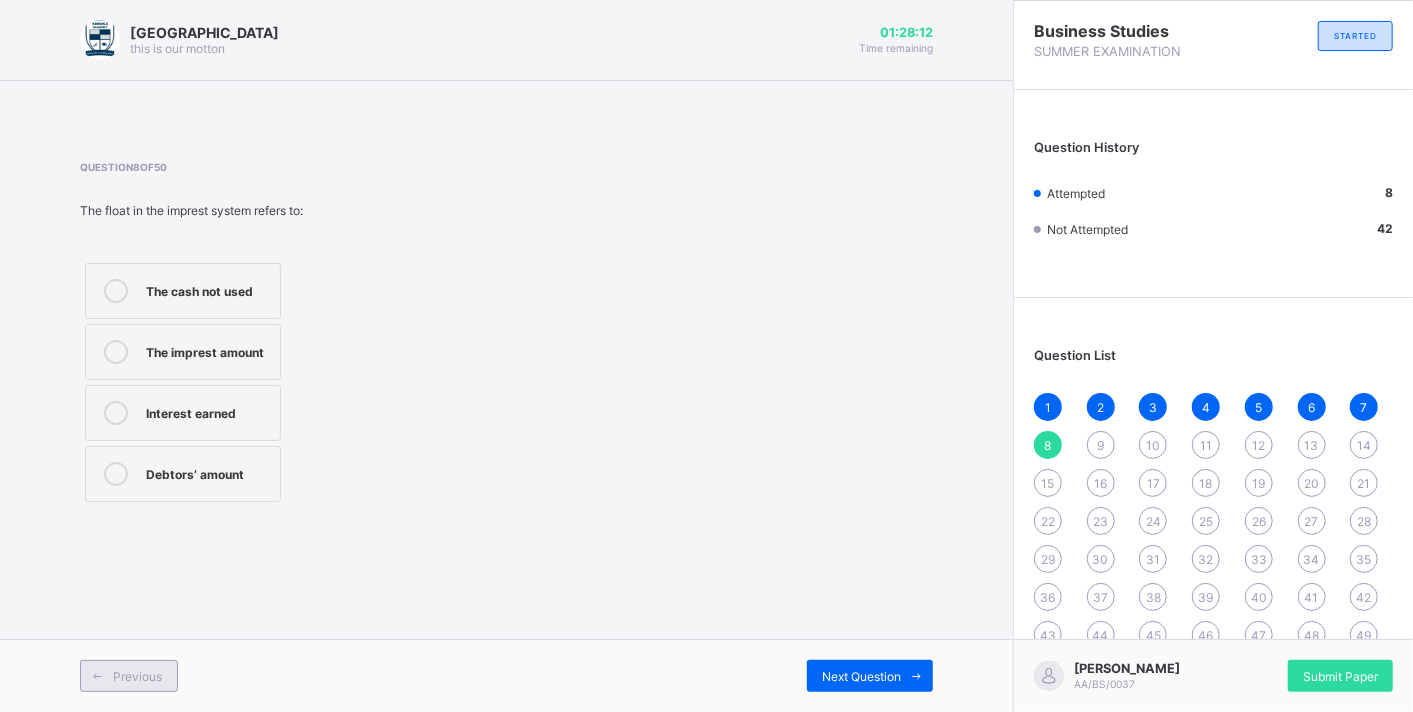 click on "Previous" at bounding box center [137, 676] 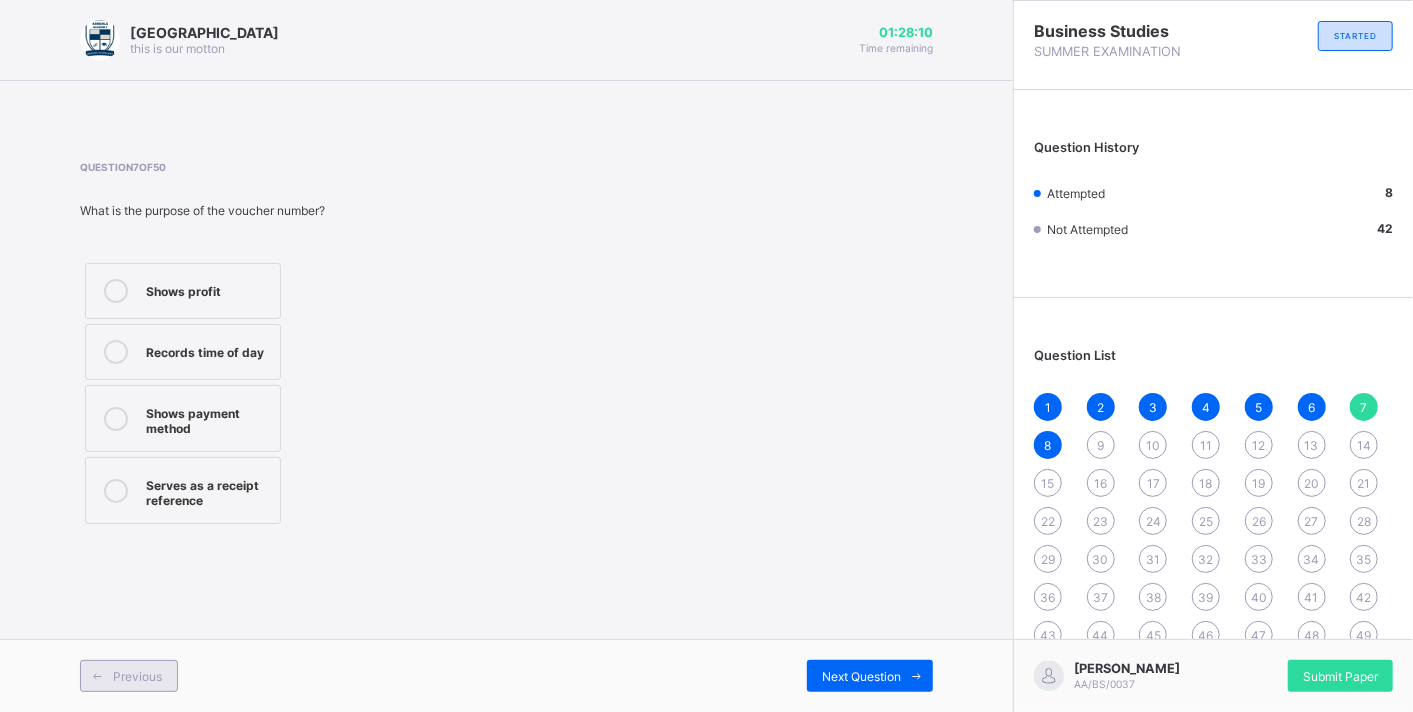 click at bounding box center [97, 676] 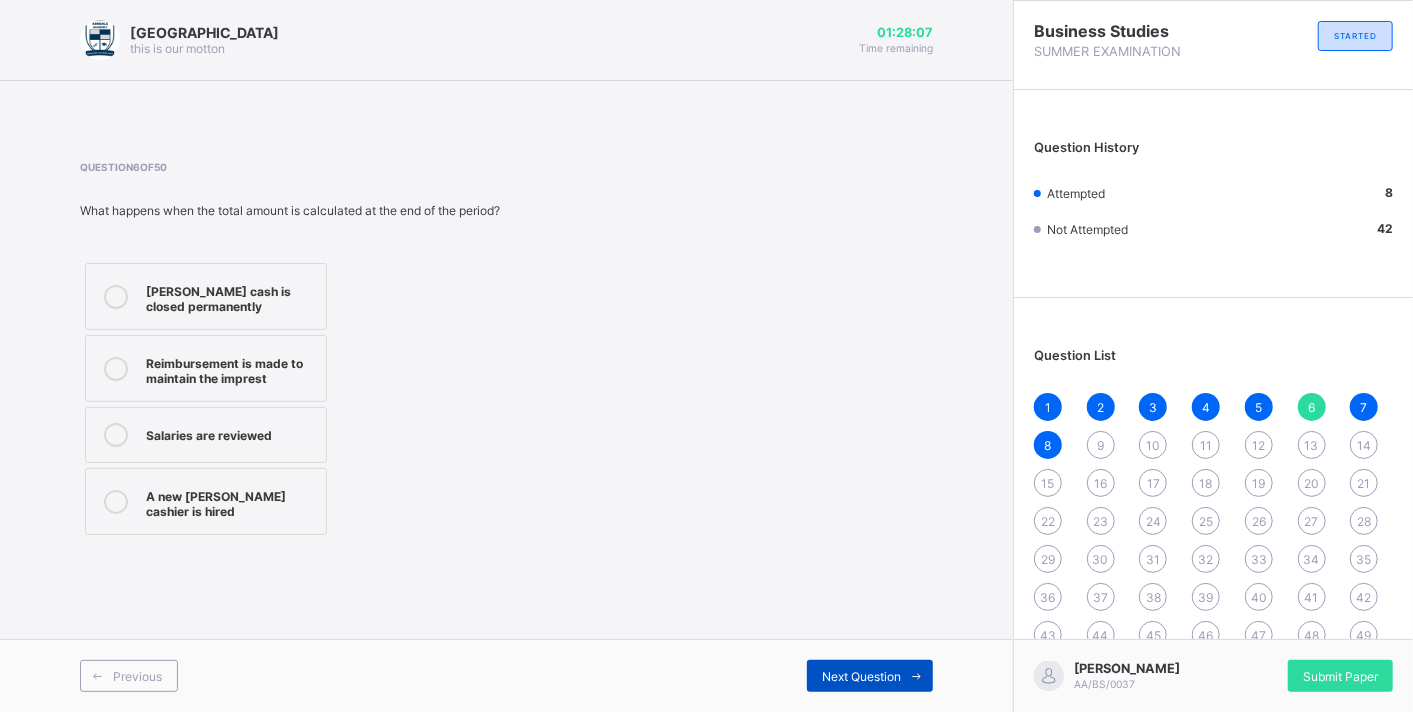 click on "Next Question" at bounding box center (870, 676) 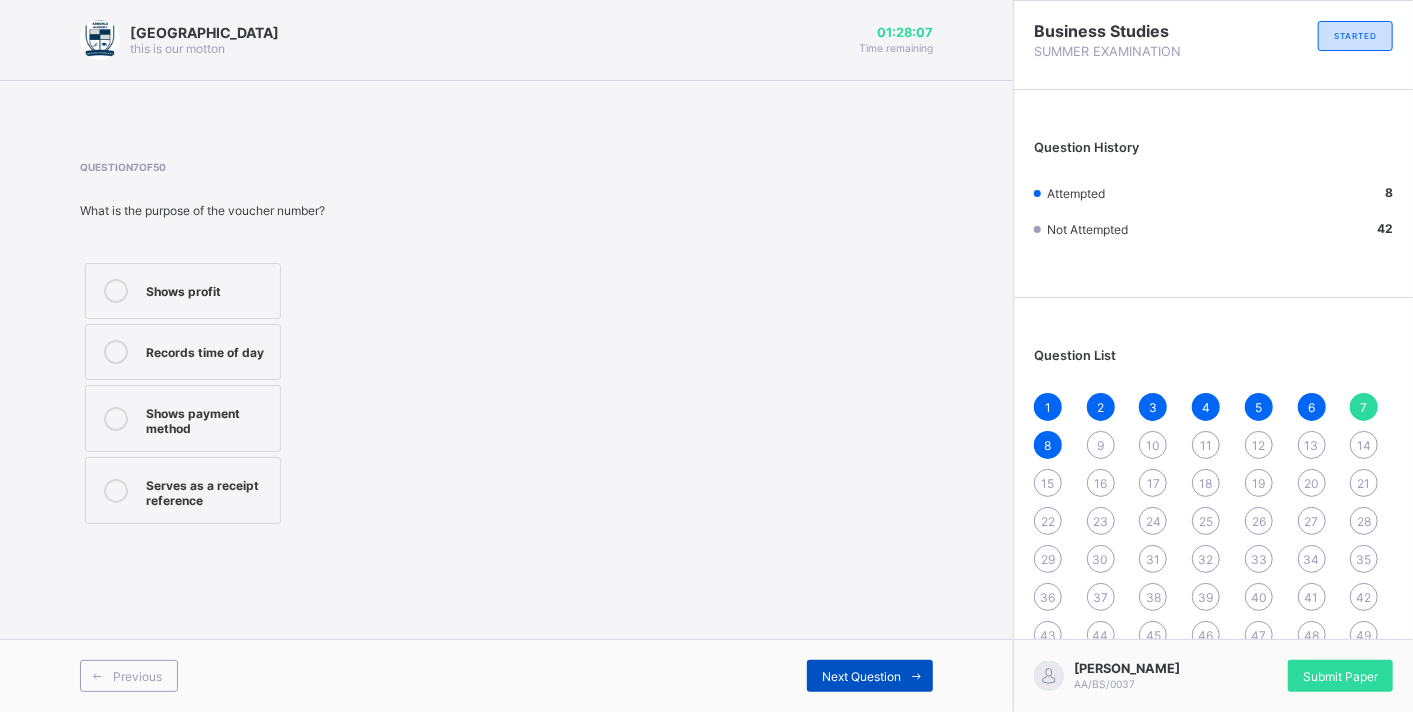 click on "Next Question" at bounding box center [870, 676] 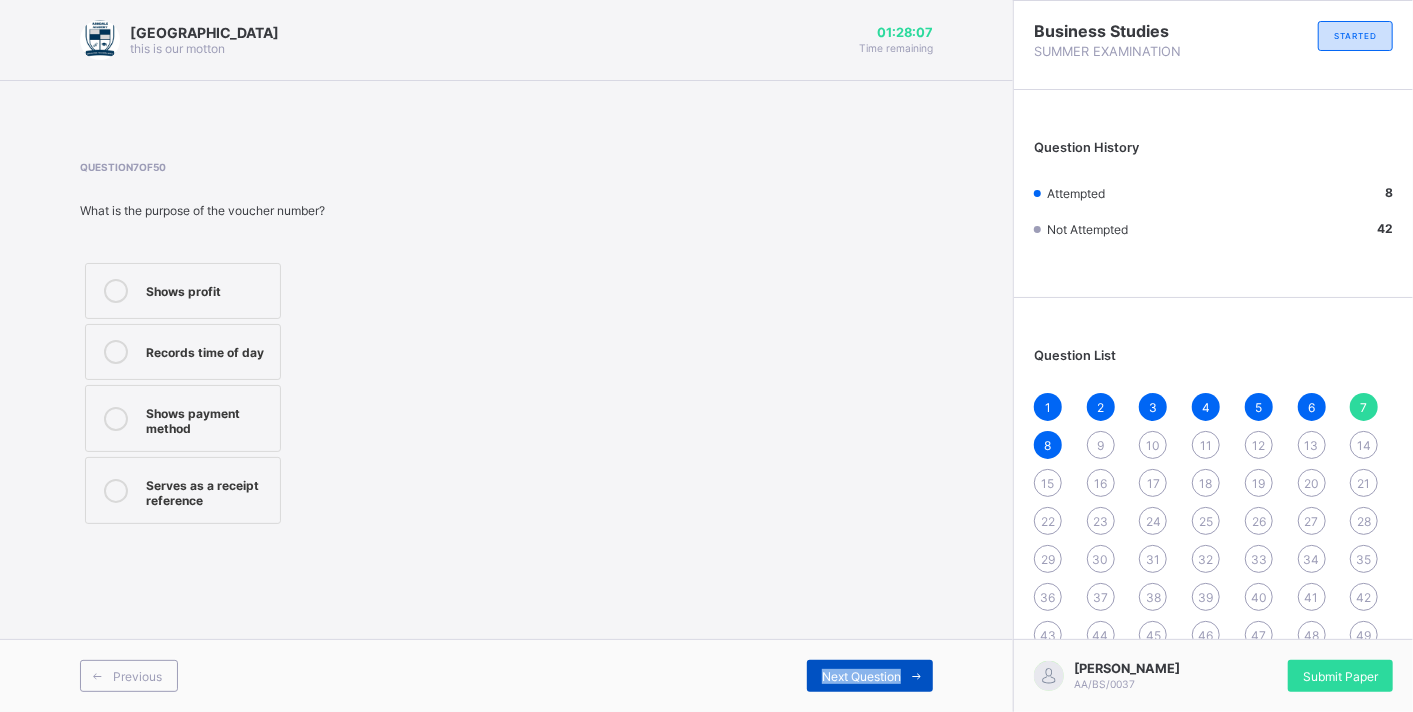 click on "Next Question" at bounding box center [870, 676] 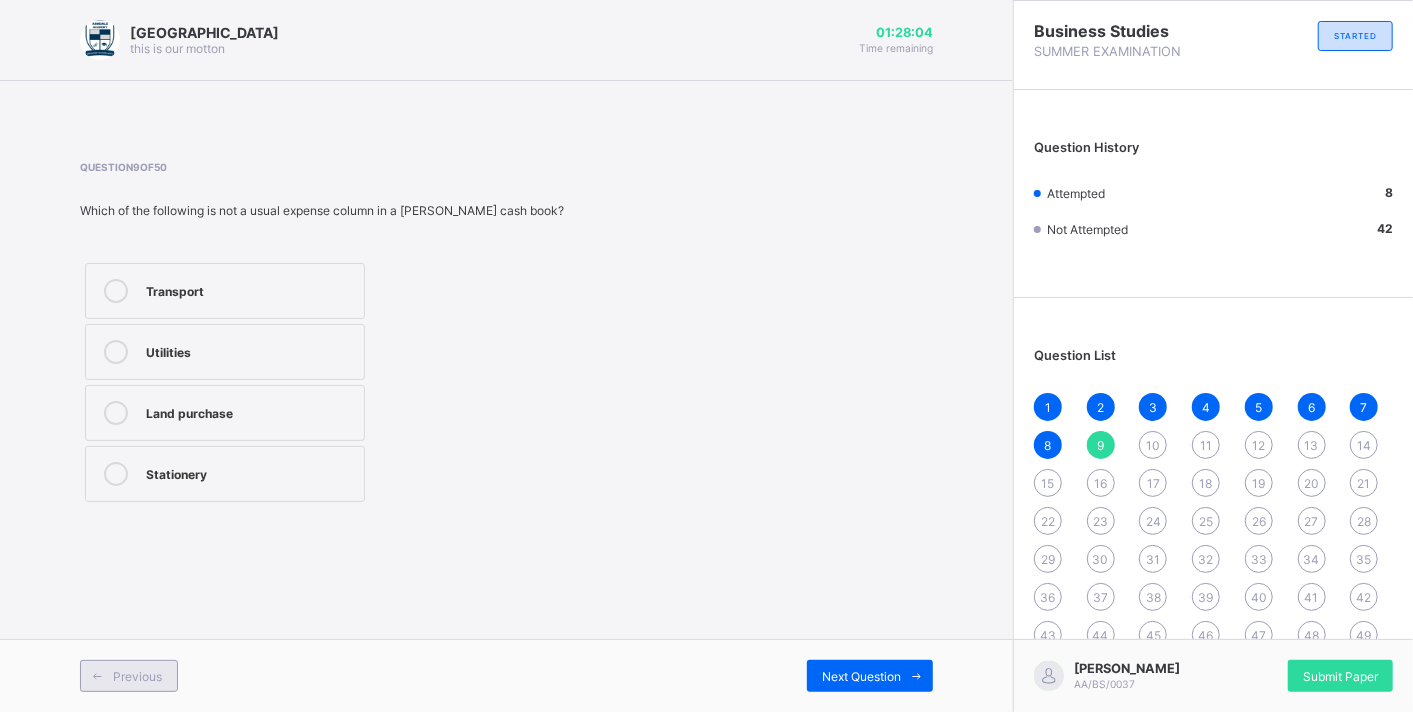 click on "Previous" at bounding box center (137, 676) 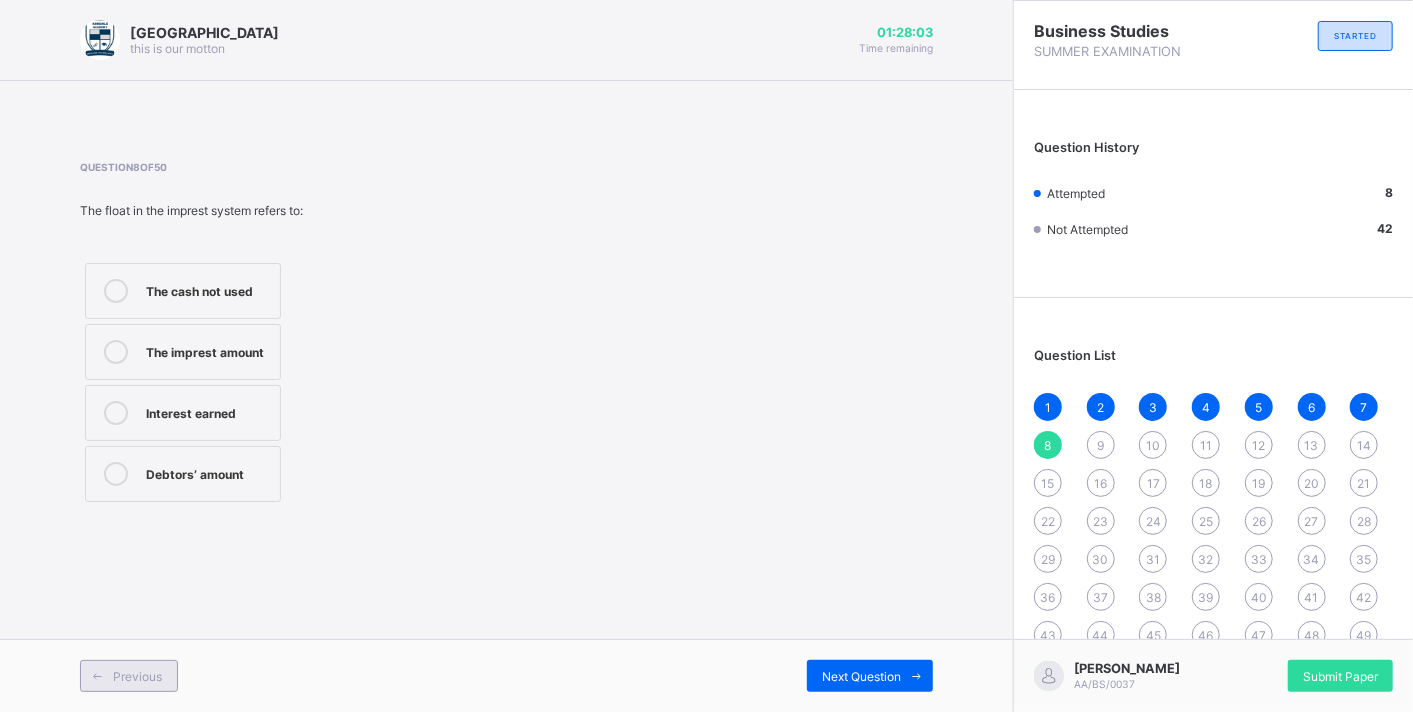 click on "Previous" at bounding box center [137, 676] 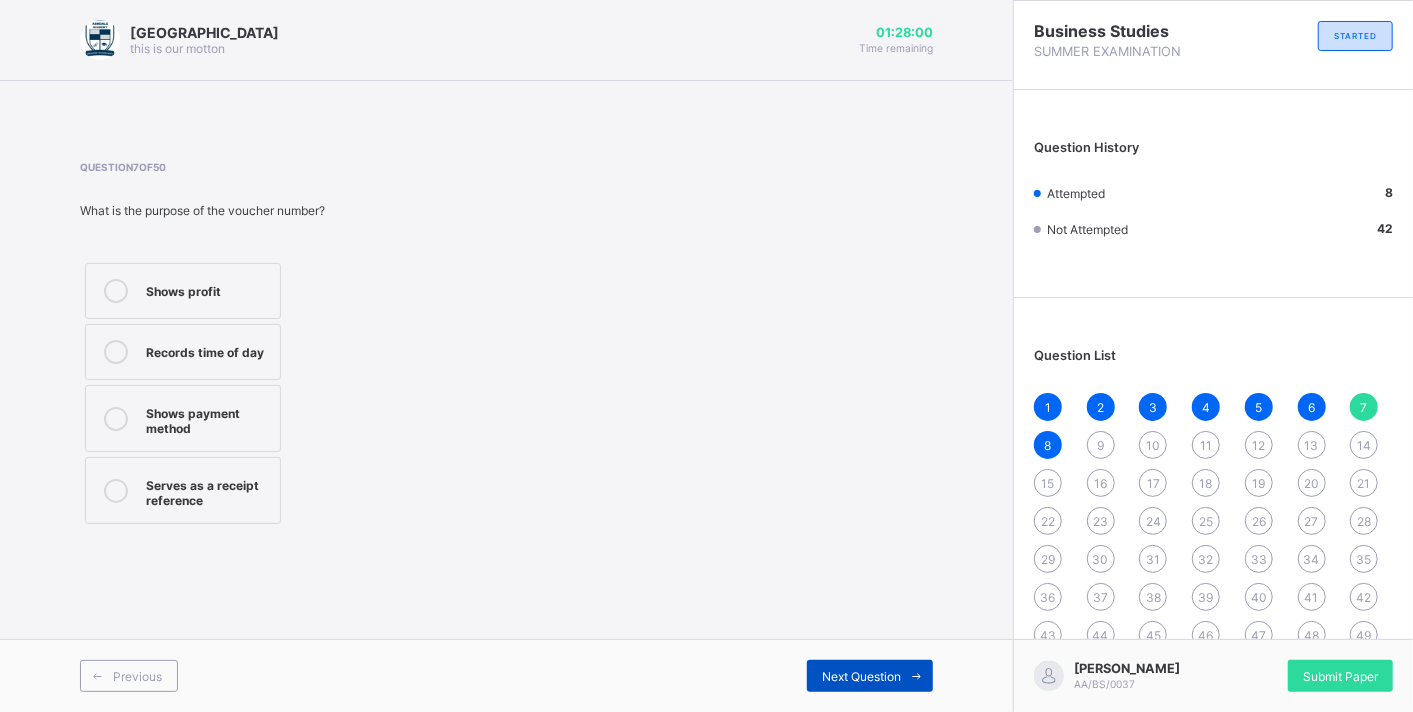 click on "Next Question" at bounding box center [861, 676] 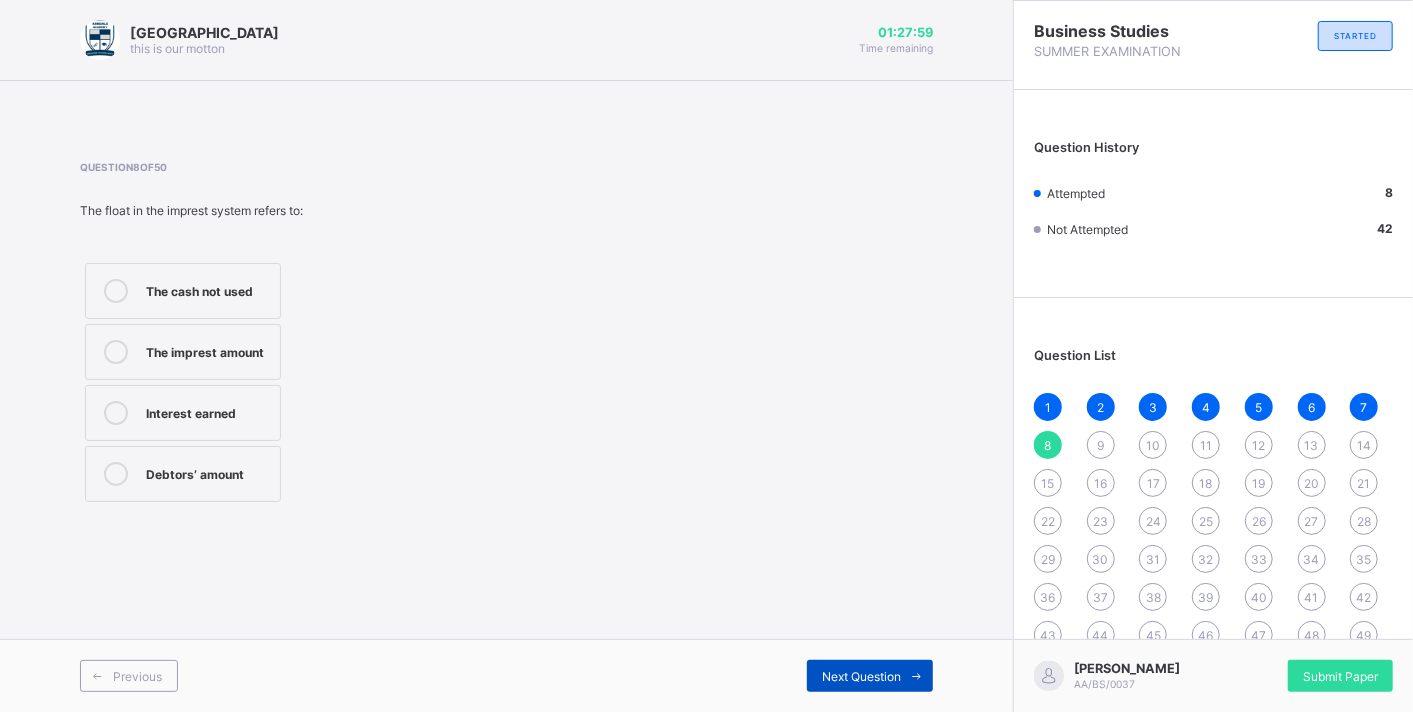 click on "Next Question" at bounding box center (861, 676) 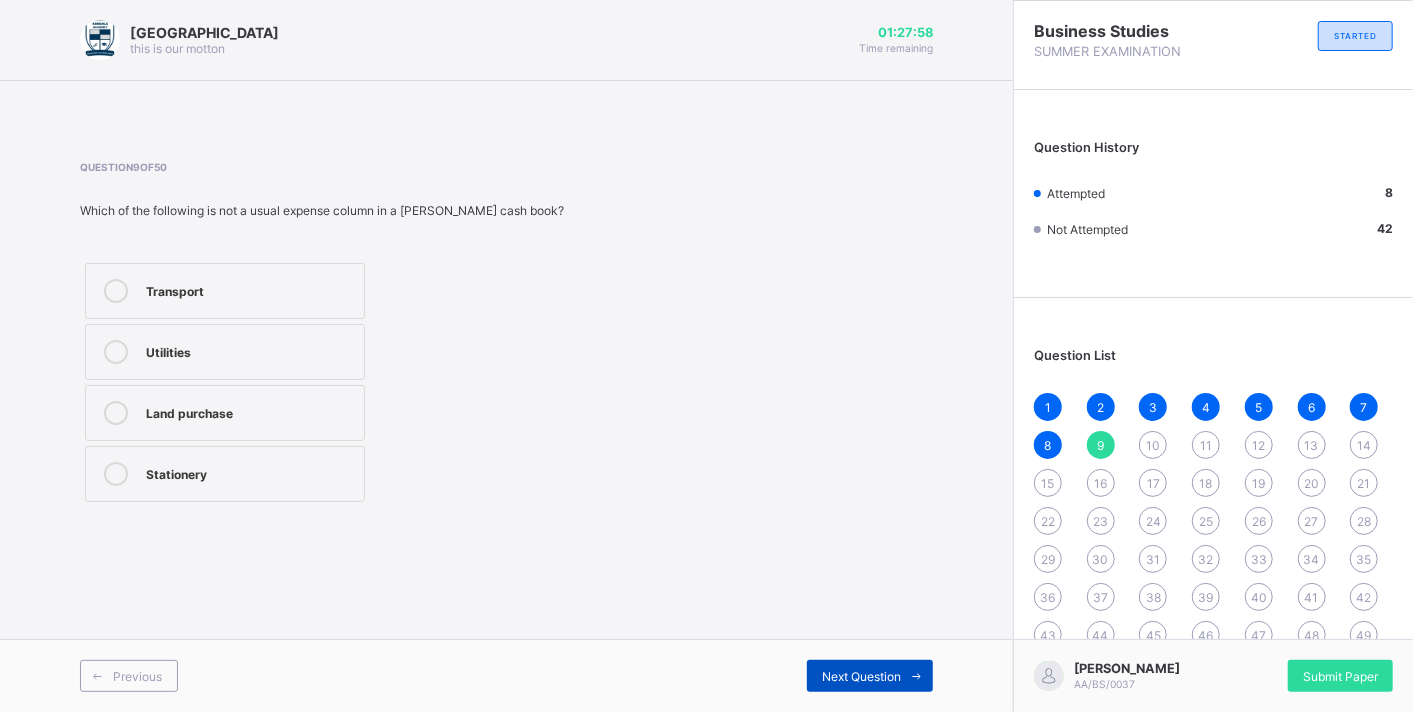 click on "Next Question" at bounding box center (861, 676) 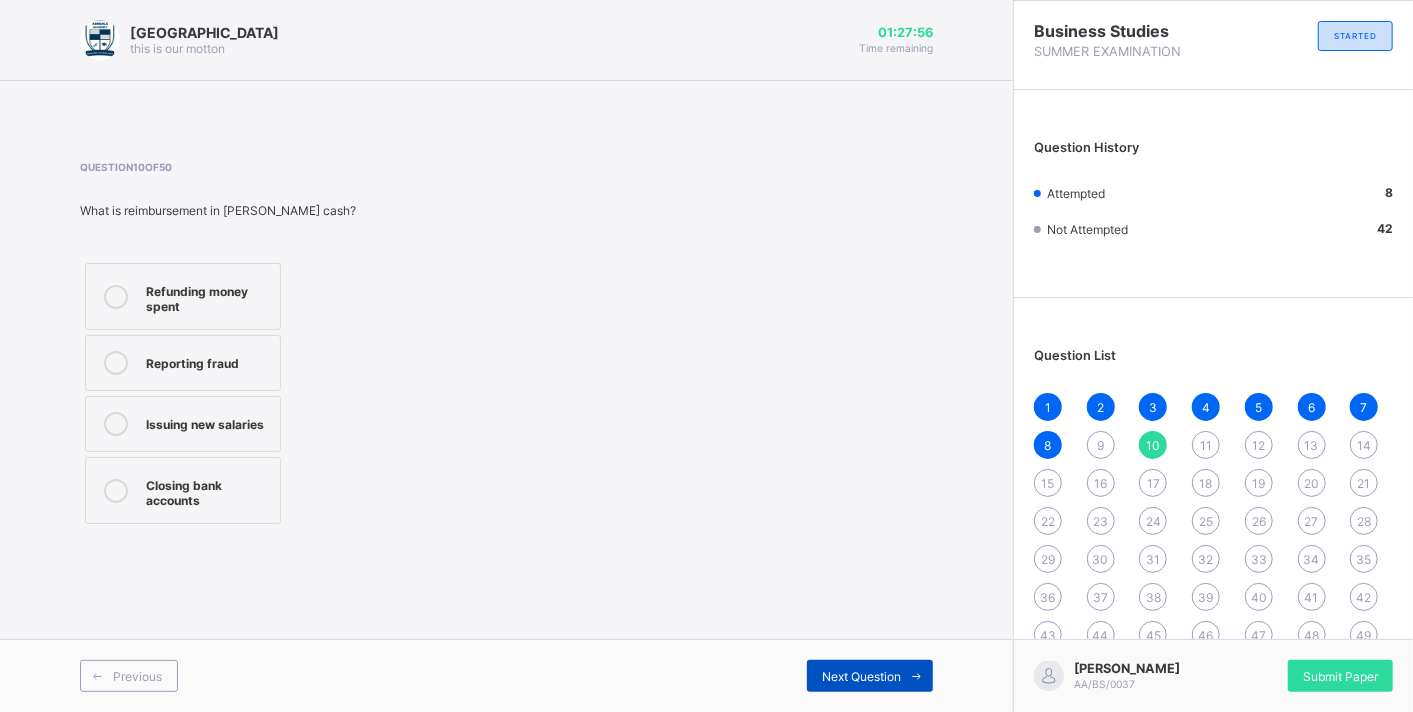 click on "Next Question" at bounding box center (861, 676) 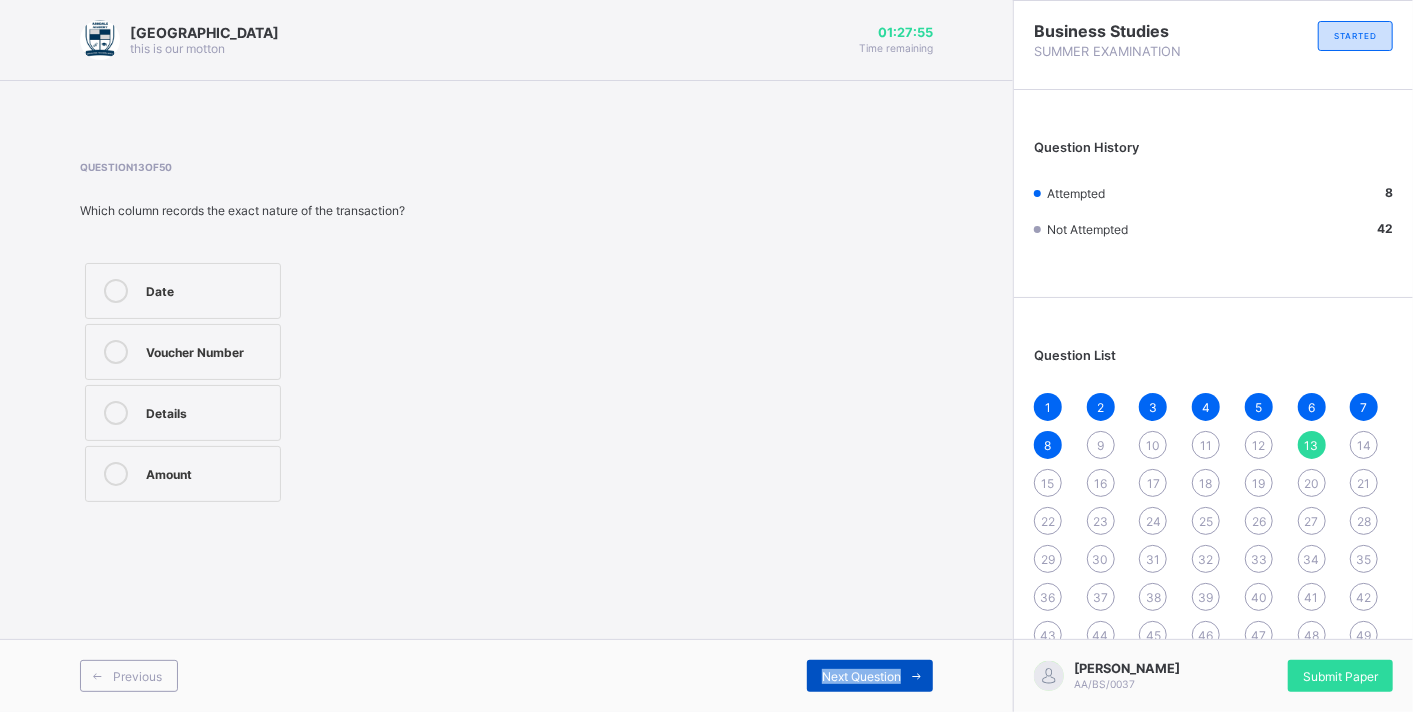 click on "Next Question" at bounding box center [861, 676] 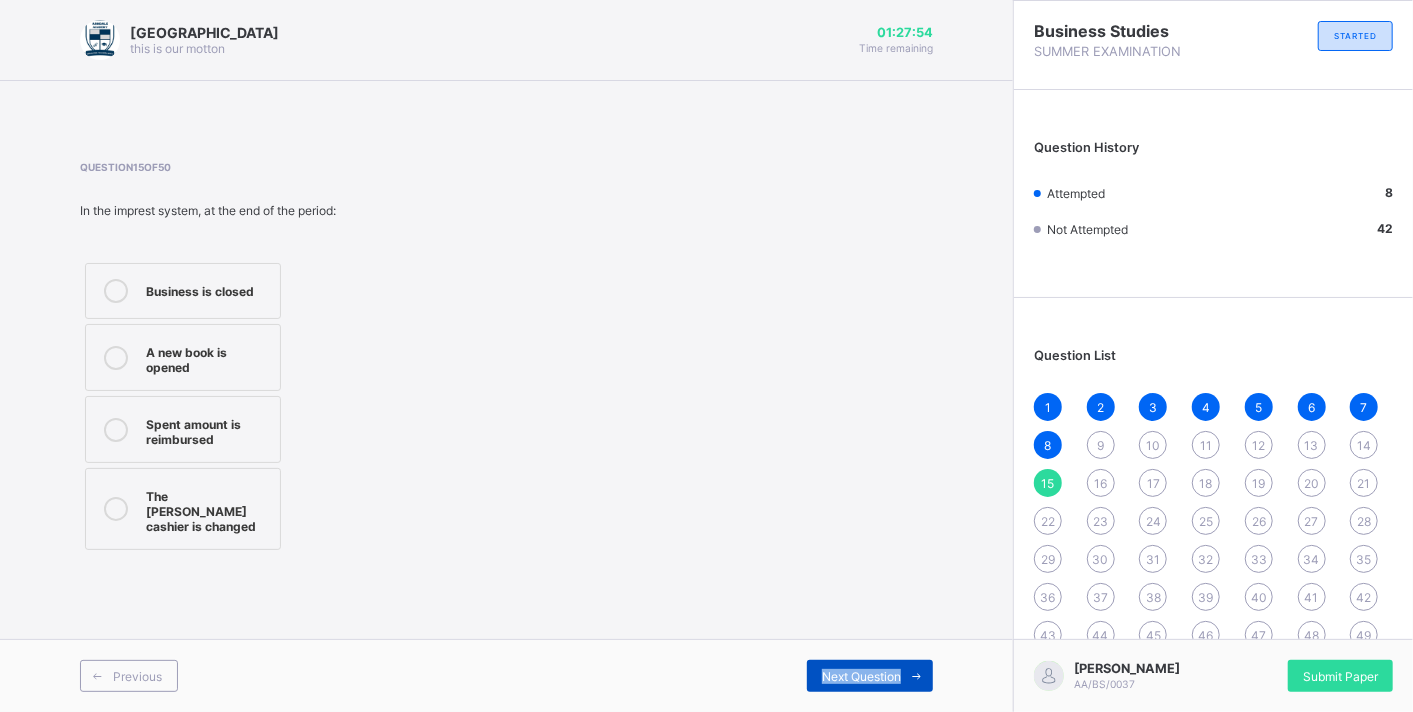 click on "Next Question" at bounding box center [861, 676] 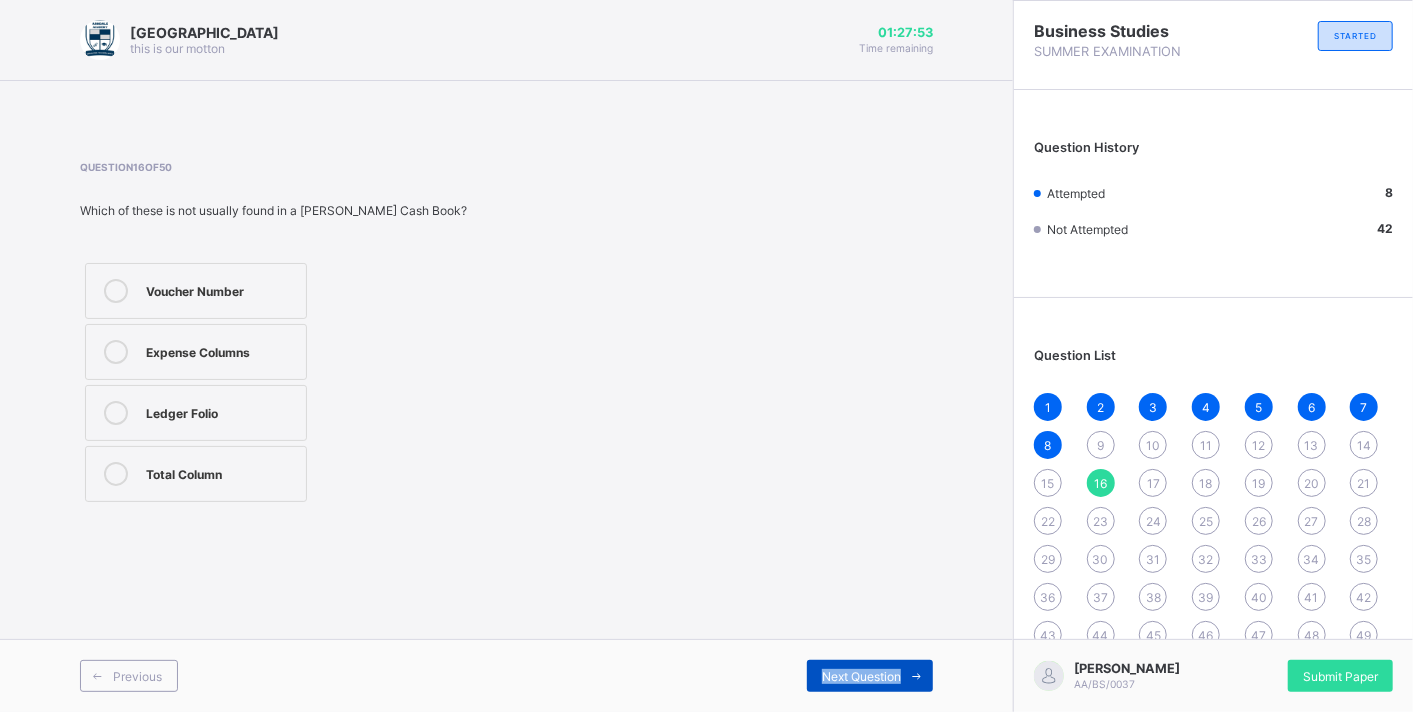 click on "Next Question" at bounding box center (861, 676) 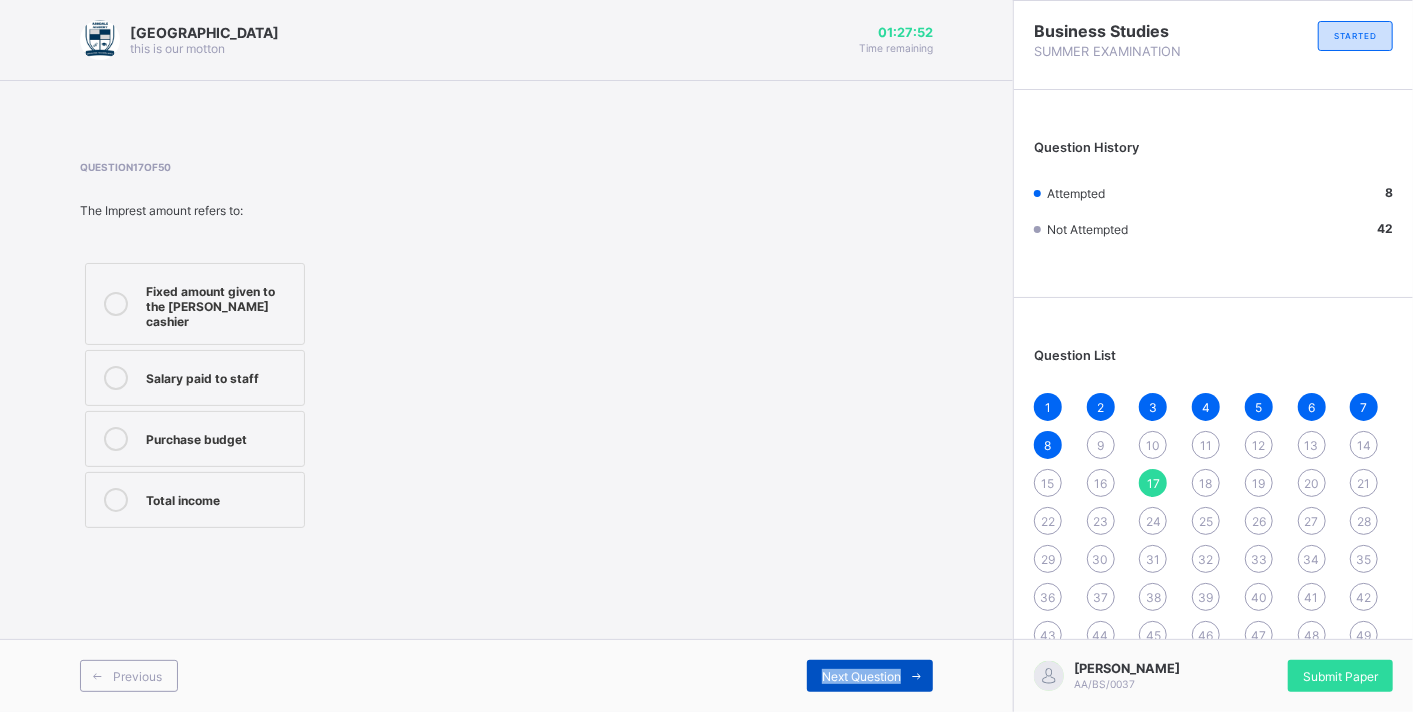 click on "Next Question" at bounding box center [861, 676] 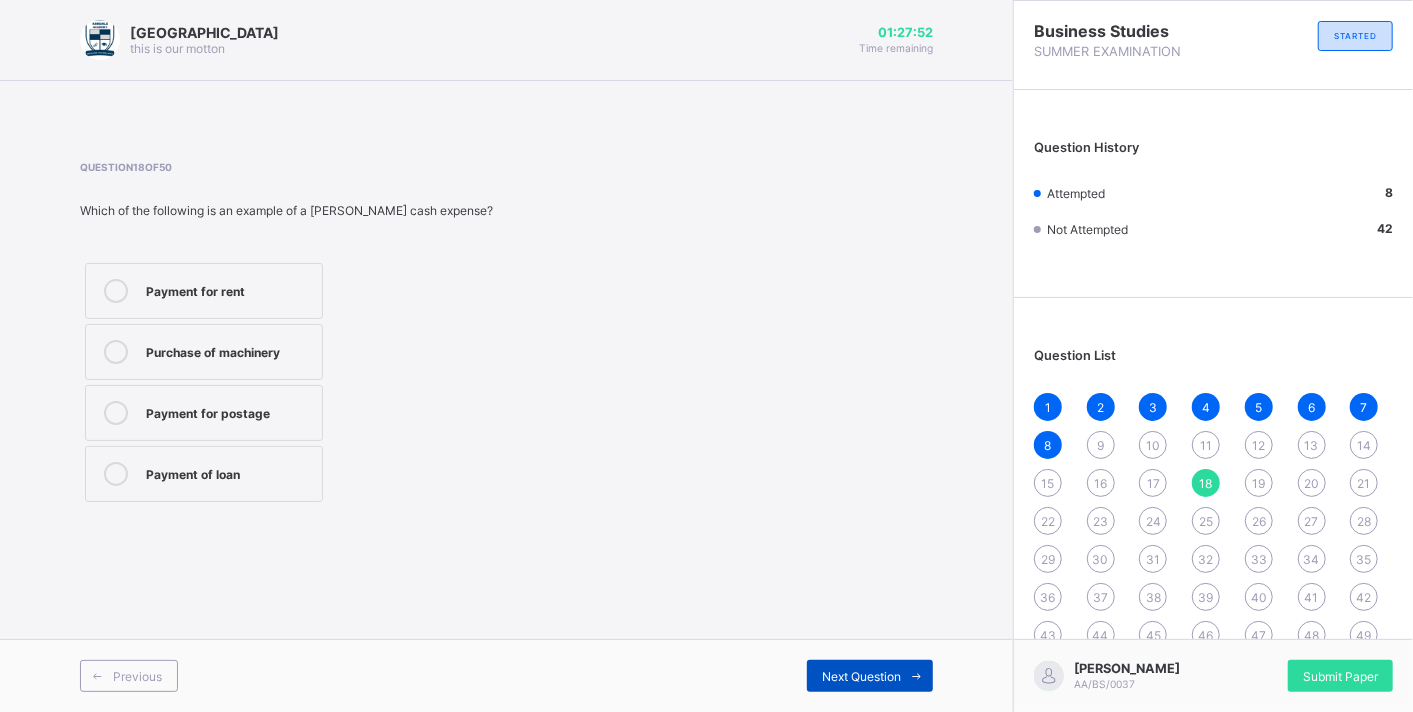 click on "Next Question" at bounding box center [861, 676] 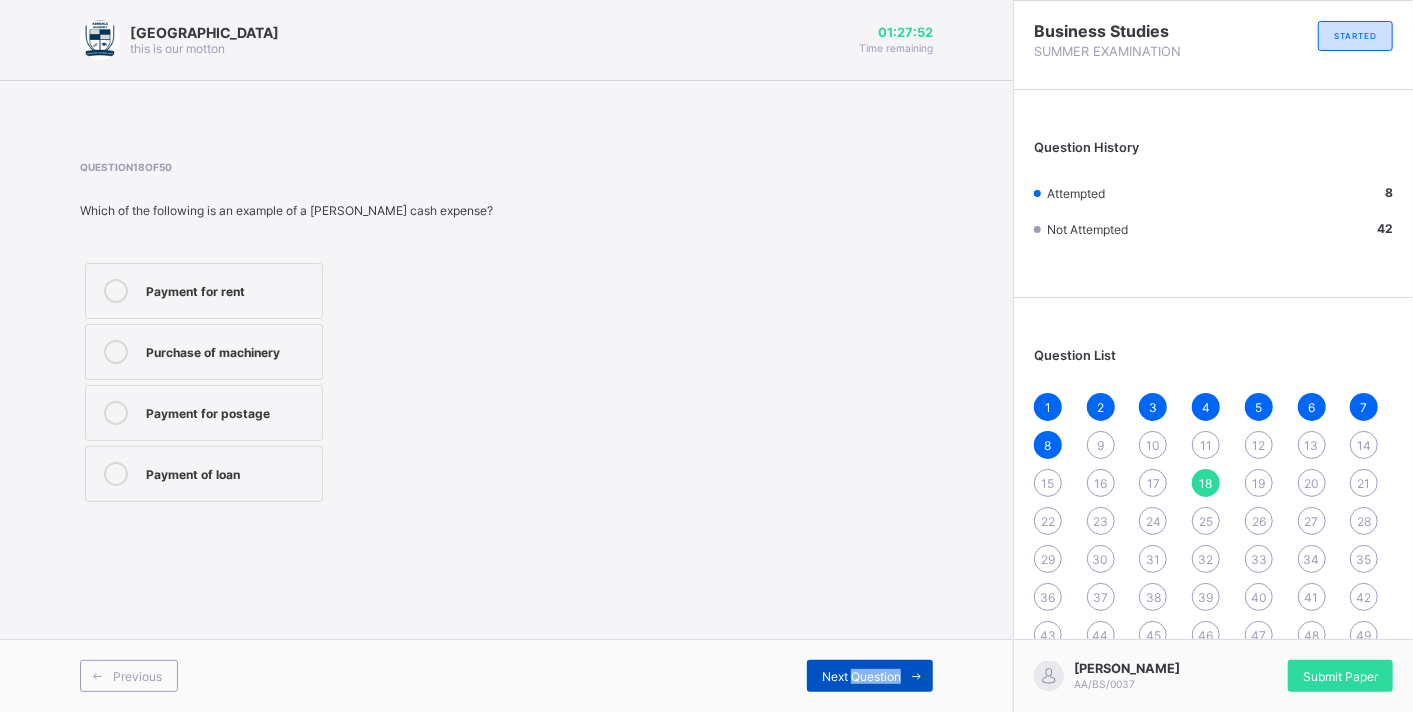 click on "Next Question" at bounding box center (861, 676) 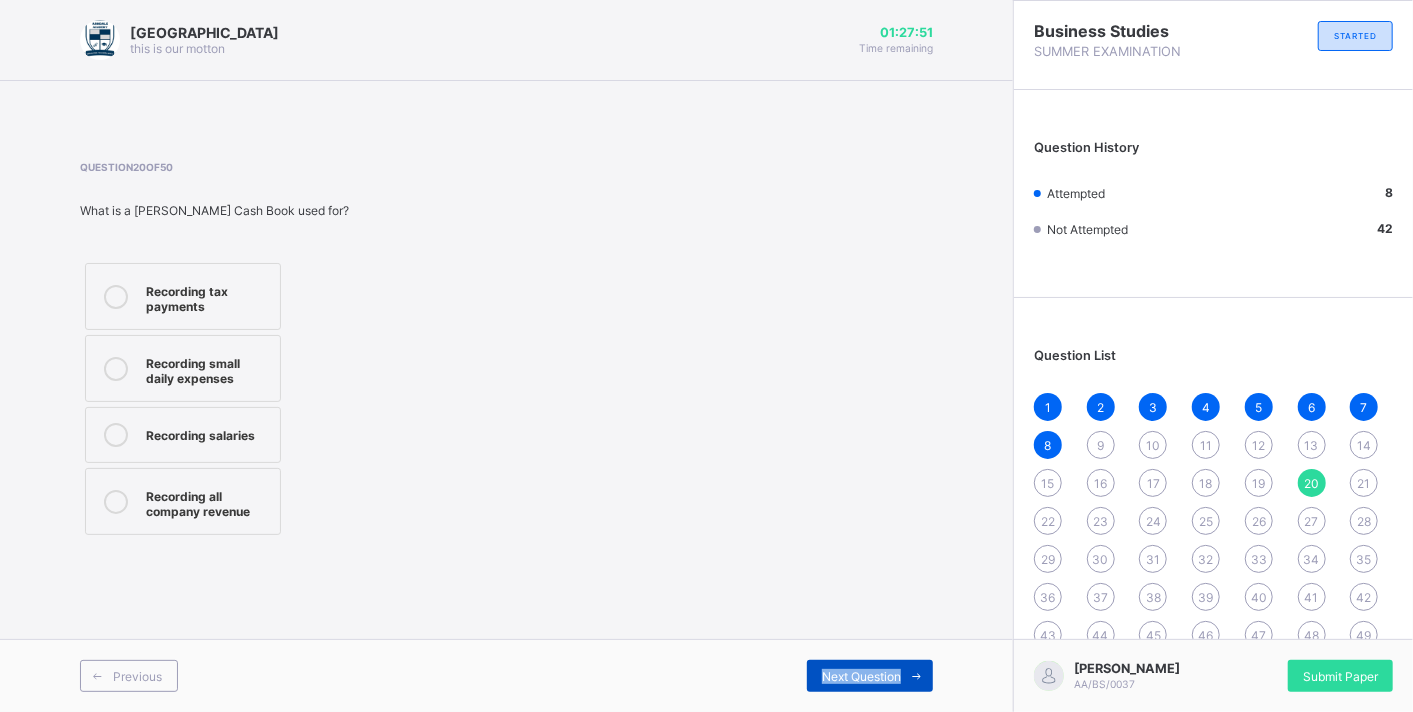 click on "Next Question" at bounding box center (861, 676) 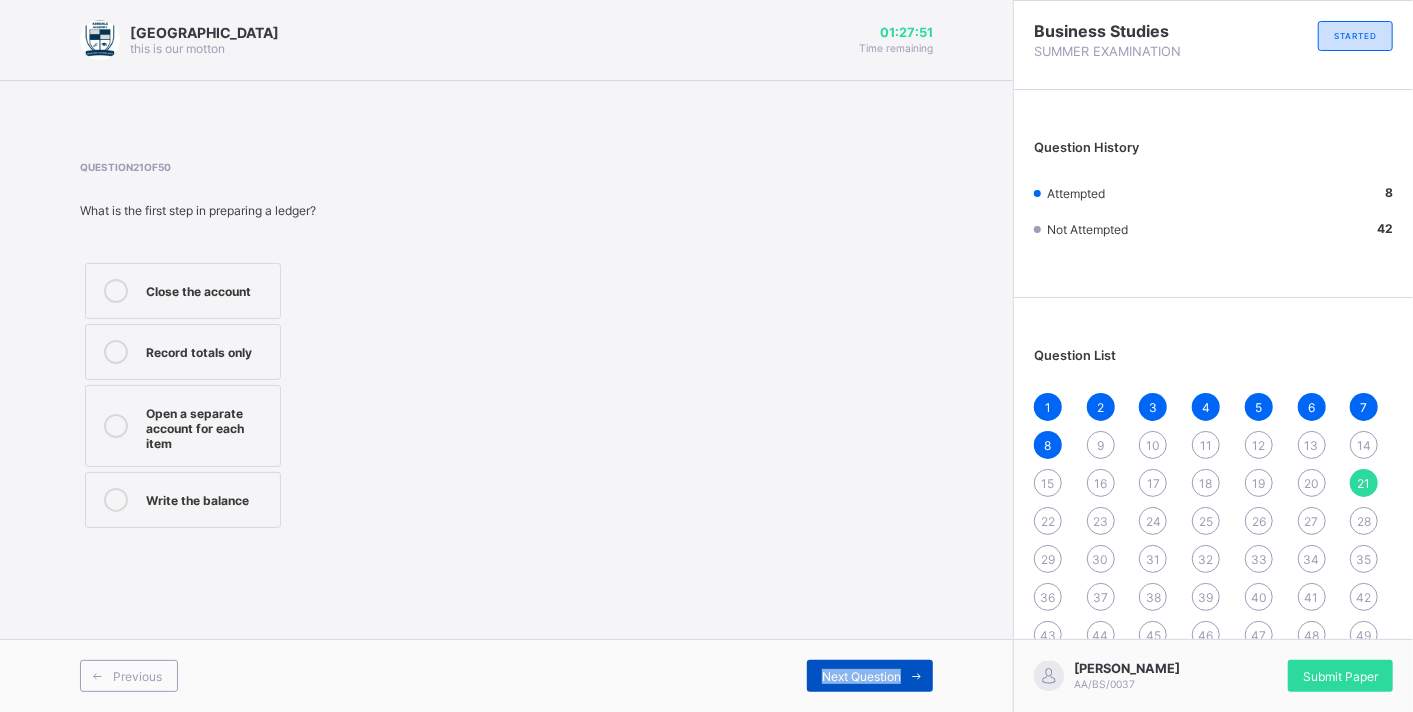 click on "Next Question" at bounding box center [861, 676] 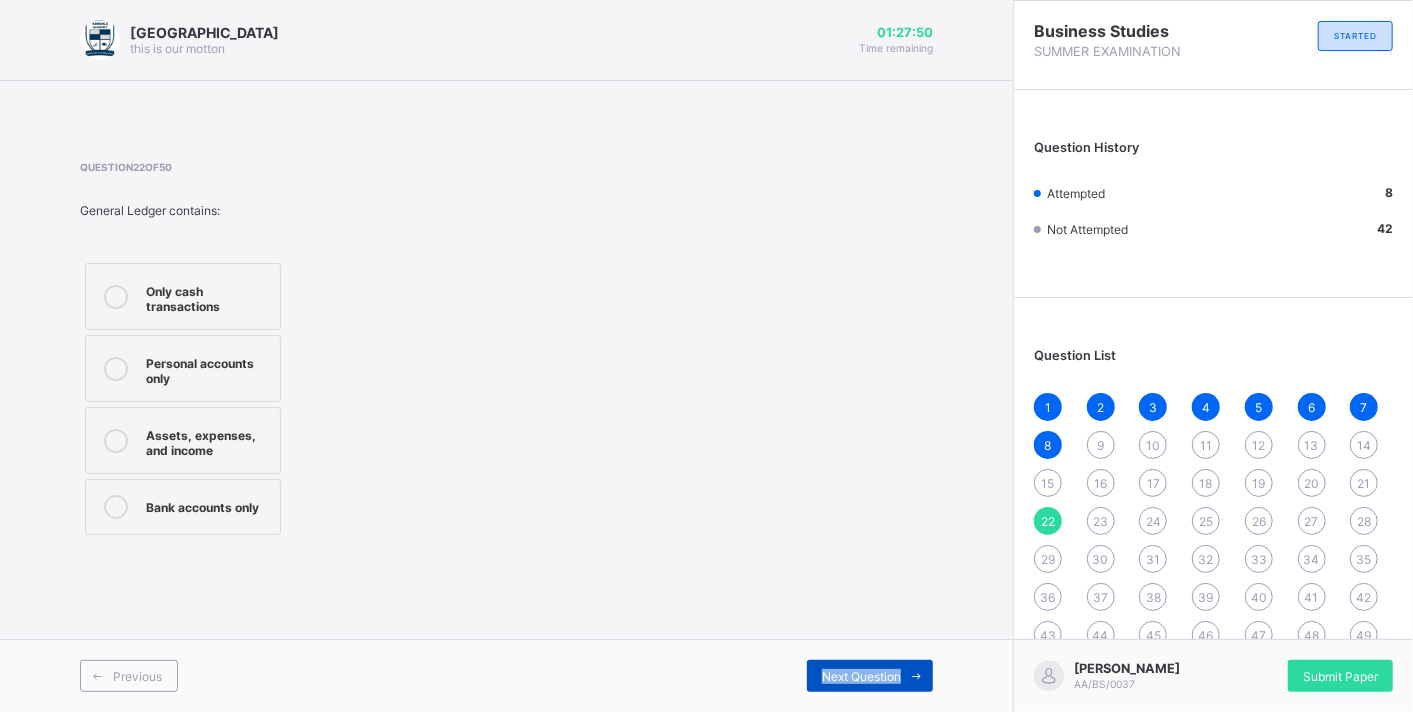 click on "Next Question" at bounding box center [861, 676] 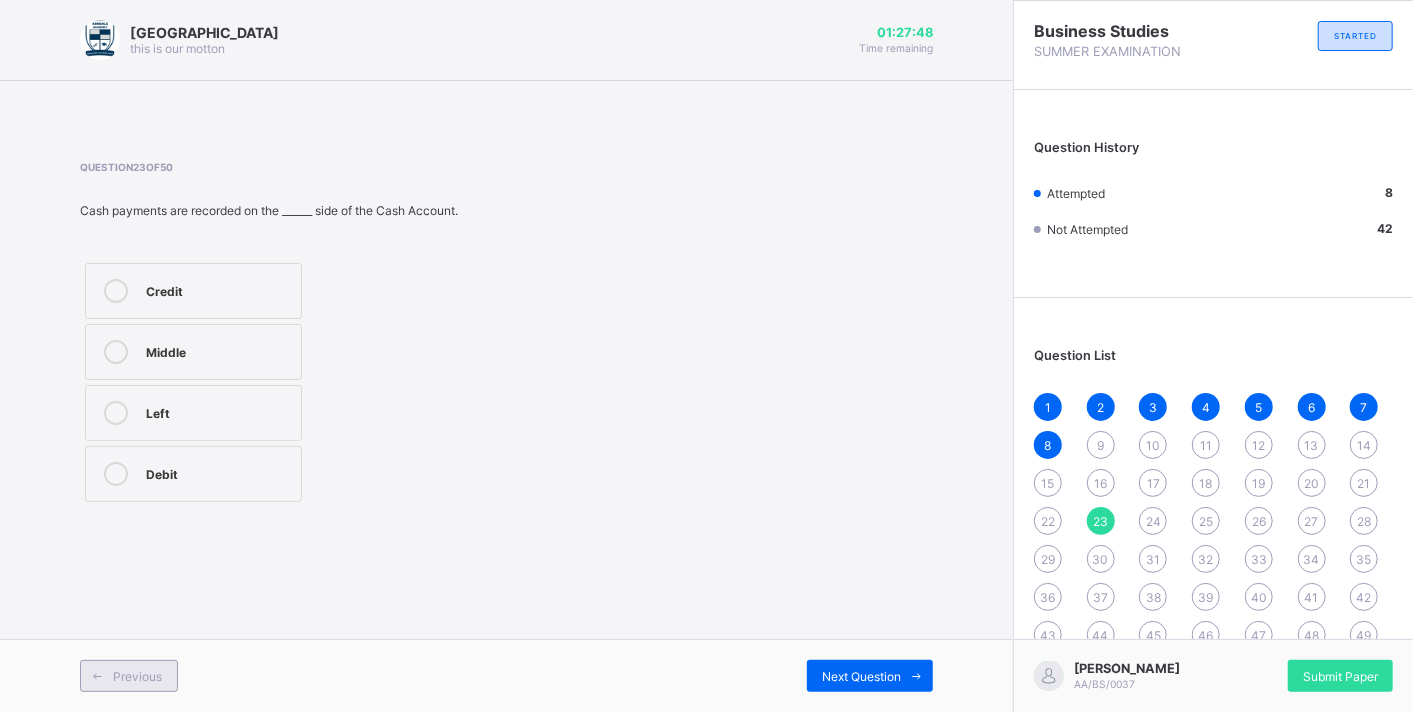 click on "Previous" at bounding box center [137, 676] 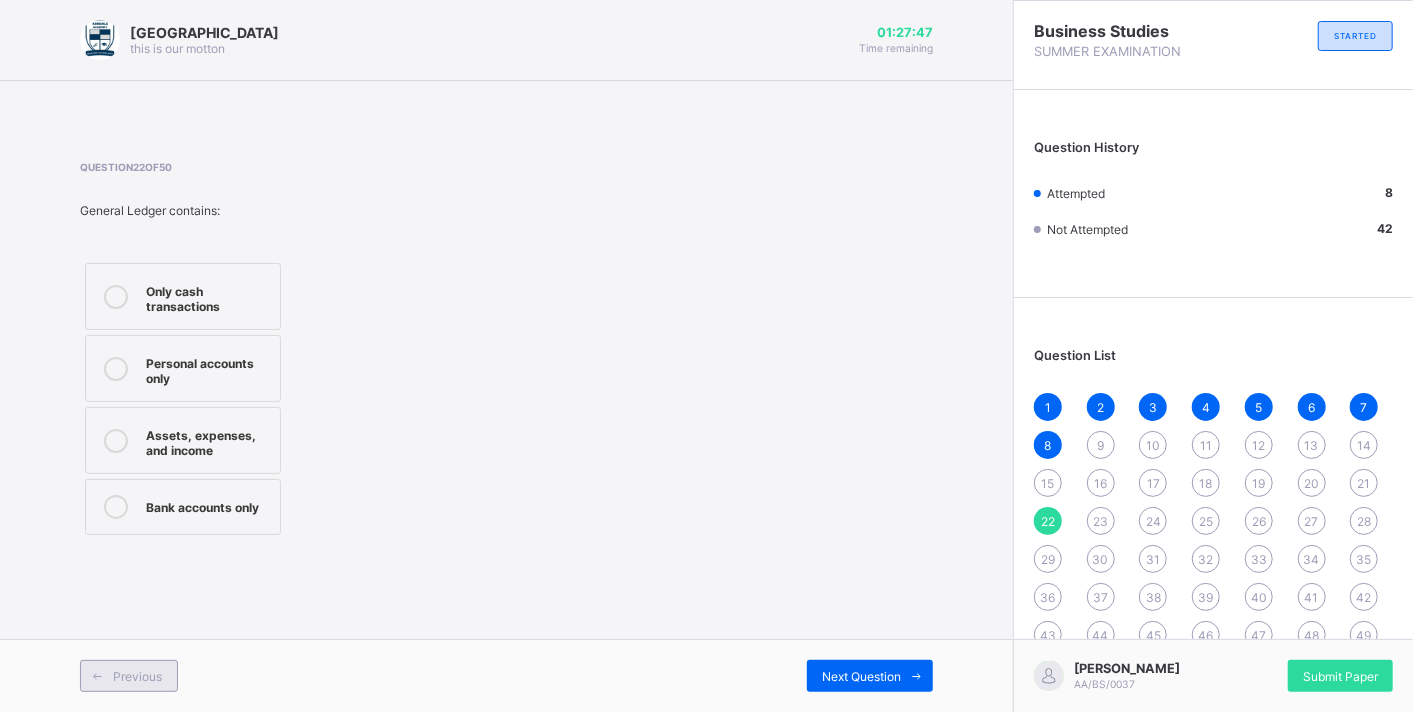 click on "Previous" at bounding box center [137, 676] 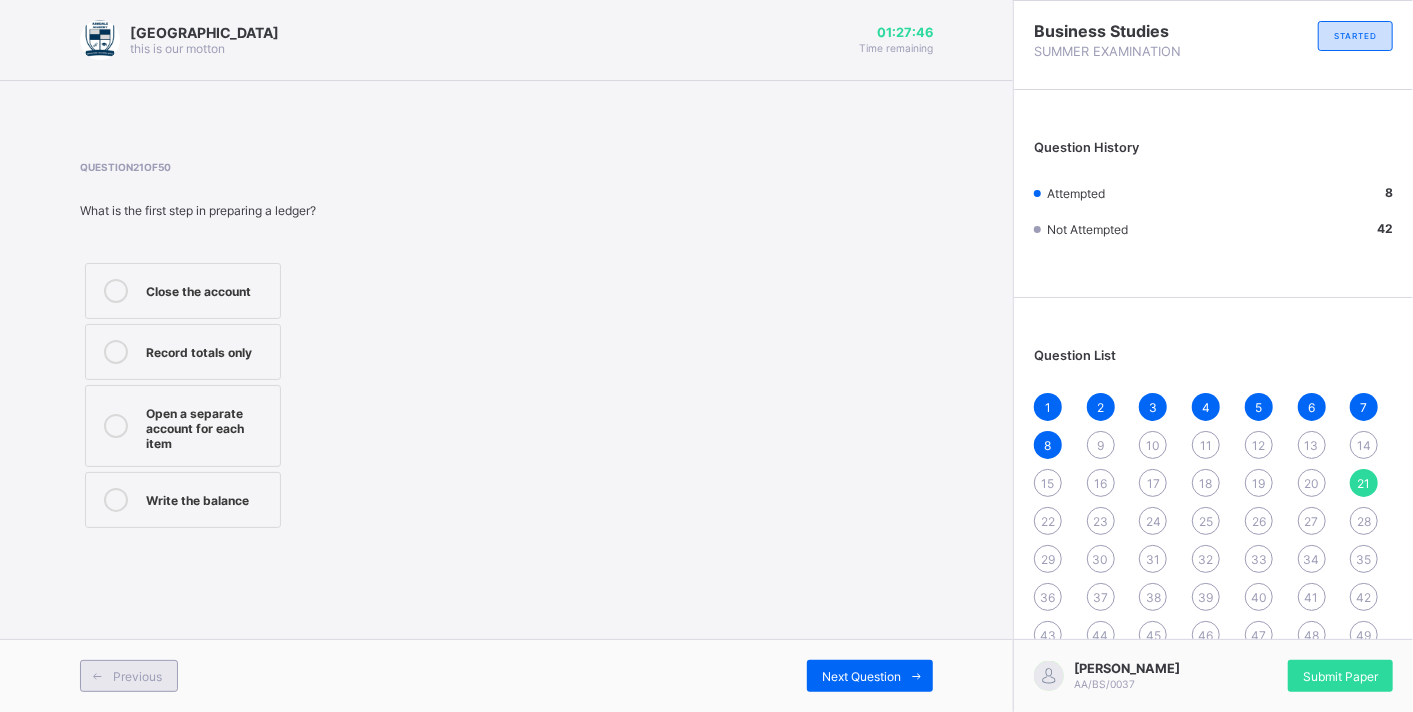 click on "Previous" at bounding box center [137, 676] 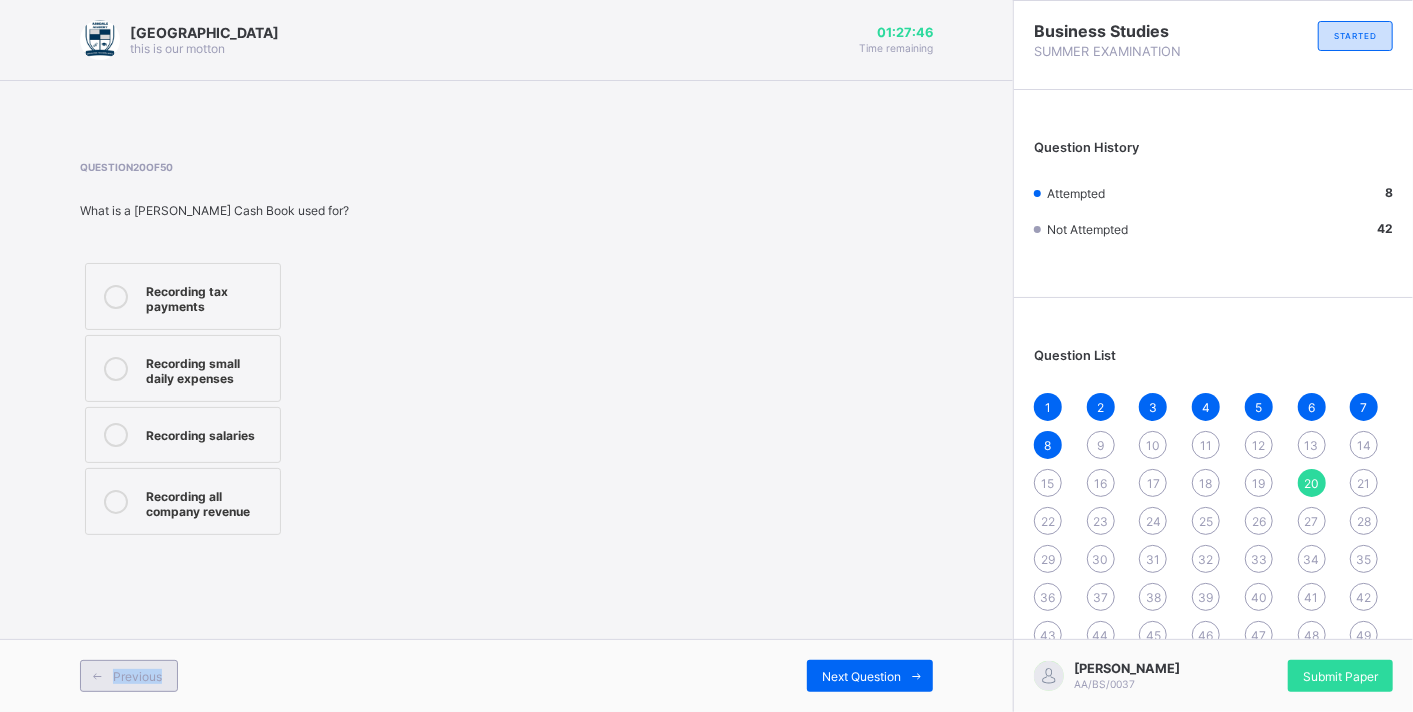 click on "Previous" at bounding box center [137, 676] 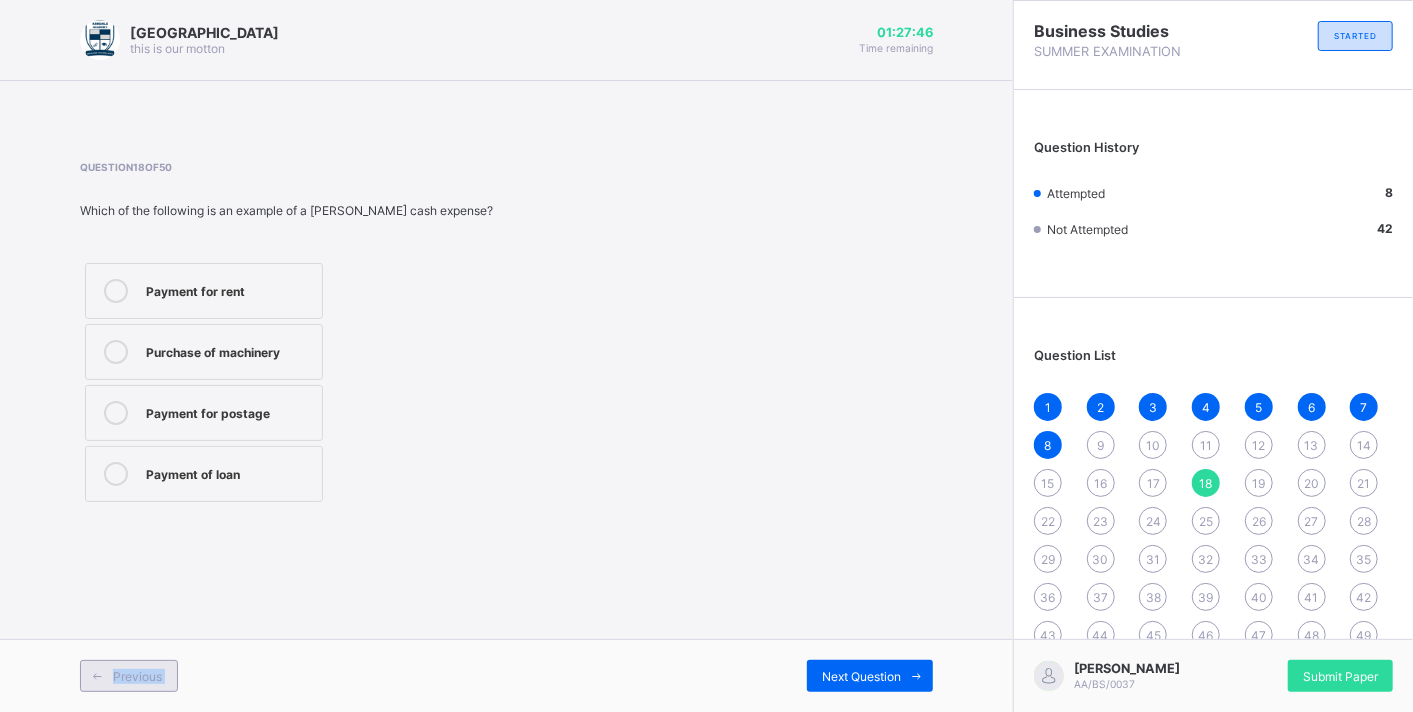 click on "Previous" at bounding box center [137, 676] 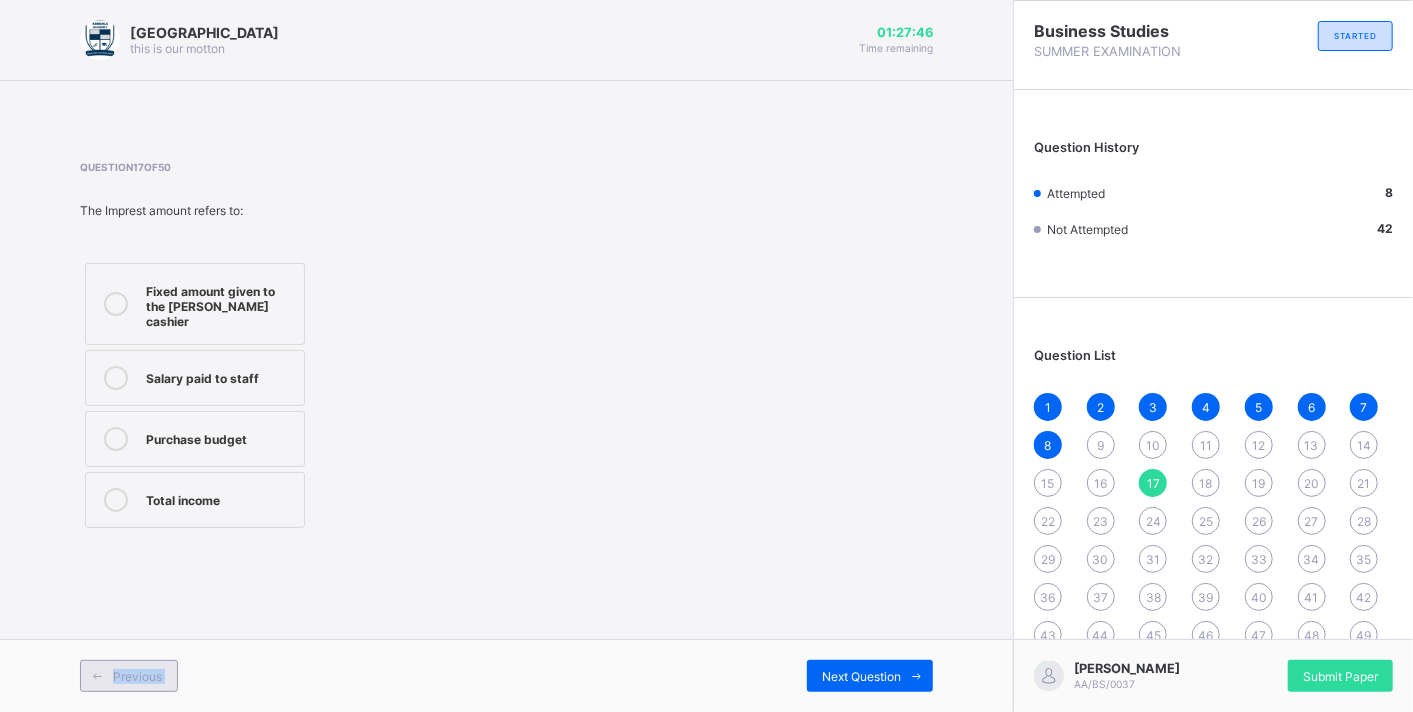 click on "Previous" at bounding box center [137, 676] 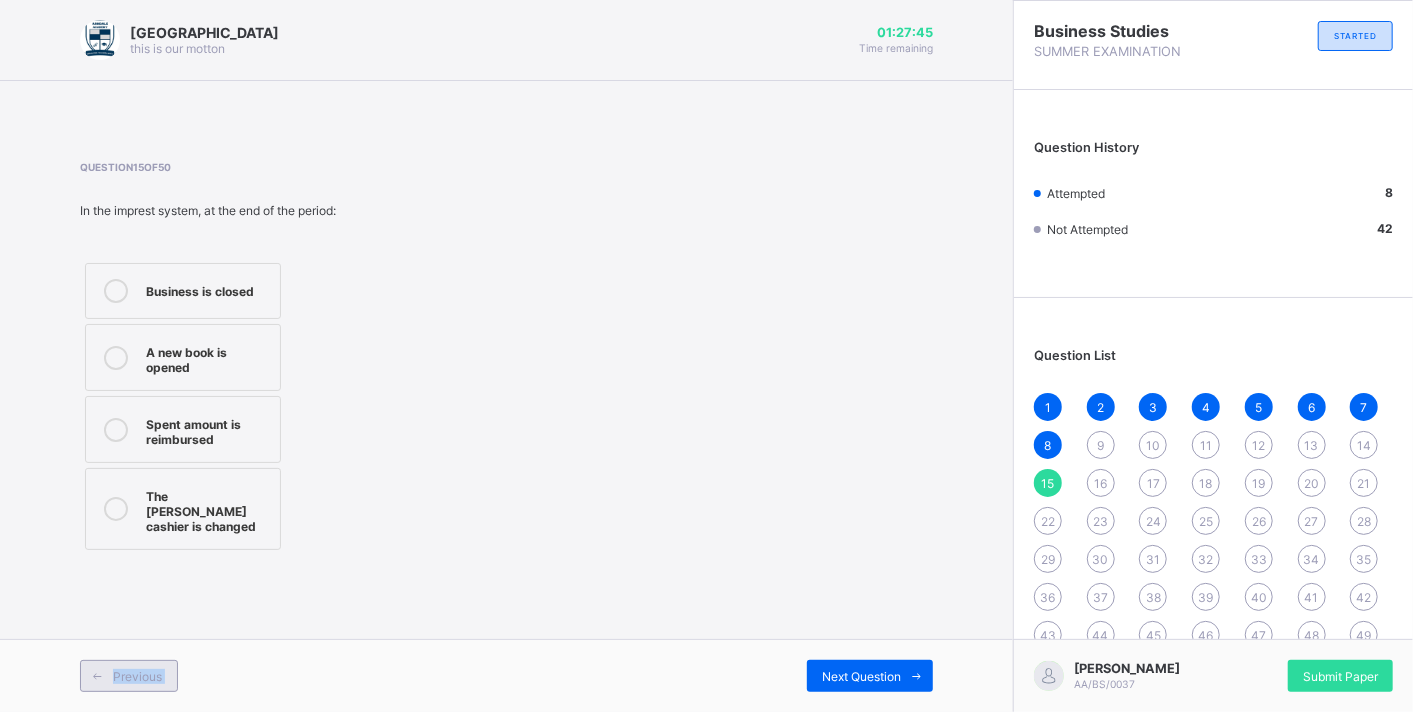 click on "Previous" at bounding box center [137, 676] 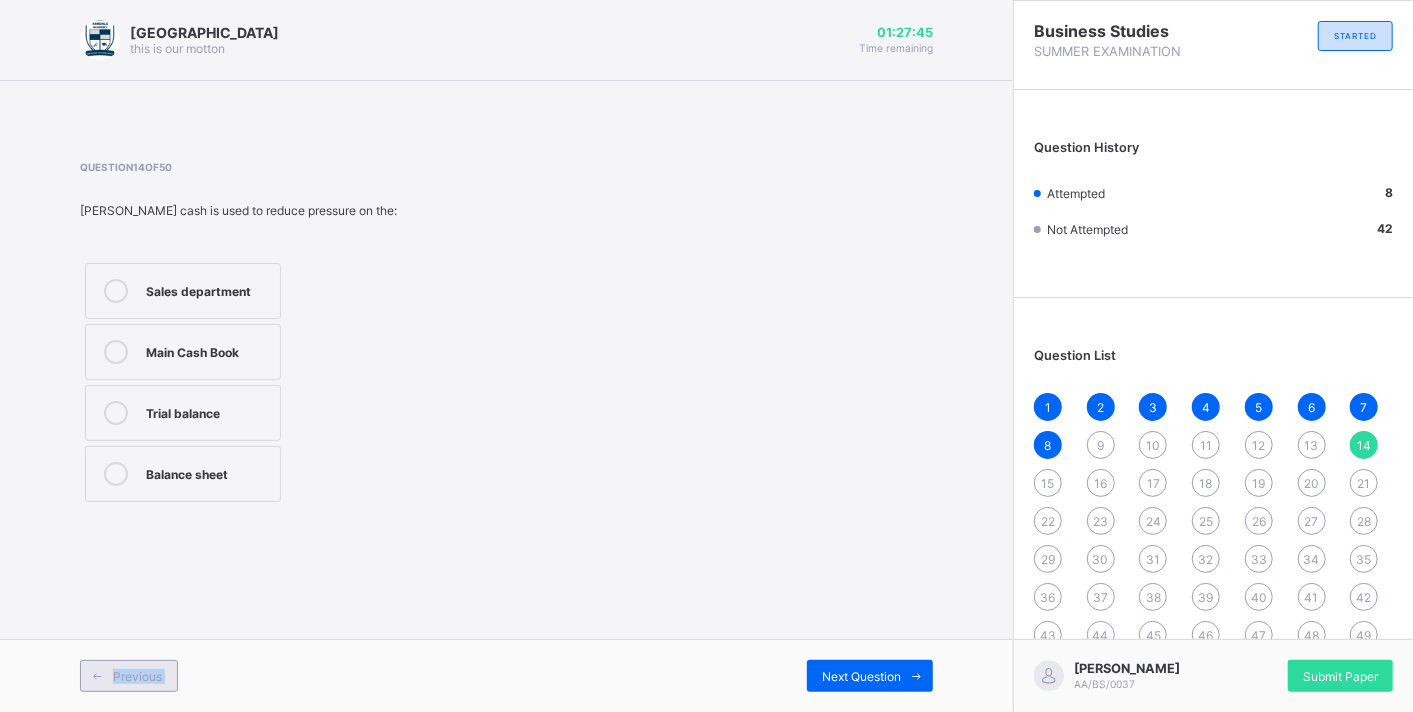 click on "Previous" at bounding box center (137, 676) 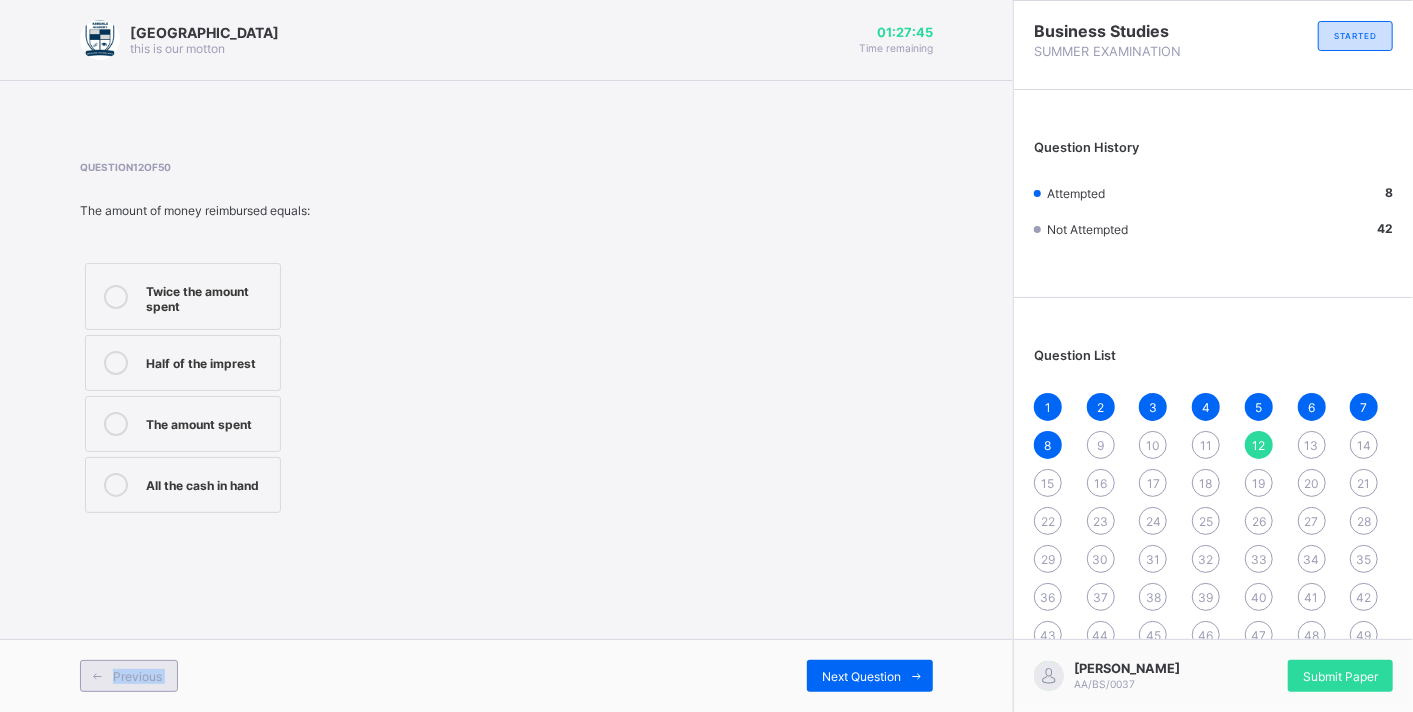 click on "Previous" at bounding box center (137, 676) 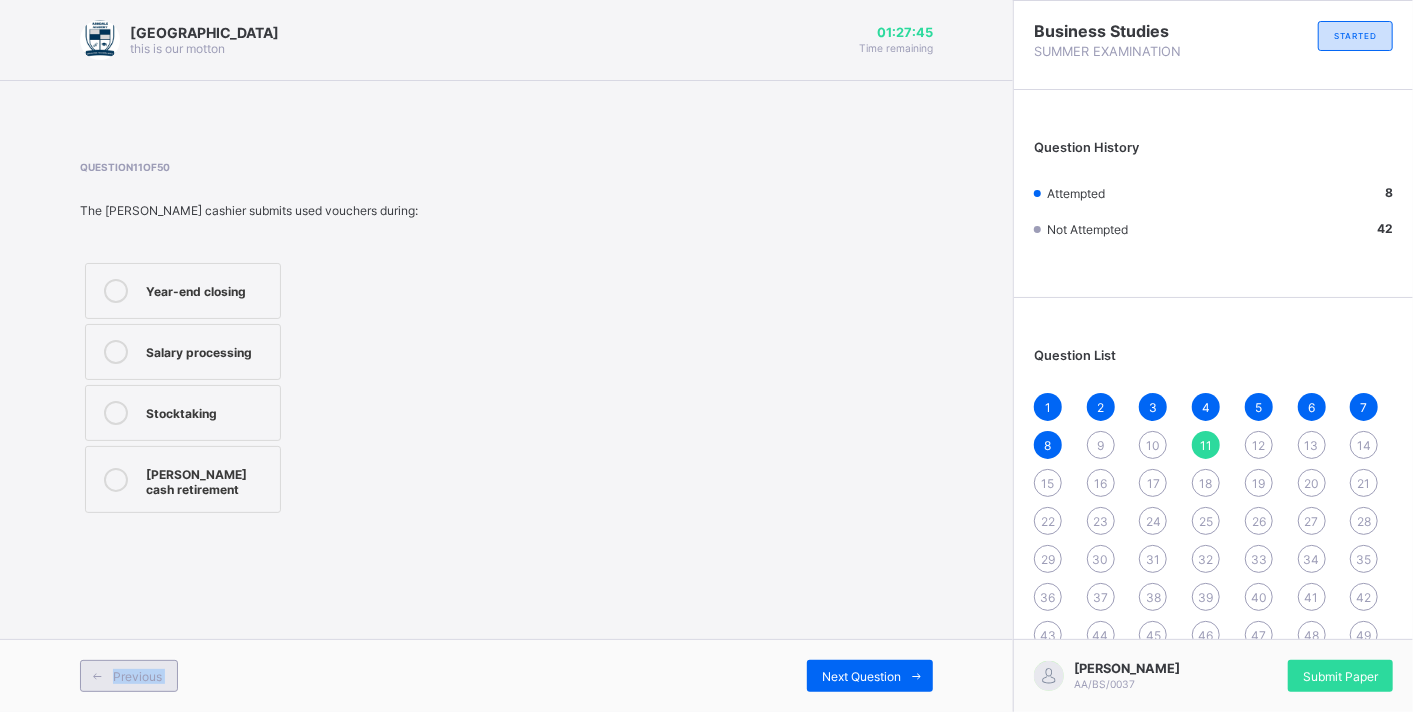 click on "Previous" at bounding box center (137, 676) 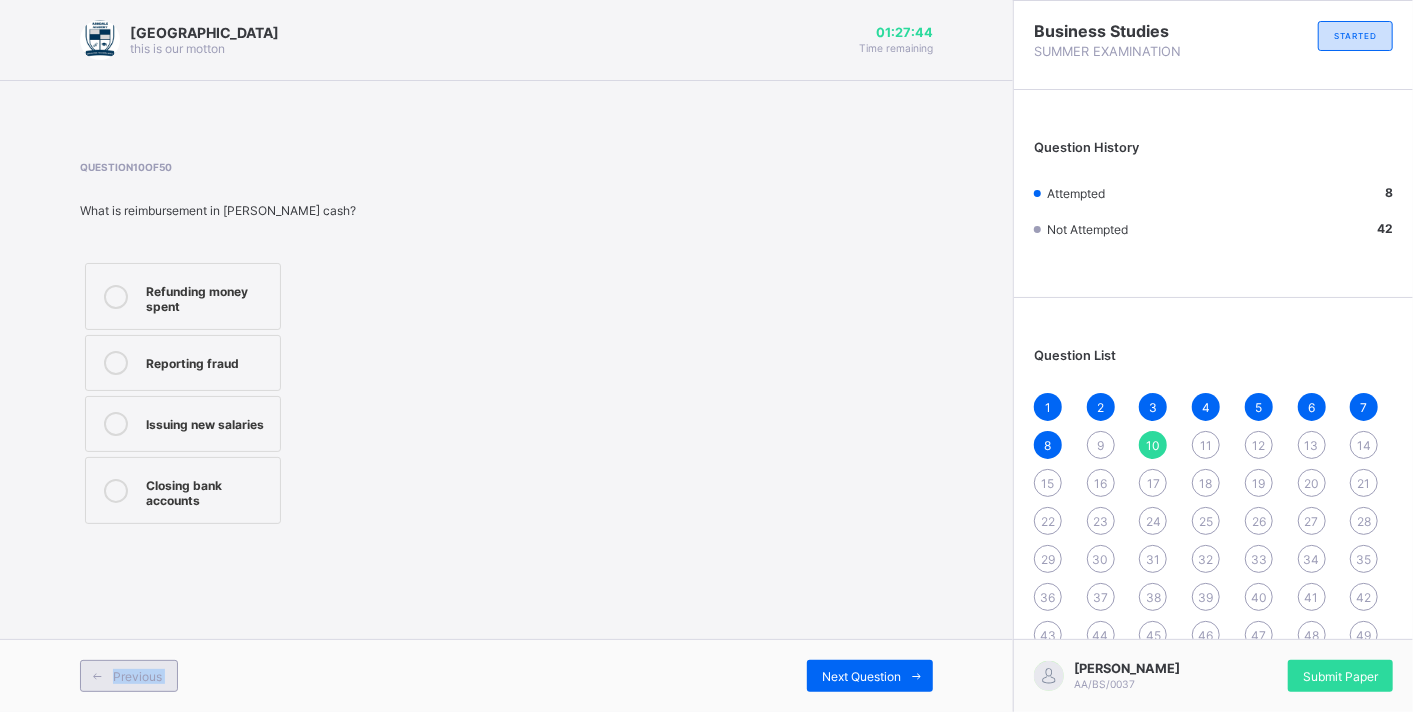 click on "Previous" at bounding box center [137, 676] 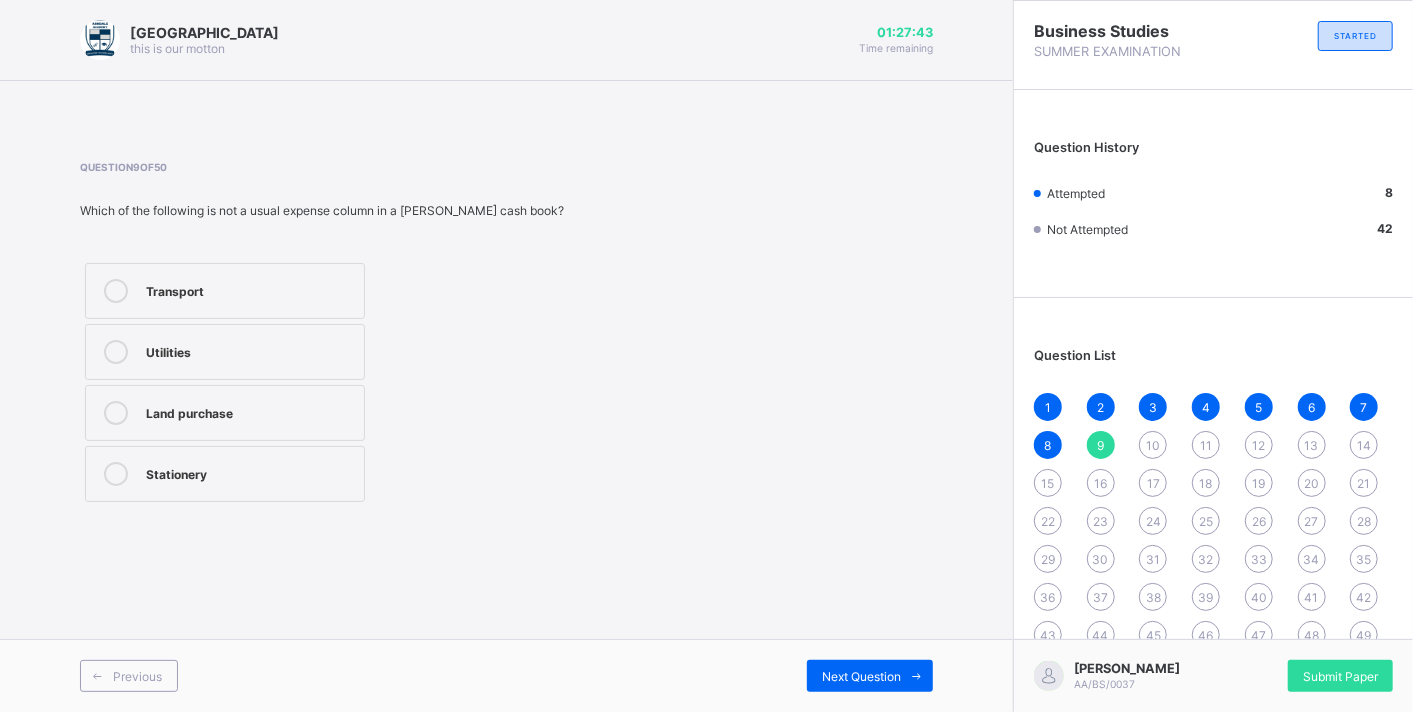 drag, startPoint x: 601, startPoint y: 425, endPoint x: 405, endPoint y: 377, distance: 201.79198 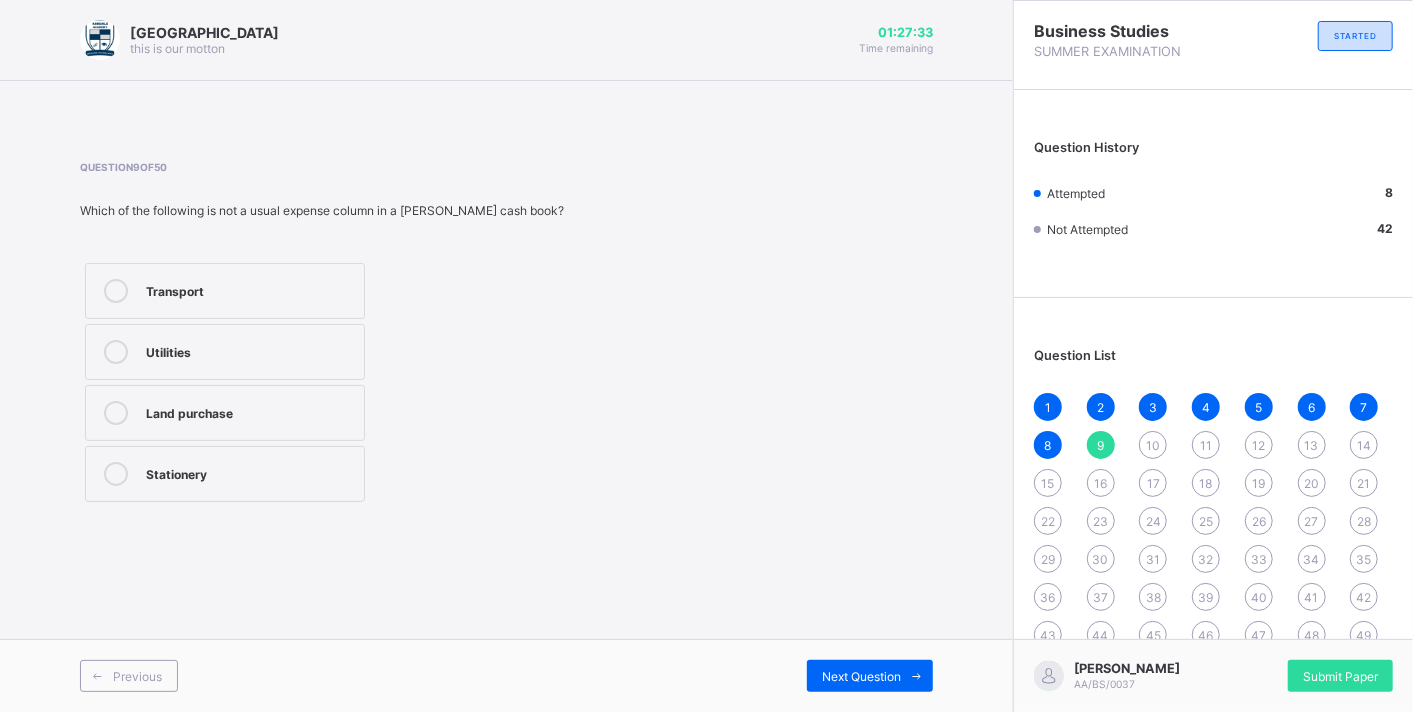 click on "Transport Utilities Land purchase Stationery" at bounding box center (225, 382) 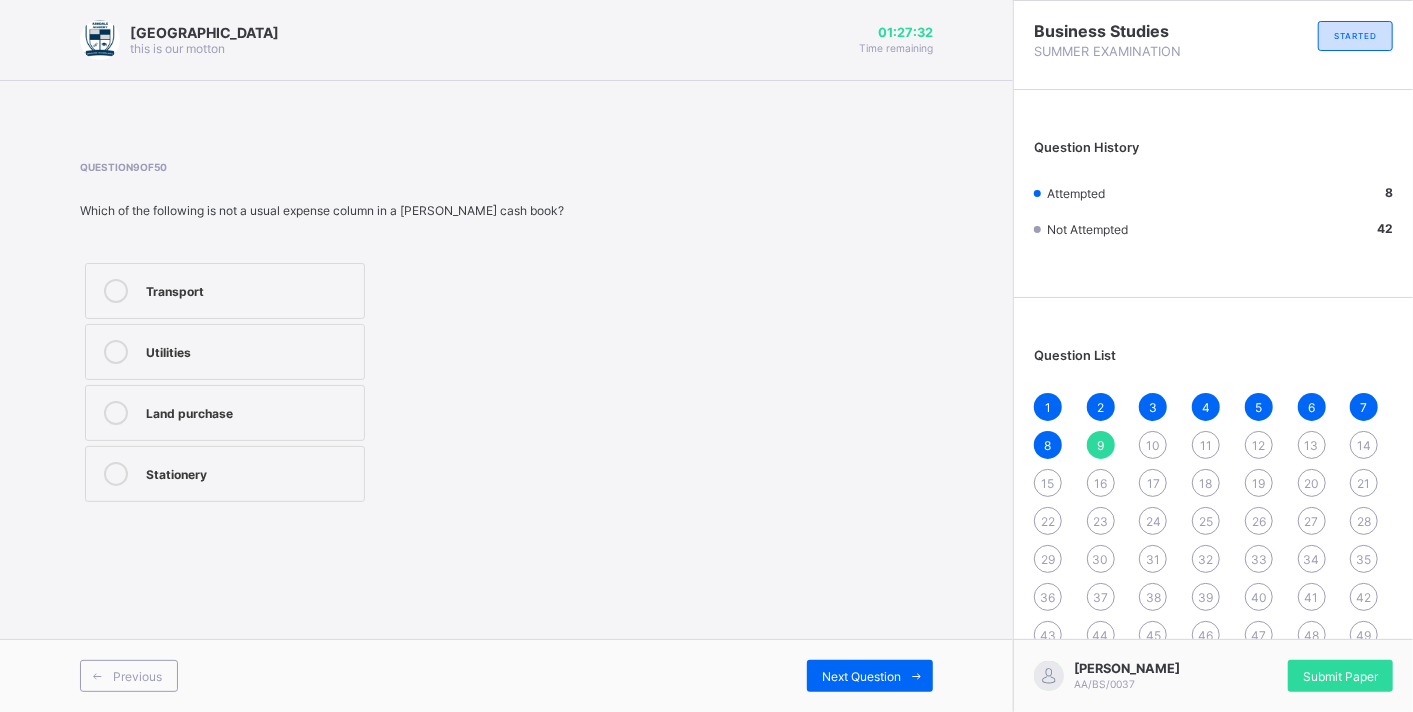 click on "Stationery" at bounding box center (250, 472) 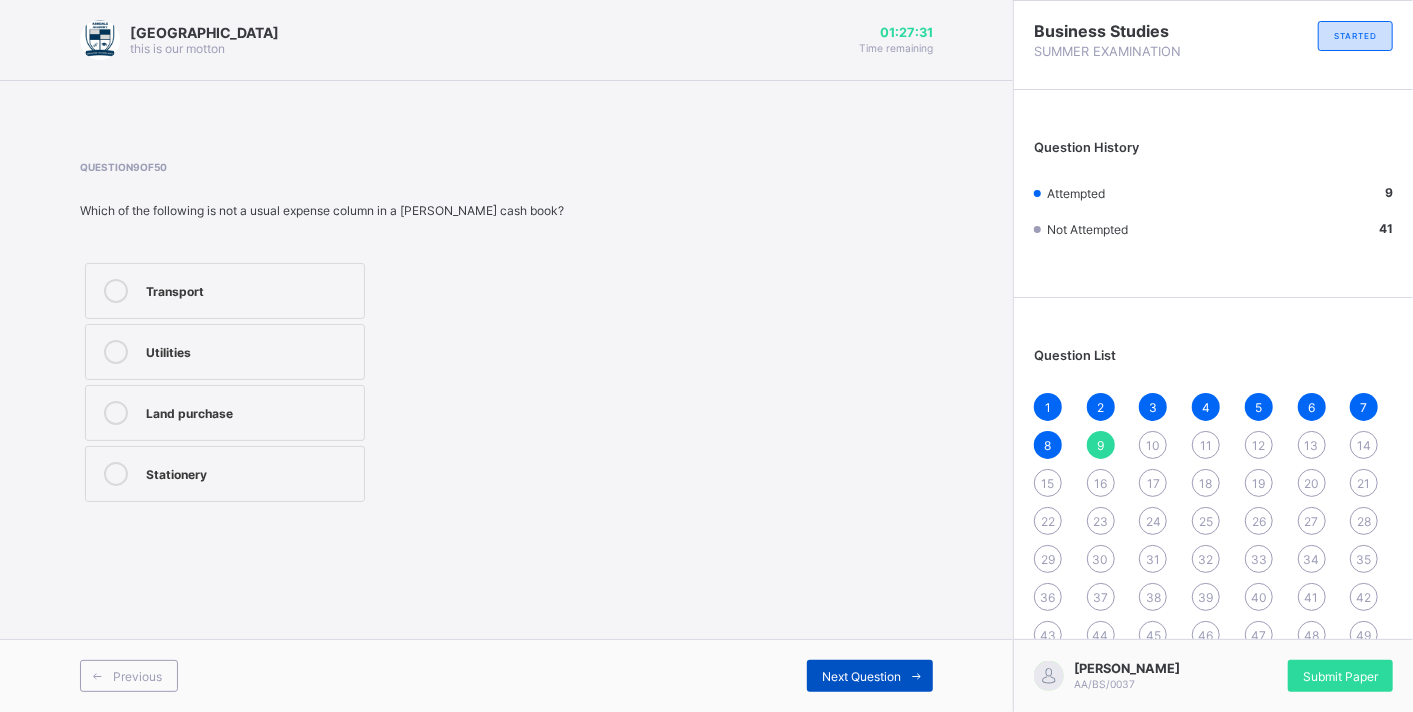 click on "Next Question" at bounding box center [861, 676] 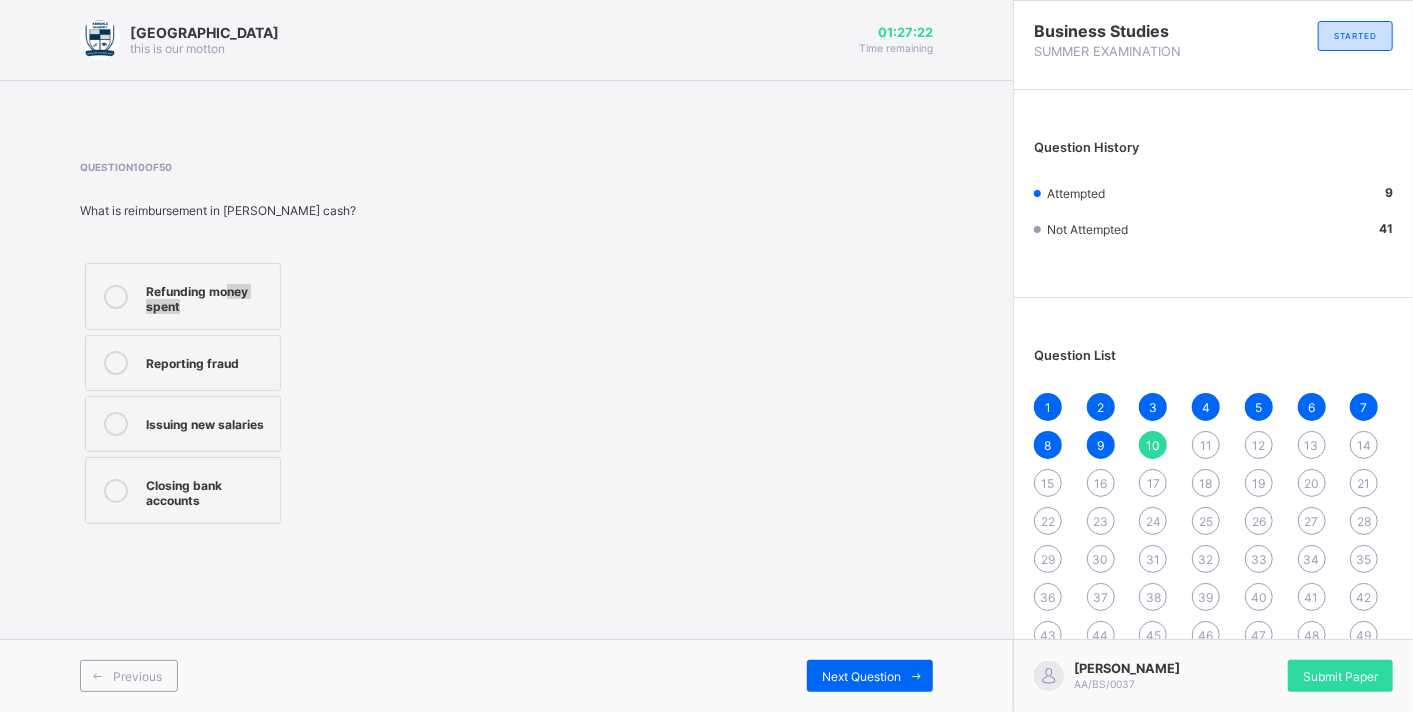 drag, startPoint x: 195, startPoint y: 309, endPoint x: 224, endPoint y: 288, distance: 35.805027 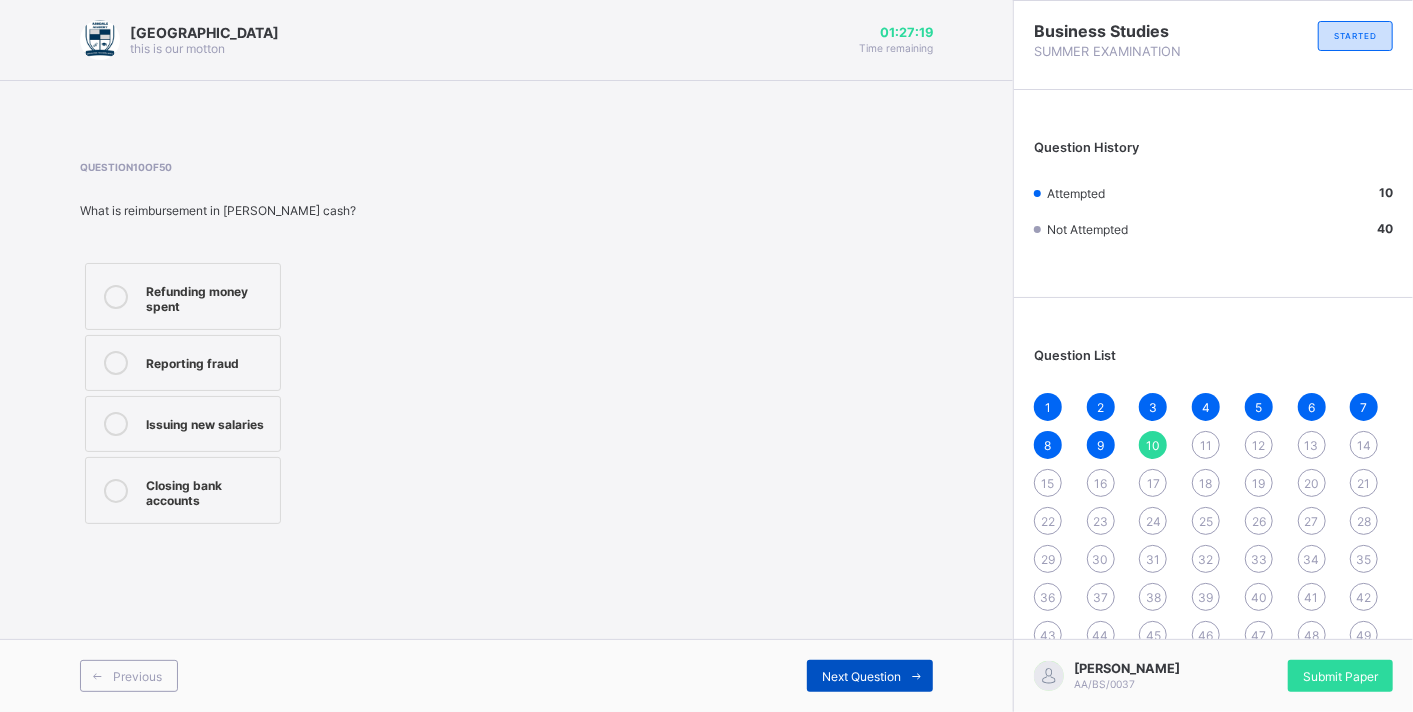 click on "Next Question" at bounding box center [870, 676] 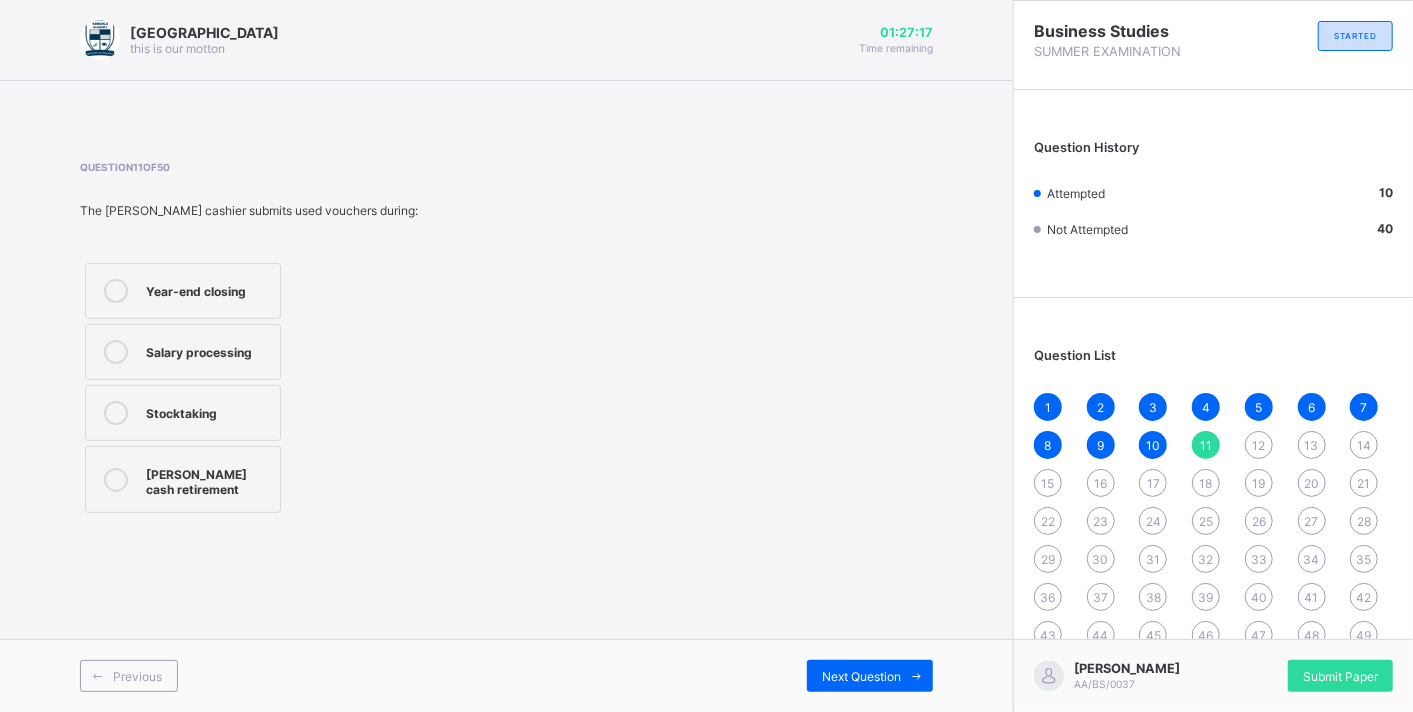 click on "Year-end closing Salary processing Stocktaking [PERSON_NAME] cash retirement" at bounding box center (251, 388) 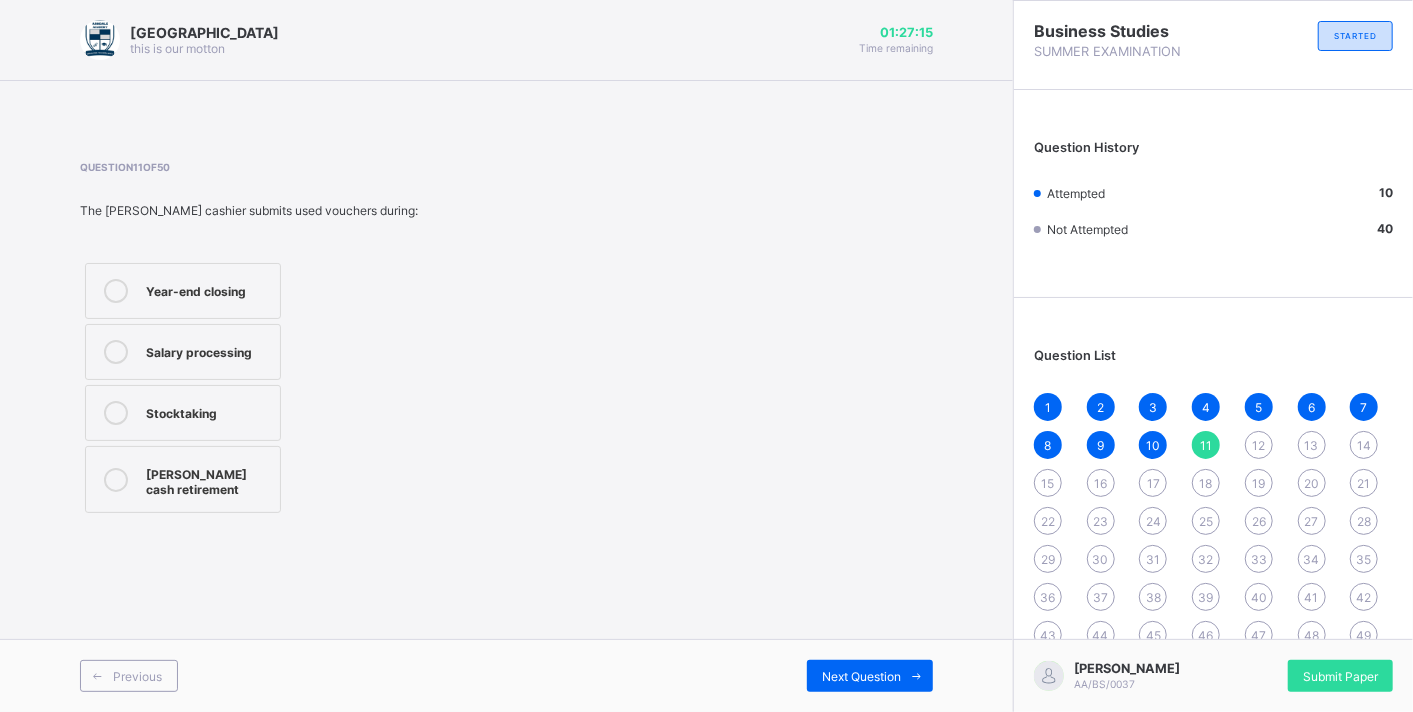 drag, startPoint x: 333, startPoint y: 334, endPoint x: 314, endPoint y: 196, distance: 139.30183 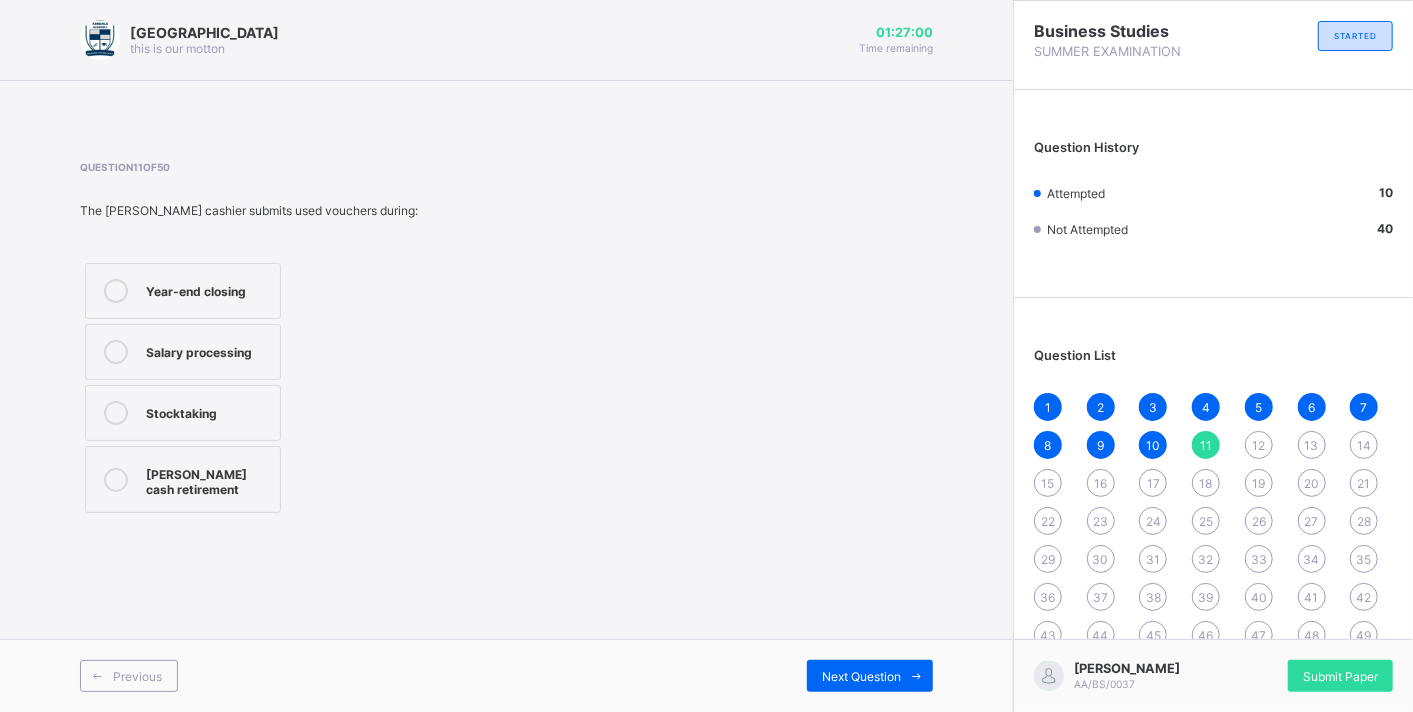 drag, startPoint x: 470, startPoint y: 505, endPoint x: 399, endPoint y: 434, distance: 100.409164 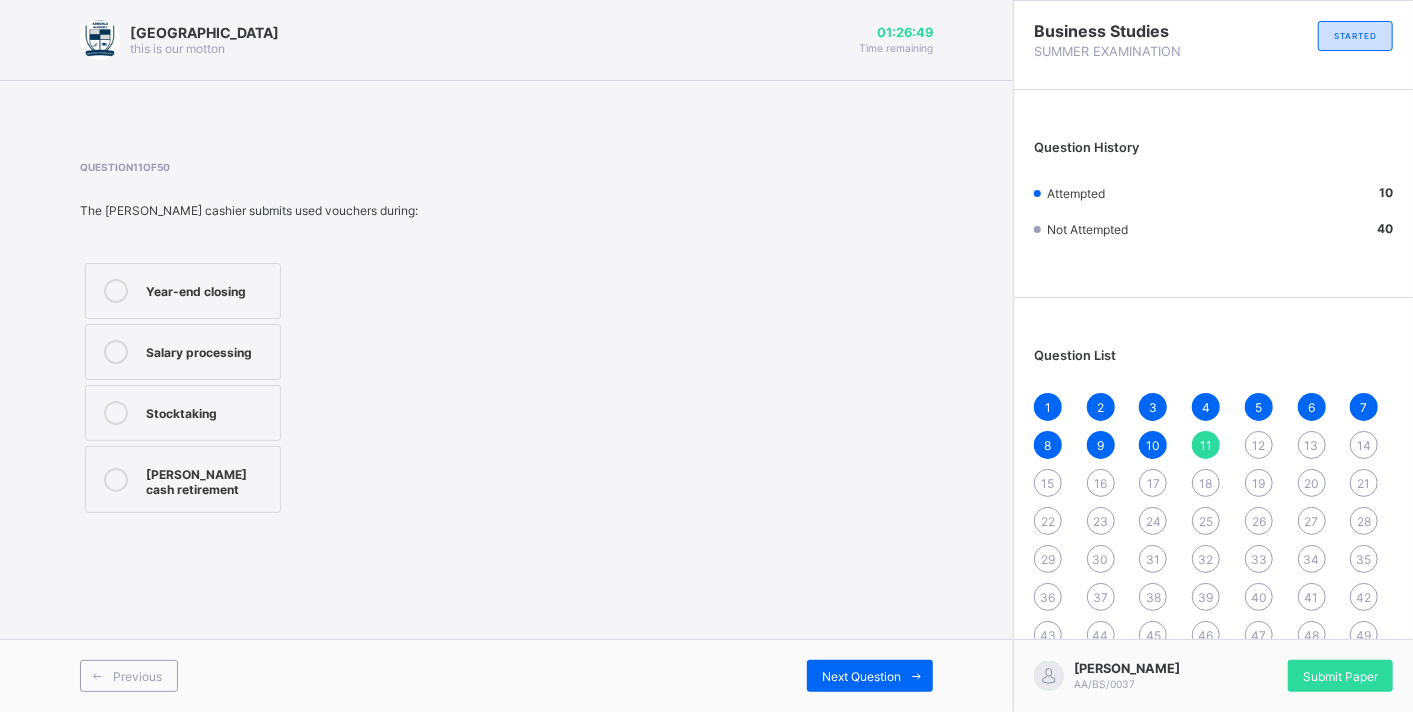 click on "Salary processing" at bounding box center [208, 350] 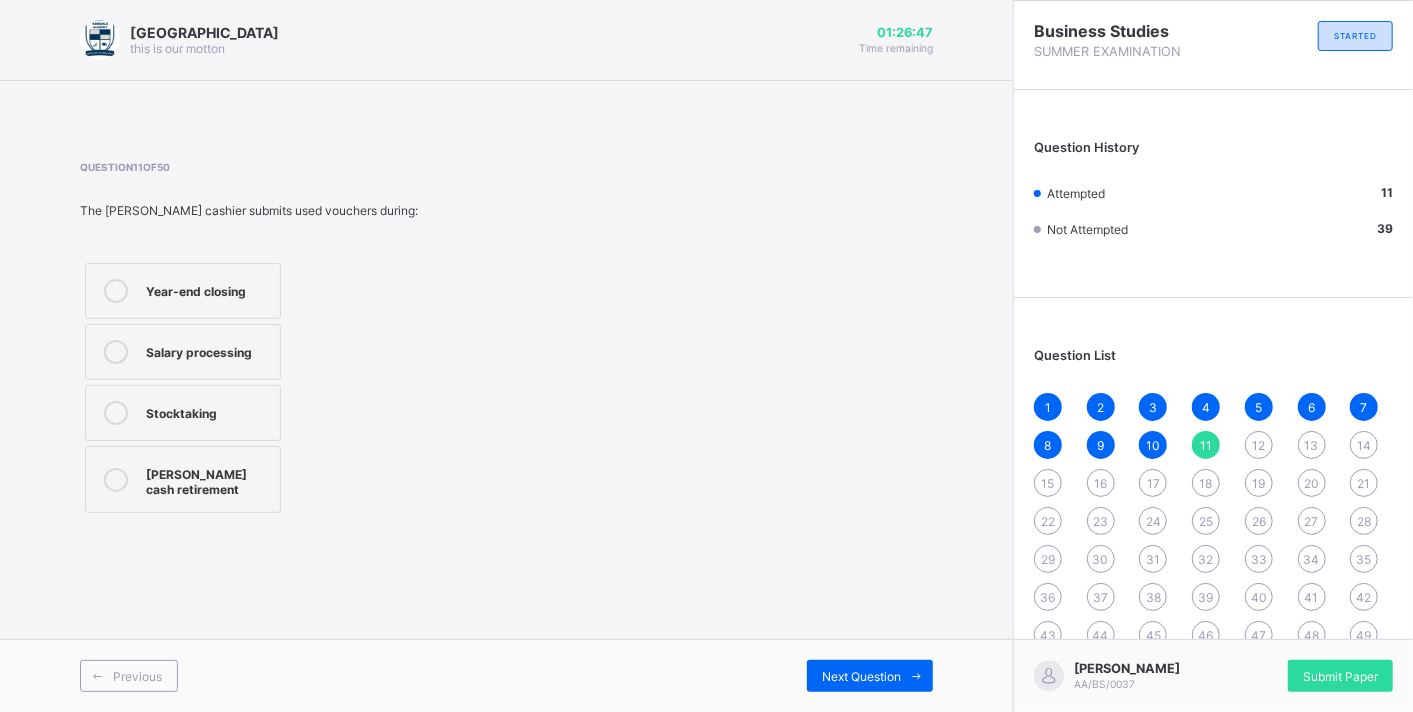 click on "Year-end closing" at bounding box center (183, 291) 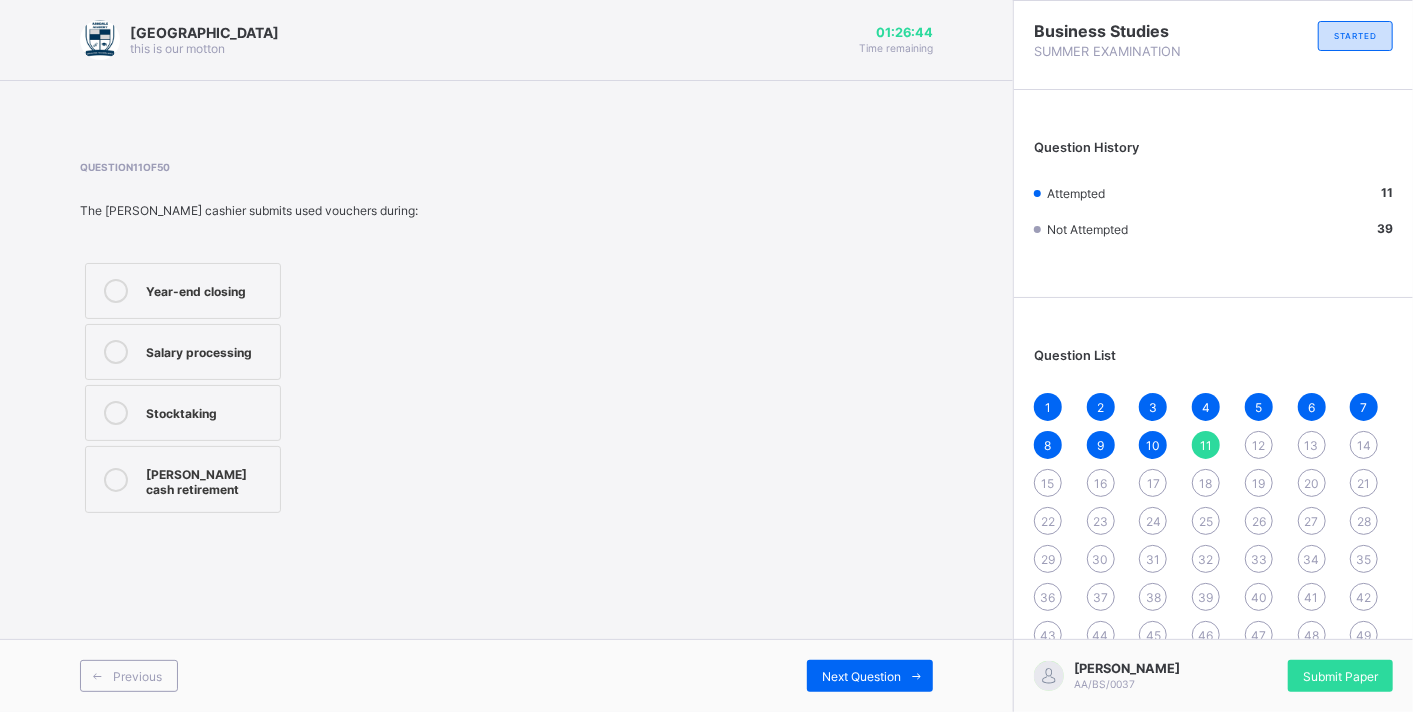 click on "[PERSON_NAME] cash retirement" at bounding box center [183, 479] 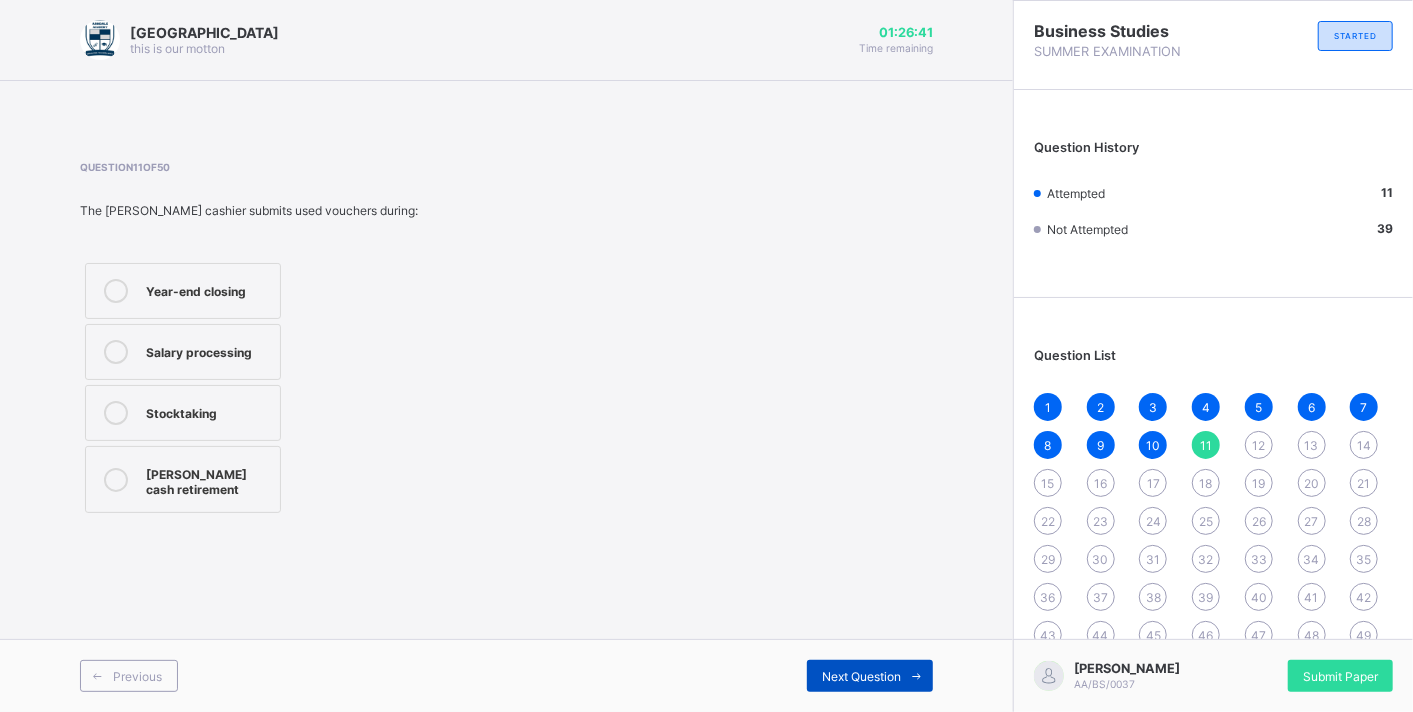 click on "Next Question" at bounding box center [861, 676] 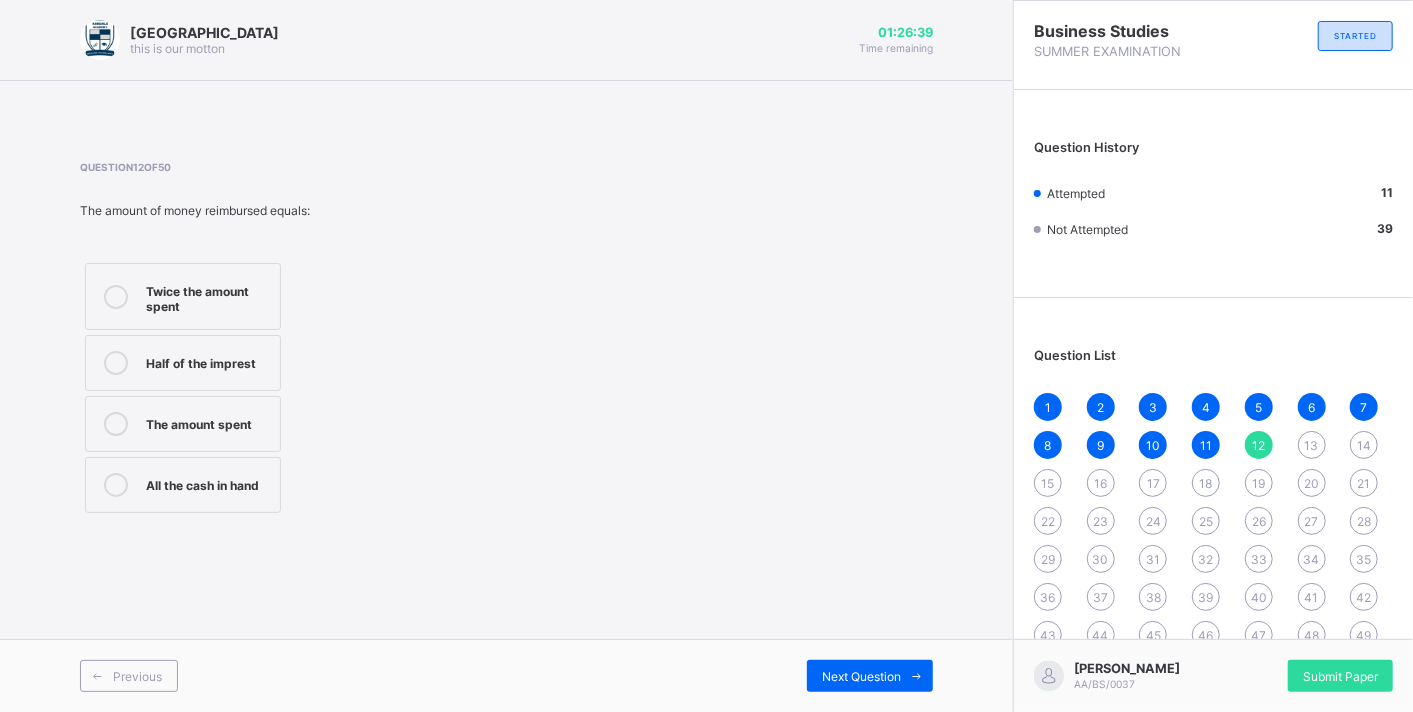 drag, startPoint x: 515, startPoint y: 407, endPoint x: 427, endPoint y: 377, distance: 92.973114 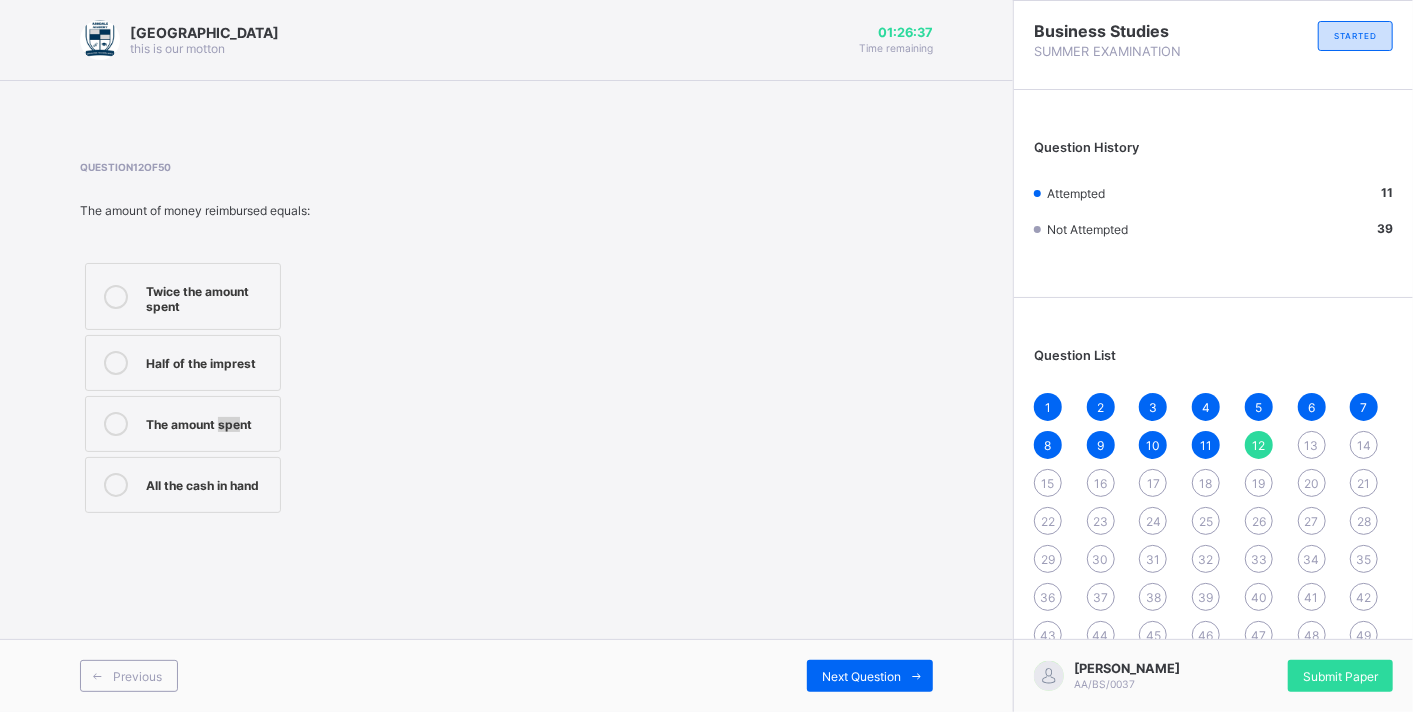 drag, startPoint x: 237, startPoint y: 416, endPoint x: 220, endPoint y: 410, distance: 18.027756 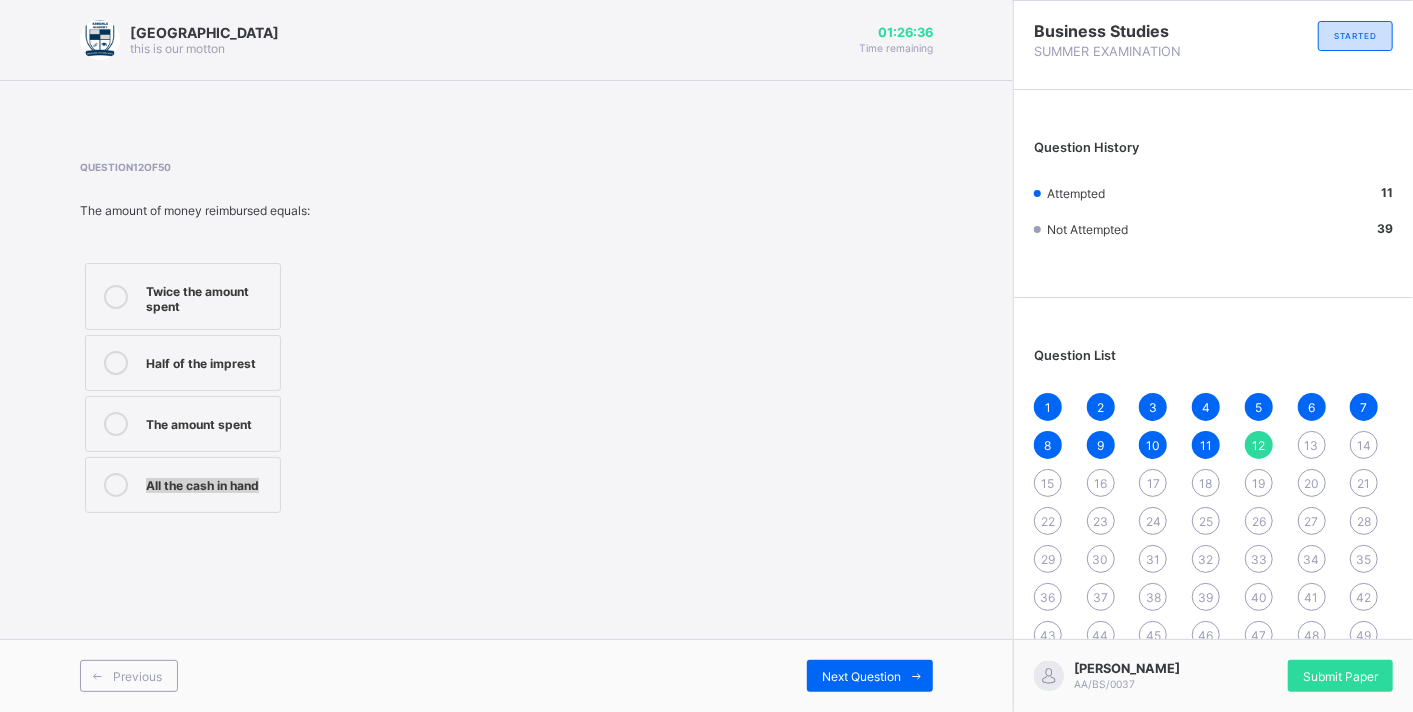 drag, startPoint x: 220, startPoint y: 410, endPoint x: 322, endPoint y: 439, distance: 106.04244 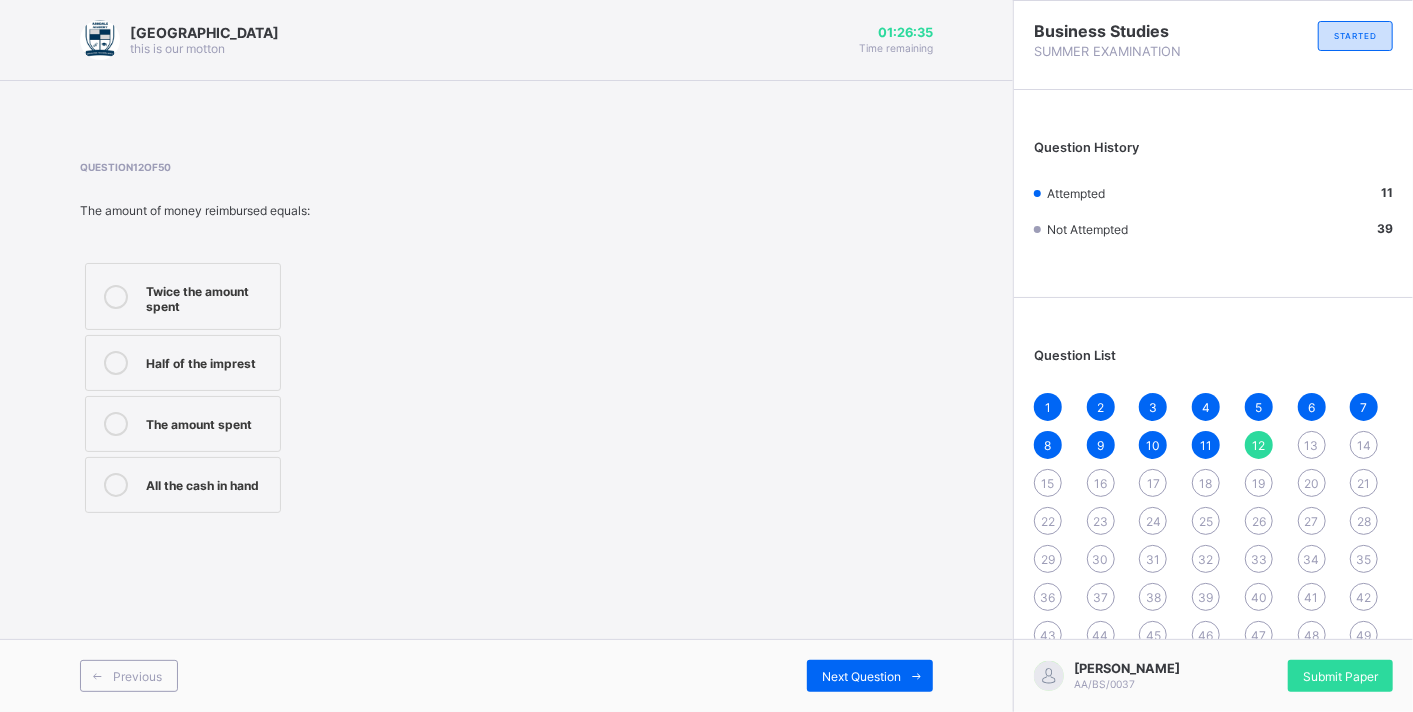 click on "The amount spent" at bounding box center (208, 424) 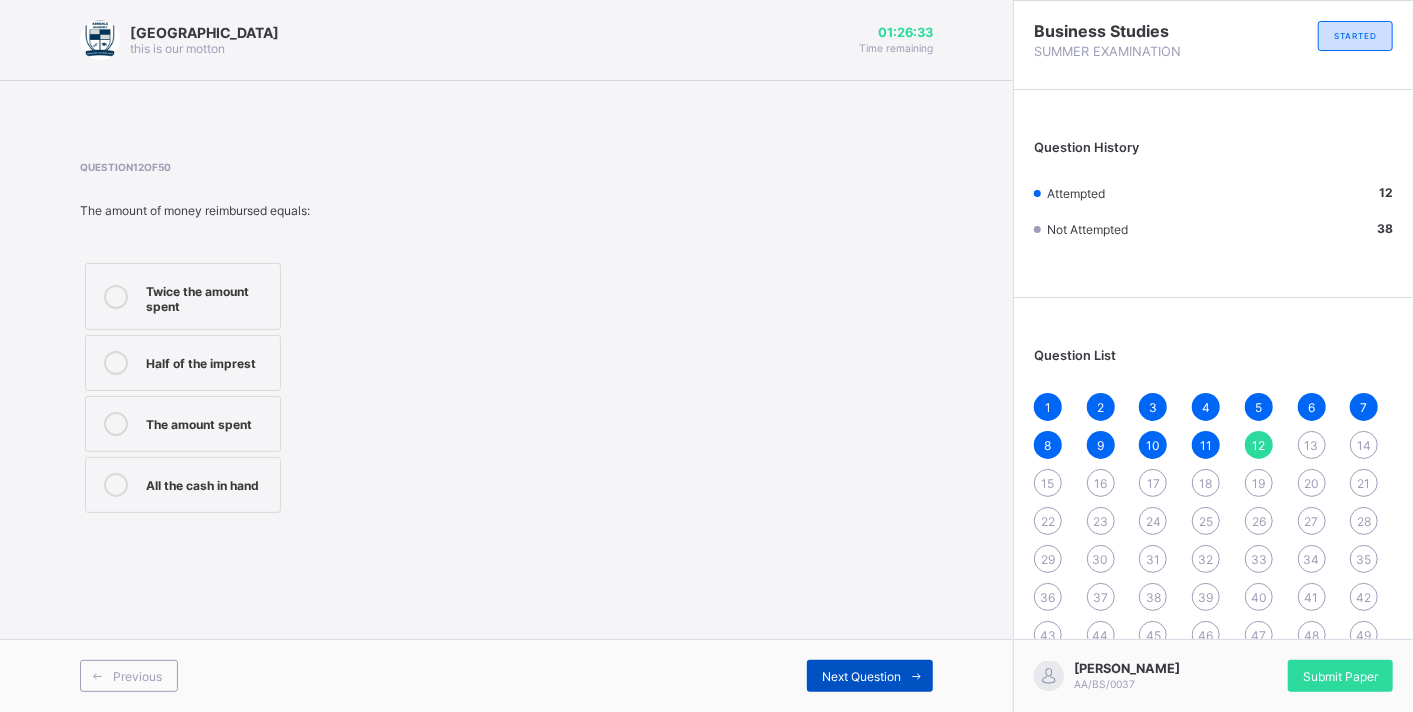click on "Next Question" at bounding box center [870, 676] 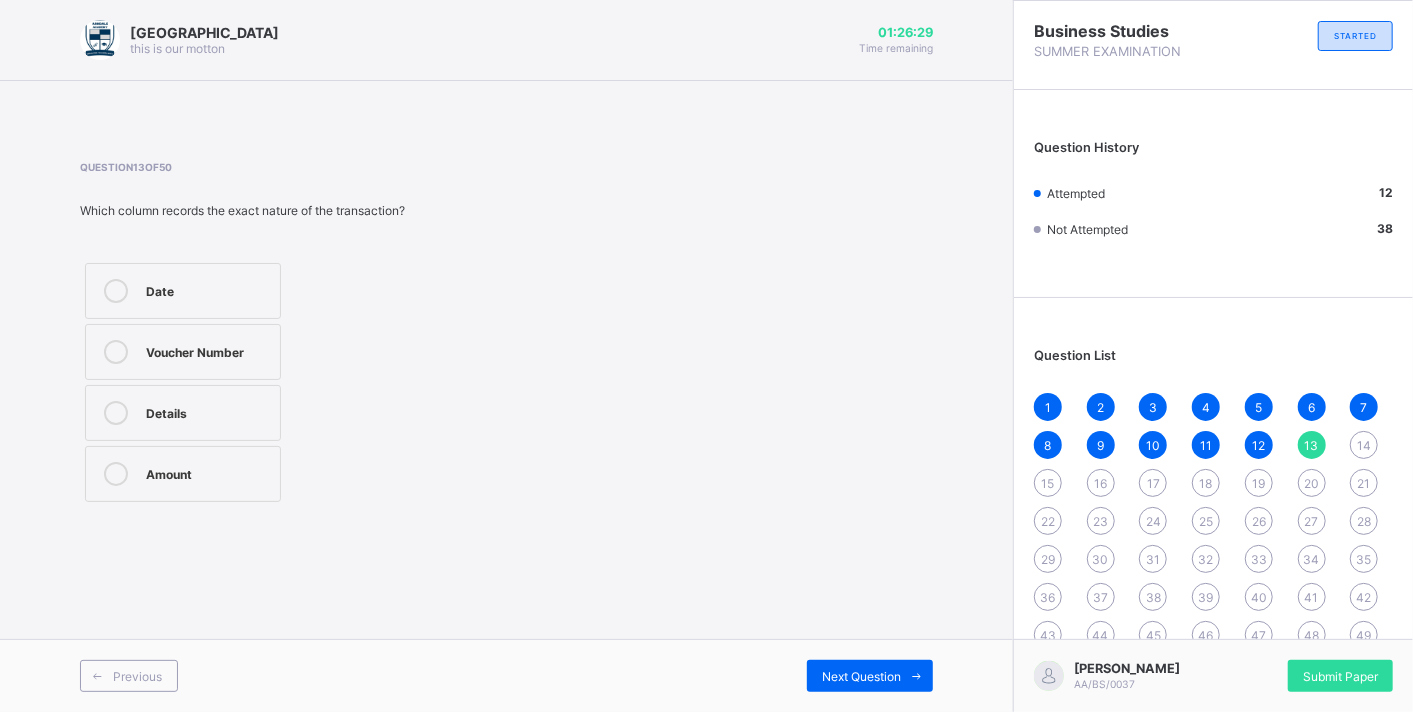 click on "Voucher Number" at bounding box center (208, 350) 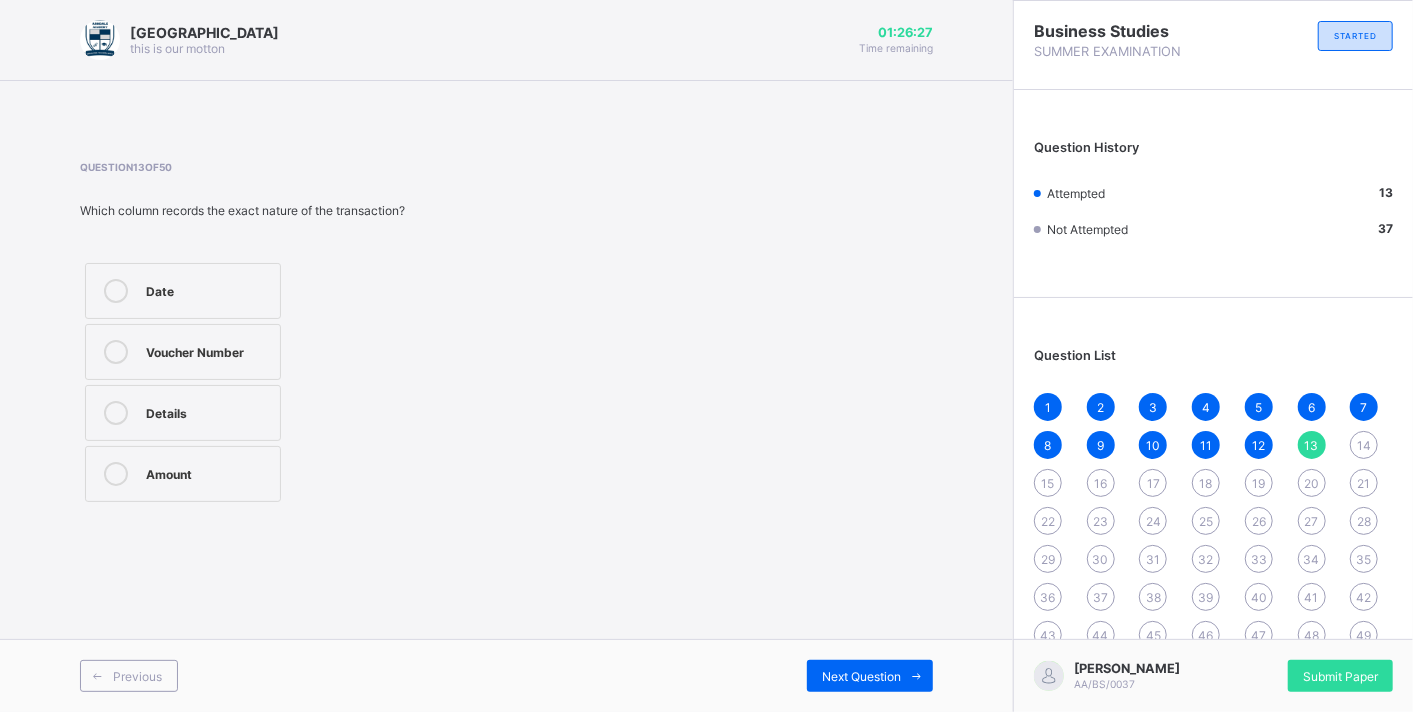 click on "Date Voucher Number Details Amount" at bounding box center [251, 382] 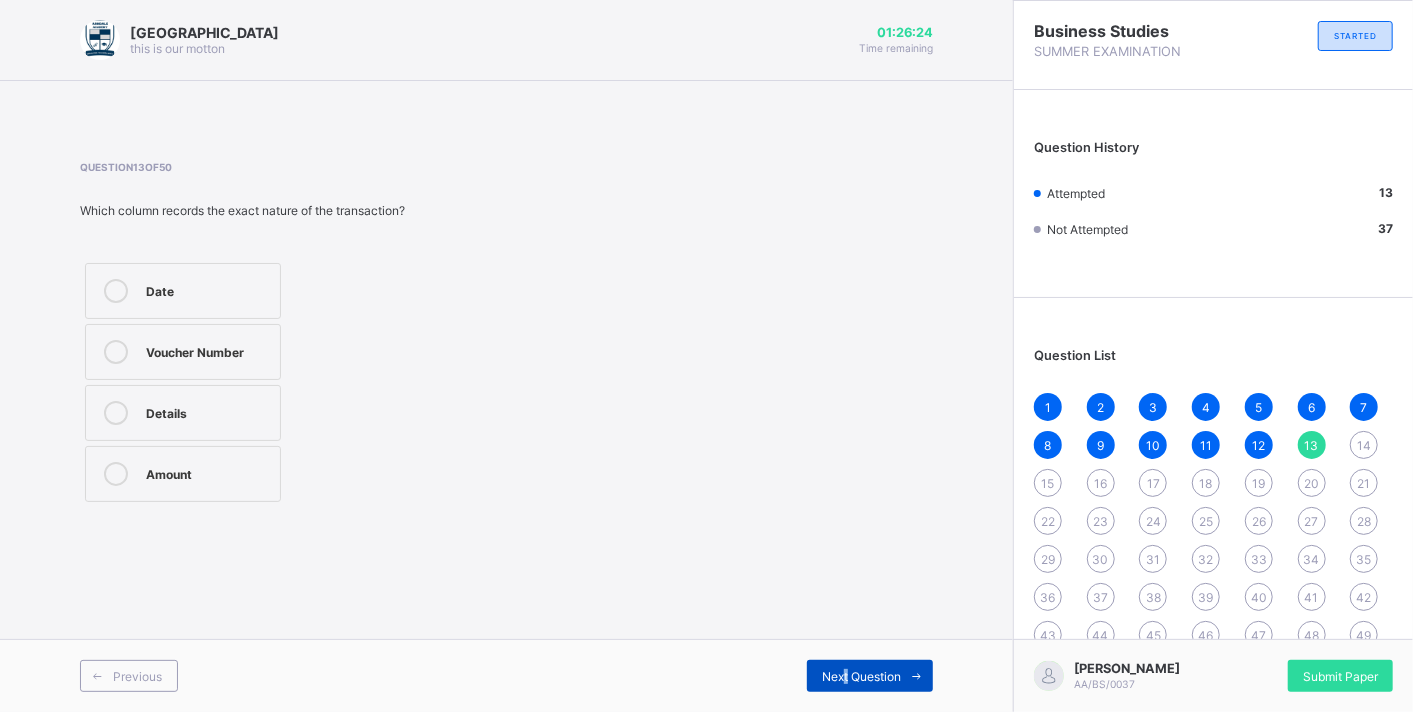 click on "Next Question" at bounding box center (861, 676) 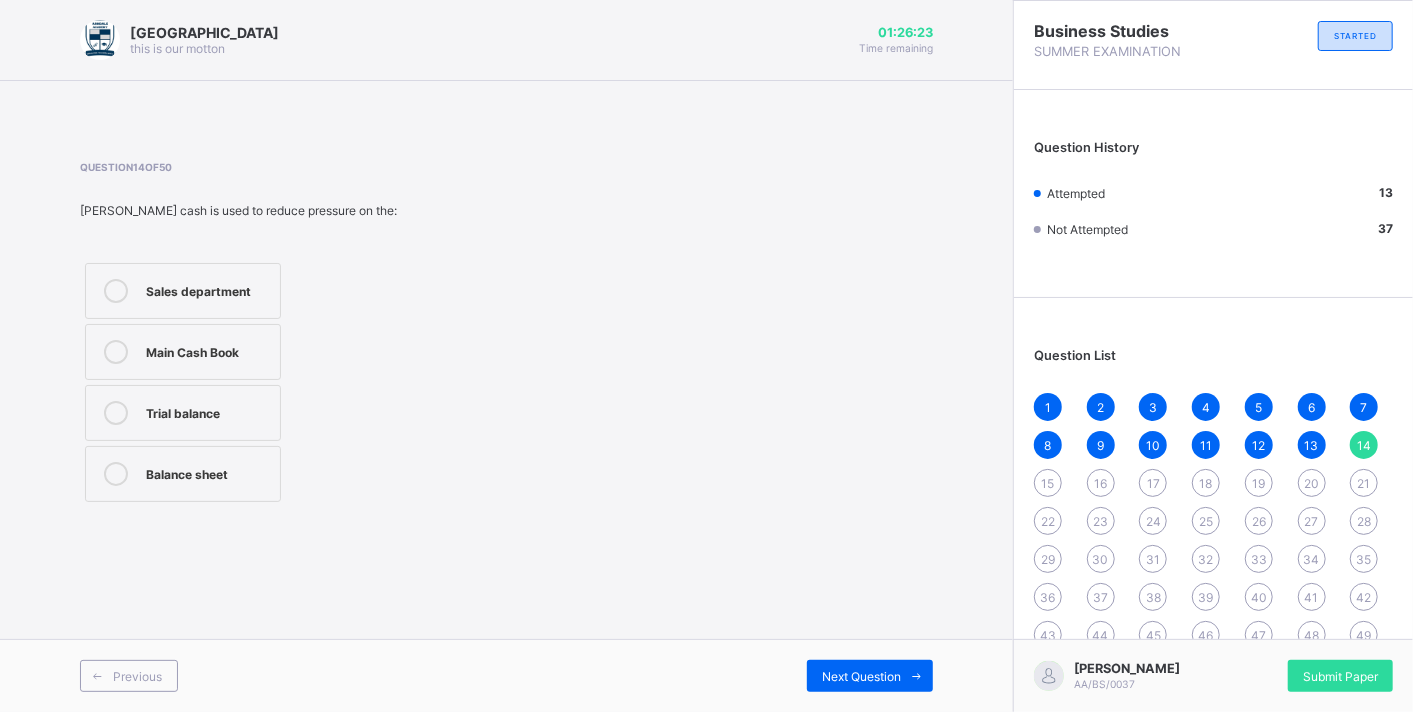 drag, startPoint x: 509, startPoint y: 462, endPoint x: 445, endPoint y: 442, distance: 67.052216 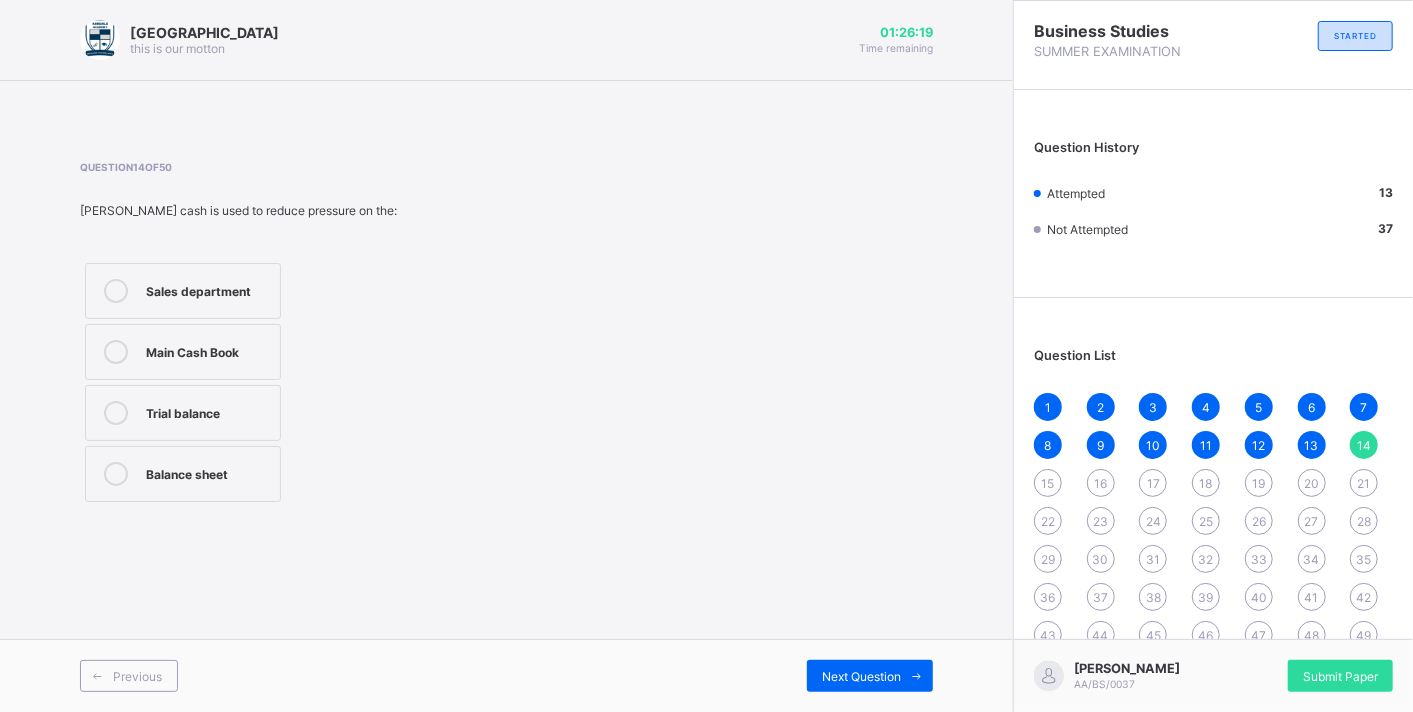 click on "Main Cash Book" at bounding box center [208, 350] 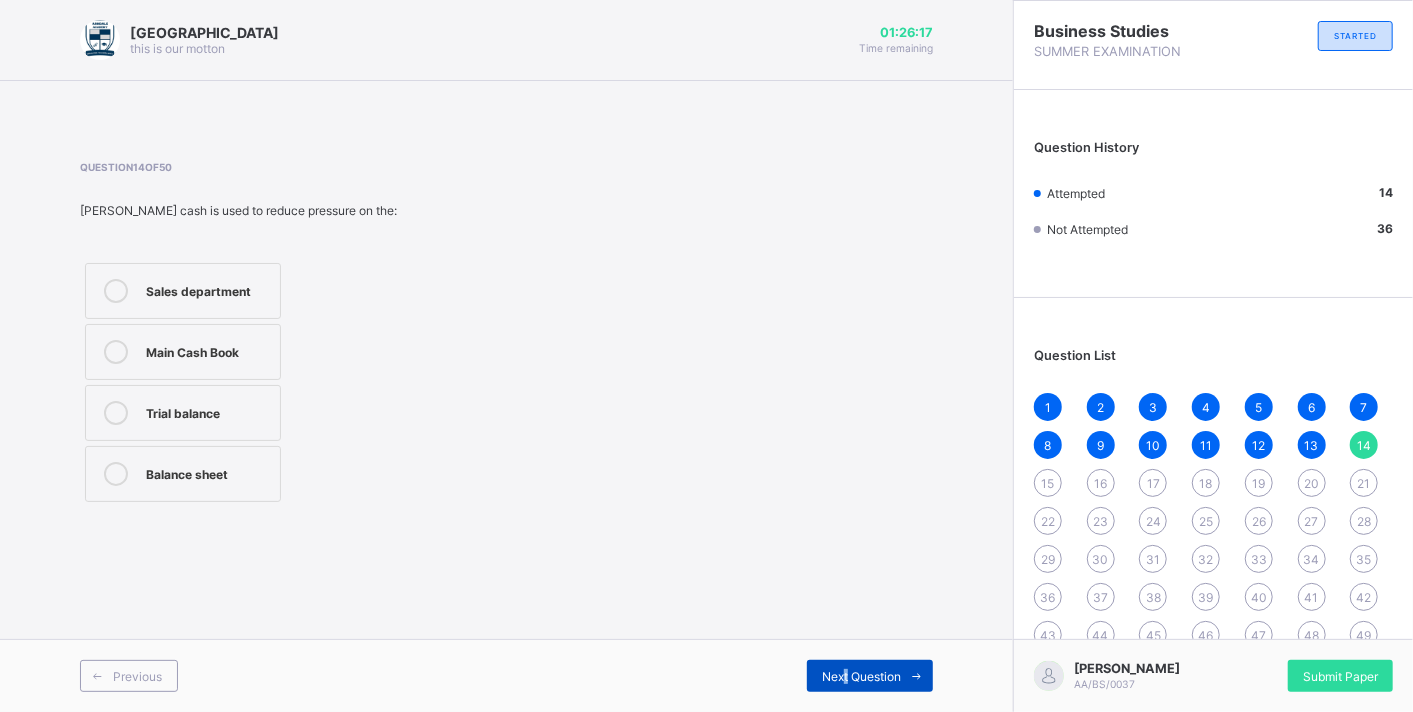 click on "Next Question" at bounding box center [861, 676] 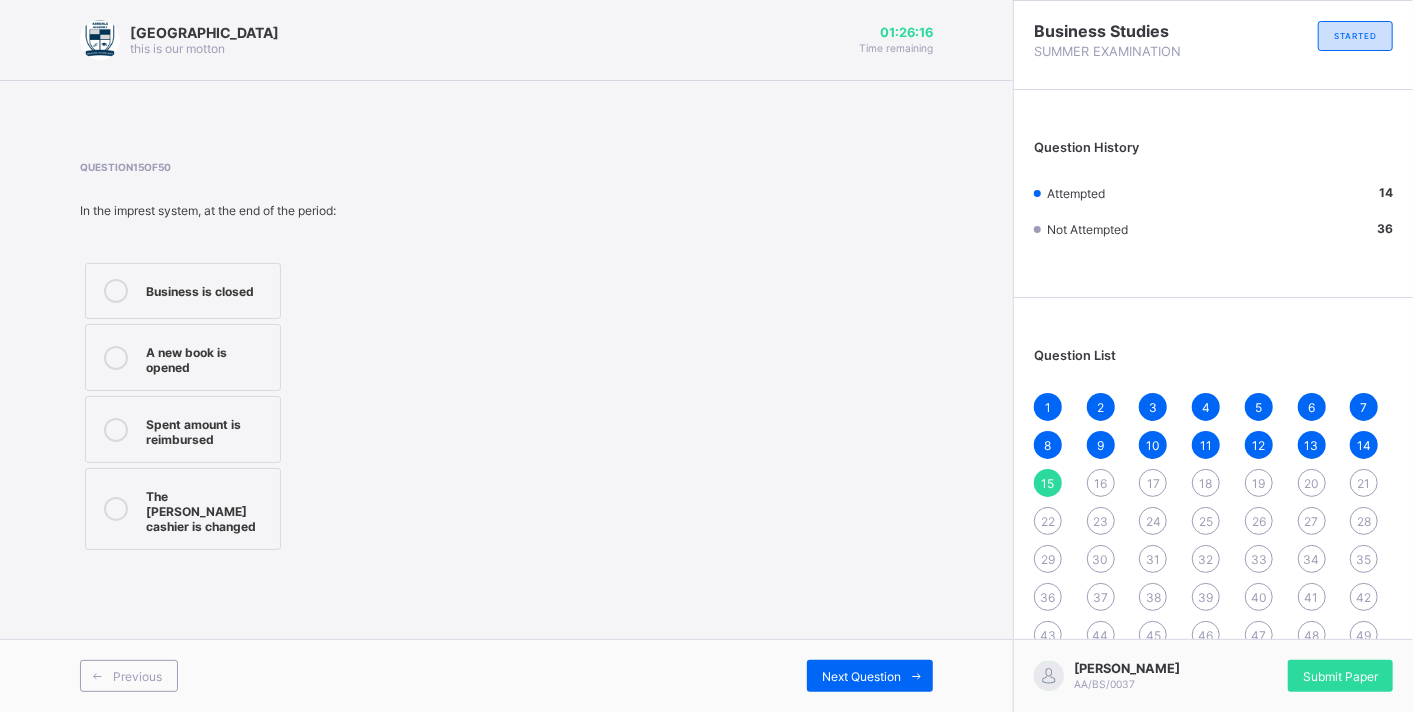 click on "Question  15  of  50 In the imprest system, at the end of the period: Business is closed A new book is opened Spent amount is reimbursed The [PERSON_NAME] cashier is changed" at bounding box center (506, 358) 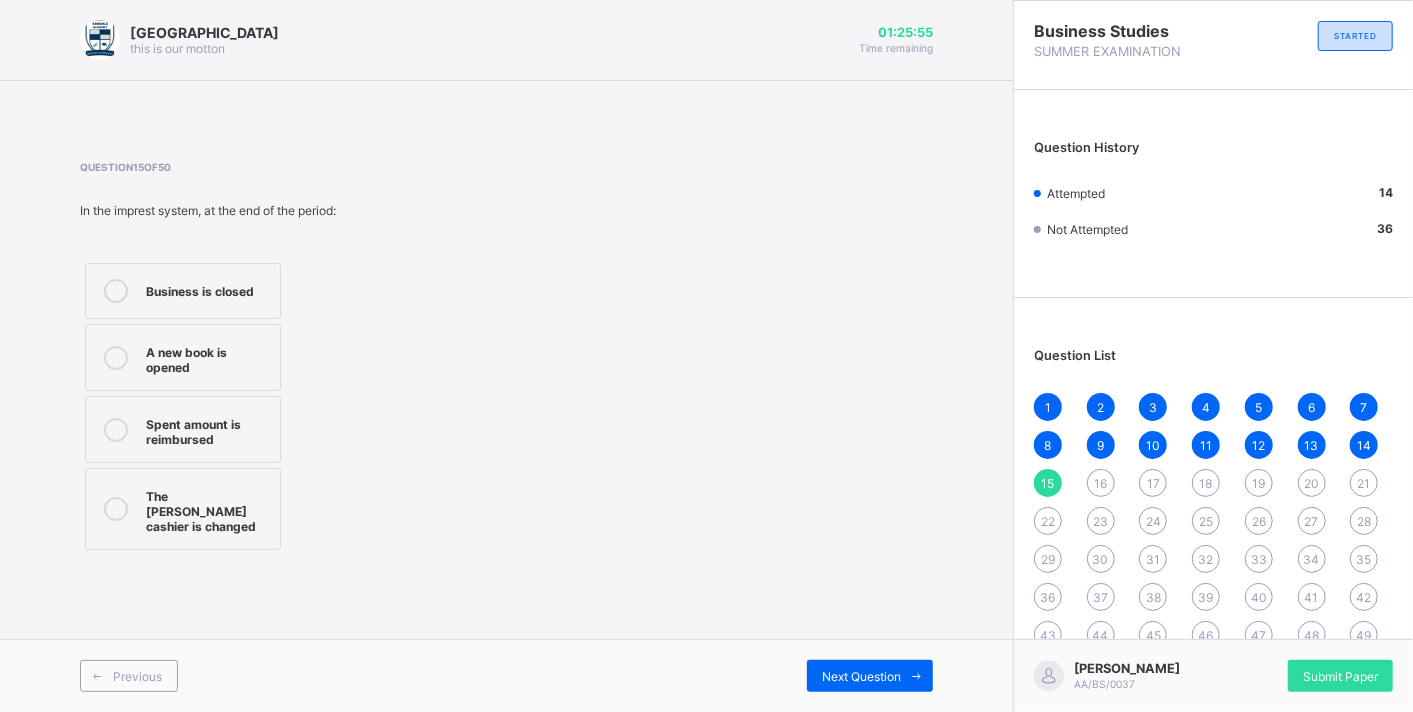 click on "Spent amount is reimbursed" at bounding box center [208, 429] 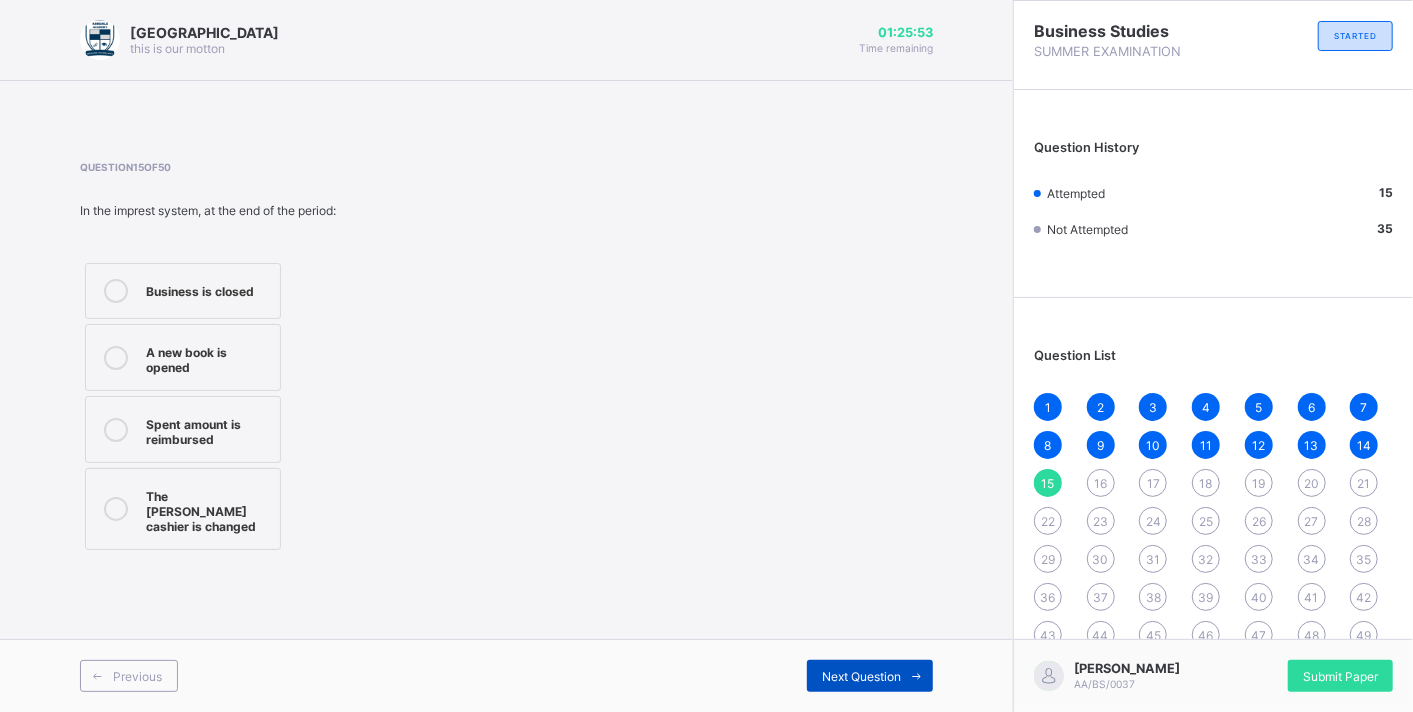 click on "Next Question" at bounding box center (861, 676) 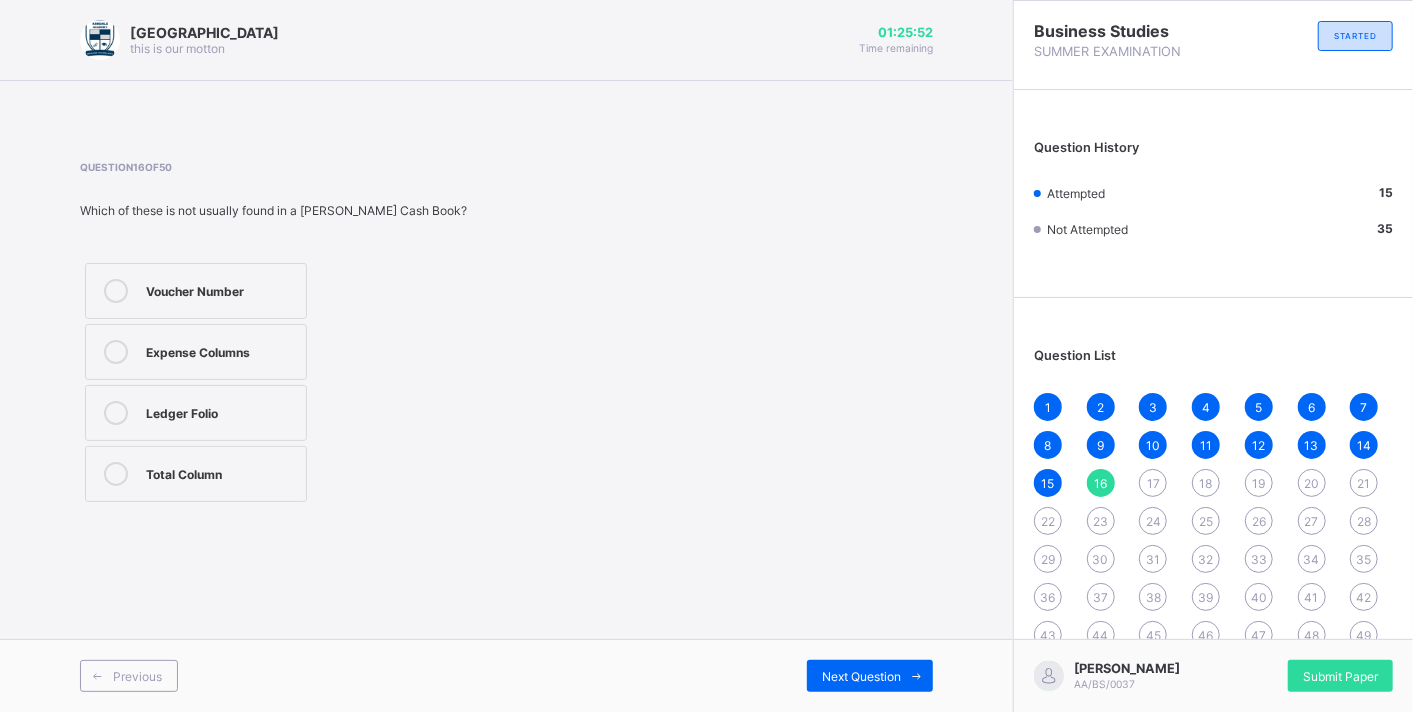 click on "Question  16  of  50 Which of these is not usually found in a [PERSON_NAME] Cash Book? Voucher Number Expense Columns Ledger Folio Total Column" at bounding box center (506, 334) 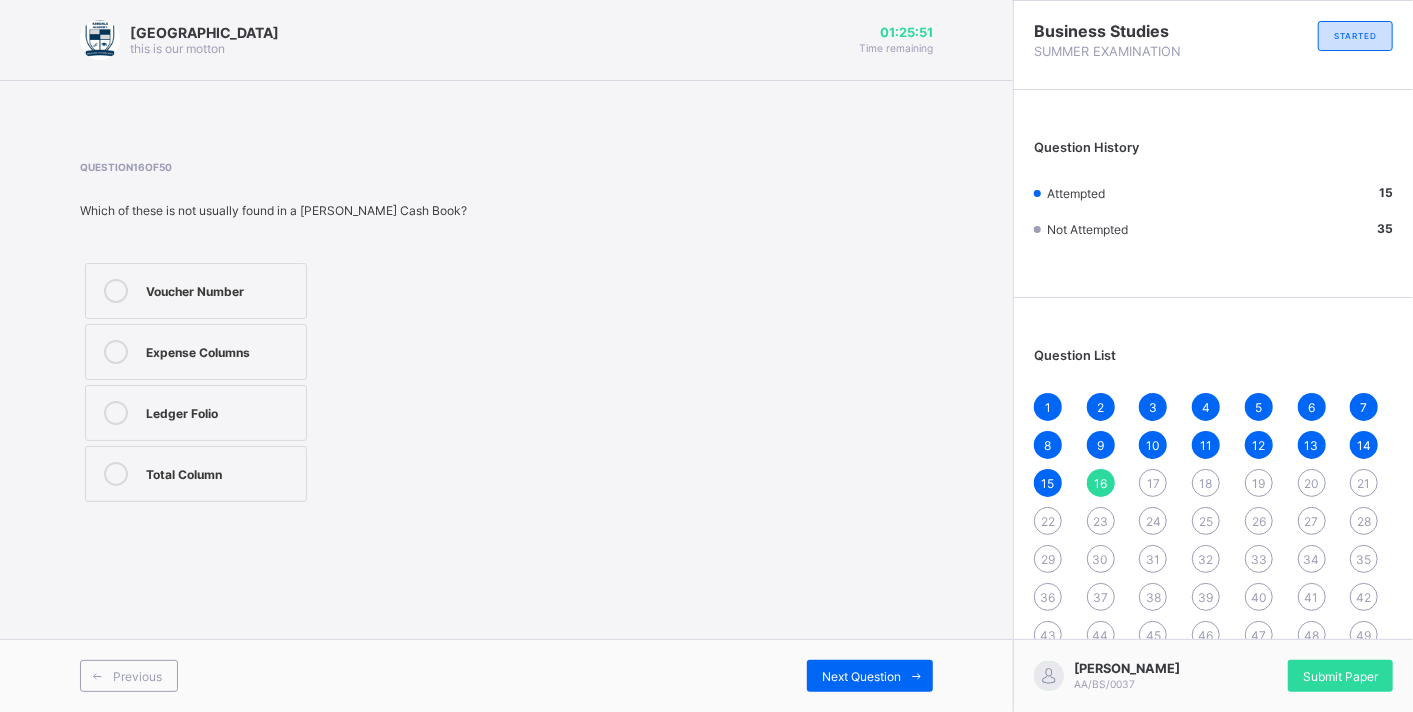 drag, startPoint x: 591, startPoint y: 465, endPoint x: 601, endPoint y: 466, distance: 10.049875 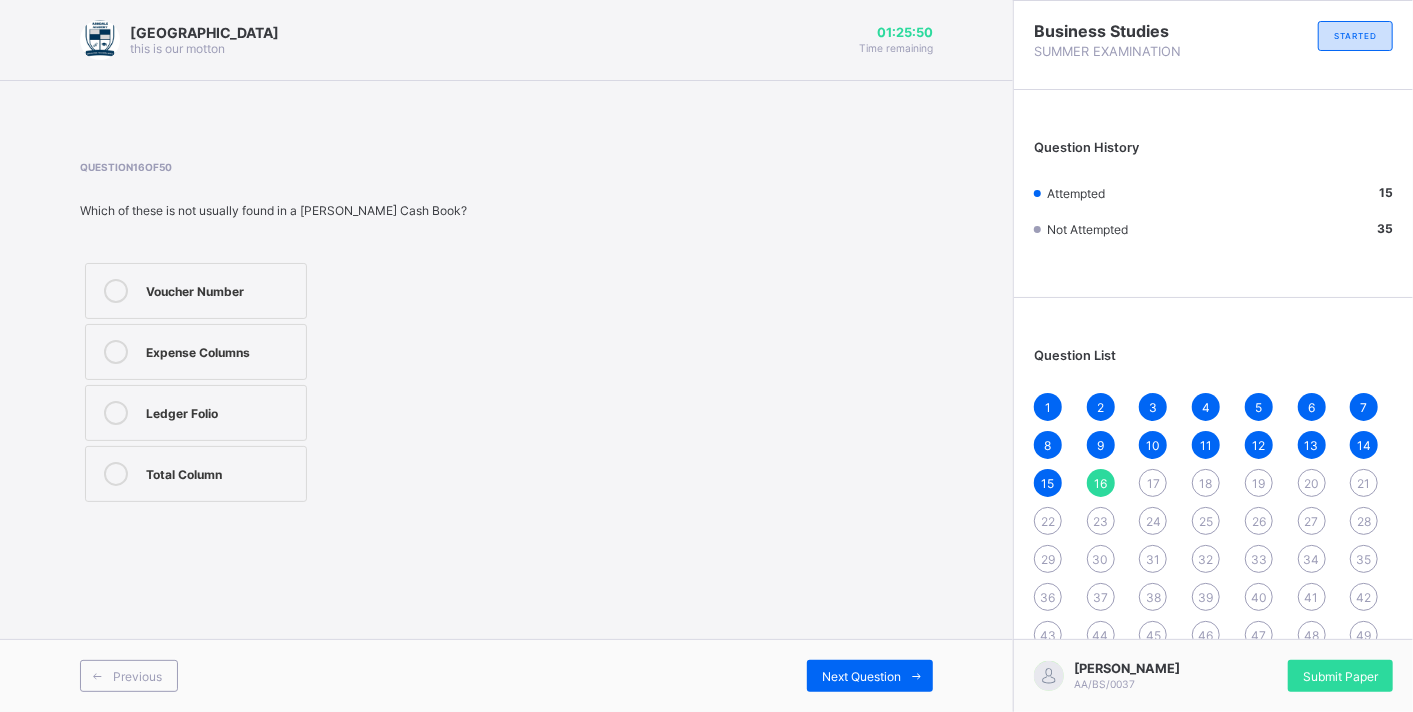 click on "Question  16  of  50 Which of these is not usually found in a [PERSON_NAME] Cash Book? Voucher Number Expense Columns Ledger Folio Total Column" at bounding box center [506, 334] 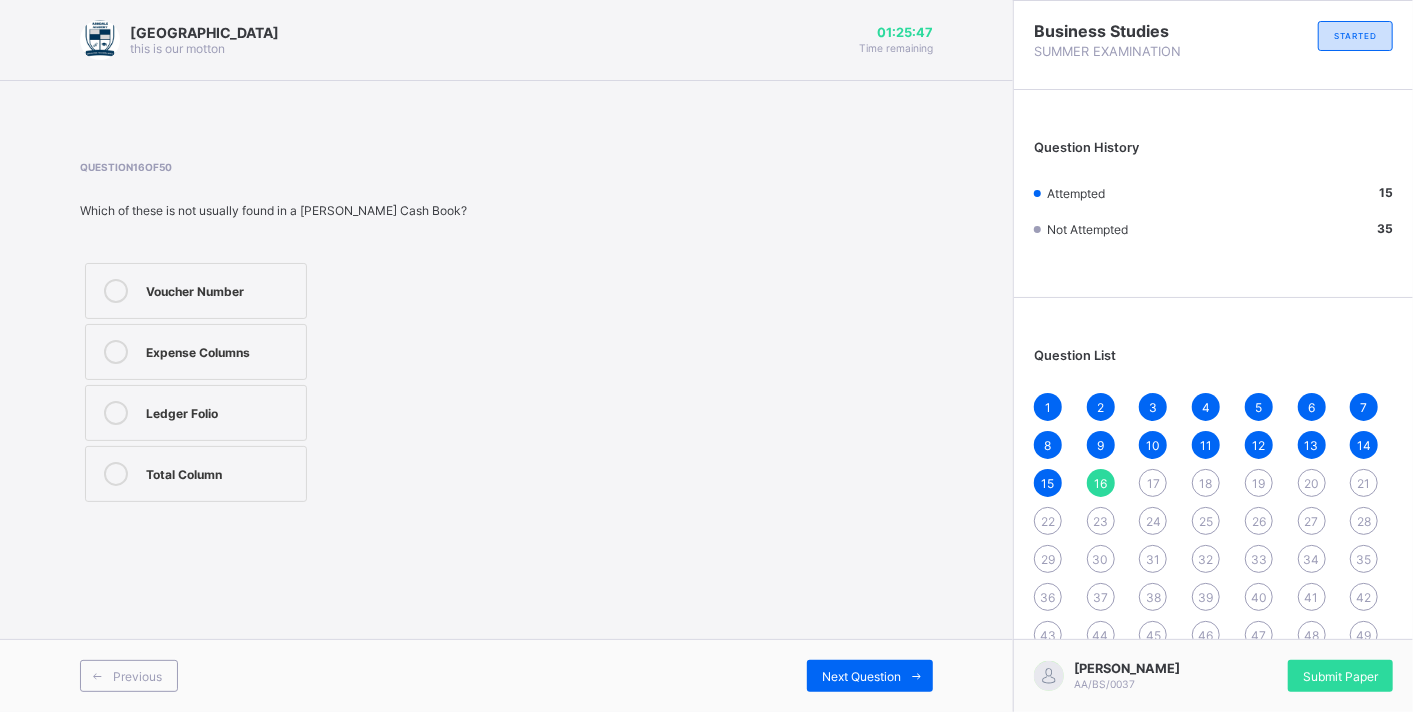 click on "Ledger Folio" at bounding box center (196, 413) 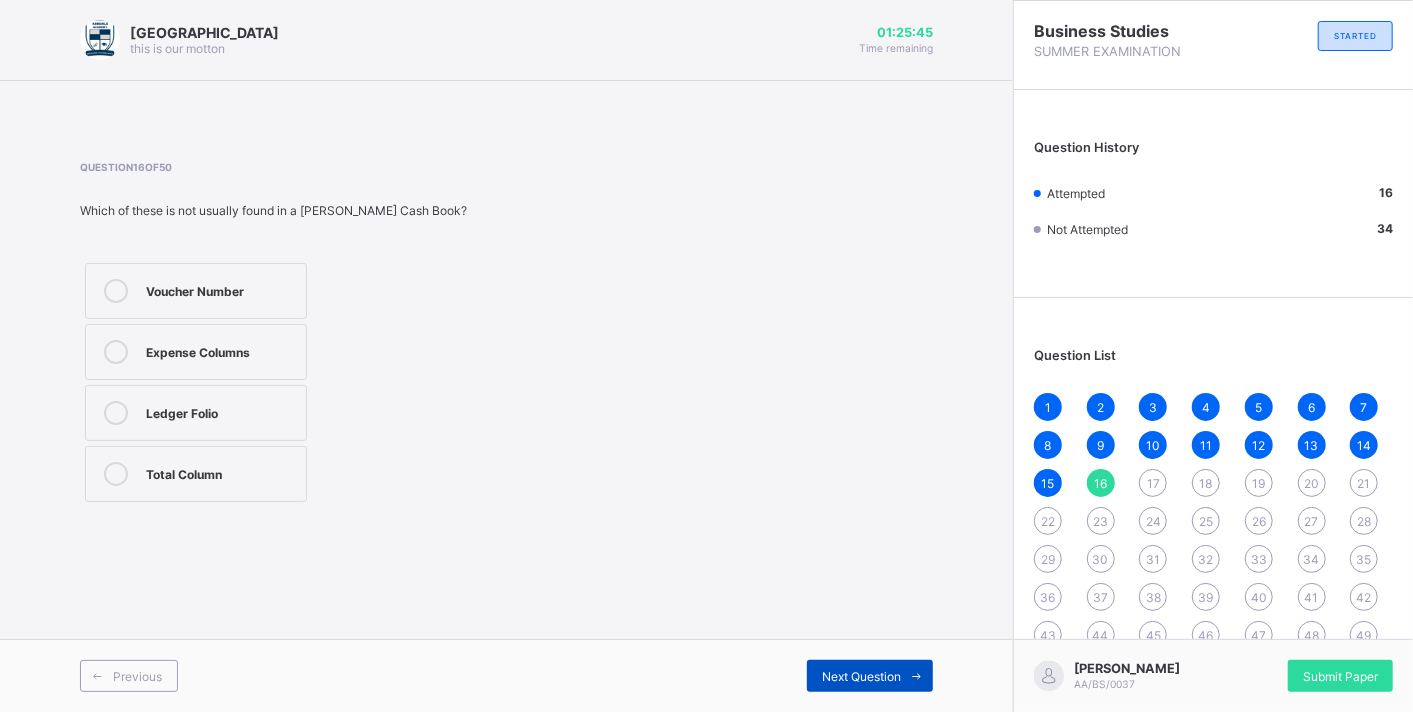 click on "Next Question" at bounding box center [870, 676] 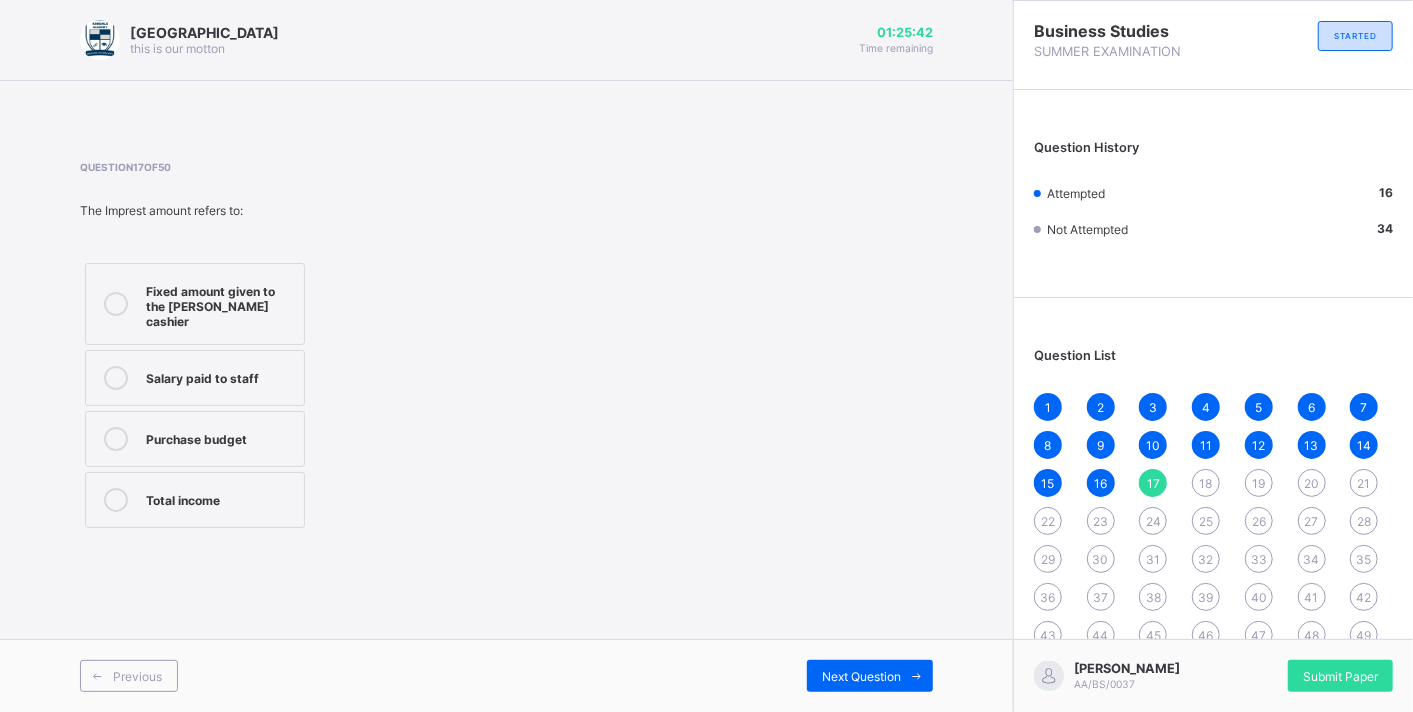 click on "Fixed amount given to the [PERSON_NAME] cashier" at bounding box center [220, 304] 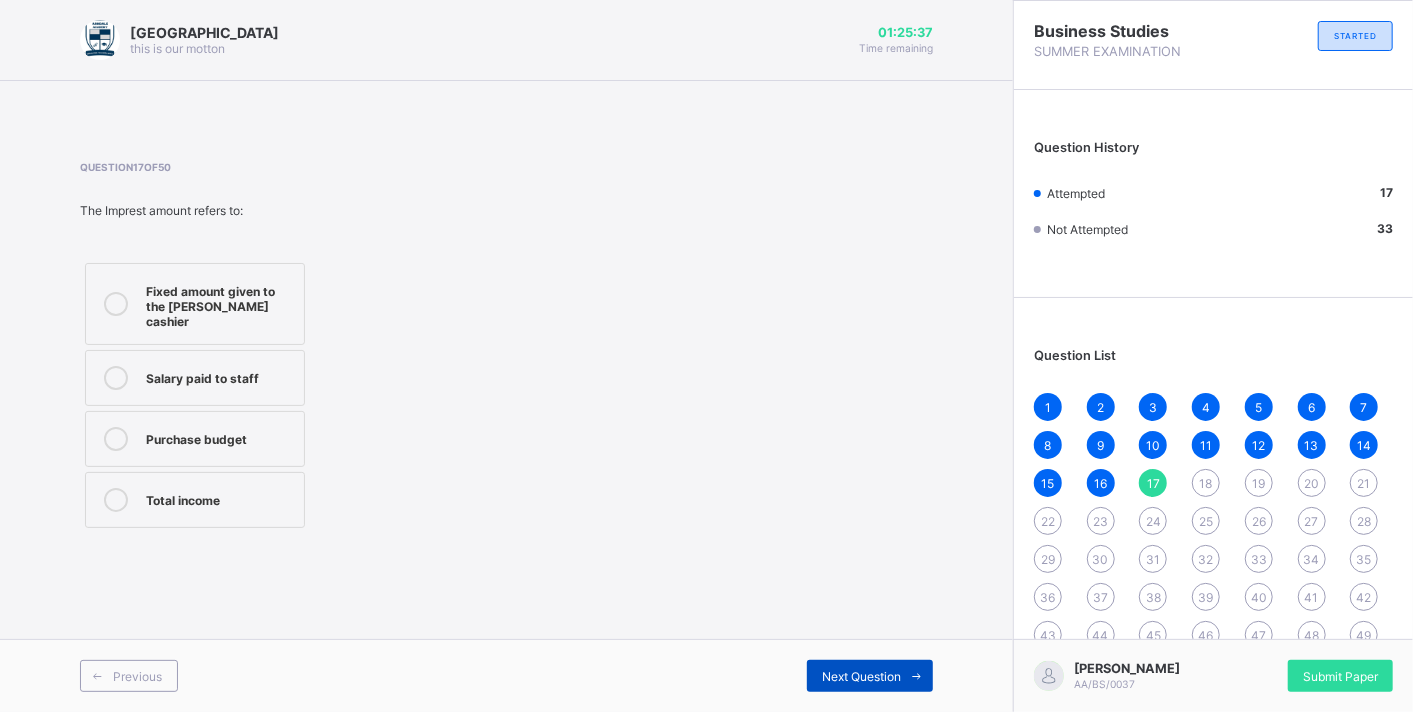 click on "Next Question" at bounding box center [870, 676] 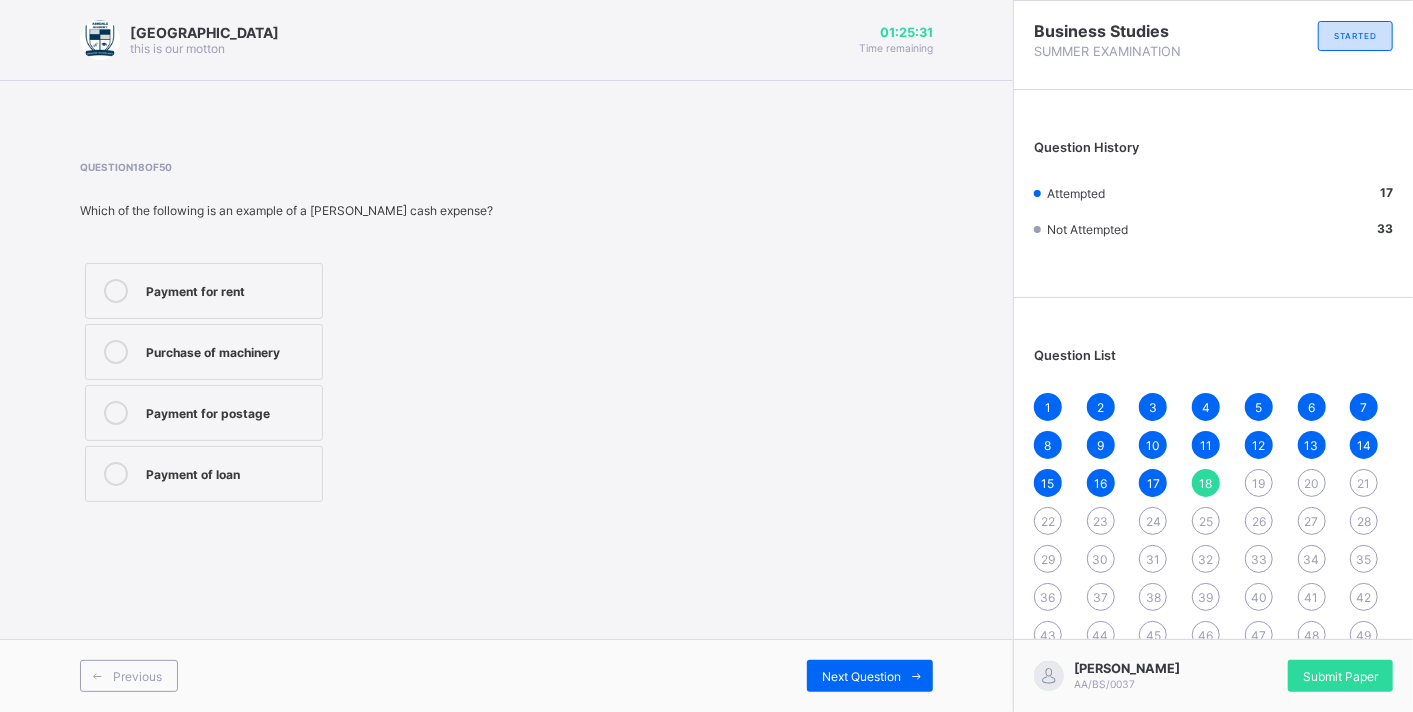 click on "Purchase of machinery" at bounding box center (204, 352) 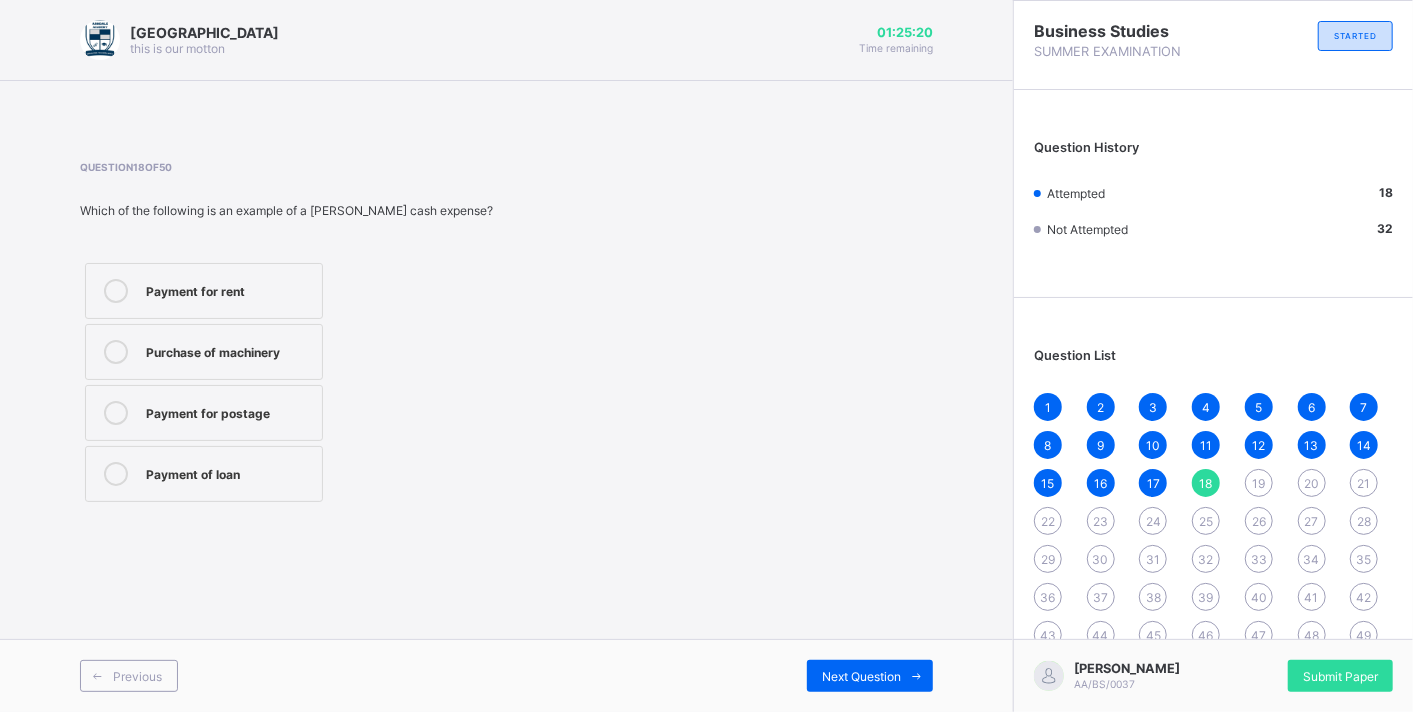 click on "Arndale Academy this is our [PERSON_NAME] 01:25:20 Time remaining Question  18  of  50 Which of the following is an example of a [PERSON_NAME] cash expense? Payment for rent Purchase of machinery Payment for postage Payment of loan Previous Next Question" at bounding box center [506, 356] 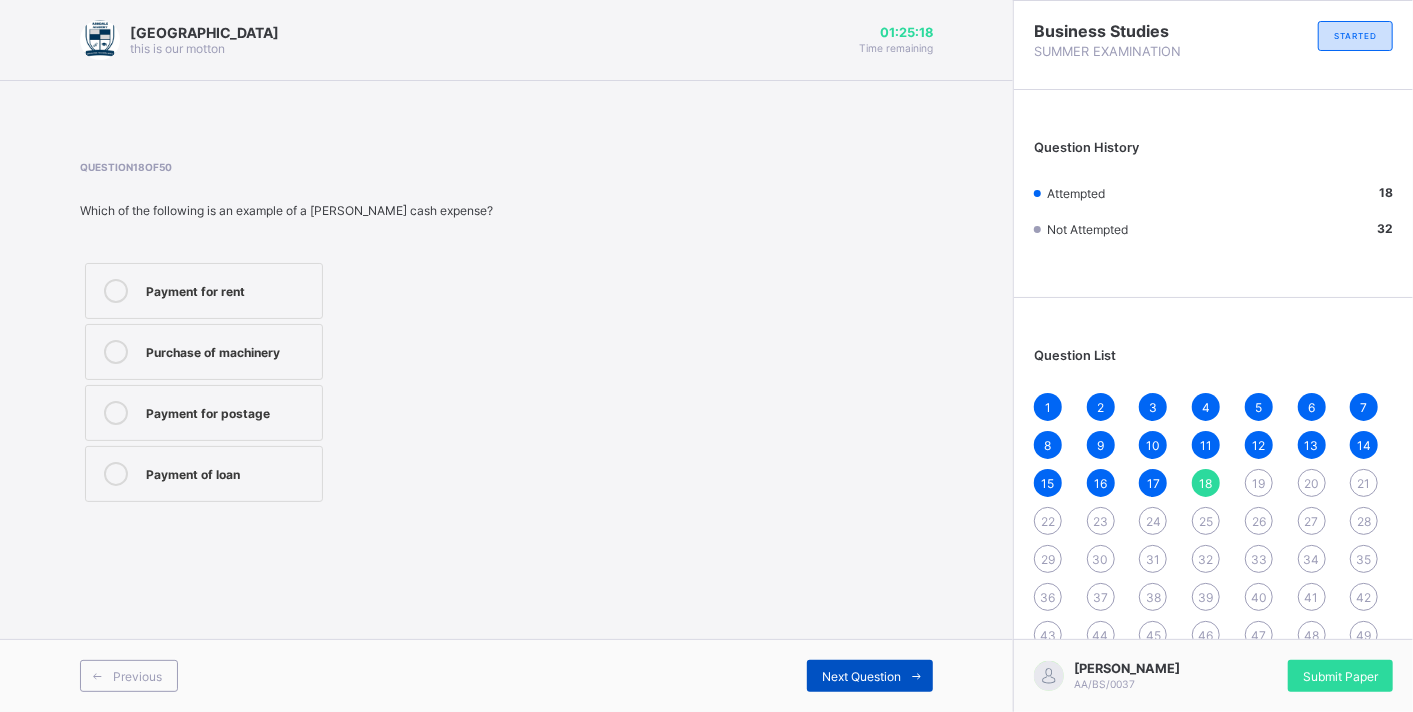 click on "Next Question" at bounding box center (861, 676) 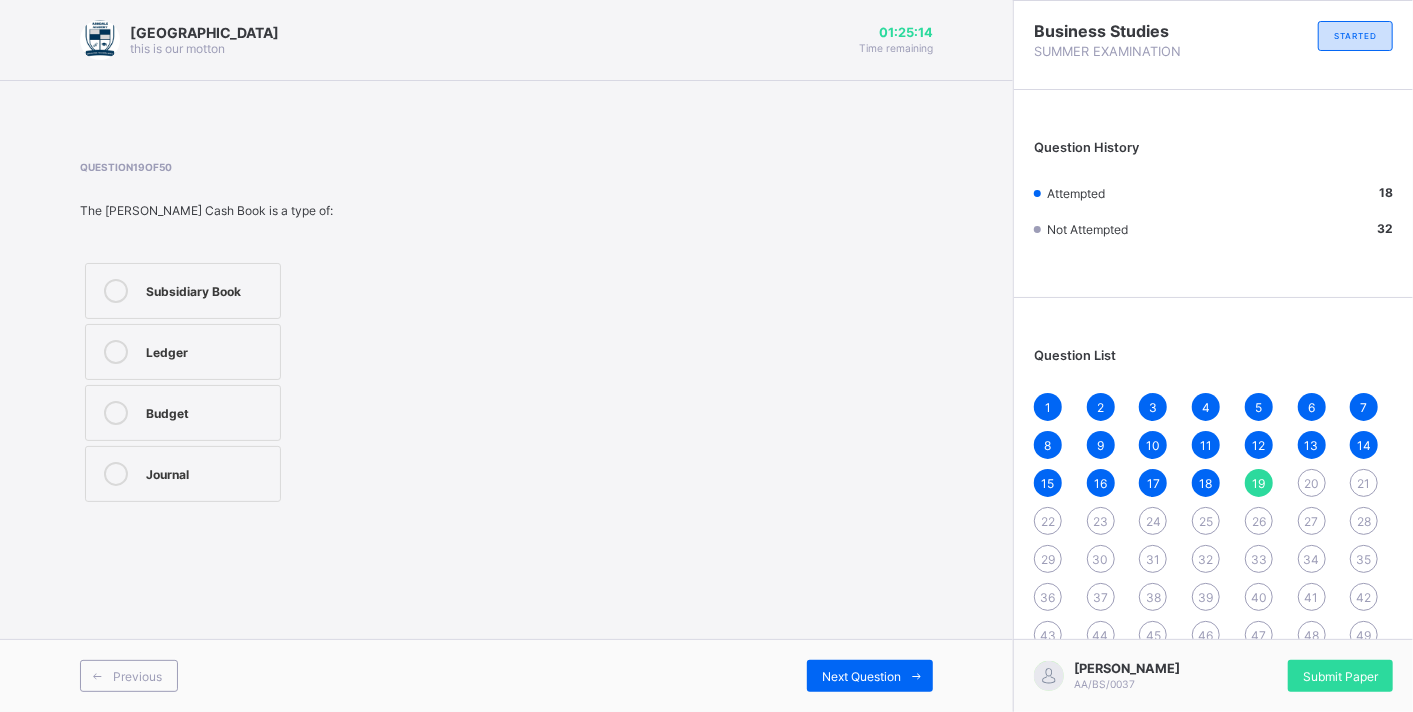drag, startPoint x: 178, startPoint y: 326, endPoint x: 185, endPoint y: 335, distance: 11.401754 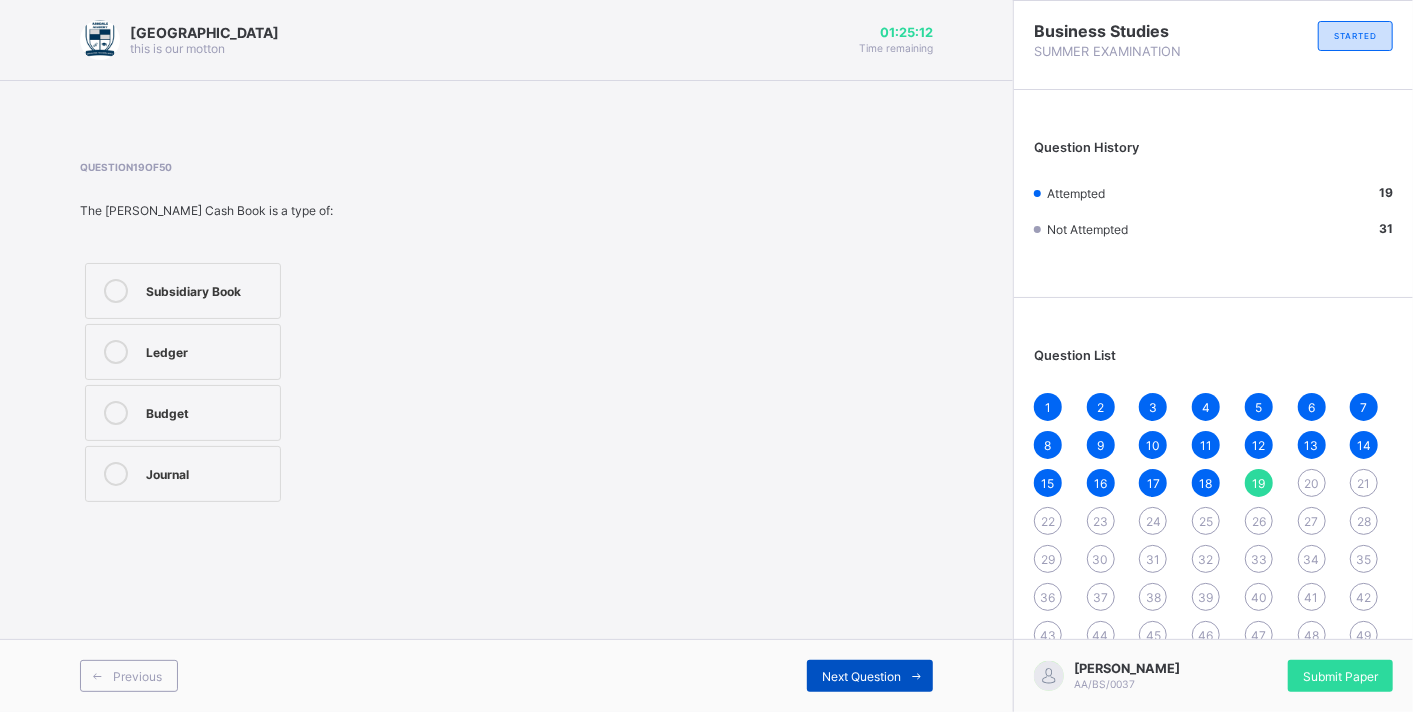 click on "Next Question" at bounding box center [861, 676] 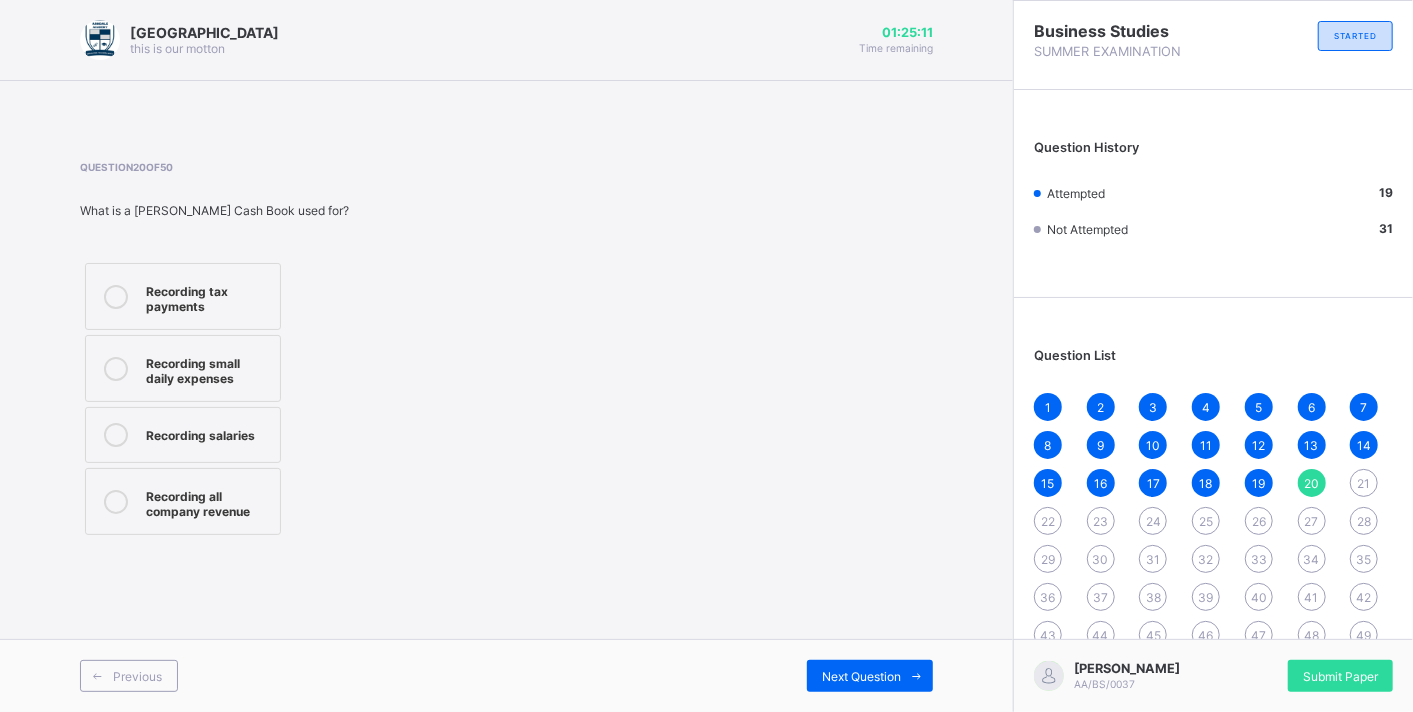 click on "Question  20  of  50 What is a [PERSON_NAME] Cash Book used for? Recording tax payments Recording small daily expenses Recording salaries Recording all company revenue" at bounding box center (506, 350) 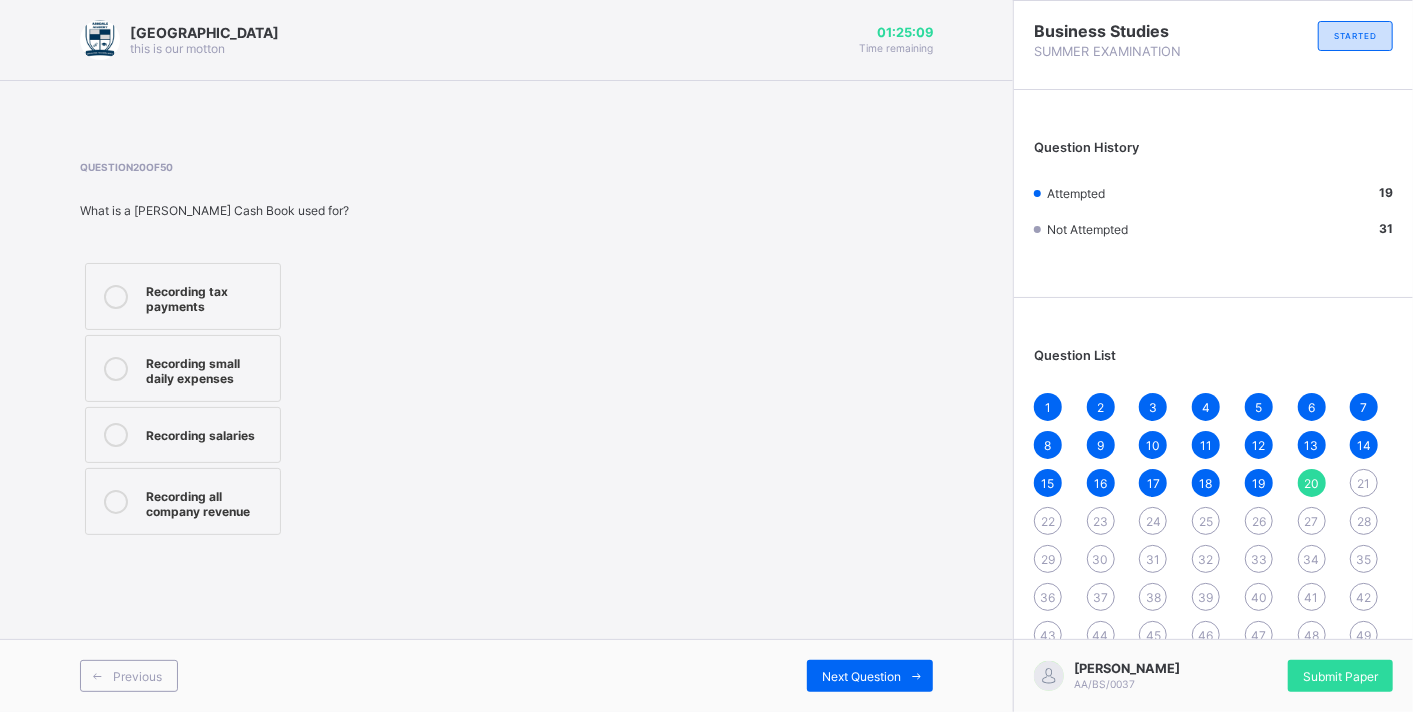 click on "Recording small daily expenses" at bounding box center [208, 368] 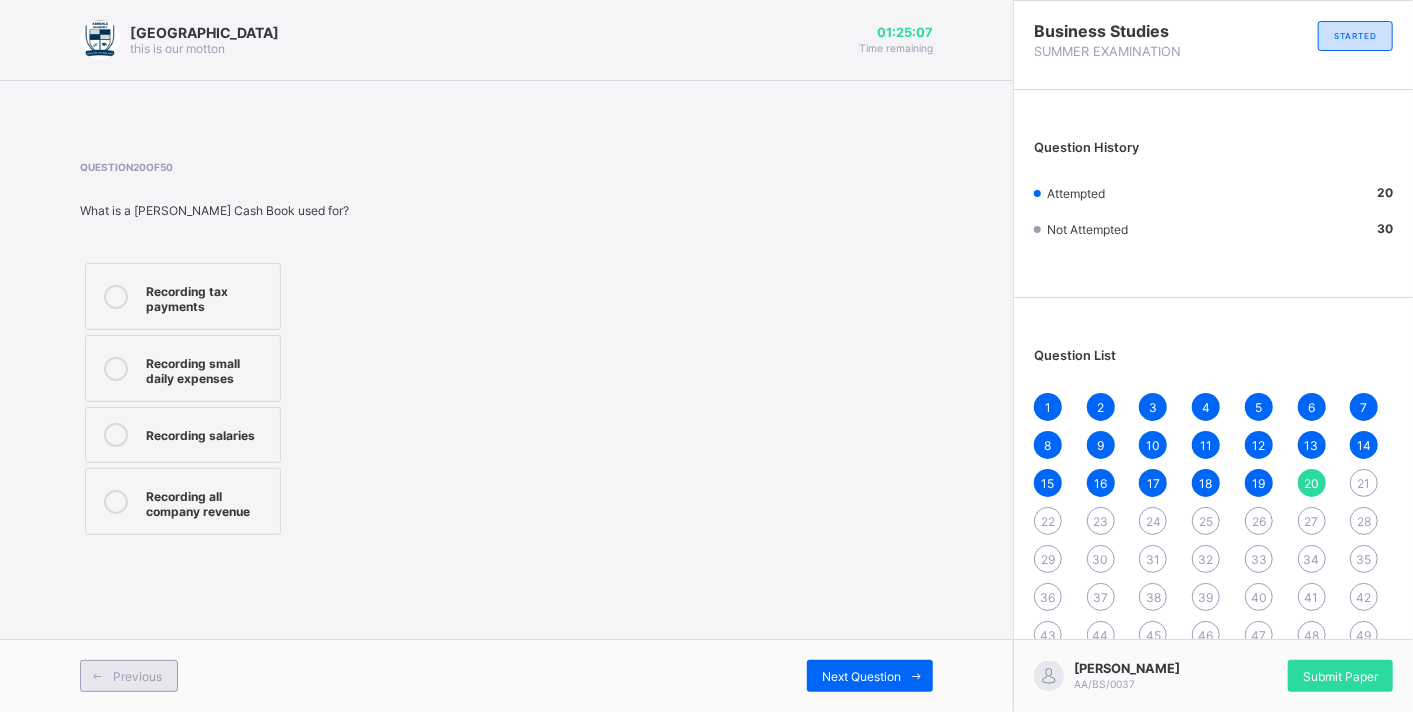 click on "Previous" at bounding box center [137, 676] 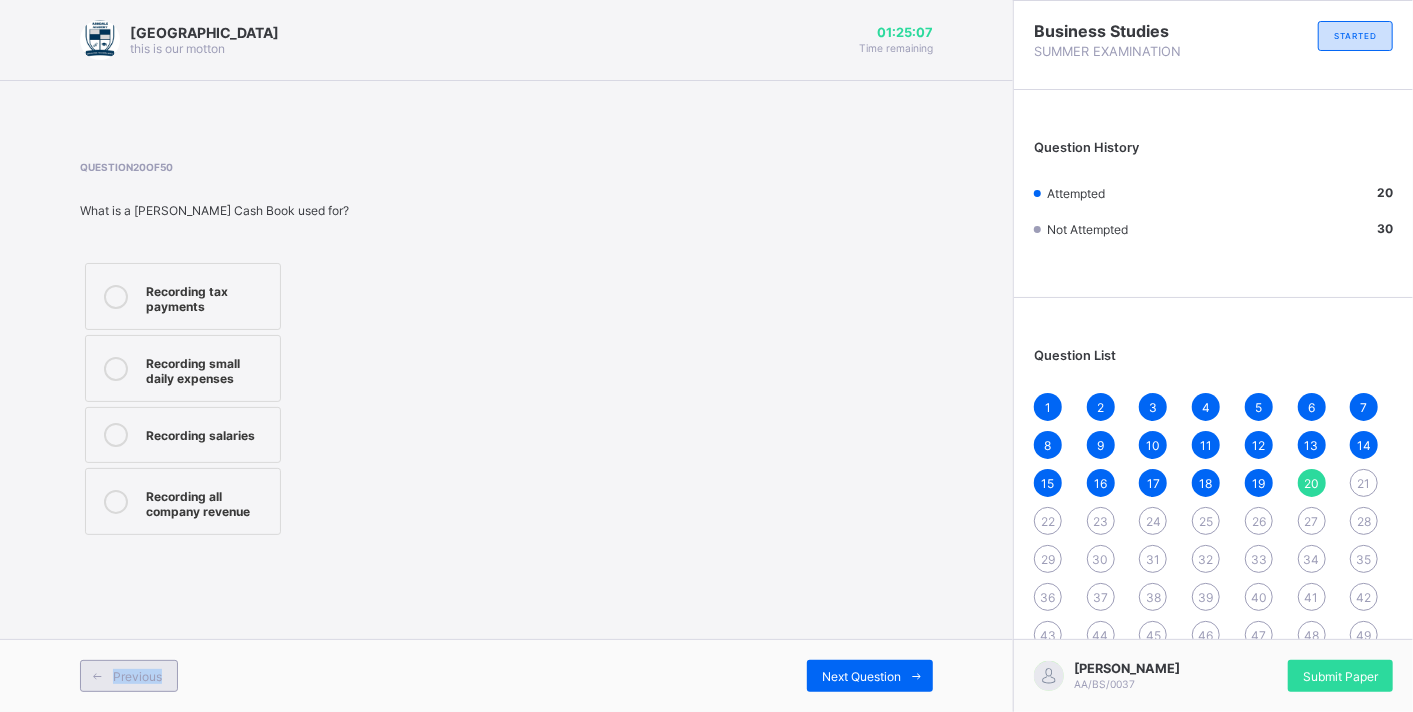click on "Previous" at bounding box center (137, 676) 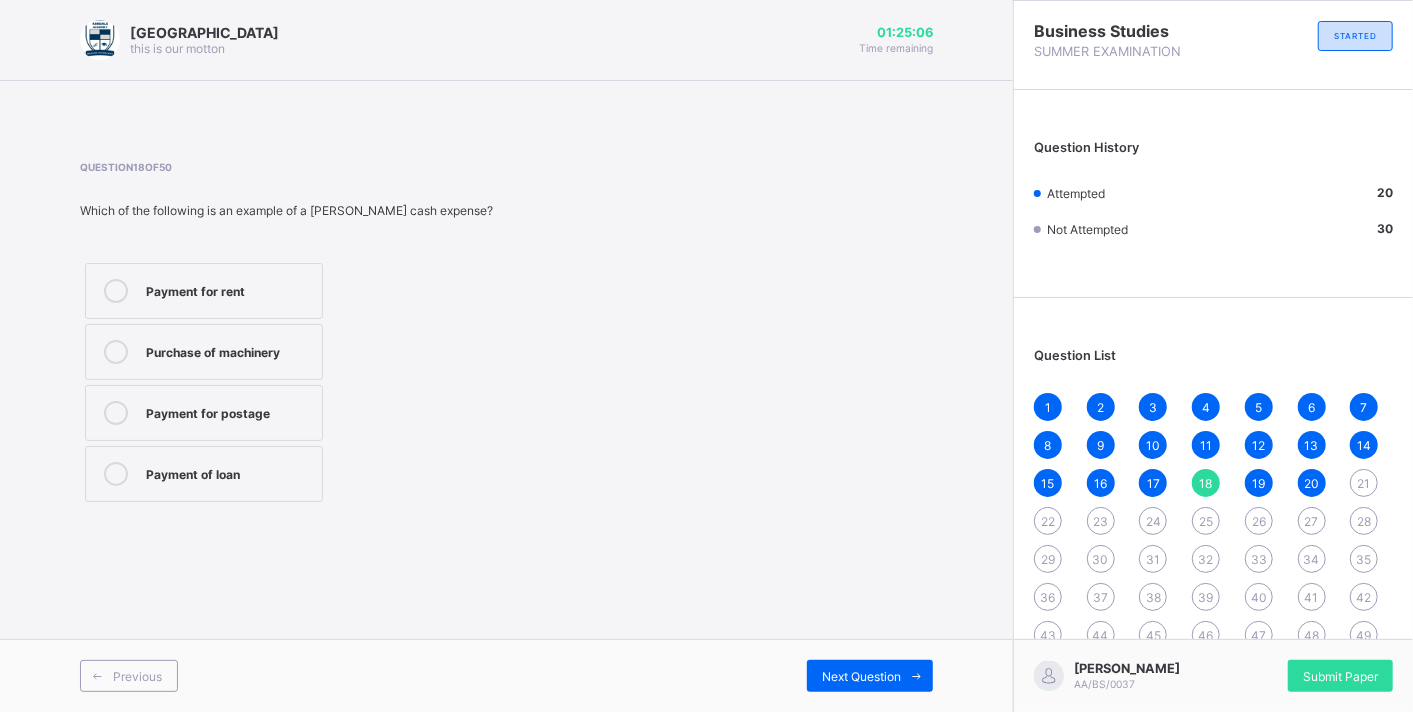 drag, startPoint x: 136, startPoint y: 668, endPoint x: 472, endPoint y: 488, distance: 381.17712 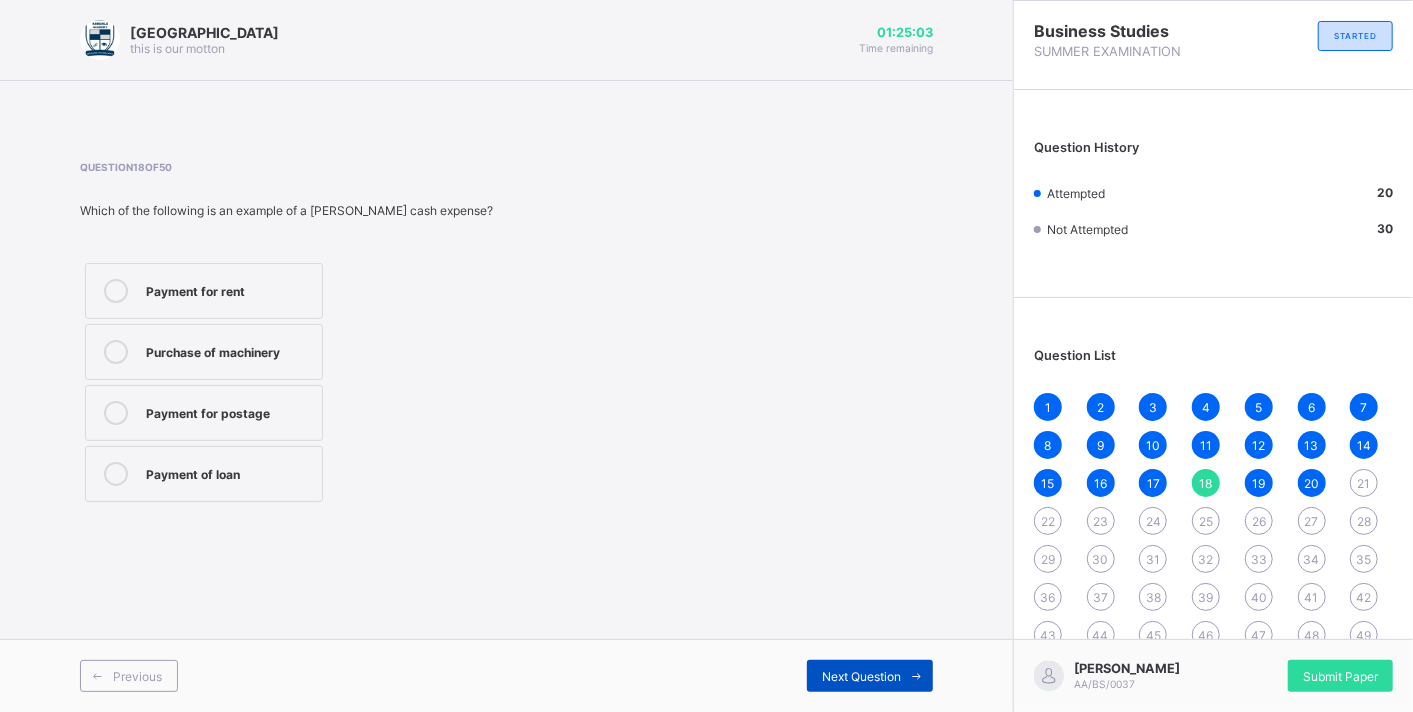 click at bounding box center [917, 676] 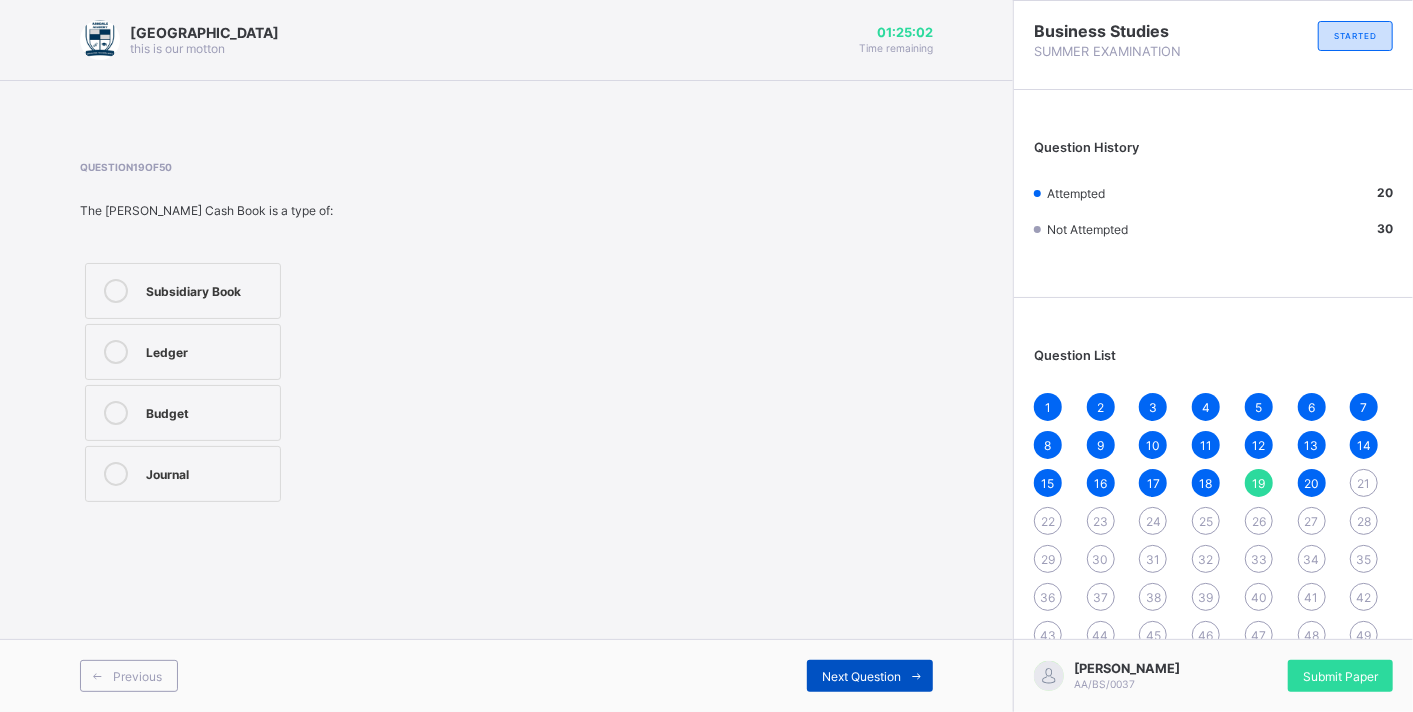 click at bounding box center (917, 676) 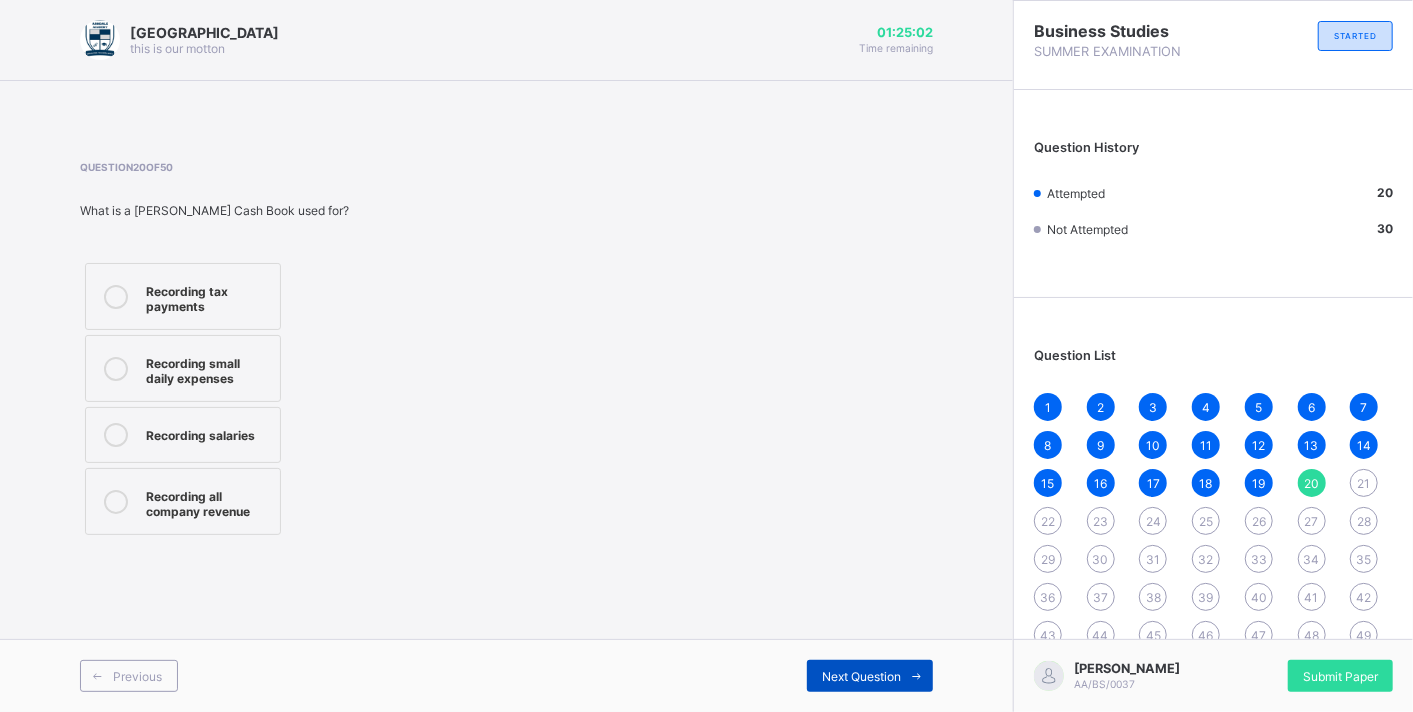 click at bounding box center [917, 676] 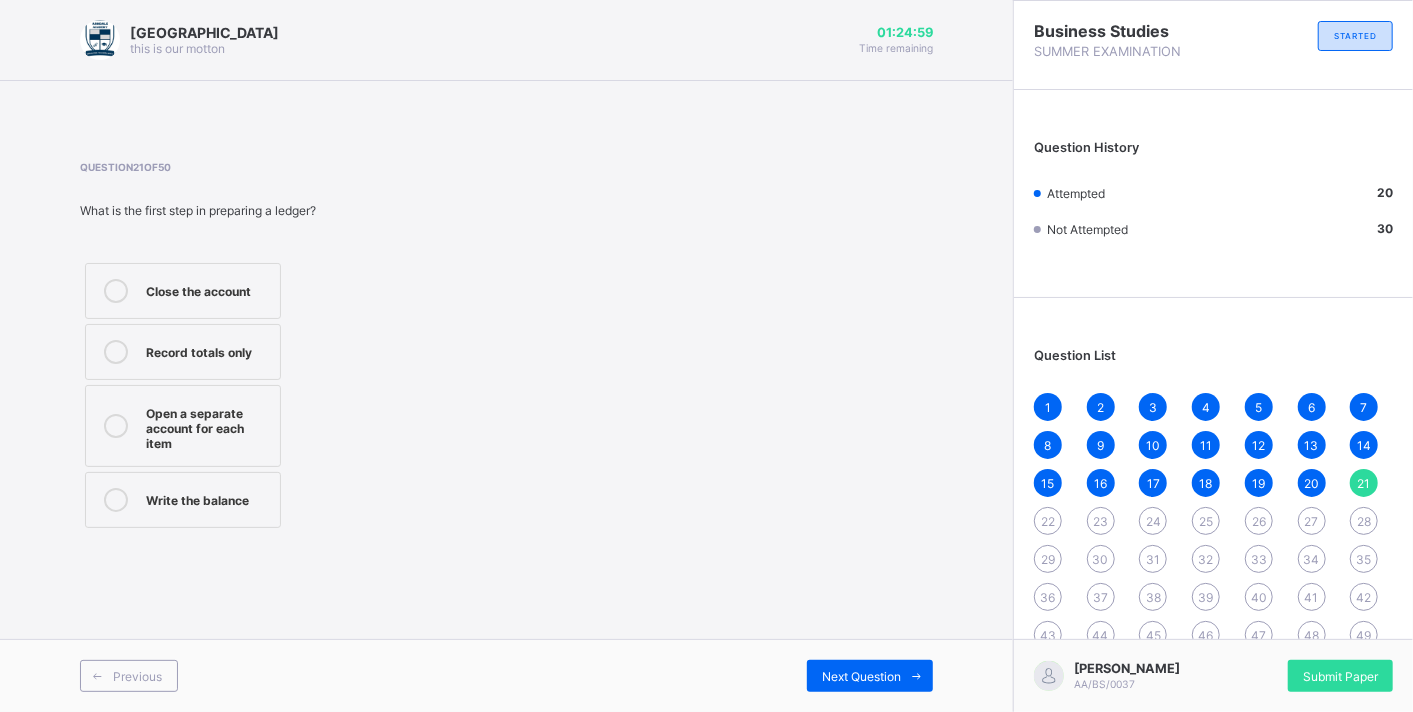 click on "Open a separate account for each item" at bounding box center [208, 426] 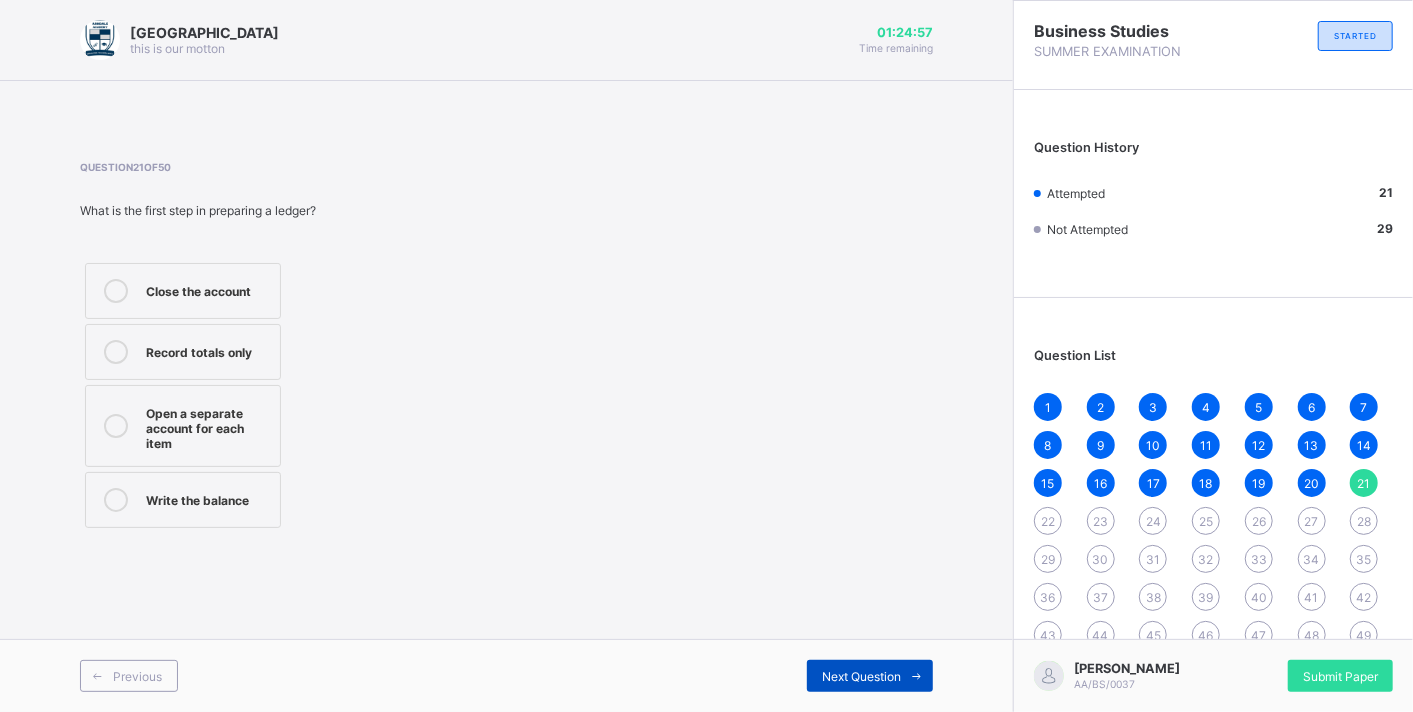 click on "Next Question" at bounding box center (870, 676) 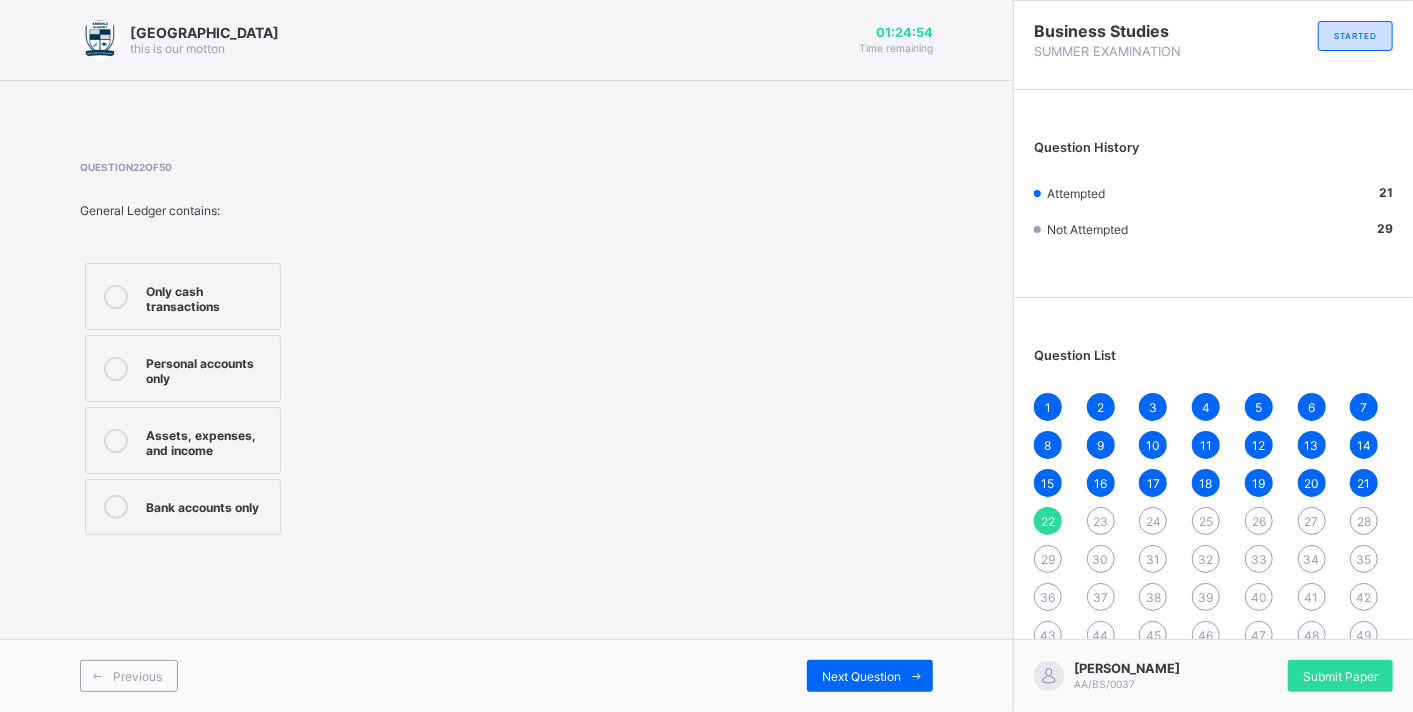 click on "Assets, expenses, and income" at bounding box center (208, 440) 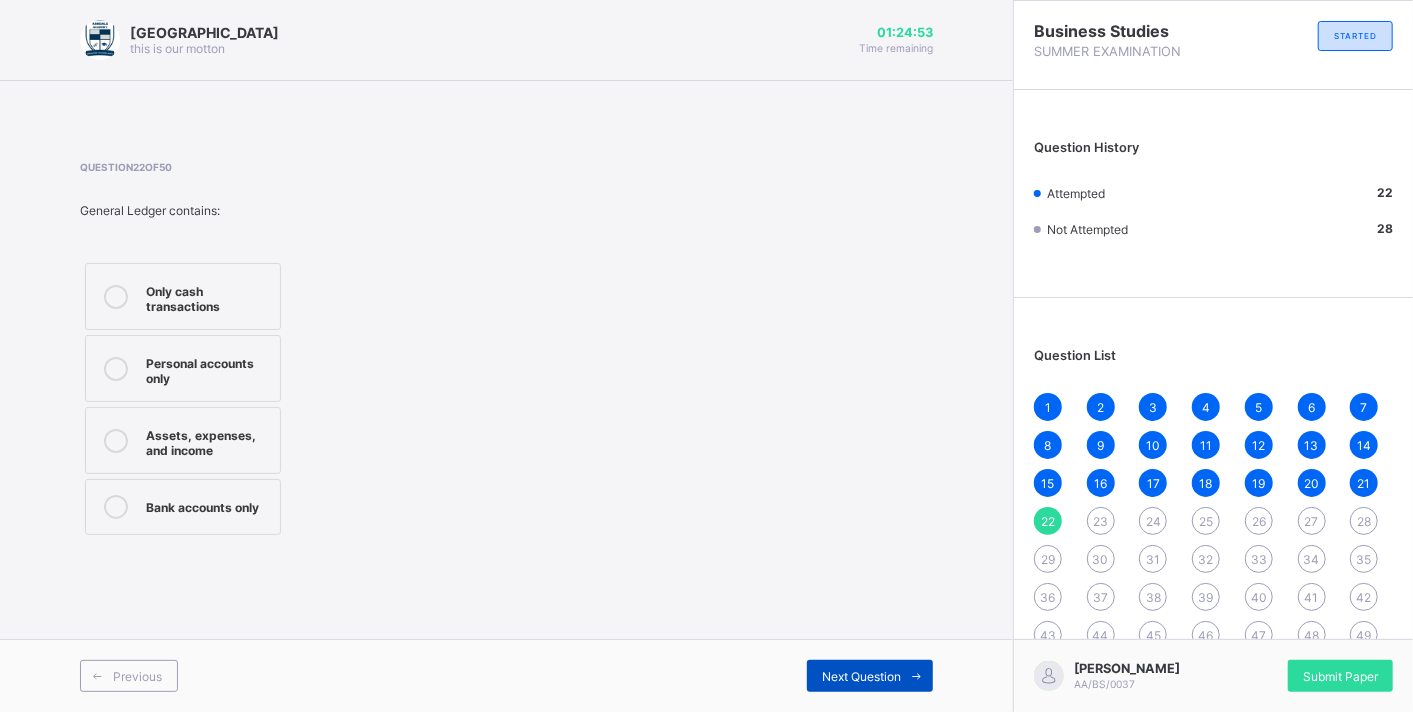 click at bounding box center [917, 676] 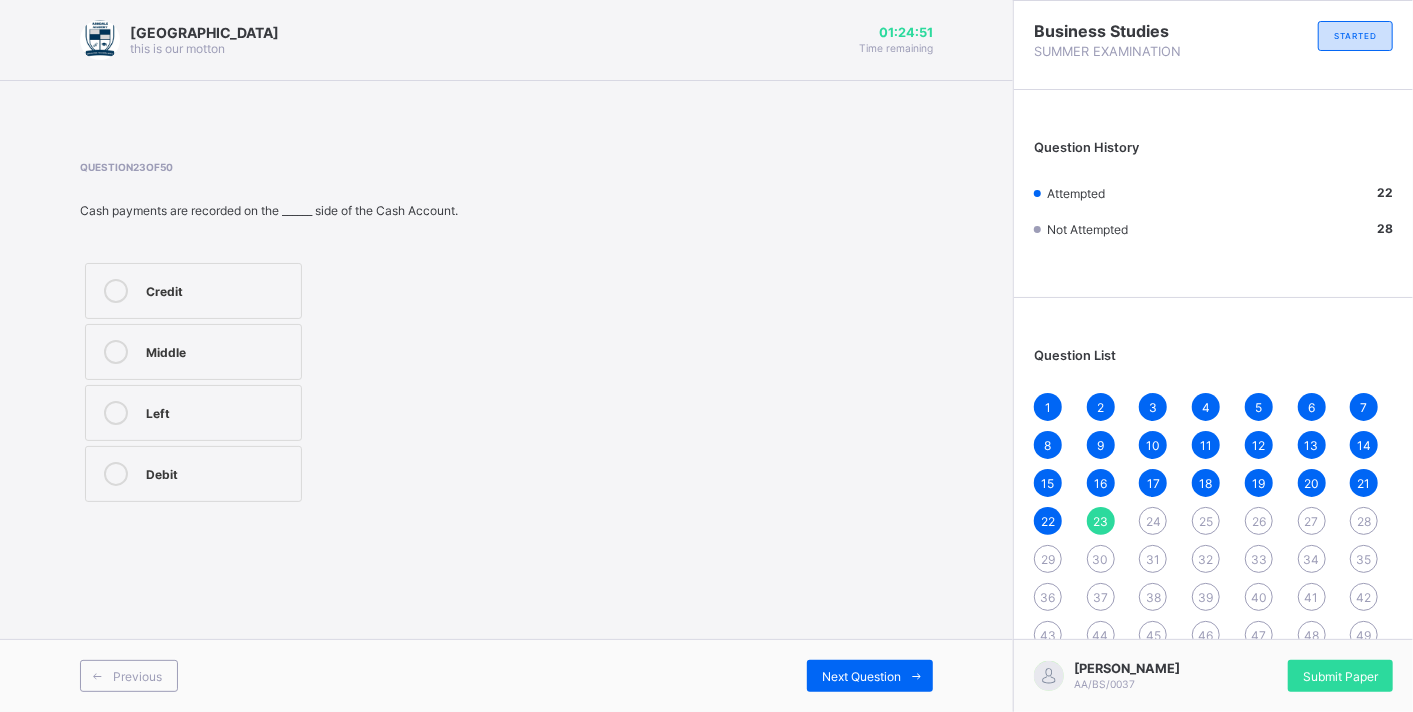 drag, startPoint x: 652, startPoint y: 516, endPoint x: 545, endPoint y: 488, distance: 110.60289 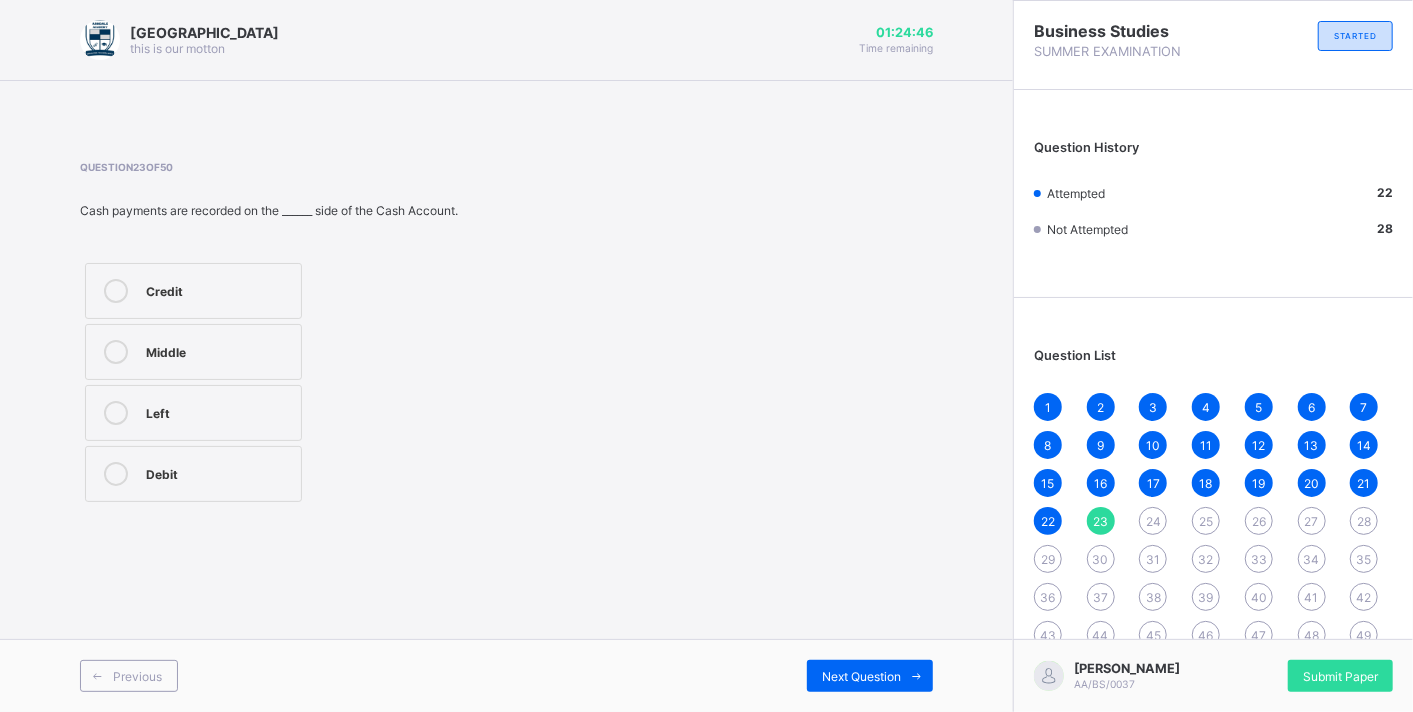 click on "Debit" at bounding box center (193, 474) 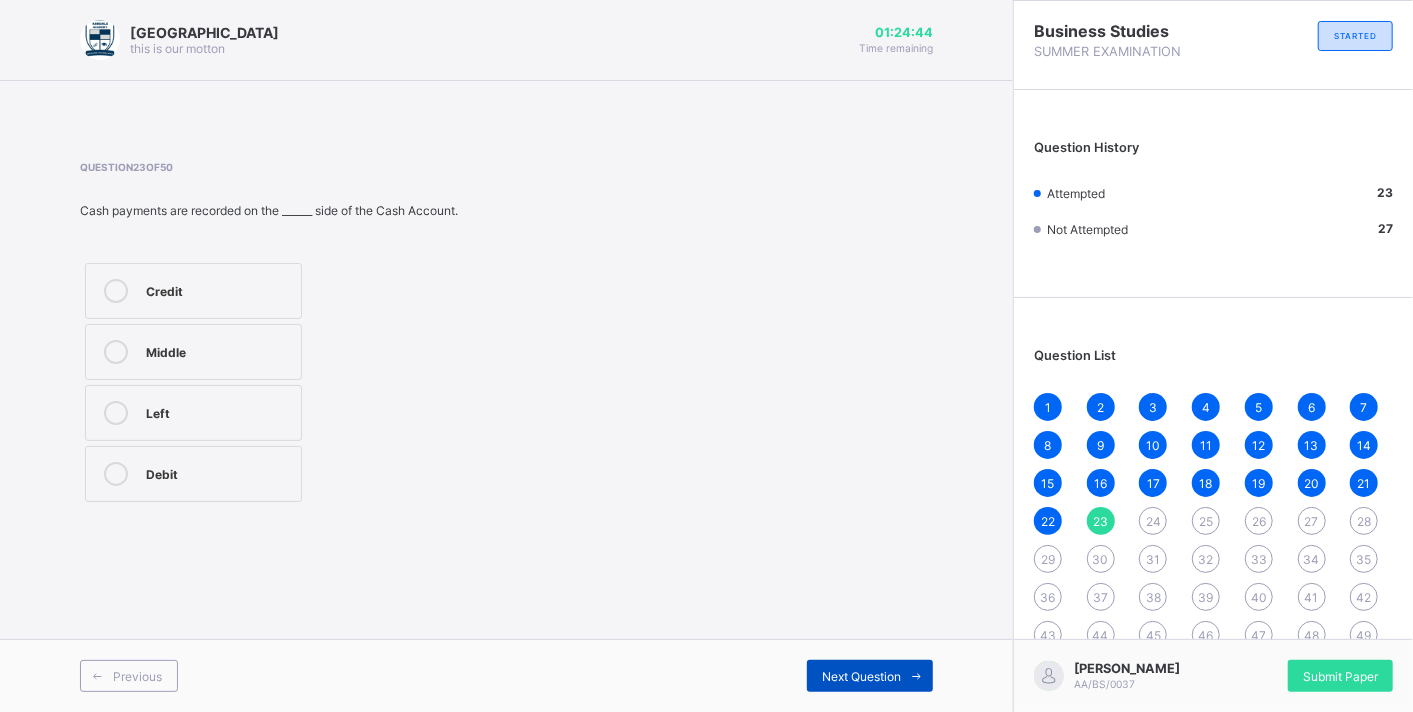 click on "Next Question" at bounding box center [870, 676] 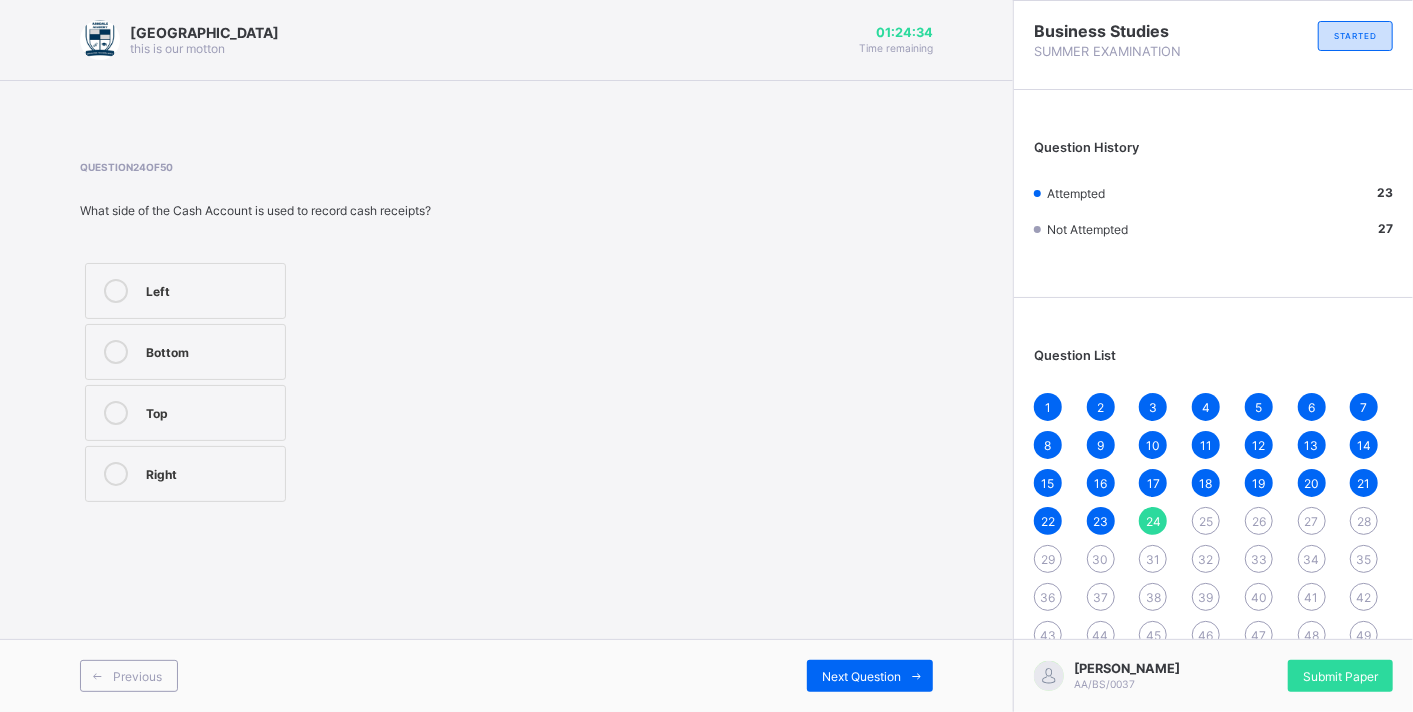 click on "Left" at bounding box center (185, 291) 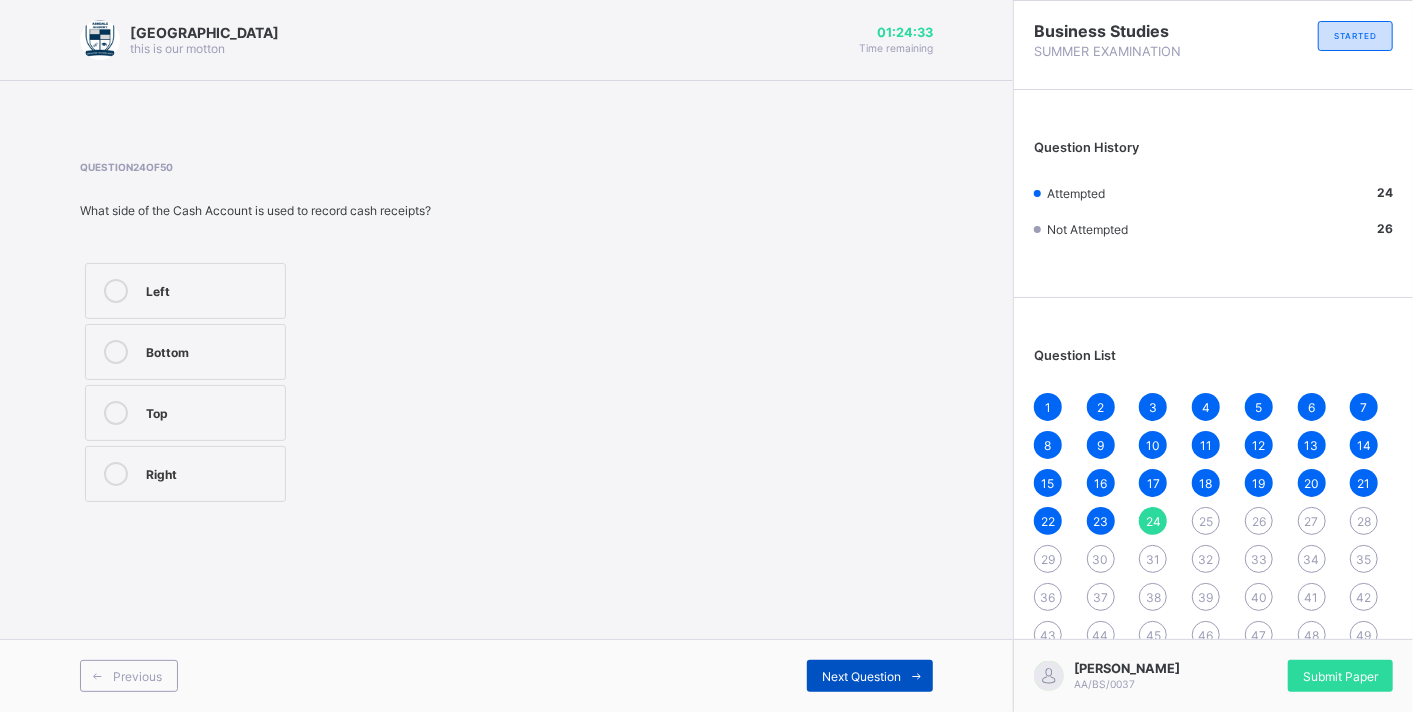 click on "Next Question" at bounding box center [861, 676] 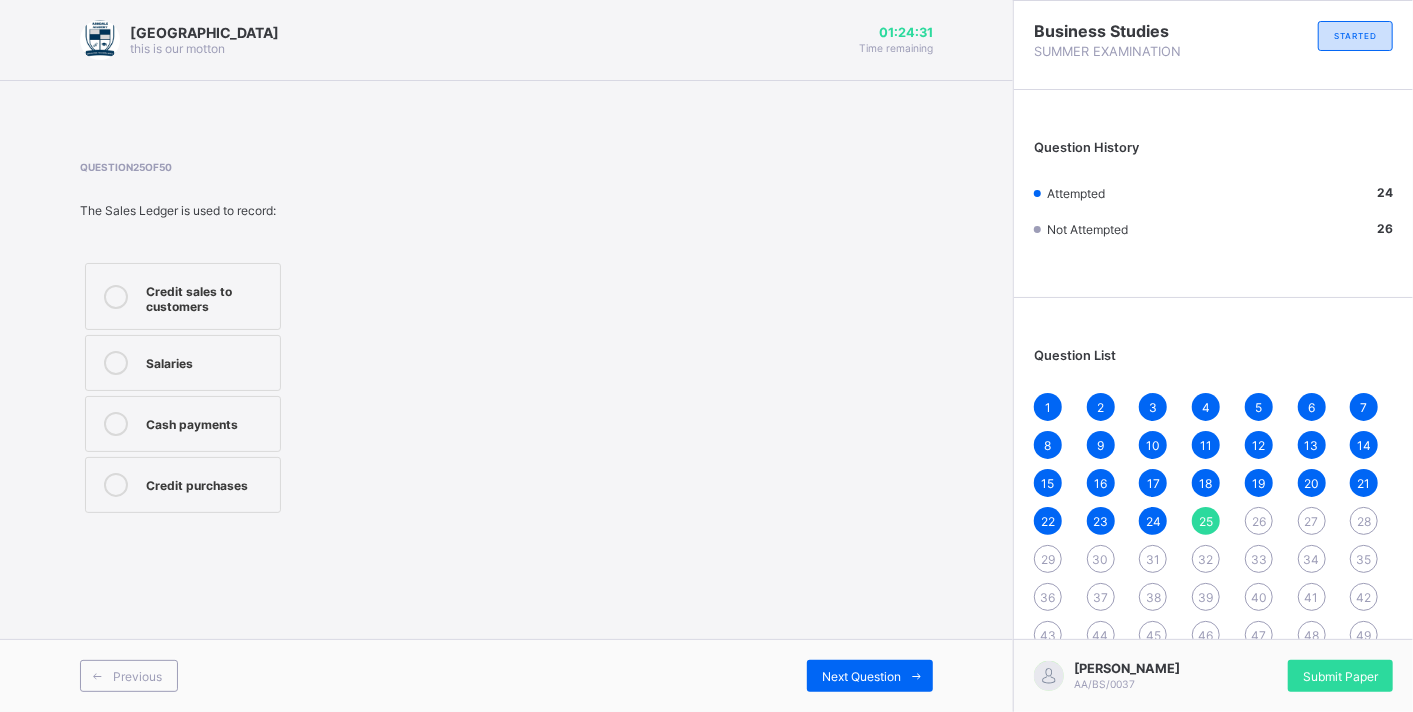 click on "Credit sales to customers" at bounding box center (208, 296) 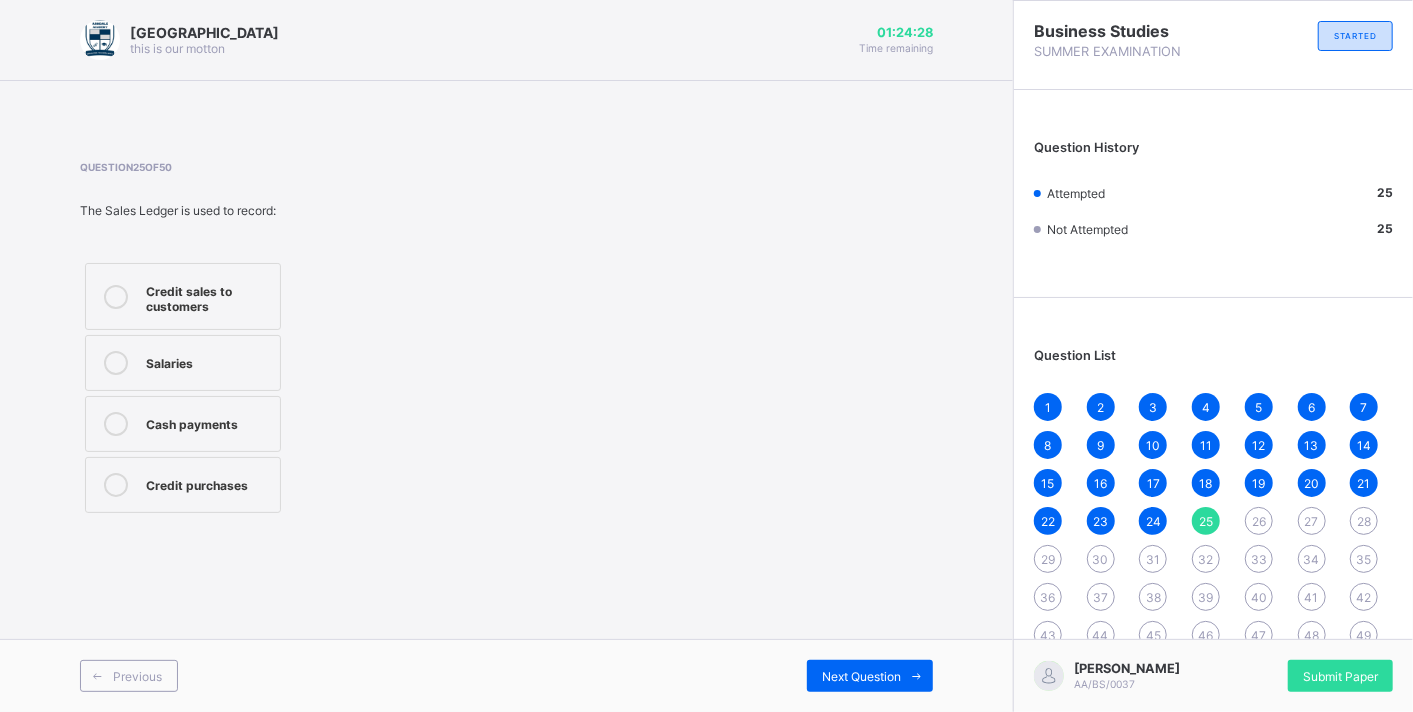 drag, startPoint x: 900, startPoint y: 682, endPoint x: 893, endPoint y: 694, distance: 13.892444 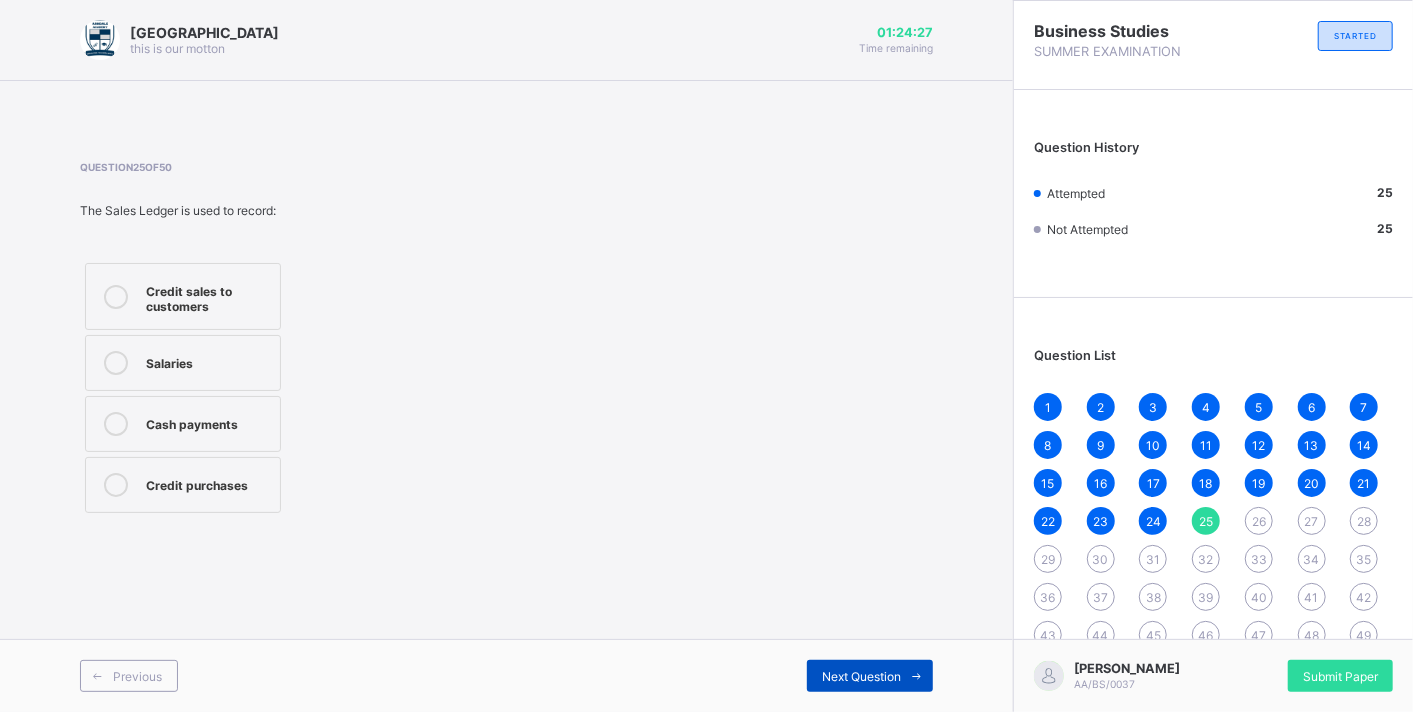 click on "Next Question" at bounding box center [870, 676] 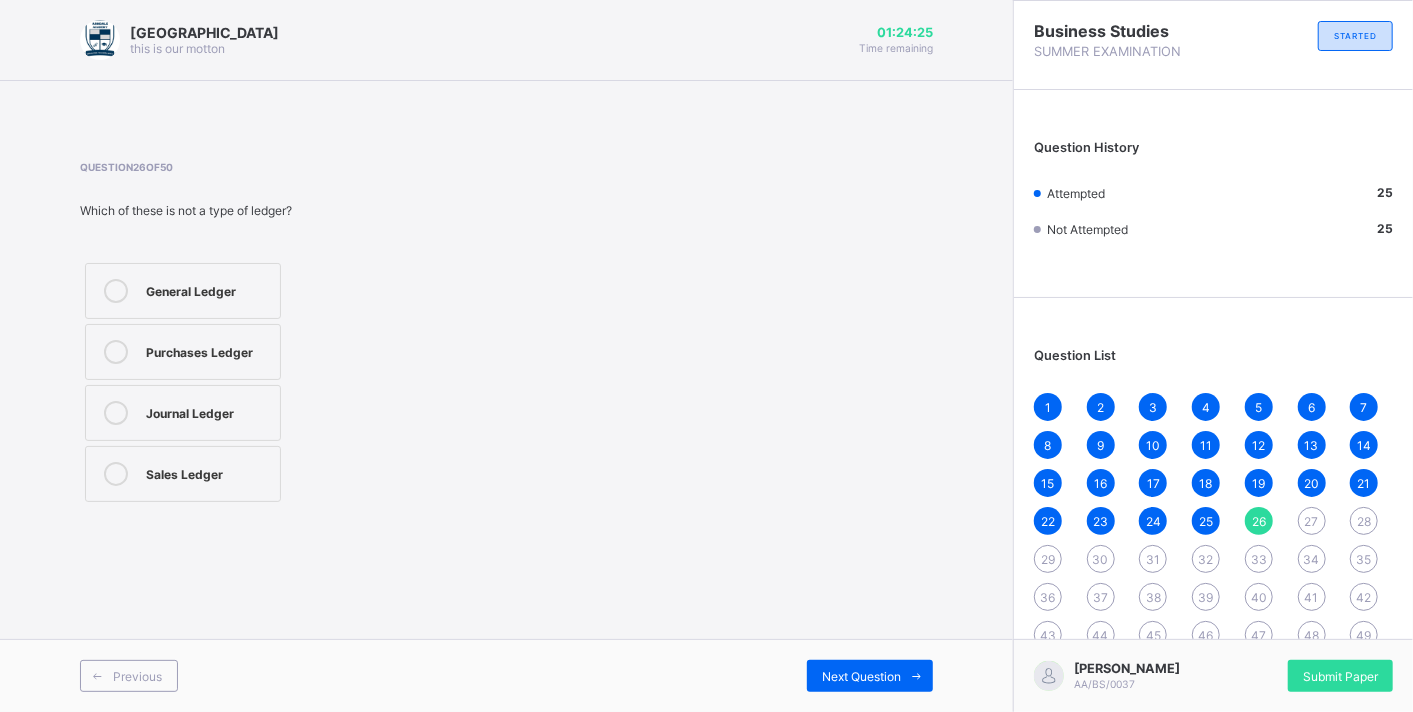 click on "Journal Ledger" at bounding box center [208, 411] 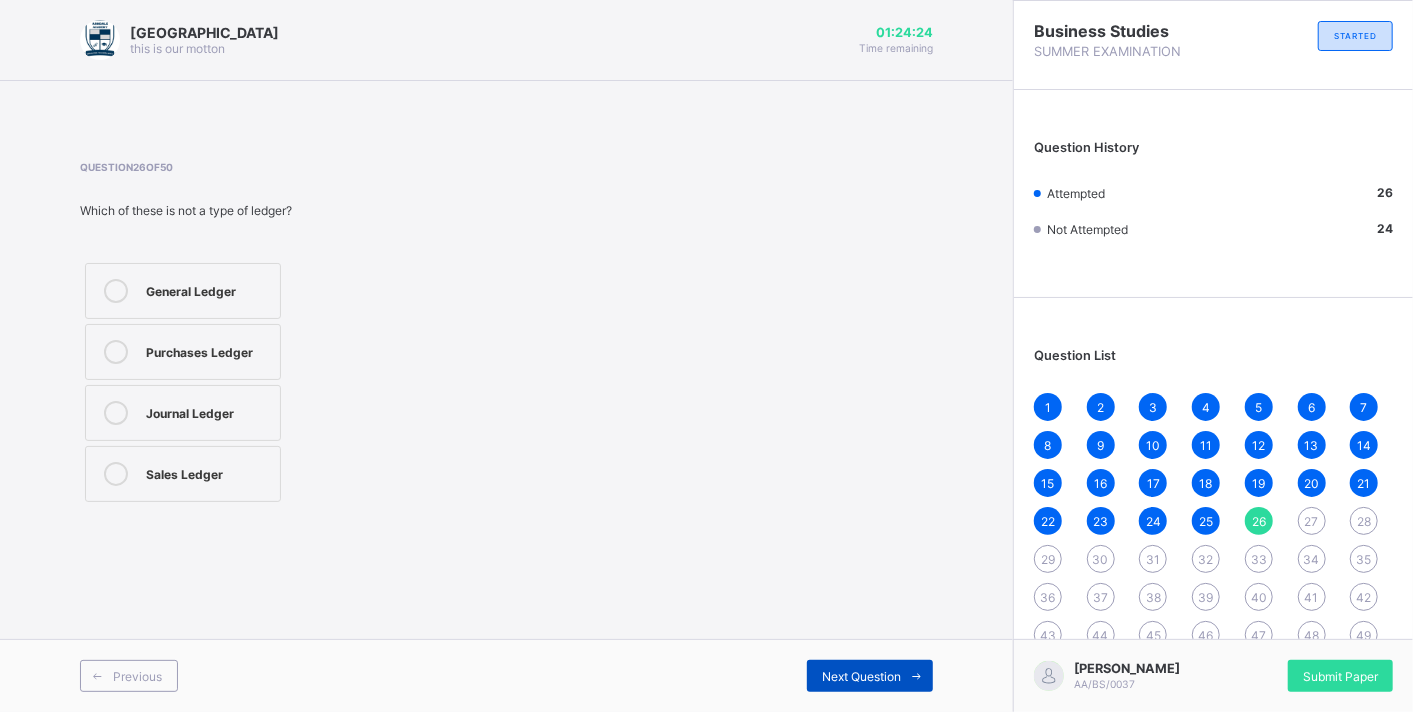 click at bounding box center (917, 676) 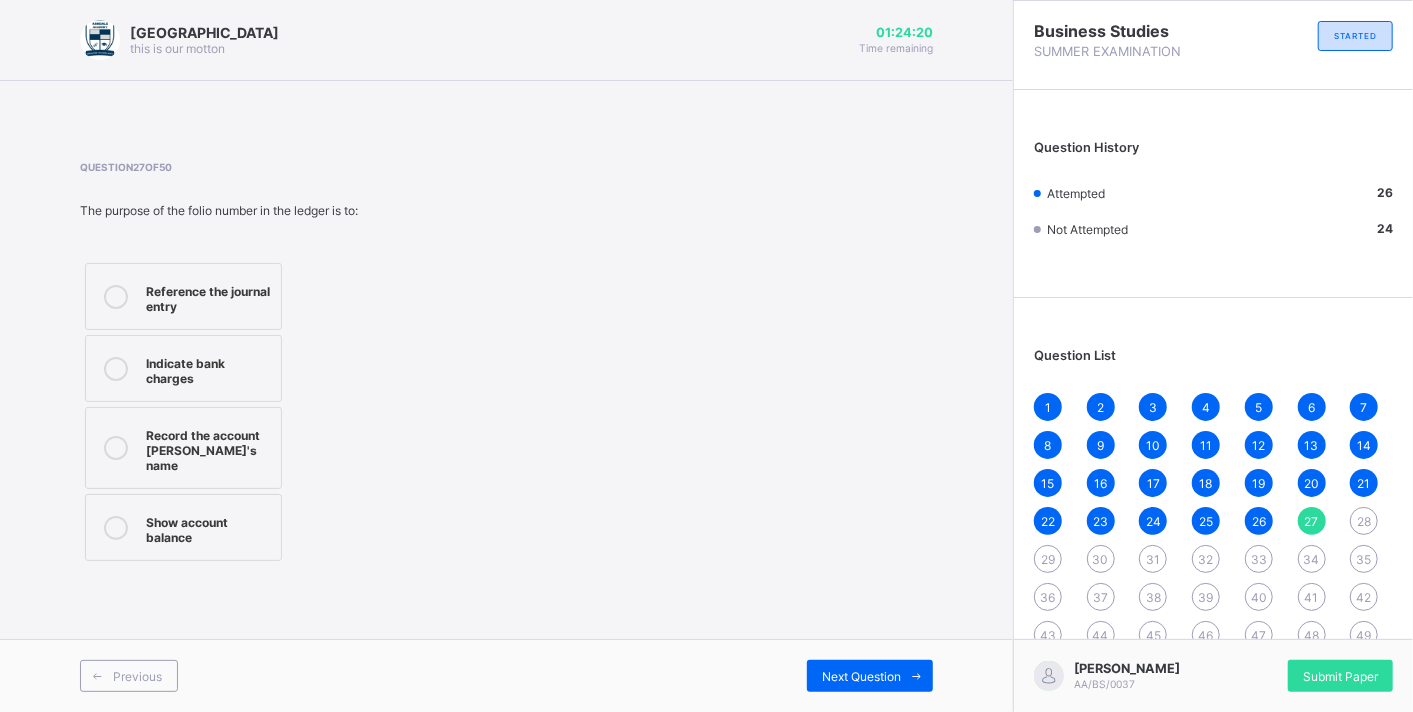 click on "Record the account [PERSON_NAME]'s name" at bounding box center [208, 448] 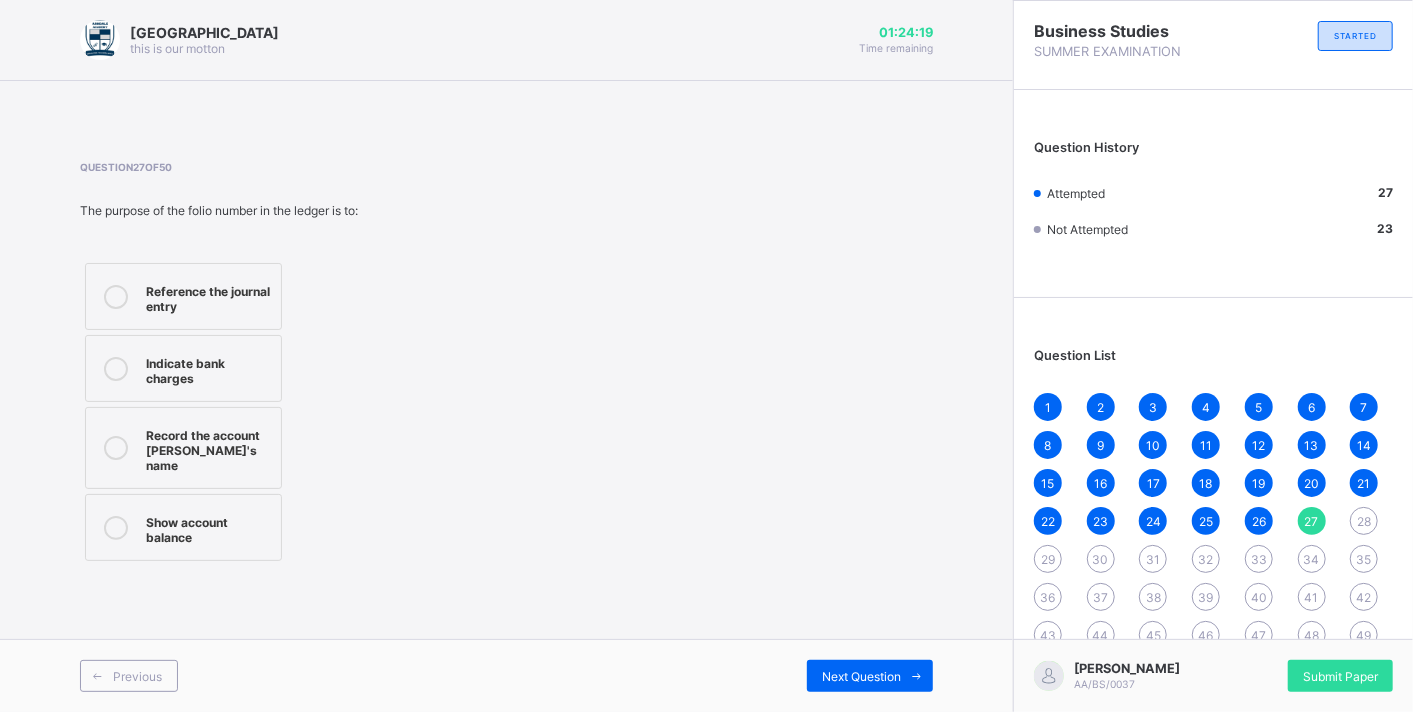 drag, startPoint x: 475, startPoint y: 523, endPoint x: 473, endPoint y: 542, distance: 19.104973 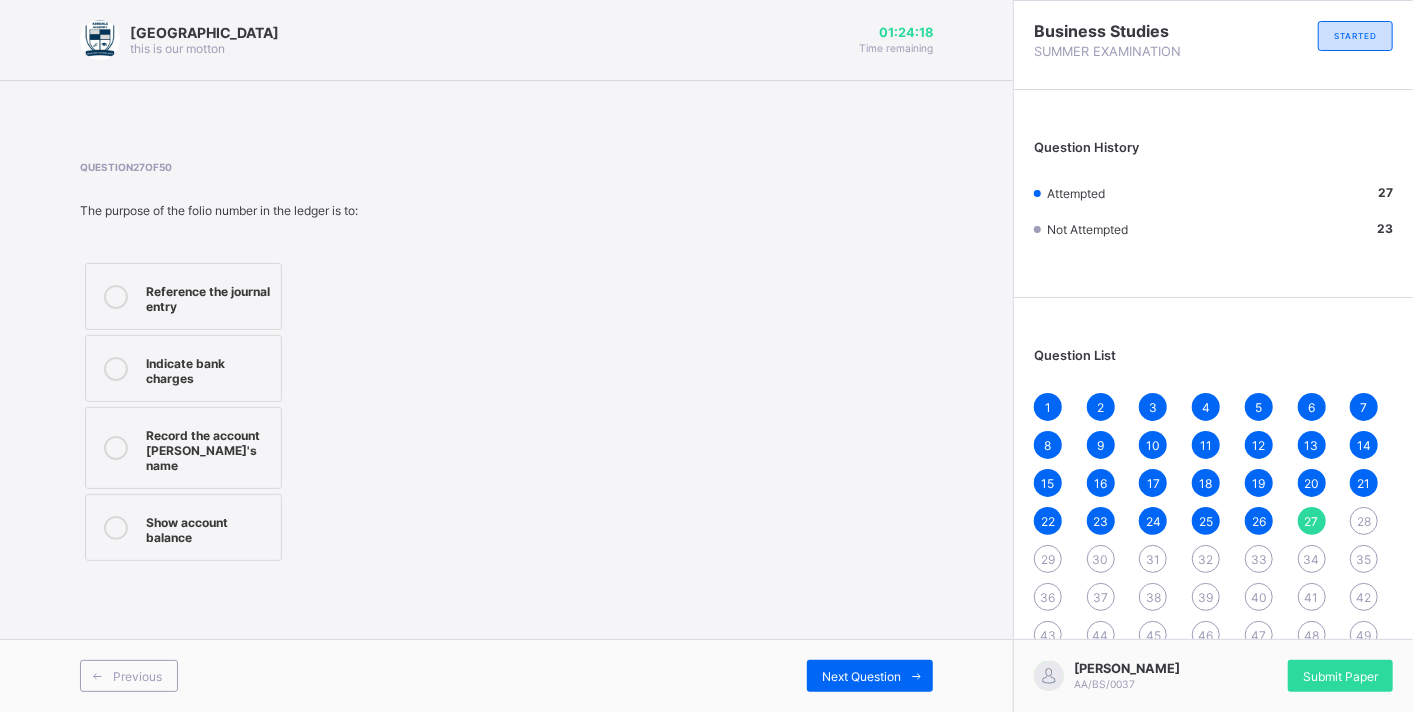 drag, startPoint x: 473, startPoint y: 542, endPoint x: 680, endPoint y: 612, distance: 218.51544 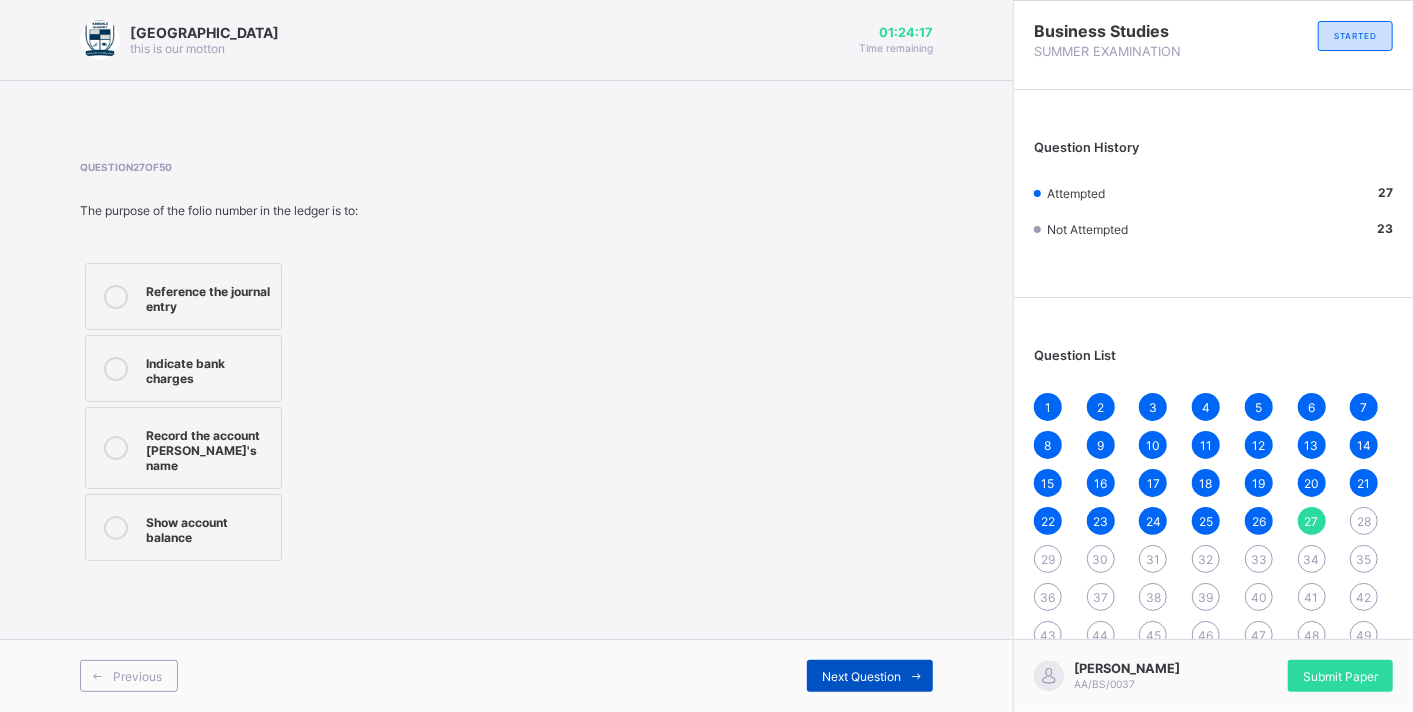 click on "Next Question" at bounding box center (870, 676) 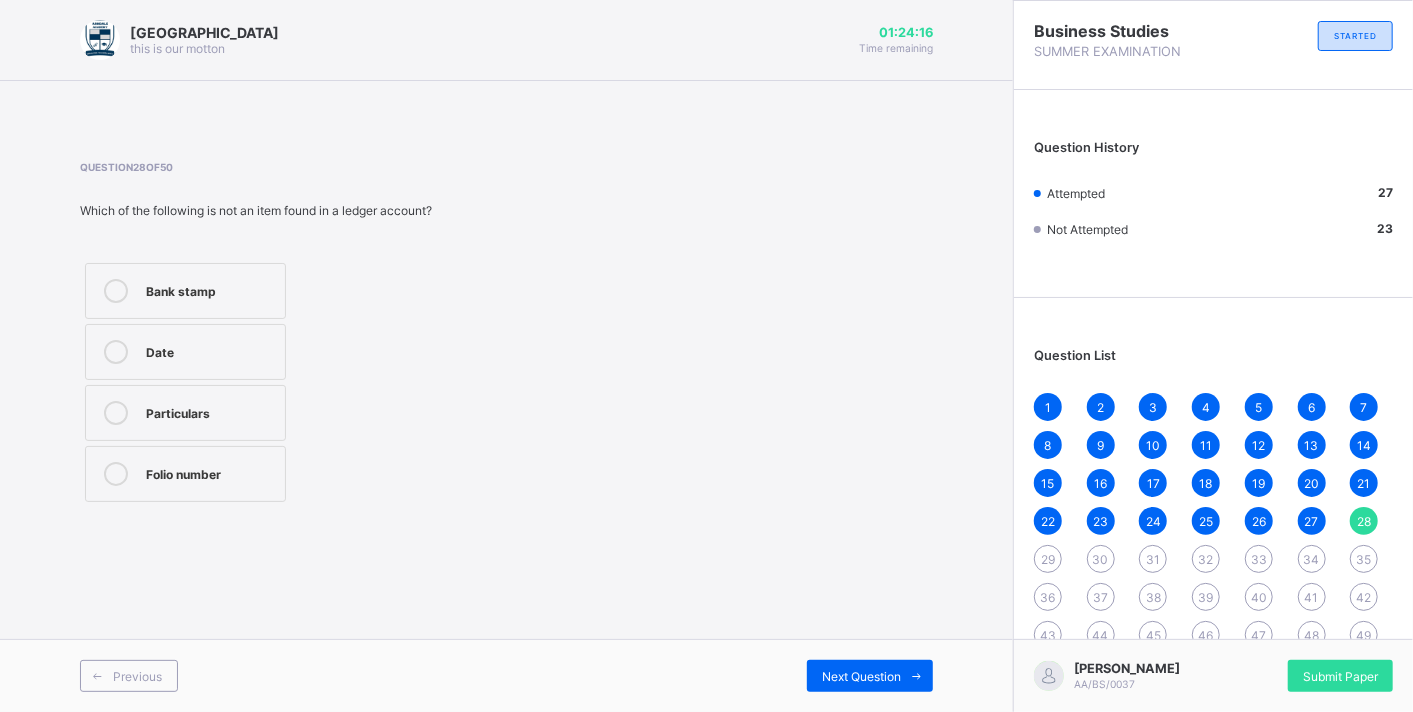 click on "Bank stamp Date Particulars Folio number" at bounding box center (256, 382) 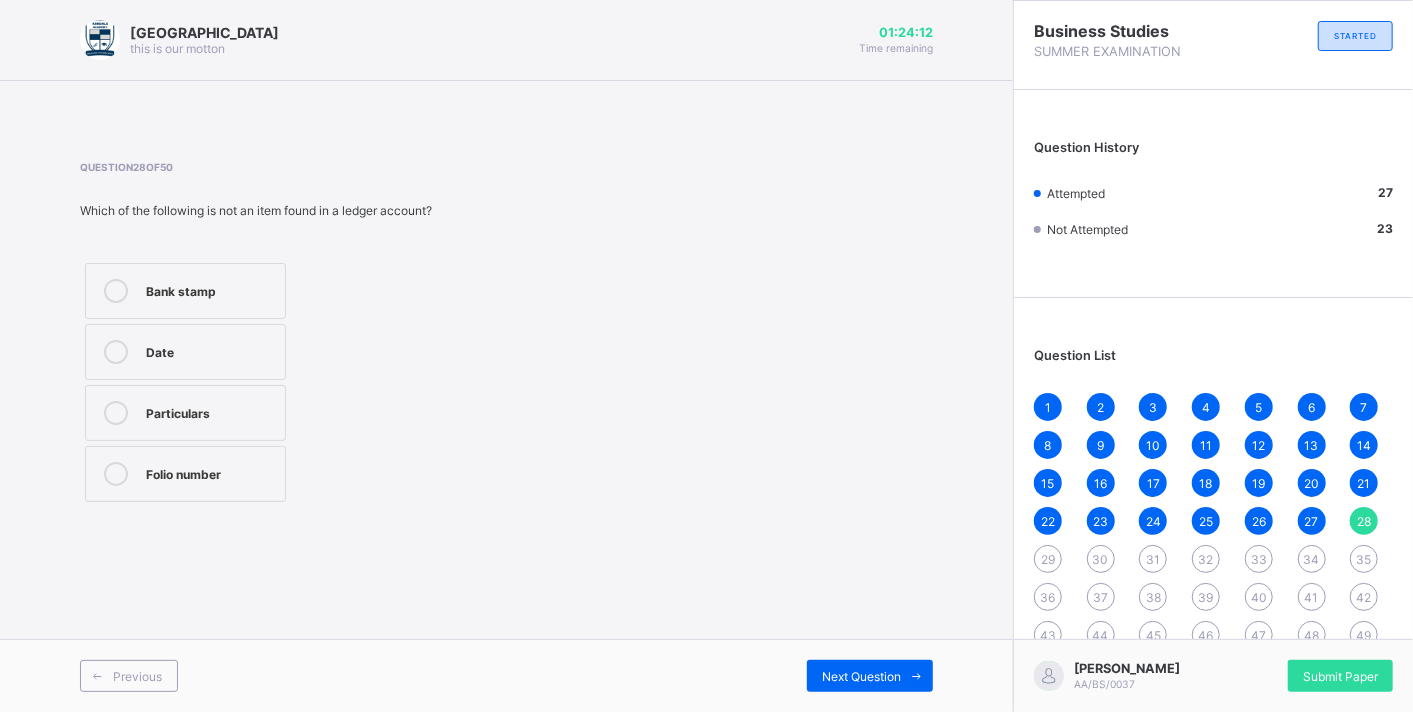 click on "Bank stamp" at bounding box center [210, 289] 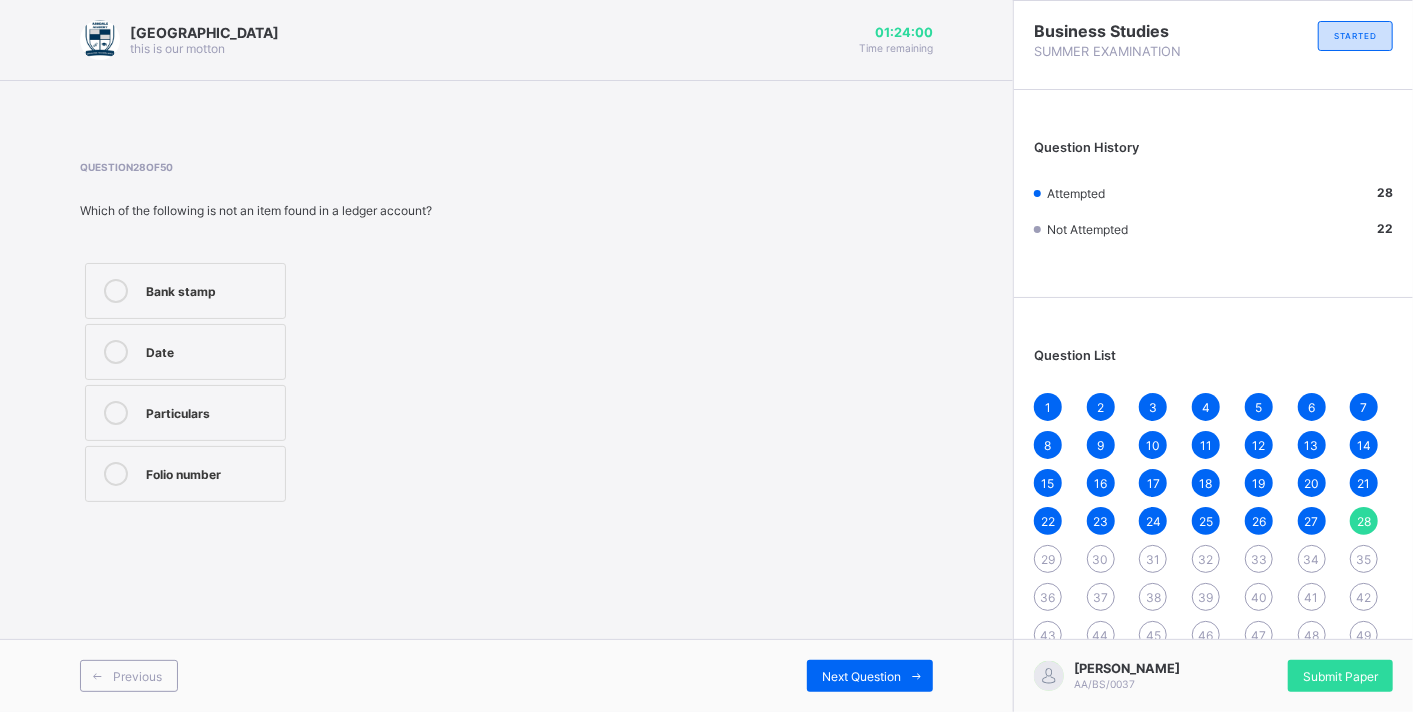 click on "Folio number" at bounding box center (185, 474) 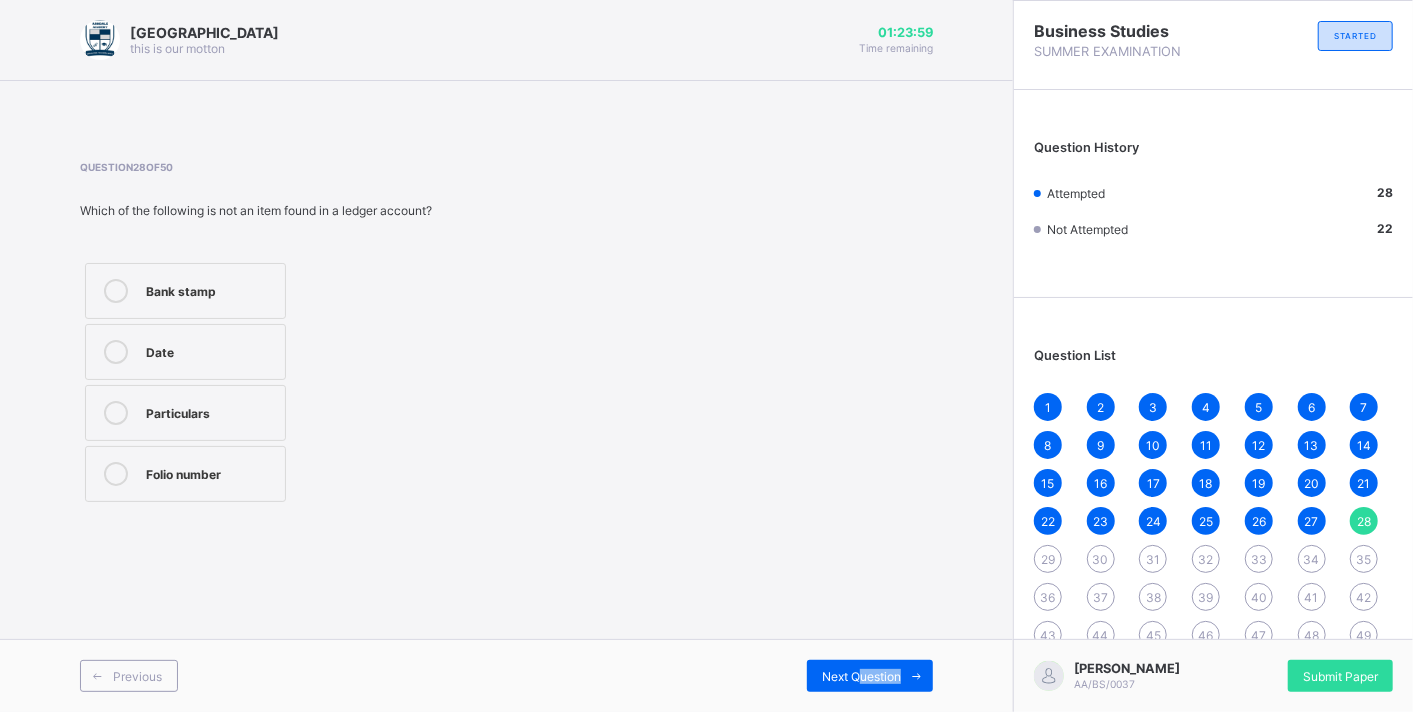 click on "Previous Next Question" at bounding box center (506, 675) 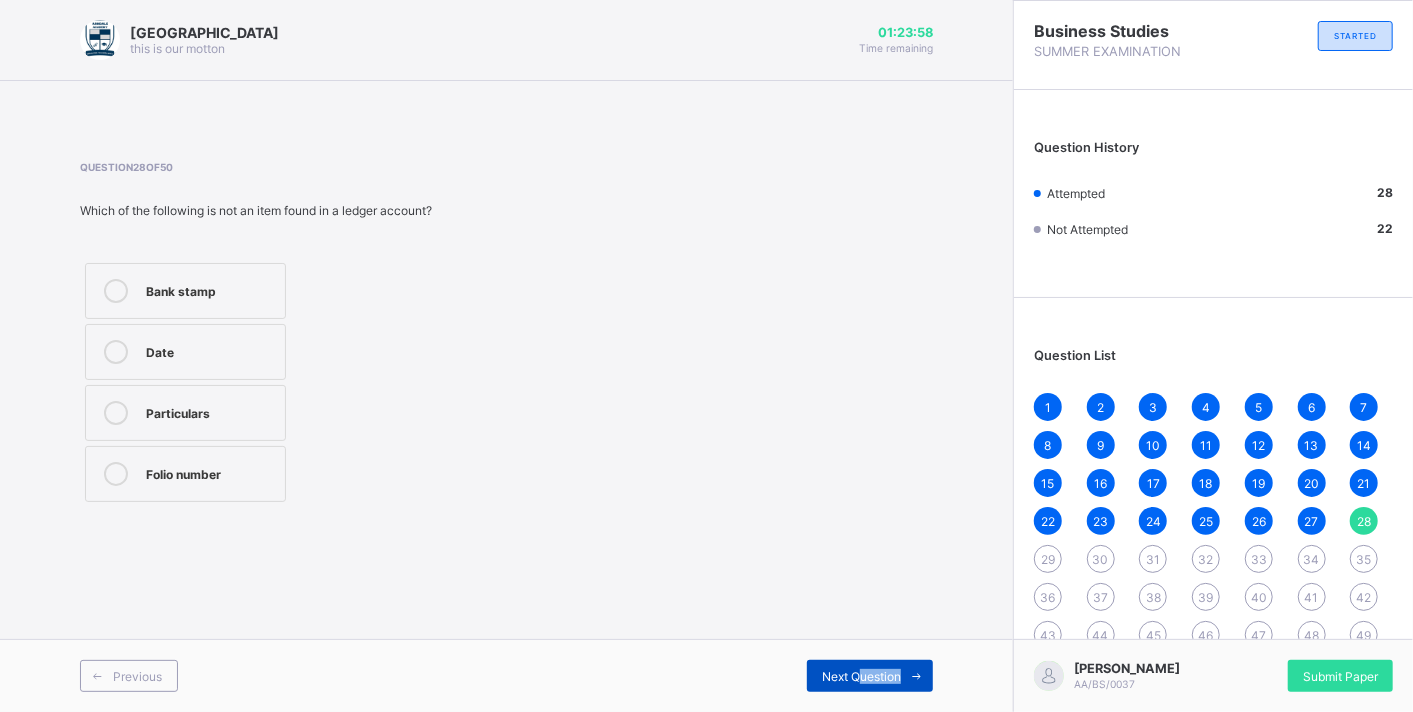 drag, startPoint x: 865, startPoint y: 694, endPoint x: 862, endPoint y: 676, distance: 18.248287 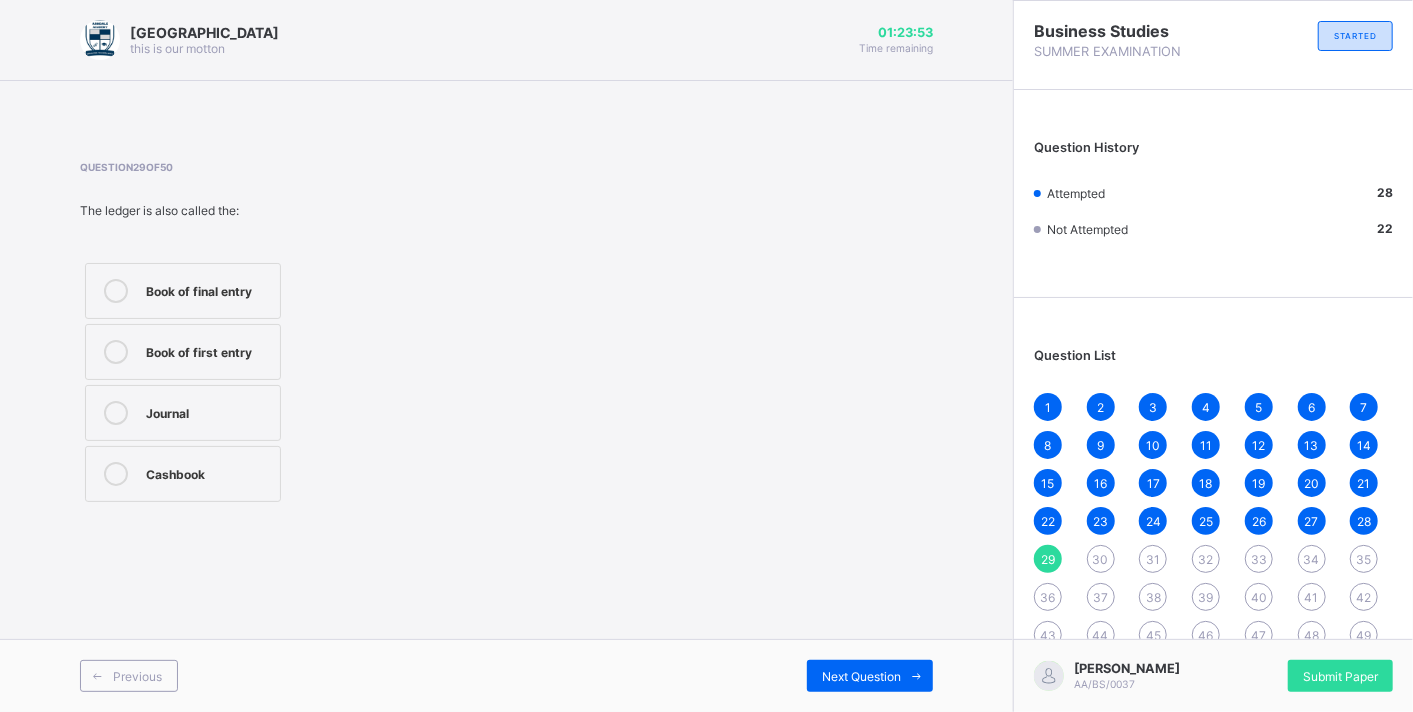 drag, startPoint x: 207, startPoint y: 425, endPoint x: 437, endPoint y: 566, distance: 269.77954 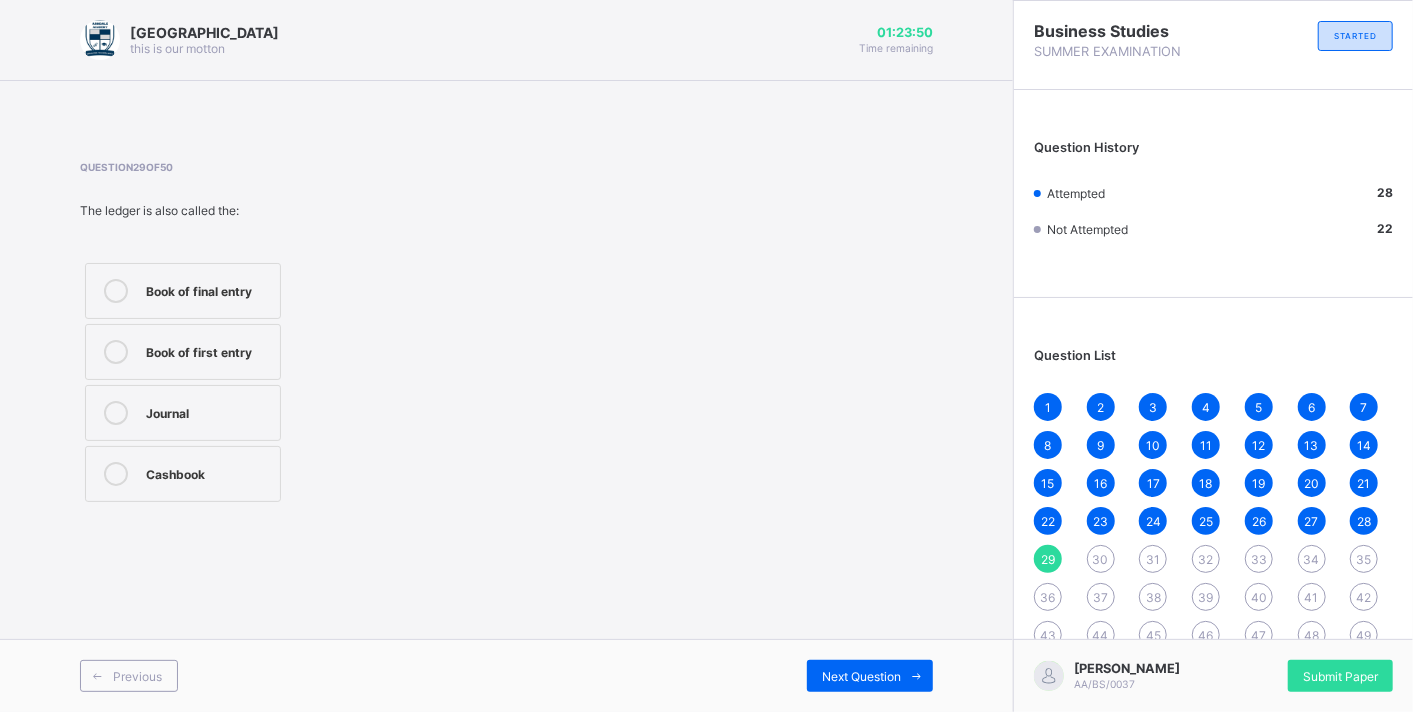 click on "Cashbook" at bounding box center (183, 474) 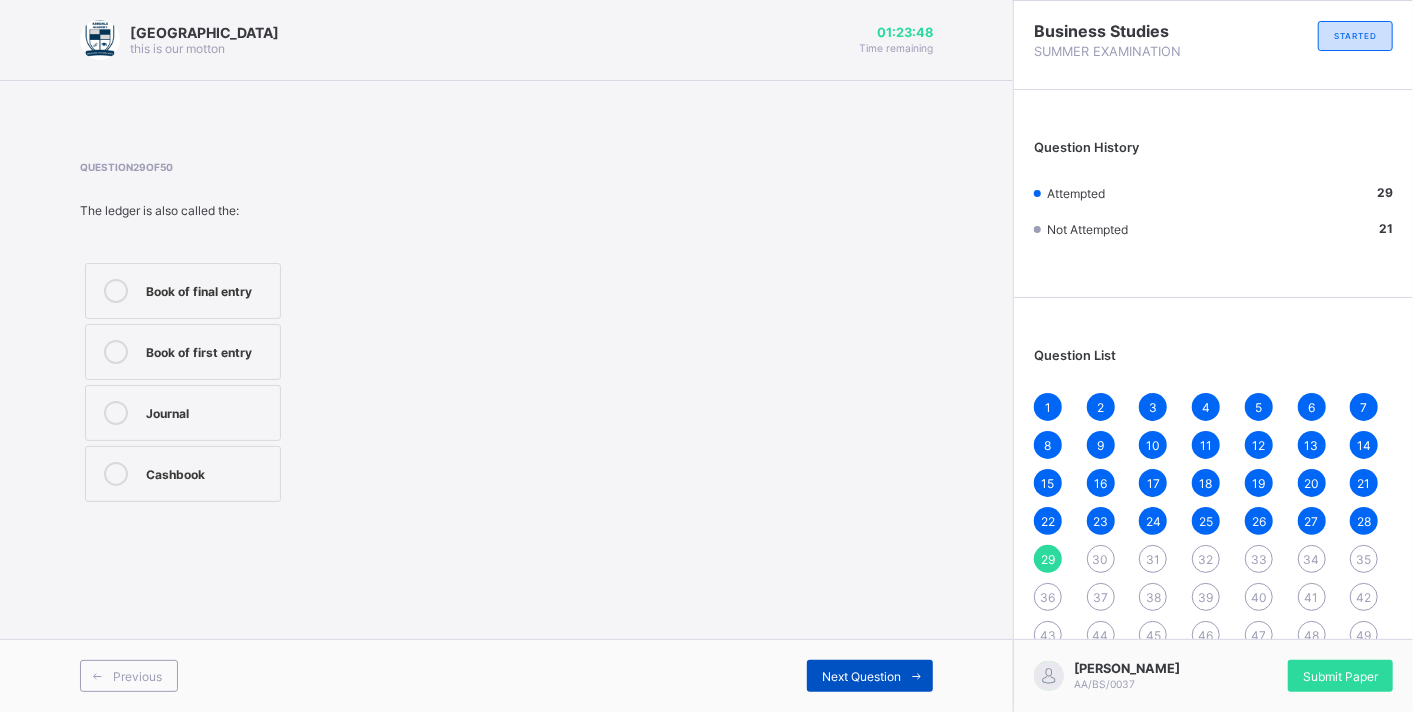 click on "Next Question" at bounding box center (870, 676) 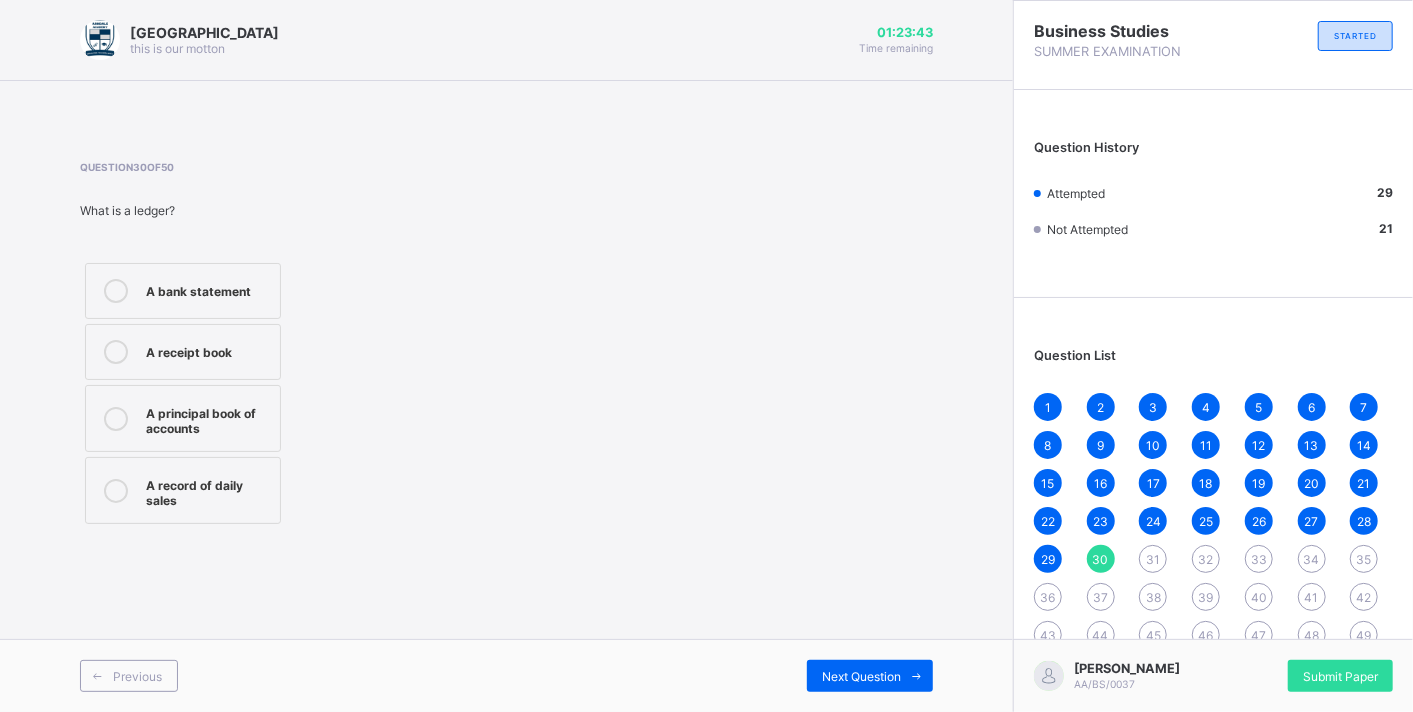 click on "A principal book of accounts" at bounding box center [208, 418] 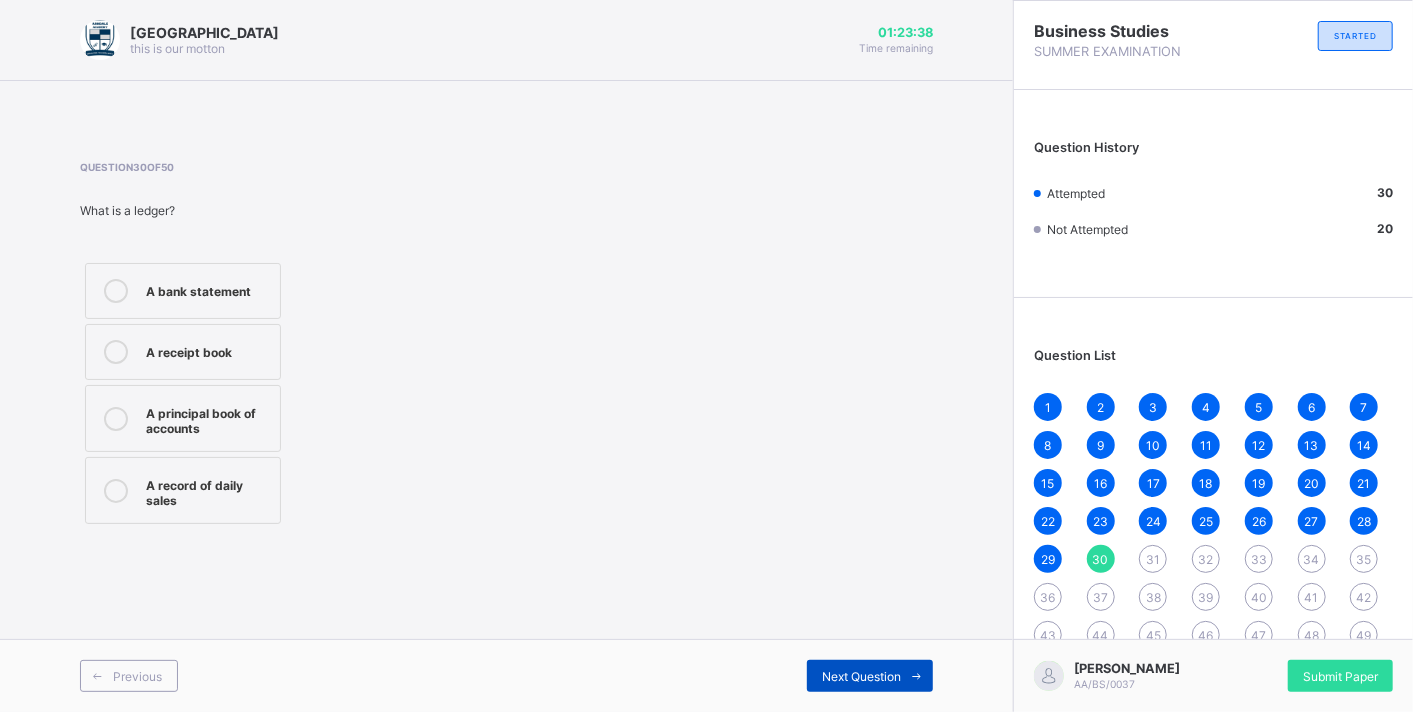 click at bounding box center [917, 676] 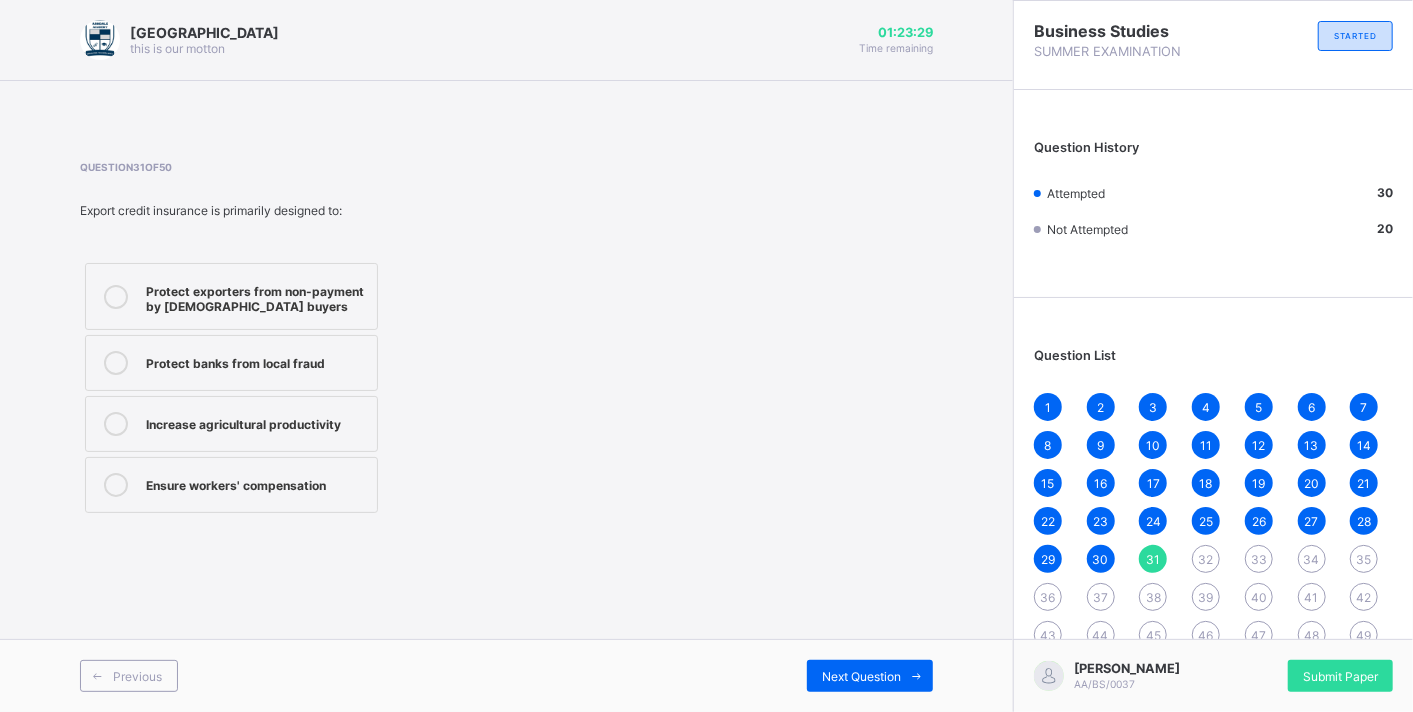 click on "Protect exporters from non-payment by [DEMOGRAPHIC_DATA] buyers" at bounding box center [231, 296] 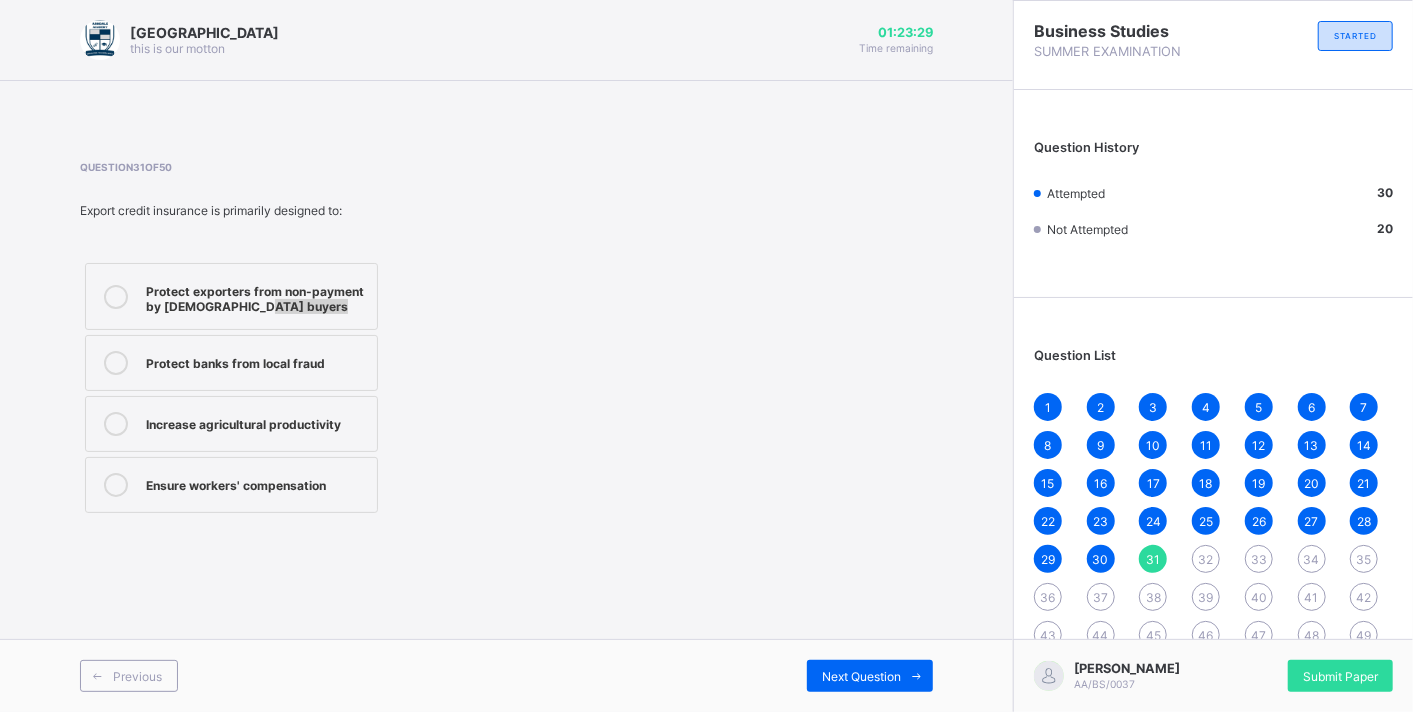 click on "Protect exporters from non-payment by [DEMOGRAPHIC_DATA] buyers" at bounding box center (231, 296) 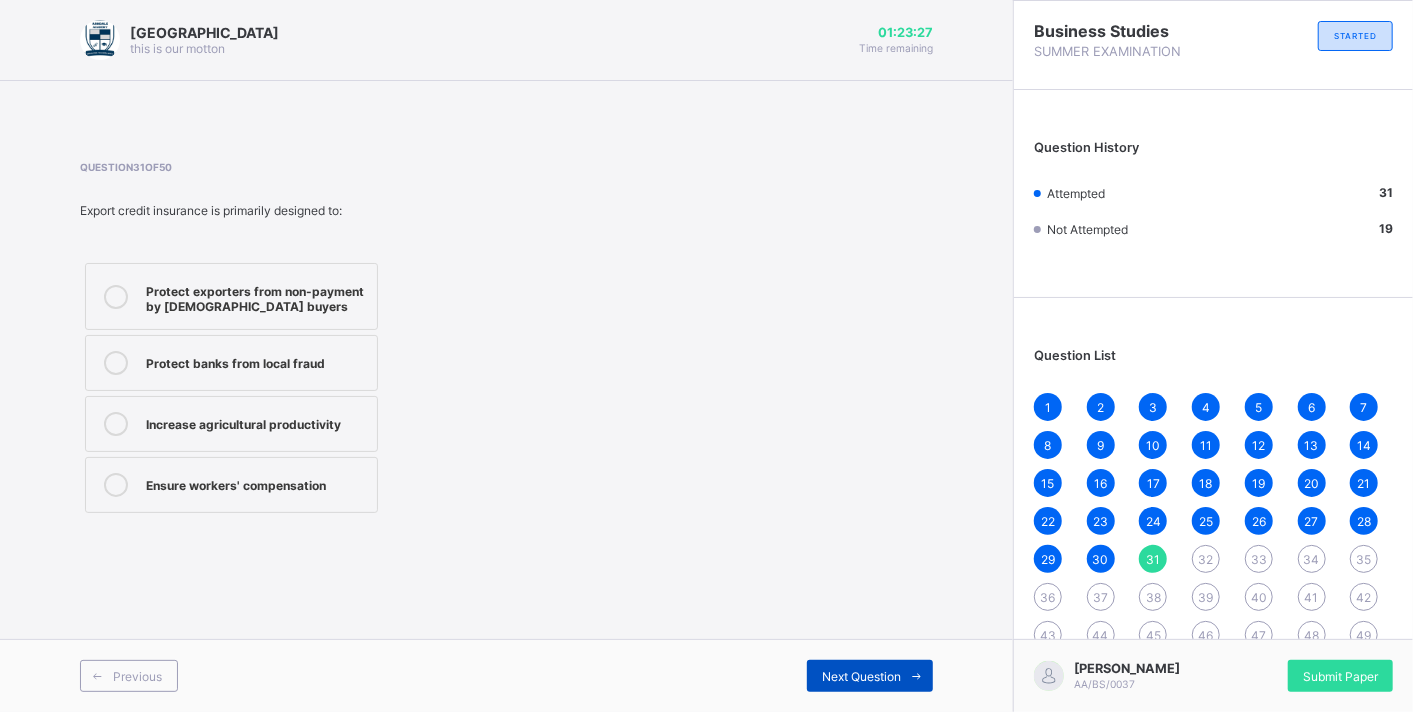 click on "Next Question" at bounding box center (870, 676) 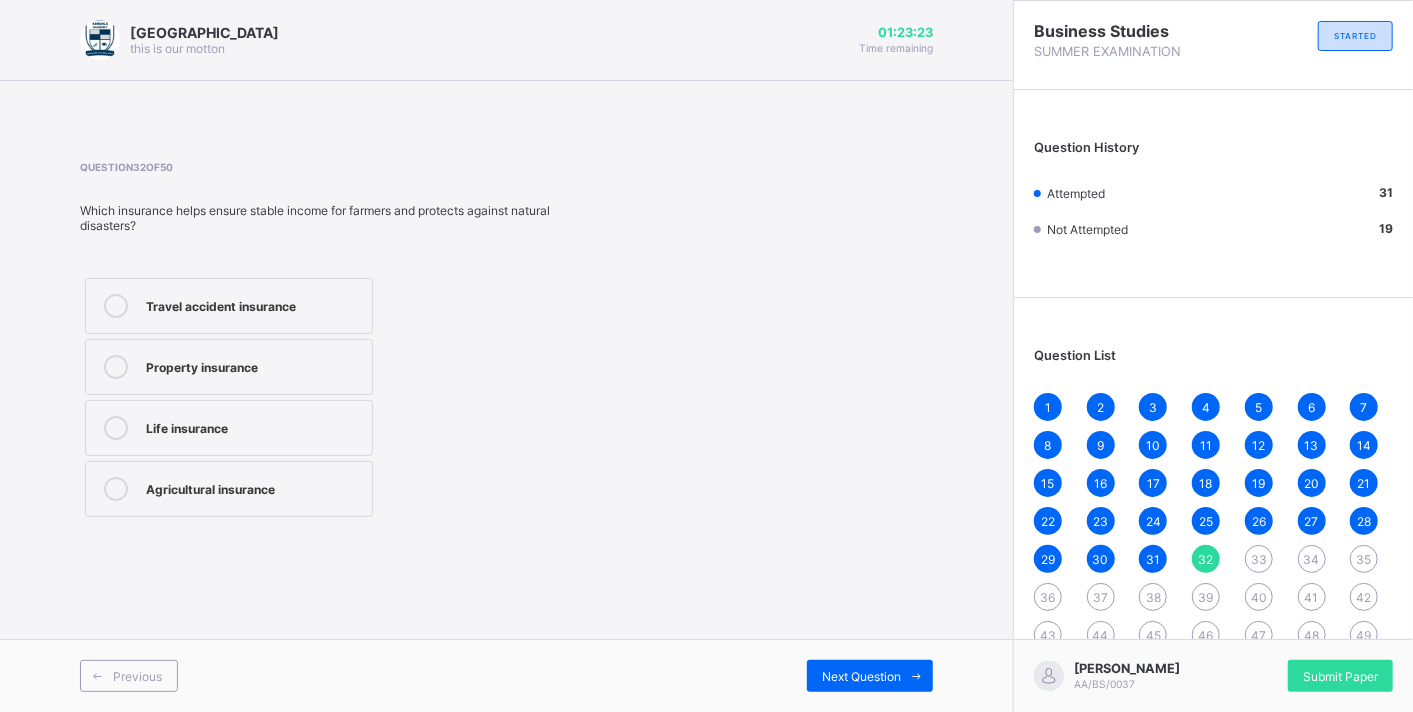 click on "Travel accident insurance Property insurance Life insurance Agricultural insurance" at bounding box center [229, 397] 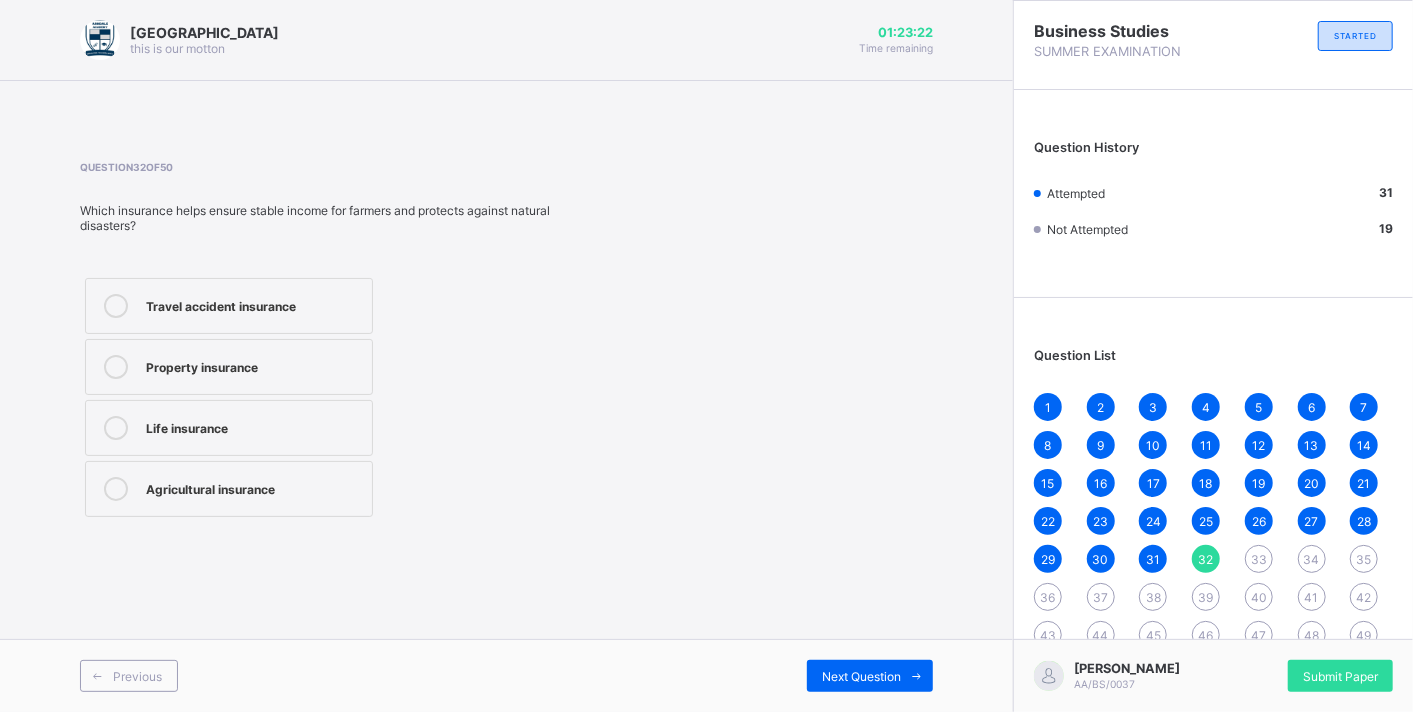 click on "Agricultural insurance" at bounding box center (229, 489) 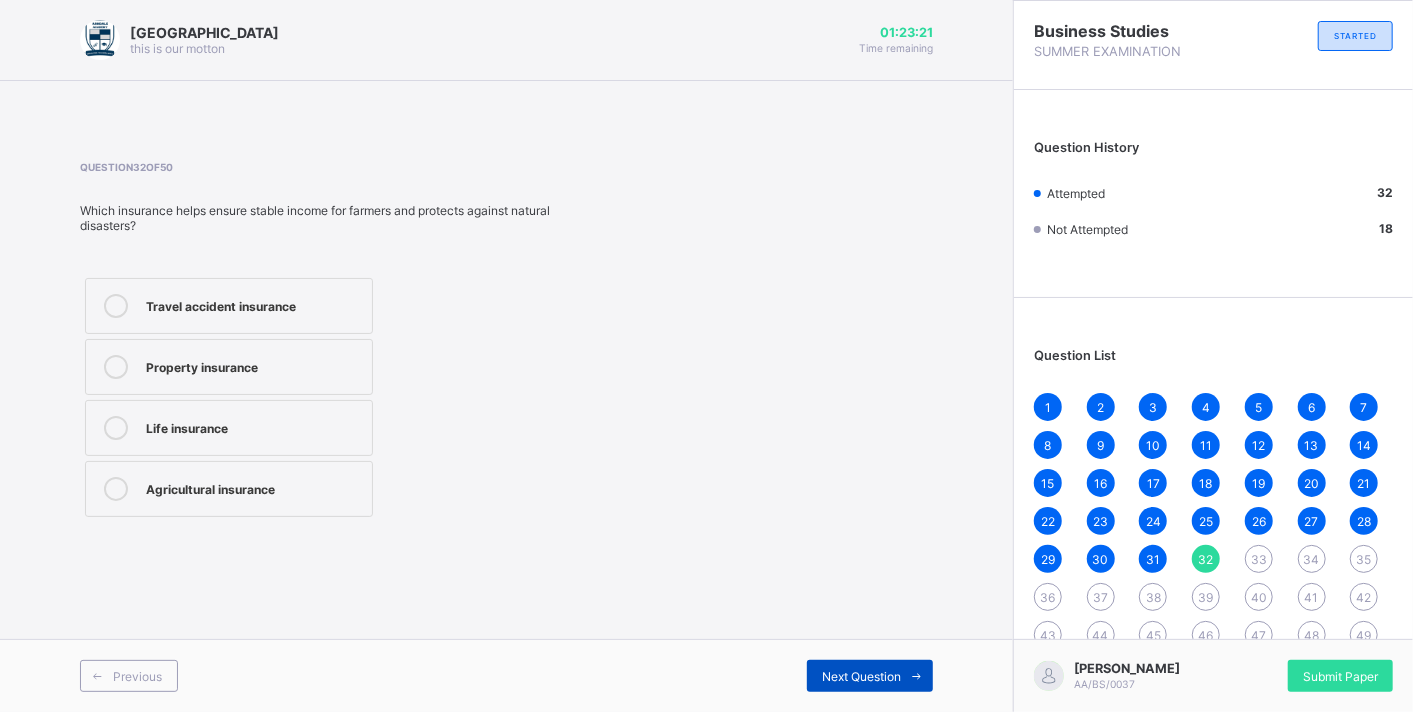 click on "Next Question" at bounding box center [870, 676] 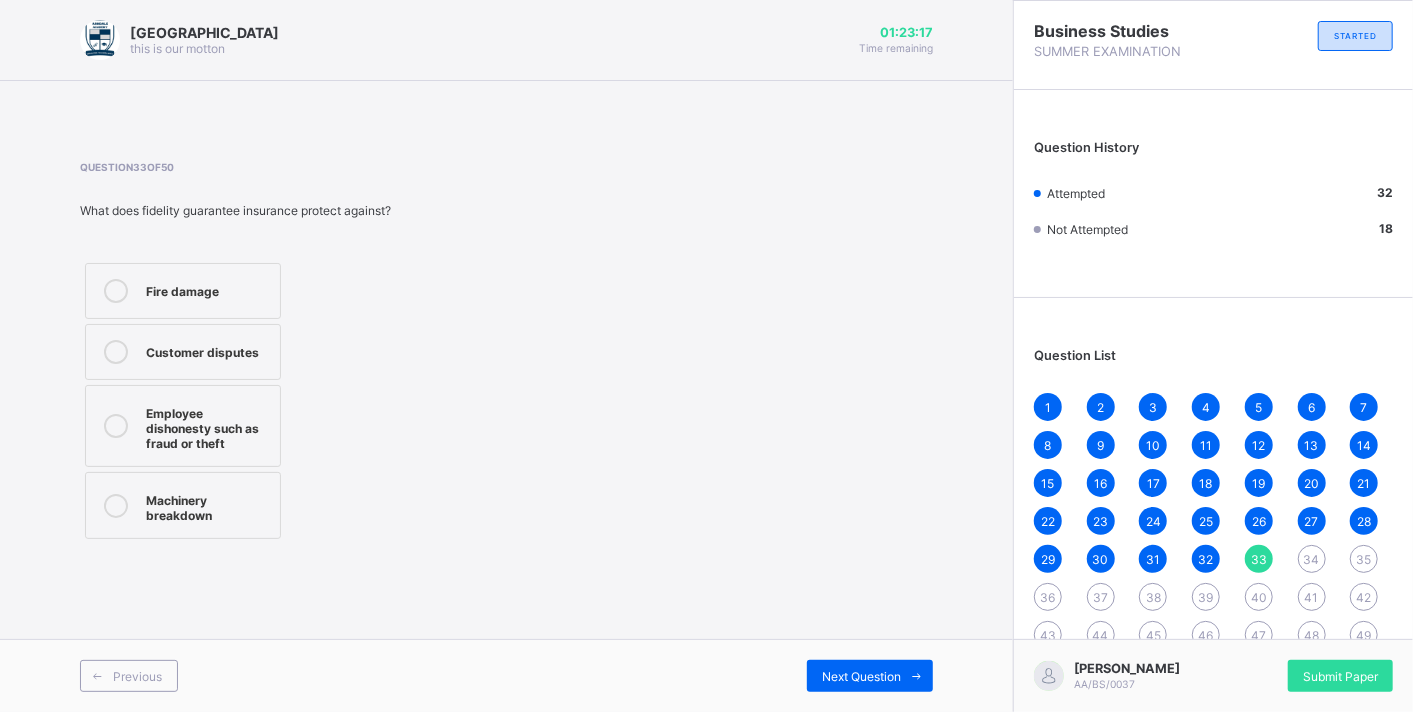 drag, startPoint x: 366, startPoint y: 340, endPoint x: 217, endPoint y: 428, distance: 173.04623 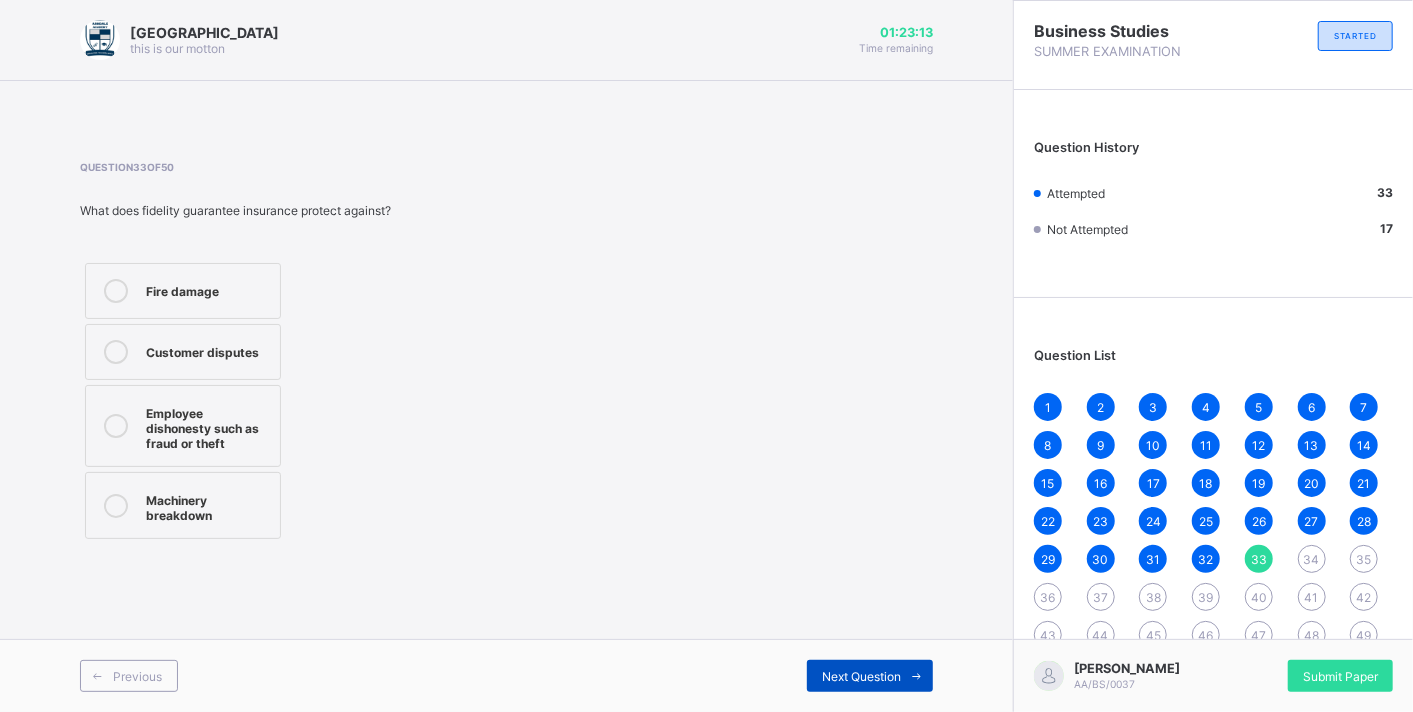 click on "Next Question" at bounding box center (870, 676) 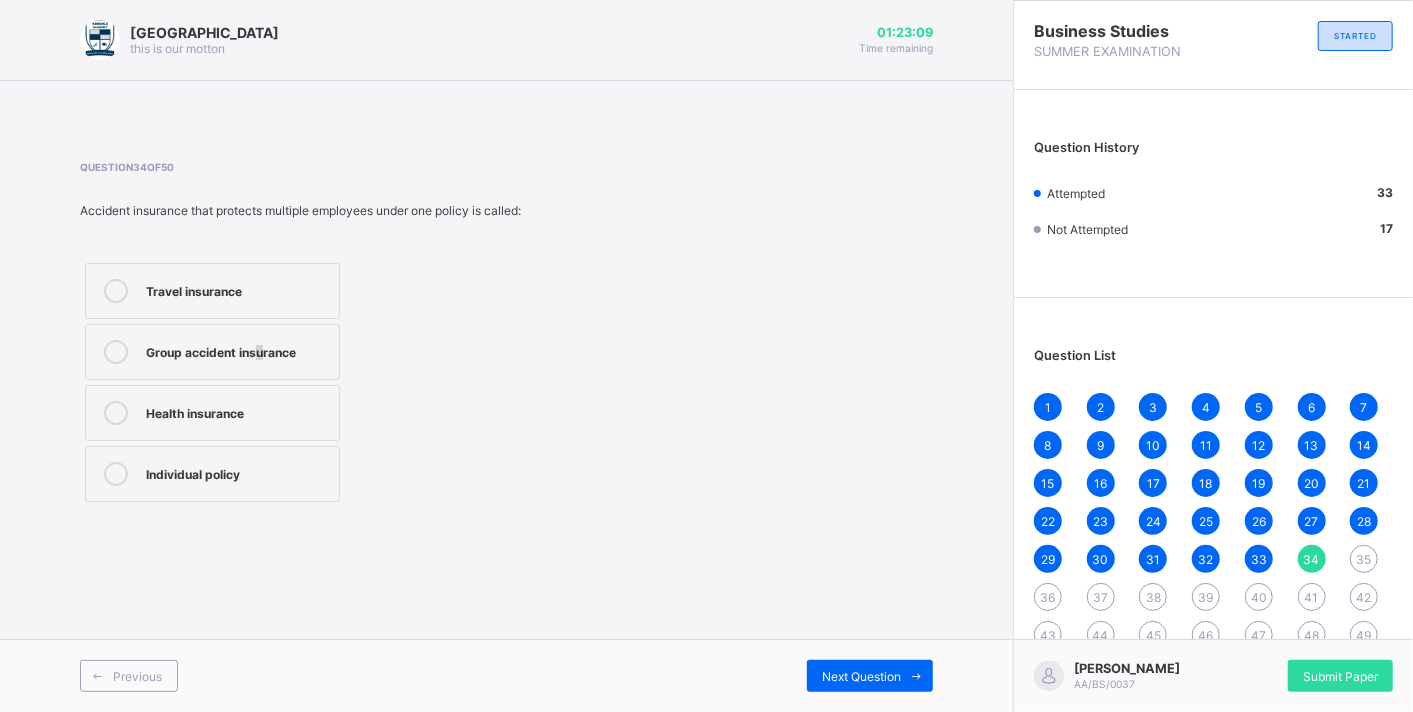 click on "Group accident insurance" at bounding box center [237, 352] 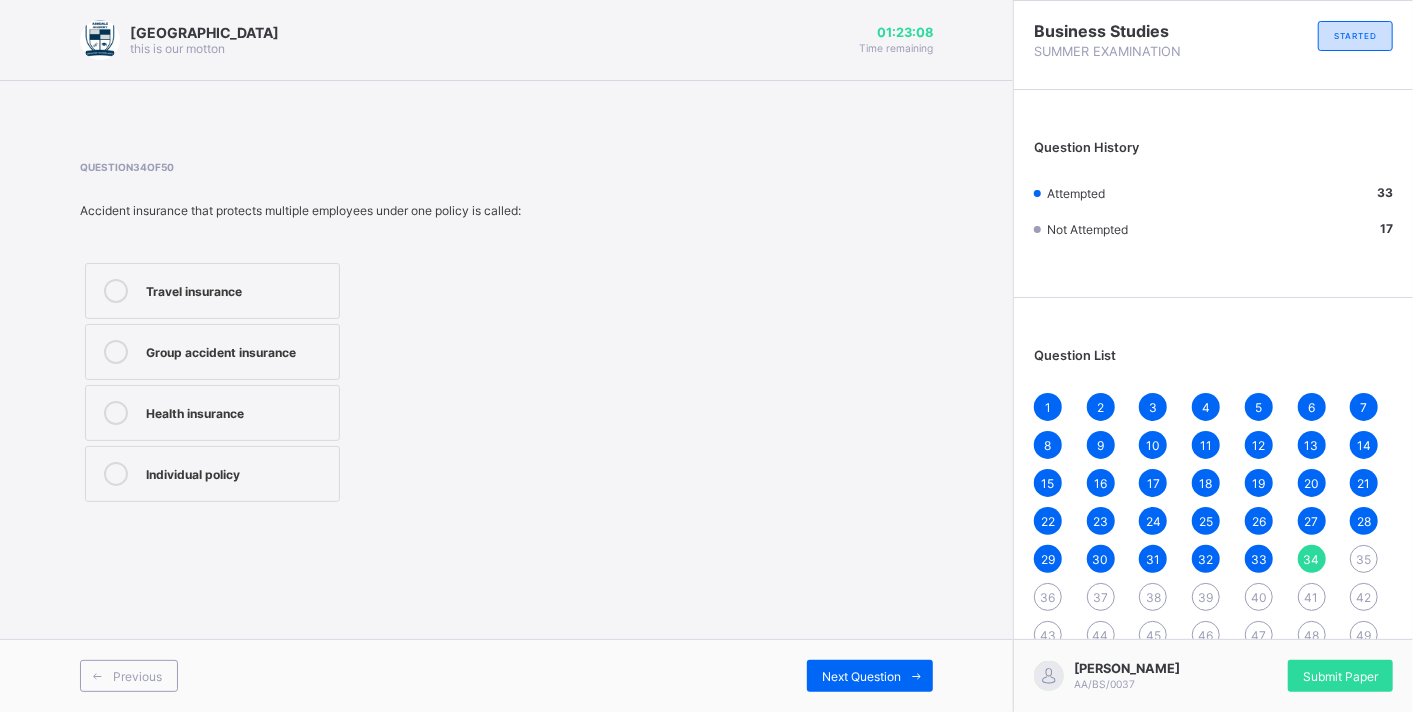 drag, startPoint x: 261, startPoint y: 359, endPoint x: 302, endPoint y: 374, distance: 43.65776 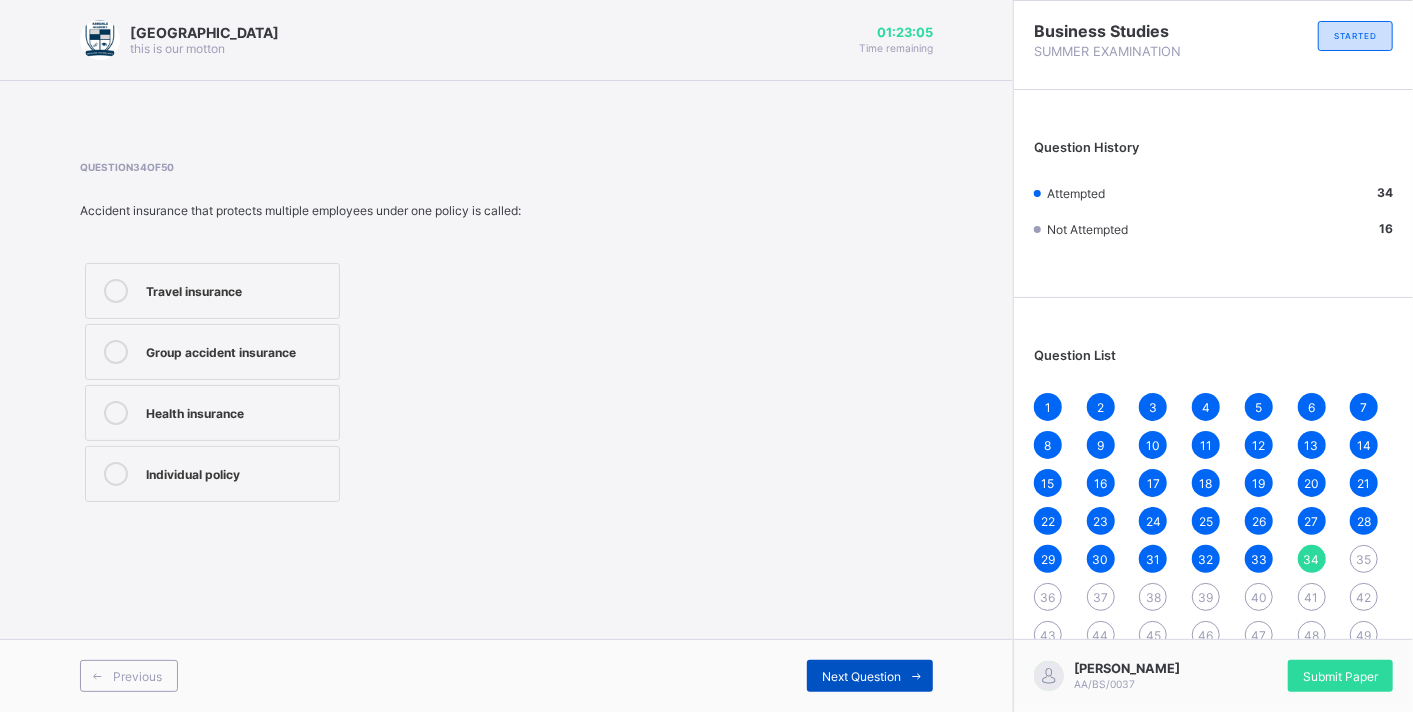 click on "Next Question" at bounding box center [861, 676] 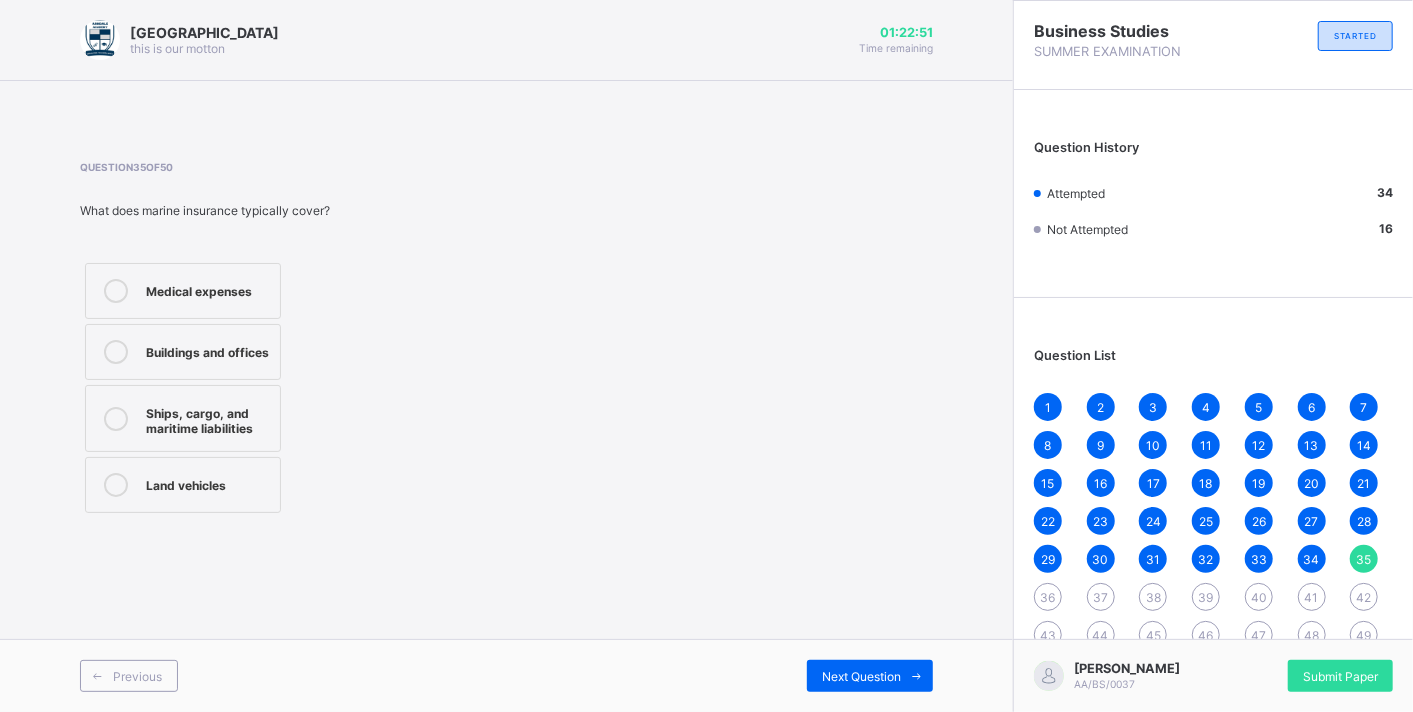 click on "Ships, cargo, and maritime liabilities" at bounding box center [208, 418] 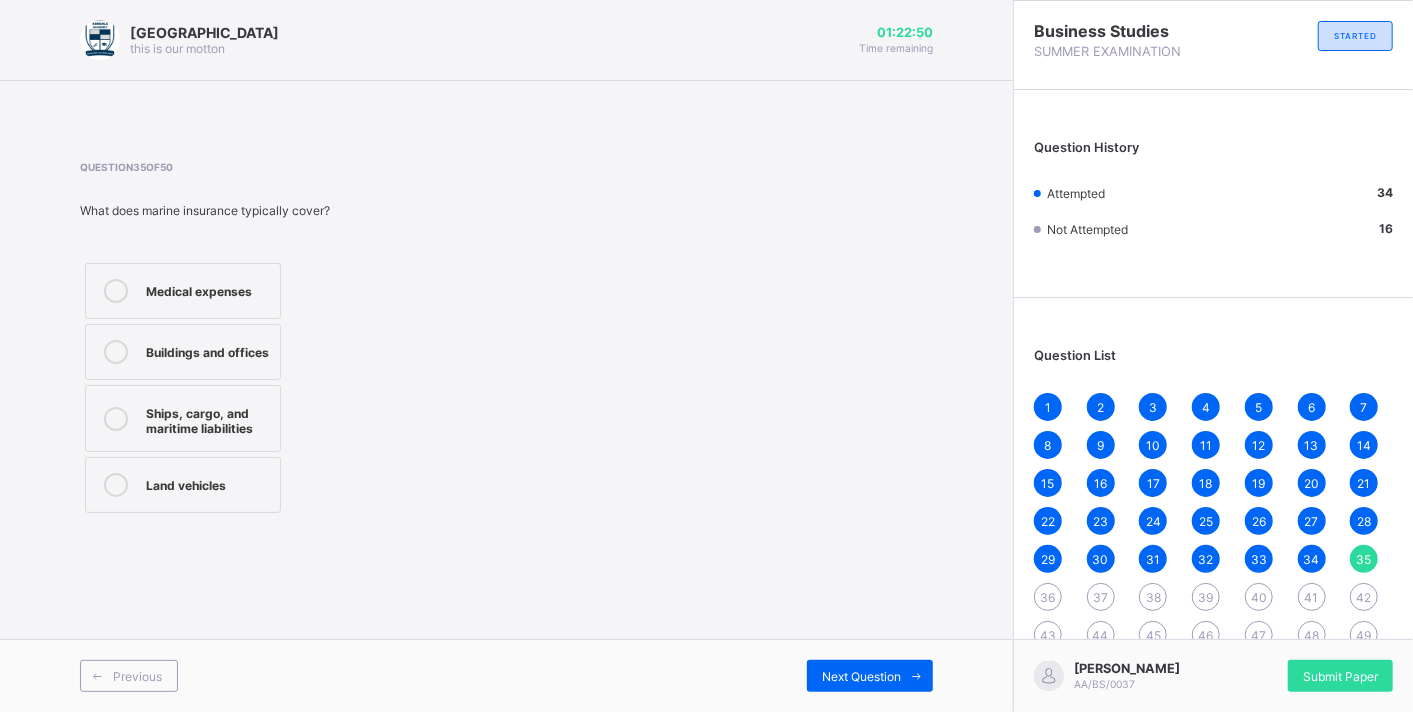 click on "Ships, cargo, and maritime liabilities" at bounding box center [183, 418] 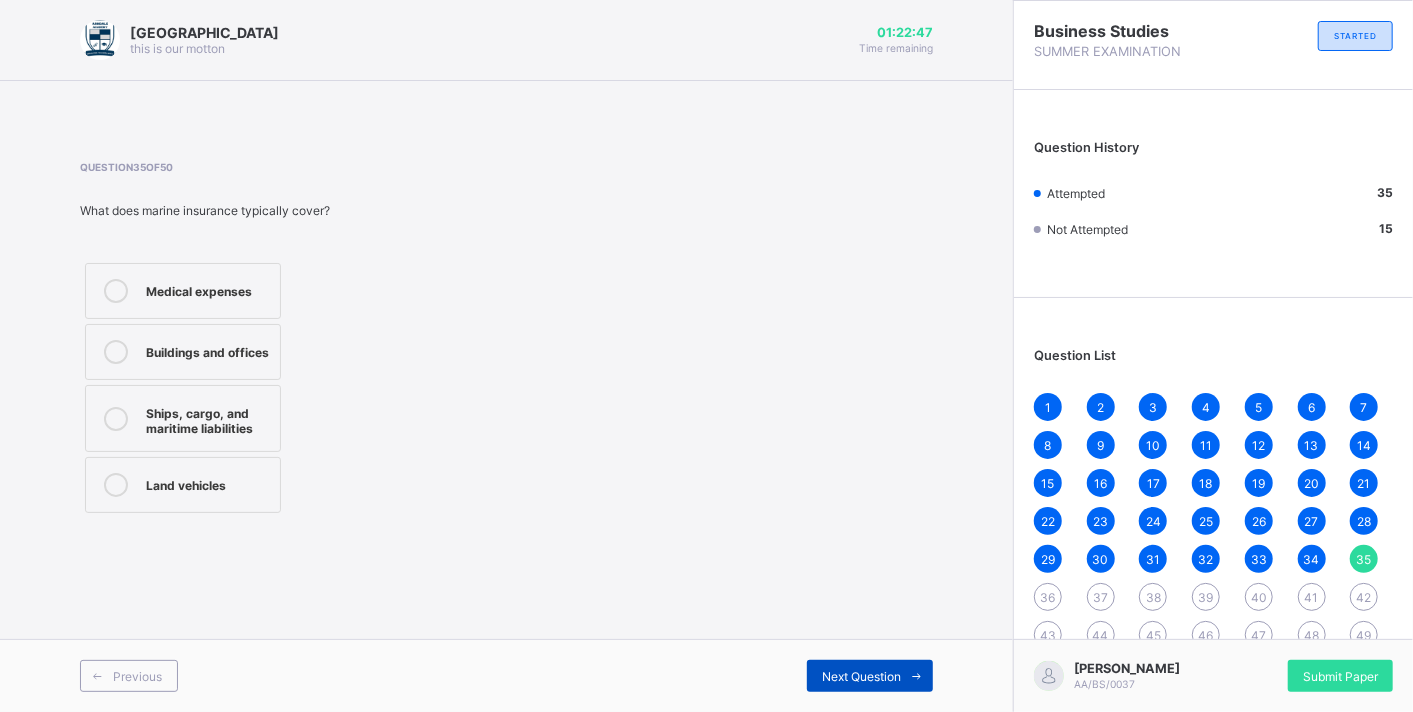 click on "Next Question" at bounding box center [861, 676] 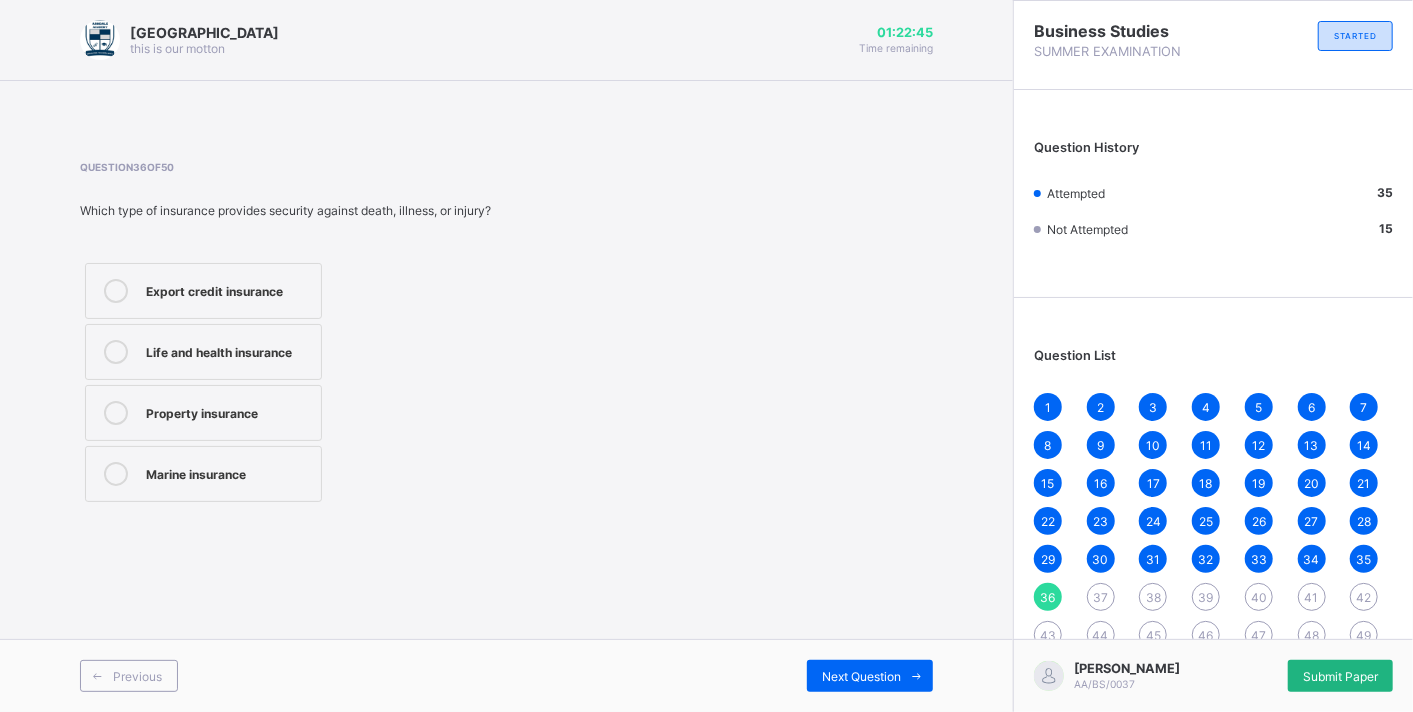 click on "Submit Paper" at bounding box center (1340, 676) 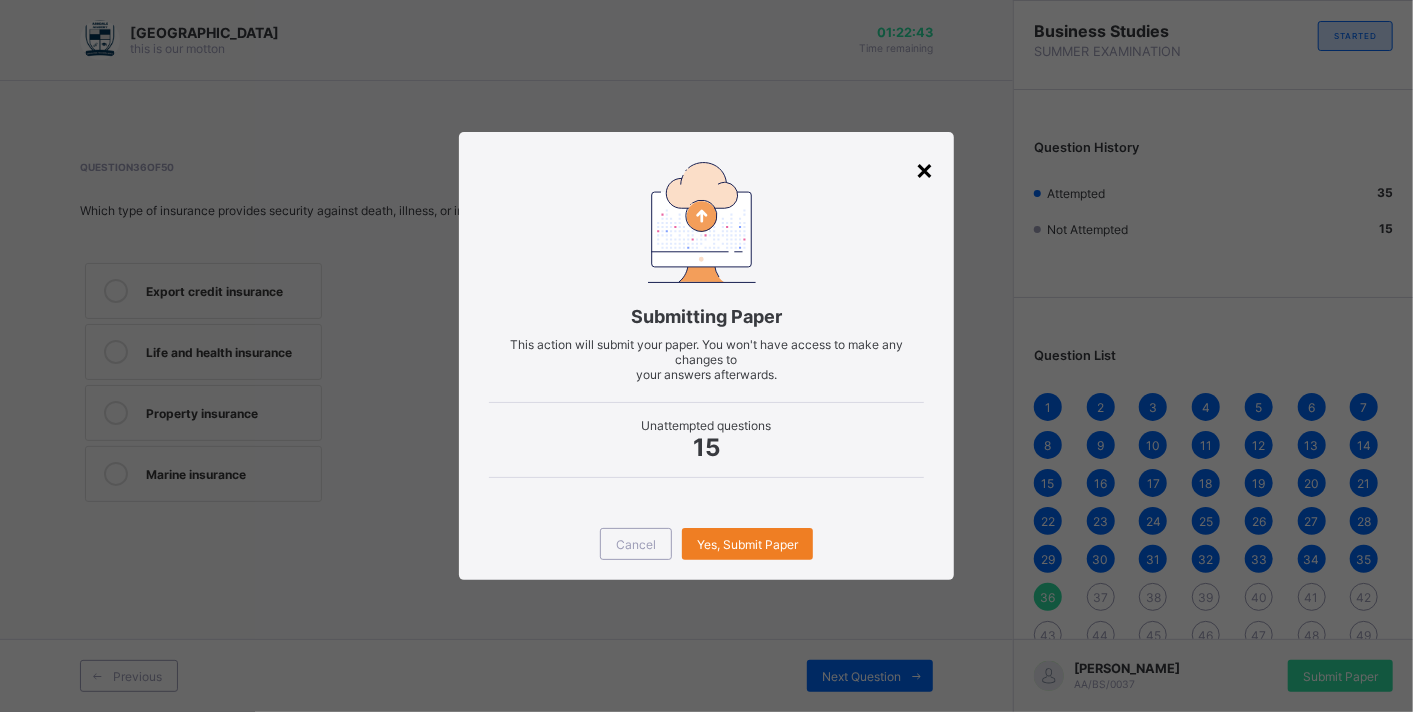 click on "×" at bounding box center [924, 169] 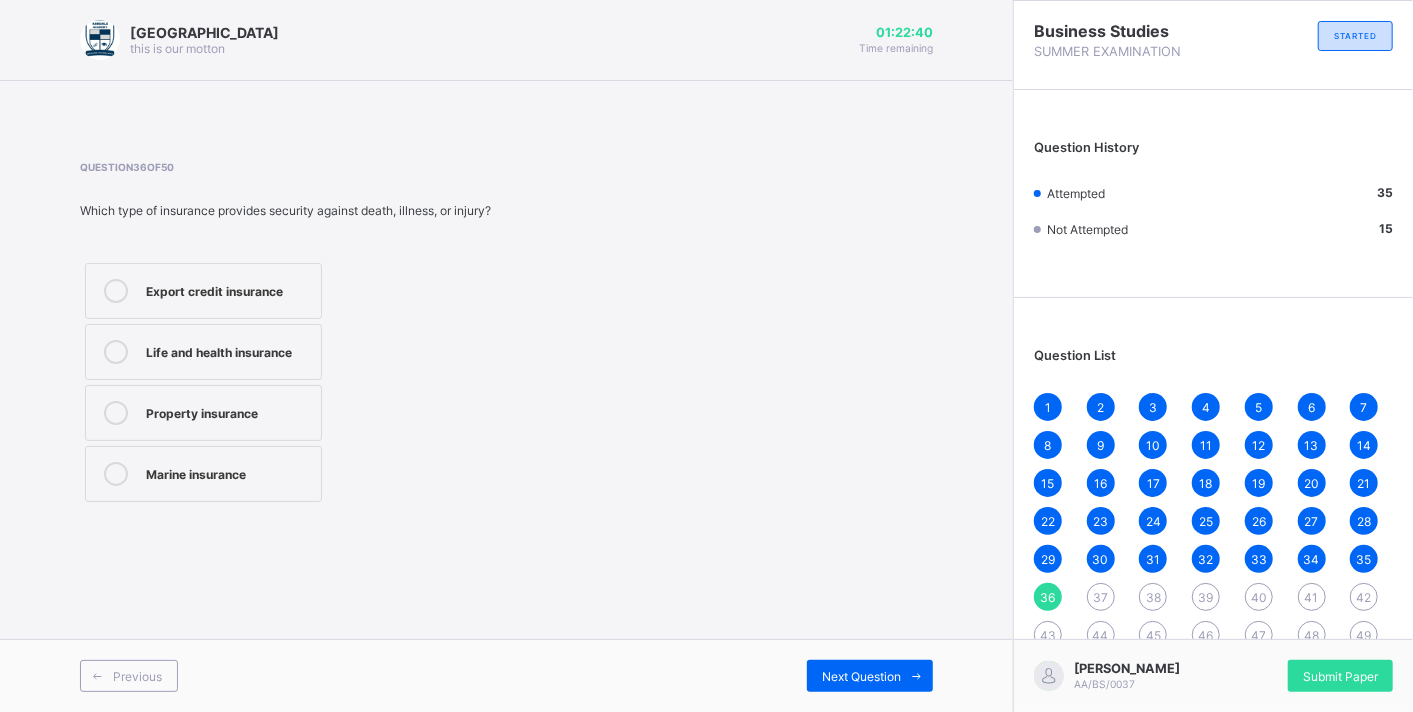 click on "Submit Paper" at bounding box center (1340, 676) 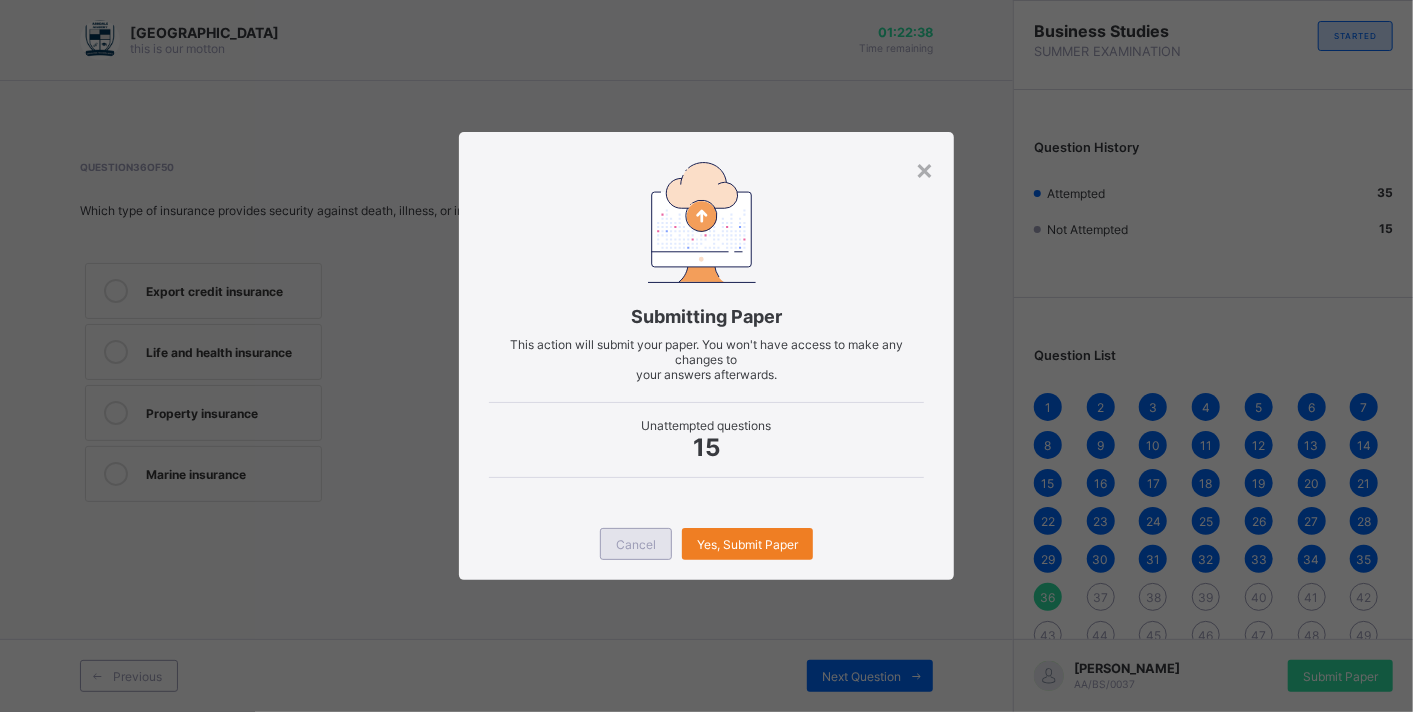 click on "Cancel" at bounding box center (636, 544) 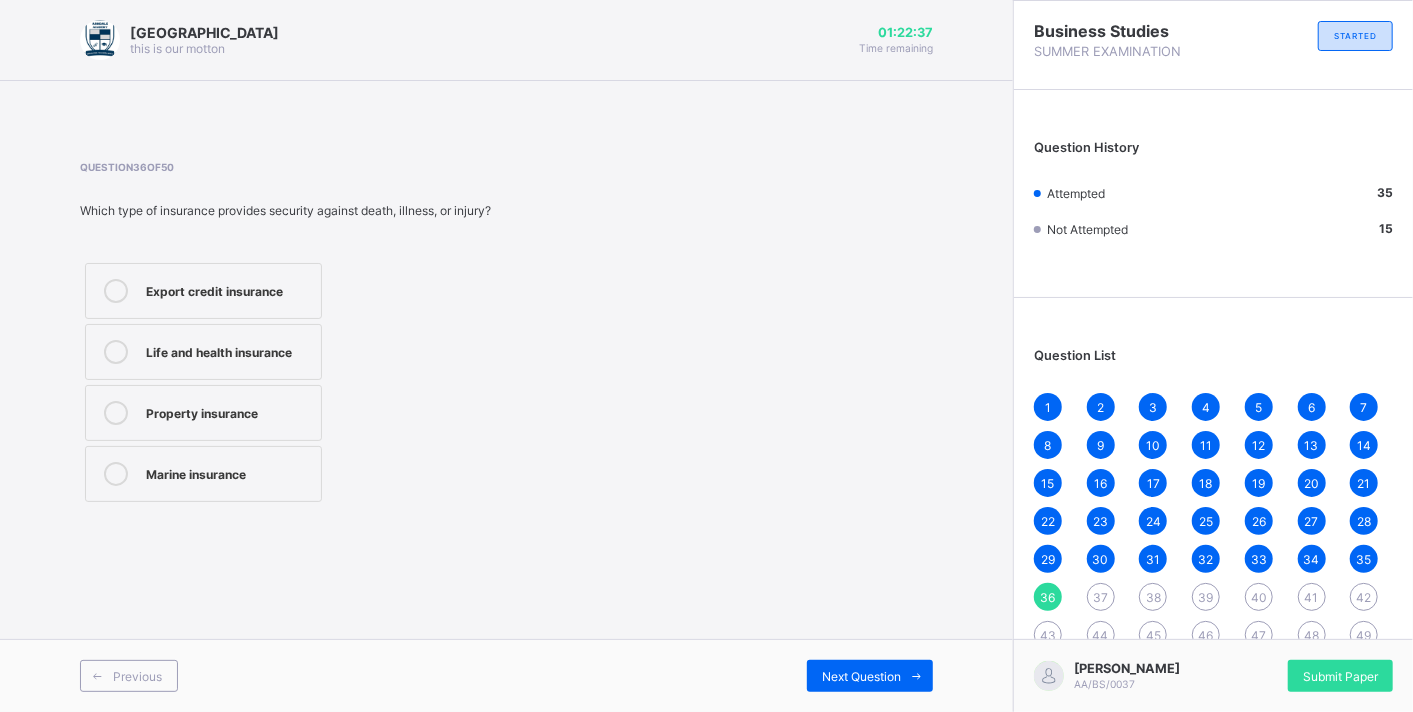 drag, startPoint x: 1300, startPoint y: 675, endPoint x: 1243, endPoint y: 634, distance: 70.21396 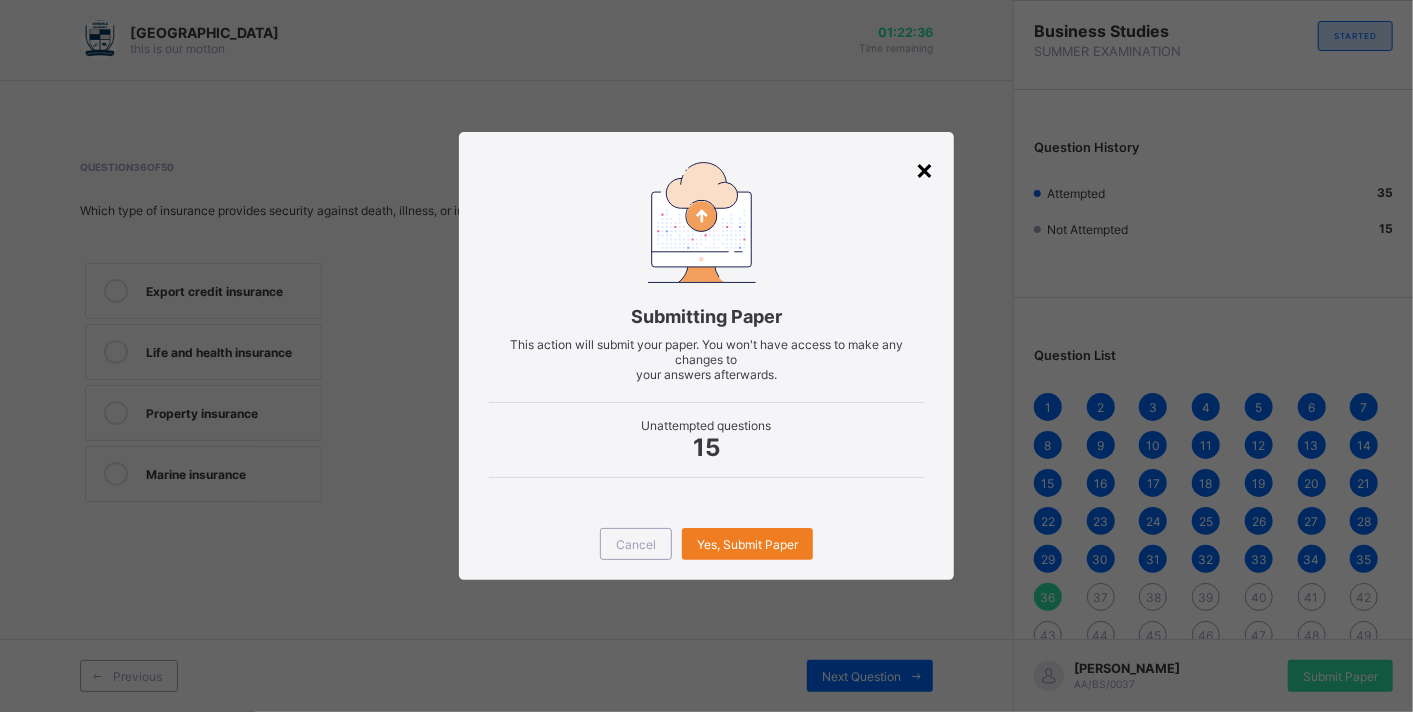 click on "×" at bounding box center (924, 169) 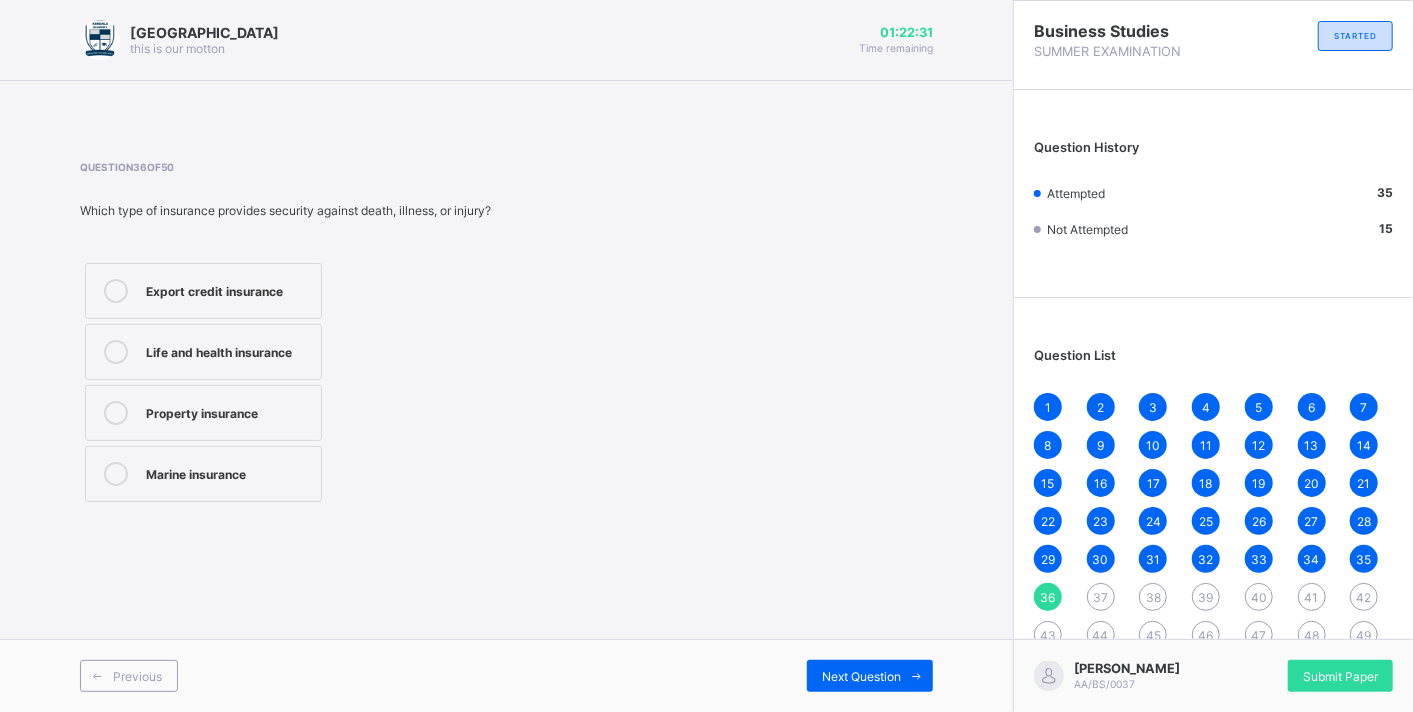 click on "Life and health insurance" at bounding box center [203, 352] 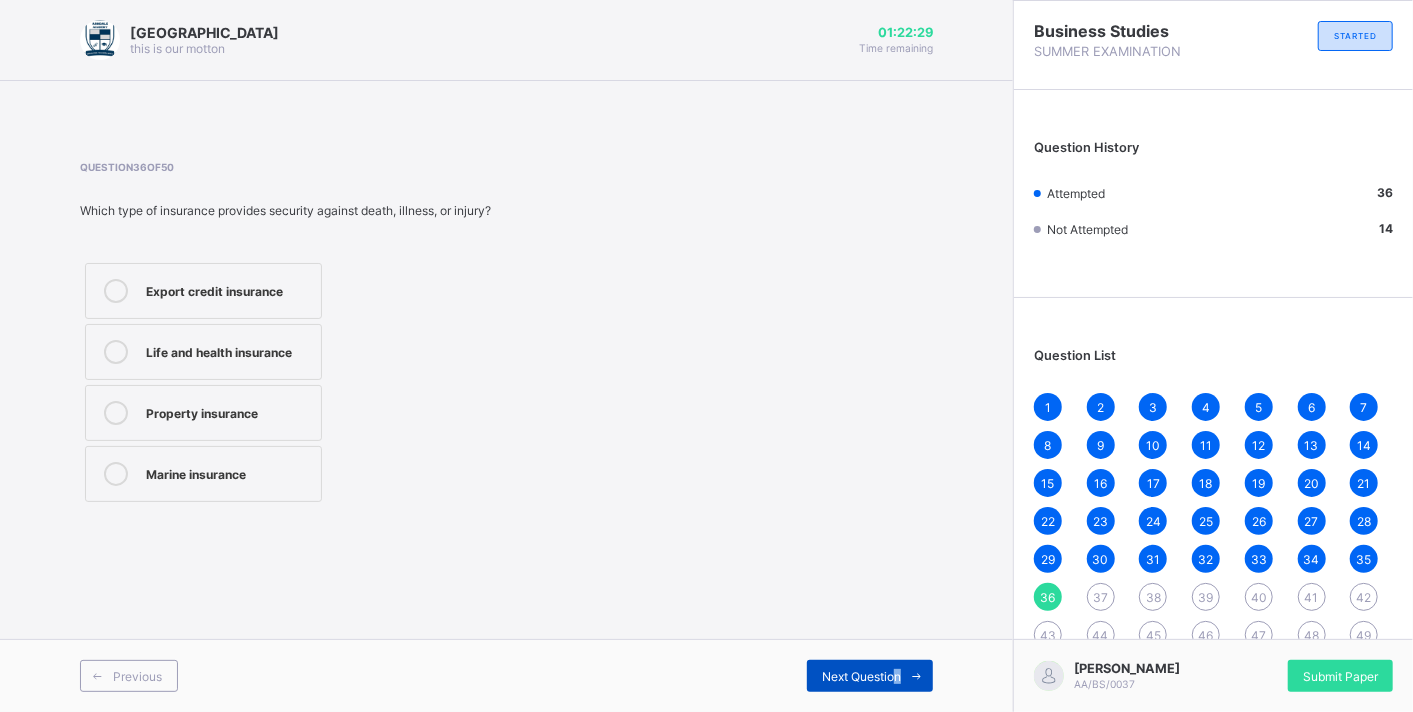 drag, startPoint x: 896, startPoint y: 677, endPoint x: 921, endPoint y: 687, distance: 26.925823 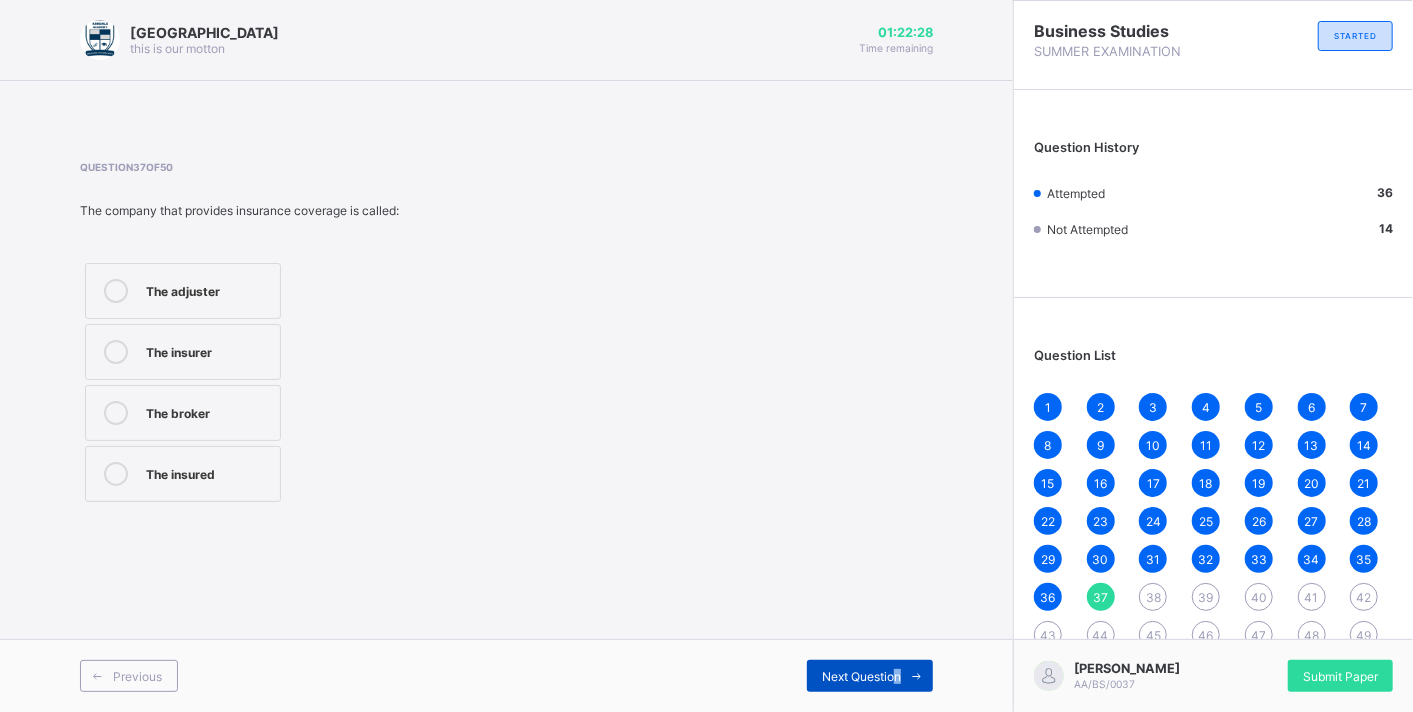click at bounding box center [917, 676] 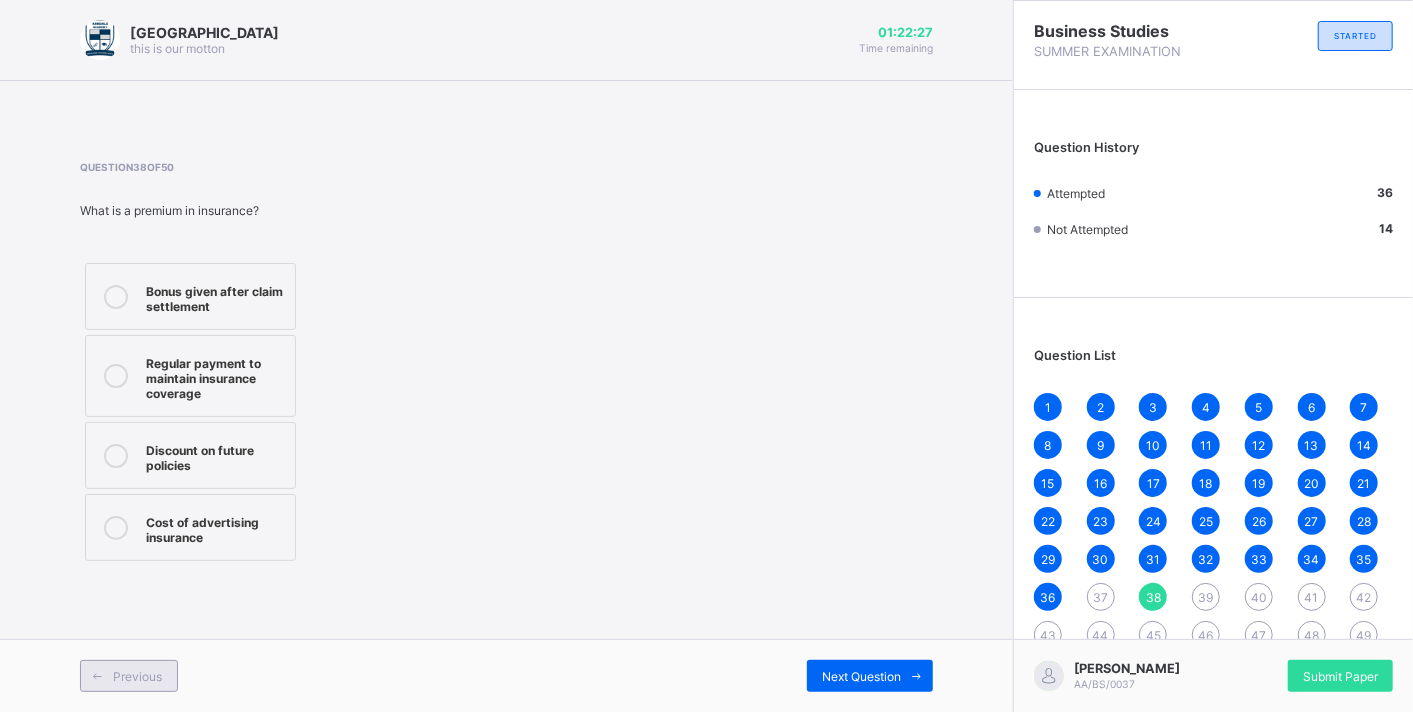click on "Previous" at bounding box center [129, 676] 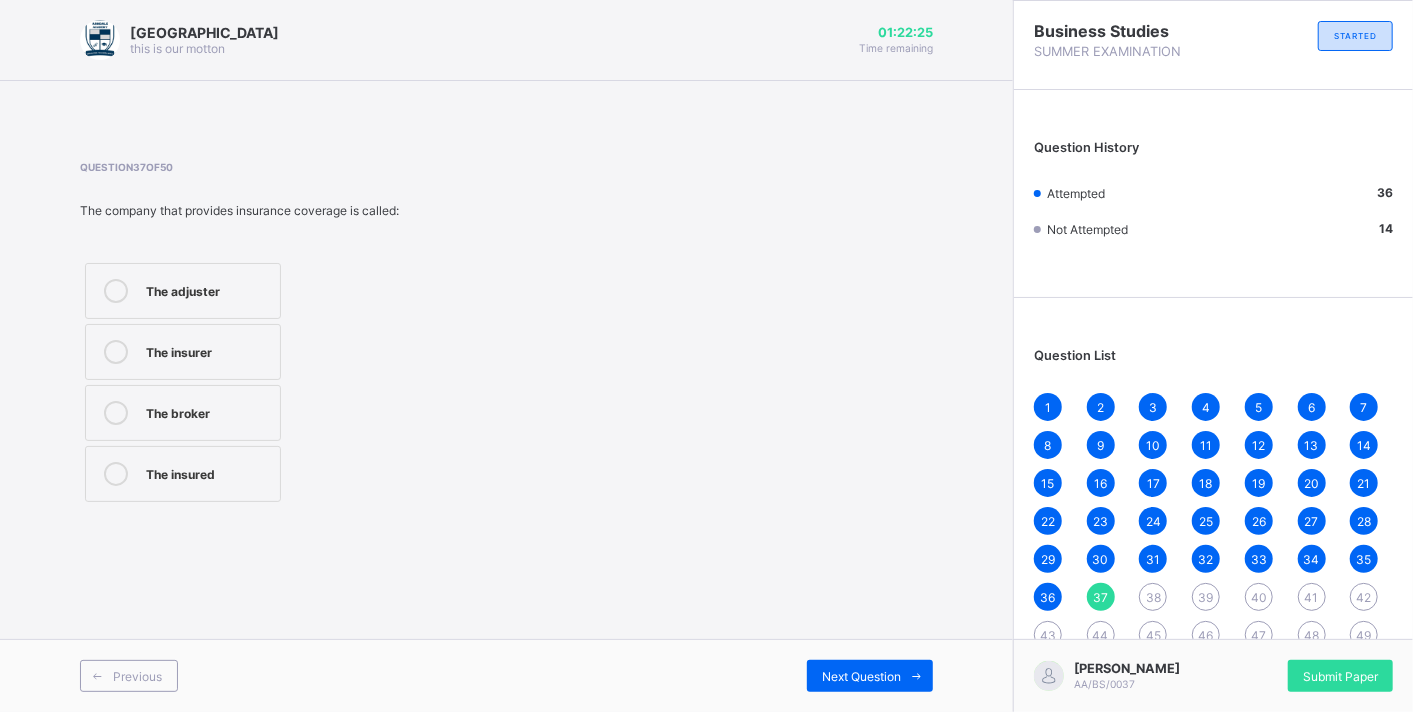 drag, startPoint x: 446, startPoint y: 445, endPoint x: 334, endPoint y: 486, distance: 119.26861 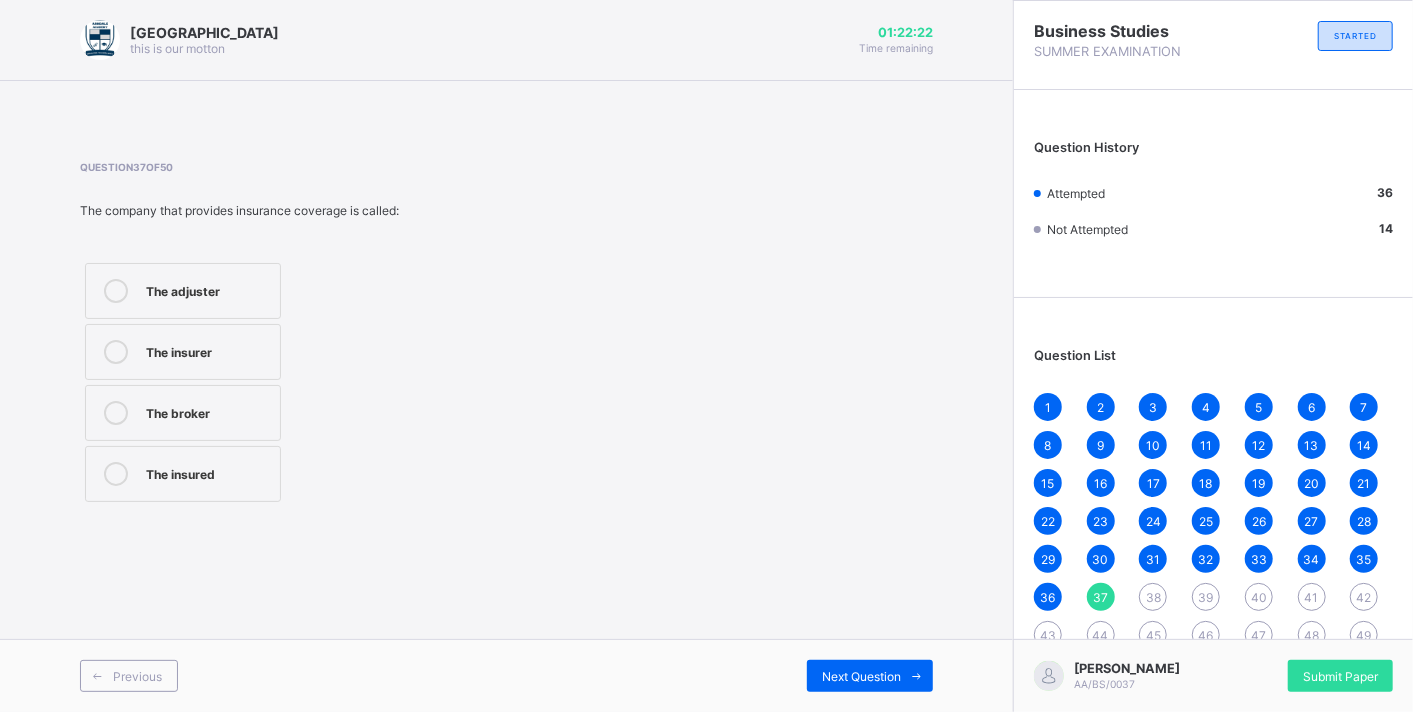 click on "The insurer" at bounding box center [208, 350] 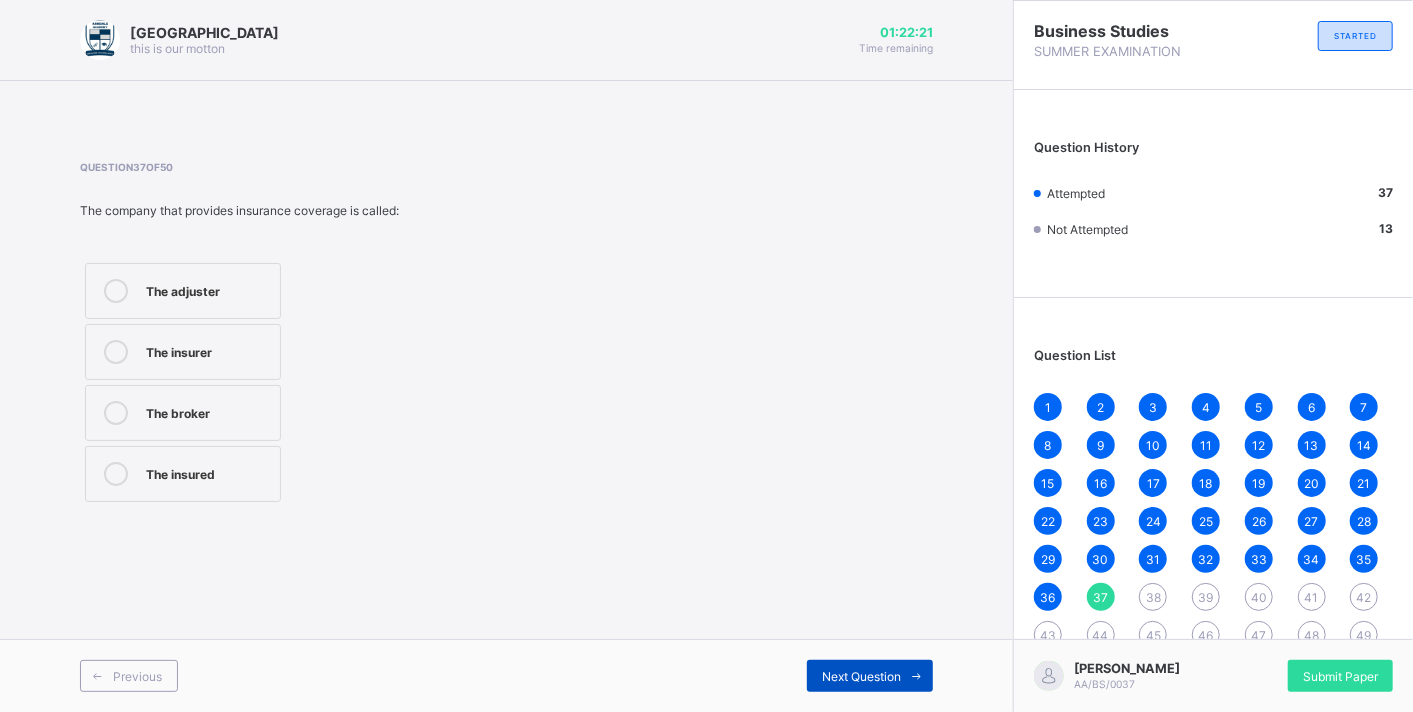click on "Next Question" at bounding box center (870, 676) 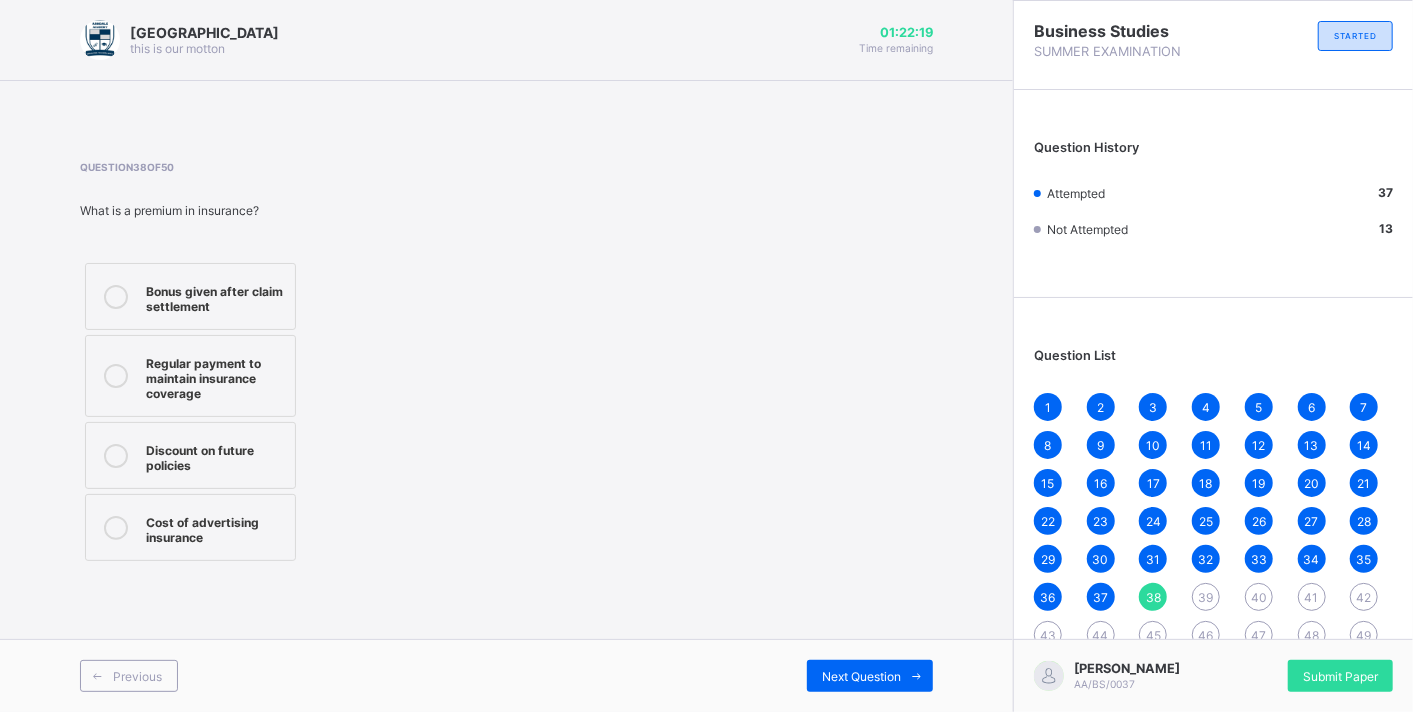 click on "Regular payment to maintain insurance coverage" at bounding box center (215, 376) 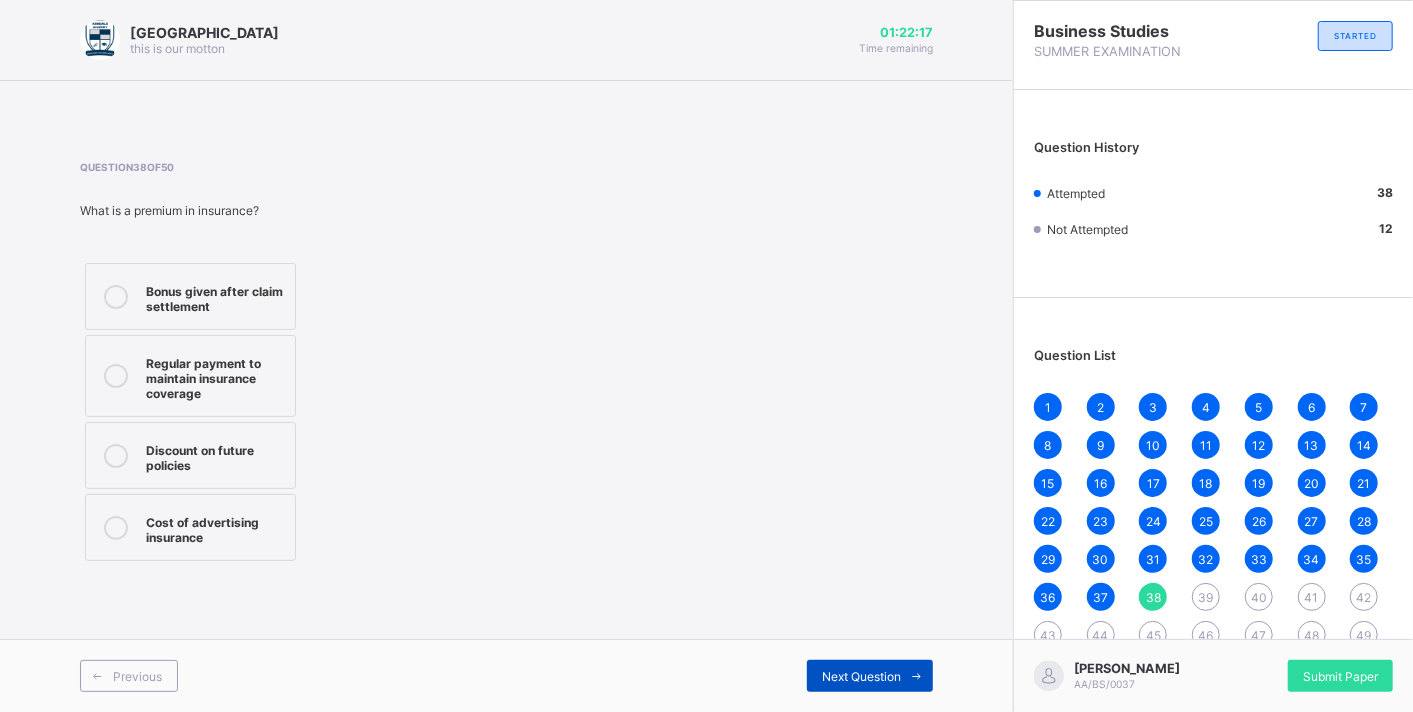 click on "Next Question" at bounding box center (861, 676) 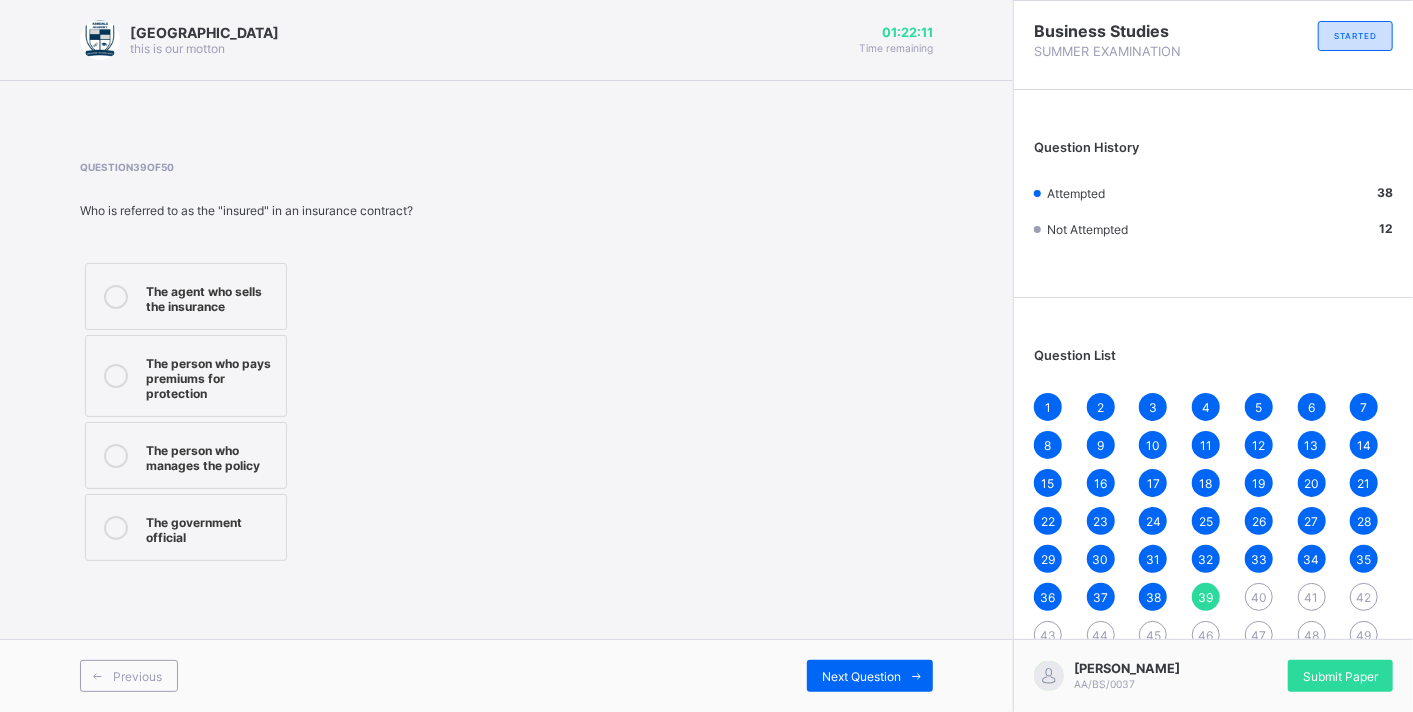 click on "The person who pays premiums for protection" at bounding box center [211, 376] 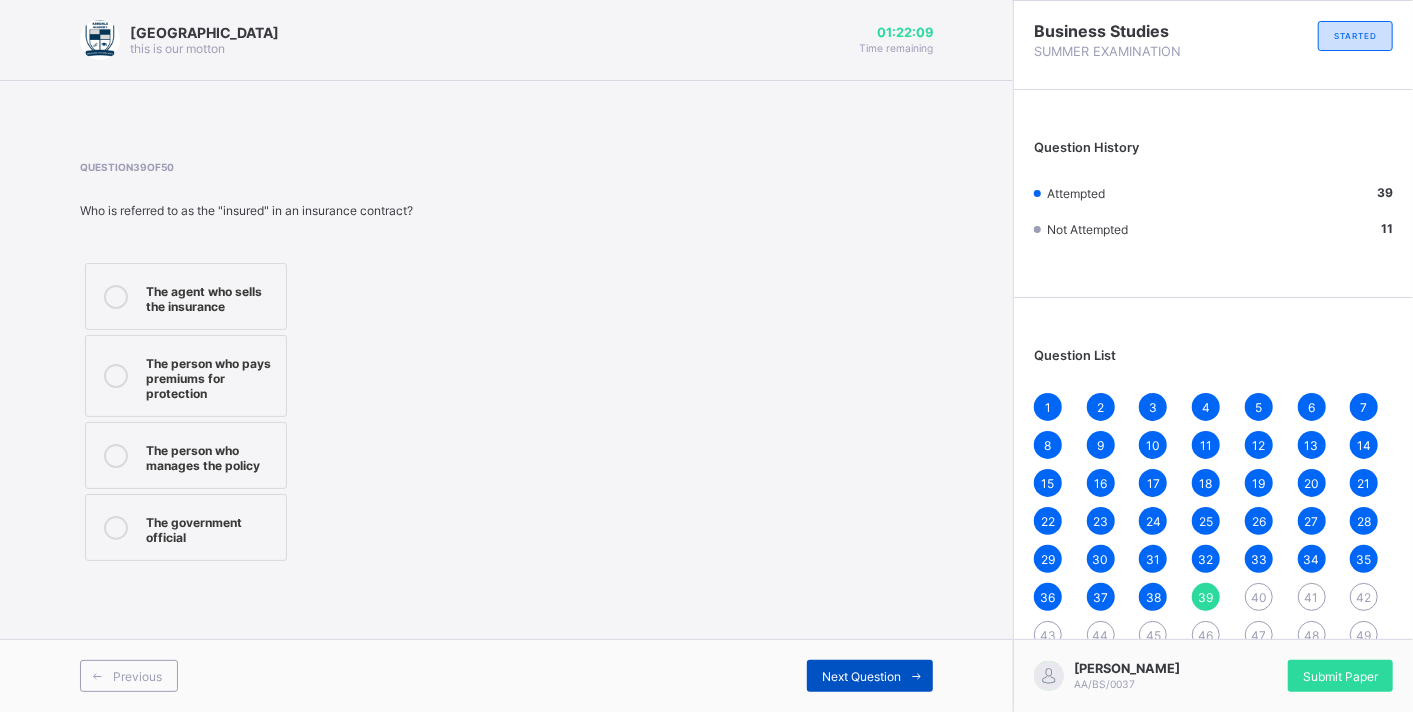 click on "Next Question" at bounding box center [870, 676] 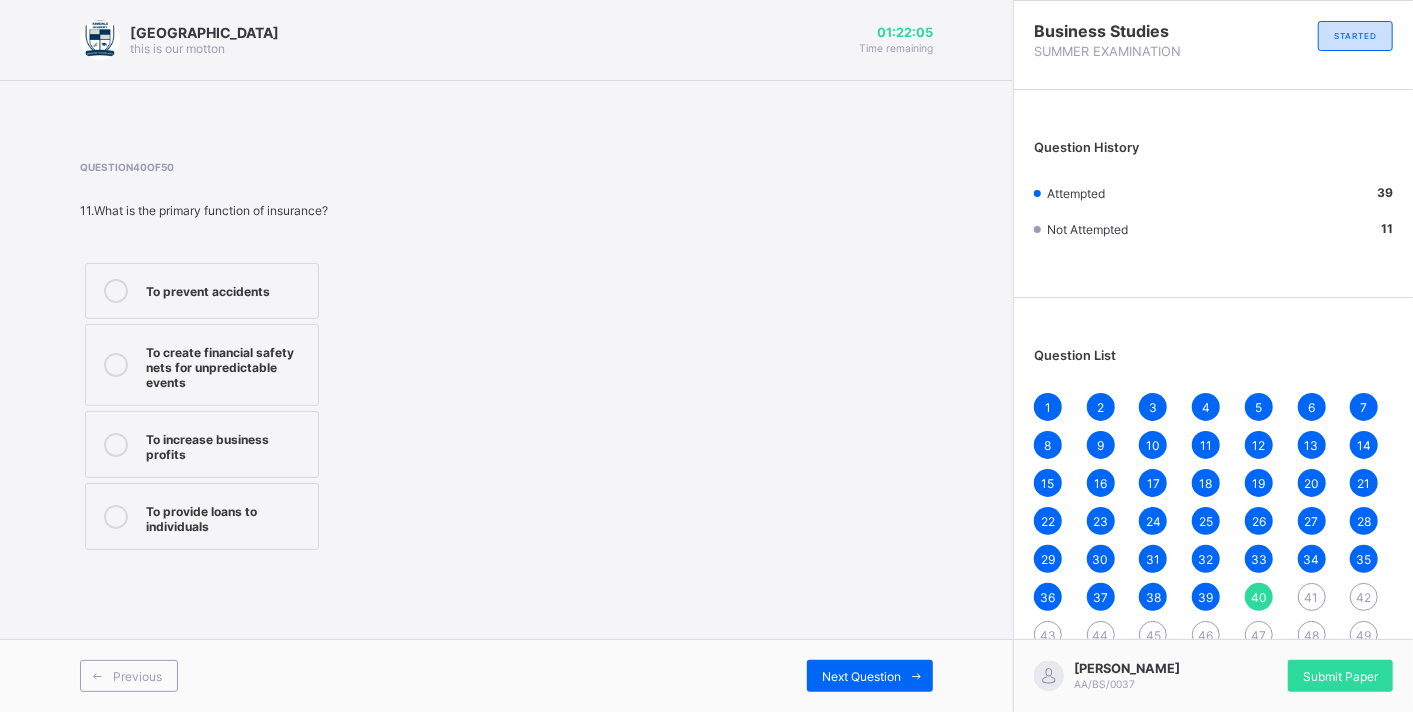 click on "To create financial safety nets for unpredictable events" at bounding box center (227, 365) 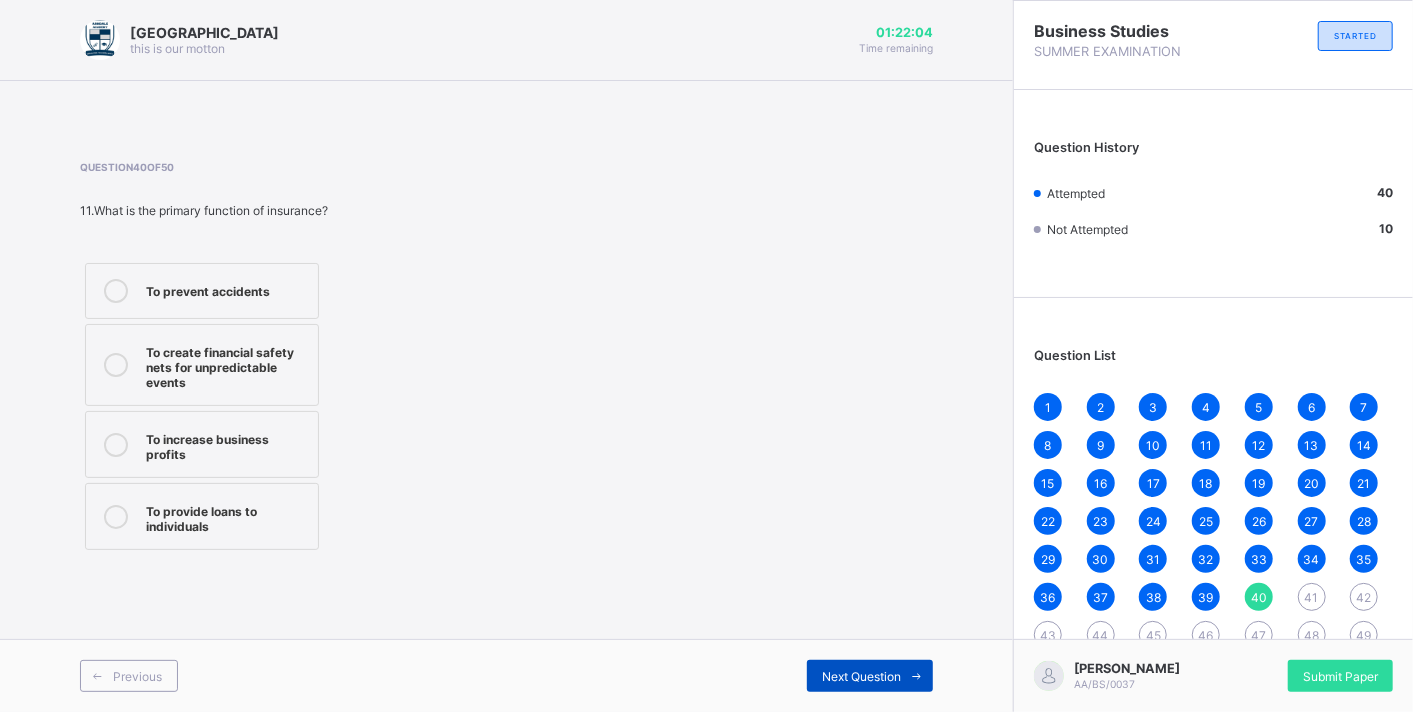 click on "Next Question" at bounding box center [870, 676] 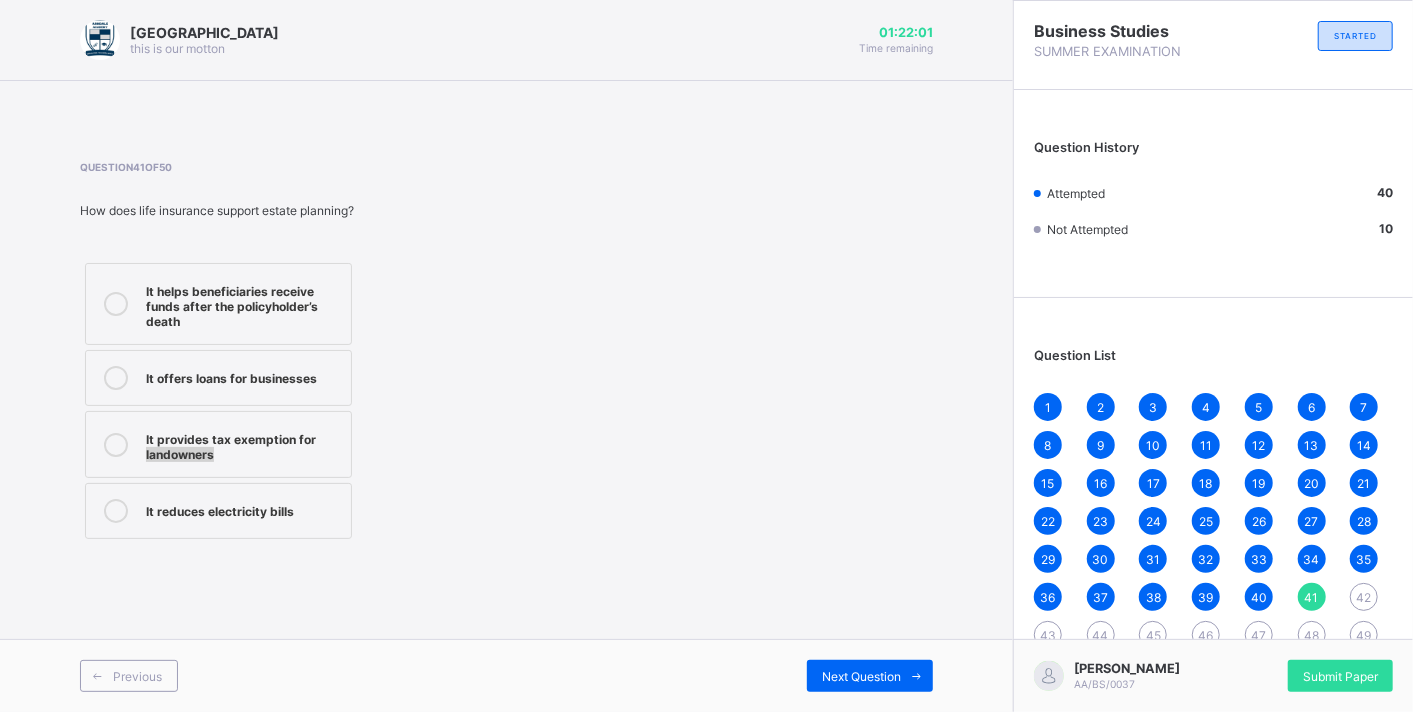 drag, startPoint x: 558, startPoint y: 419, endPoint x: 473, endPoint y: 444, distance: 88.60023 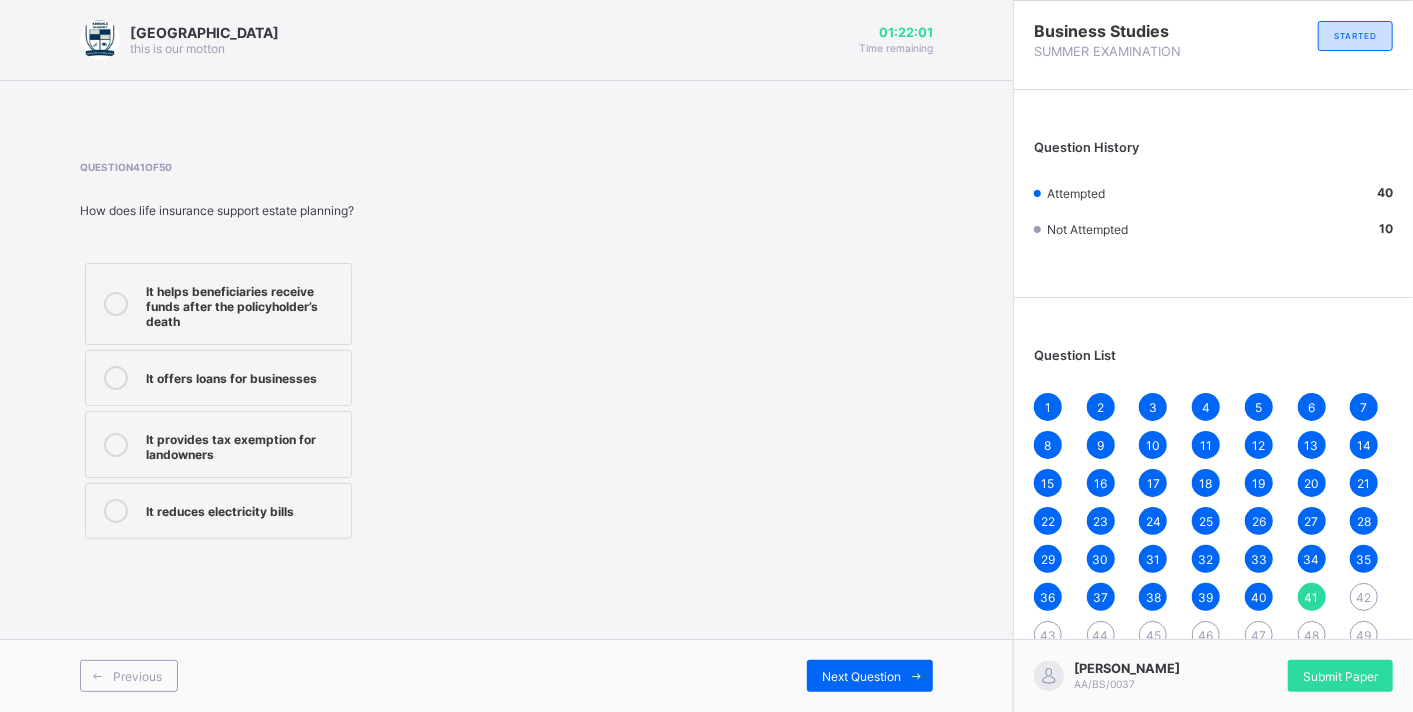 drag, startPoint x: 473, startPoint y: 444, endPoint x: 358, endPoint y: 371, distance: 136.21307 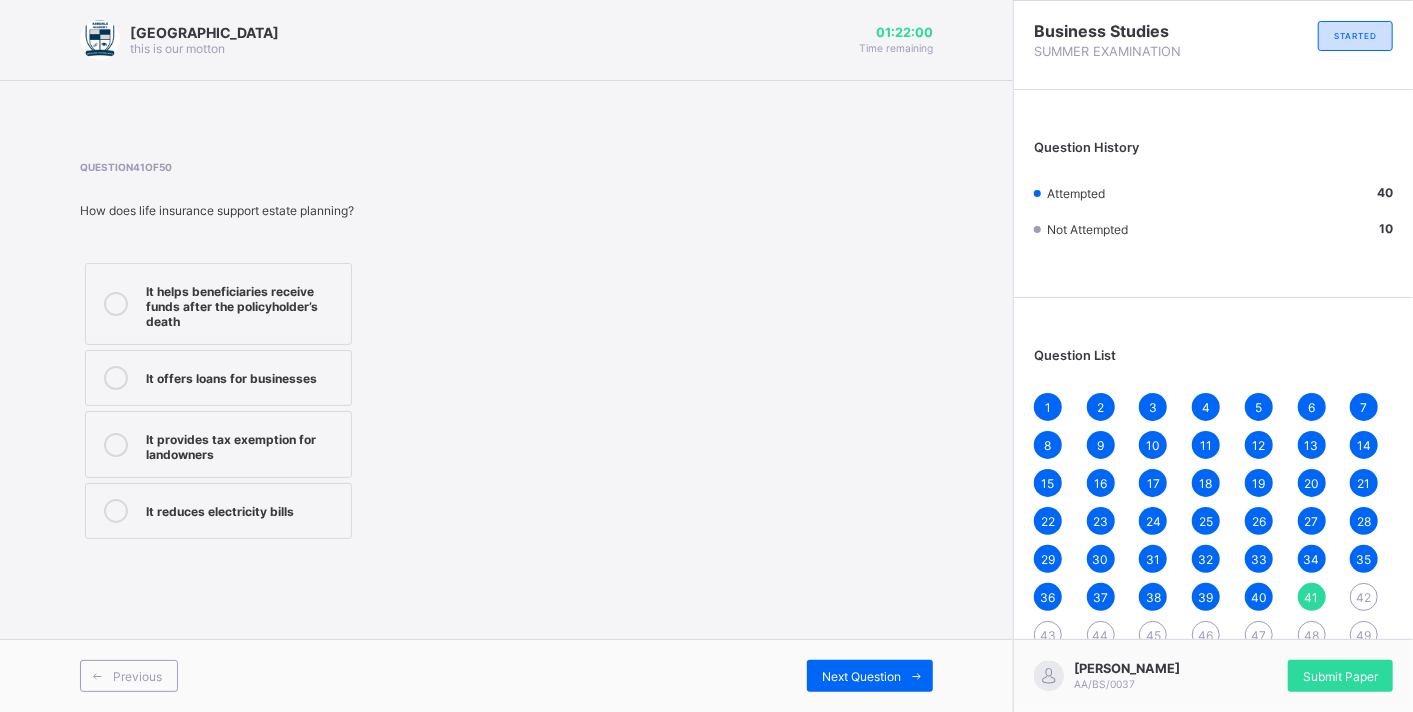 drag, startPoint x: 245, startPoint y: 297, endPoint x: 265, endPoint y: 311, distance: 24.41311 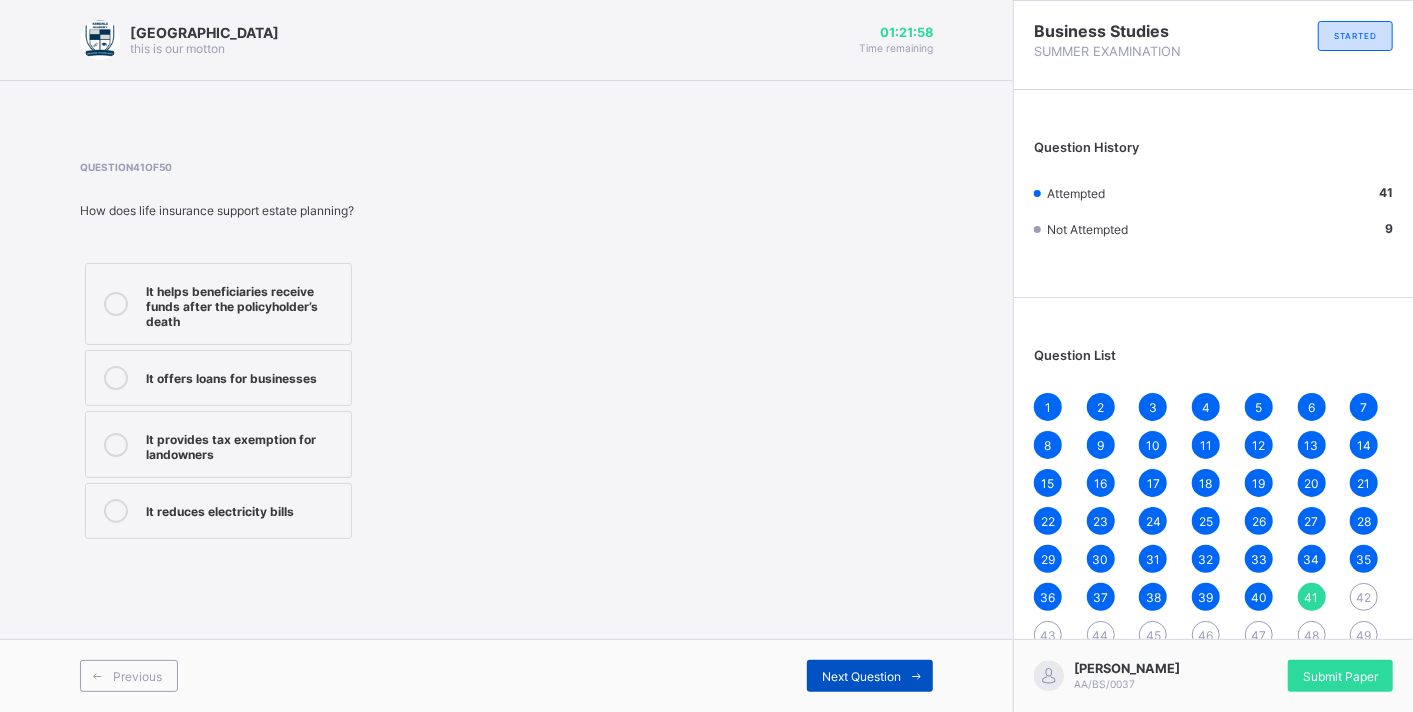 click on "Next Question" at bounding box center (861, 676) 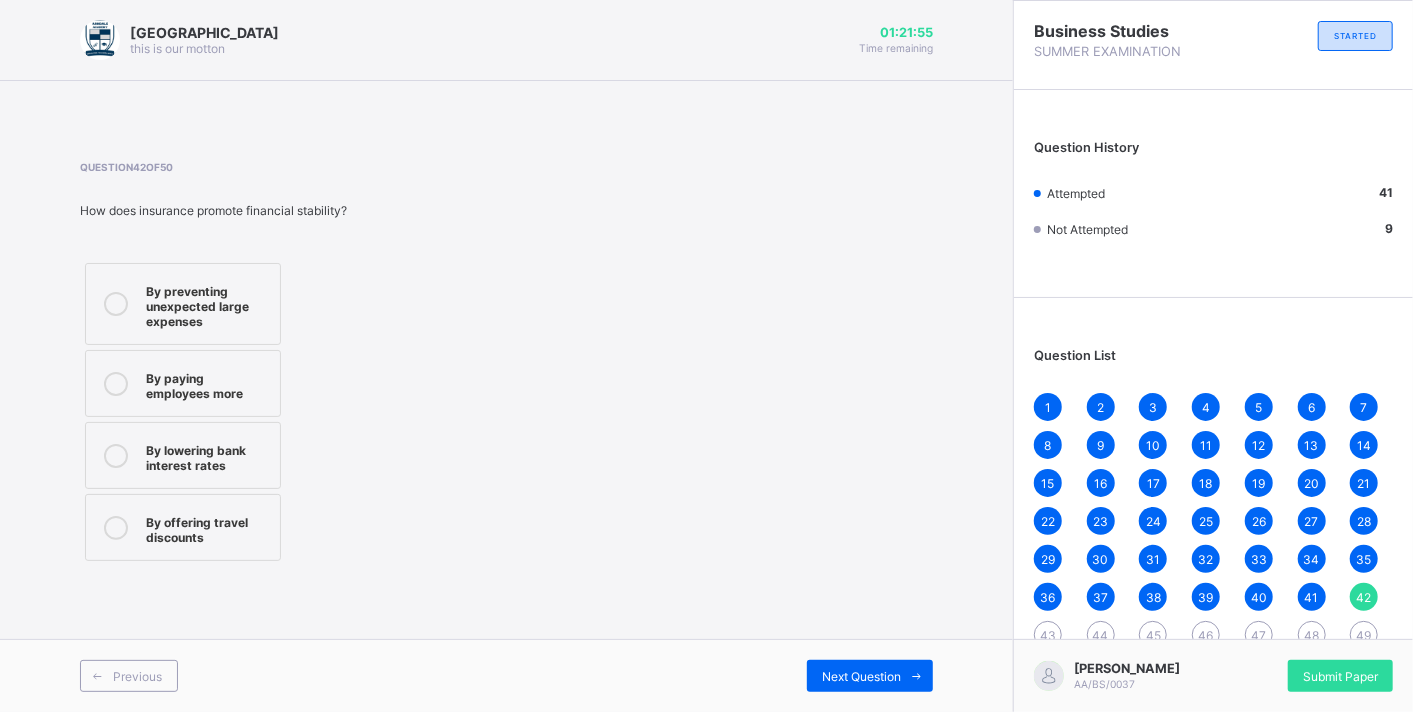 click on "By preventing unexpected large expenses" at bounding box center [208, 304] 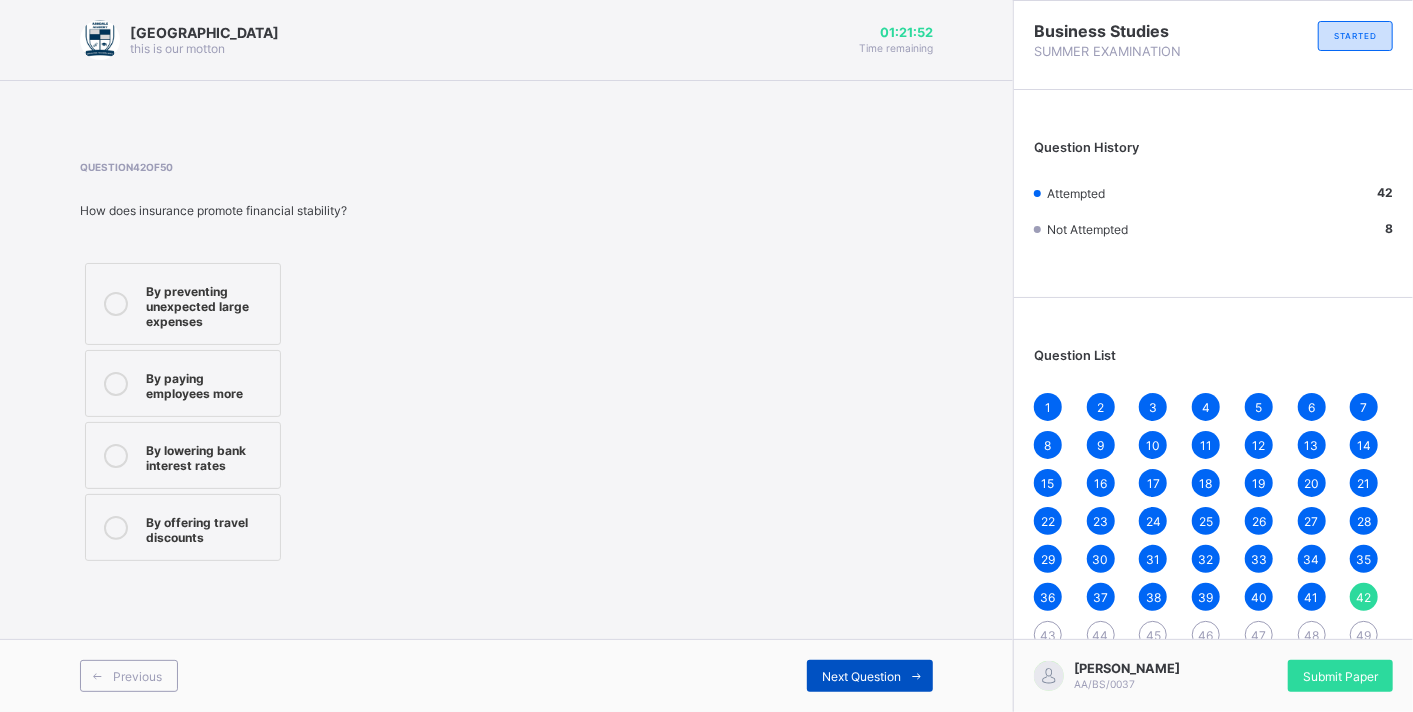 click on "Next Question" at bounding box center (870, 676) 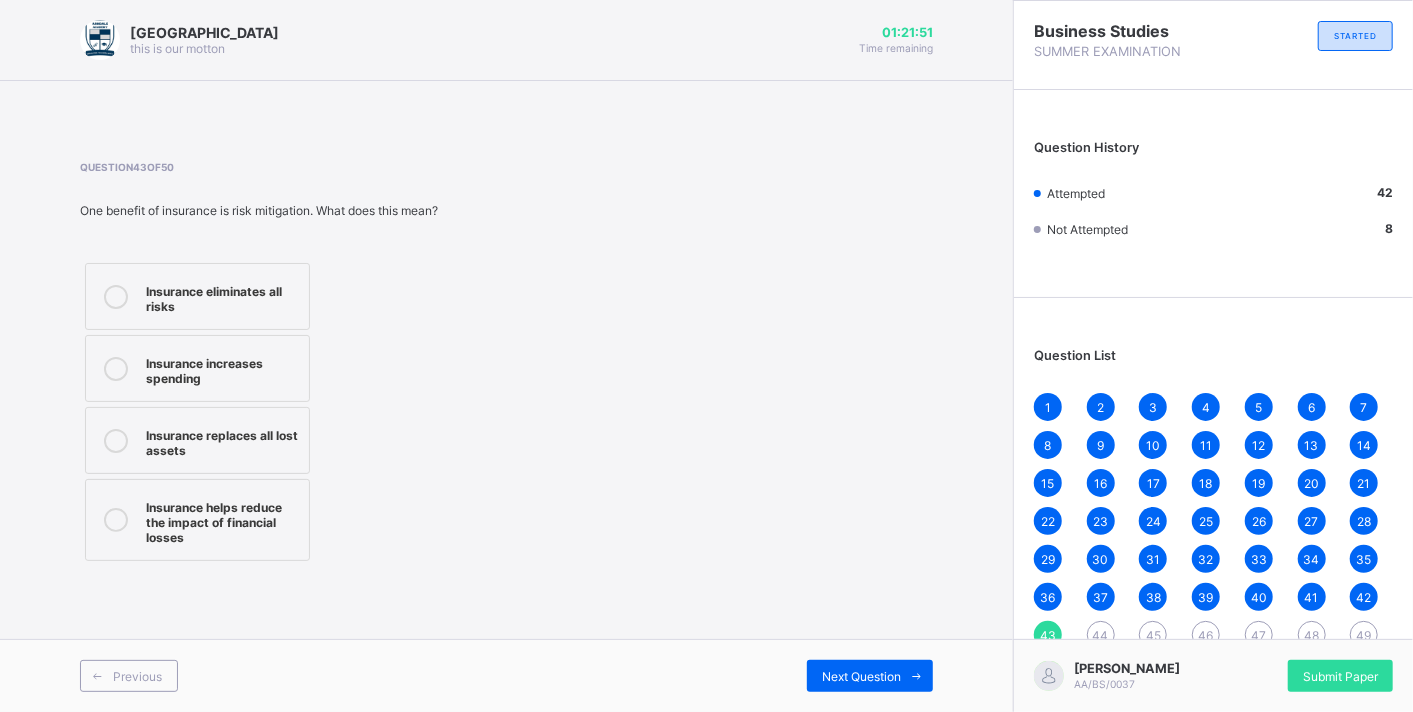 click on "Insurance eliminates all risks Insurance increases spending Insurance replaces all lost assets Insurance helps reduce the impact of financial losses" at bounding box center [276, 412] 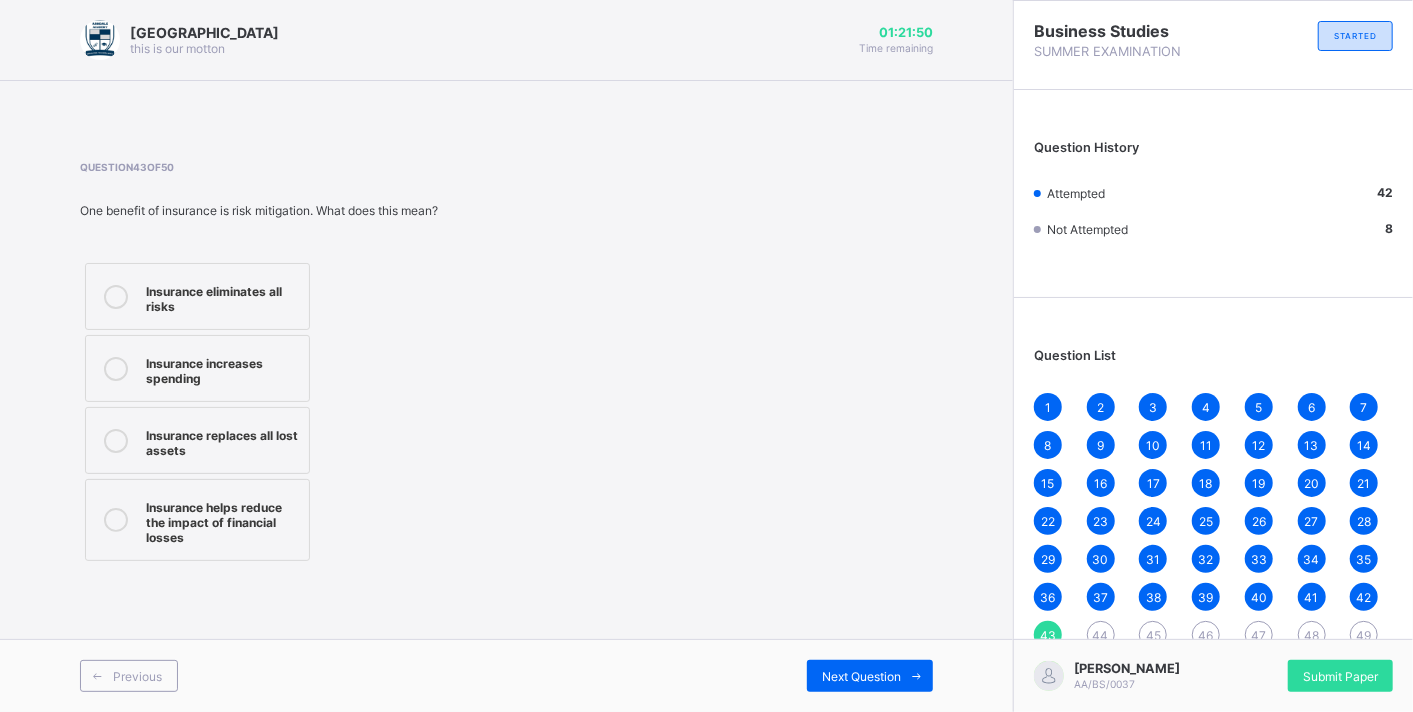 drag, startPoint x: 448, startPoint y: 412, endPoint x: 422, endPoint y: 445, distance: 42.0119 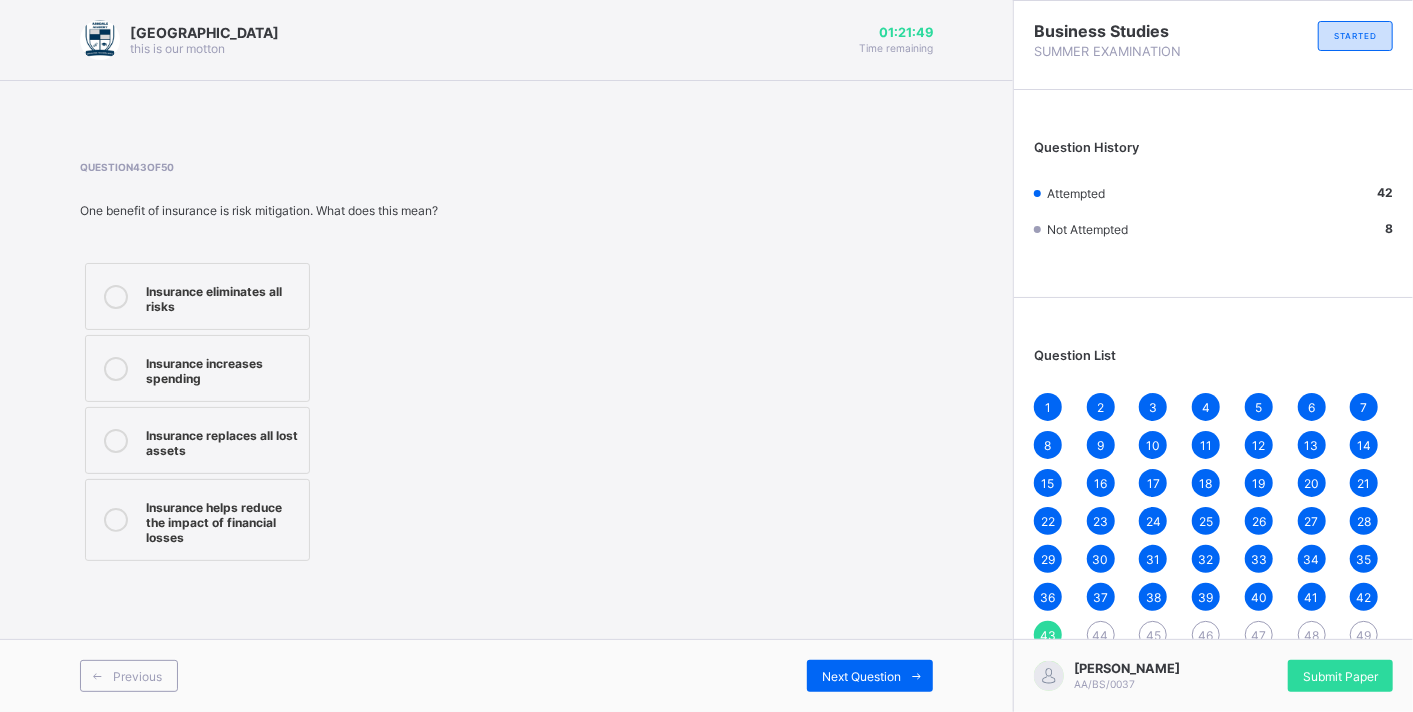 drag, startPoint x: 422, startPoint y: 445, endPoint x: 401, endPoint y: 486, distance: 46.06517 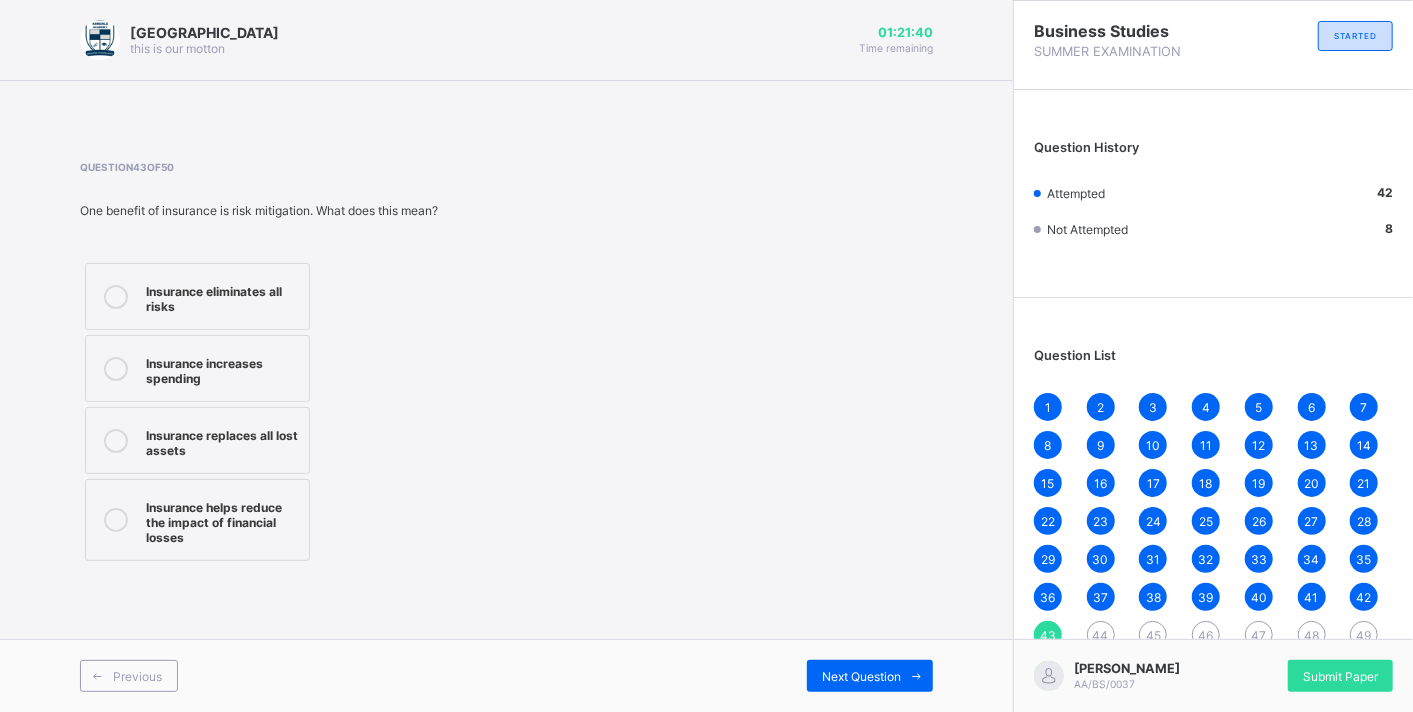 click on "Insurance helps reduce the impact of financial losses" at bounding box center (222, 520) 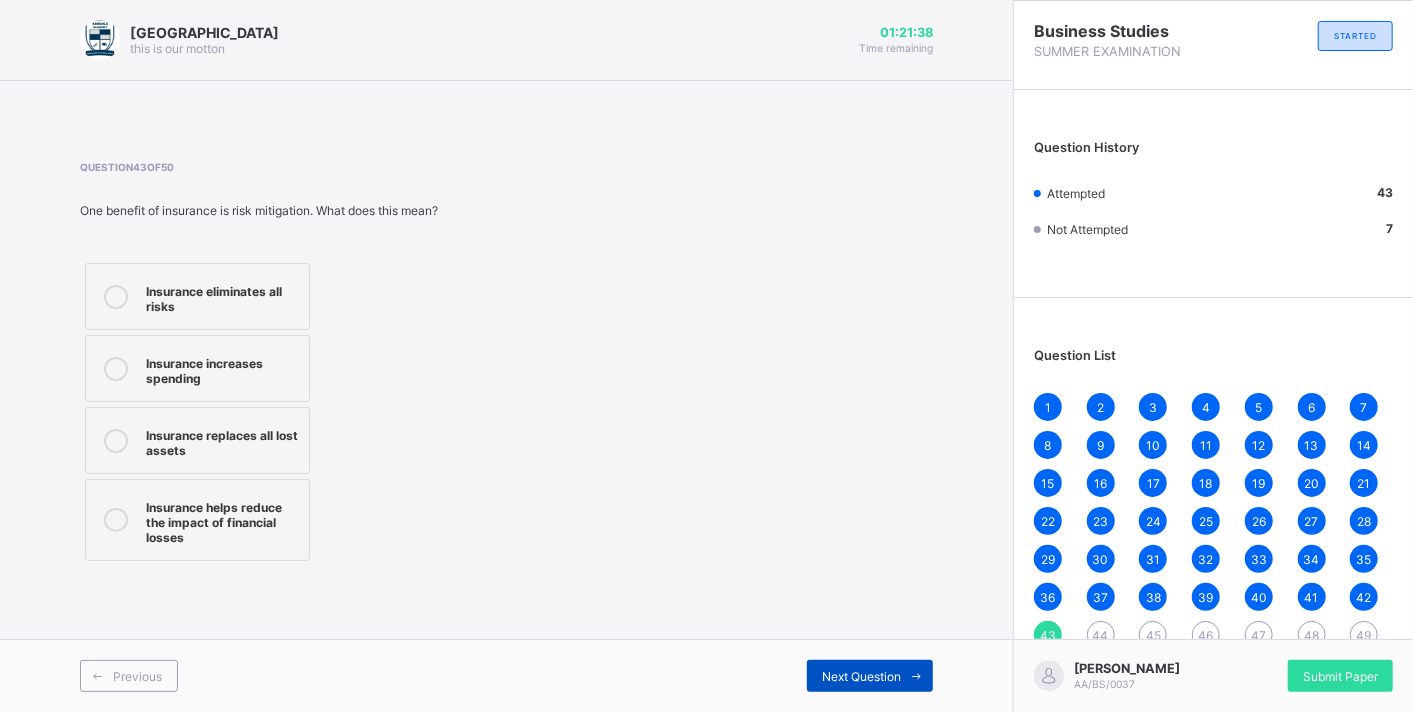 click on "Next Question" at bounding box center (870, 676) 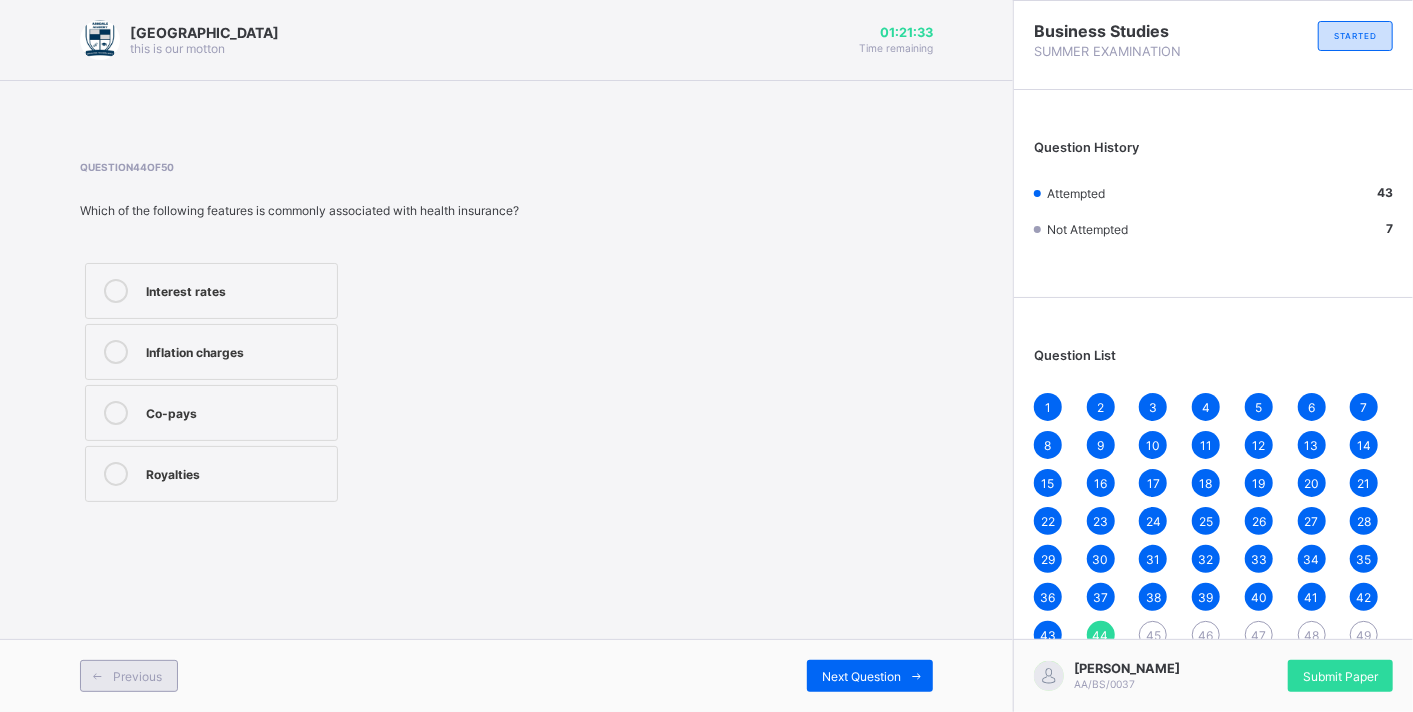 click on "Previous" at bounding box center [137, 676] 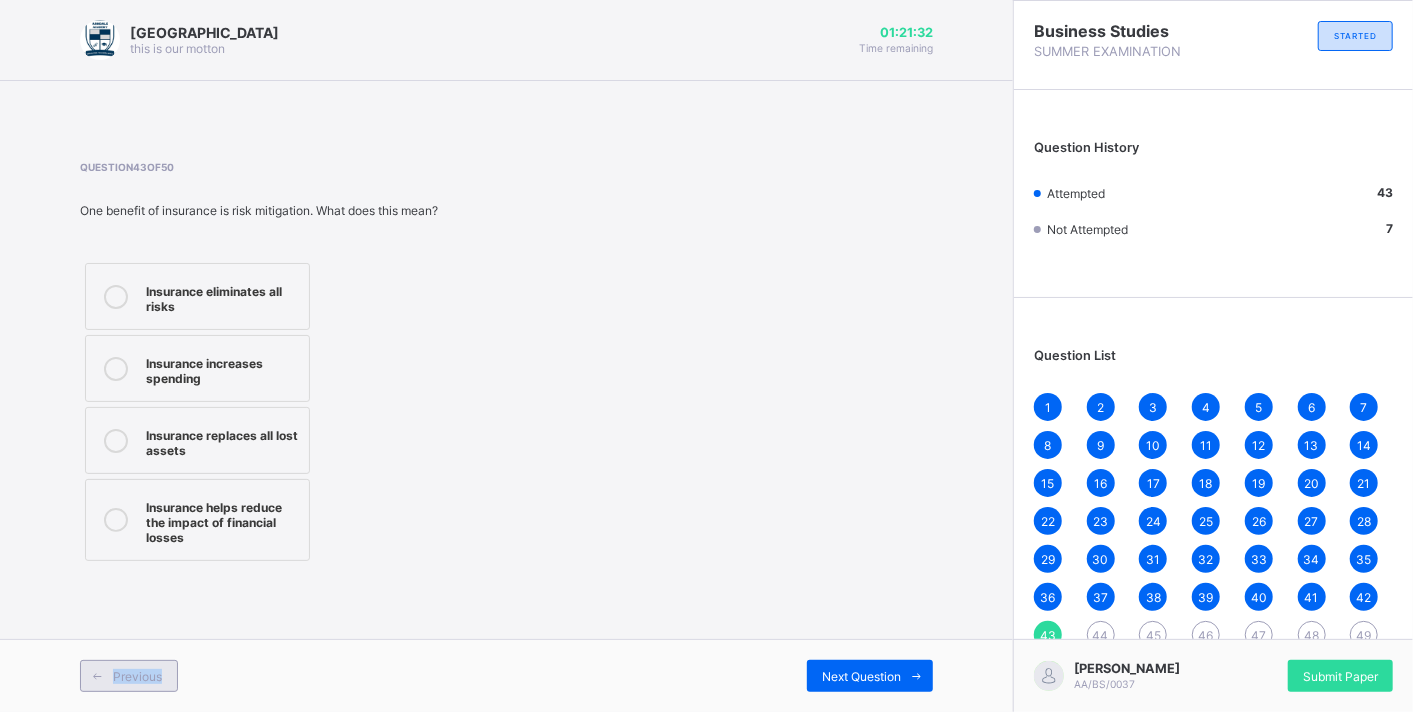 click on "Previous" at bounding box center [137, 676] 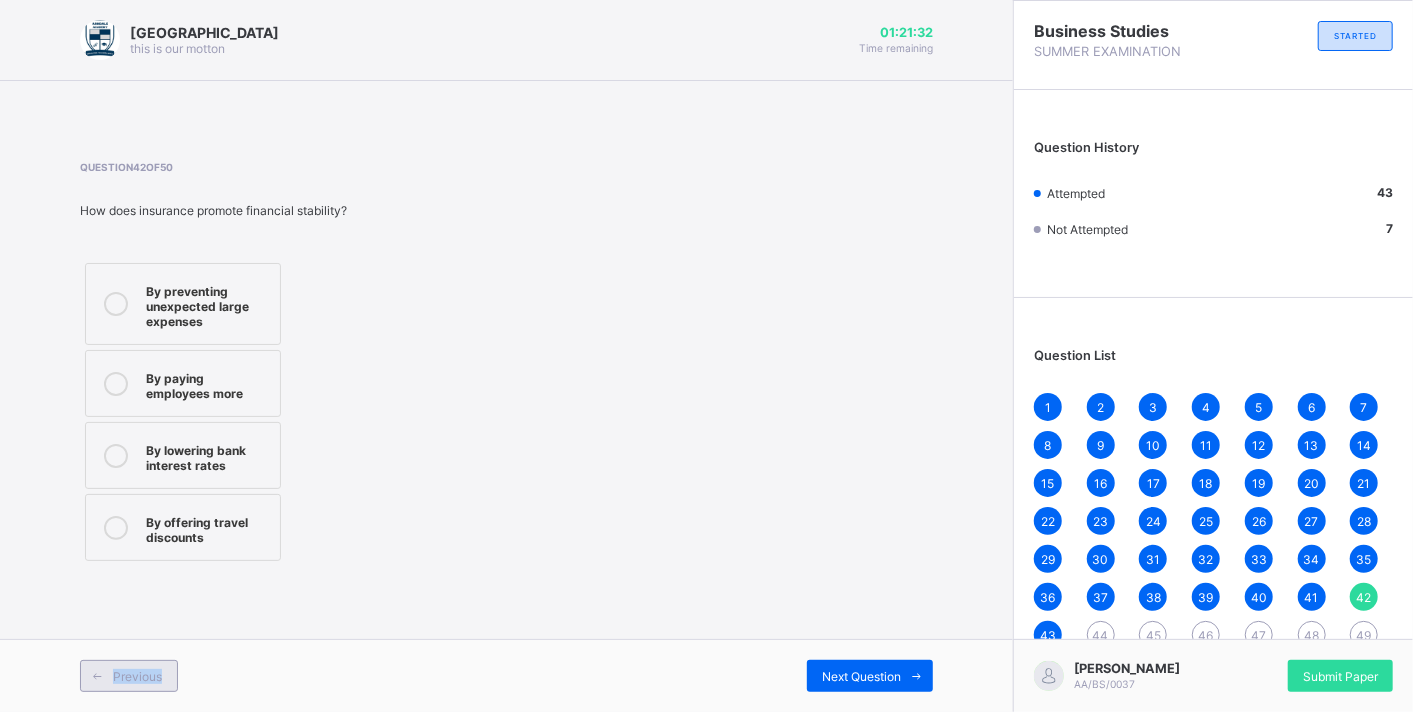 click on "Previous" at bounding box center [137, 676] 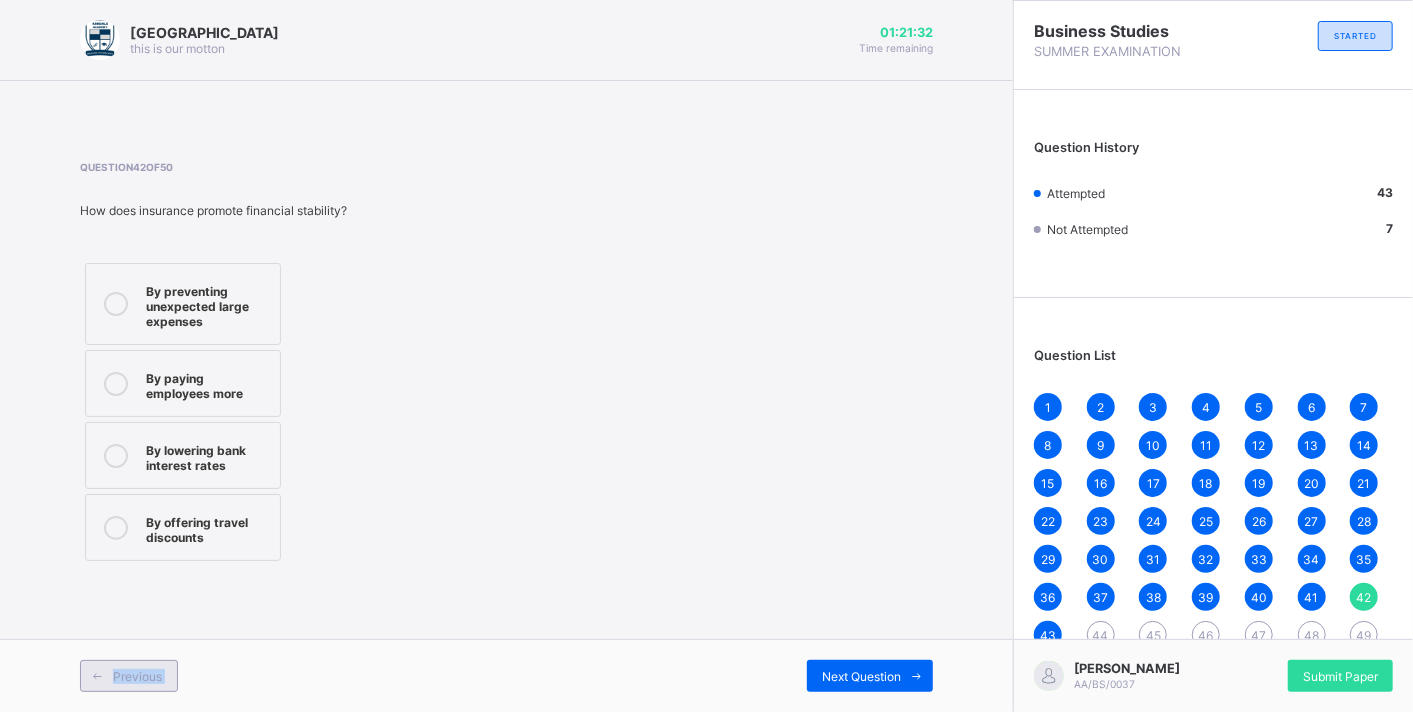 click on "Previous" at bounding box center (137, 676) 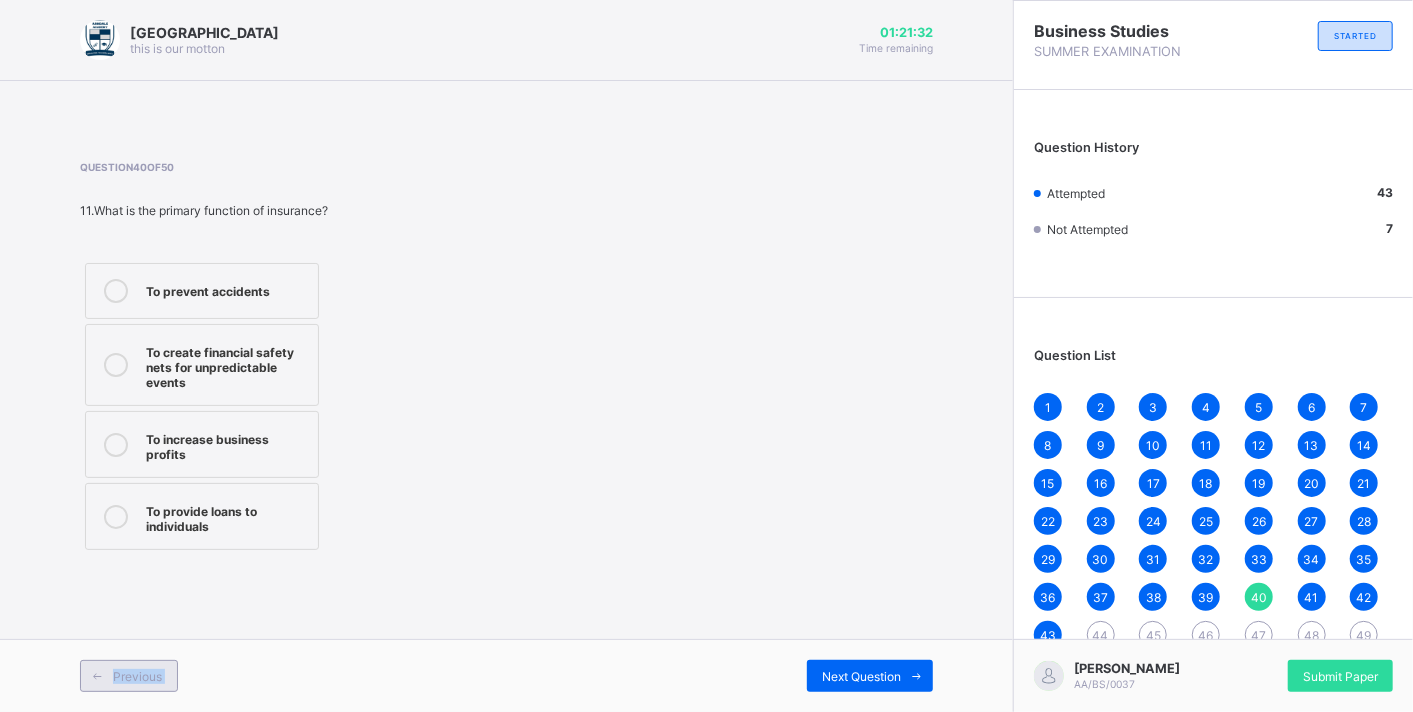 click on "Previous" at bounding box center [137, 676] 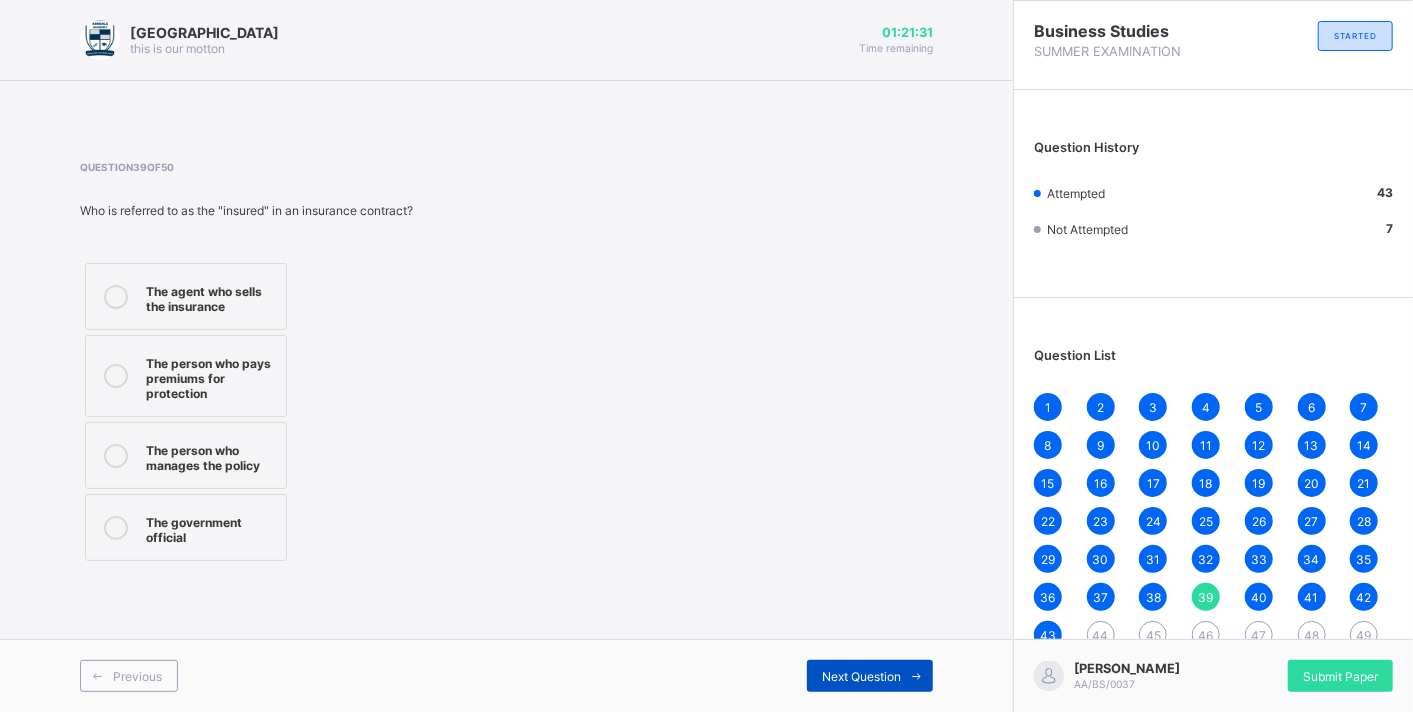 click on "Next Question" at bounding box center [861, 676] 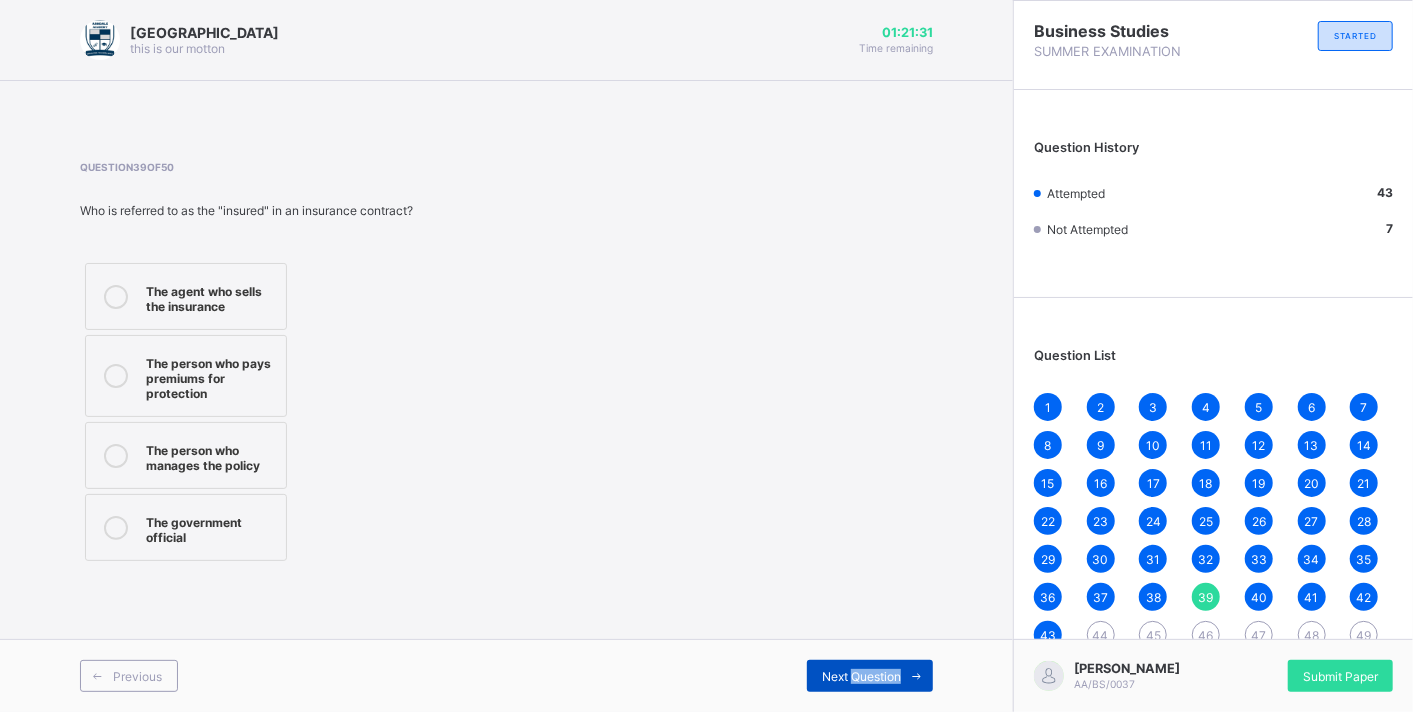 click on "Next Question" at bounding box center [861, 676] 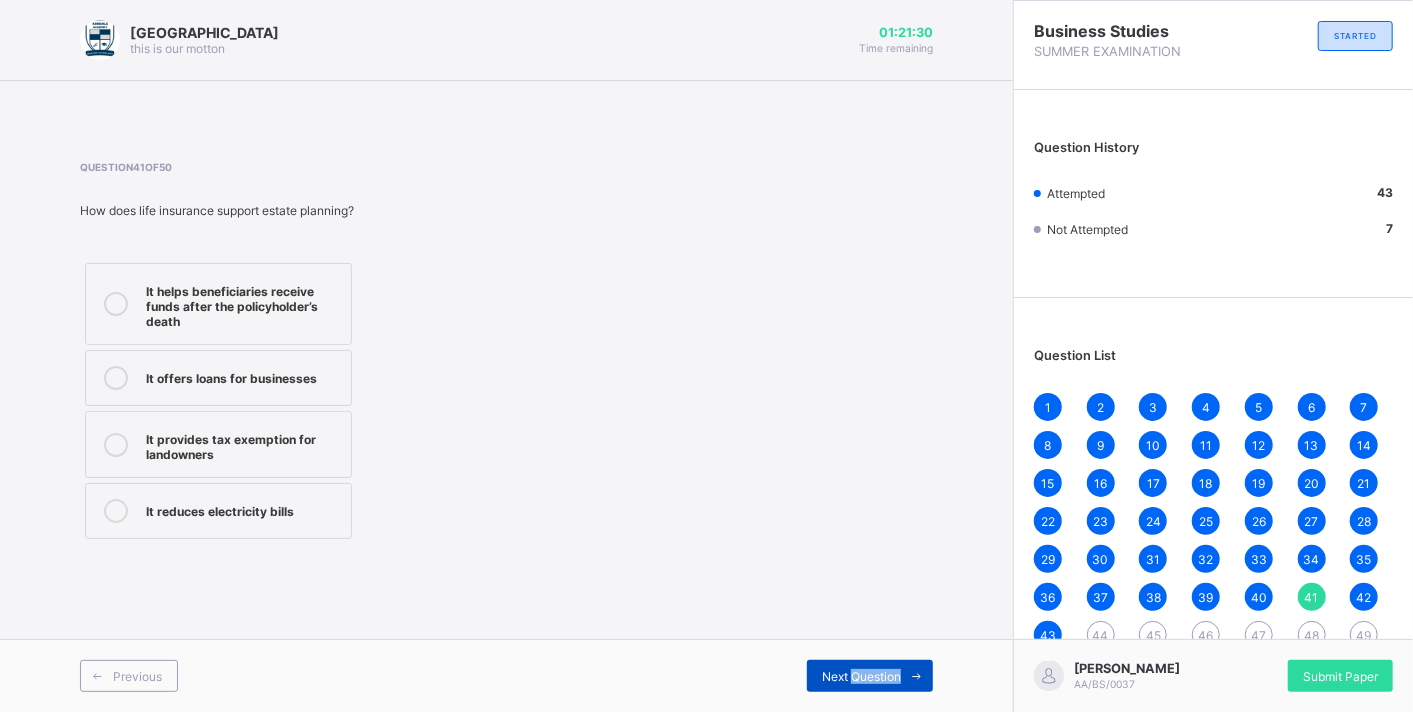 click on "Next Question" at bounding box center (861, 676) 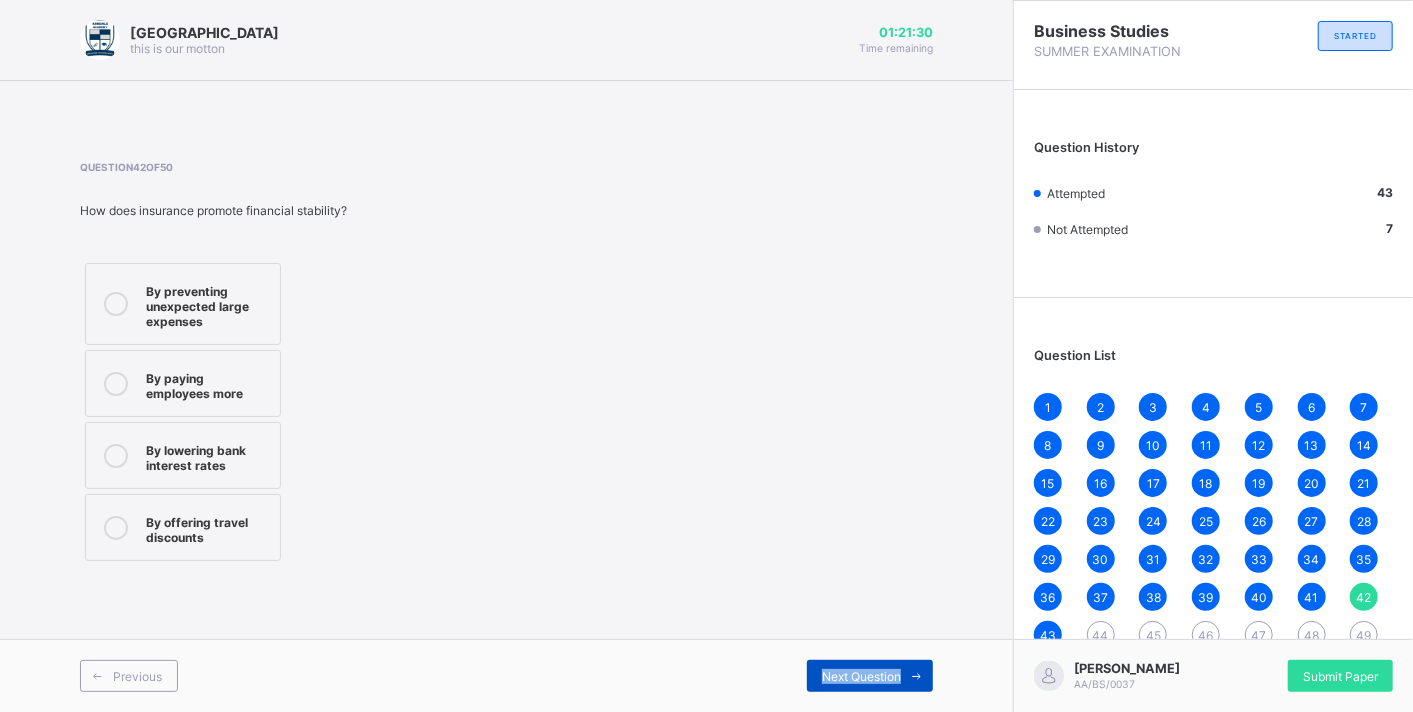 click on "Next Question" at bounding box center [861, 676] 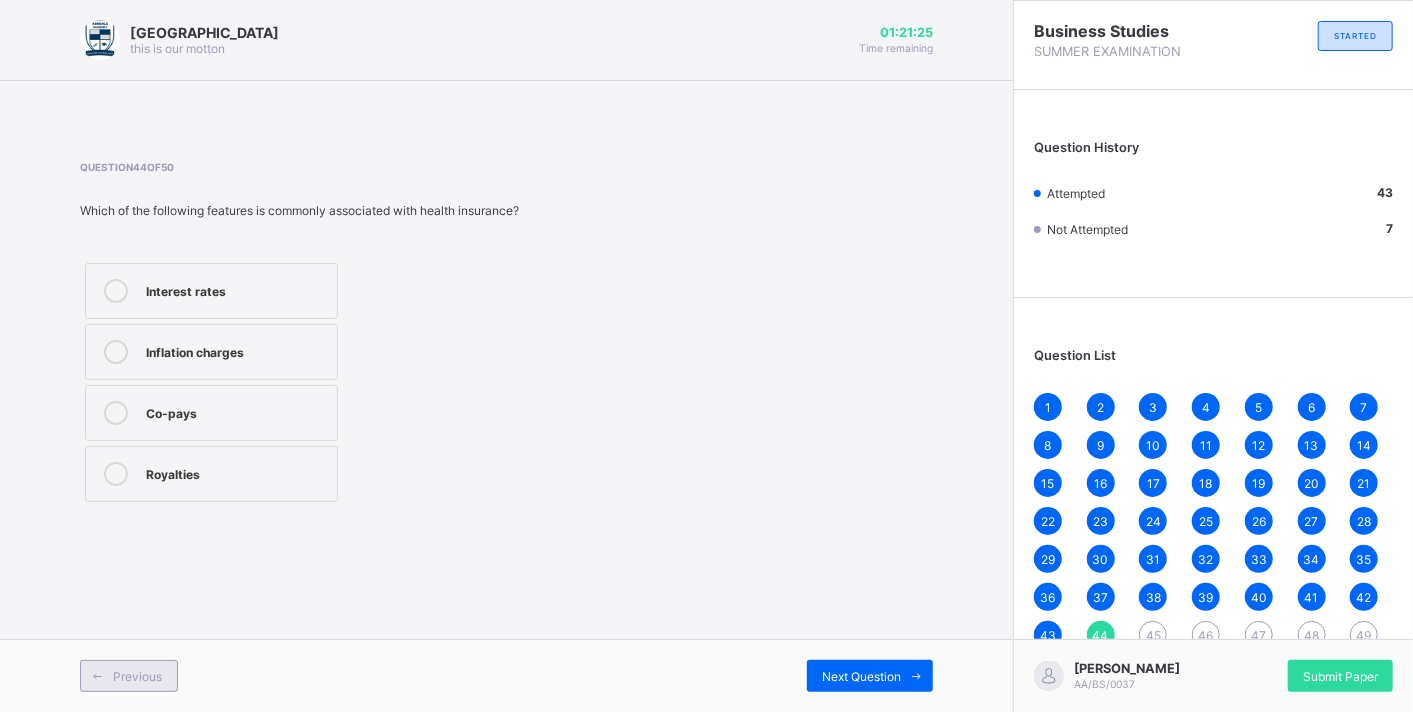 click on "Previous" at bounding box center [137, 676] 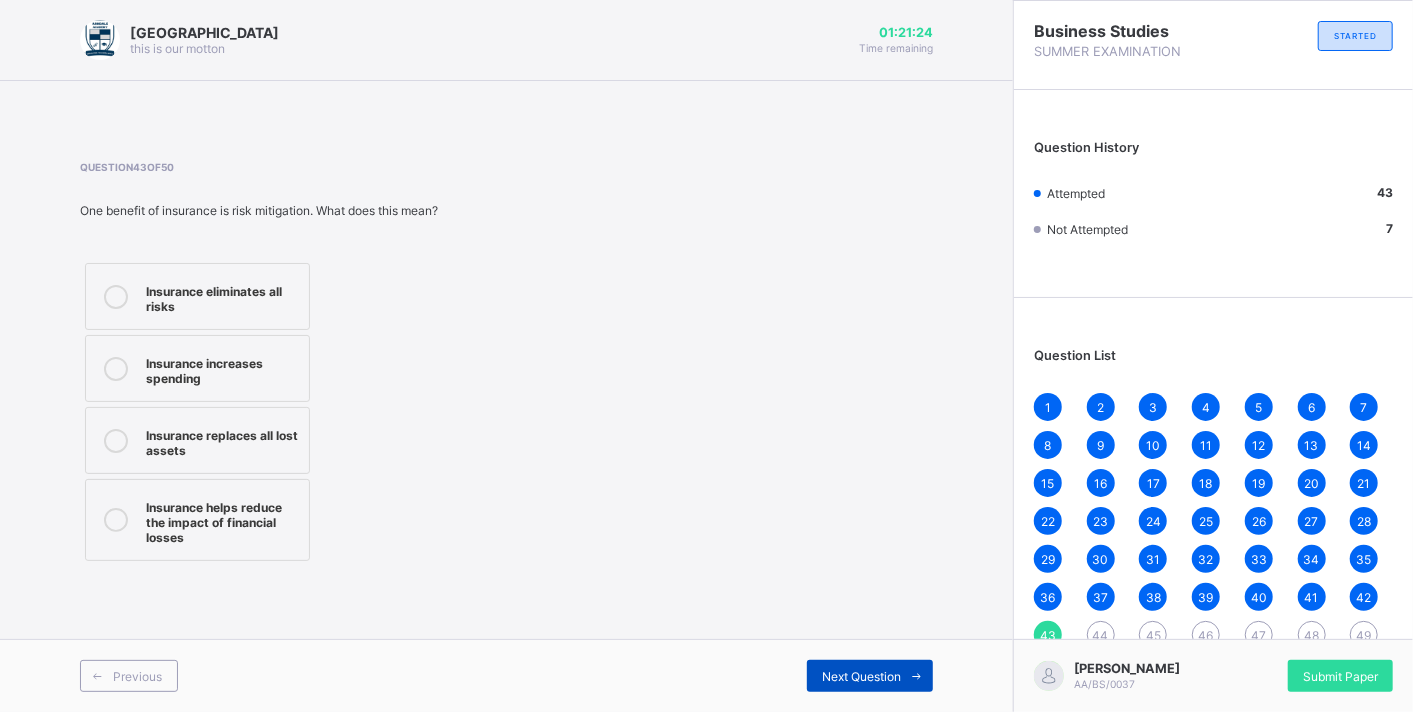 click on "Next Question" at bounding box center (870, 676) 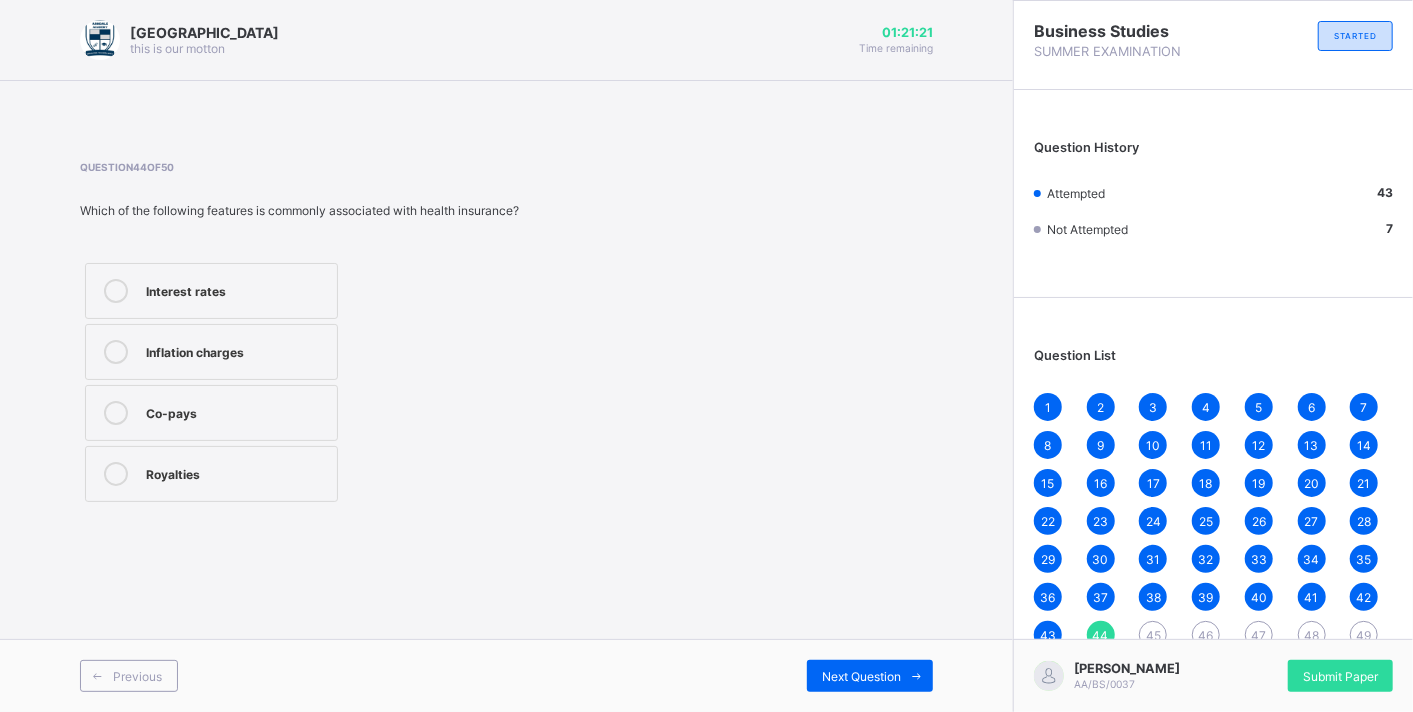 click on "Royalties" at bounding box center (236, 472) 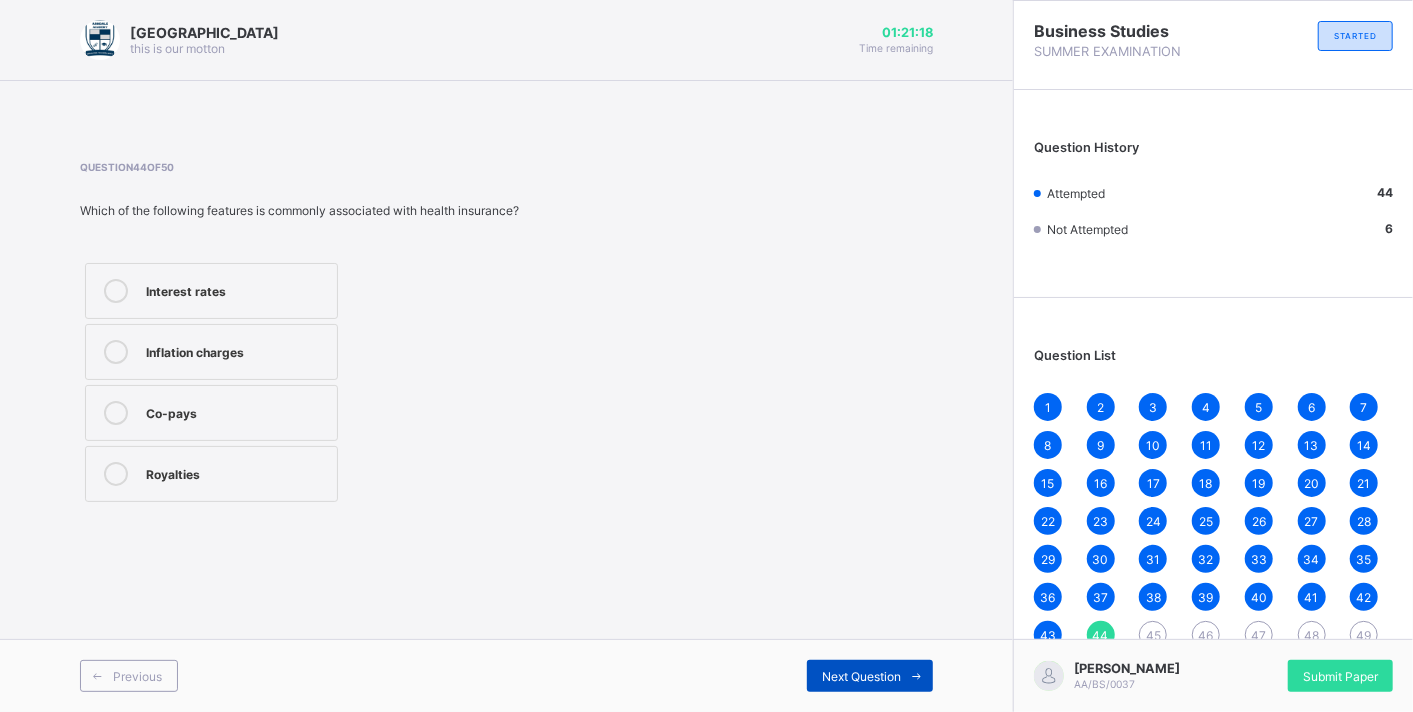 click on "Next Question" at bounding box center [861, 676] 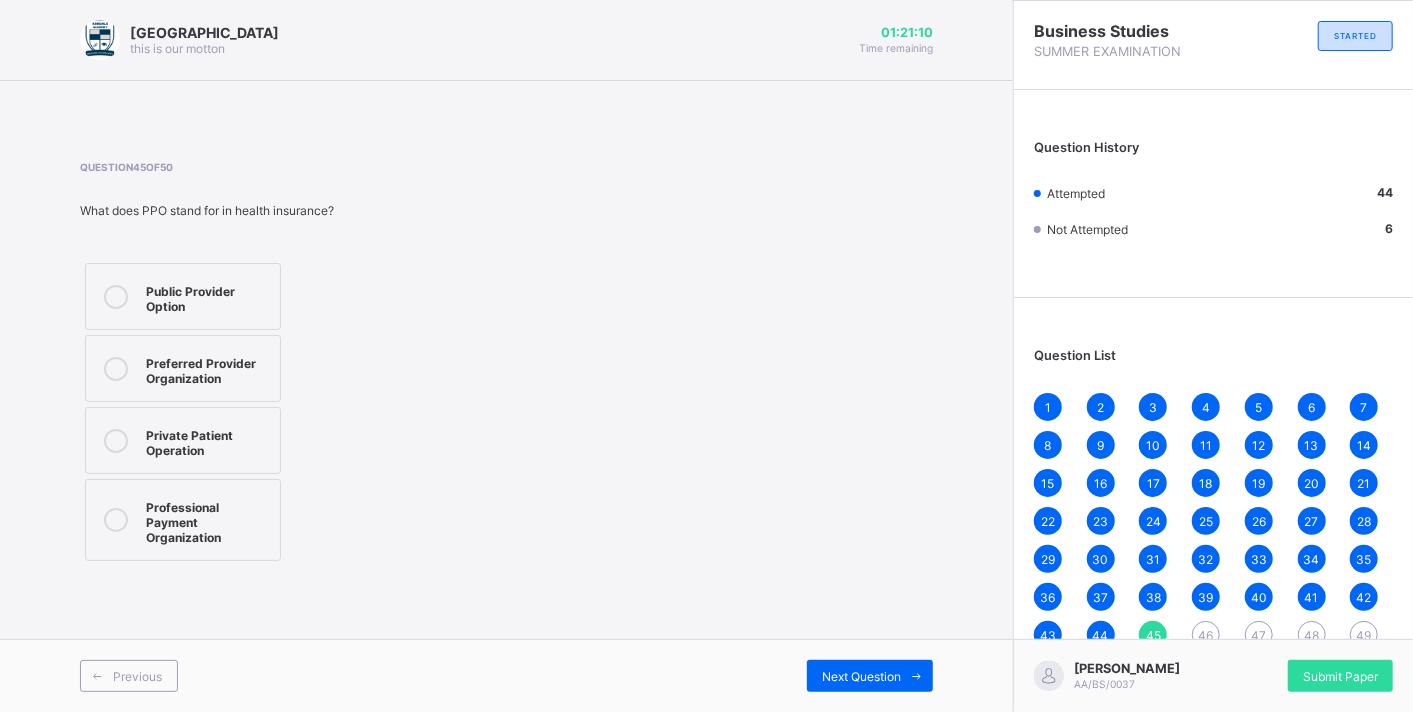 click on "Preferred Provider Organization" at bounding box center [208, 368] 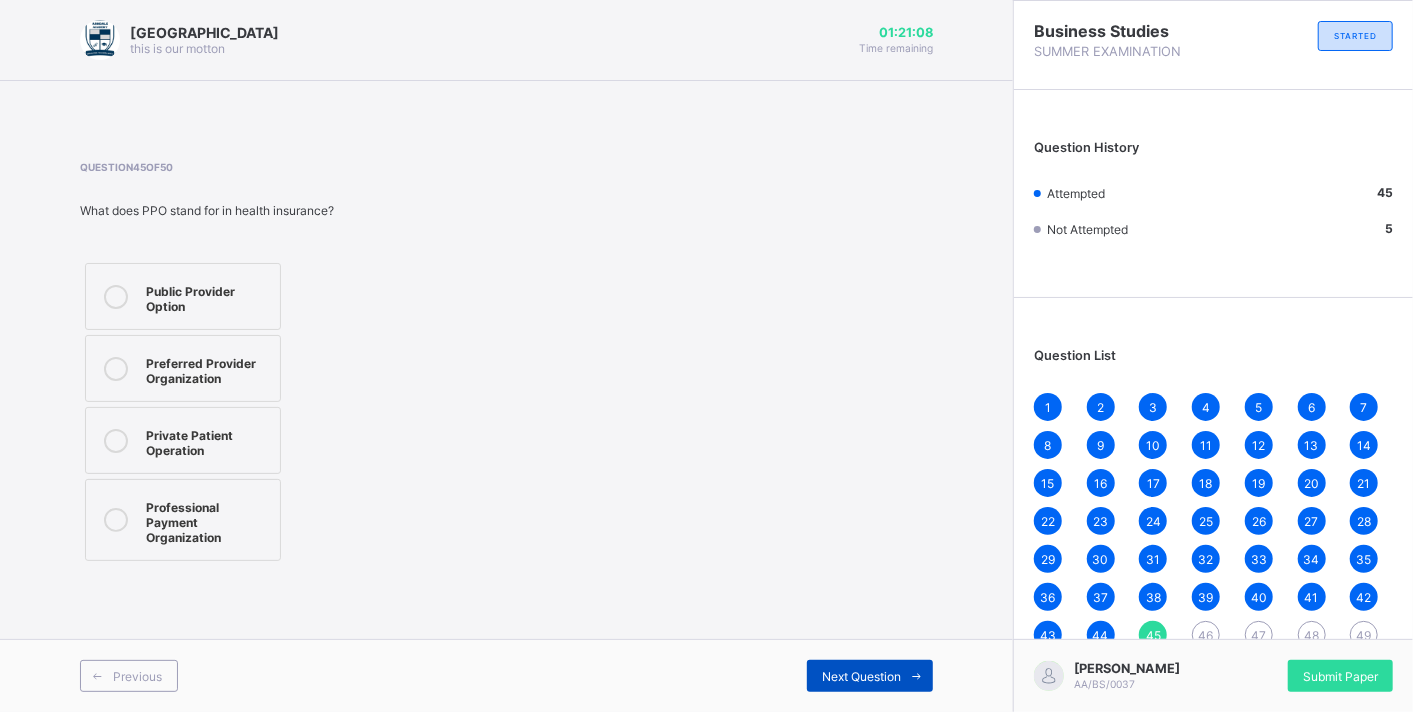 click on "Next Question" at bounding box center (861, 676) 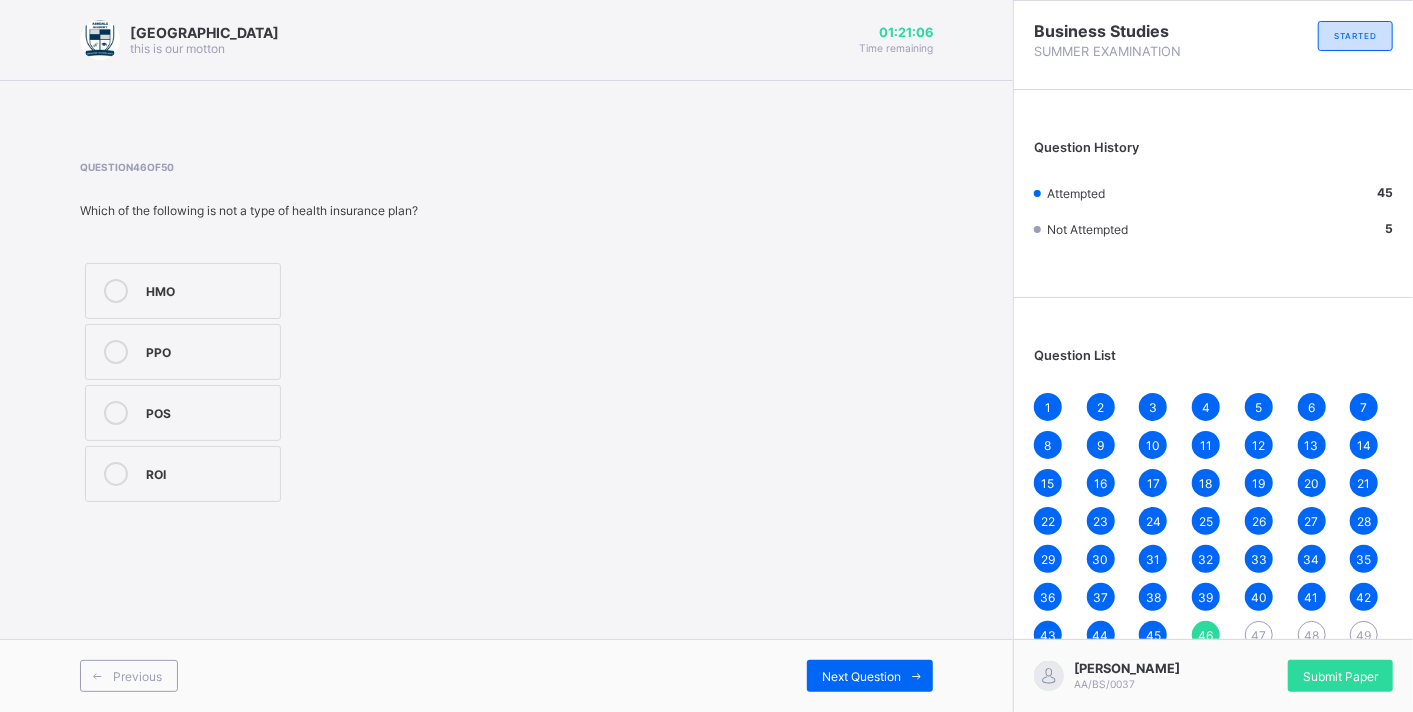 click on "POS" at bounding box center (208, 411) 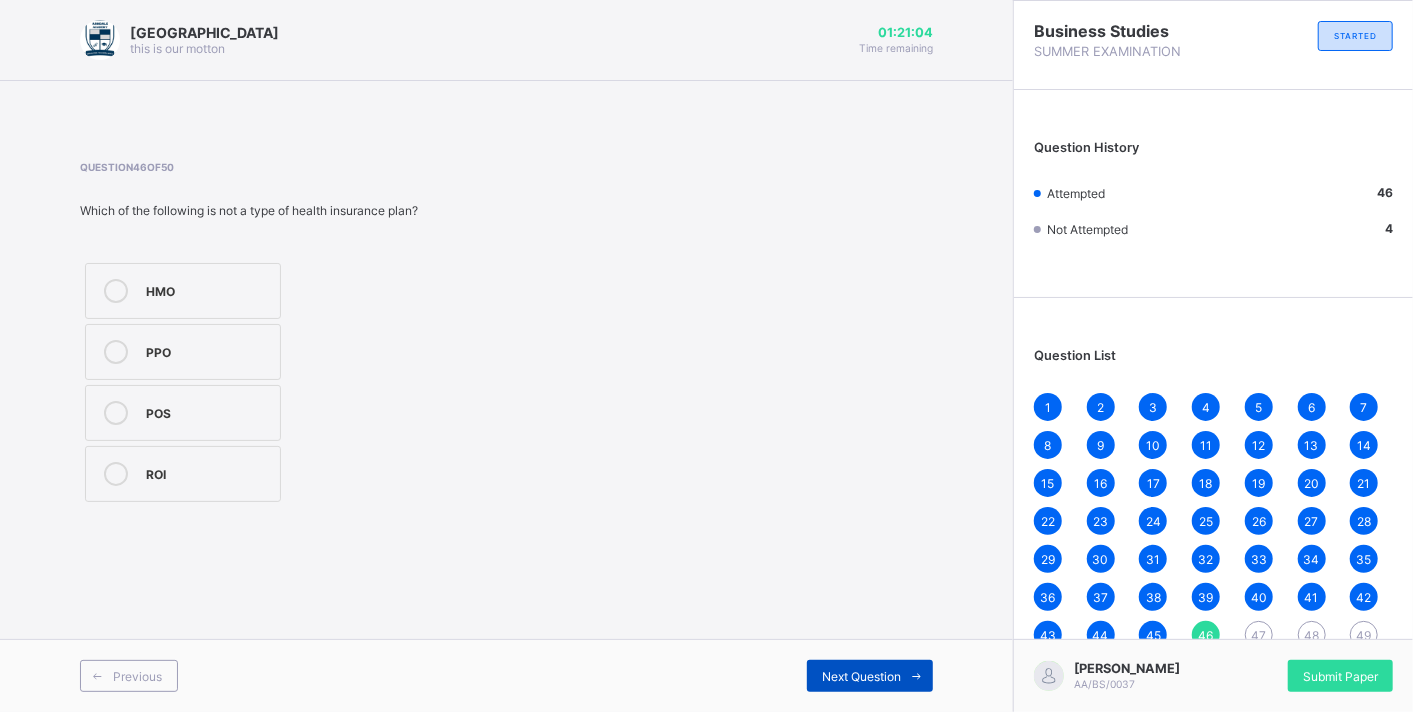 click at bounding box center (917, 676) 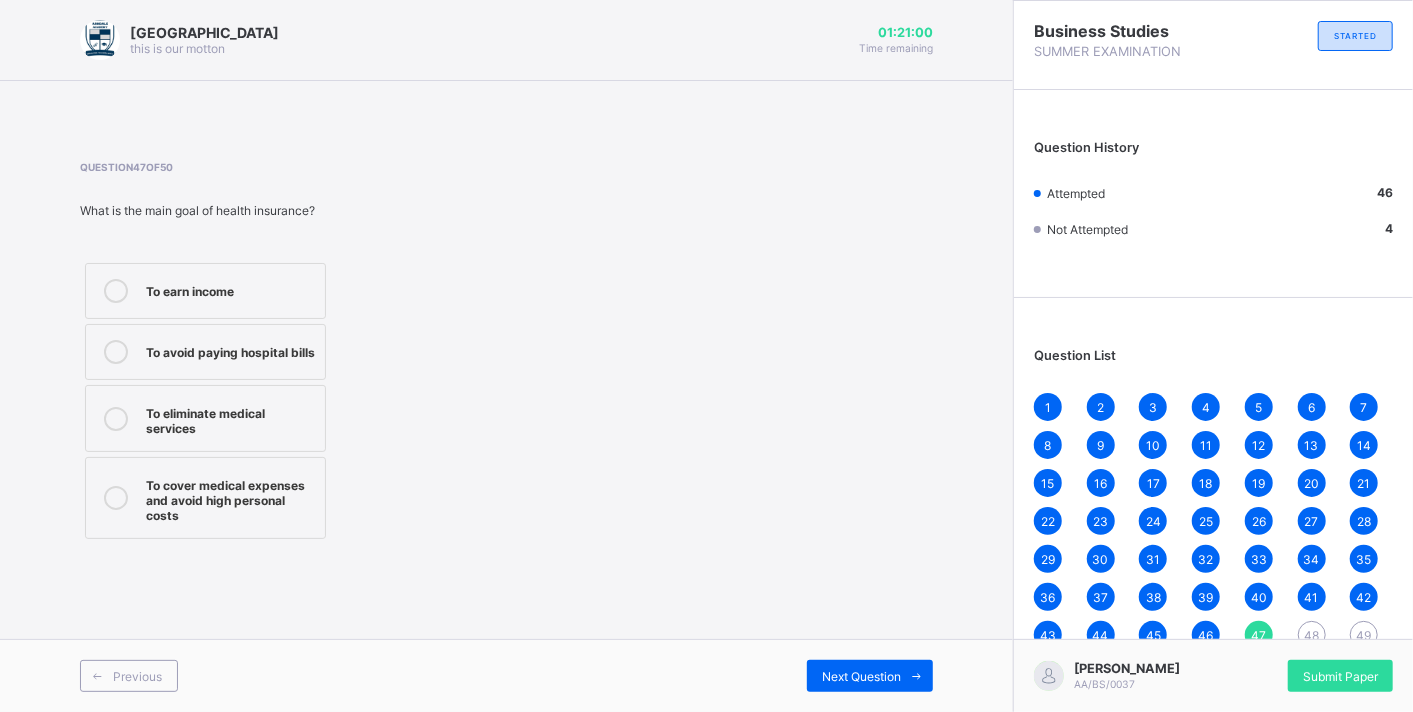 drag, startPoint x: 280, startPoint y: 508, endPoint x: 225, endPoint y: 507, distance: 55.00909 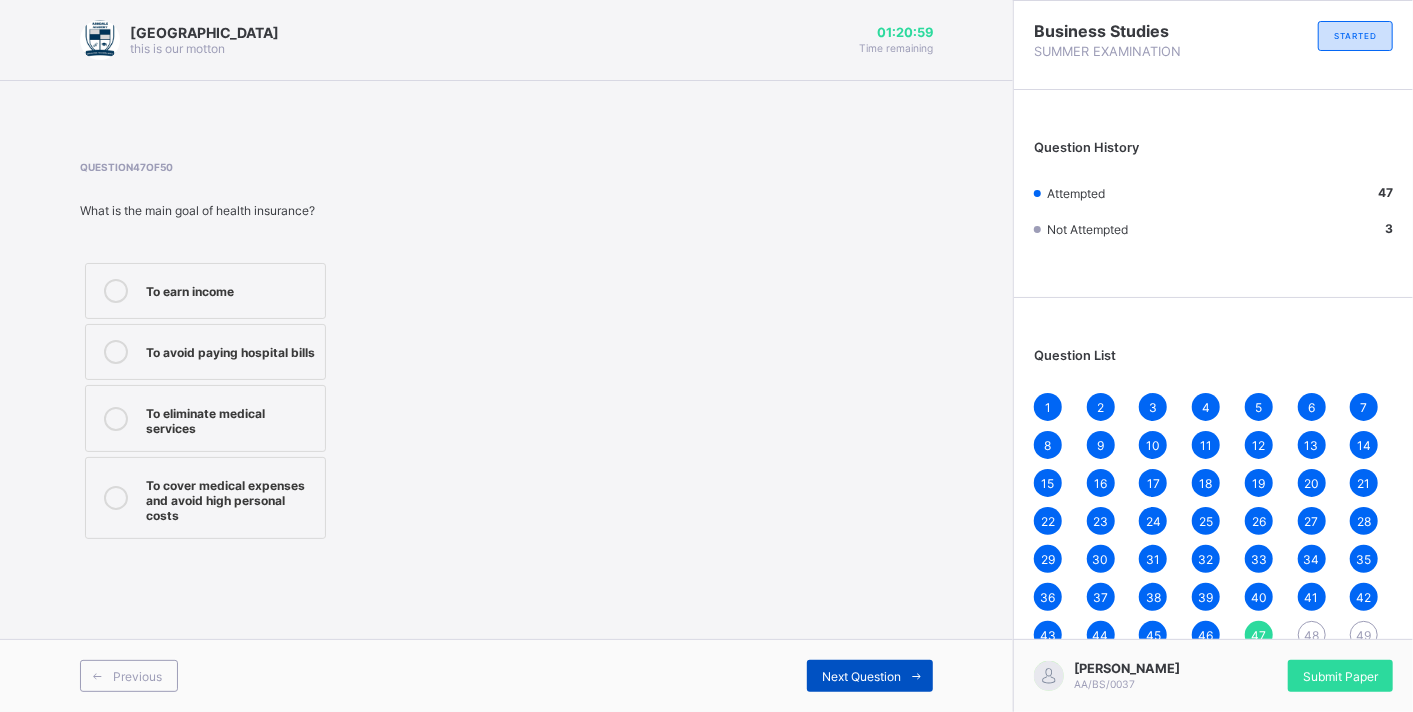 click on "Next Question" at bounding box center (861, 676) 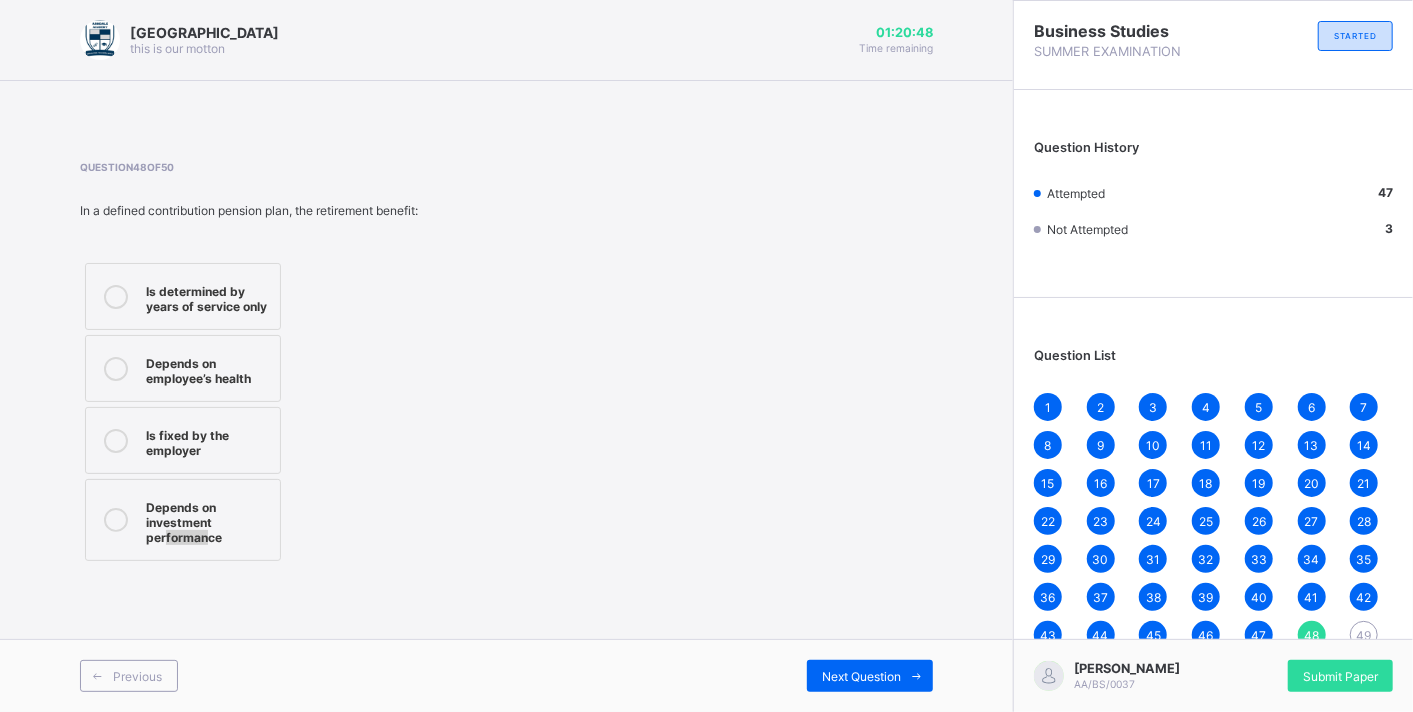 drag, startPoint x: 210, startPoint y: 542, endPoint x: 165, endPoint y: 531, distance: 46.32494 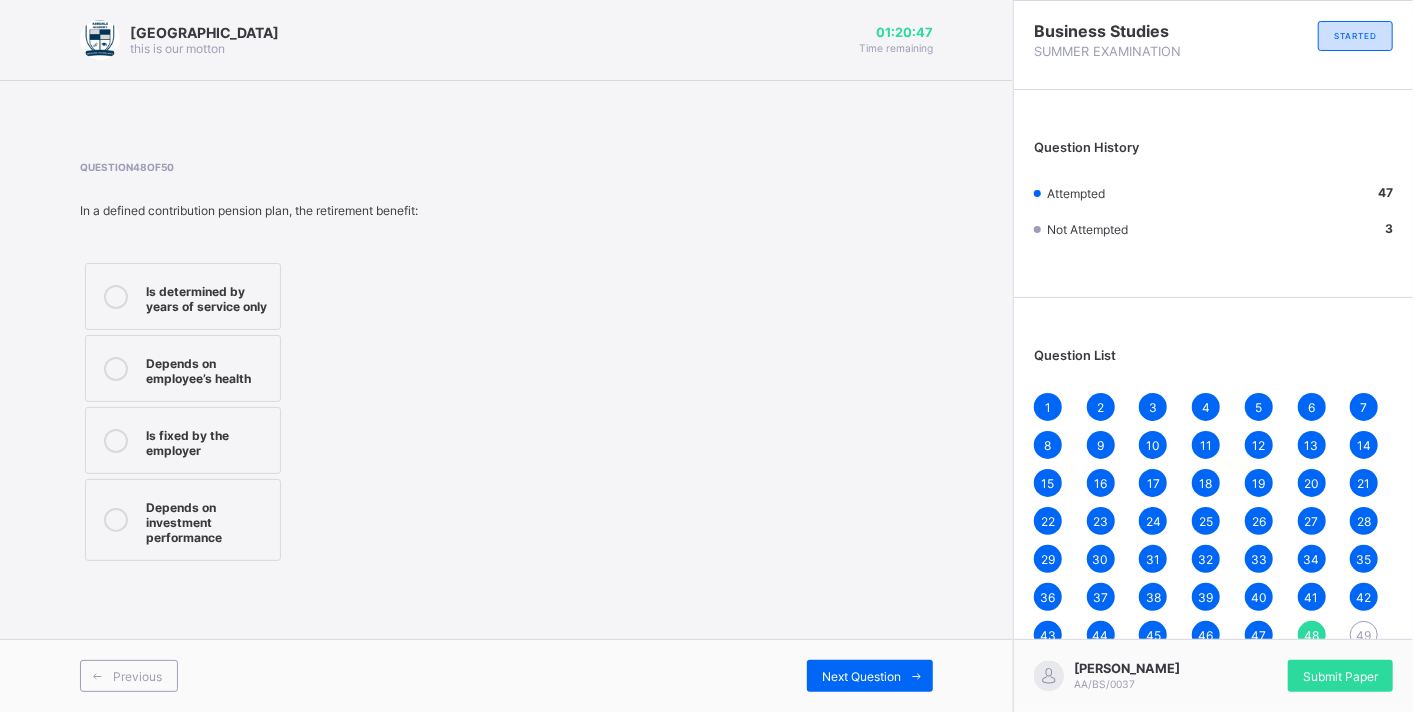 click on "Depends on investment performance" at bounding box center (208, 520) 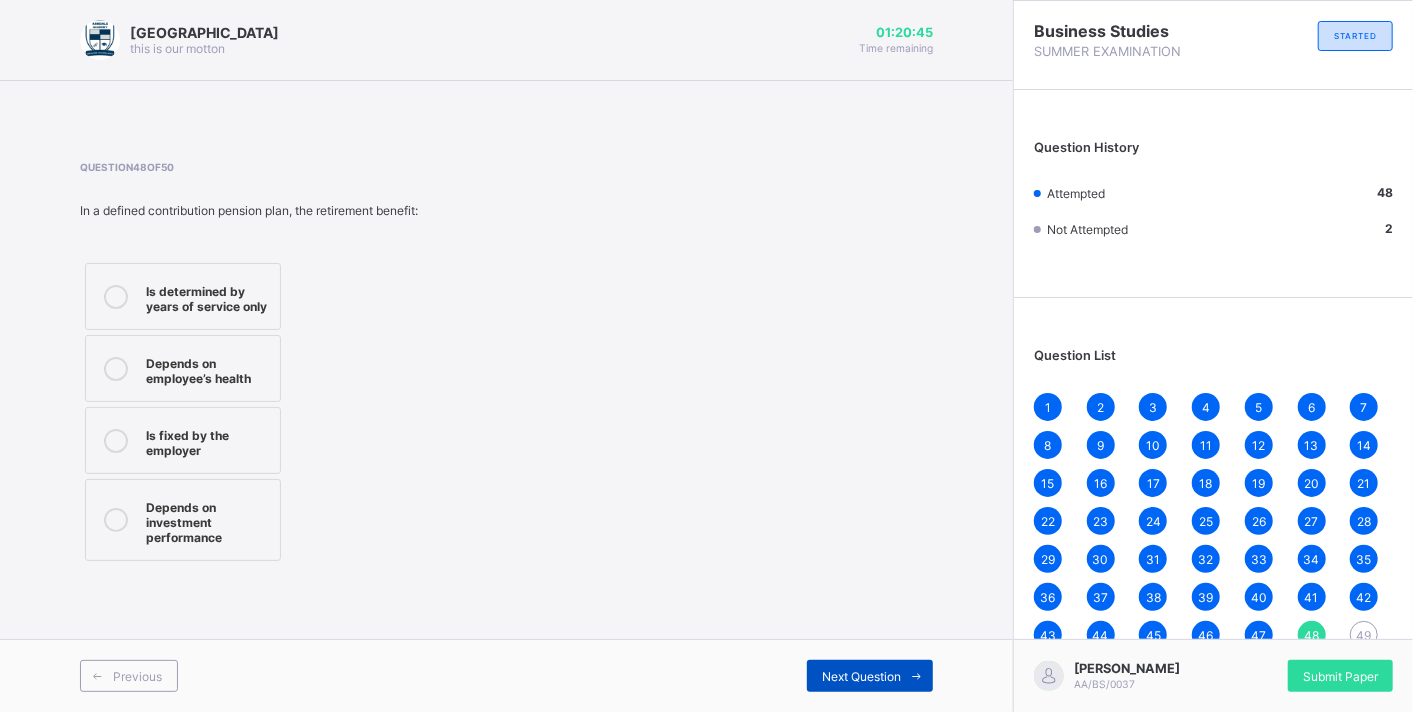 click on "Next Question" at bounding box center (870, 676) 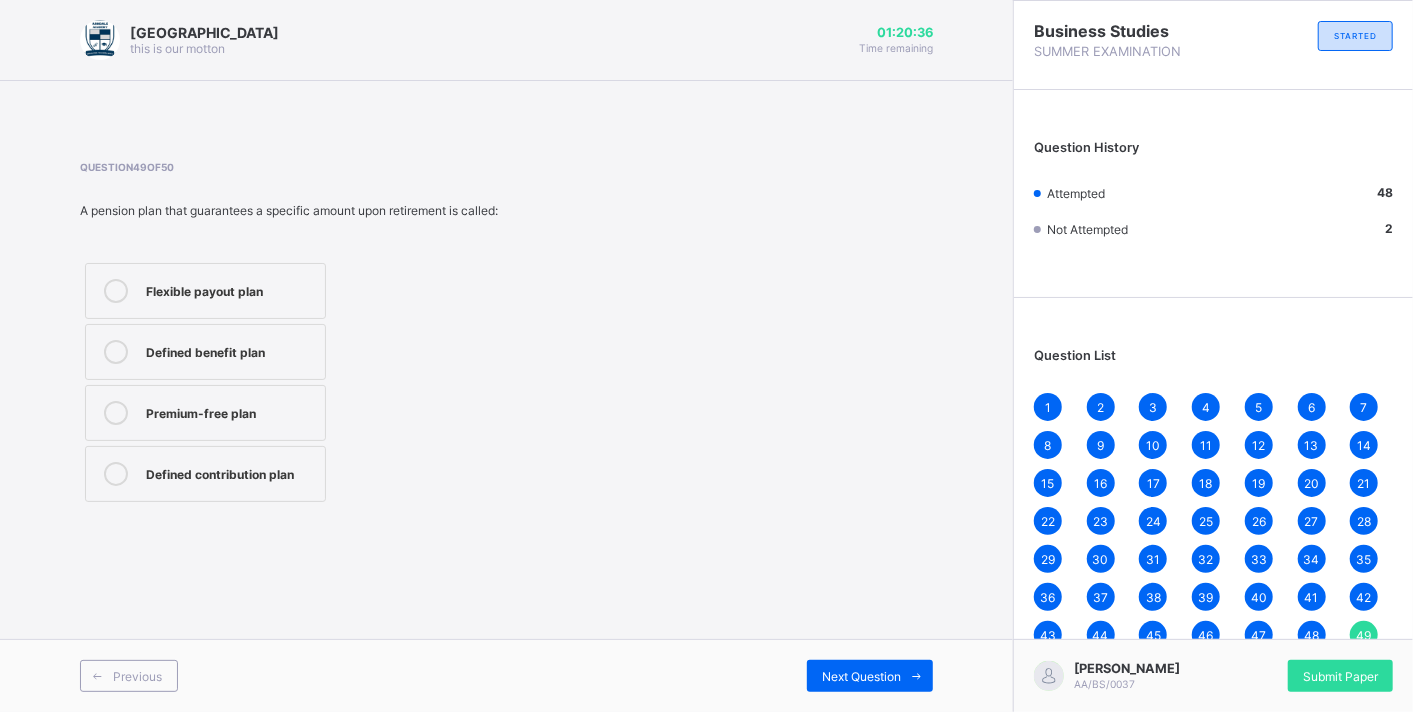 click on "Defined contribution plan" at bounding box center [230, 472] 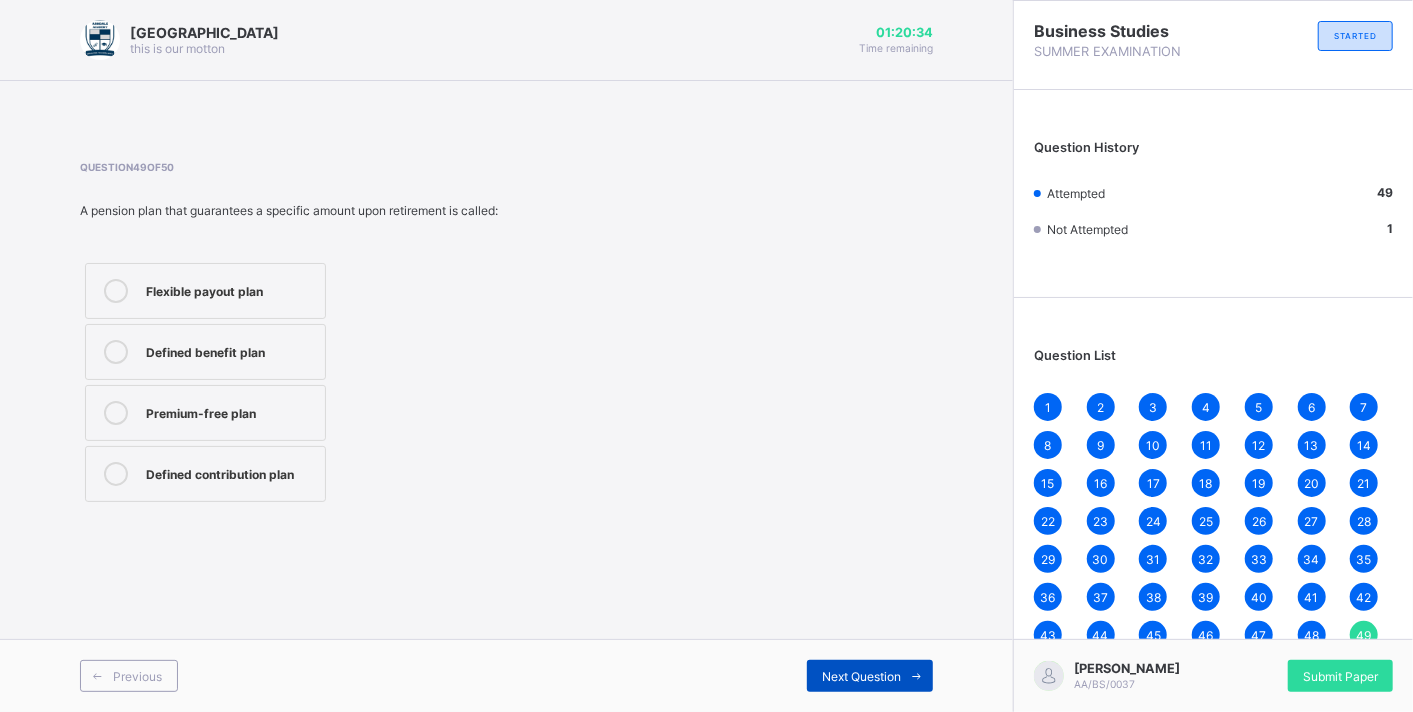 click on "Next Question" at bounding box center (870, 676) 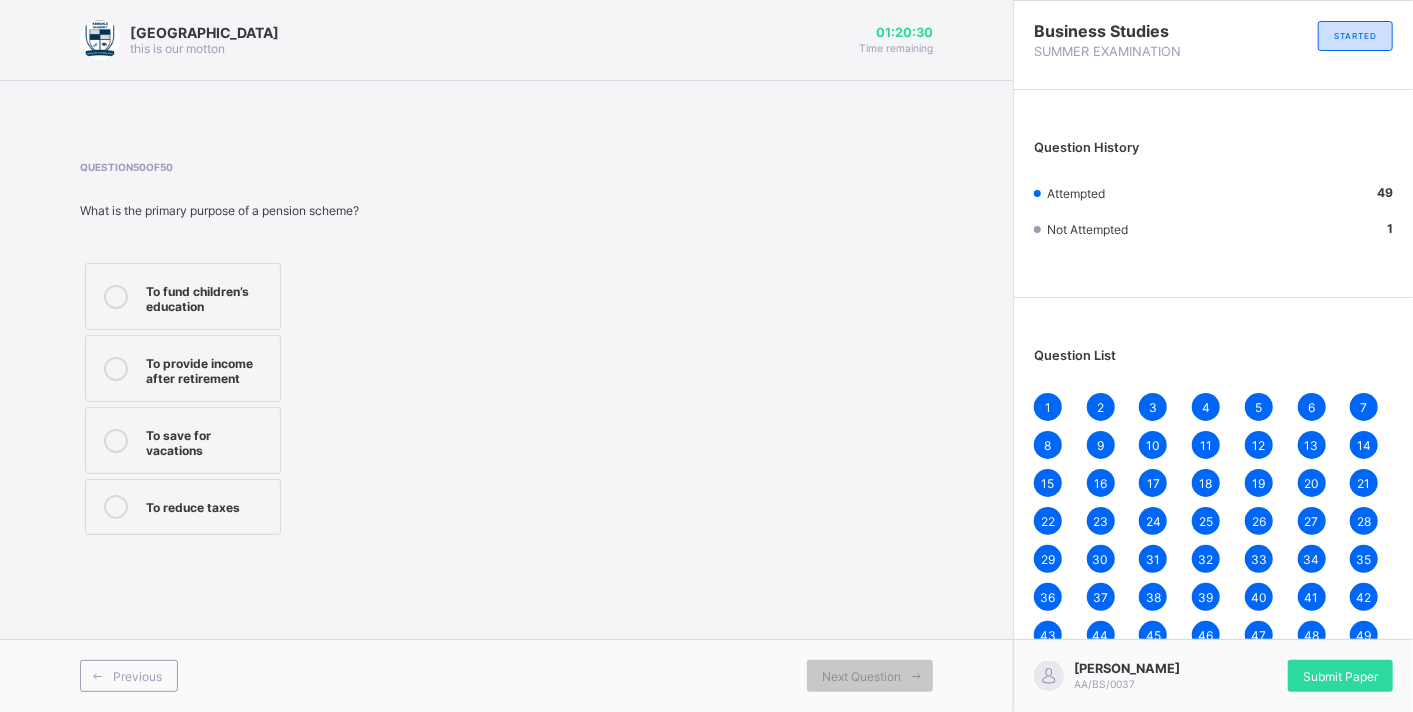click on "To provide income after retirement" at bounding box center (208, 368) 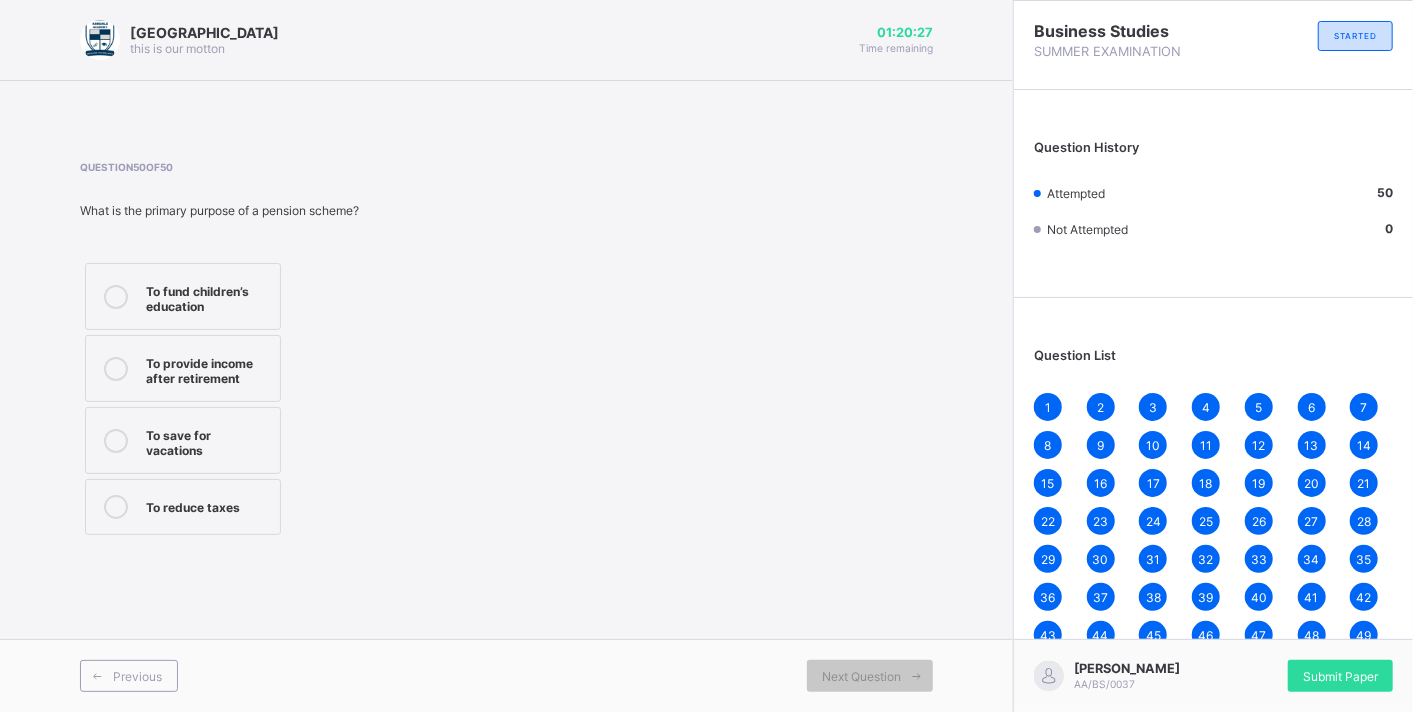 click on "Submit Paper" at bounding box center [1340, 676] 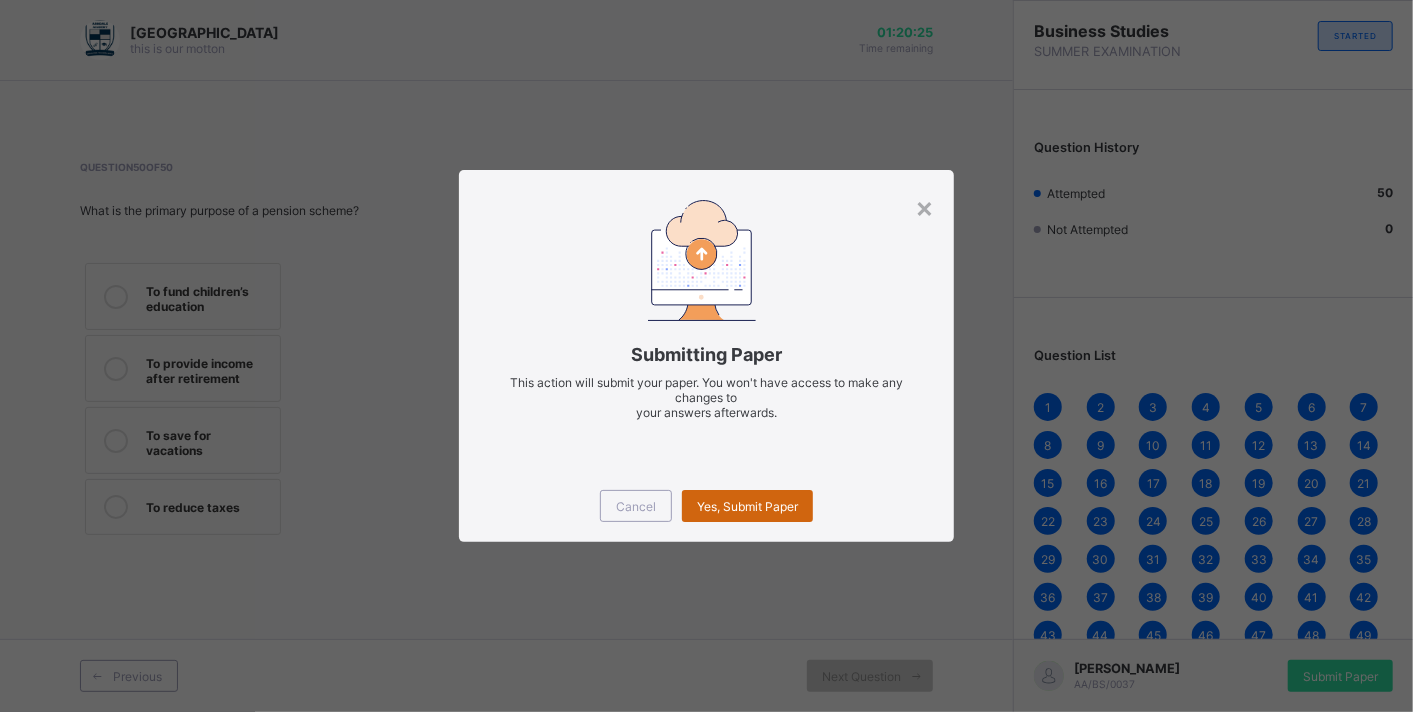 click on "Yes, Submit Paper" at bounding box center (747, 506) 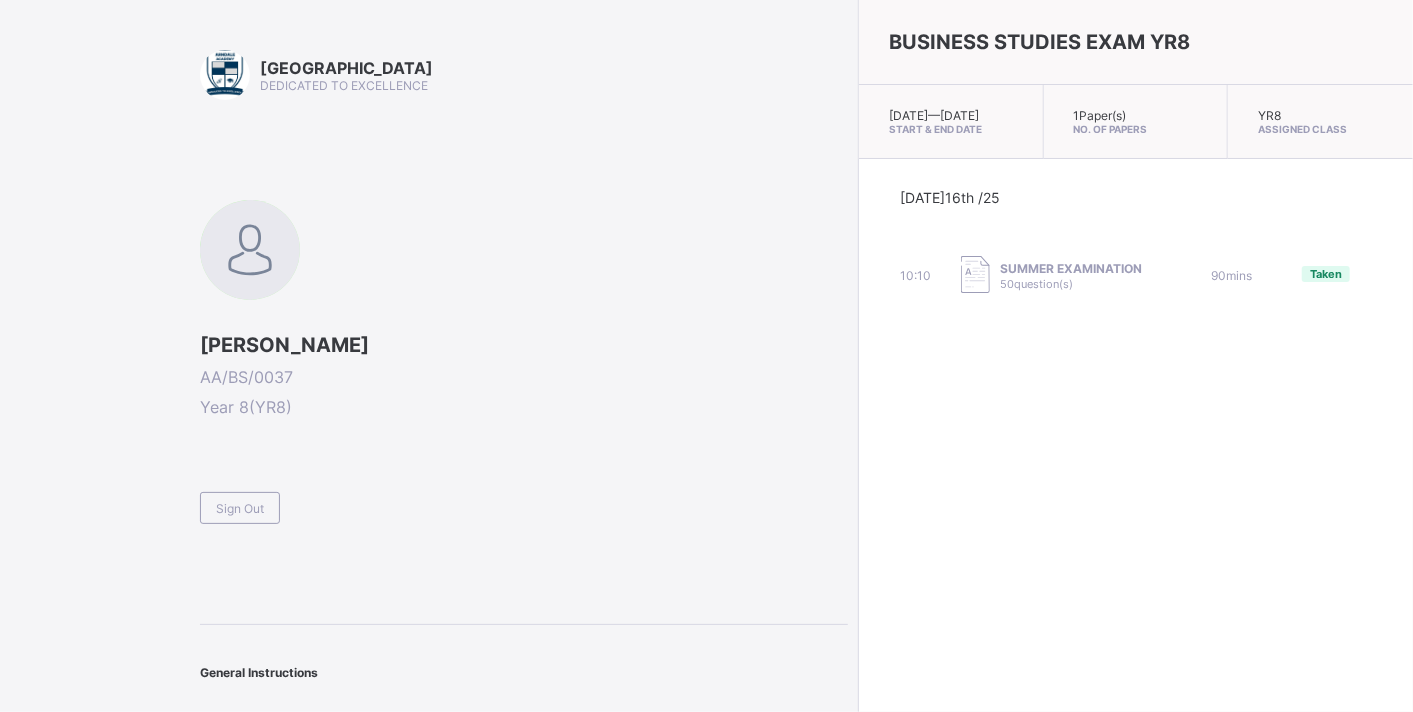 click on "Sign Out" at bounding box center (524, 499) 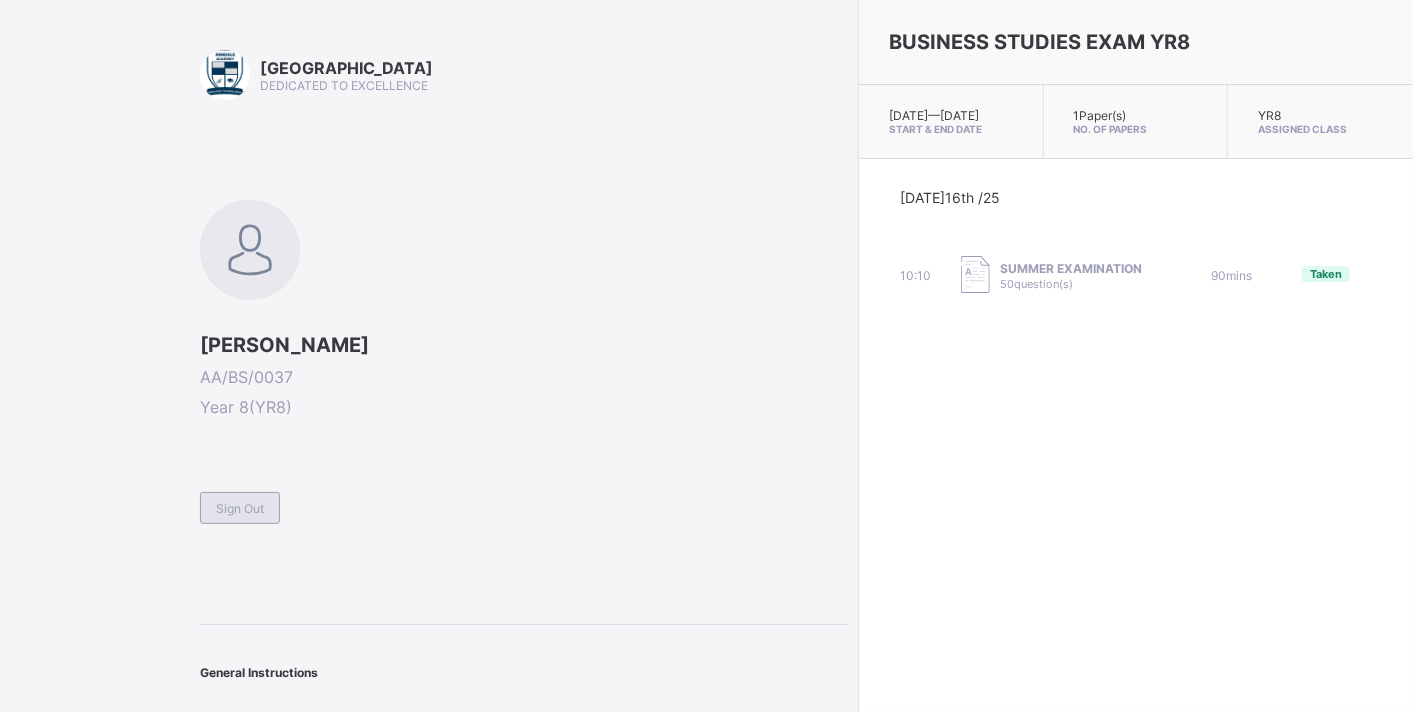 click on "Sign Out" at bounding box center [240, 508] 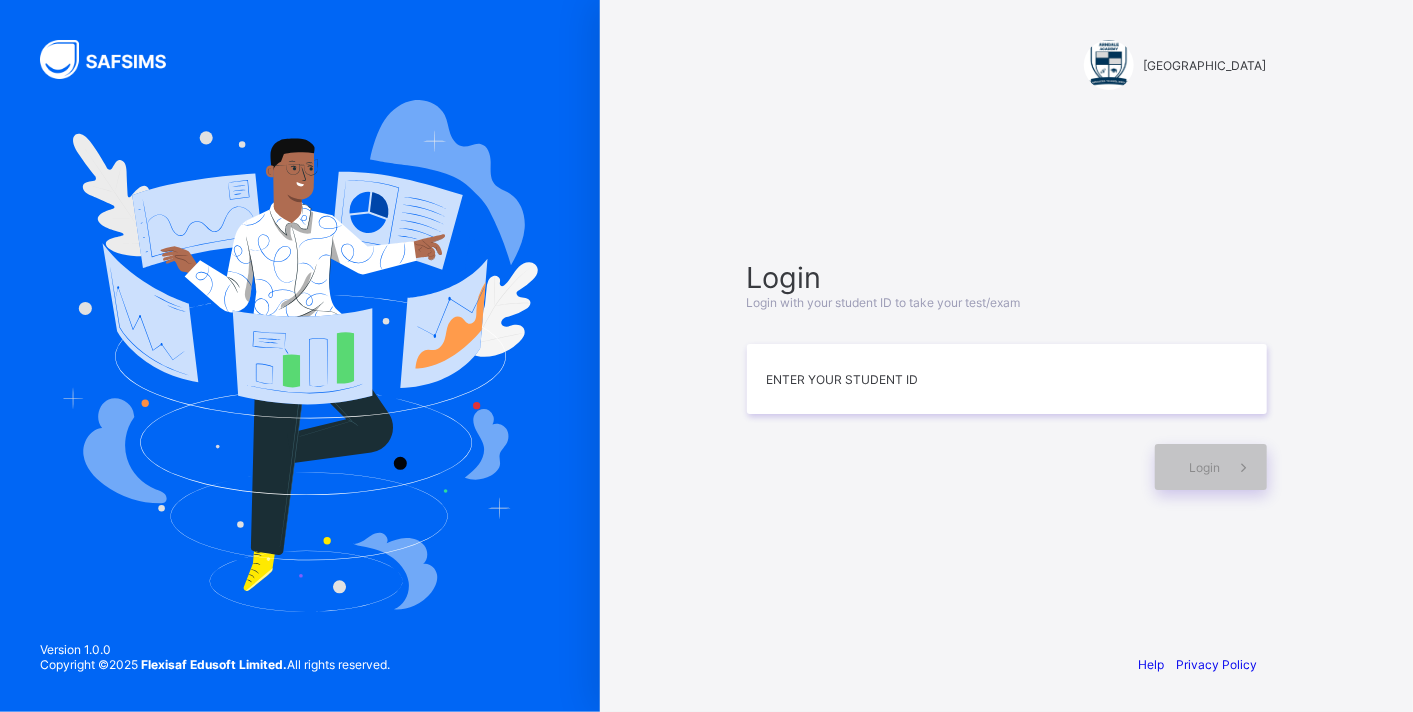 drag, startPoint x: 565, startPoint y: 353, endPoint x: 571, endPoint y: 314, distance: 39.45884 